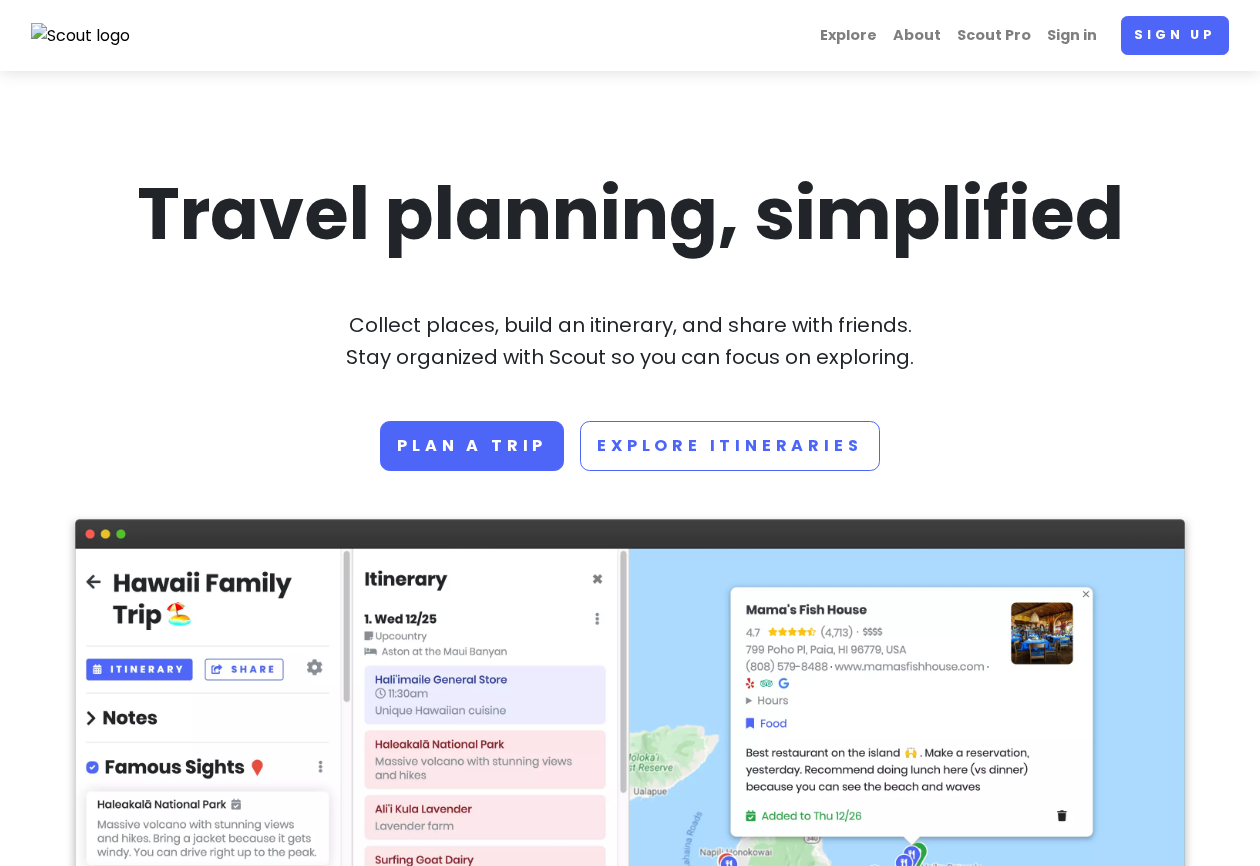 scroll, scrollTop: 0, scrollLeft: 0, axis: both 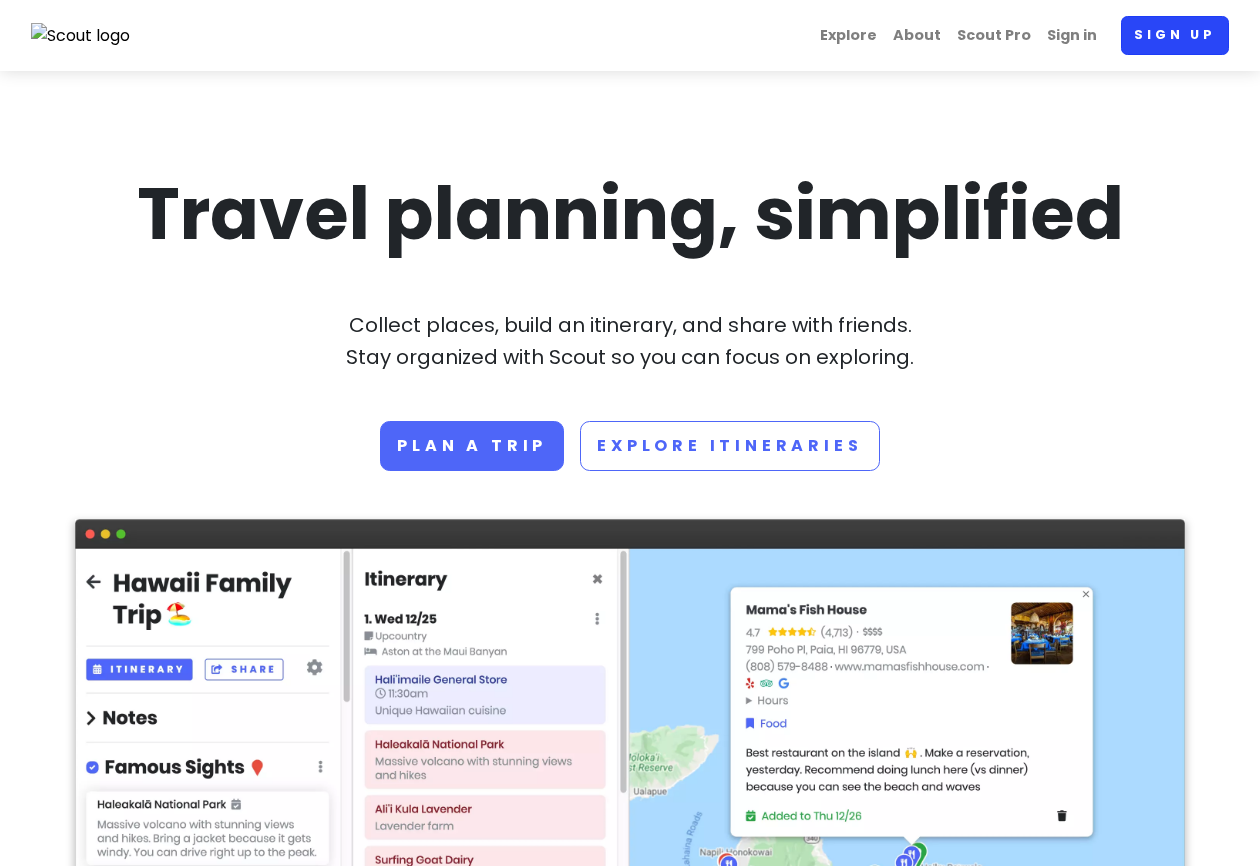 click on "Sign up" at bounding box center (1175, 35) 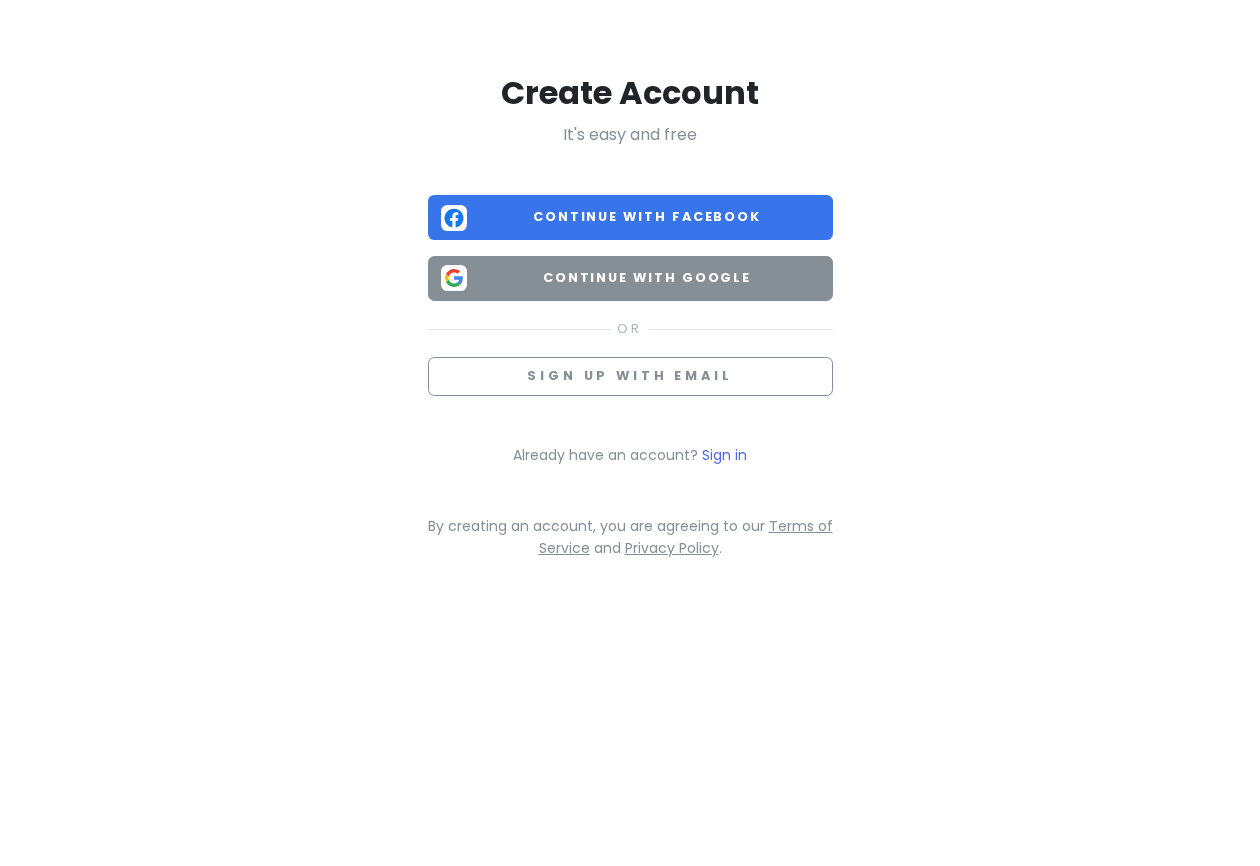click on "Continue with Google" at bounding box center [647, 278] 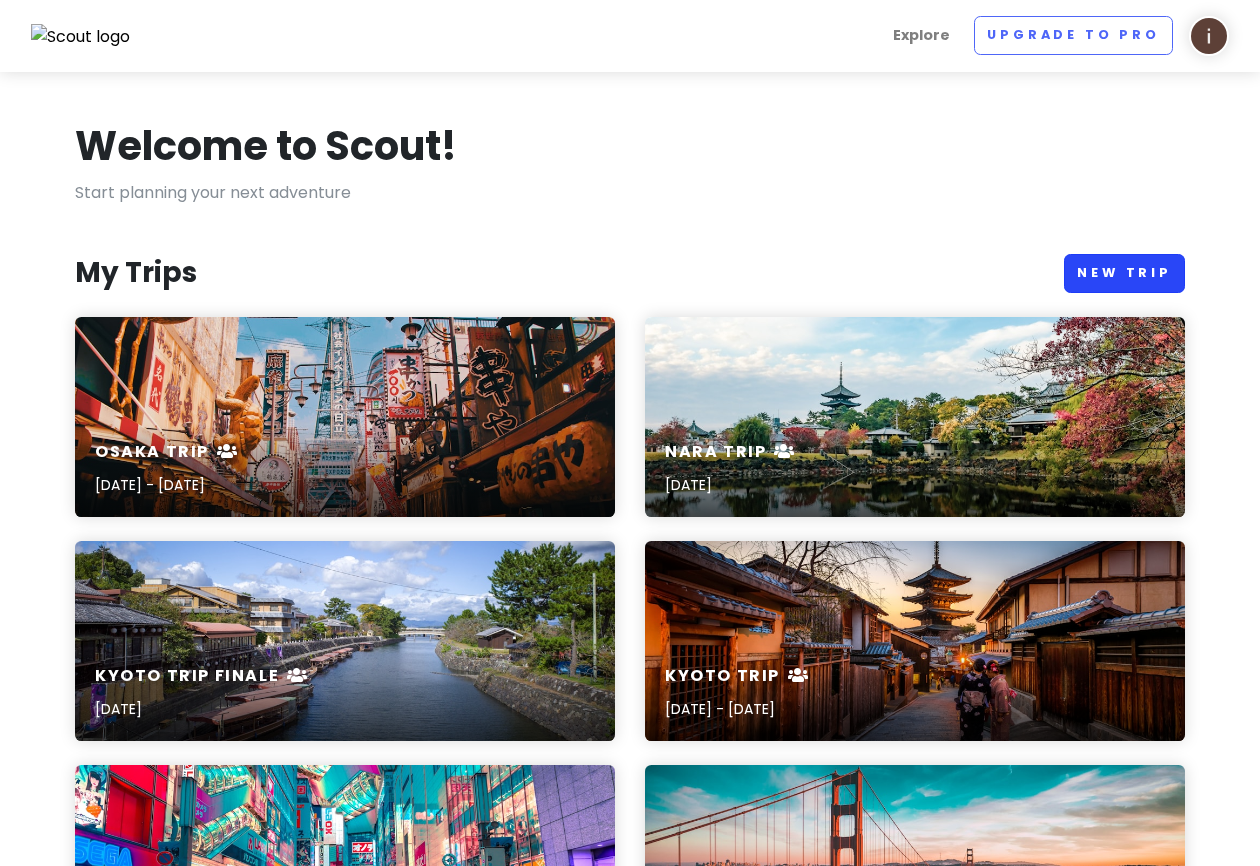 click on "New Trip" at bounding box center (1124, 273) 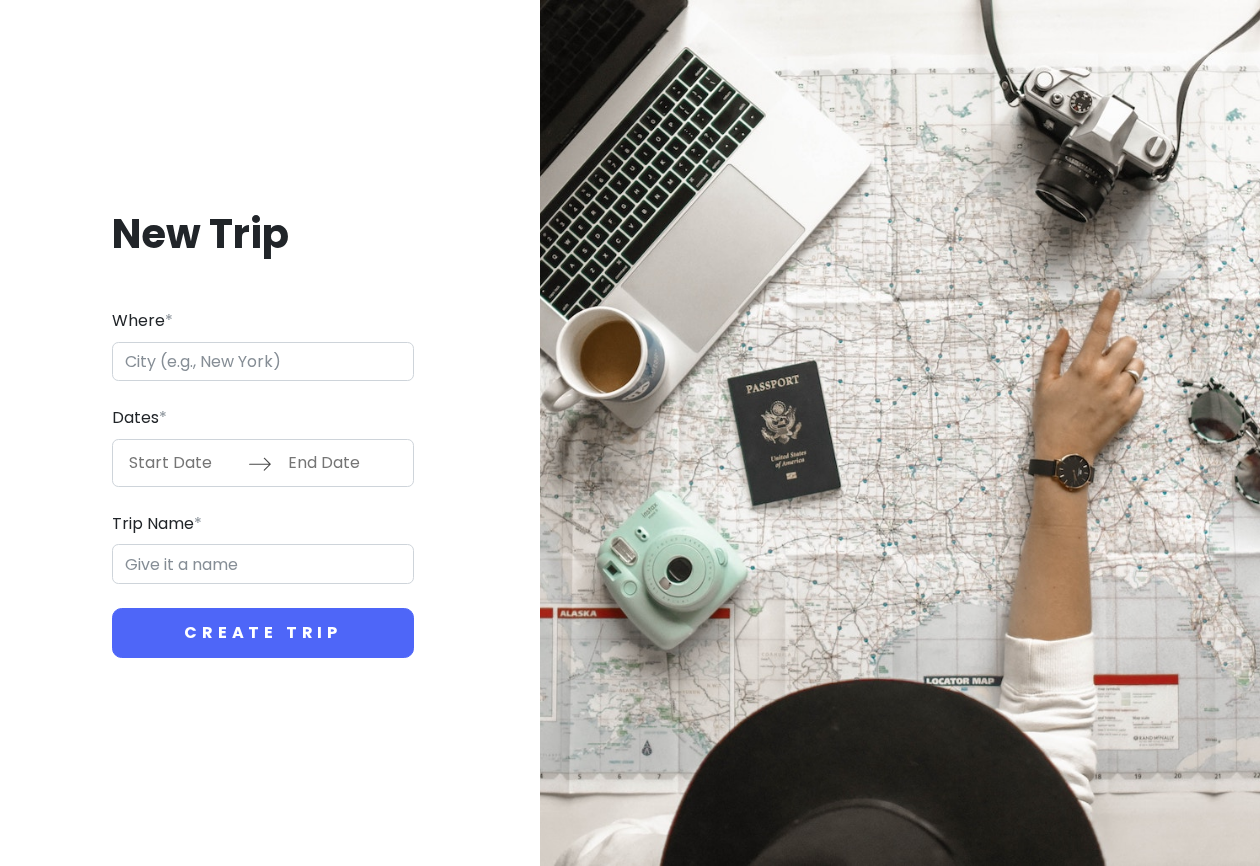 type on "i" 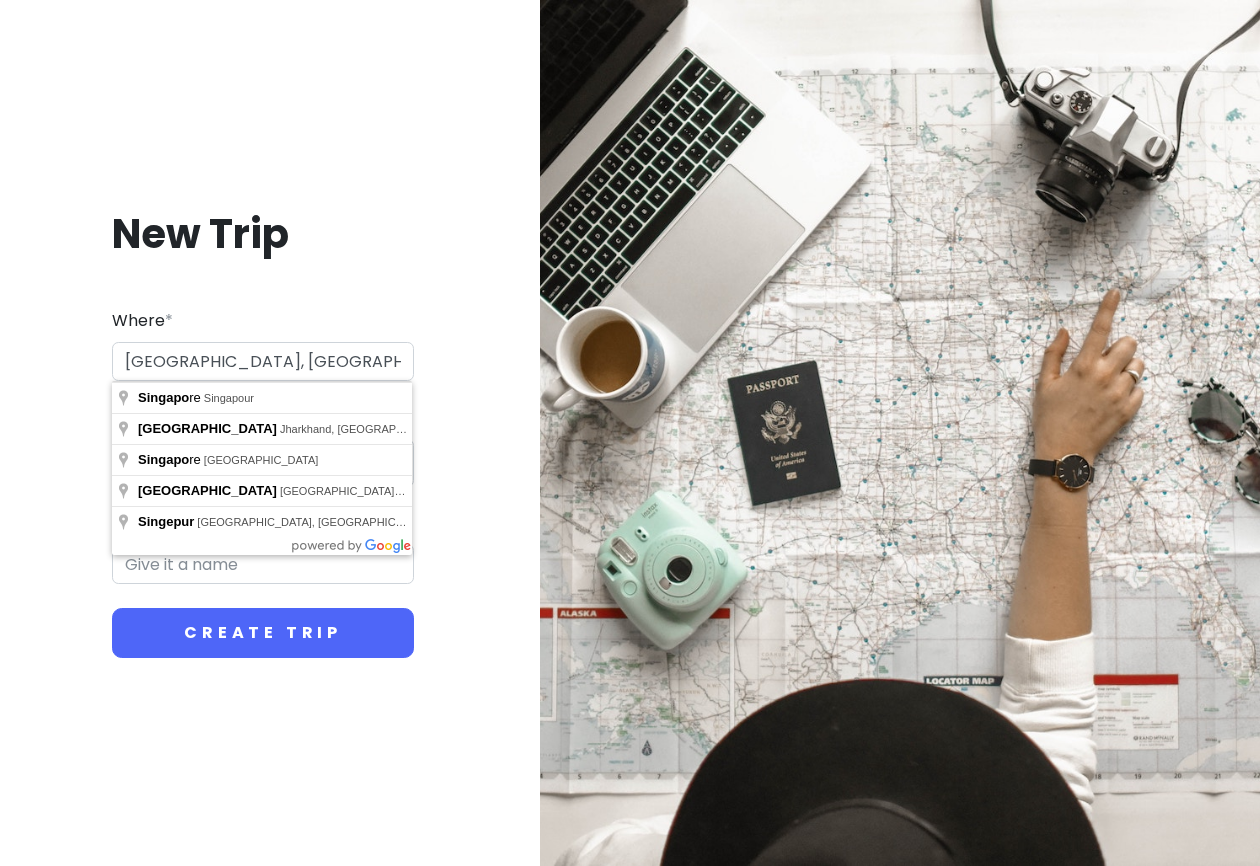 type on "Singapour" 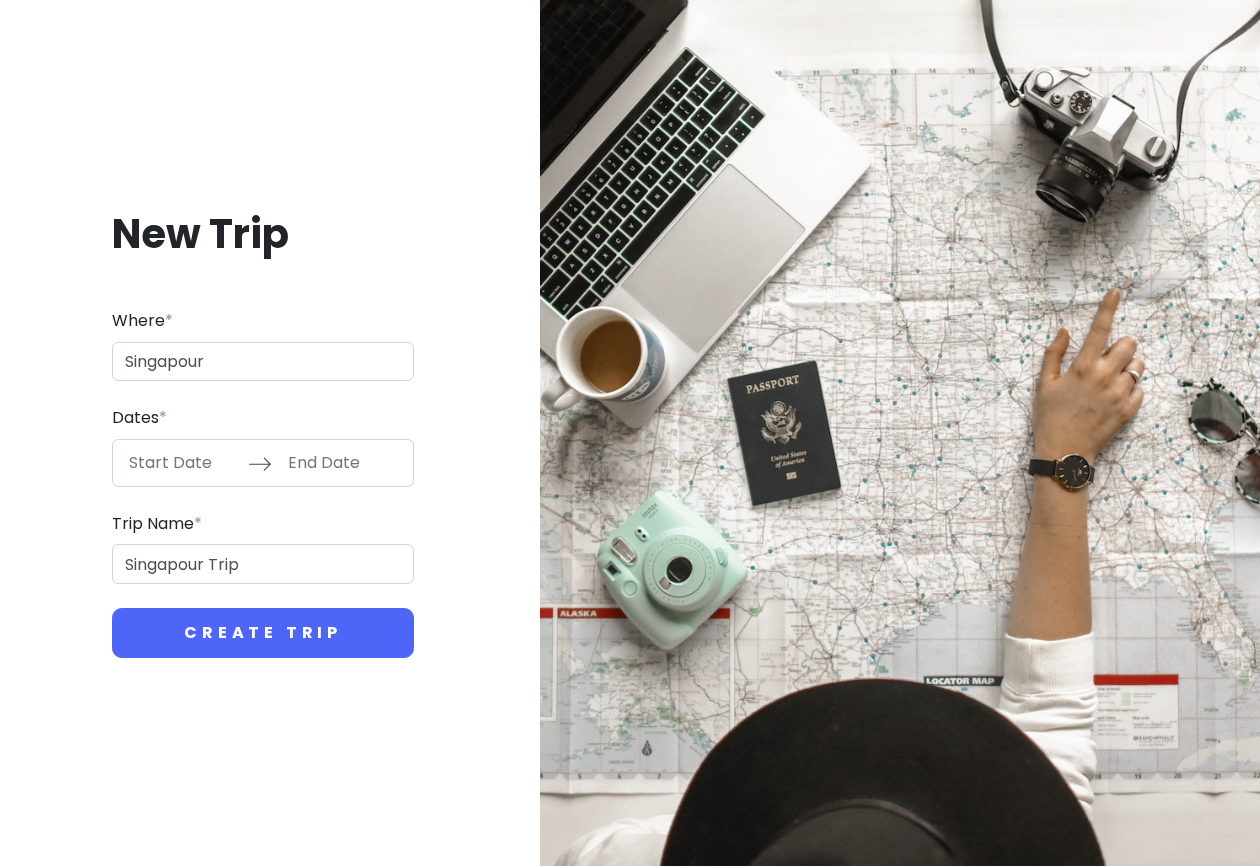 click at bounding box center (183, 463) 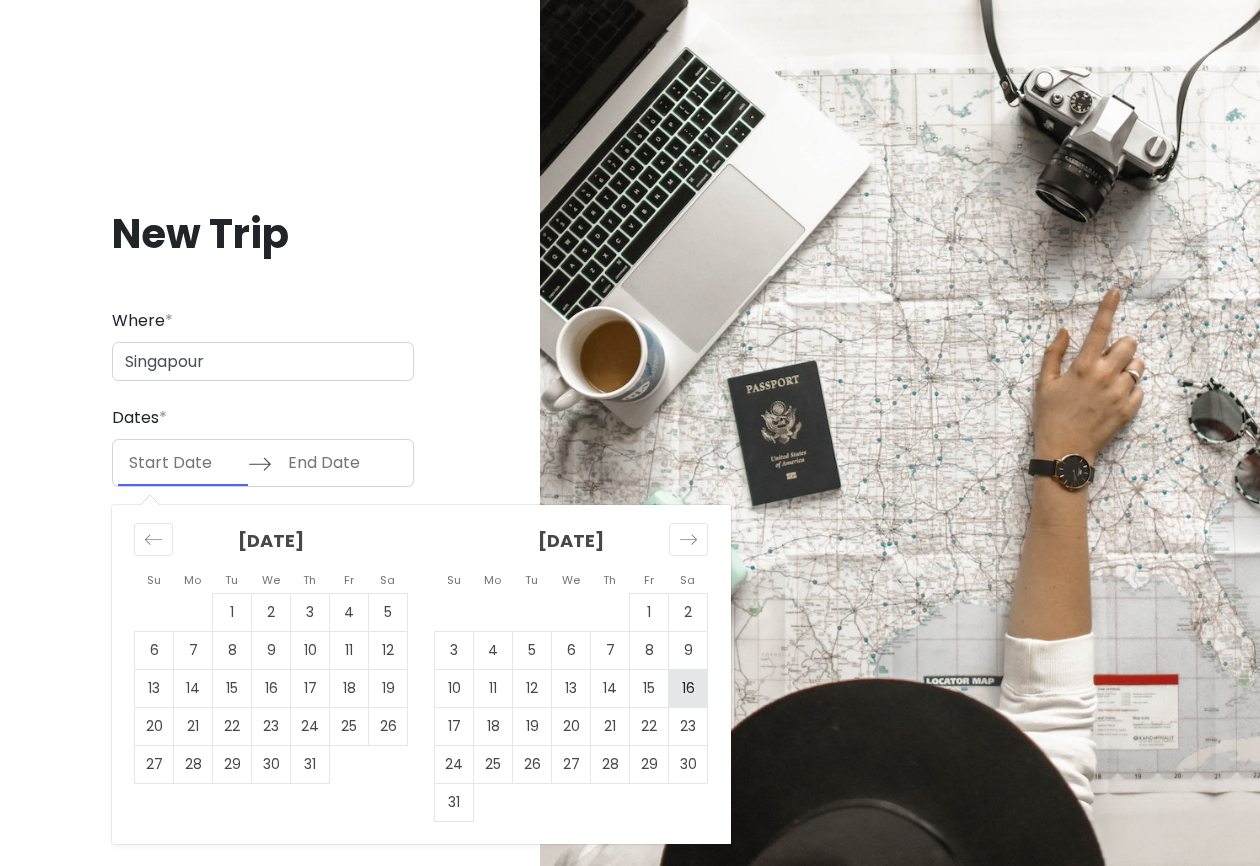 click on "16" at bounding box center (688, 688) 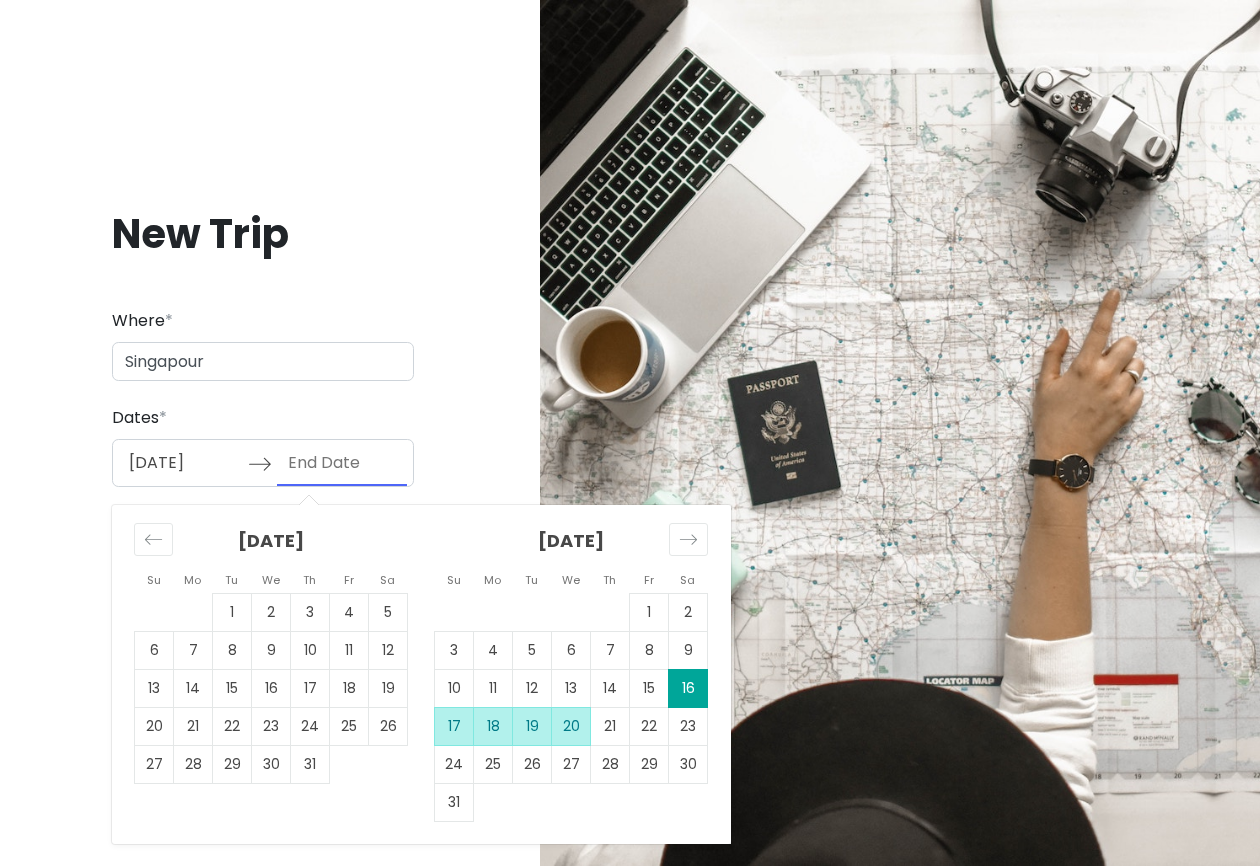 click on "20" at bounding box center [571, 726] 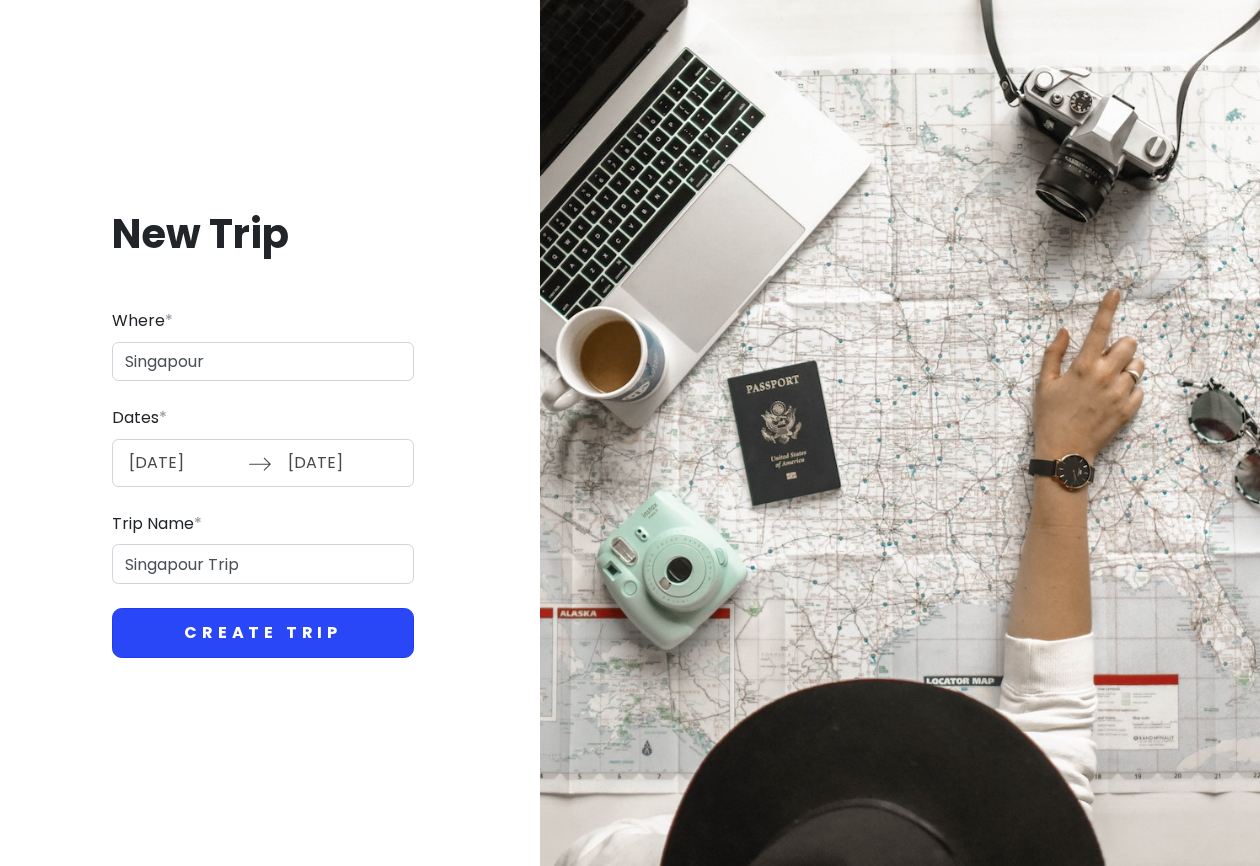 click on "Create Trip" at bounding box center (263, 633) 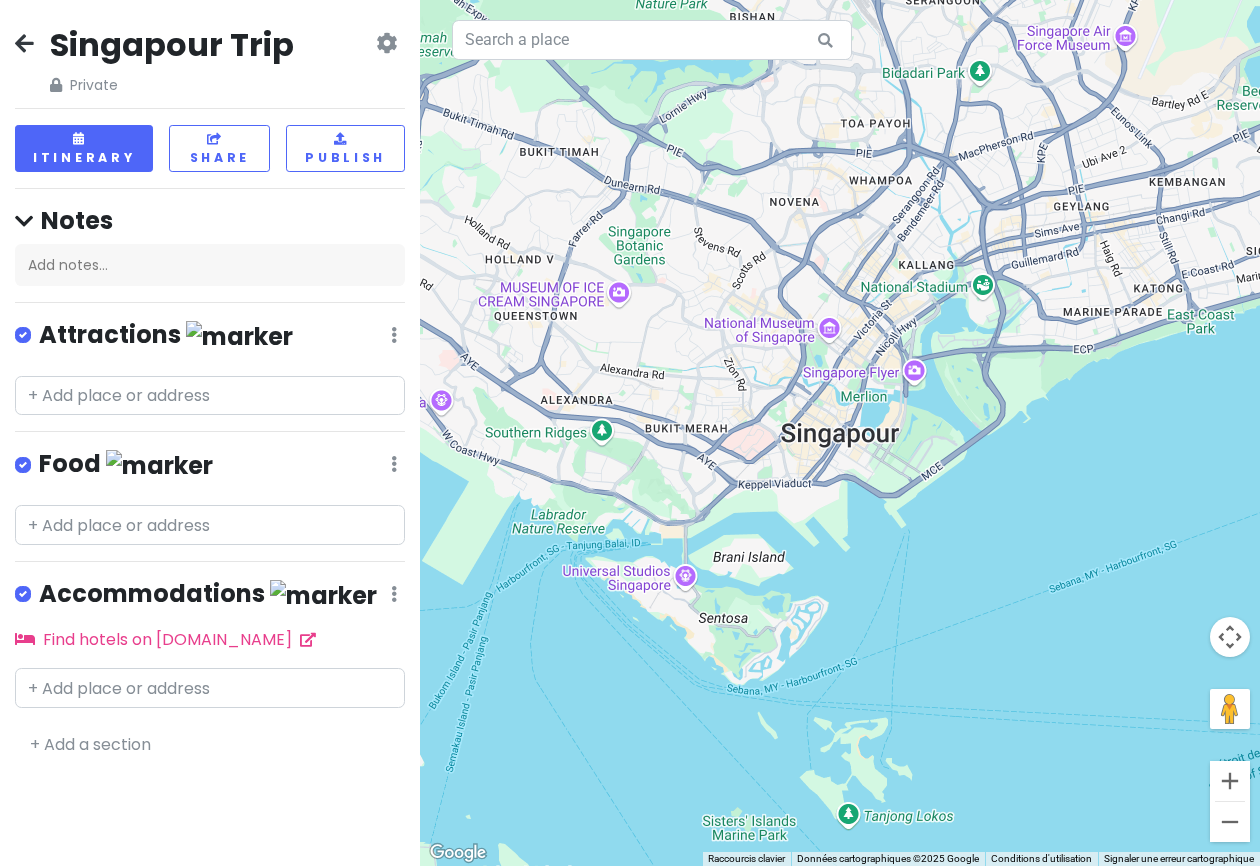 click at bounding box center (386, 43) 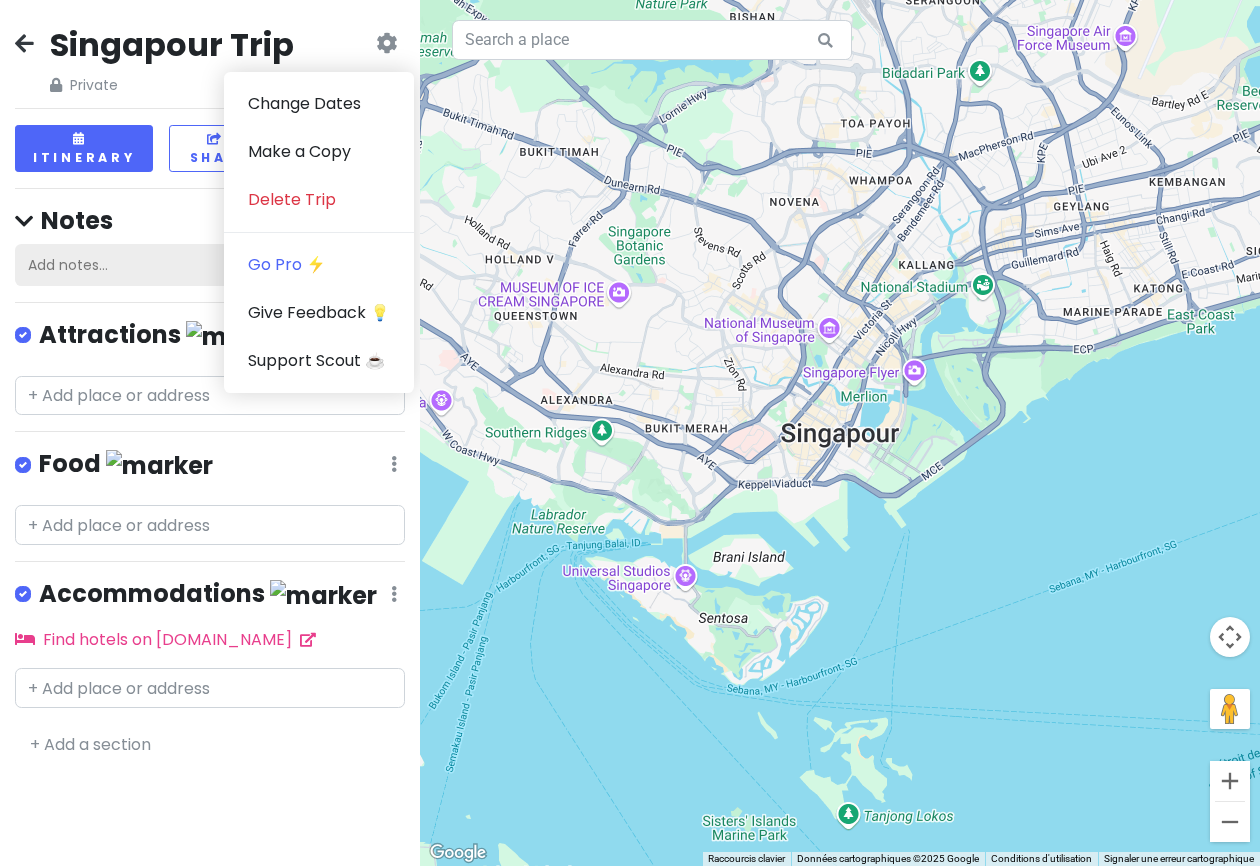 click on "Add notes..." at bounding box center [210, 265] 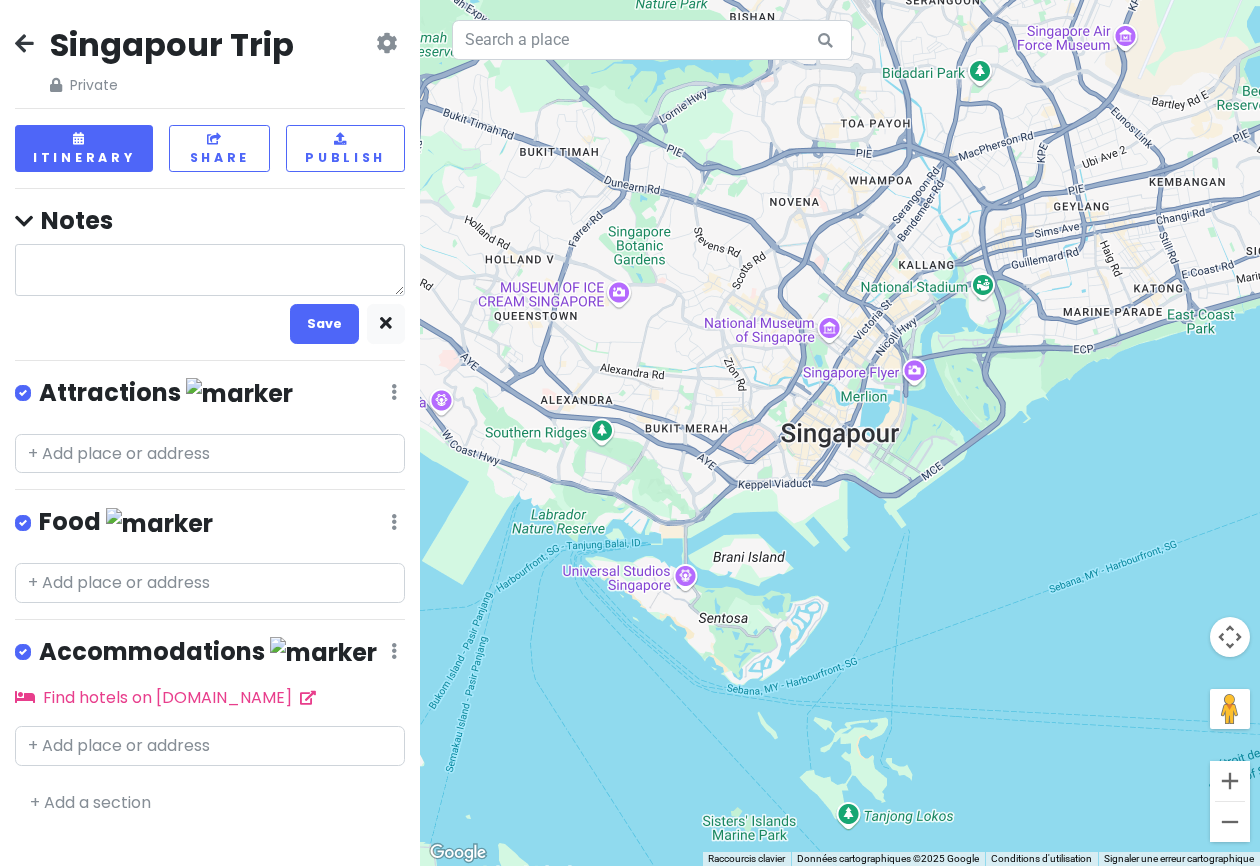 click on "Notes" at bounding box center (210, 220) 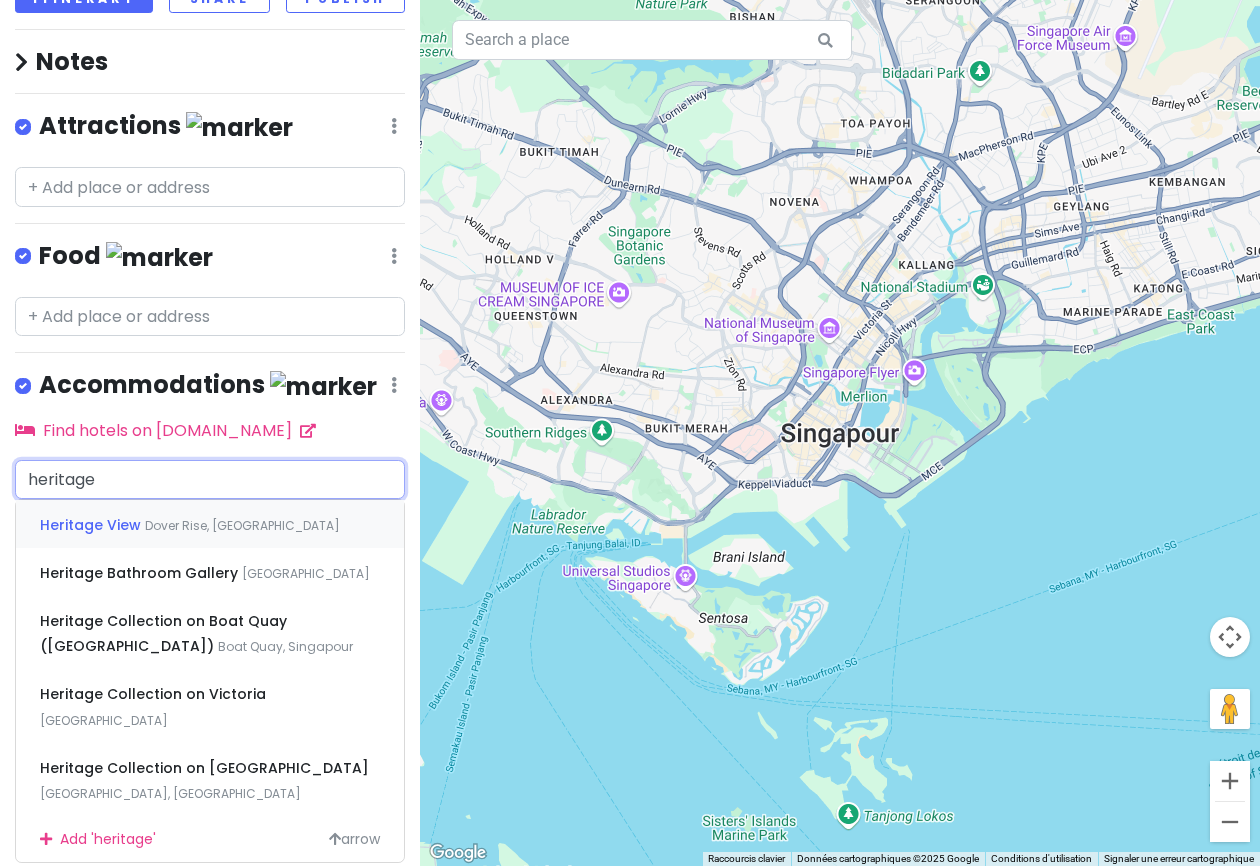 scroll, scrollTop: 160, scrollLeft: 0, axis: vertical 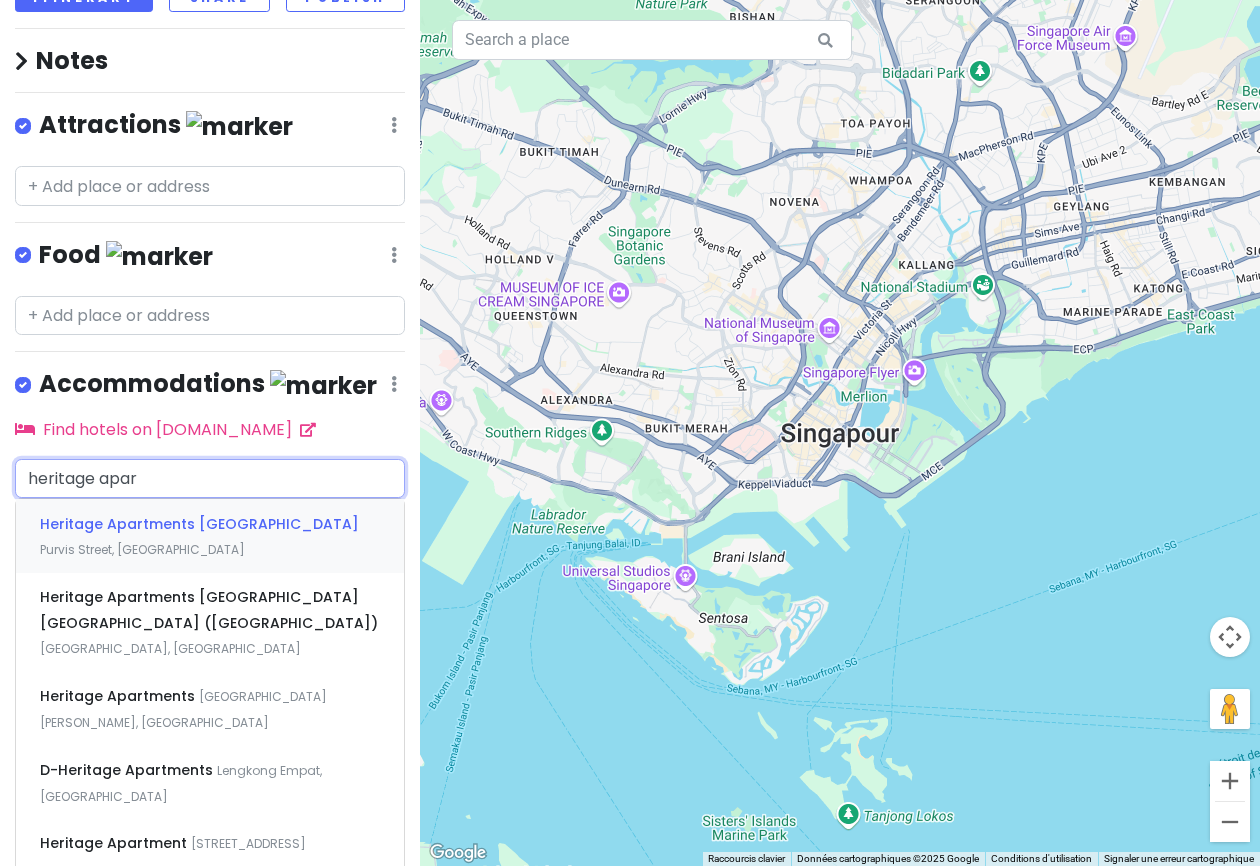 type on "heritage apart" 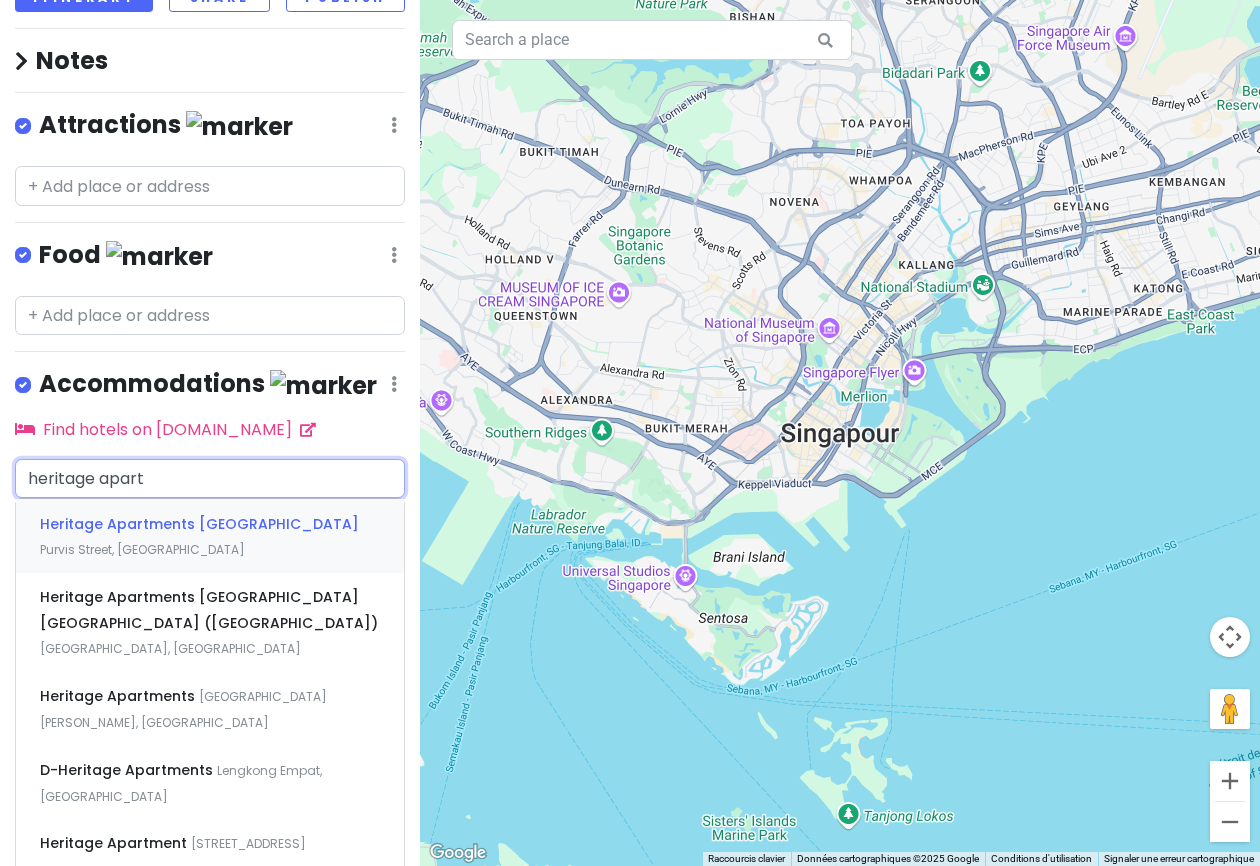 click on "Heritage Apartments [GEOGRAPHIC_DATA]   [GEOGRAPHIC_DATA], [GEOGRAPHIC_DATA]" at bounding box center [210, 536] 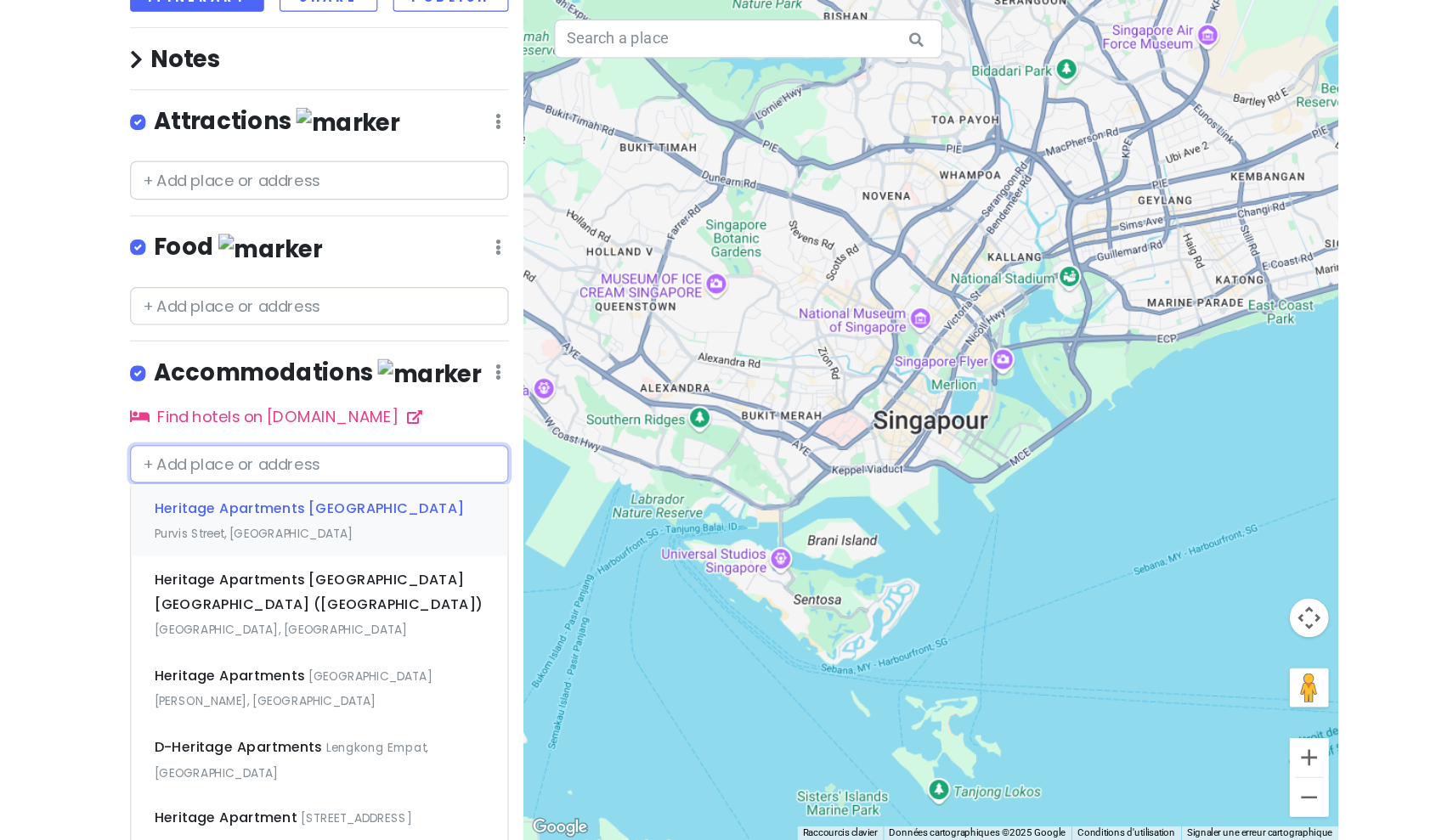 scroll, scrollTop: 0, scrollLeft: 0, axis: both 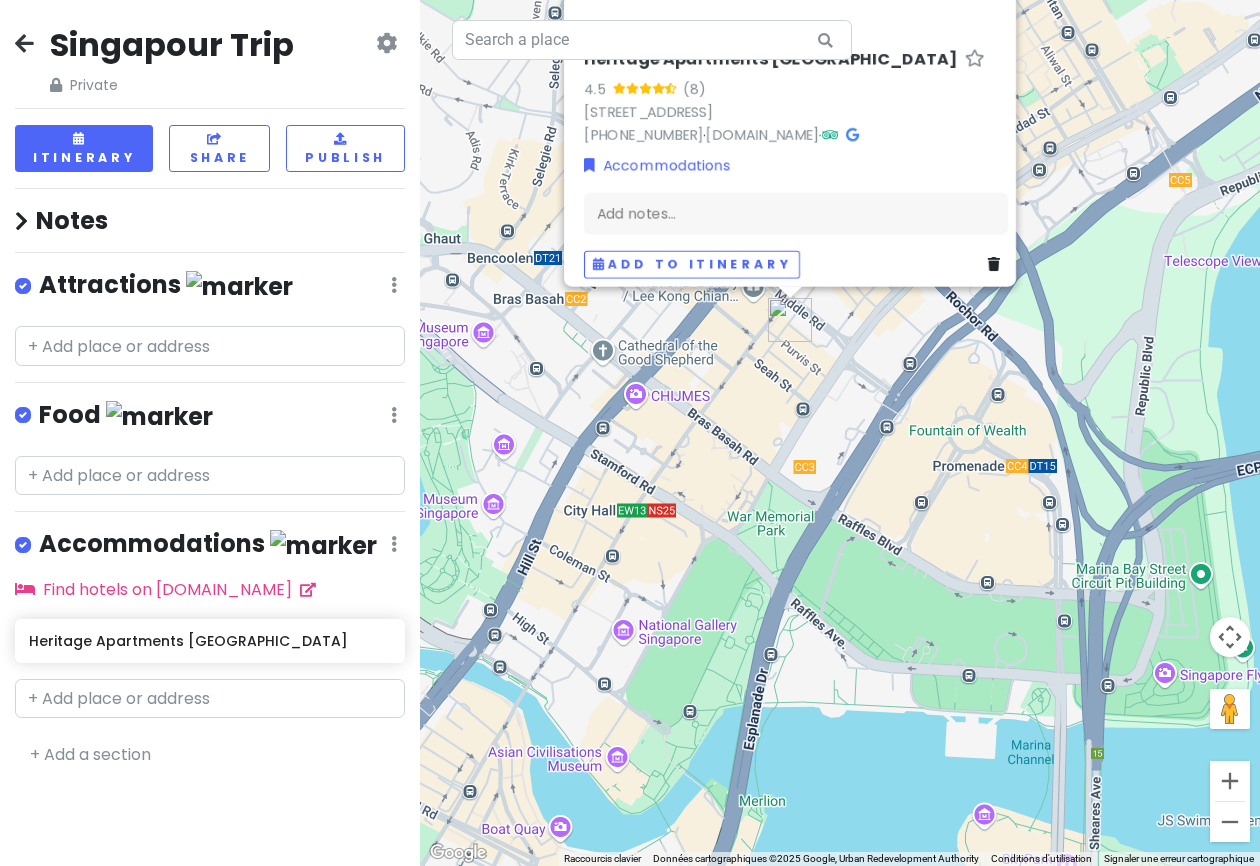 drag, startPoint x: 810, startPoint y: 243, endPoint x: 809, endPoint y: 369, distance: 126.00397 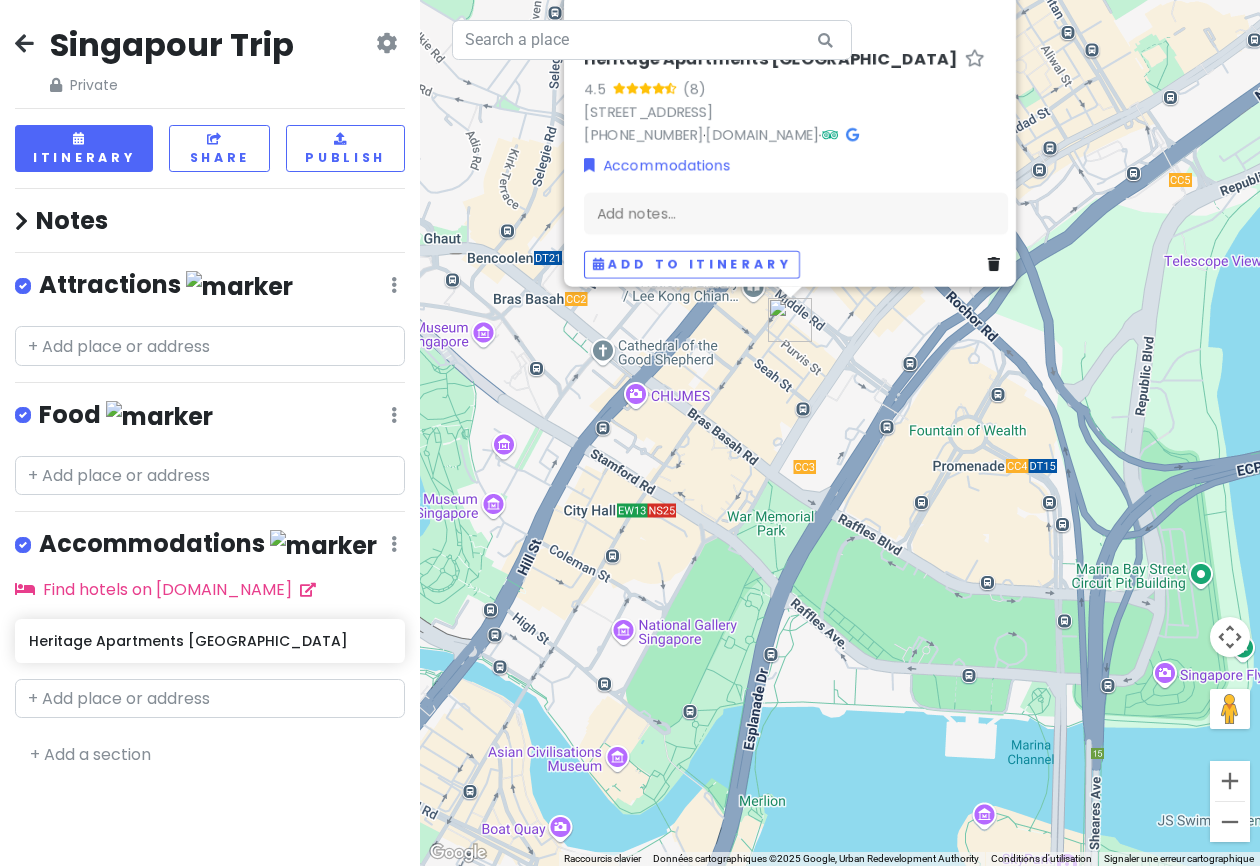 click on "Heritage Apartments [GEOGRAPHIC_DATA] 4.5        (8) [STREET_ADDRESS] [PHONE_NUMBER]   ·   [DOMAIN_NAME]   ·   Accommodations Add notes...  Add to itinerary" at bounding box center (840, 433) 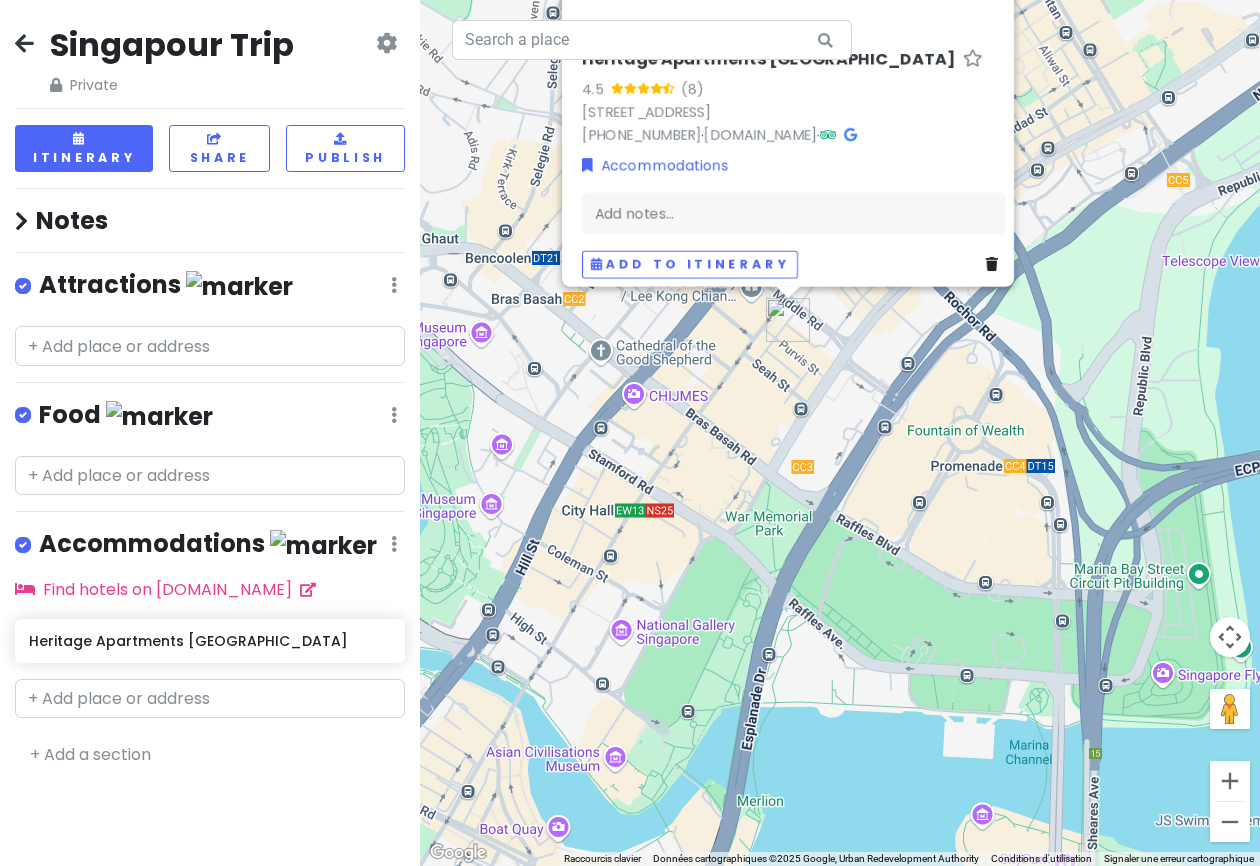 click at bounding box center [394, 285] 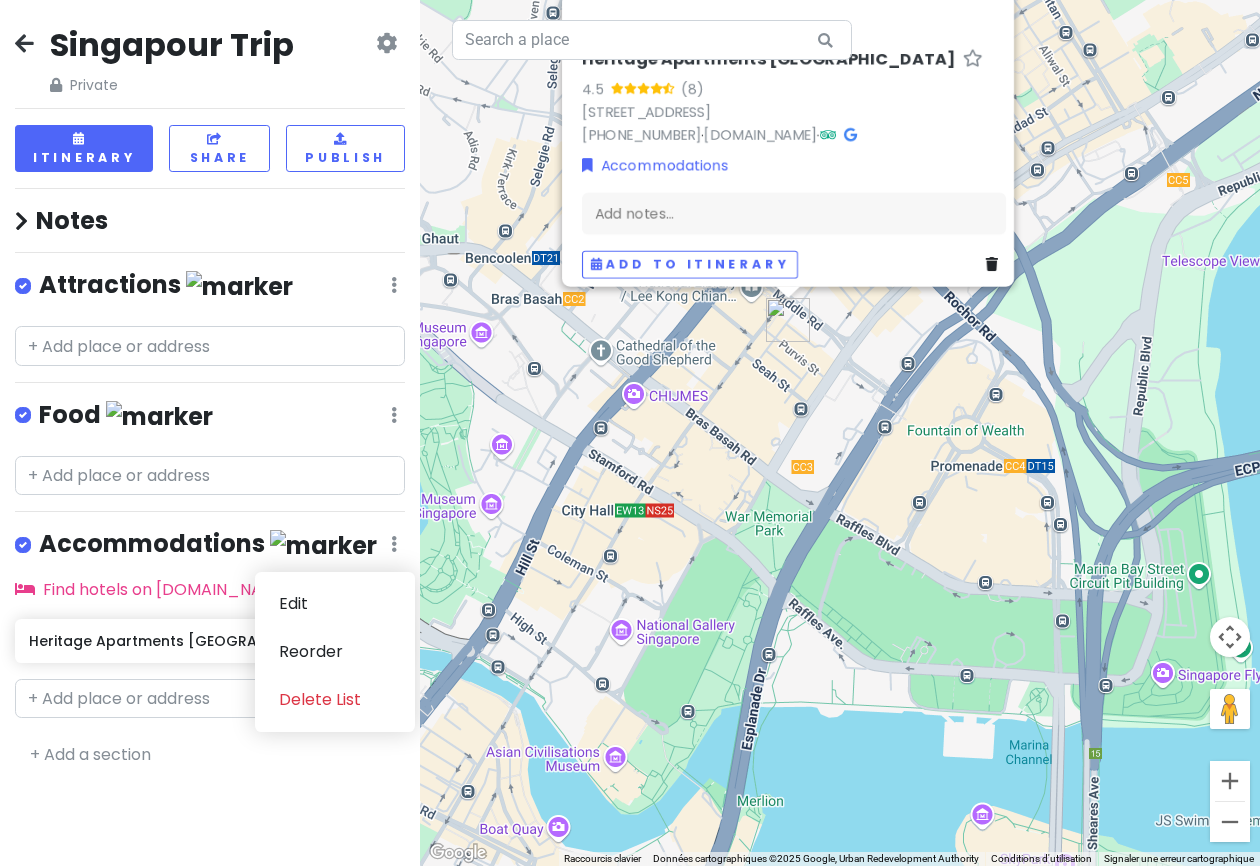 click at bounding box center (394, 544) 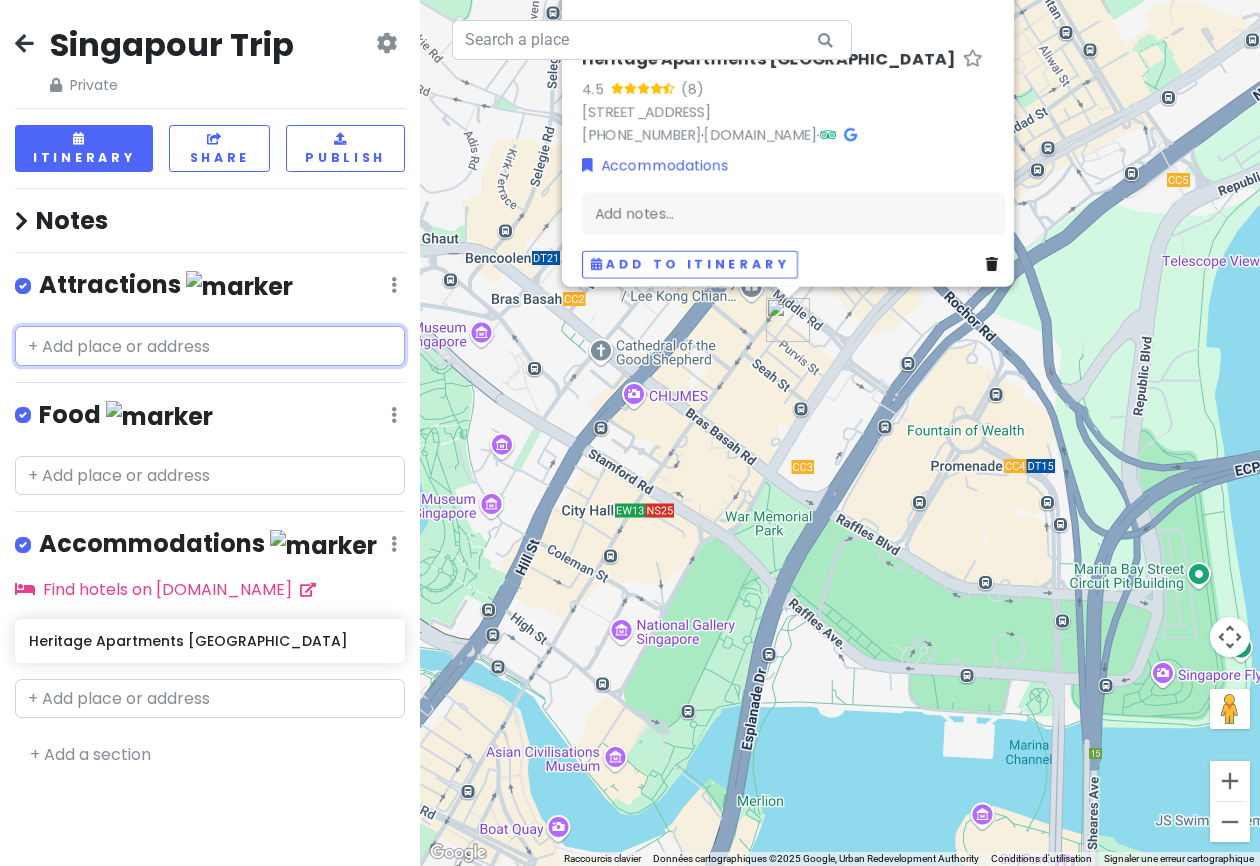 click at bounding box center (210, 346) 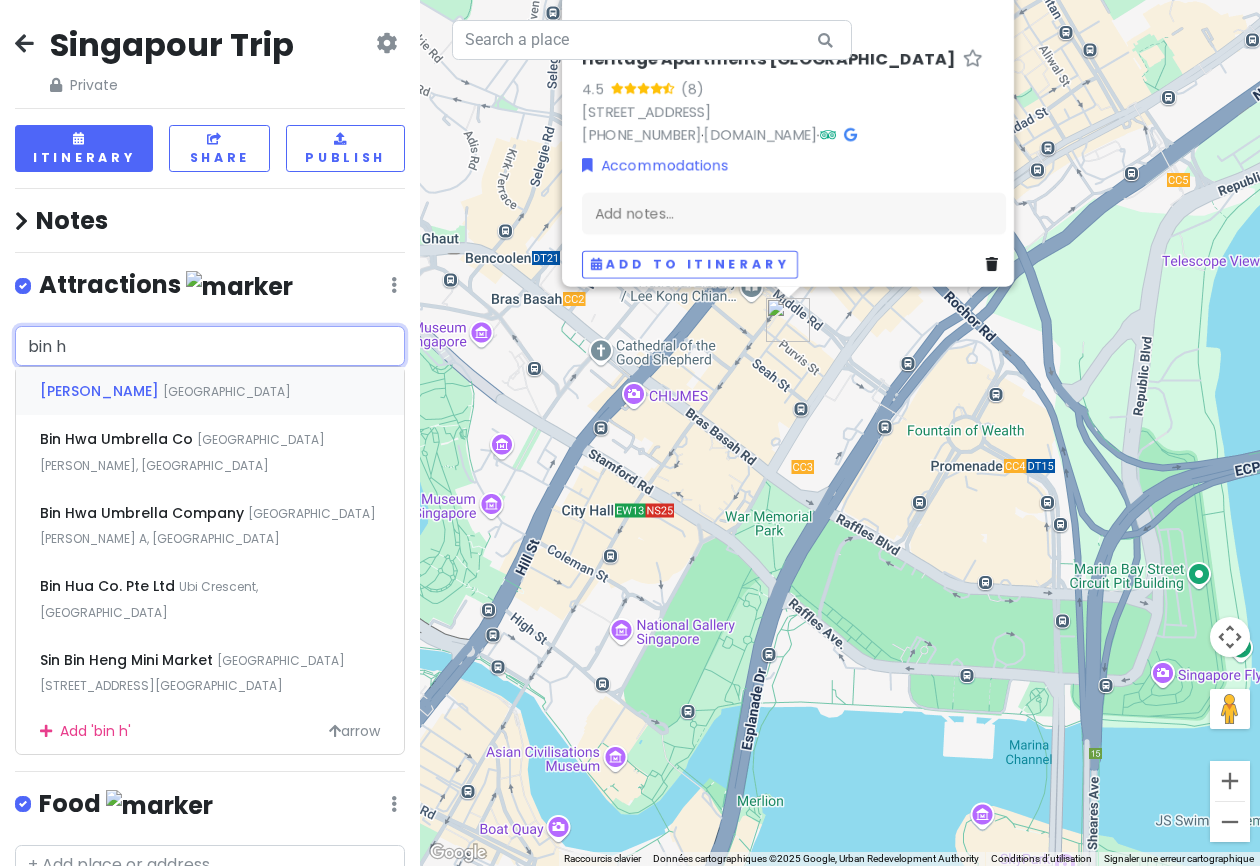 type on "滨海" 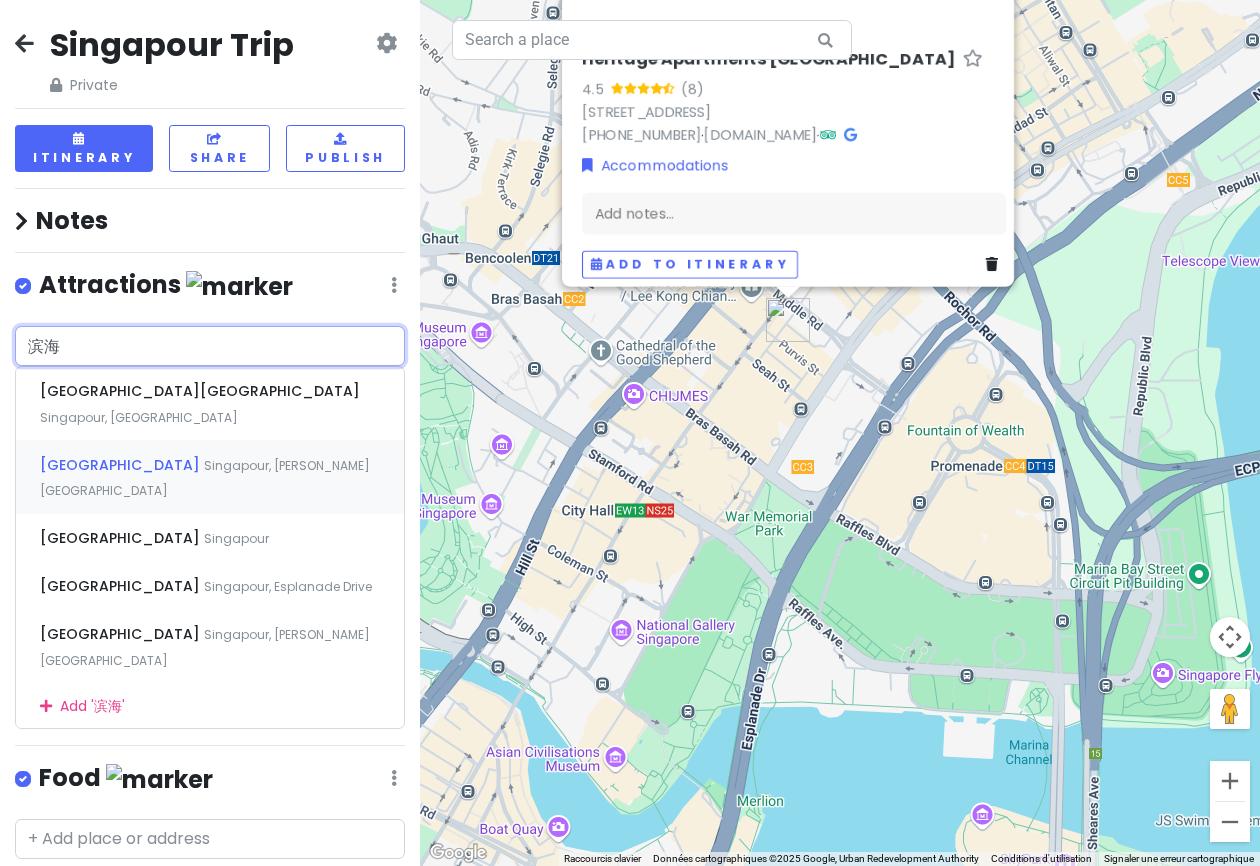 click on "Singapour, [PERSON_NAME][GEOGRAPHIC_DATA]" at bounding box center (139, 417) 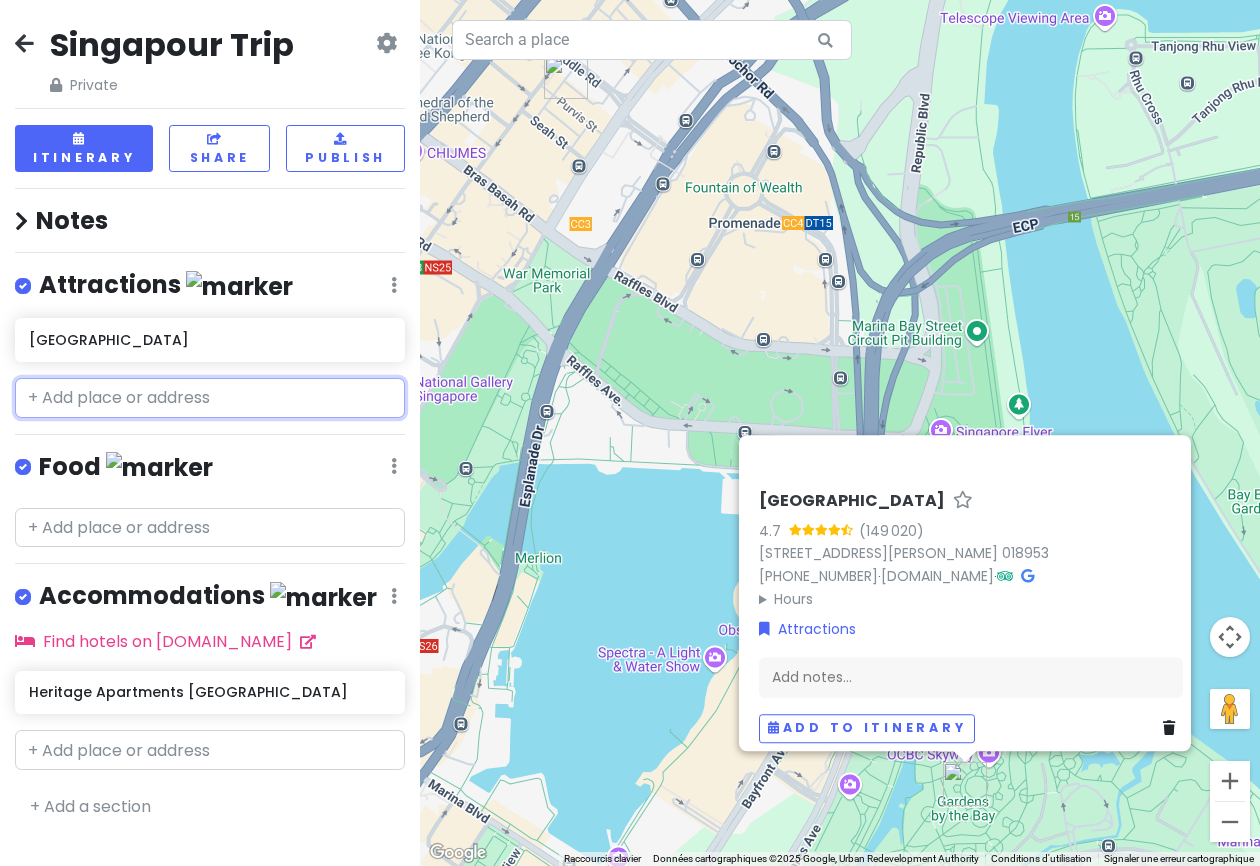 click at bounding box center [210, 398] 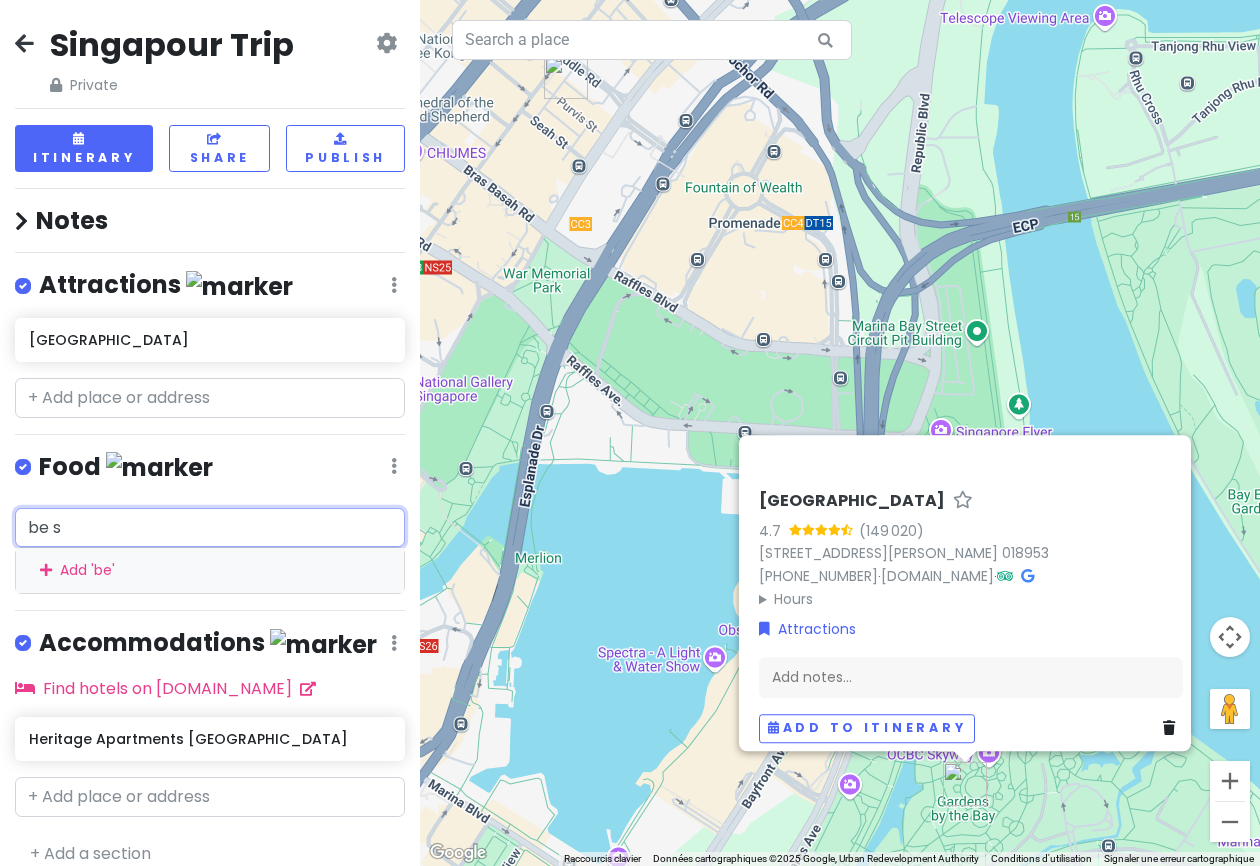 type on "best" 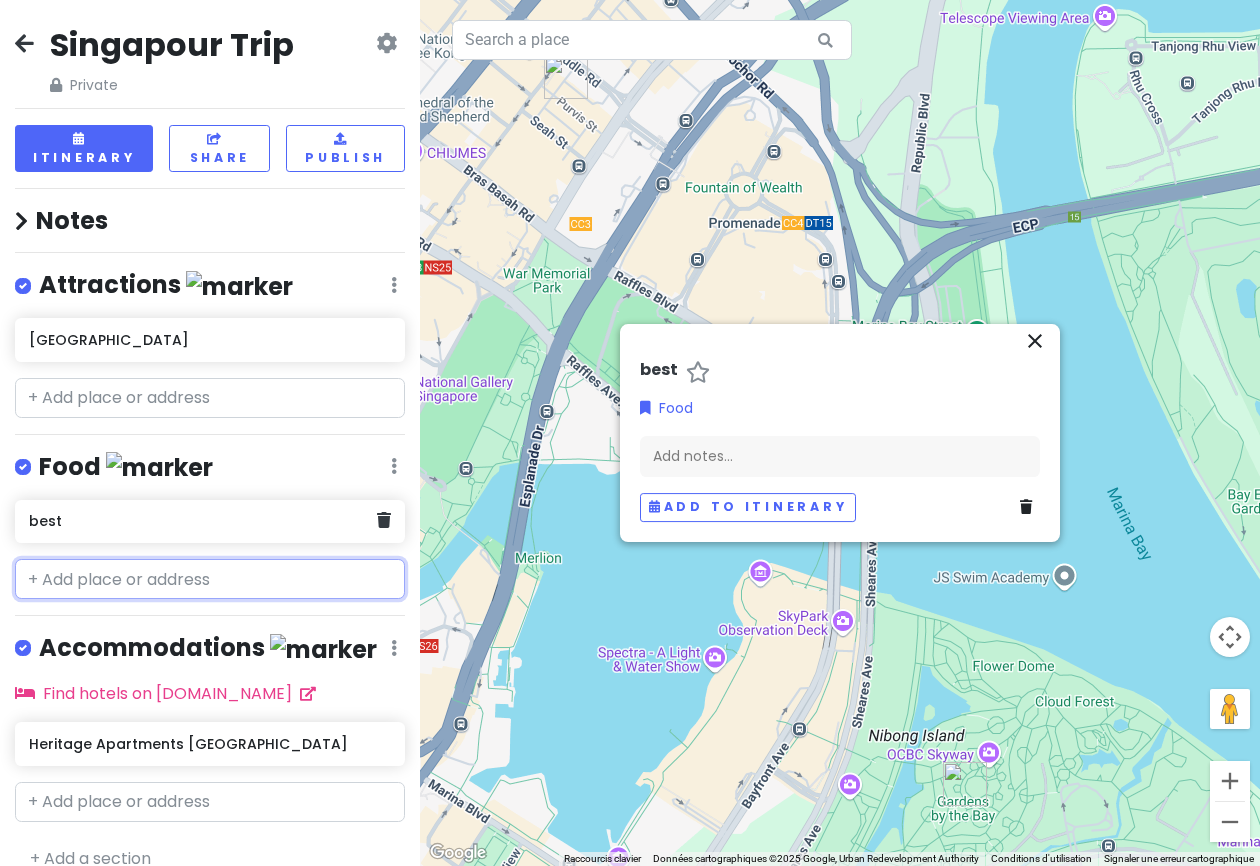 click on "best" at bounding box center [202, 521] 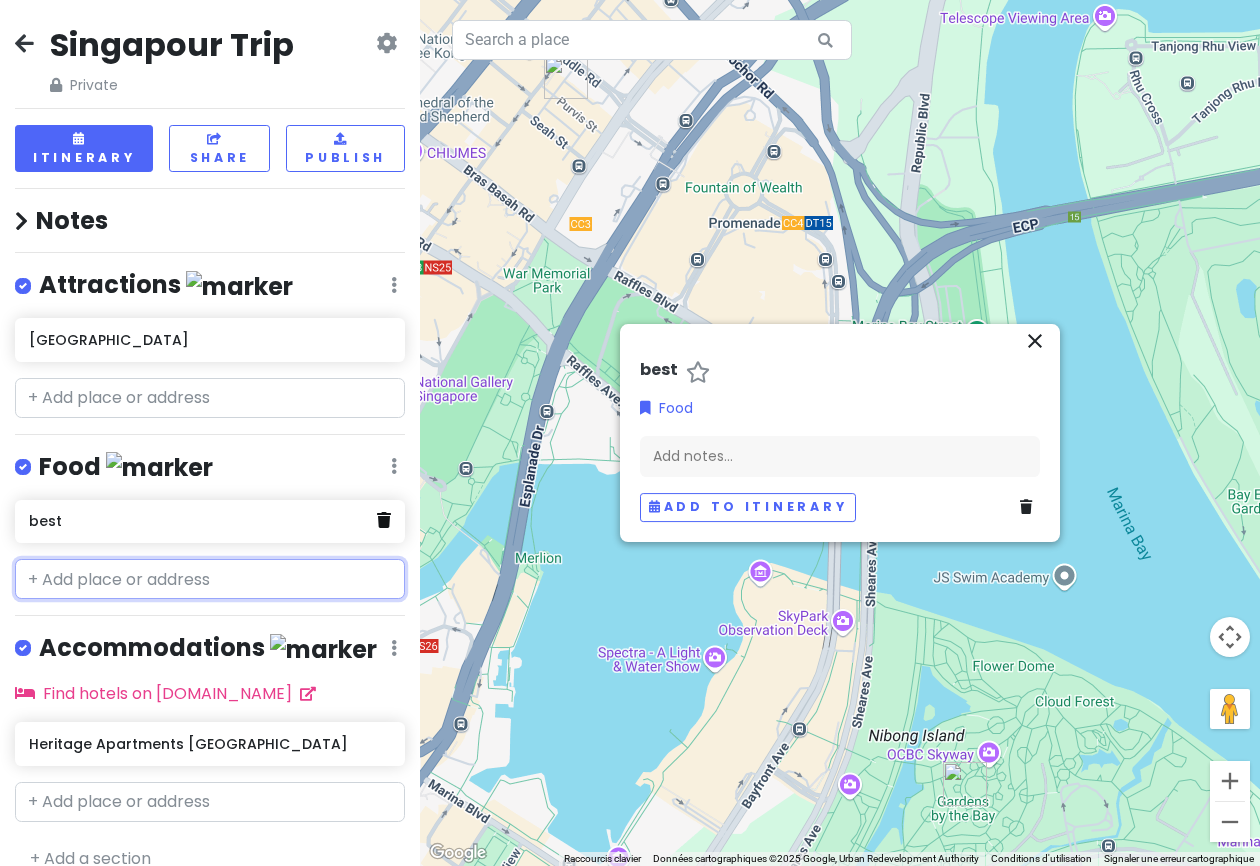 click at bounding box center (384, 520) 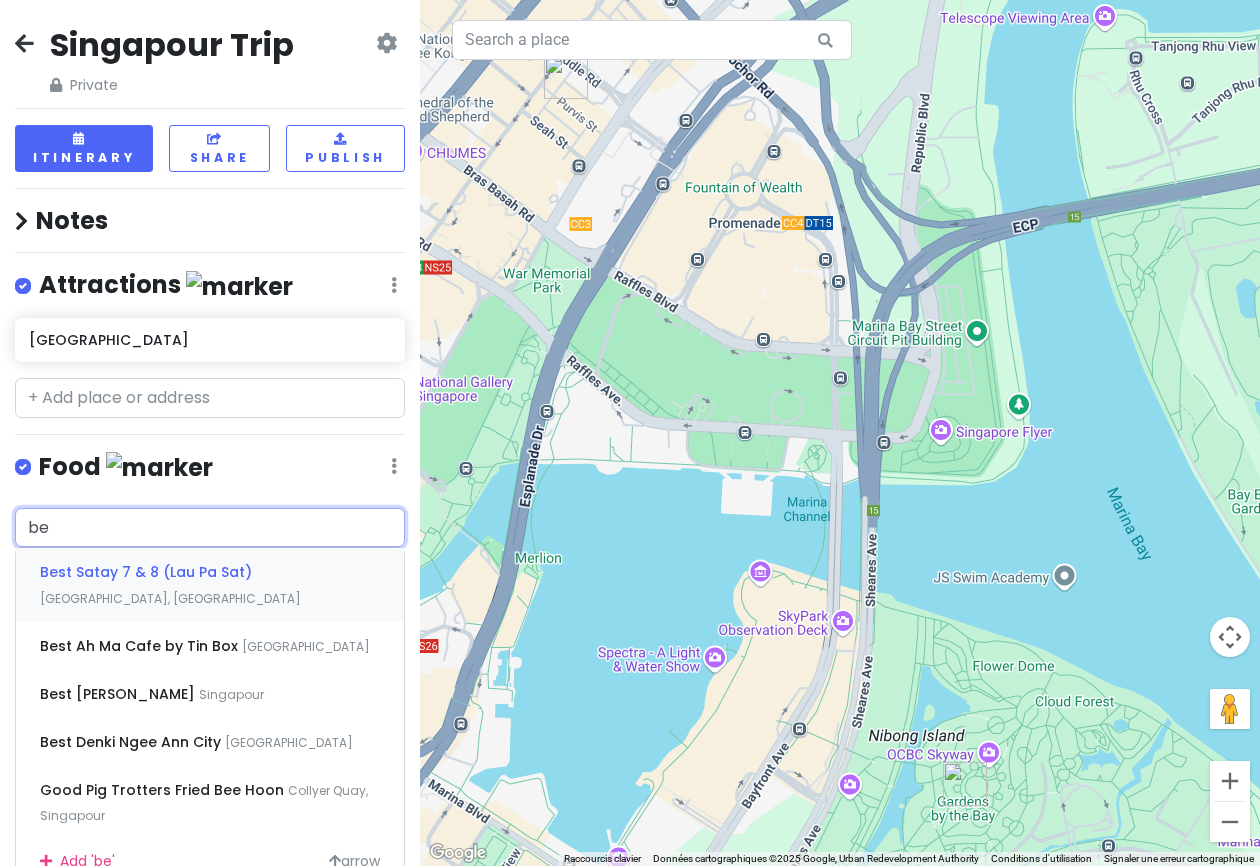 type on "b" 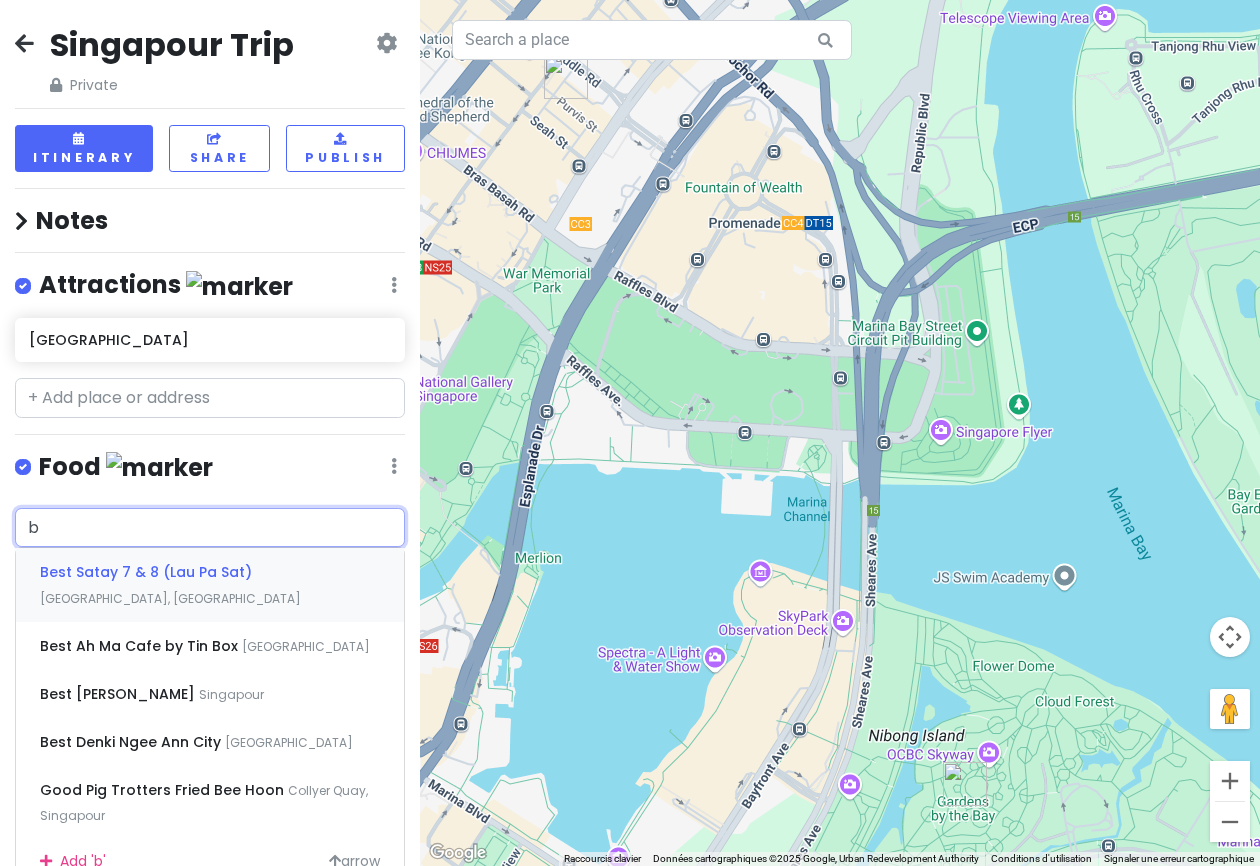 type 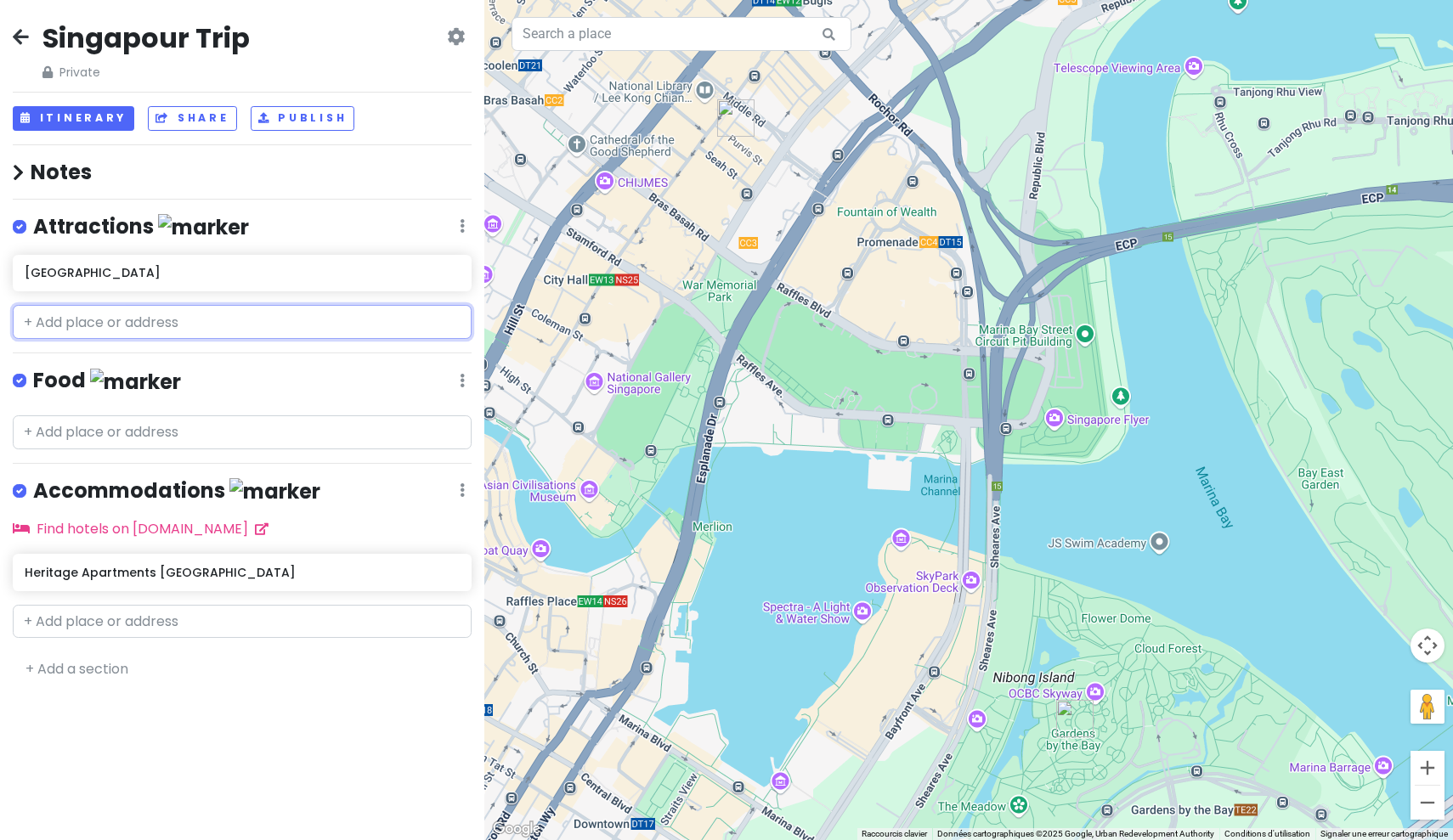 click at bounding box center (242, 322) 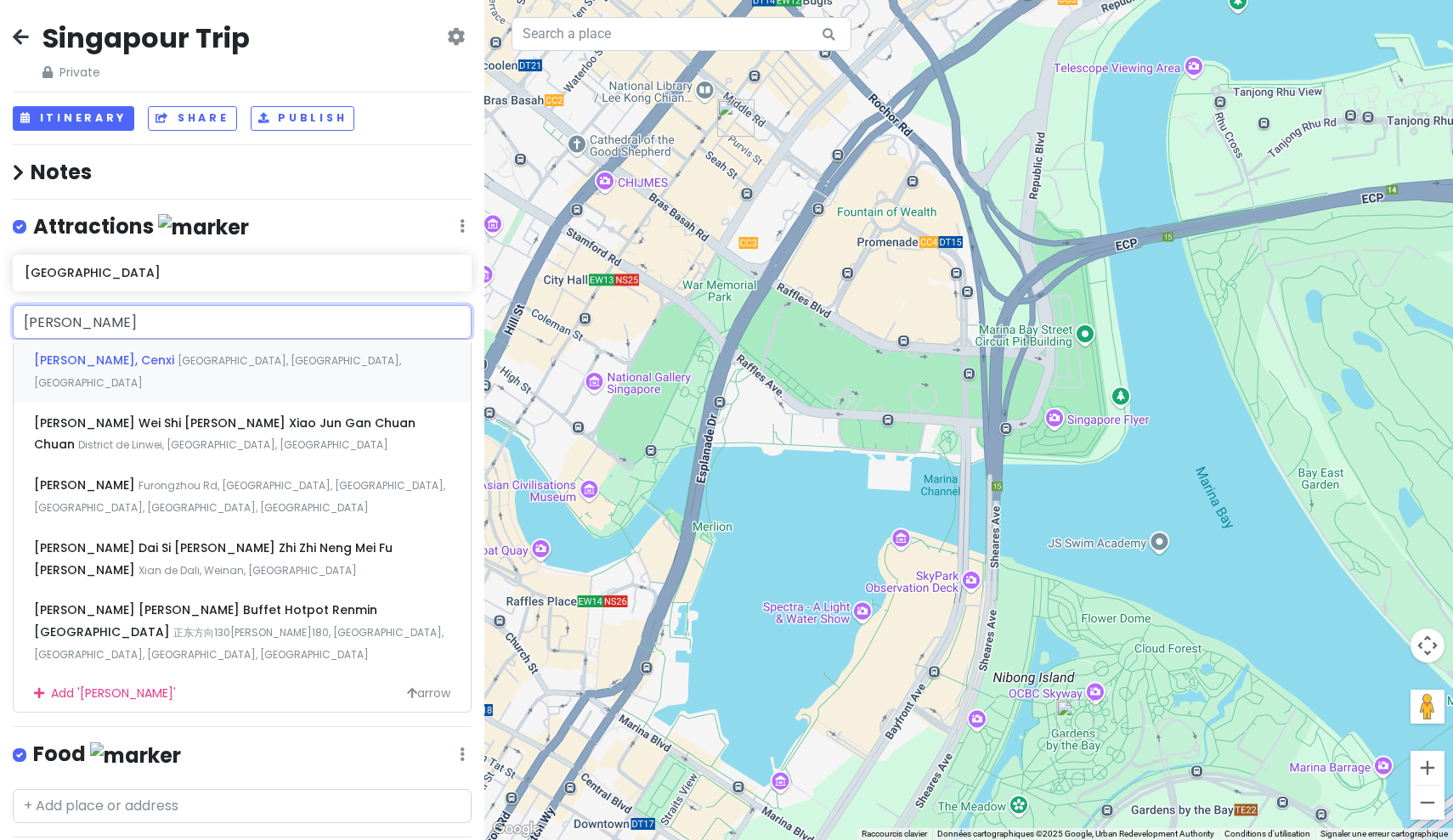 type on "鱼尾狮" 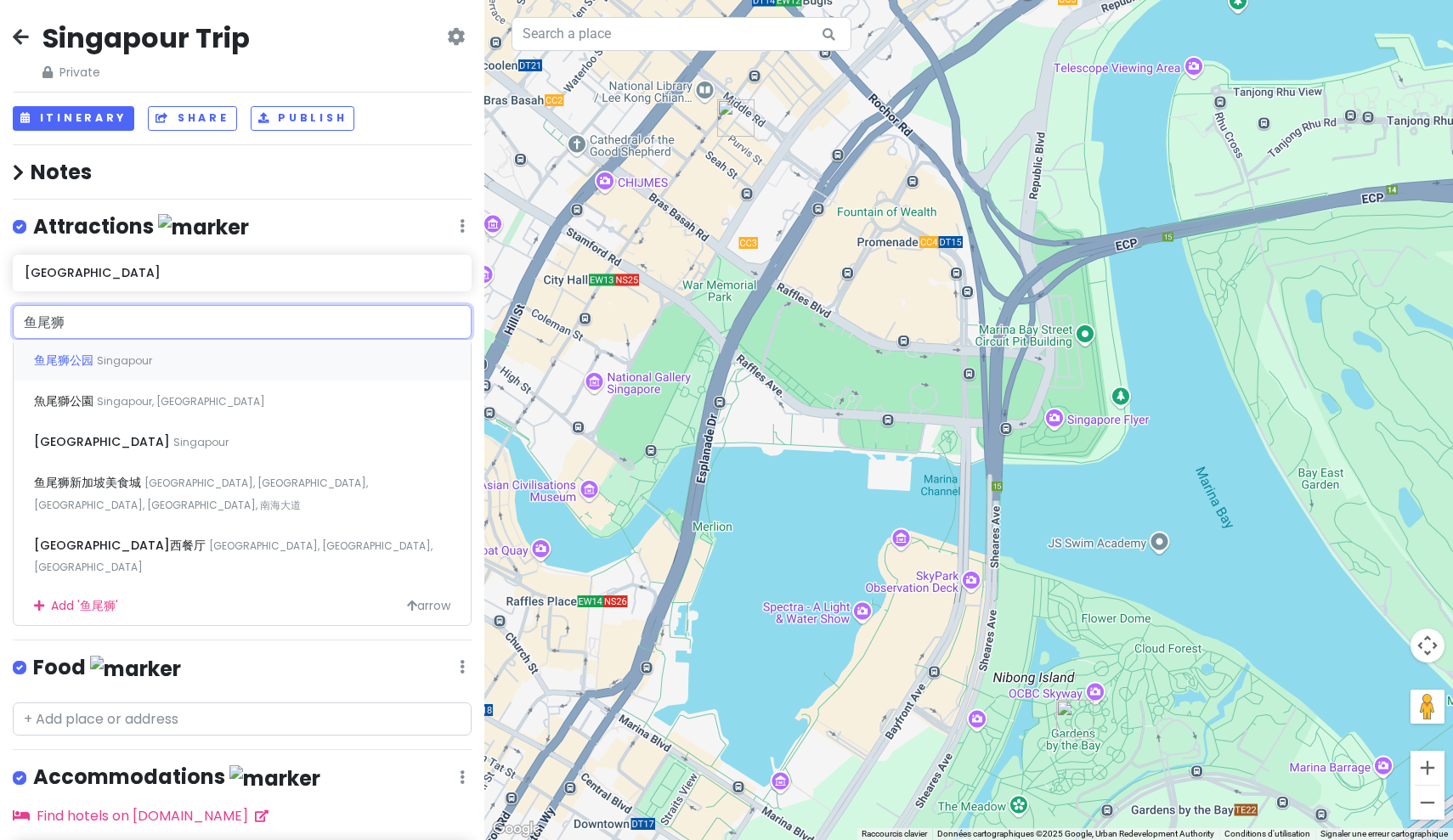 click on "Singapour" at bounding box center [124, 360] 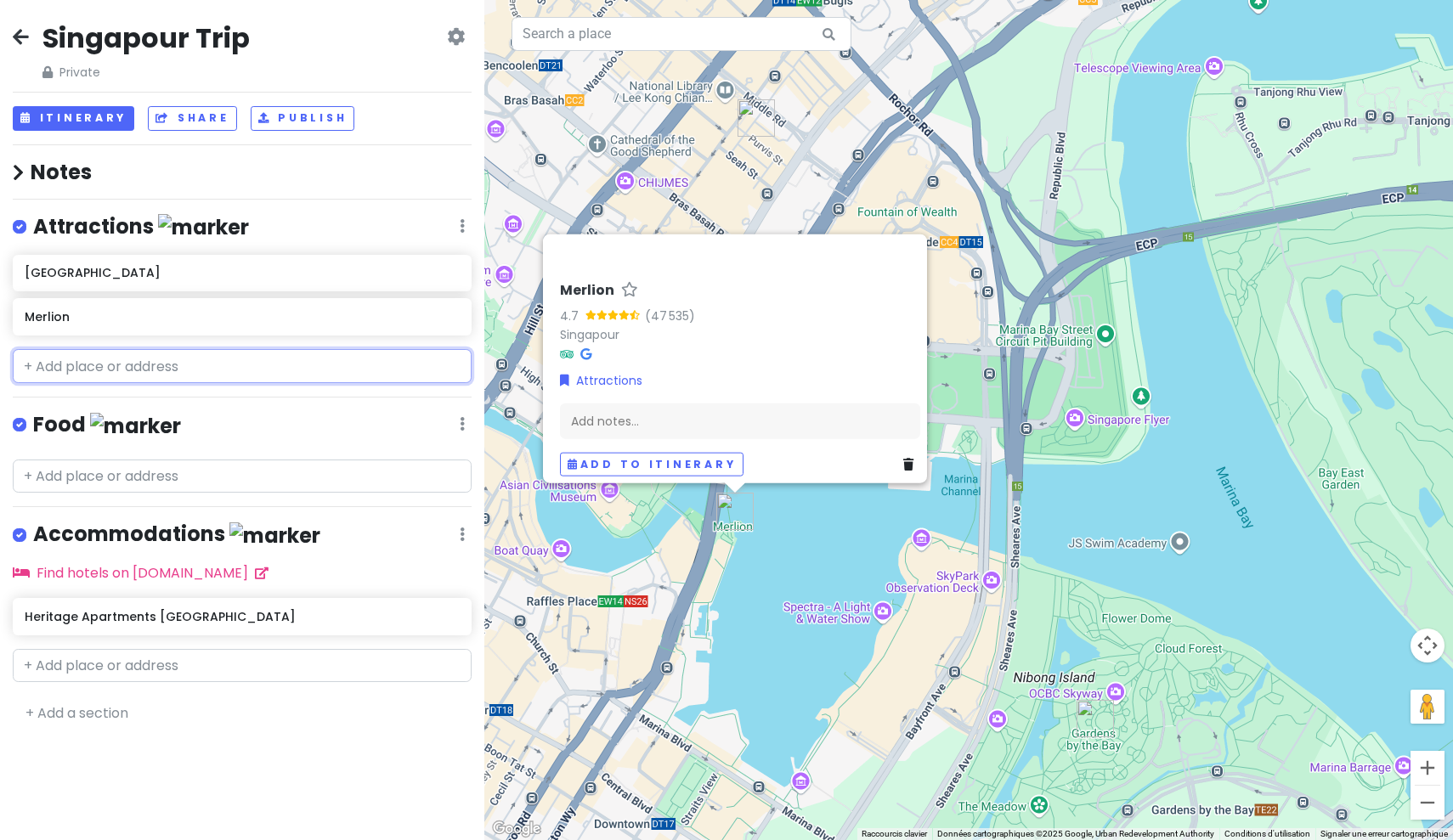 click at bounding box center [242, 366] 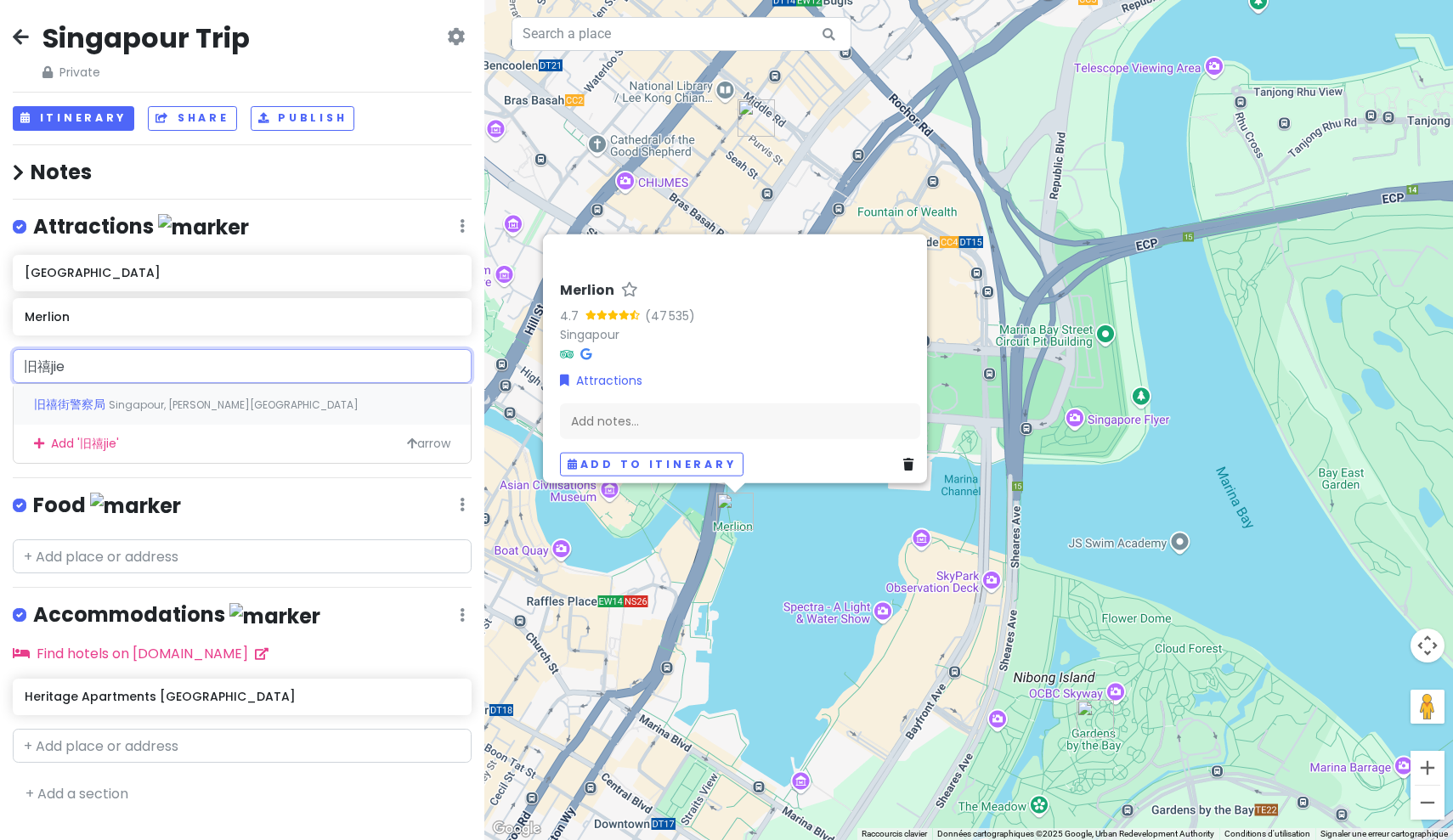type on "旧[GEOGRAPHIC_DATA]" 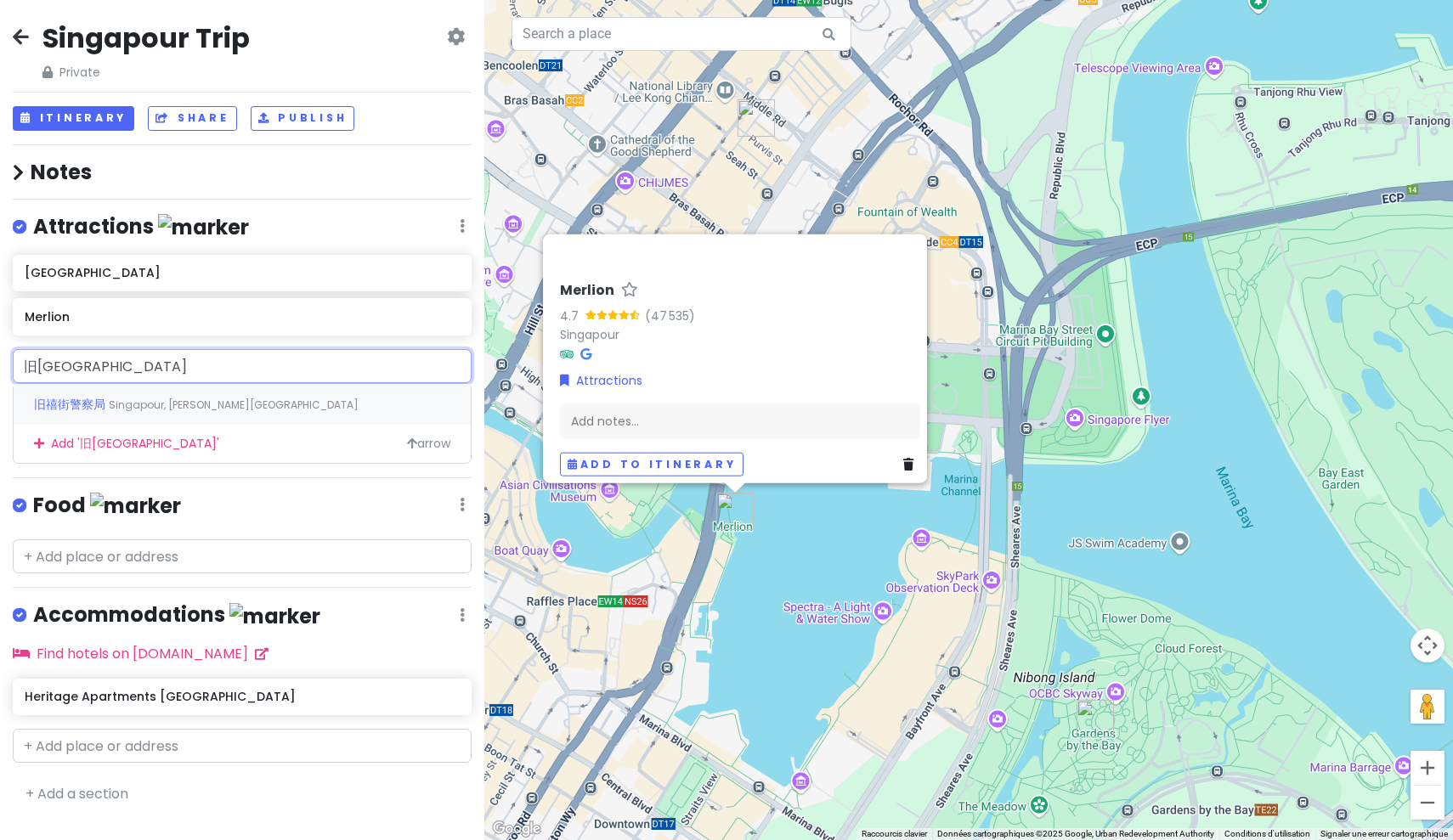 click on "旧禧街警察局   [GEOGRAPHIC_DATA], [PERSON_NAME][GEOGRAPHIC_DATA]" at bounding box center [242, 404] 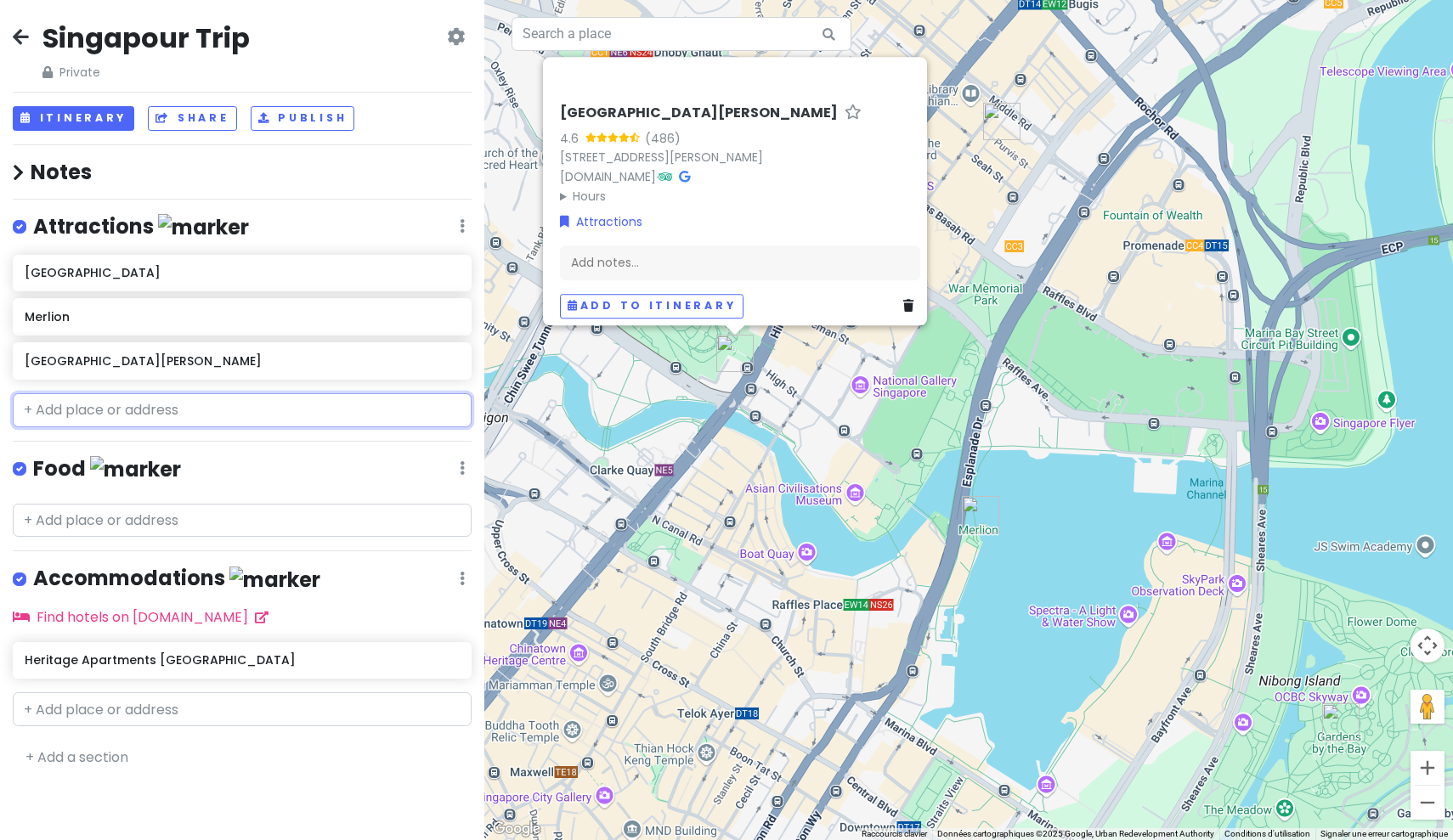 click at bounding box center (242, 410) 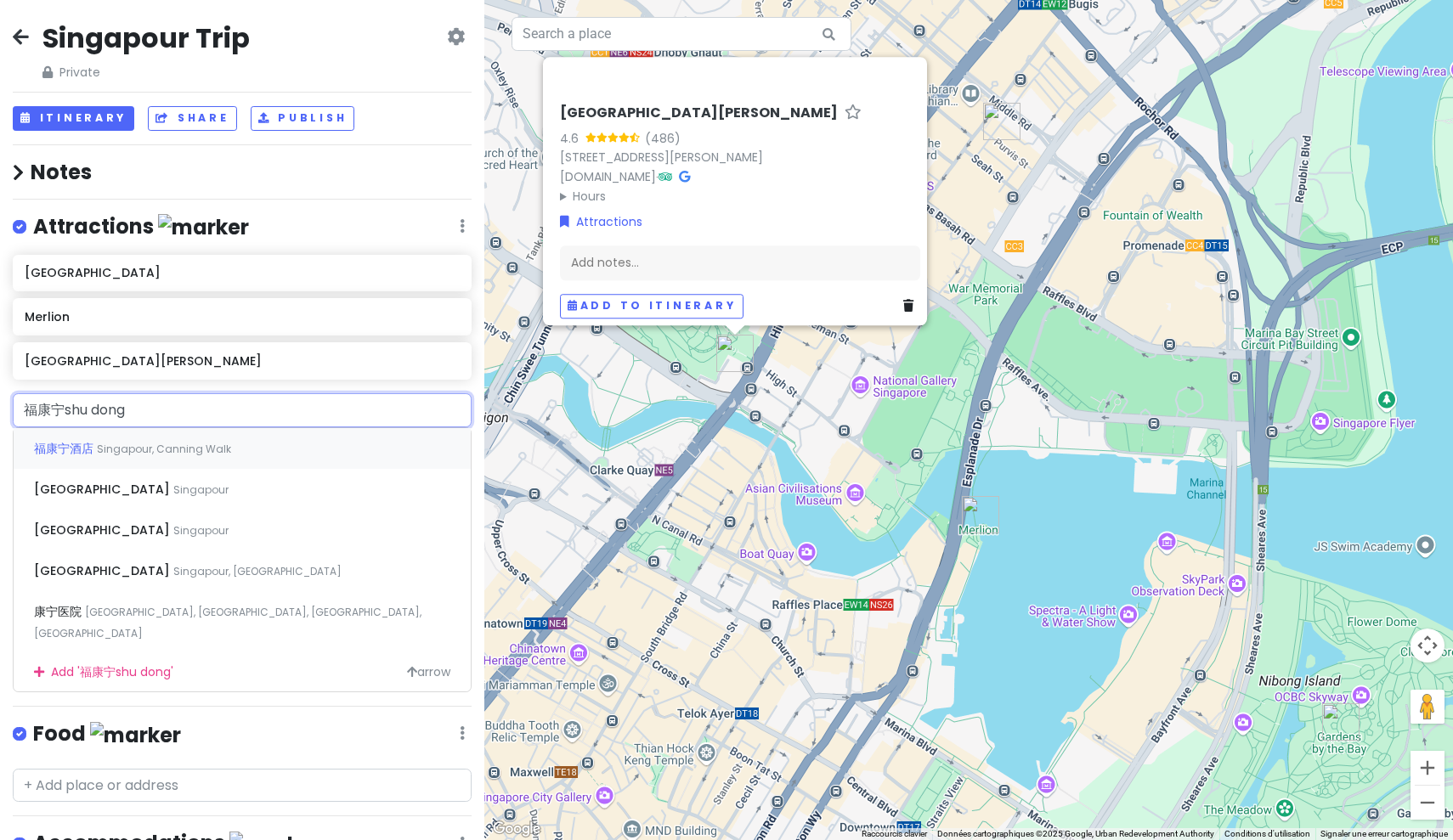 type on "[GEOGRAPHIC_DATA]" 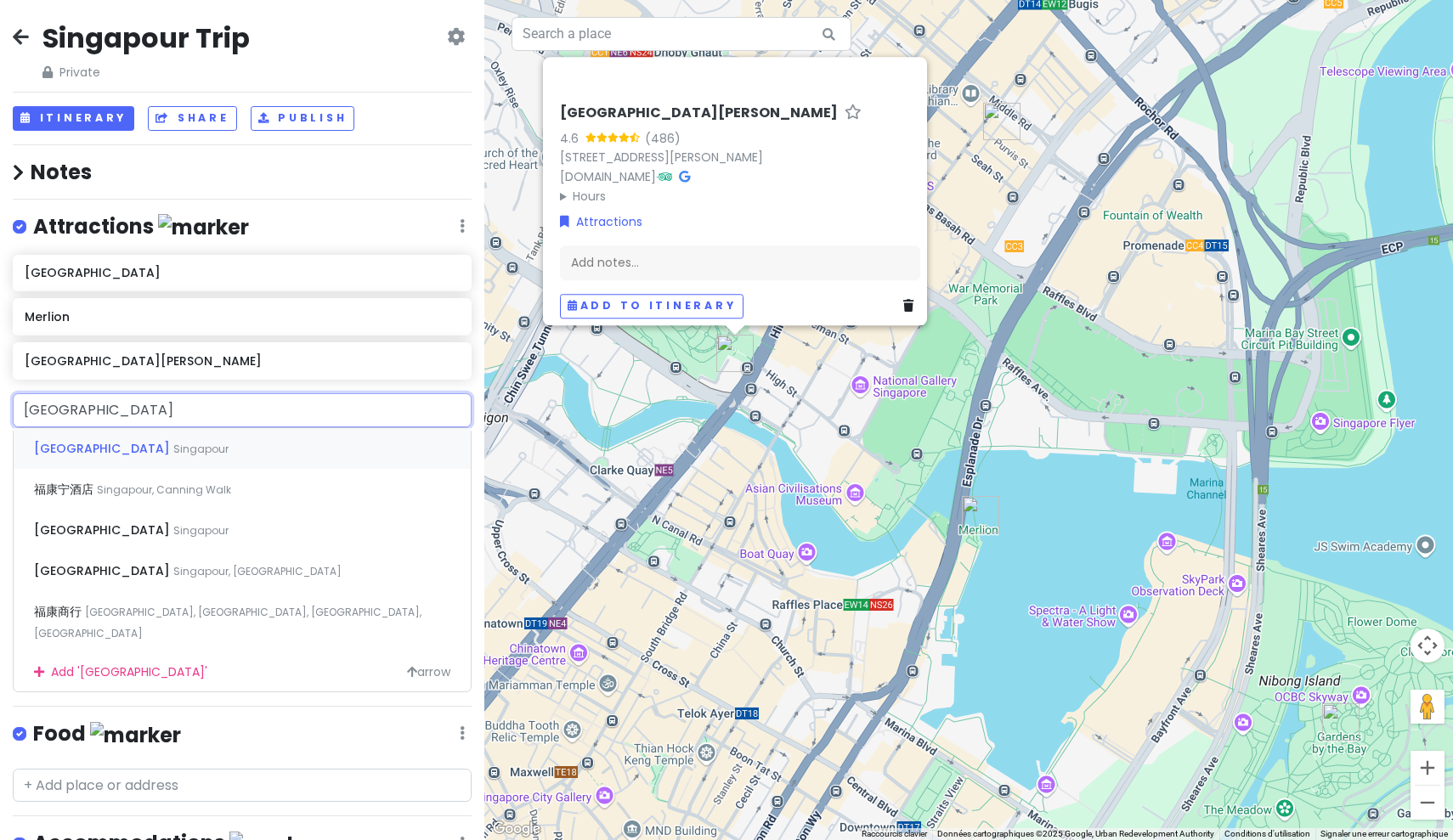 click on "[GEOGRAPHIC_DATA]" at bounding box center (242, 448) 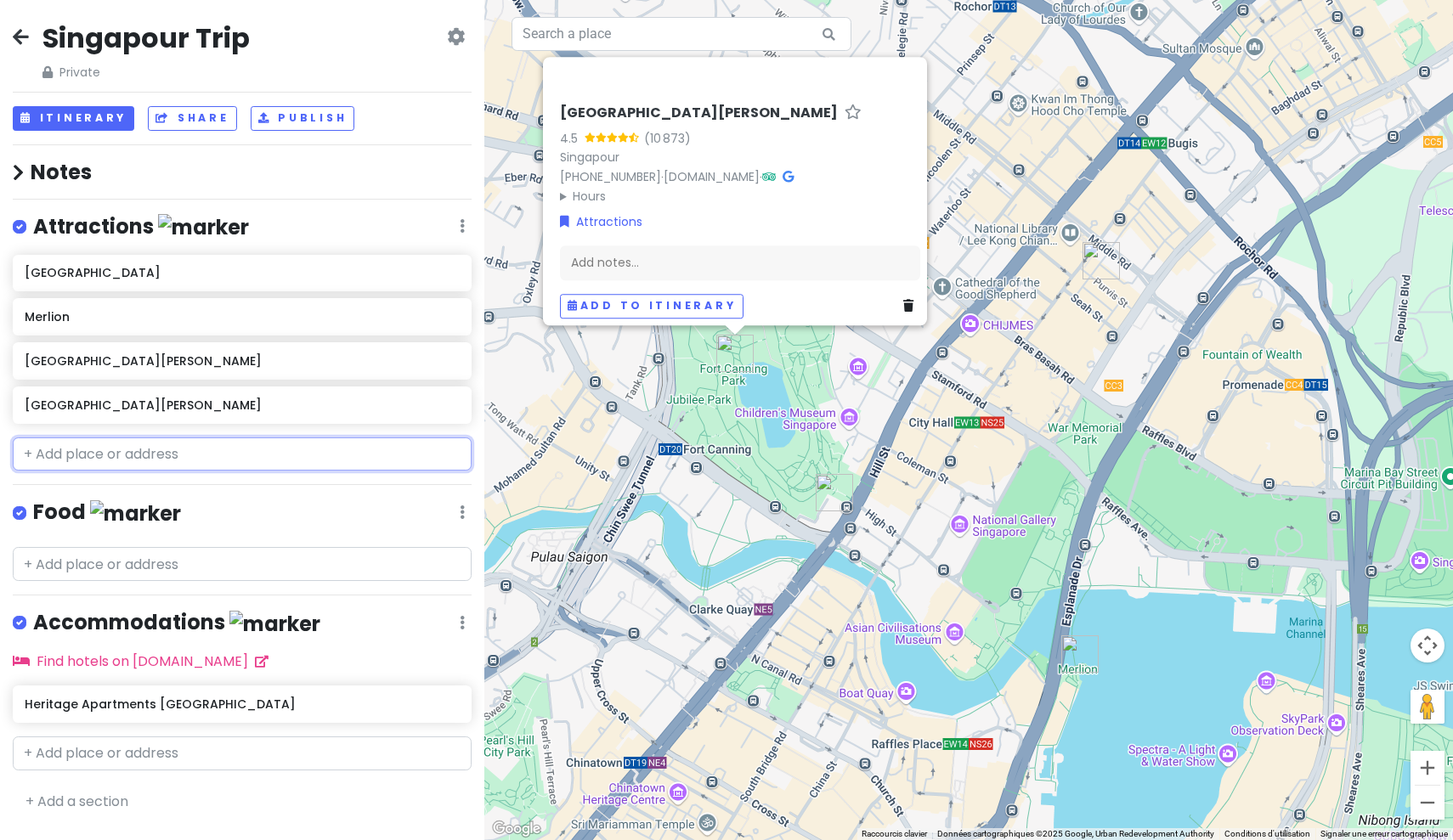 click at bounding box center [242, 454] 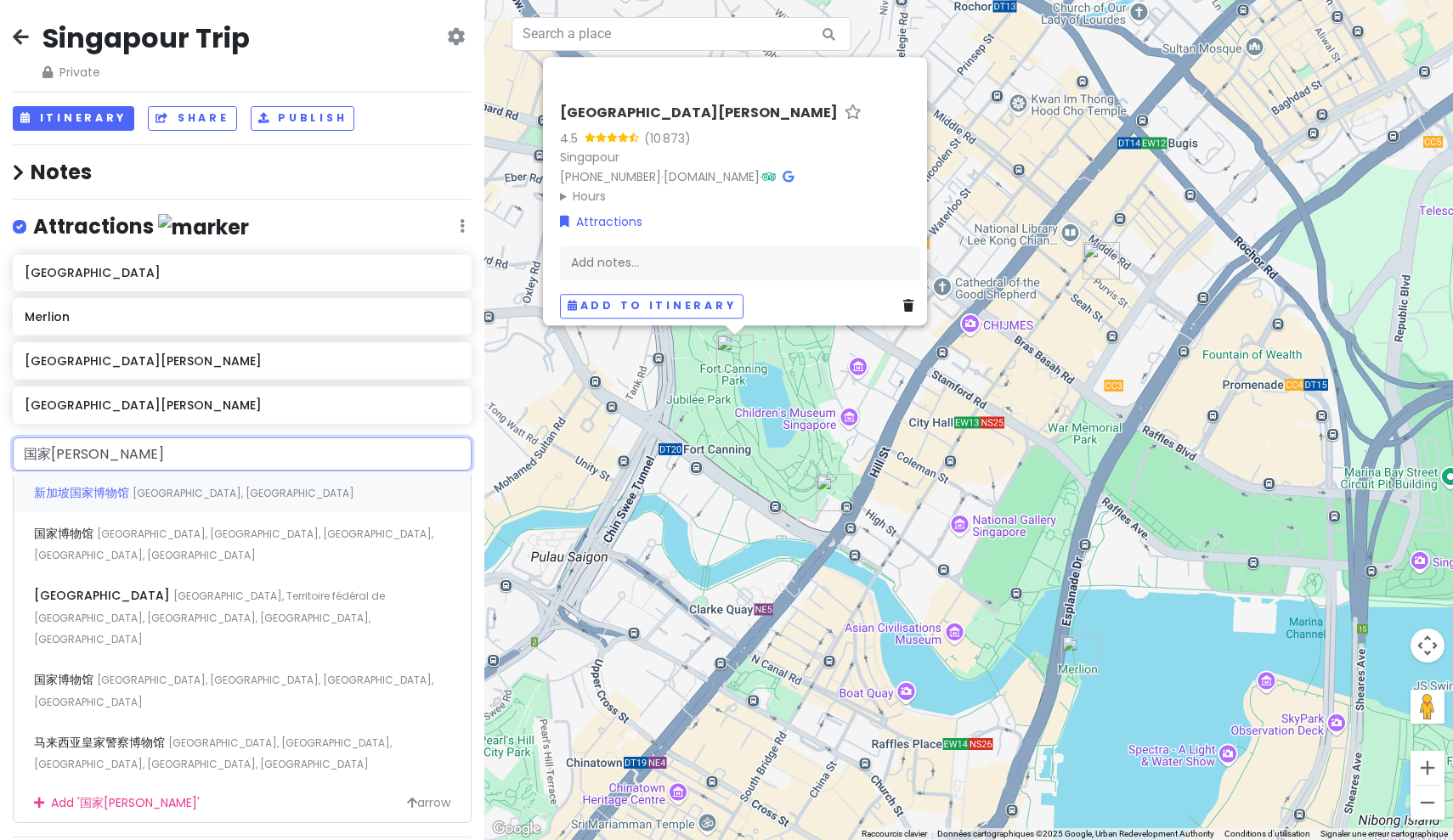 type on "国家博物馆" 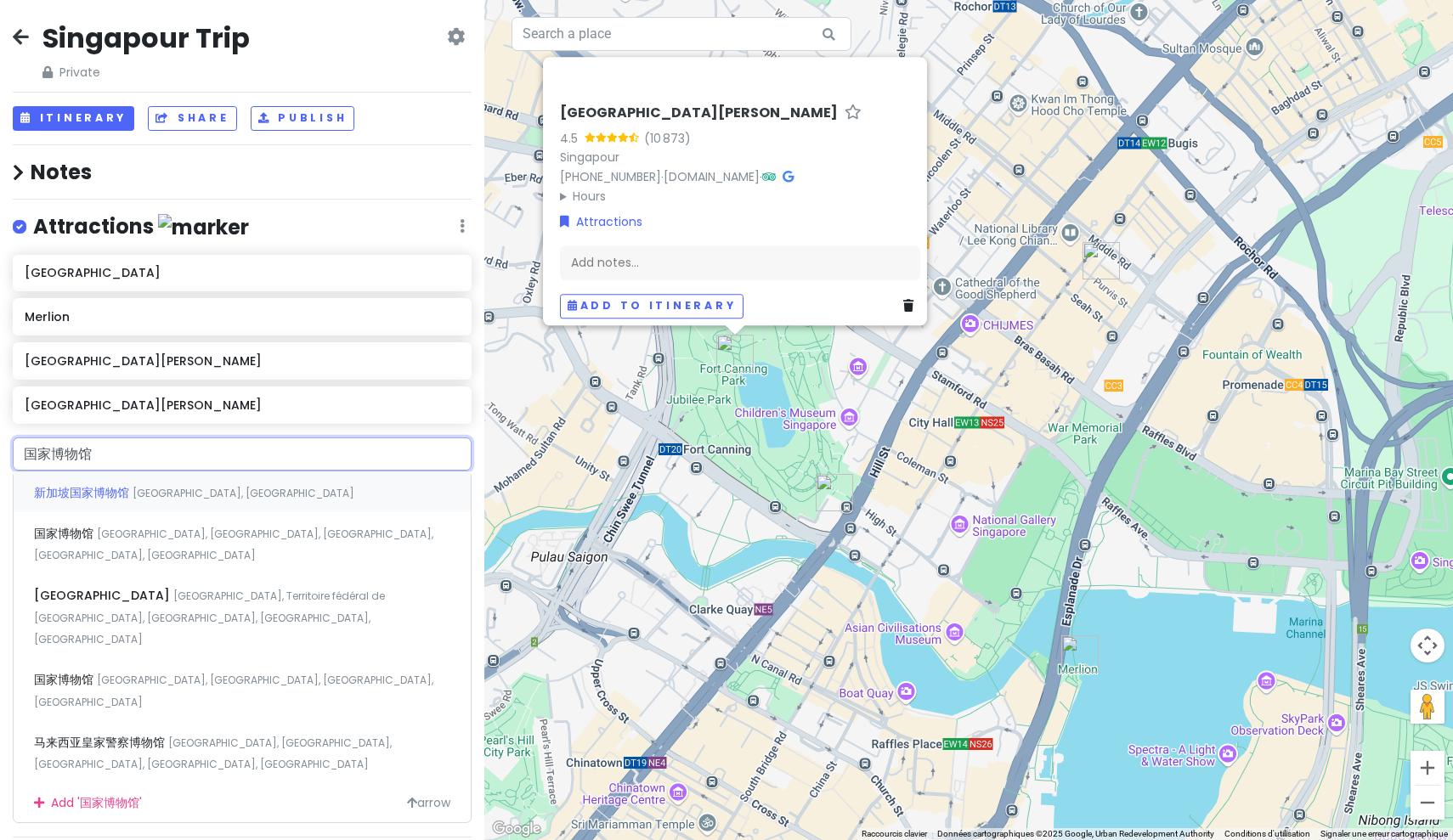 click on "[GEOGRAPHIC_DATA], [GEOGRAPHIC_DATA]" at bounding box center (243, 493) 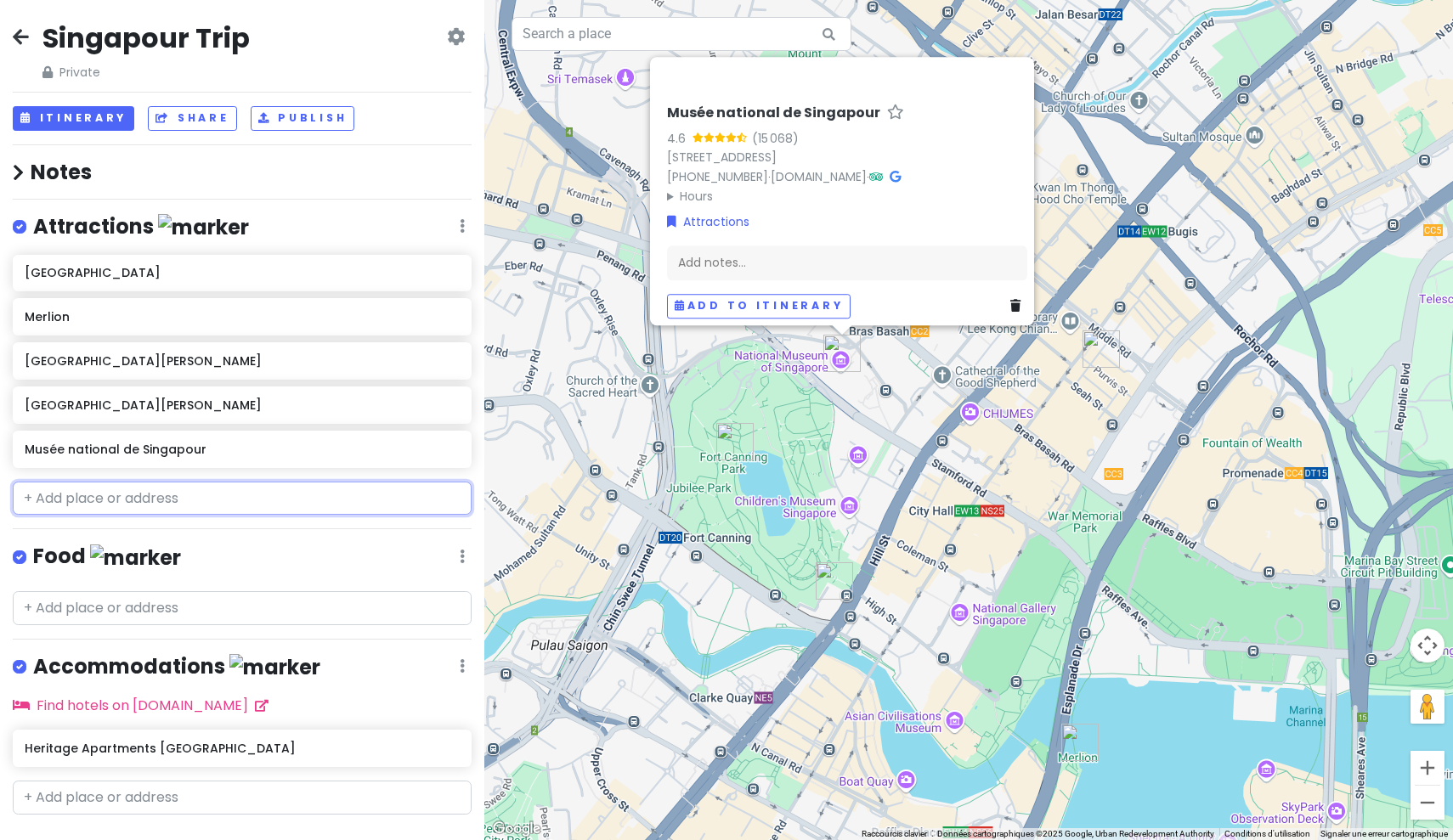 click at bounding box center [242, 499] 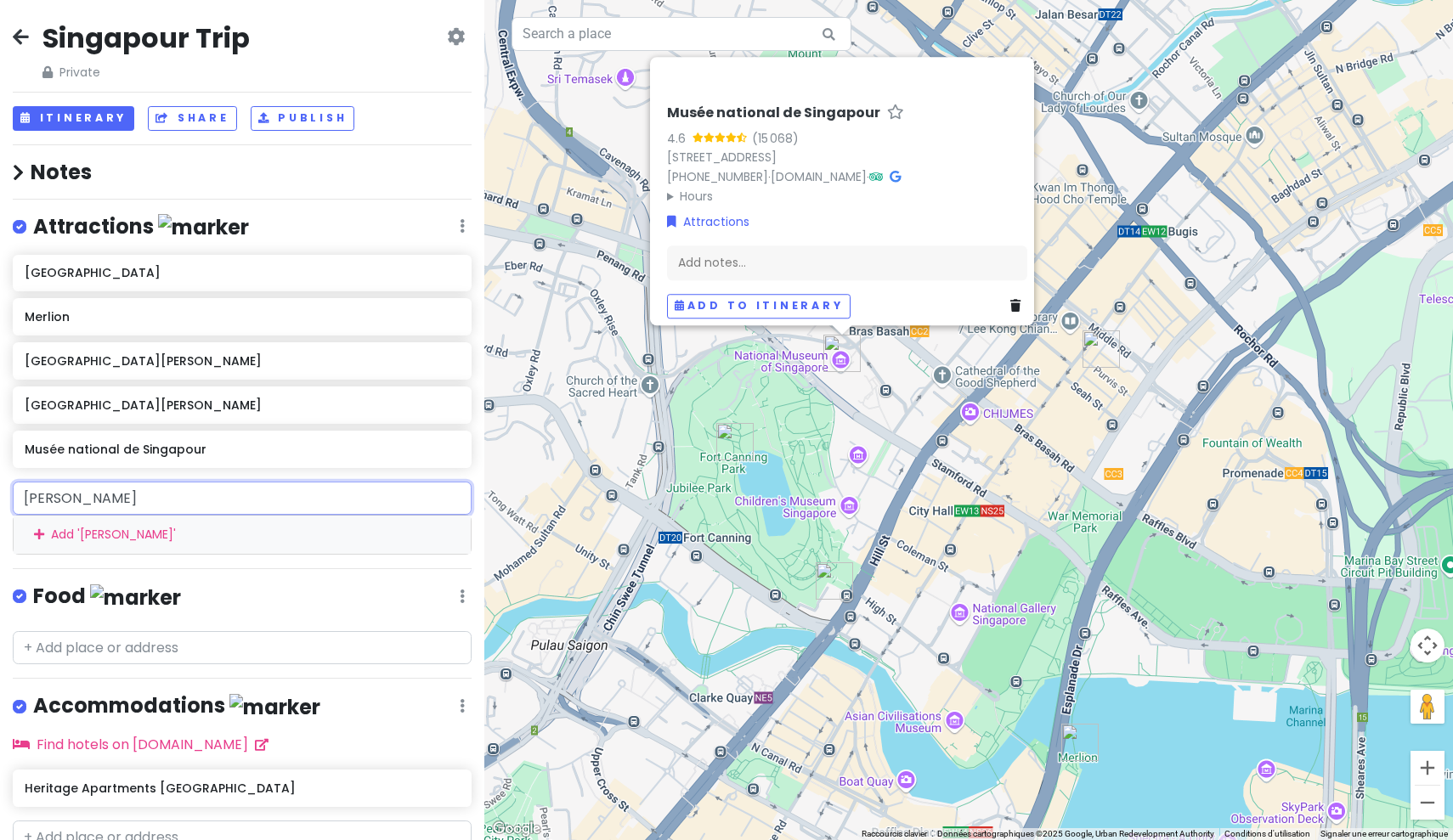 type on "乌节" 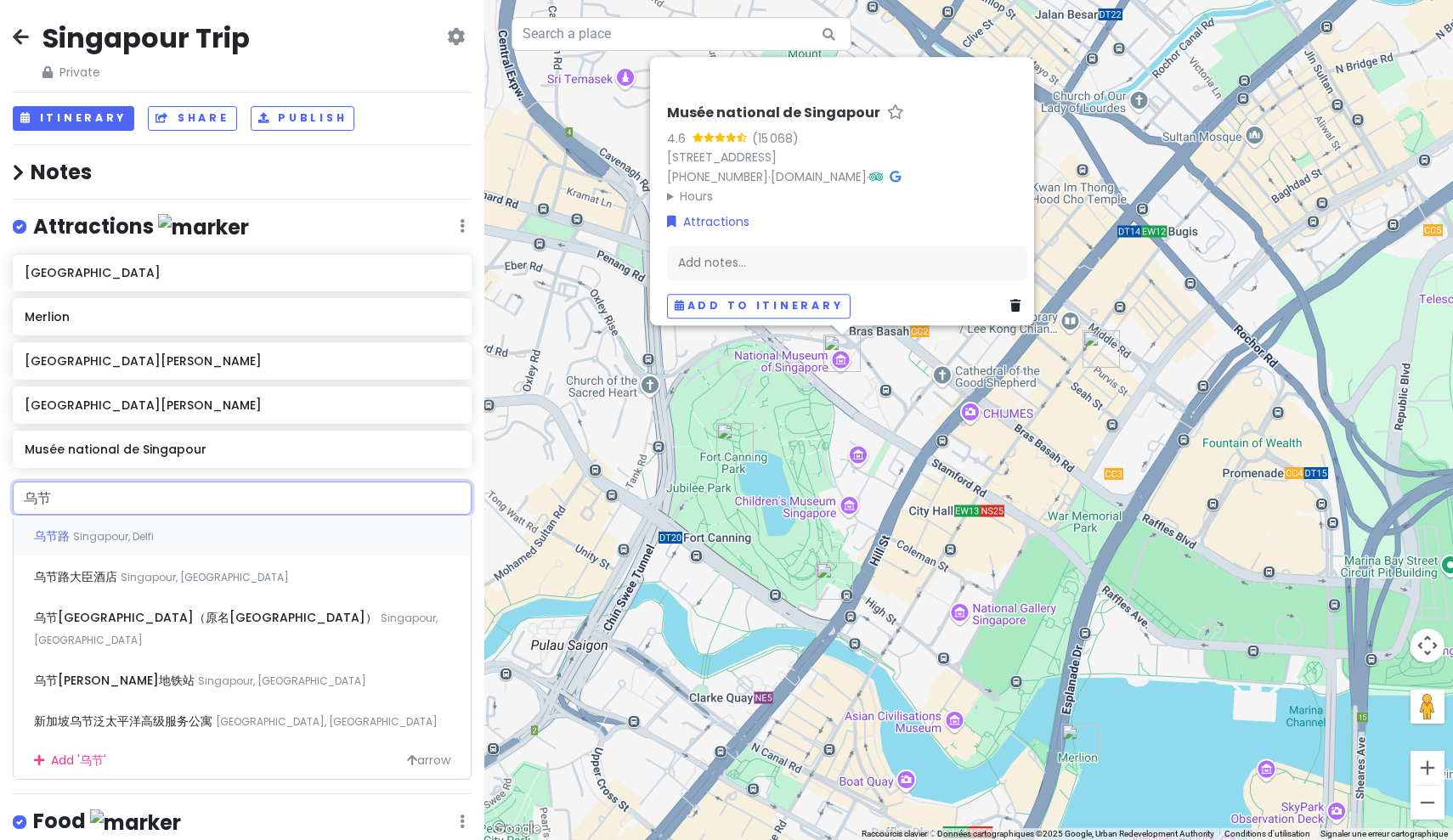 click on "Singapour, Delfi" at bounding box center [113, 536] 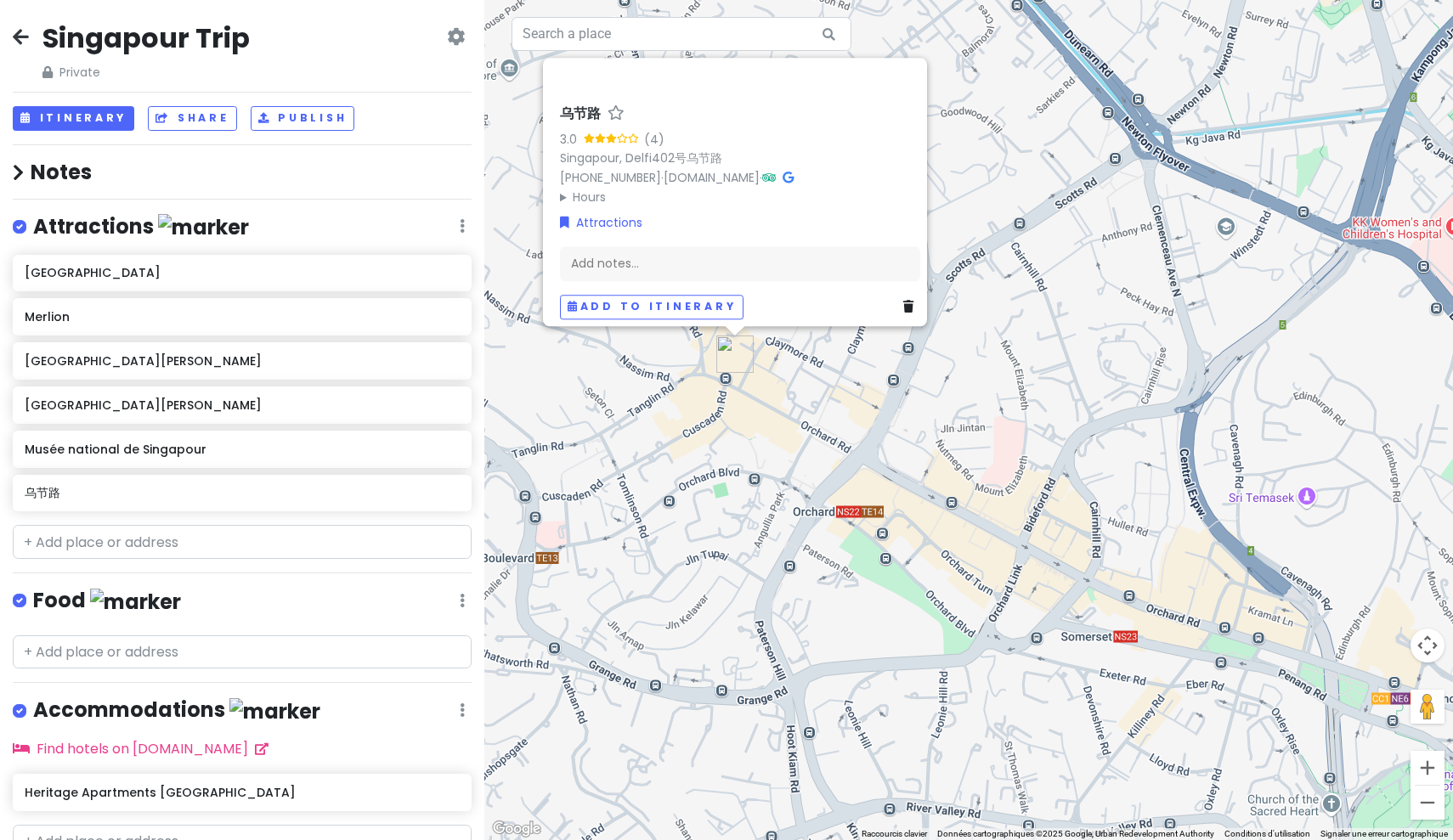click on "乌节路 3.0        (4) [GEOGRAPHIC_DATA], Delfi402号乌节路 [PHONE_NUMBER]   ·   [DOMAIN_NAME]   ·   Hours lundi  10:00 – 22:00 mardi  10:00 – 22:00 mercredi  10:00 – 22:00 jeudi  10:00 – 22:00 vendredi  10:00 – 22:00 samedi  10:00 – 22:00 dimanche  10:00 – 22:00 Attractions Add notes...  Add to itinerary" at bounding box center [969, 420] 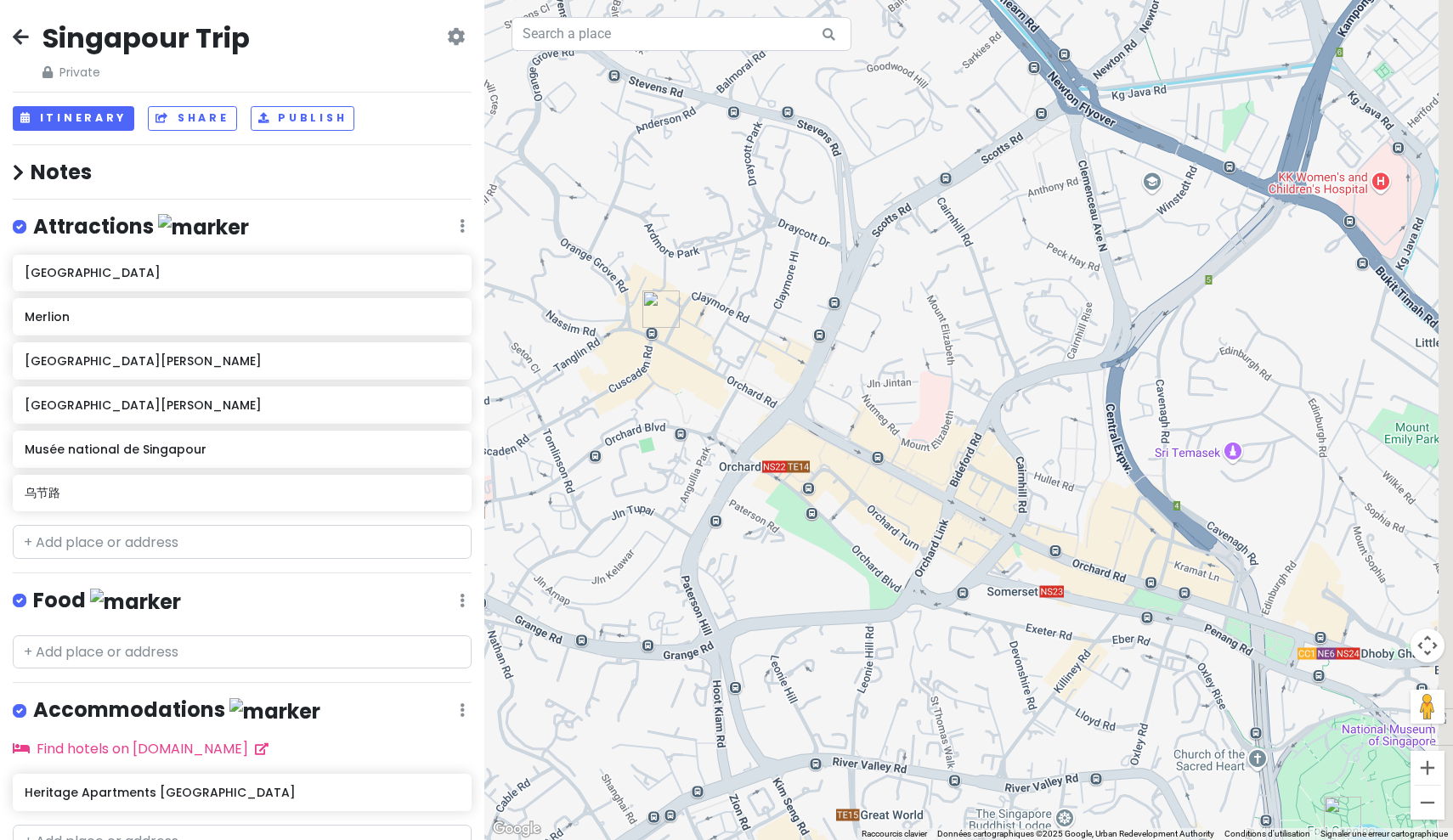 drag, startPoint x: 804, startPoint y: 415, endPoint x: 620, endPoint y: 367, distance: 190.15783 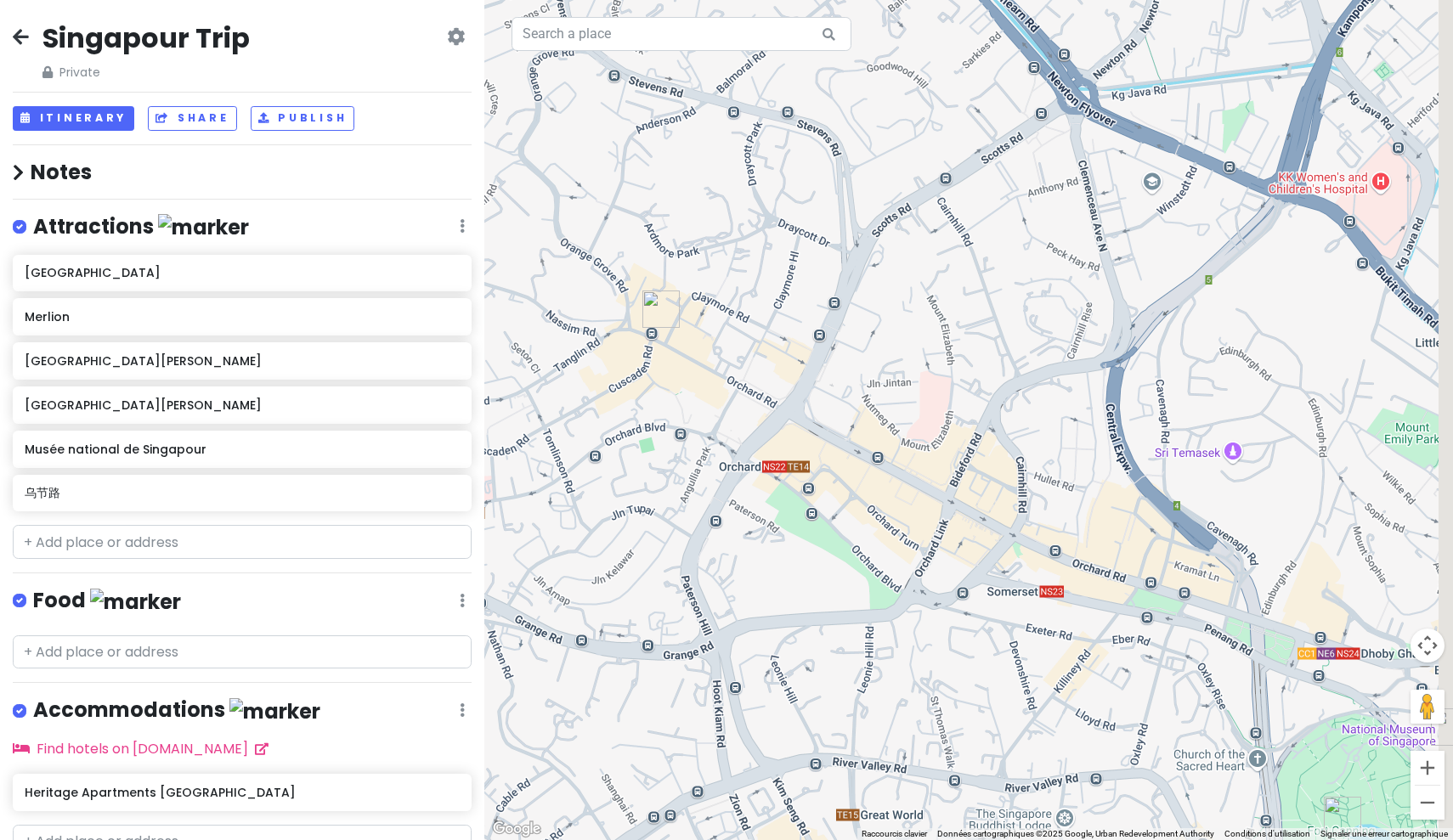 click at bounding box center (969, 420) 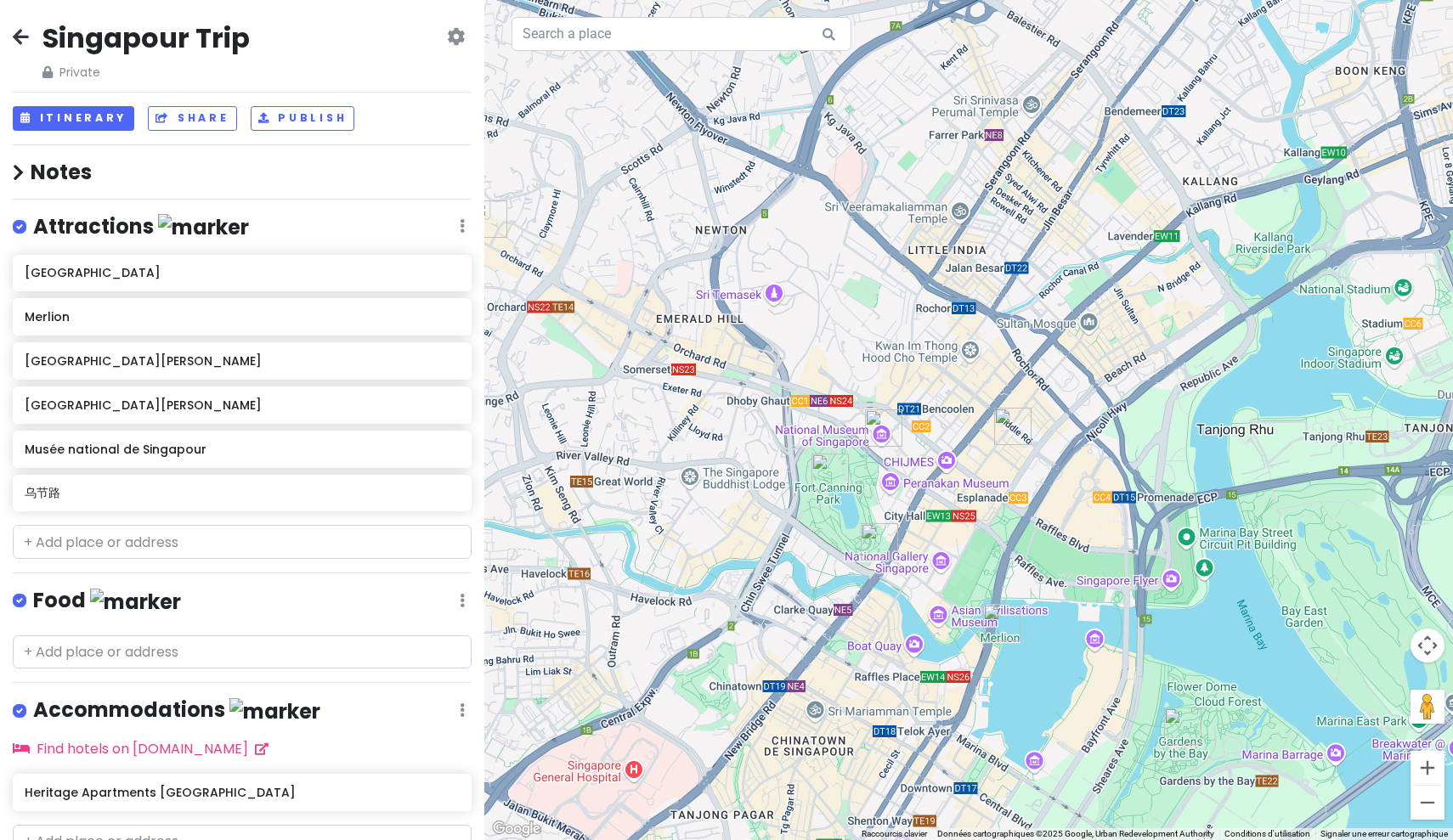 drag, startPoint x: 970, startPoint y: 401, endPoint x: 857, endPoint y: 312, distance: 143.84019 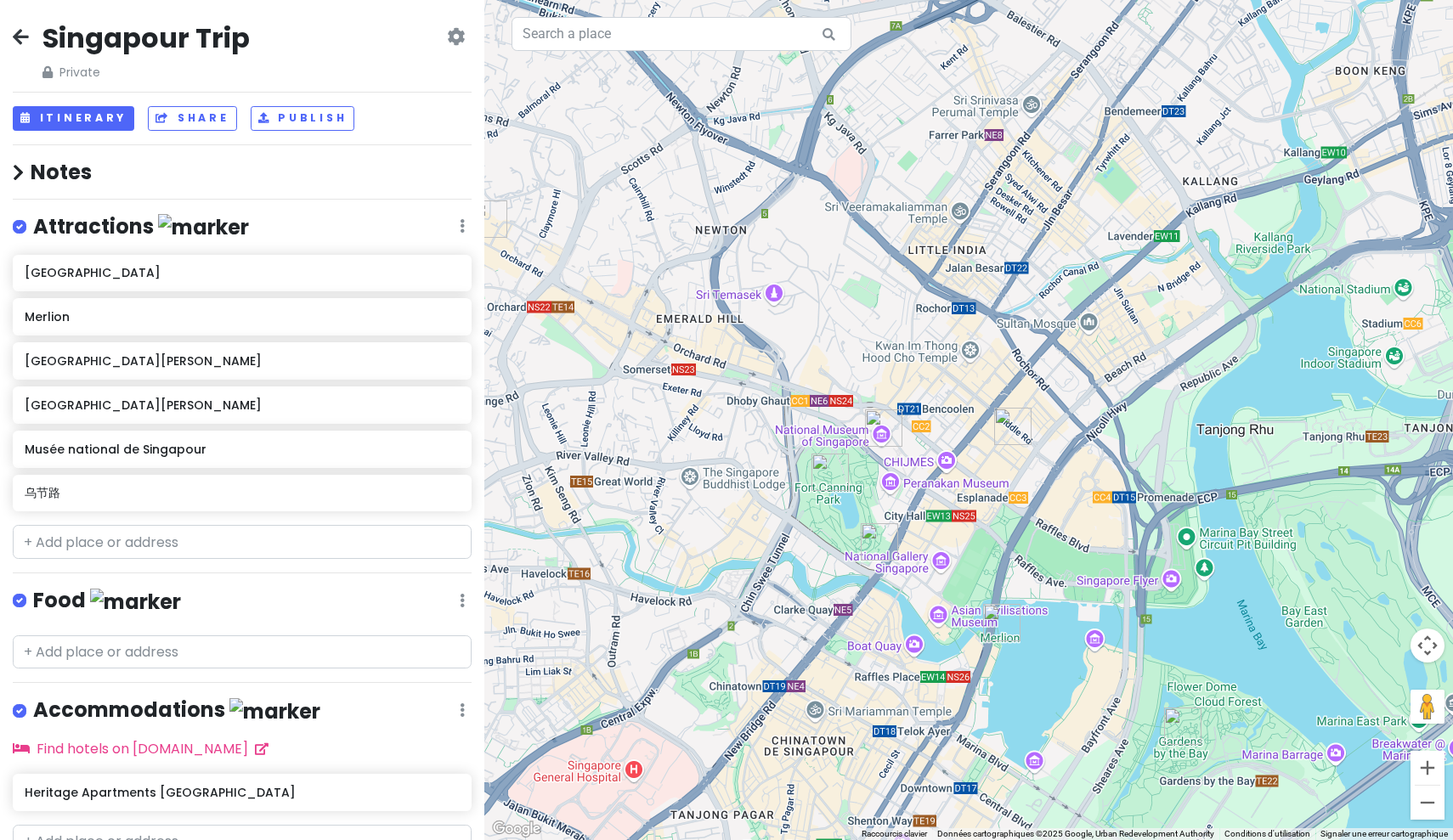 click at bounding box center (969, 420) 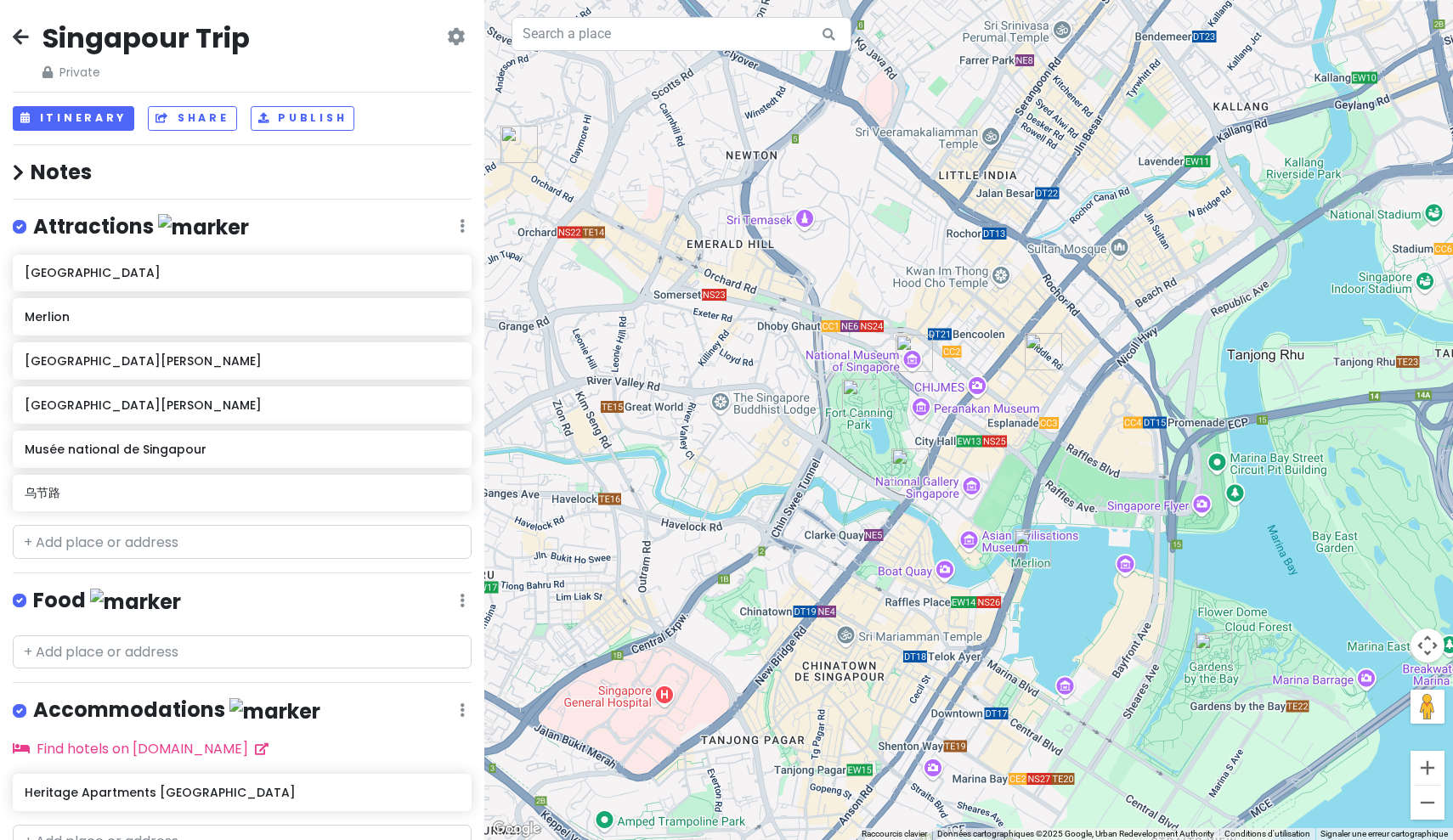 drag, startPoint x: 890, startPoint y: 319, endPoint x: 919, endPoint y: 243, distance: 81.34494 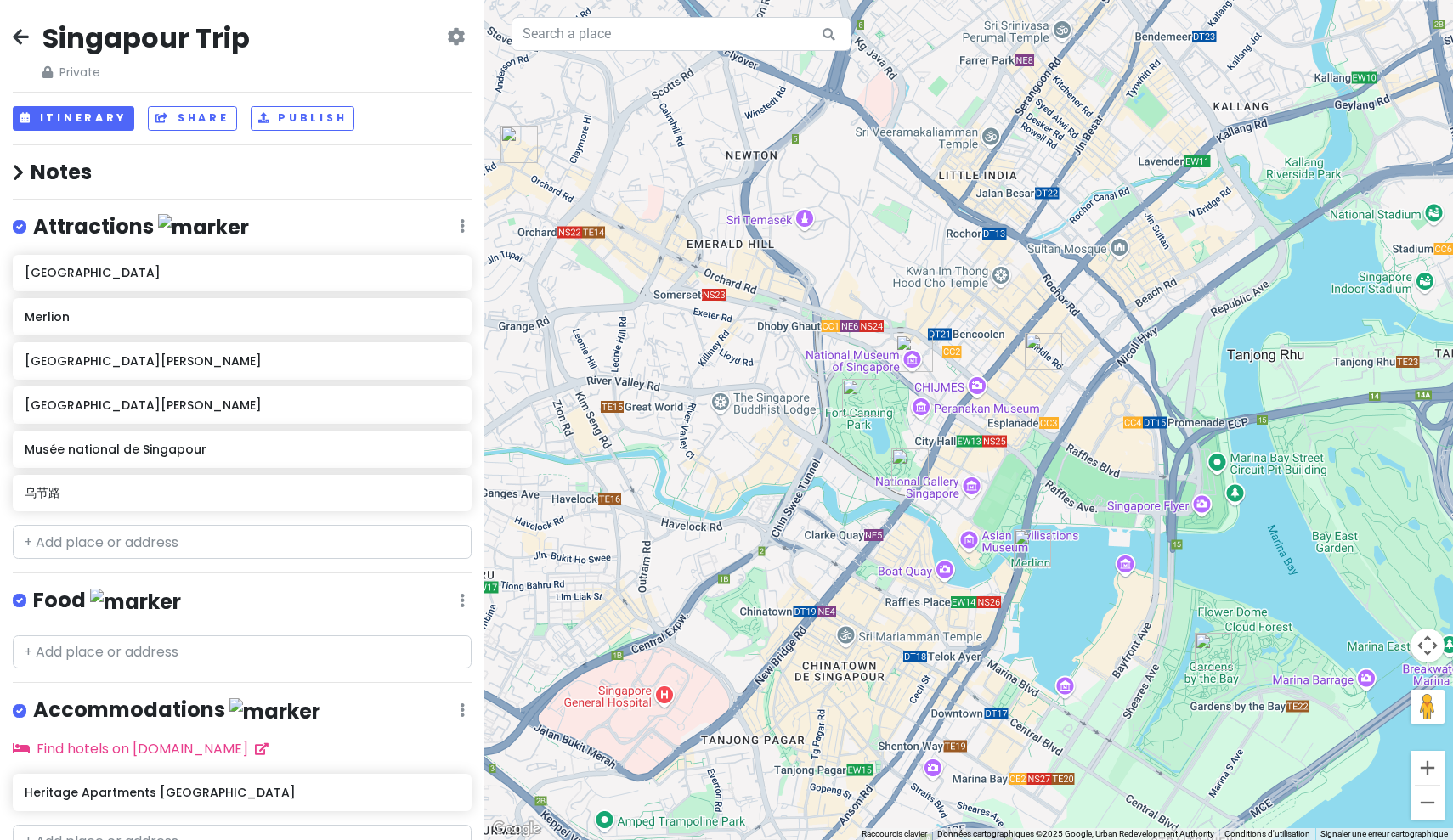 click at bounding box center [969, 420] 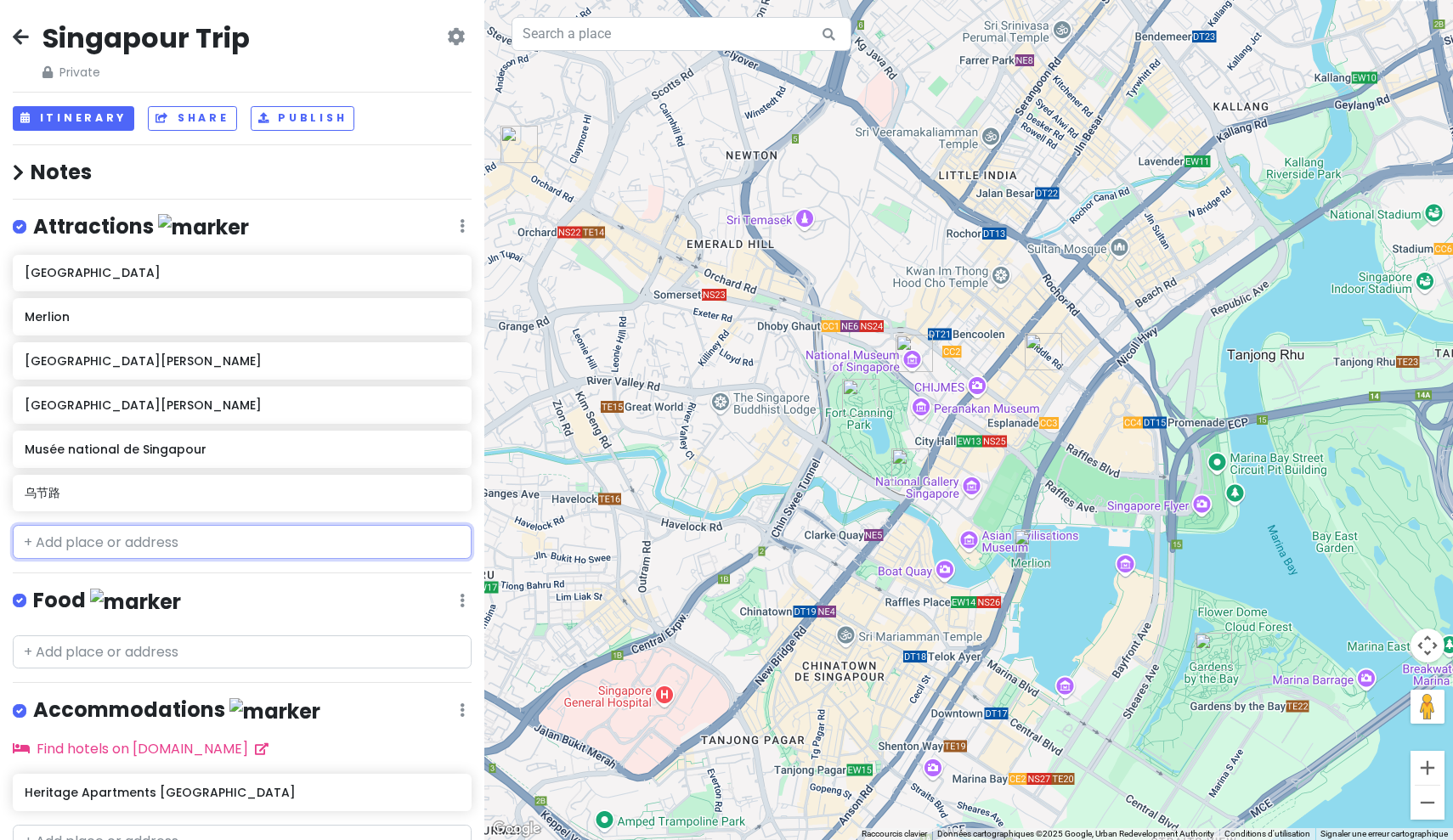 click at bounding box center (242, 542) 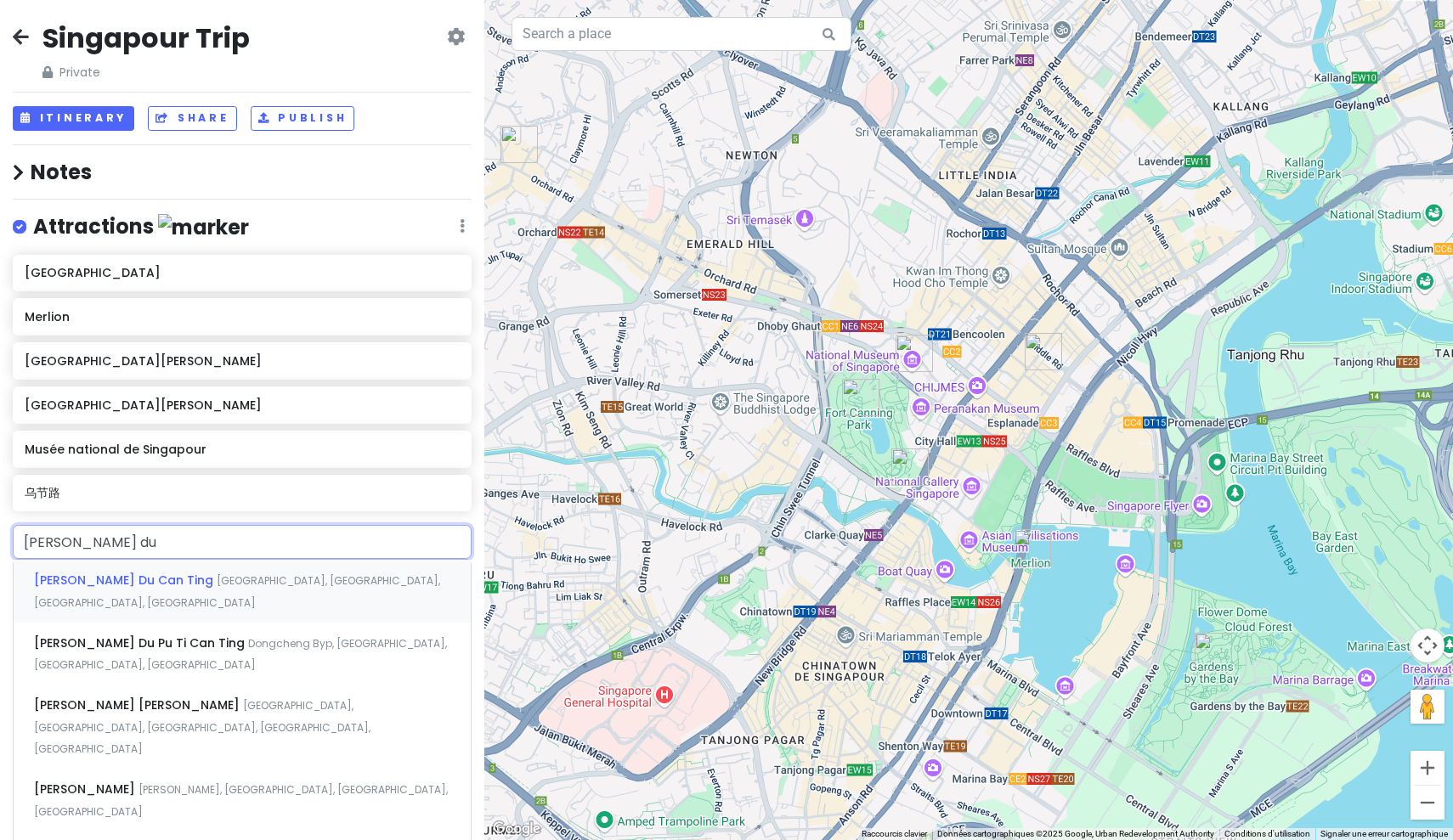 type on "小印度" 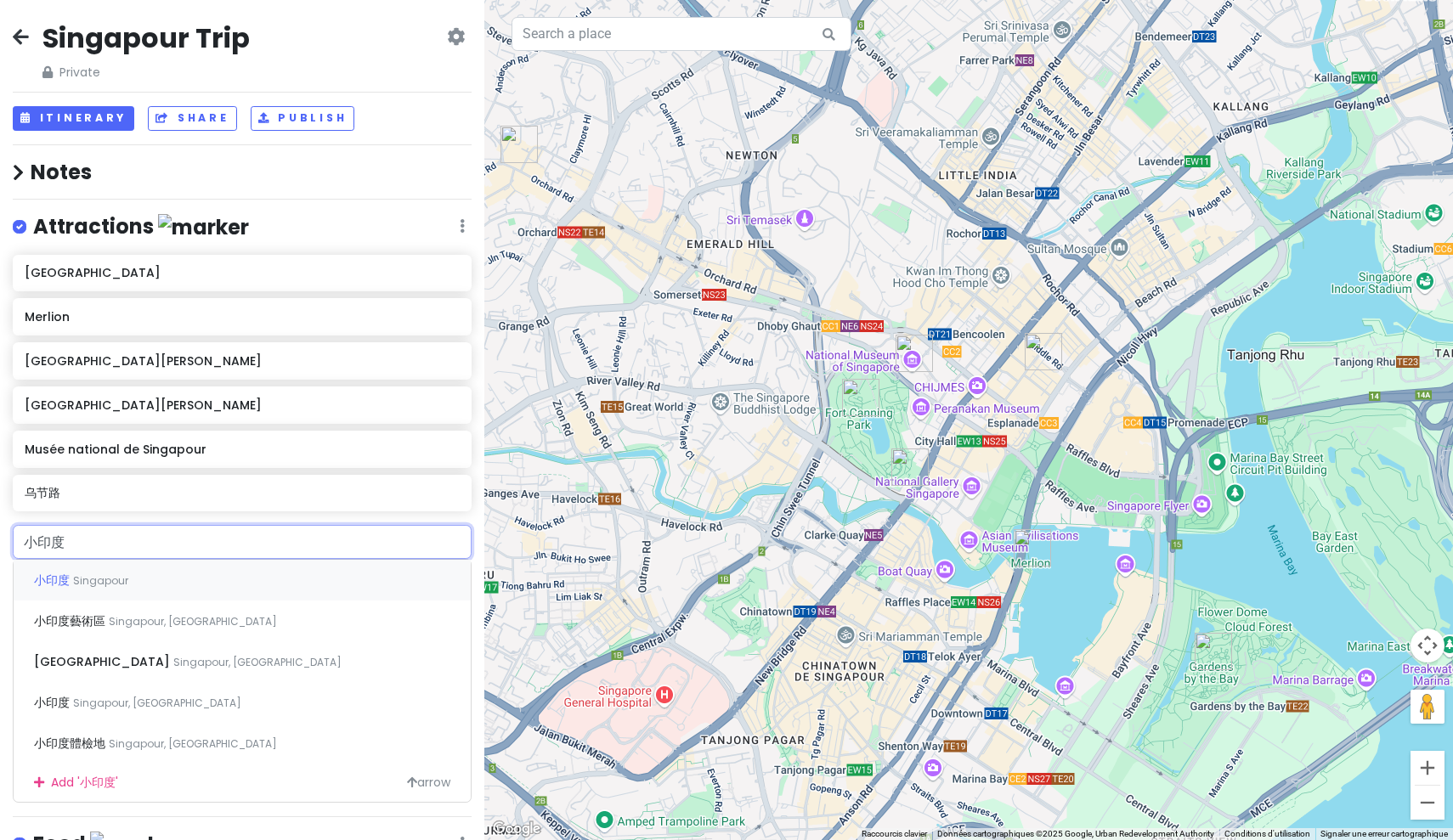 click on "小印度   Singapour" at bounding box center (242, 580) 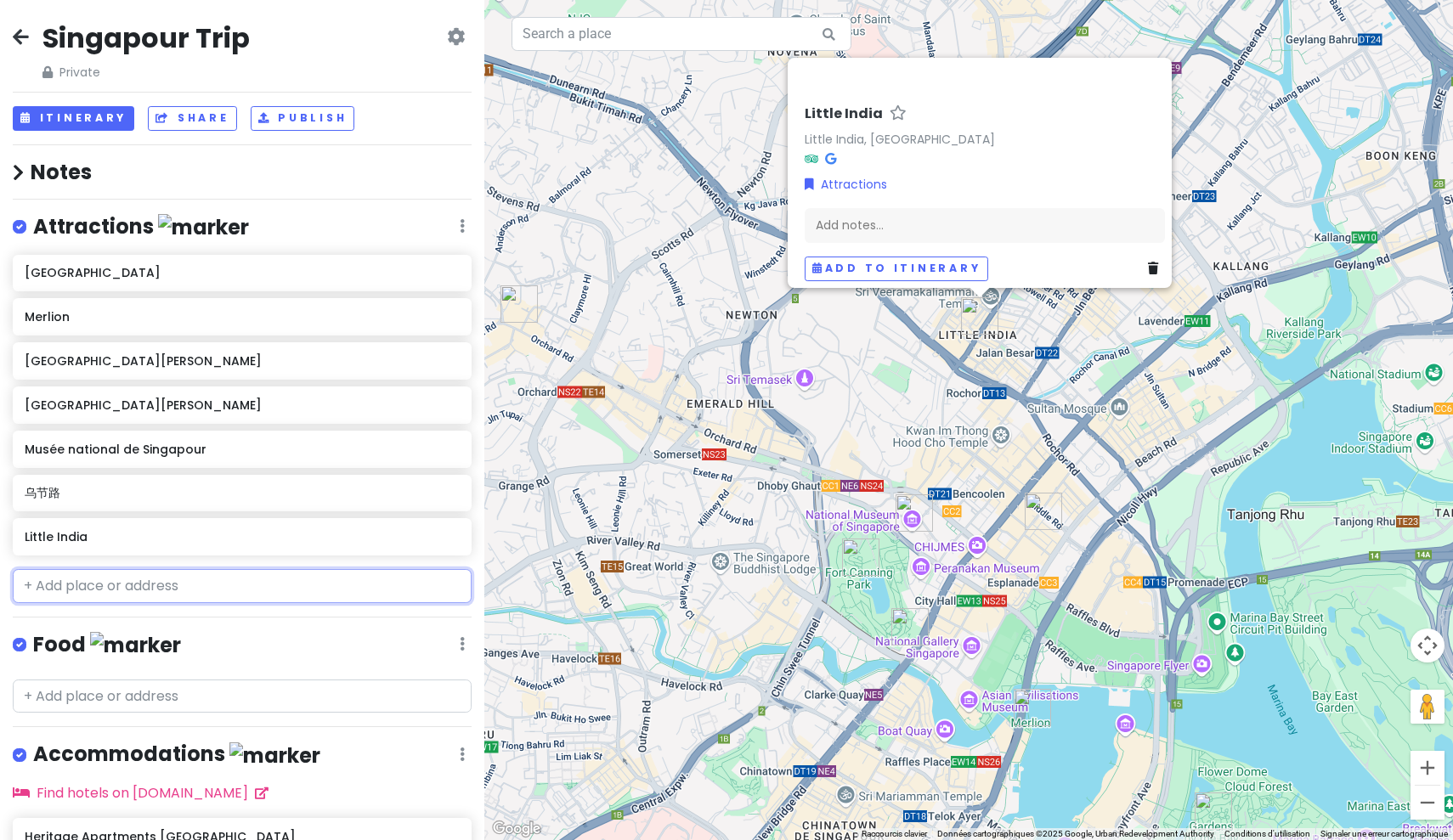click at bounding box center (242, 586) 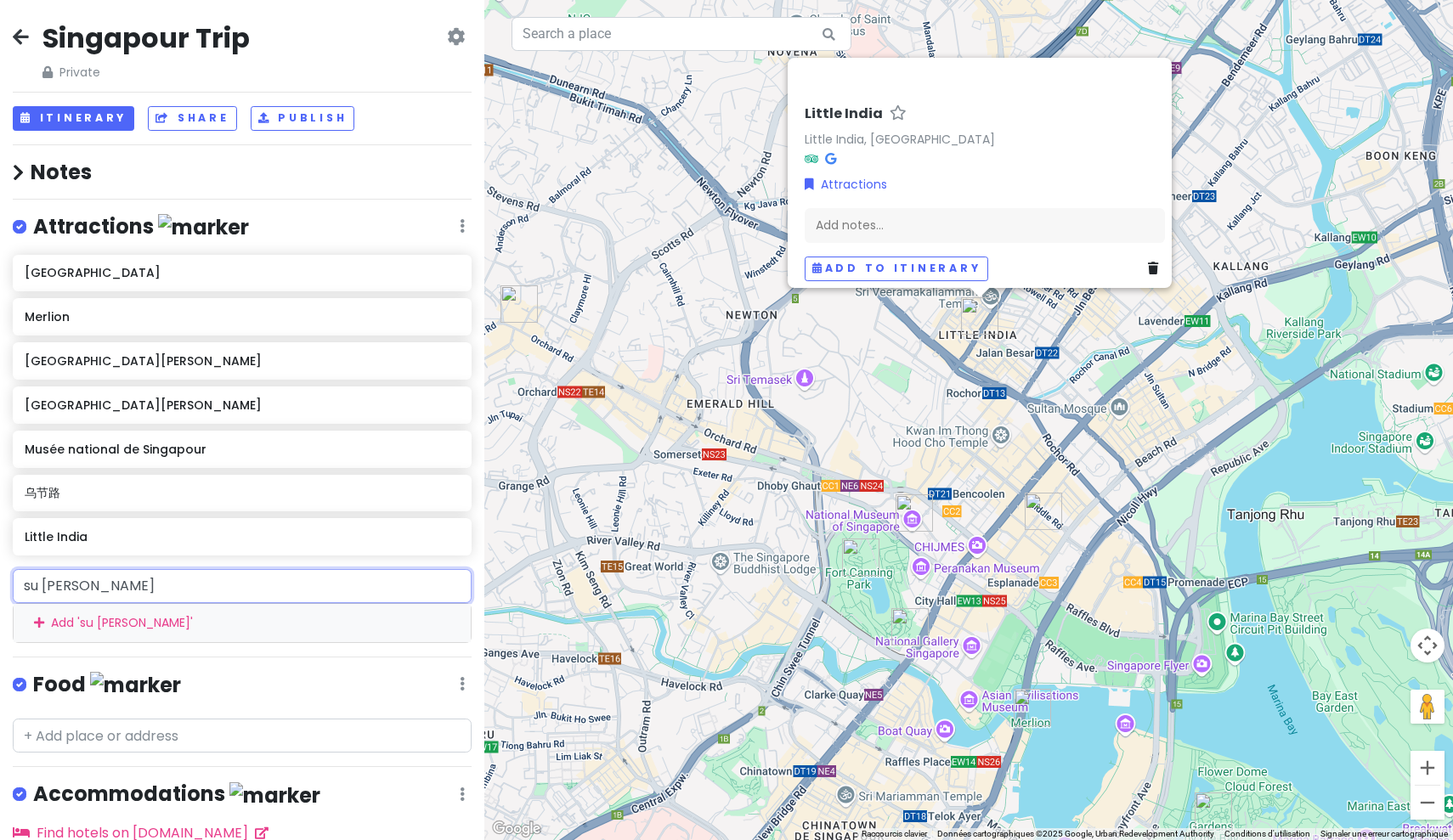 type on "[PERSON_NAME]回" 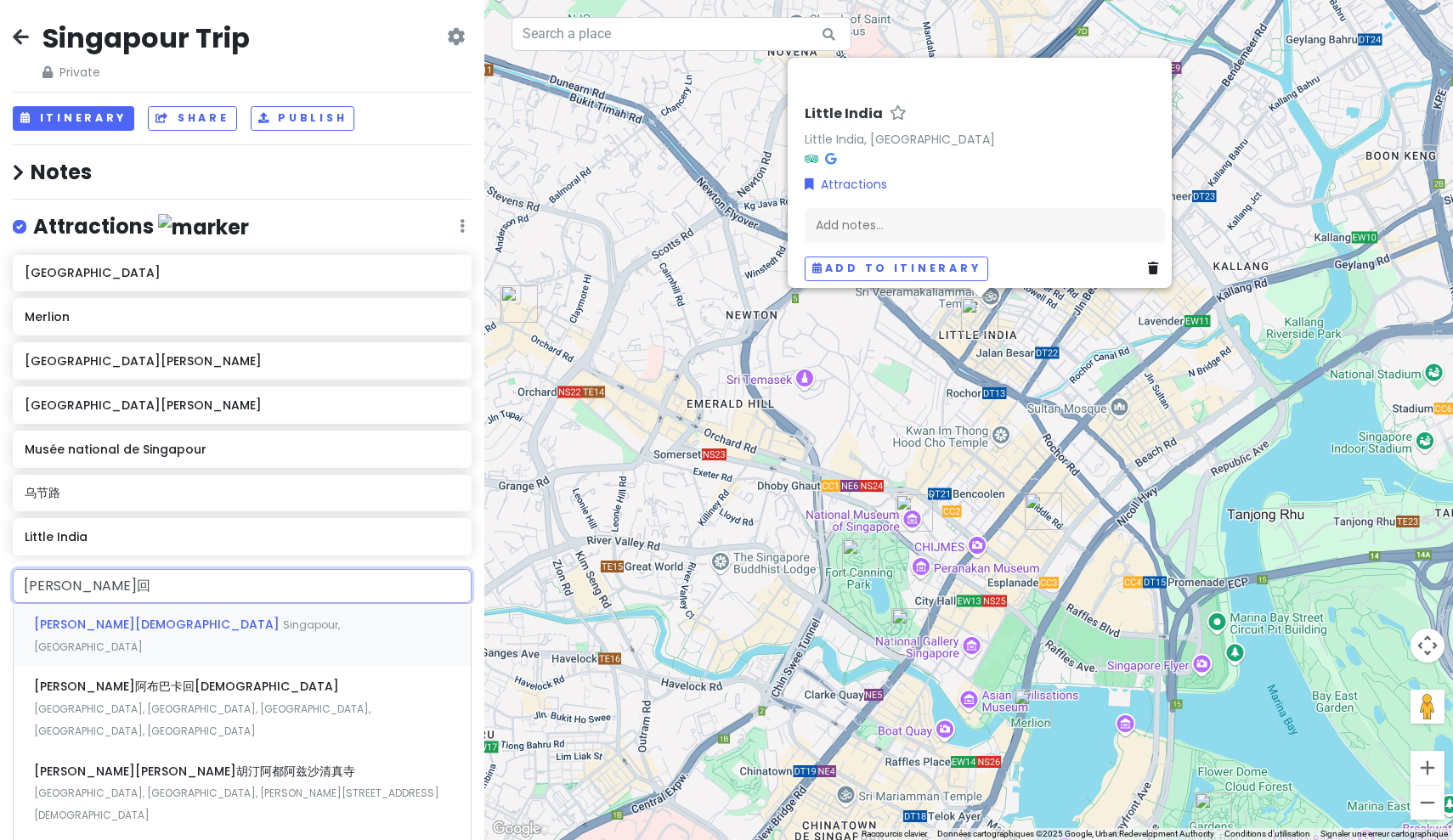 click on "[PERSON_NAME][GEOGRAPHIC_DATA][DEMOGRAPHIC_DATA], [GEOGRAPHIC_DATA]" at bounding box center [242, 635] 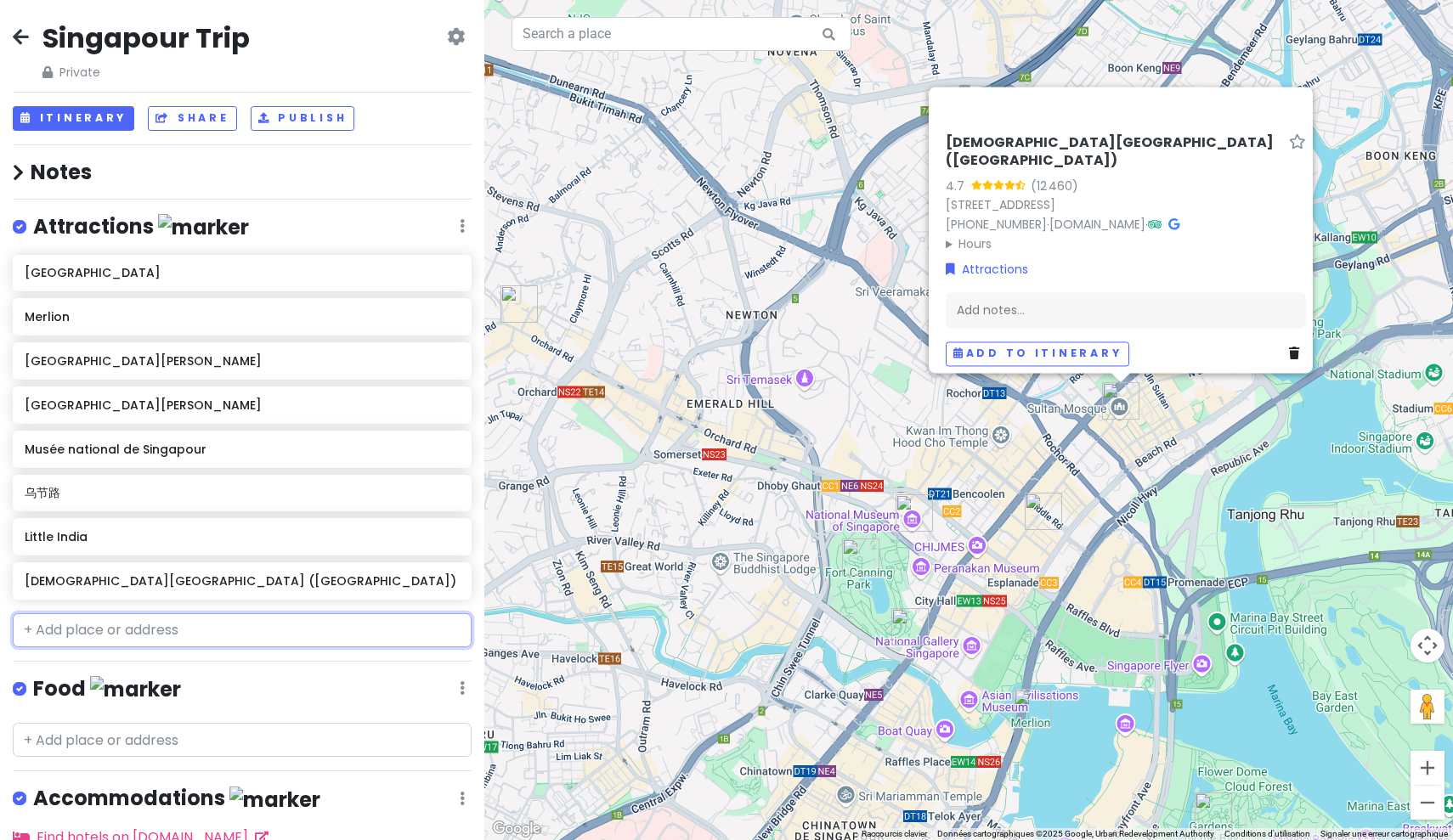 click at bounding box center (242, 630) 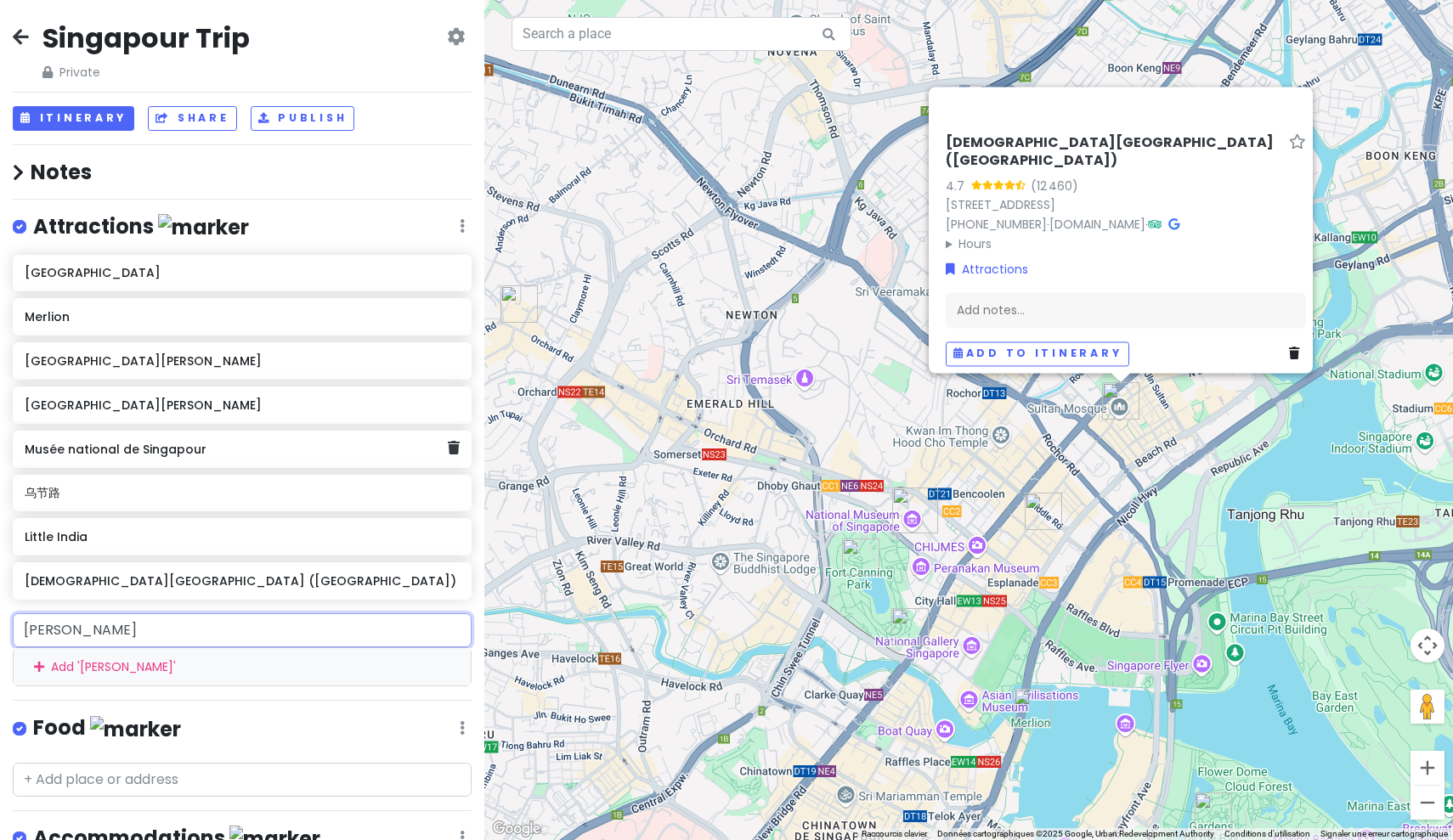 type on "哈芝" 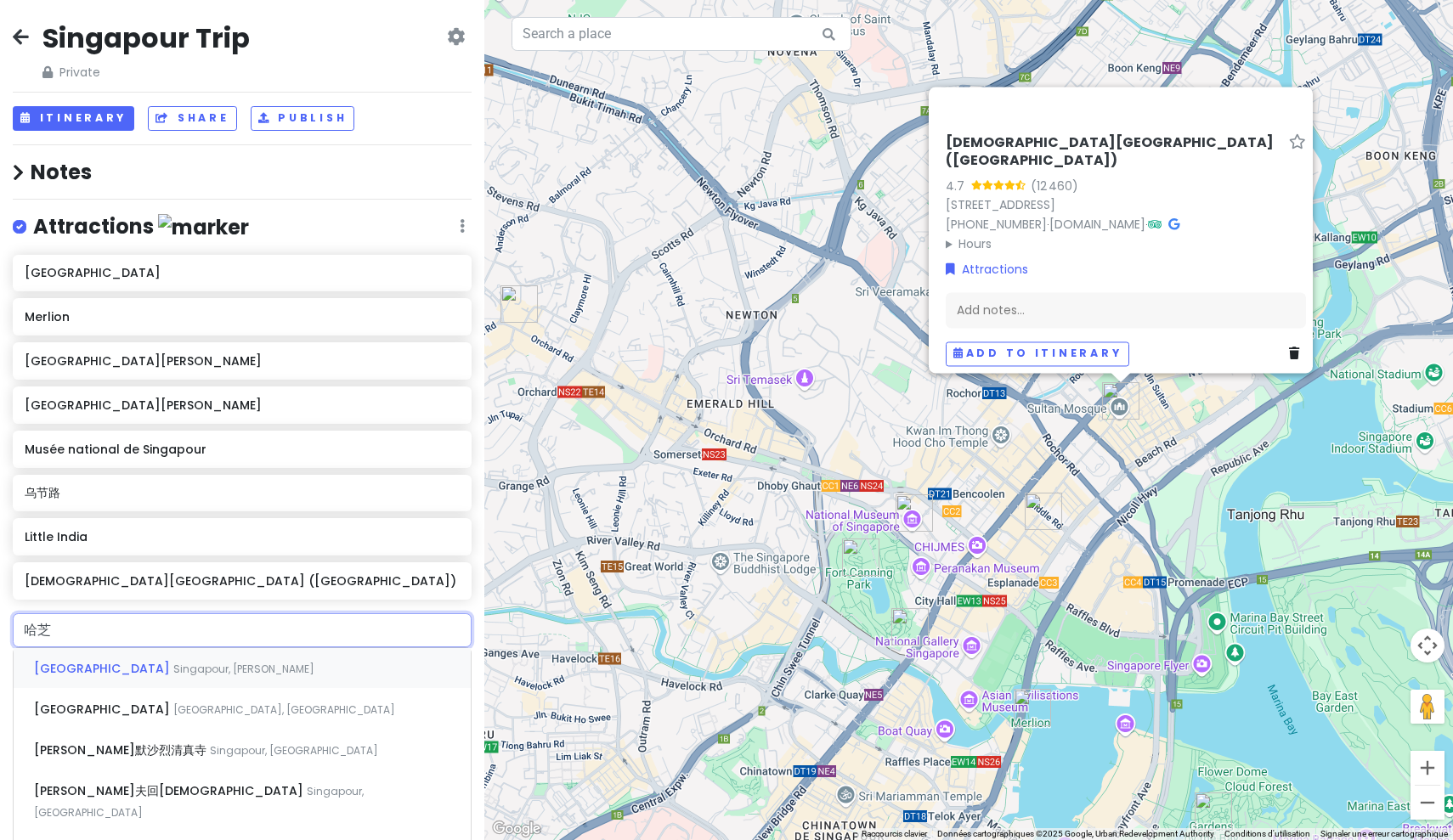 click on "Singapour, [PERSON_NAME]" at bounding box center [244, 668] 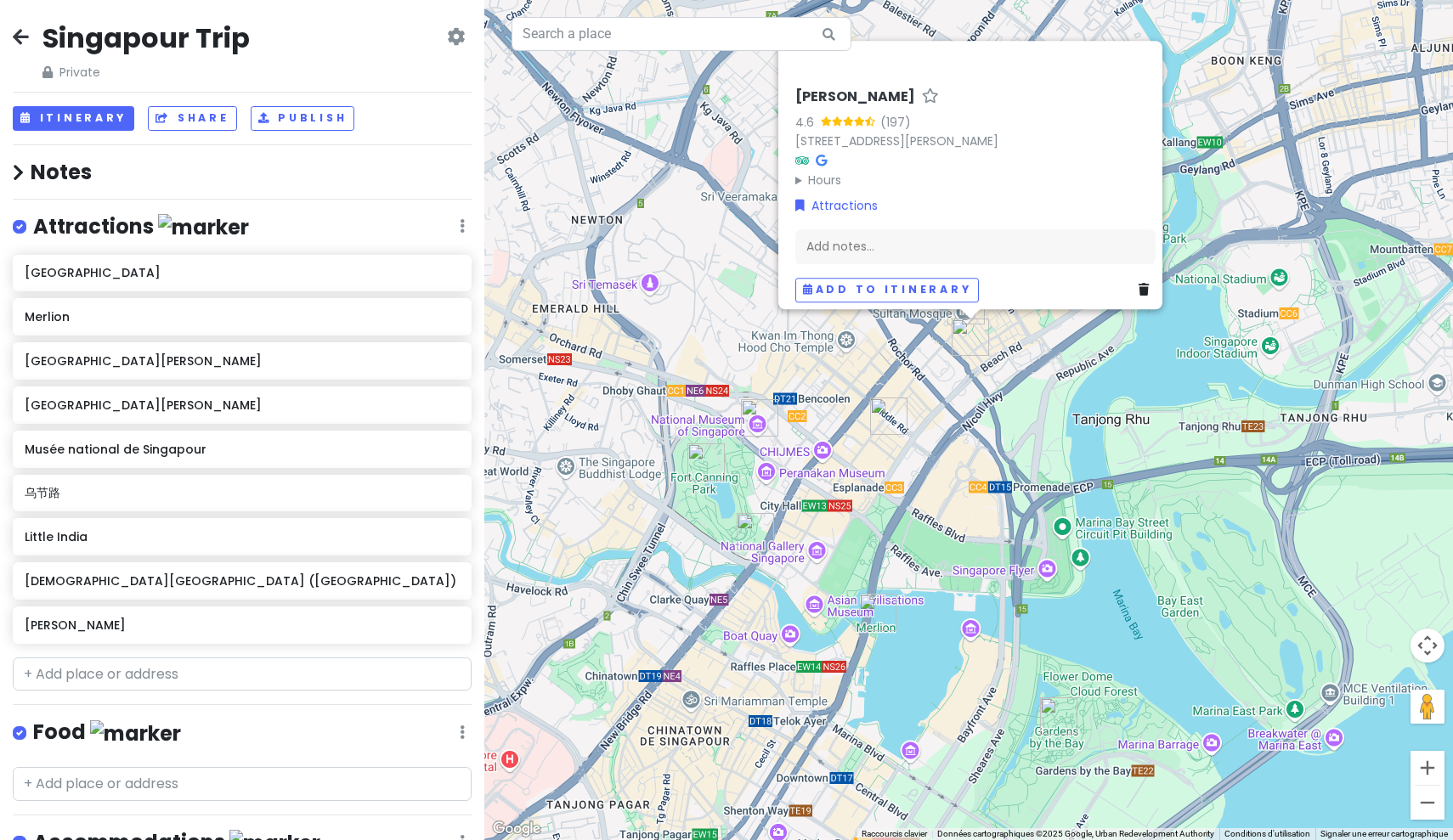 drag, startPoint x: 1107, startPoint y: 510, endPoint x: 962, endPoint y: 409, distance: 176.7088 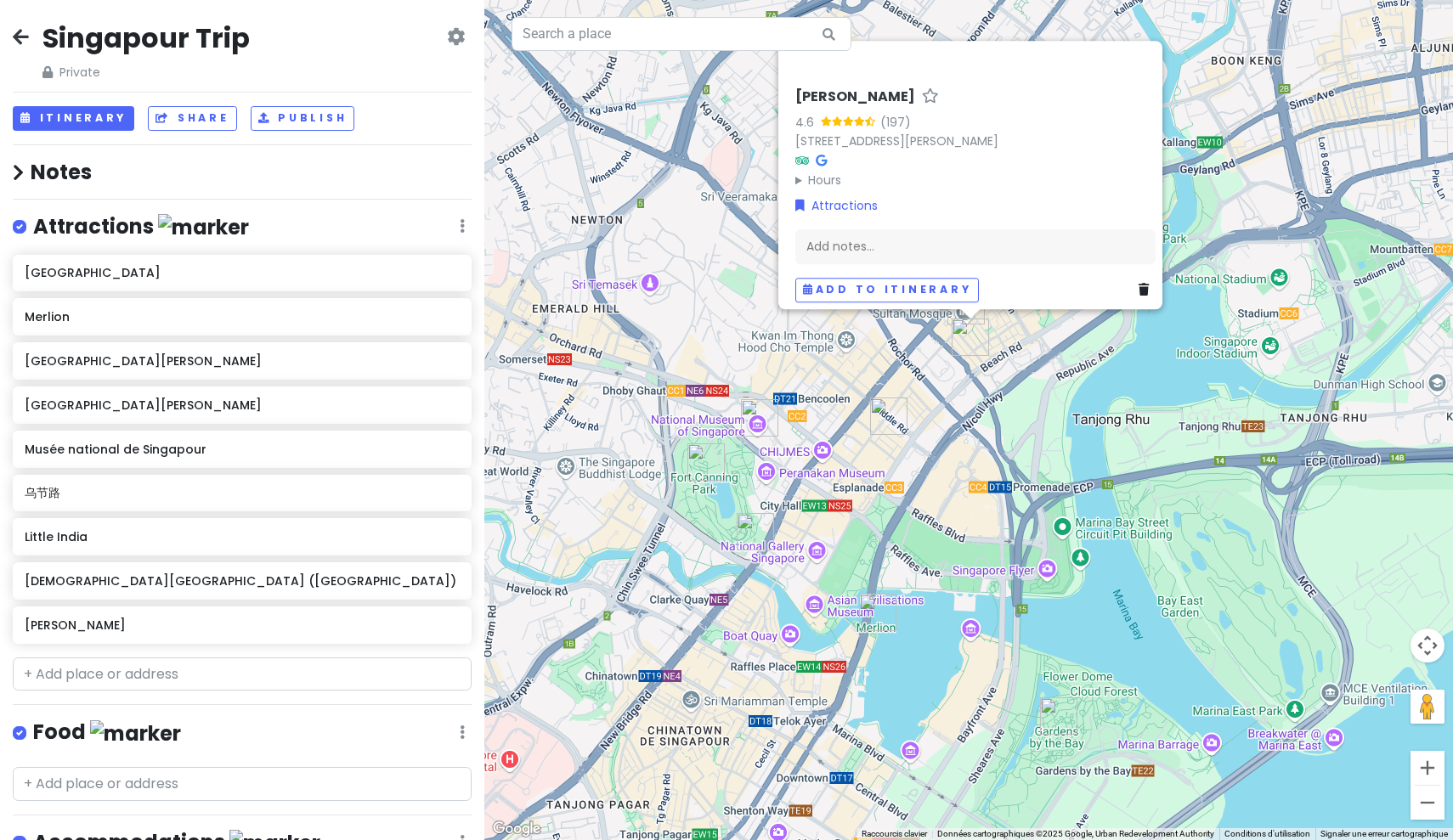 click on "[PERSON_NAME] 4.6        (197) [STREET_ADDRESS][PERSON_NAME] Hours lundi  Ouvert 24h/24 mardi  Ouvert 24h/24 mercredi  Ouvert 24h/24 jeudi  Ouvert 24h/24 vendredi  Ouvert 24h/24 samedi  Ouvert 24h/24 dimanche  Ouvert 24h/24 Attractions Add notes...  Add to itinerary" at bounding box center (969, 420) 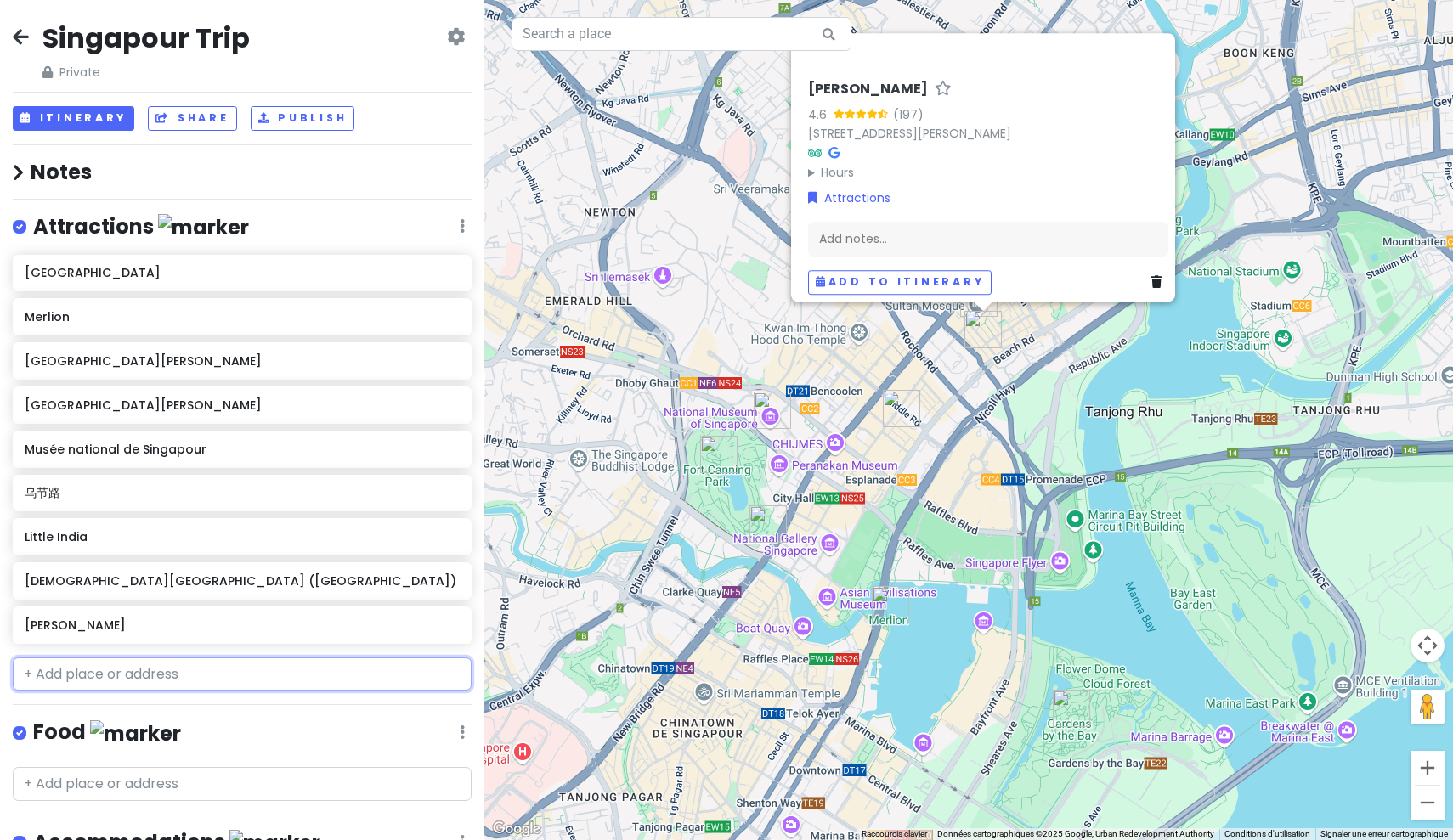 click at bounding box center [242, 674] 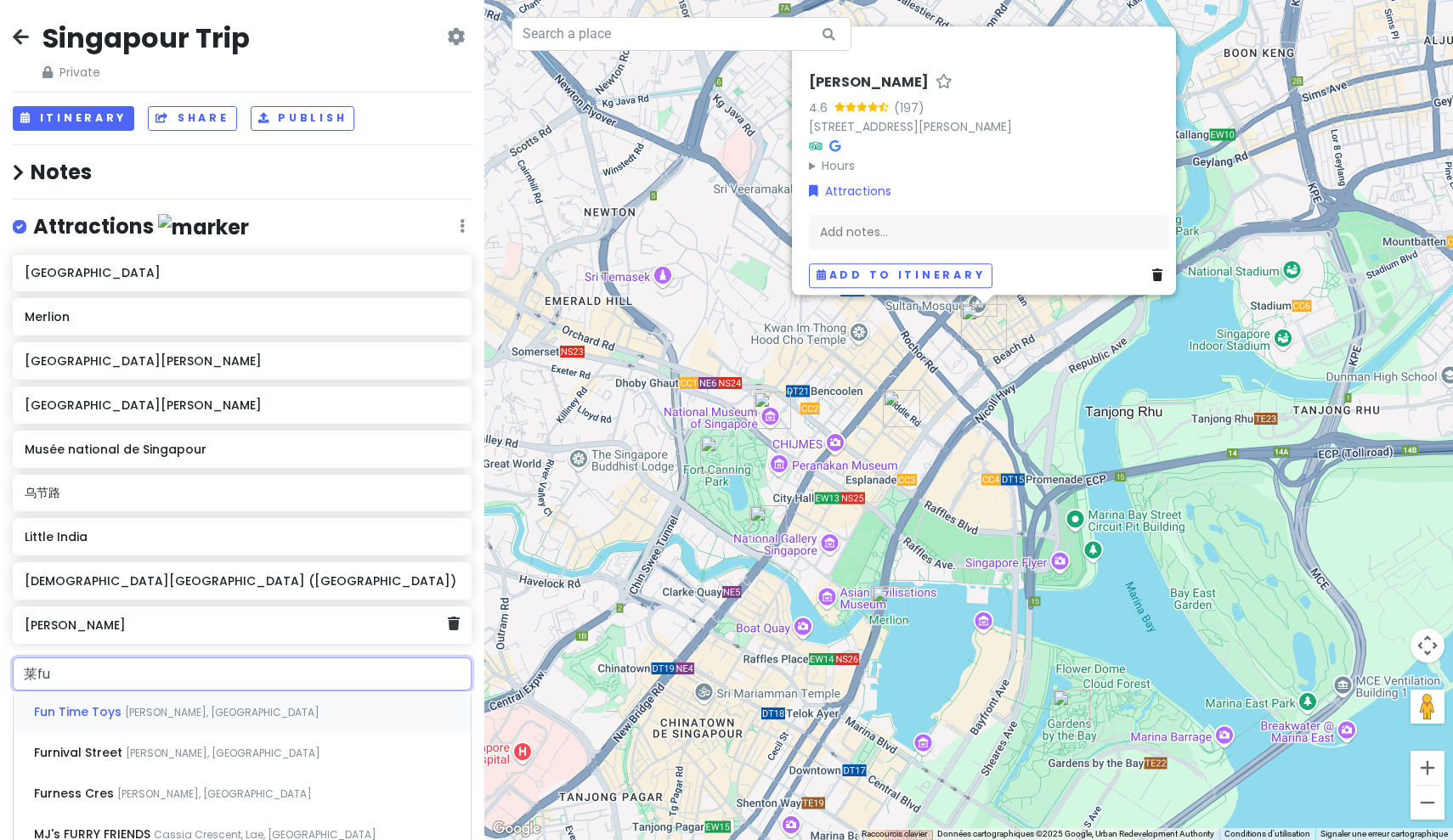 type on "莱福" 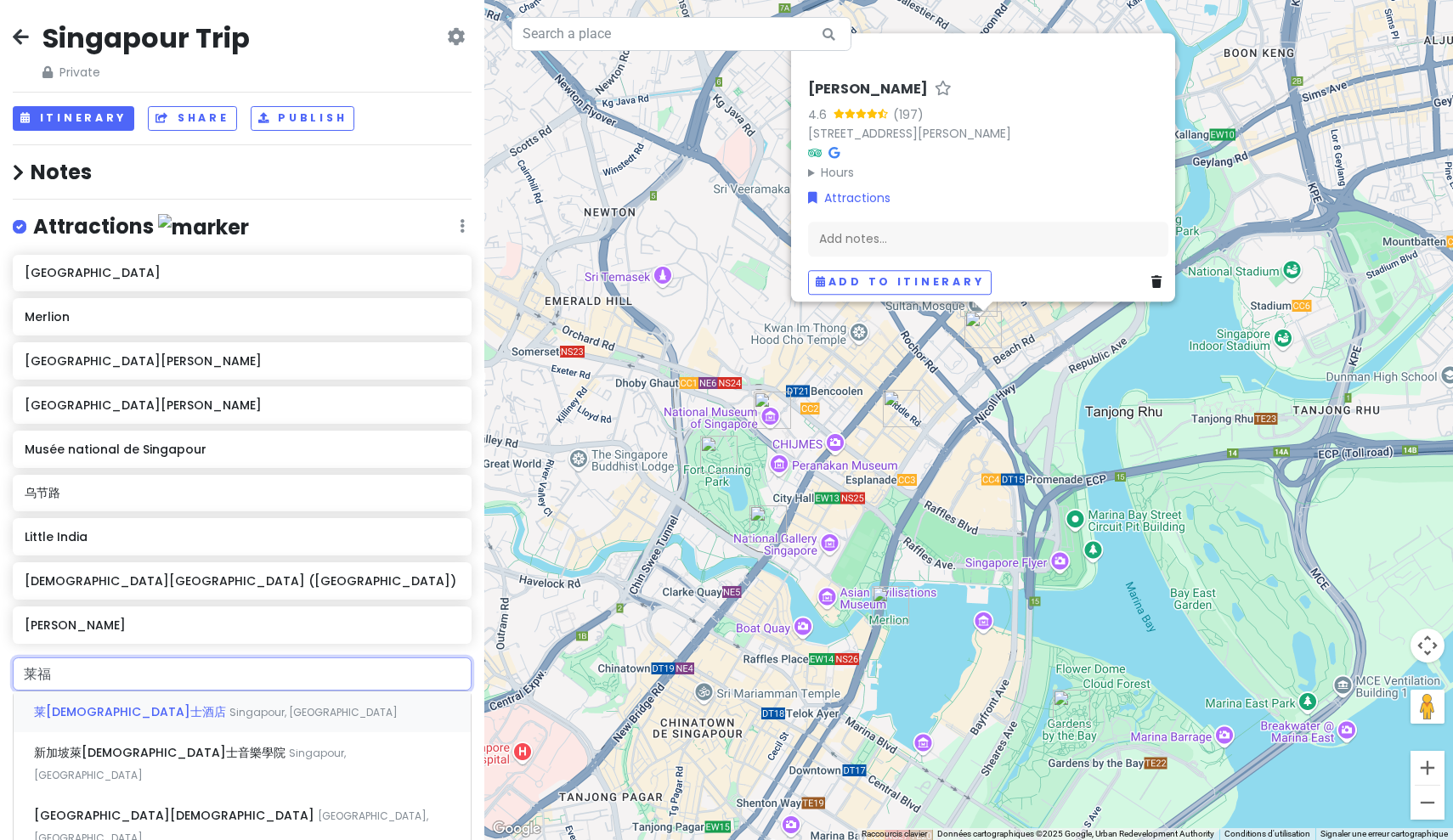 click on "Singapour, [GEOGRAPHIC_DATA]" at bounding box center (314, 712) 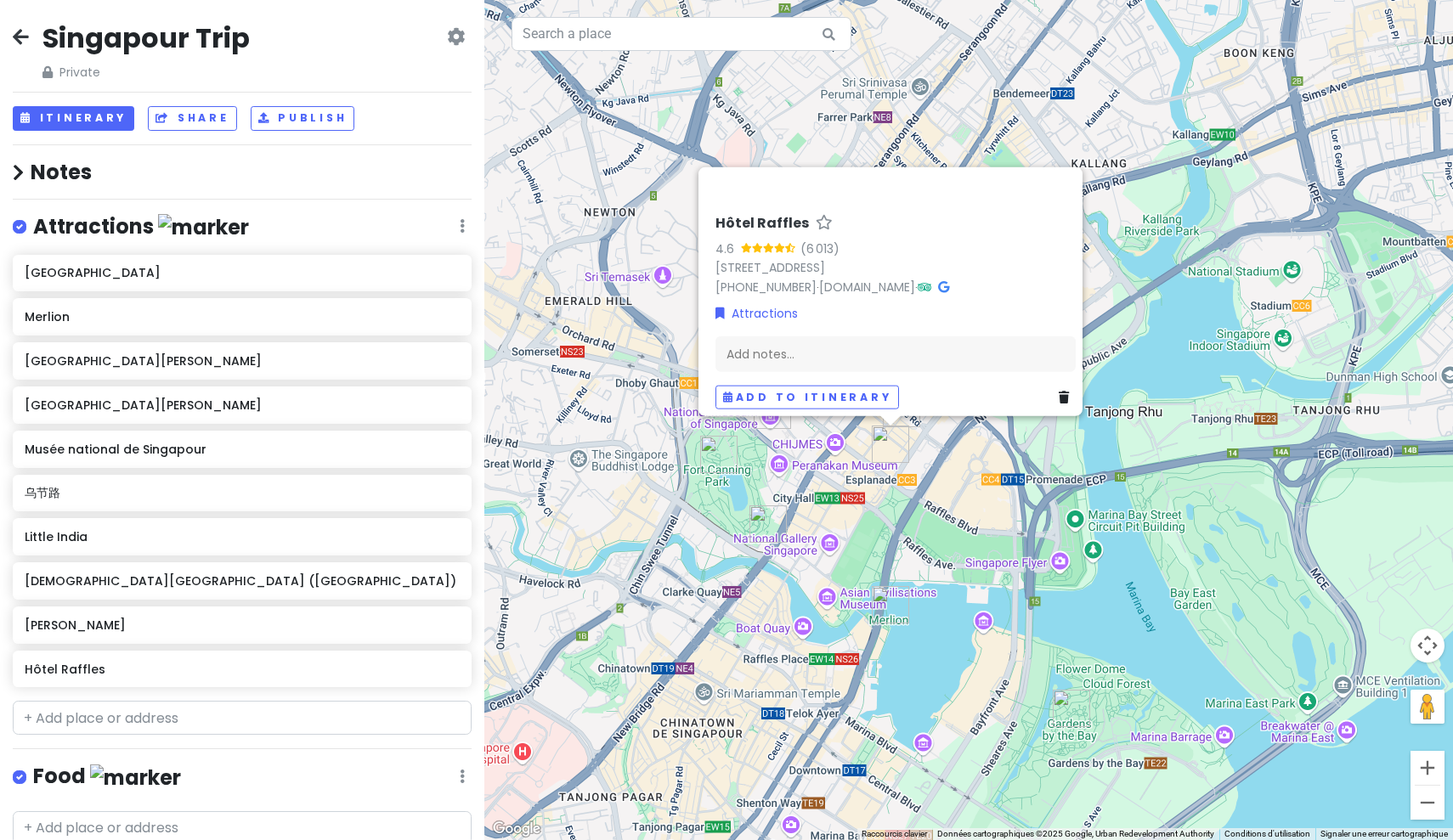 click on "Hôtel Raffles" at bounding box center (762, 223) 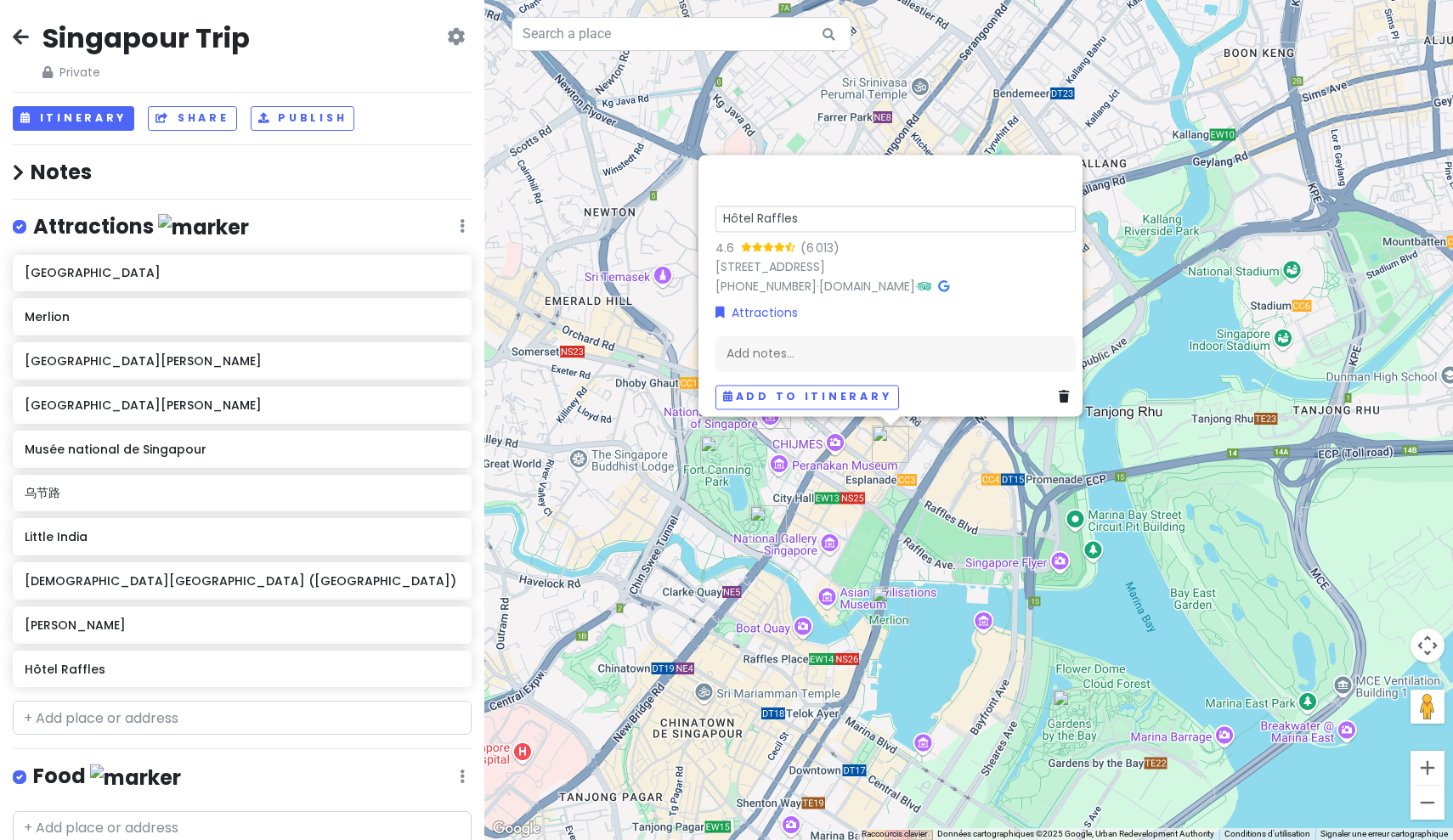 click at bounding box center [768, 249] 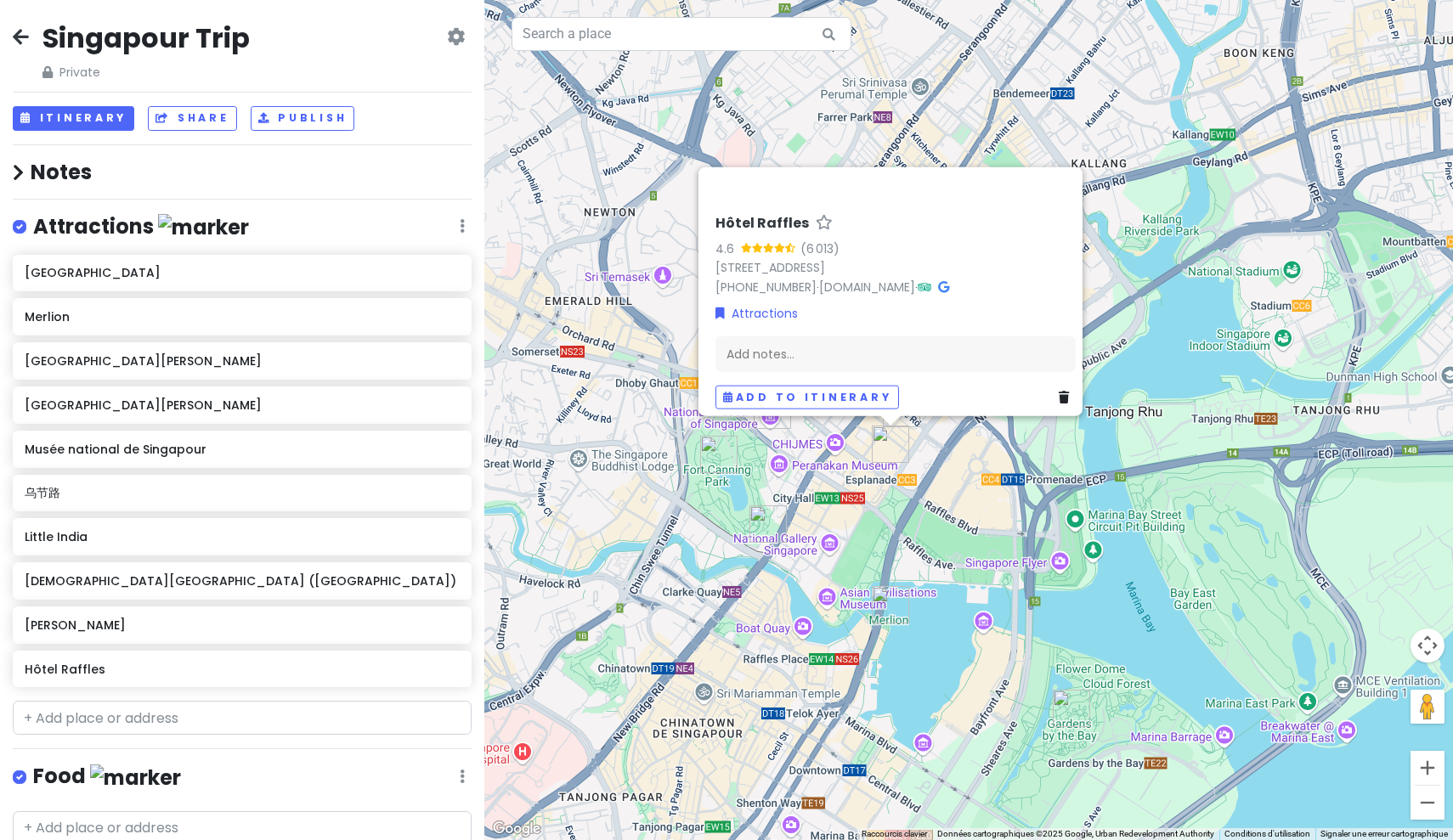 click at bounding box center (943, 286) 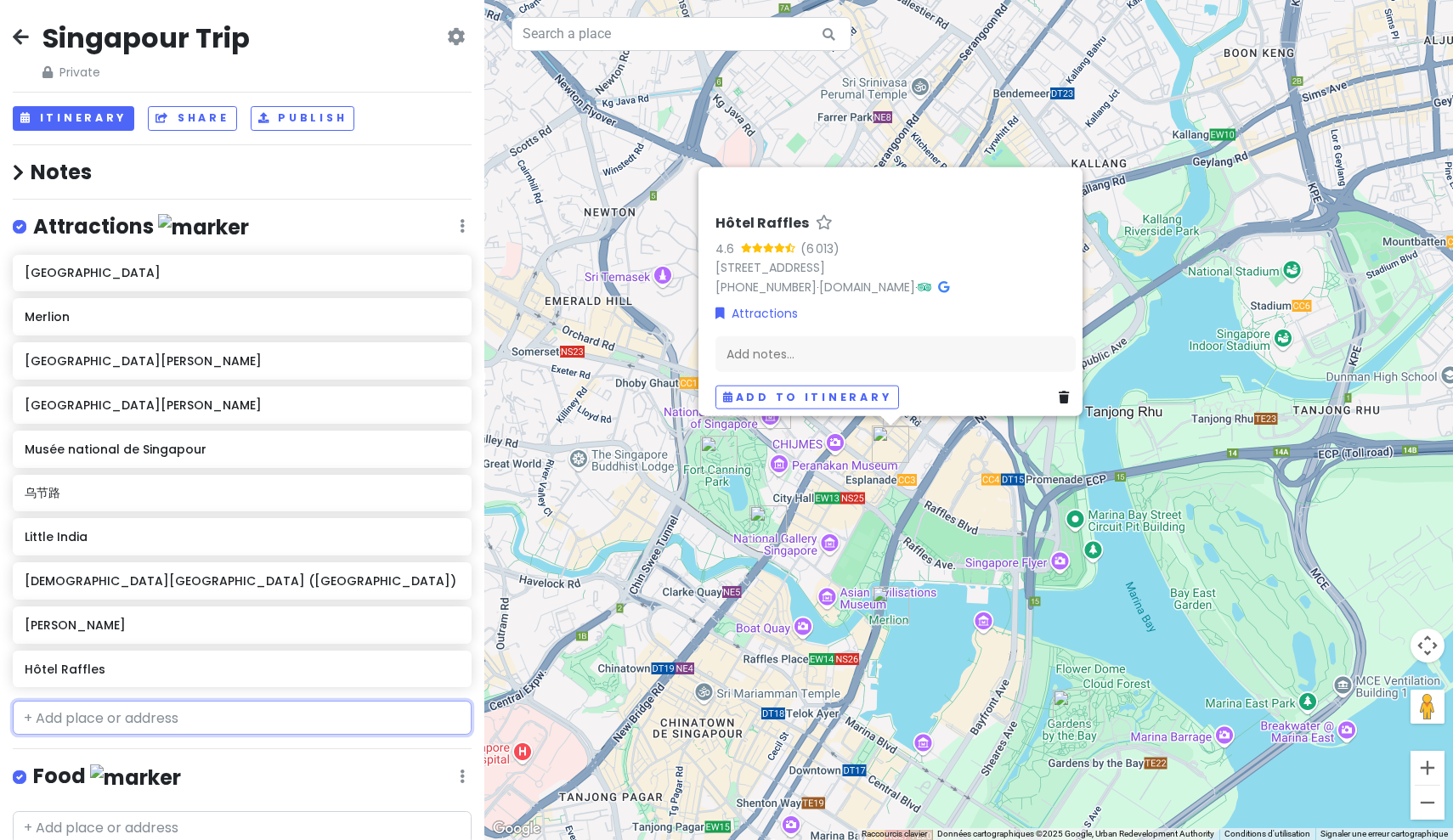 click at bounding box center [242, 718] 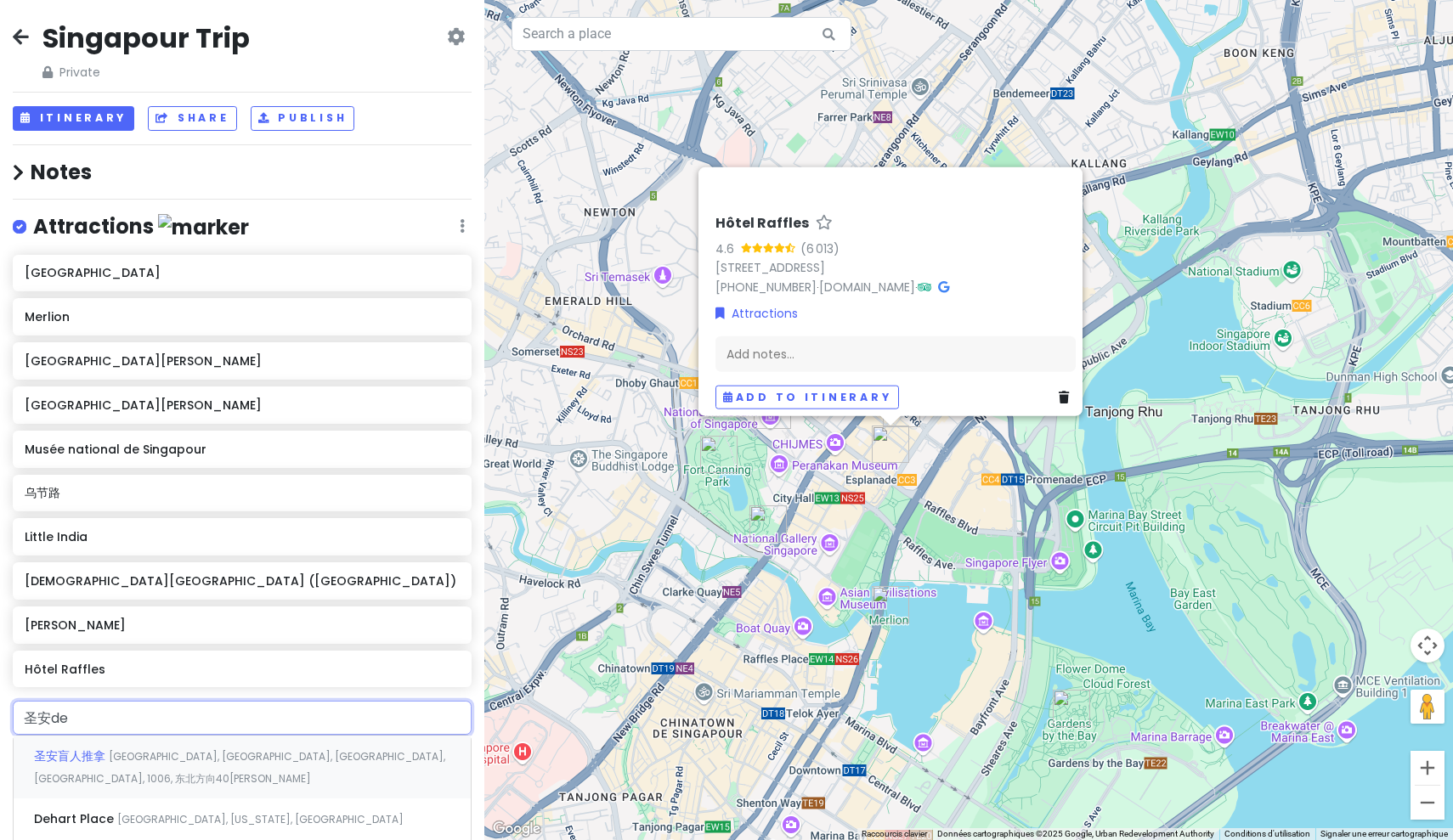 type on "[PERSON_NAME]" 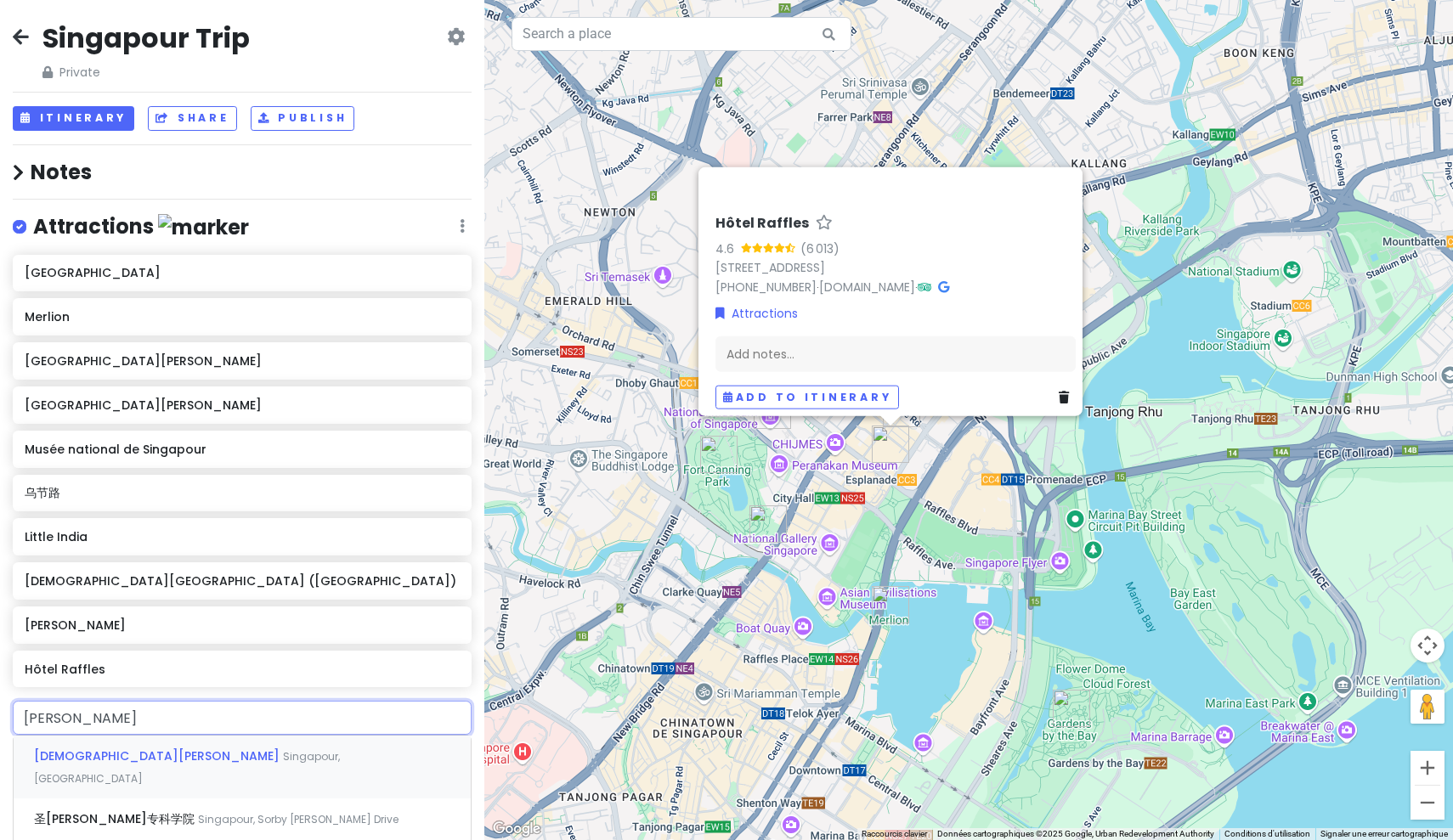 click on "[DEMOGRAPHIC_DATA][GEOGRAPHIC_DATA][PERSON_NAME], [GEOGRAPHIC_DATA]" at bounding box center [242, 767] 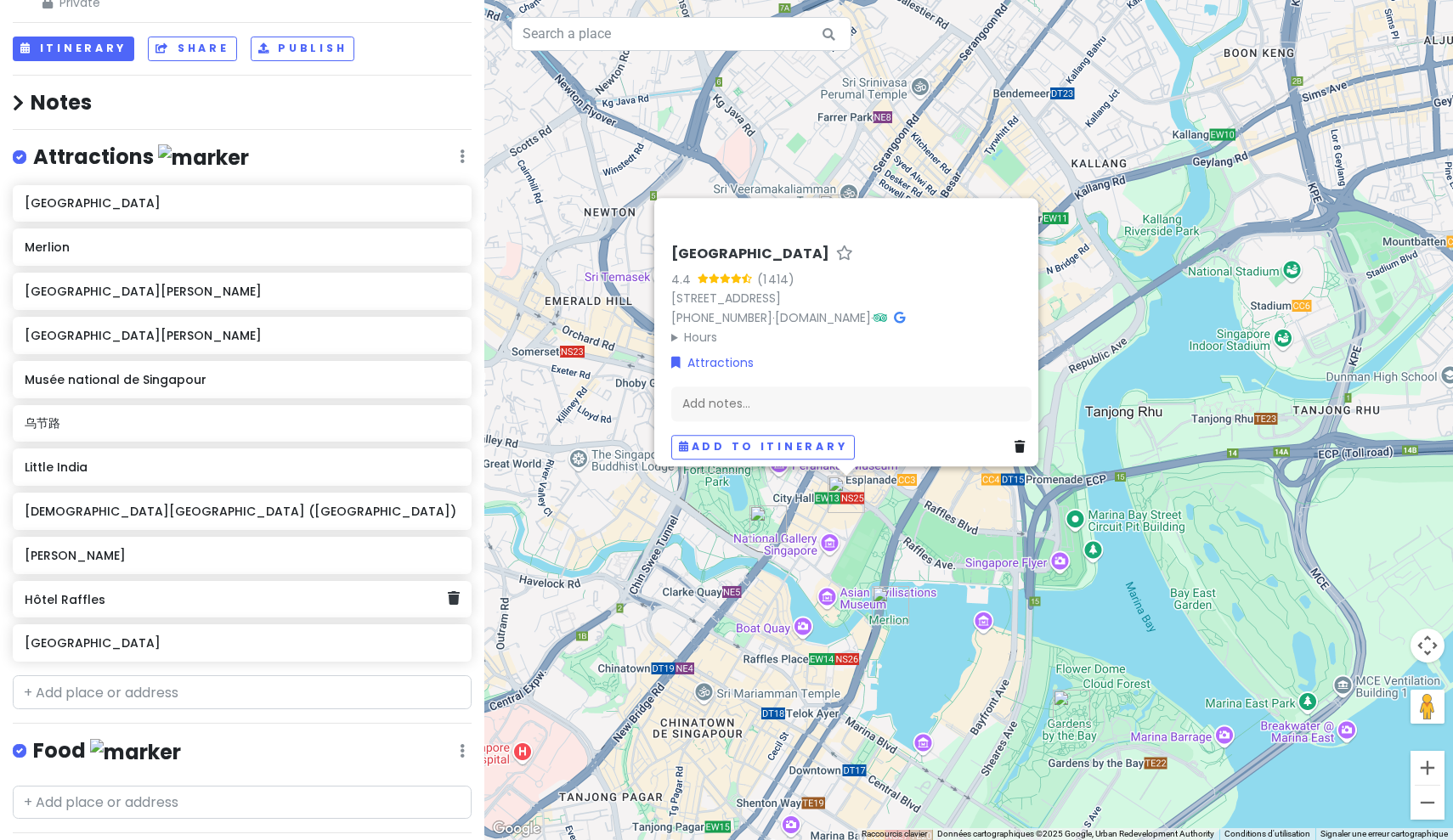 scroll, scrollTop: 76, scrollLeft: 0, axis: vertical 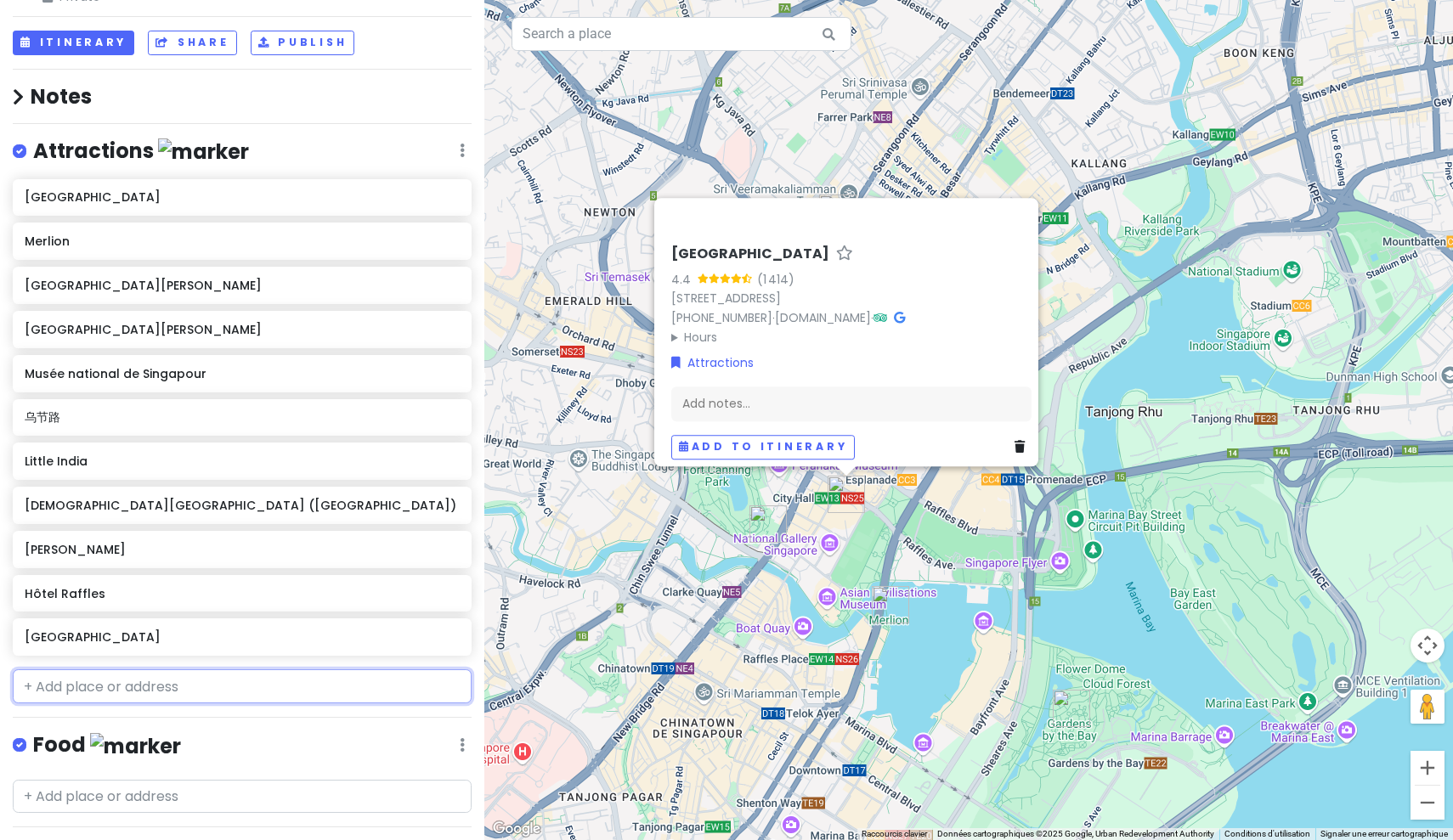 click at bounding box center [242, 686] 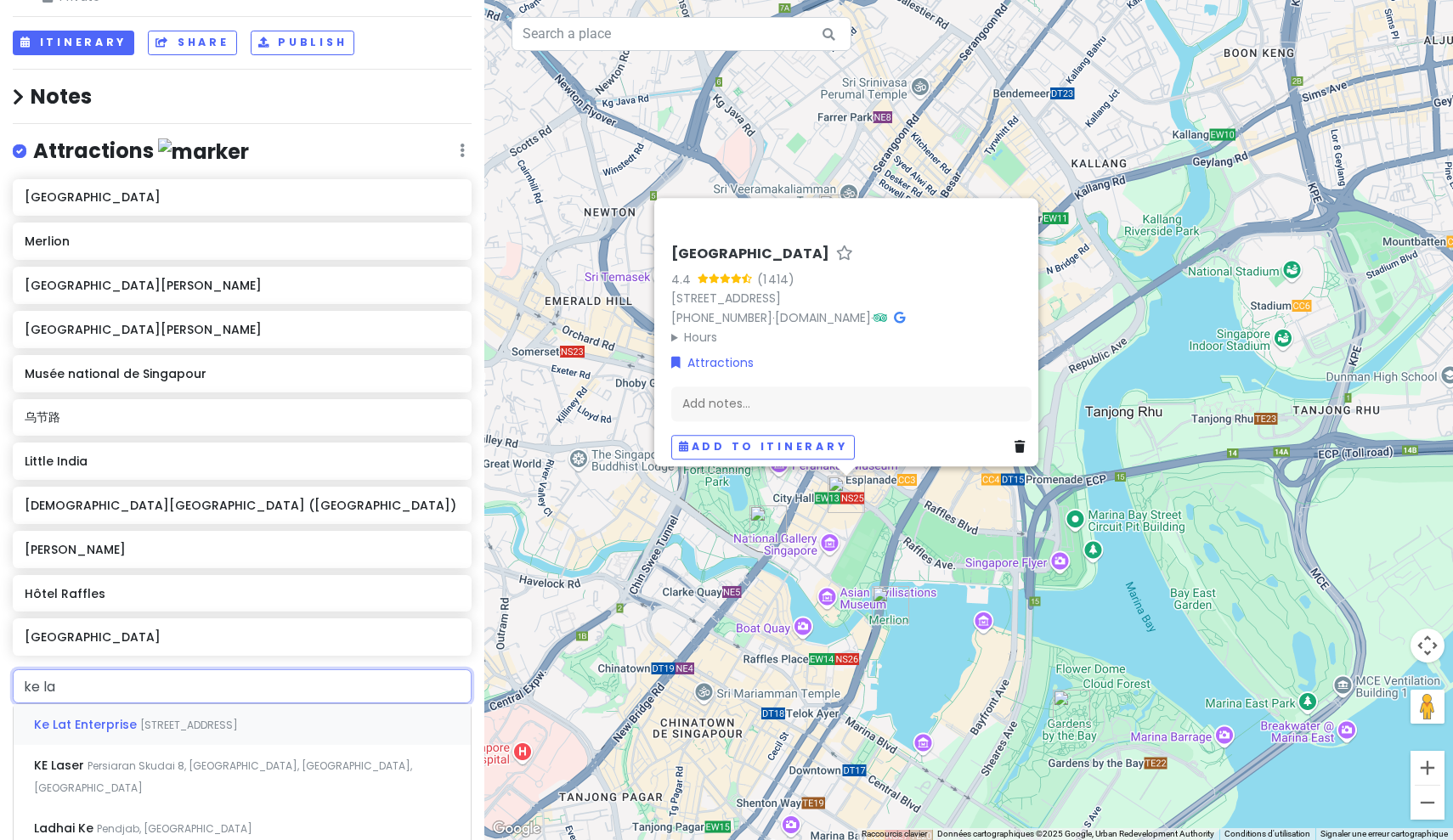 type on "[PERSON_NAME]" 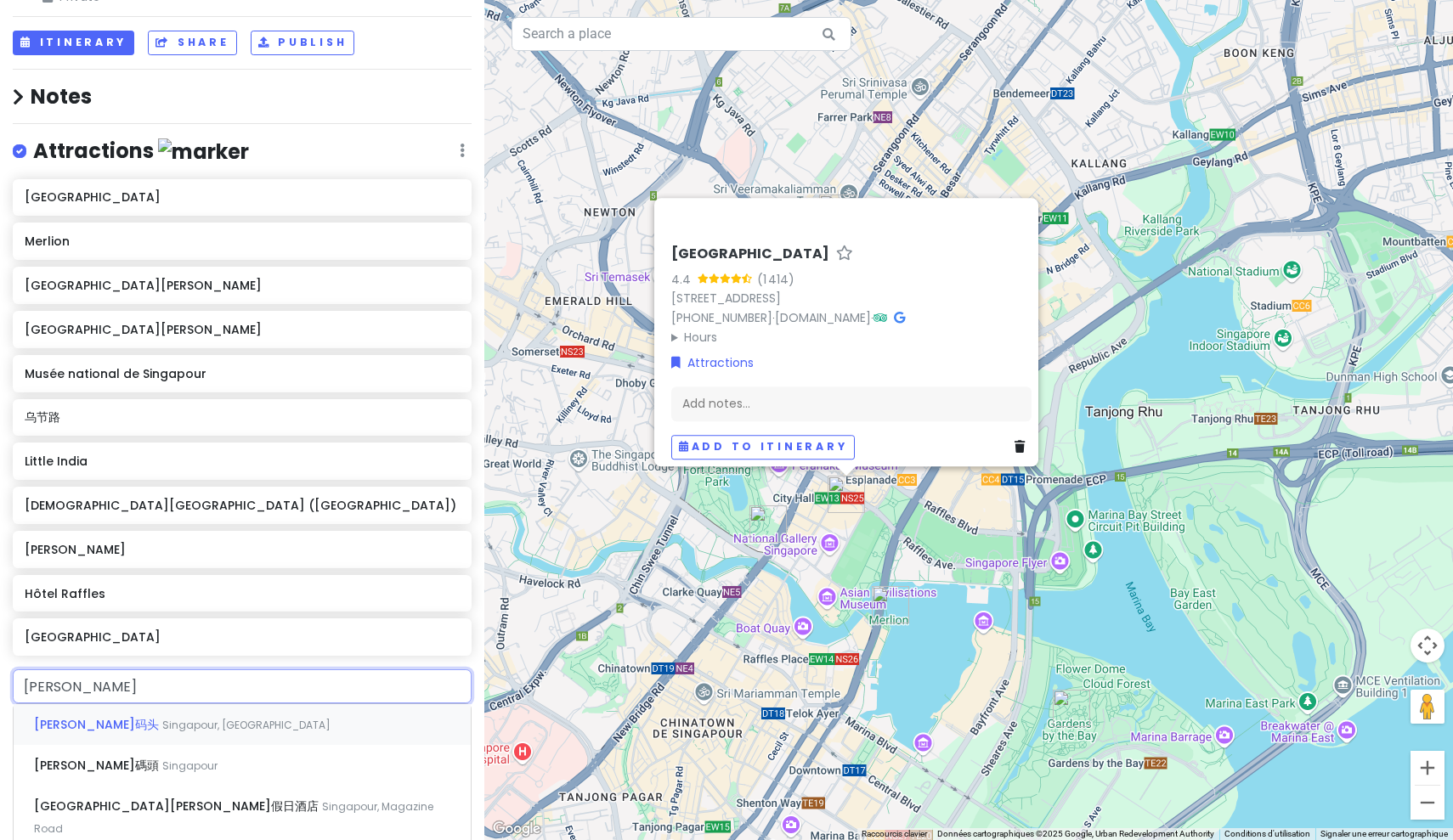 click on "Singapour, [GEOGRAPHIC_DATA]" at bounding box center [246, 724] 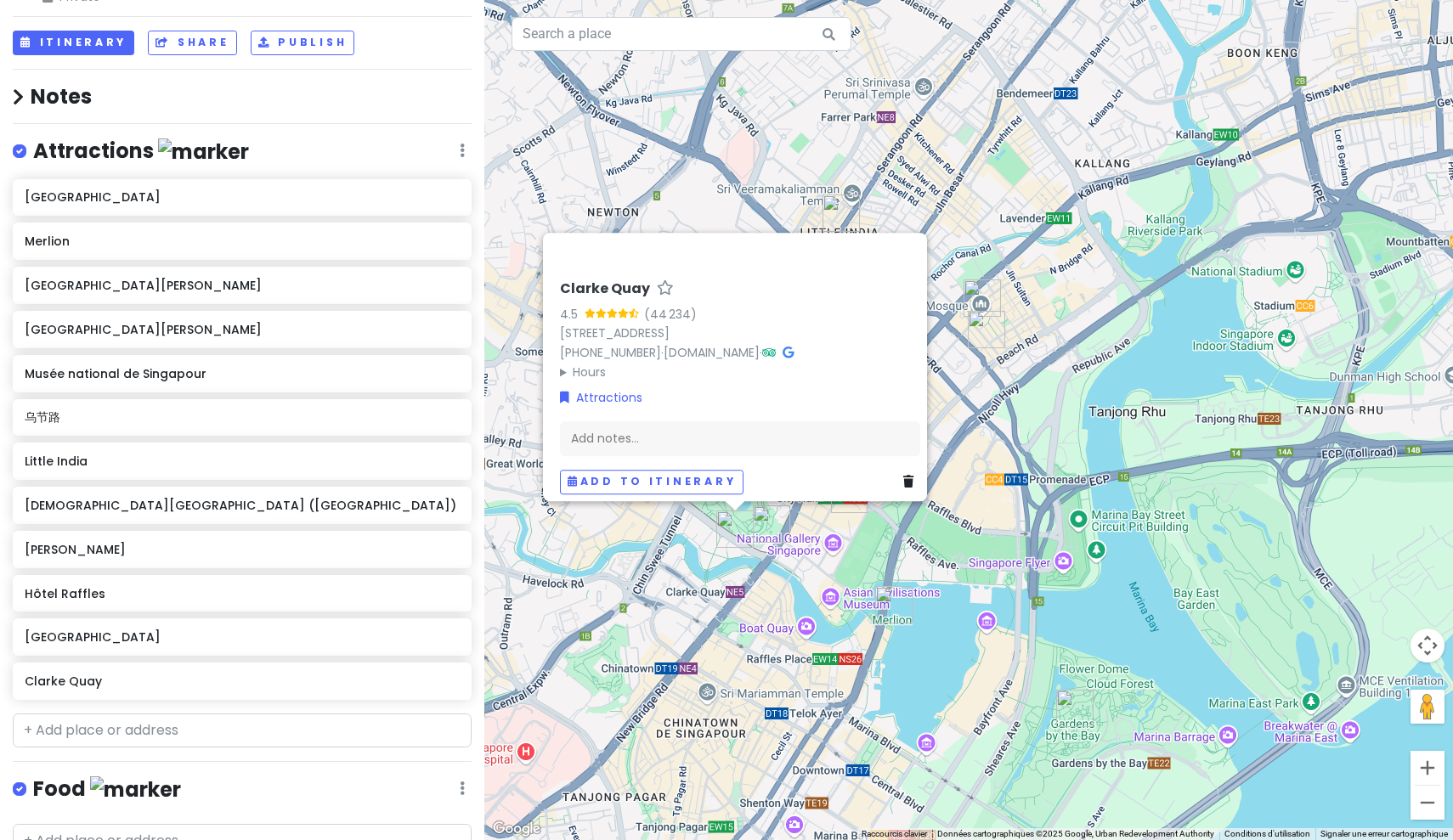 click on "Clarke Quay 4.5        (44 234) [STREET_ADDRESS] 179024 [PHONE_NUMBER]   ·   [DOMAIN_NAME]   ·   Hours lundi  10:00 – 23:00 mardi  10:00 – 23:00 mercredi  10:00 – 23:00 jeudi  10:00 – 23:00 vendredi  10:00 – 23:00 samedi  10:00 – 23:00 dimanche  10:00 – 23:00 Attractions Add notes...  Add to itinerary" at bounding box center (969, 420) 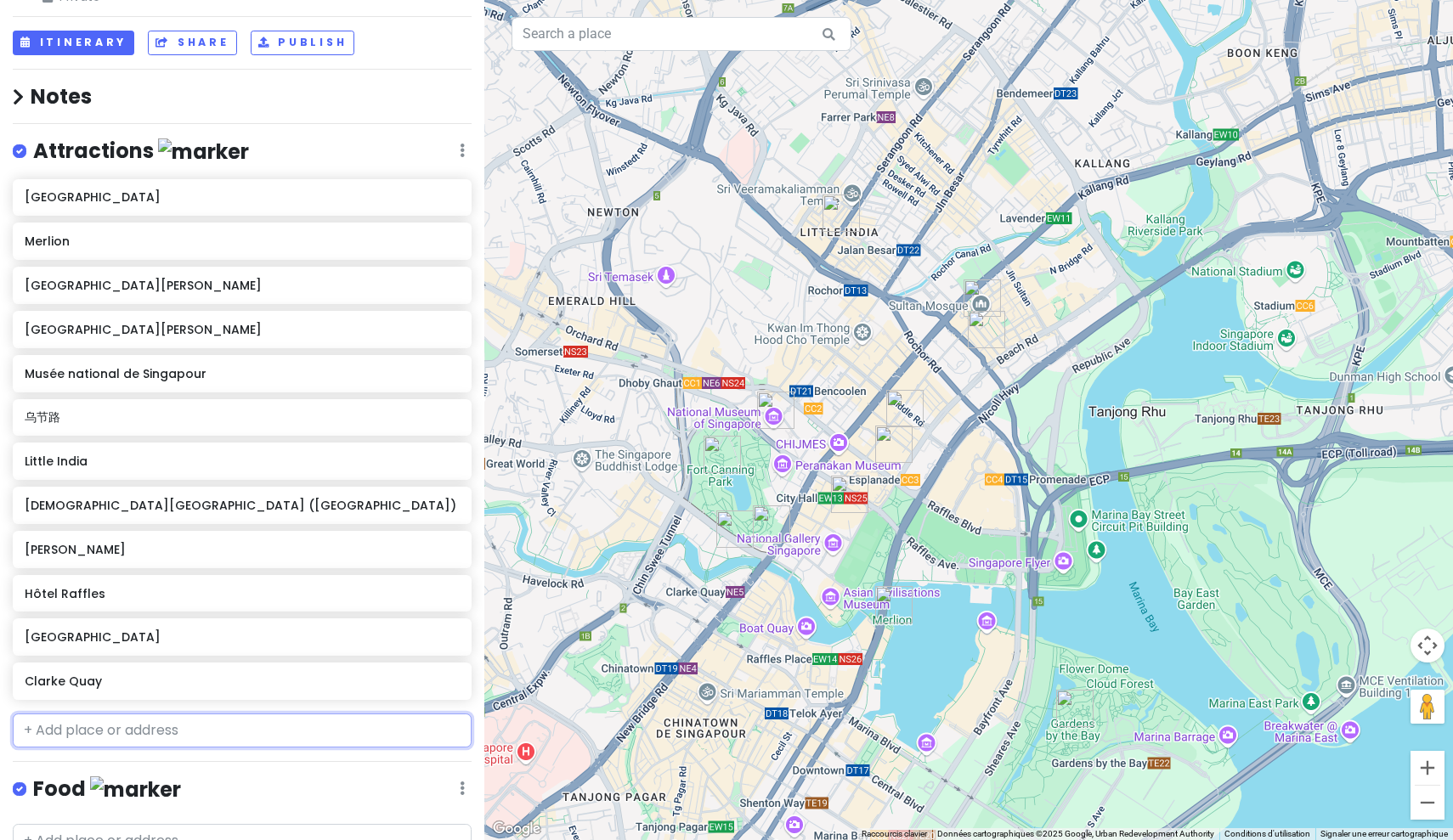 click at bounding box center (242, 730) 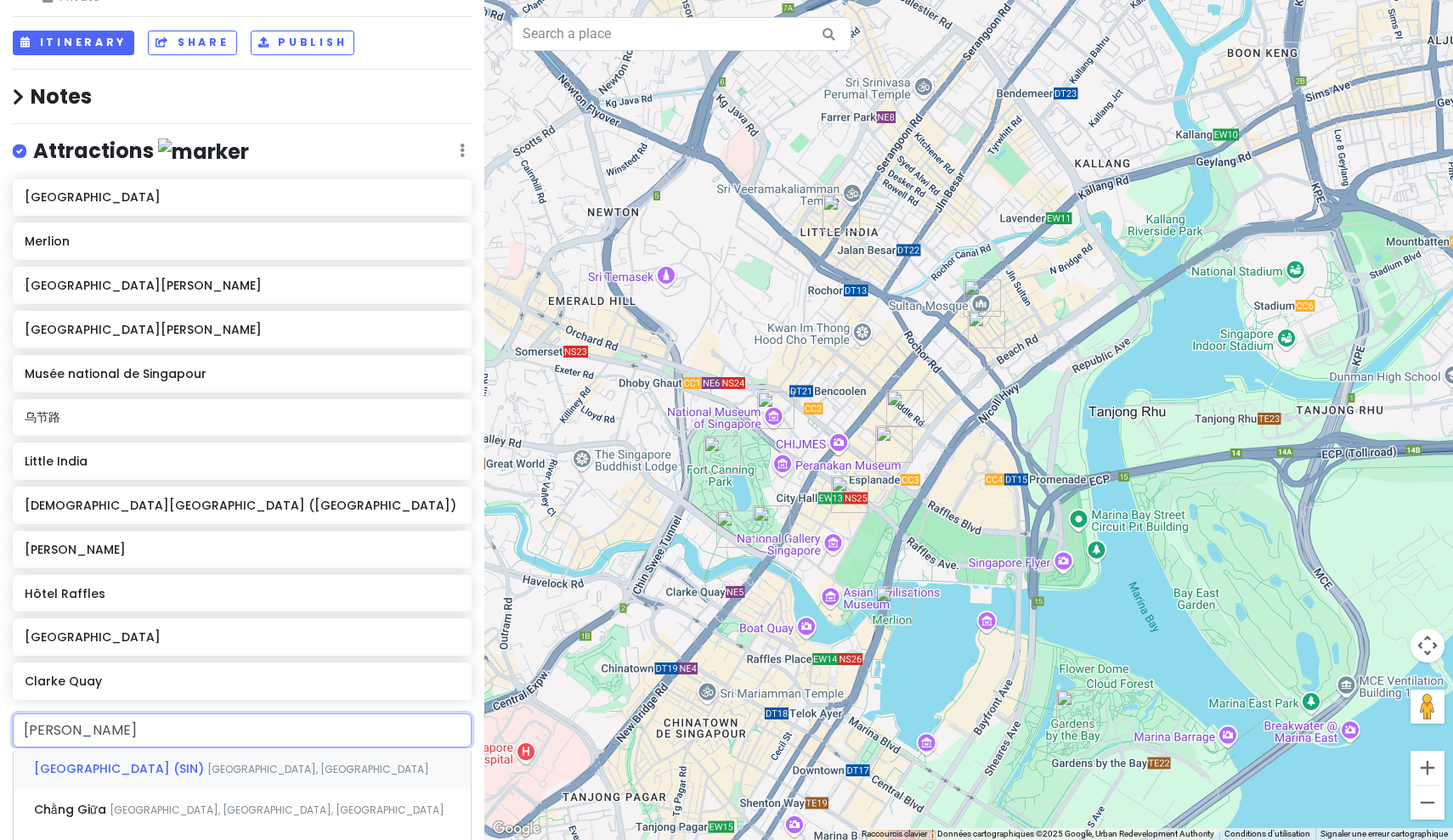 type on "changgi" 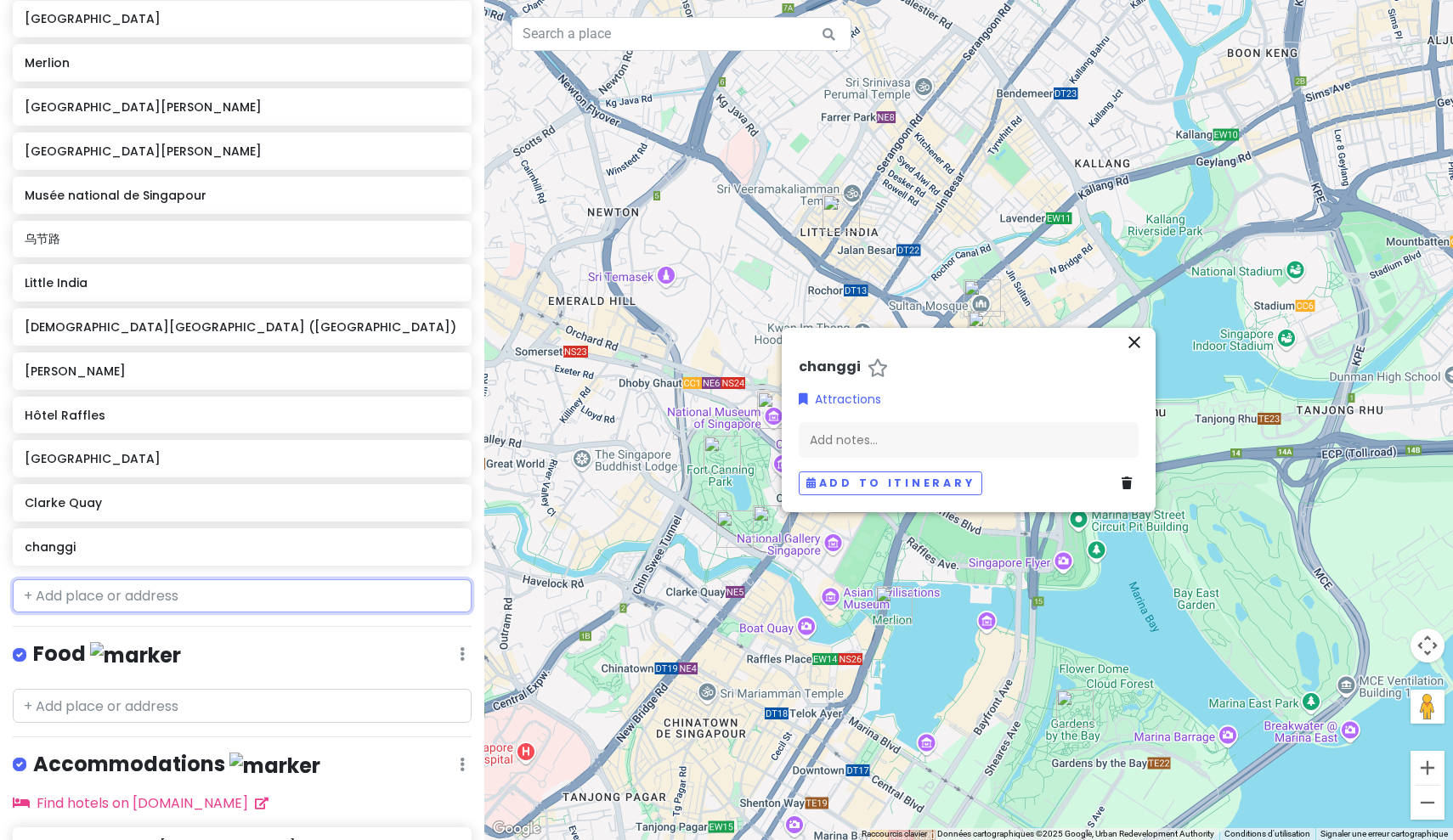 scroll, scrollTop: 253, scrollLeft: 0, axis: vertical 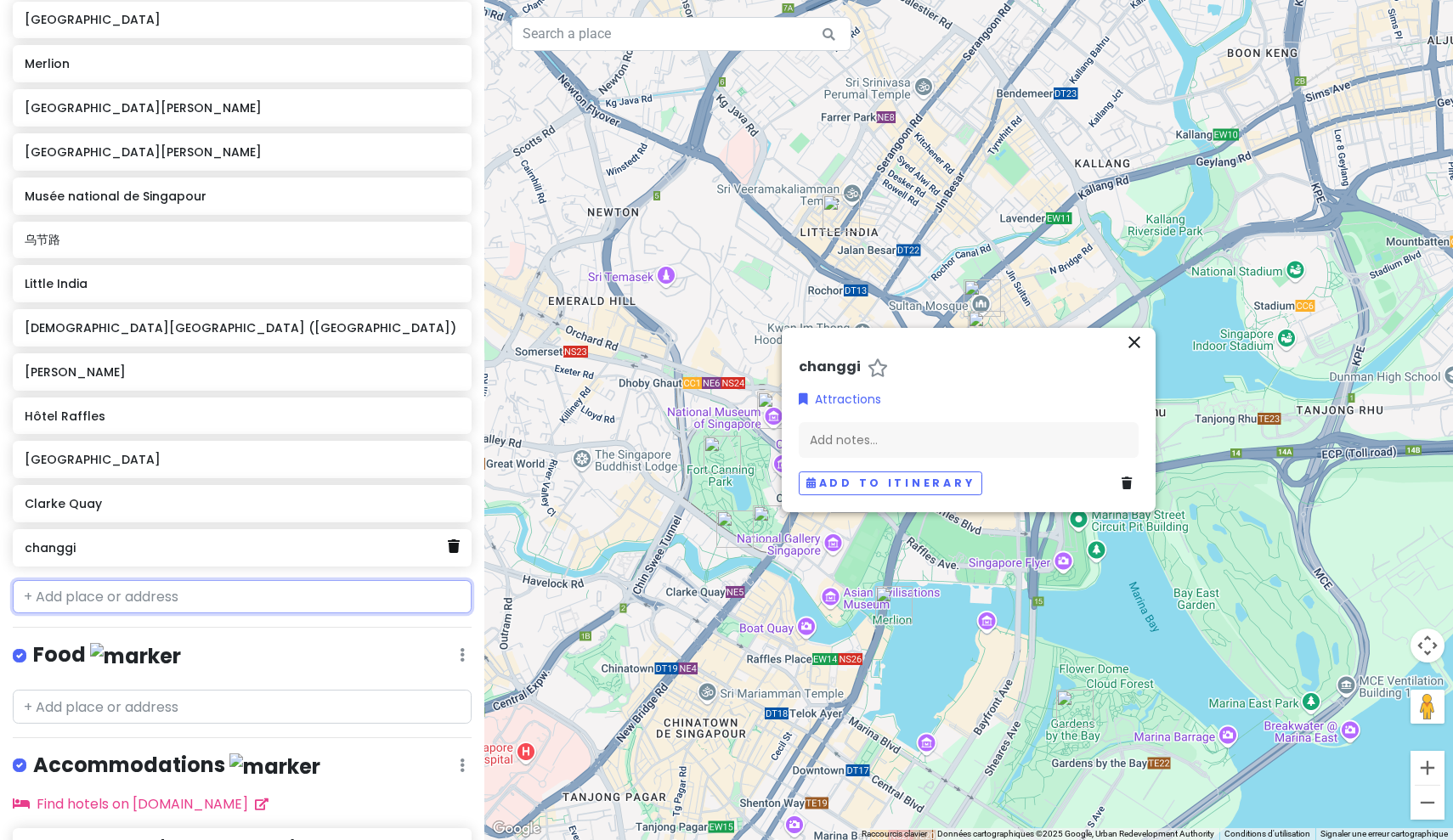 click at bounding box center [454, 547] 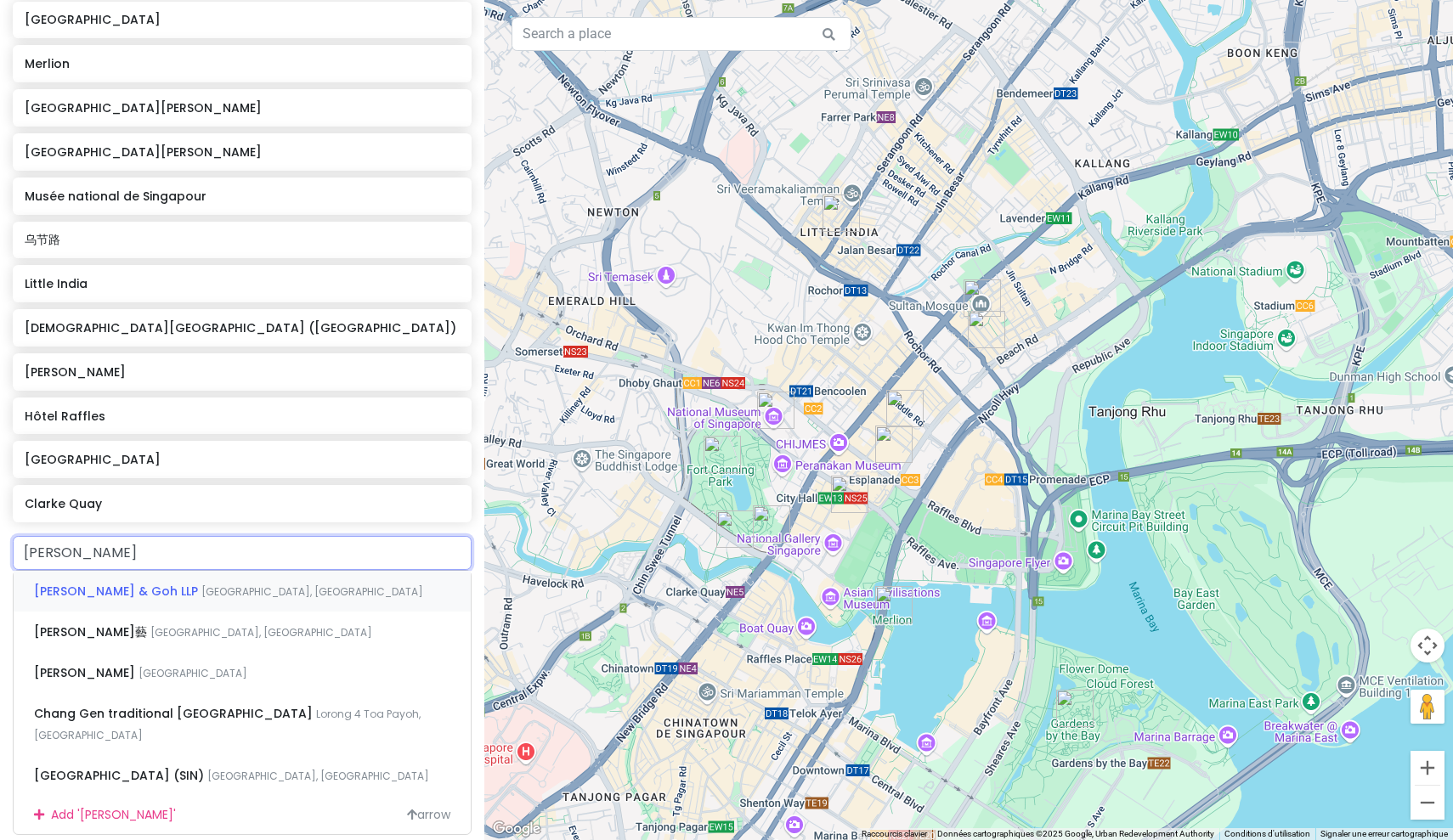type on "[PERSON_NAME]" 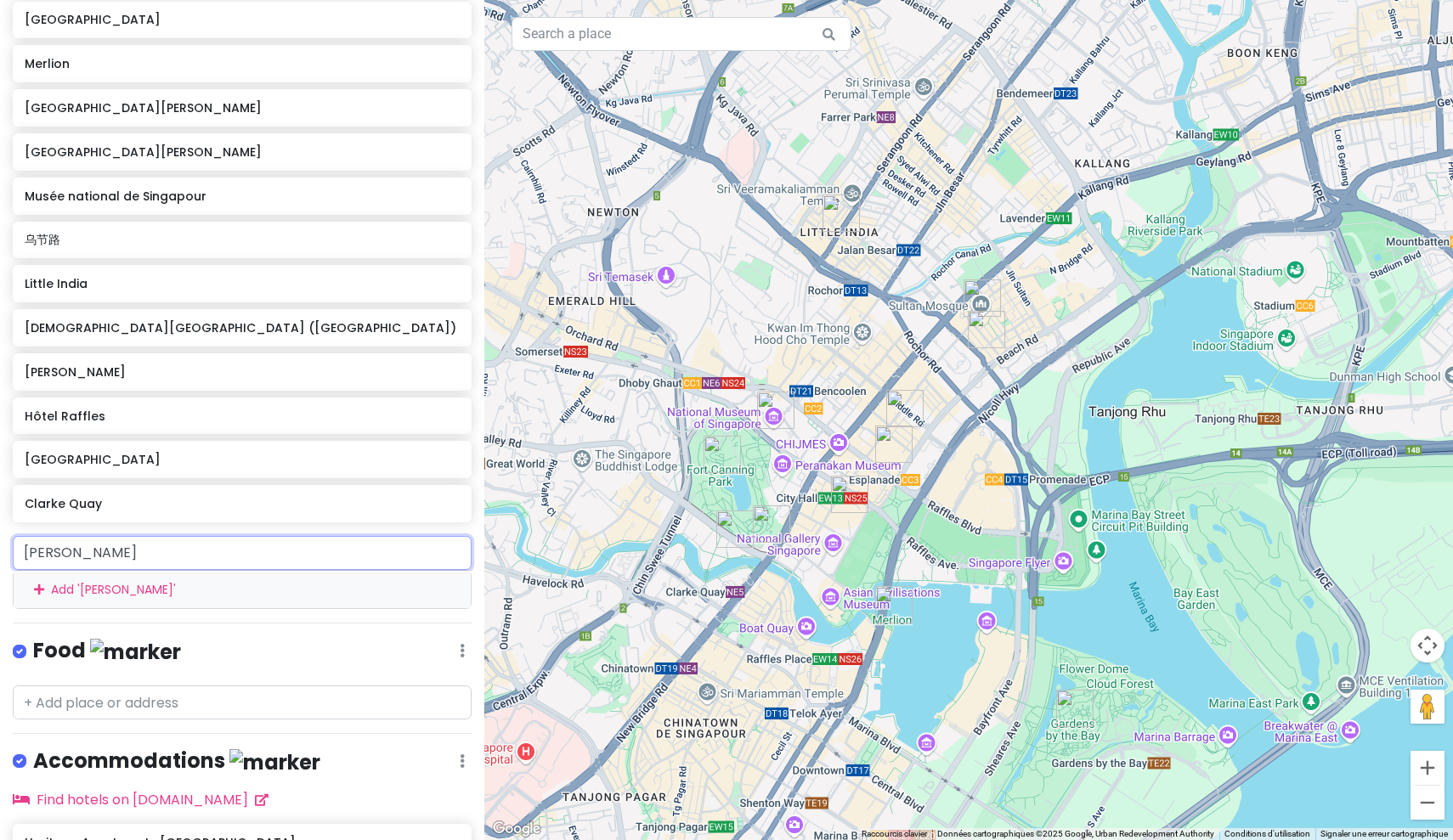 click on "Add ' chang '" at bounding box center (242, 589) 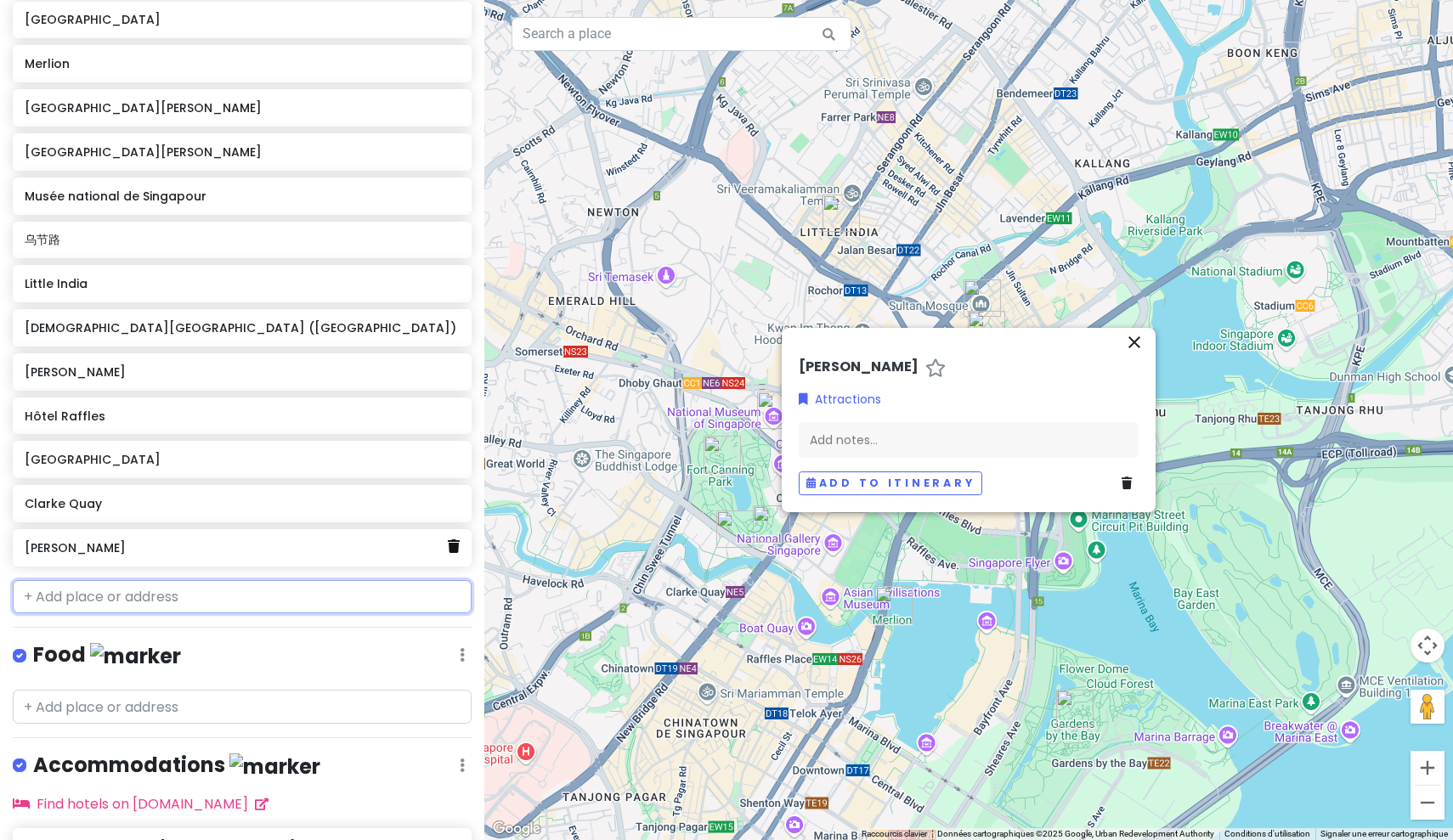 click at bounding box center [454, 546] 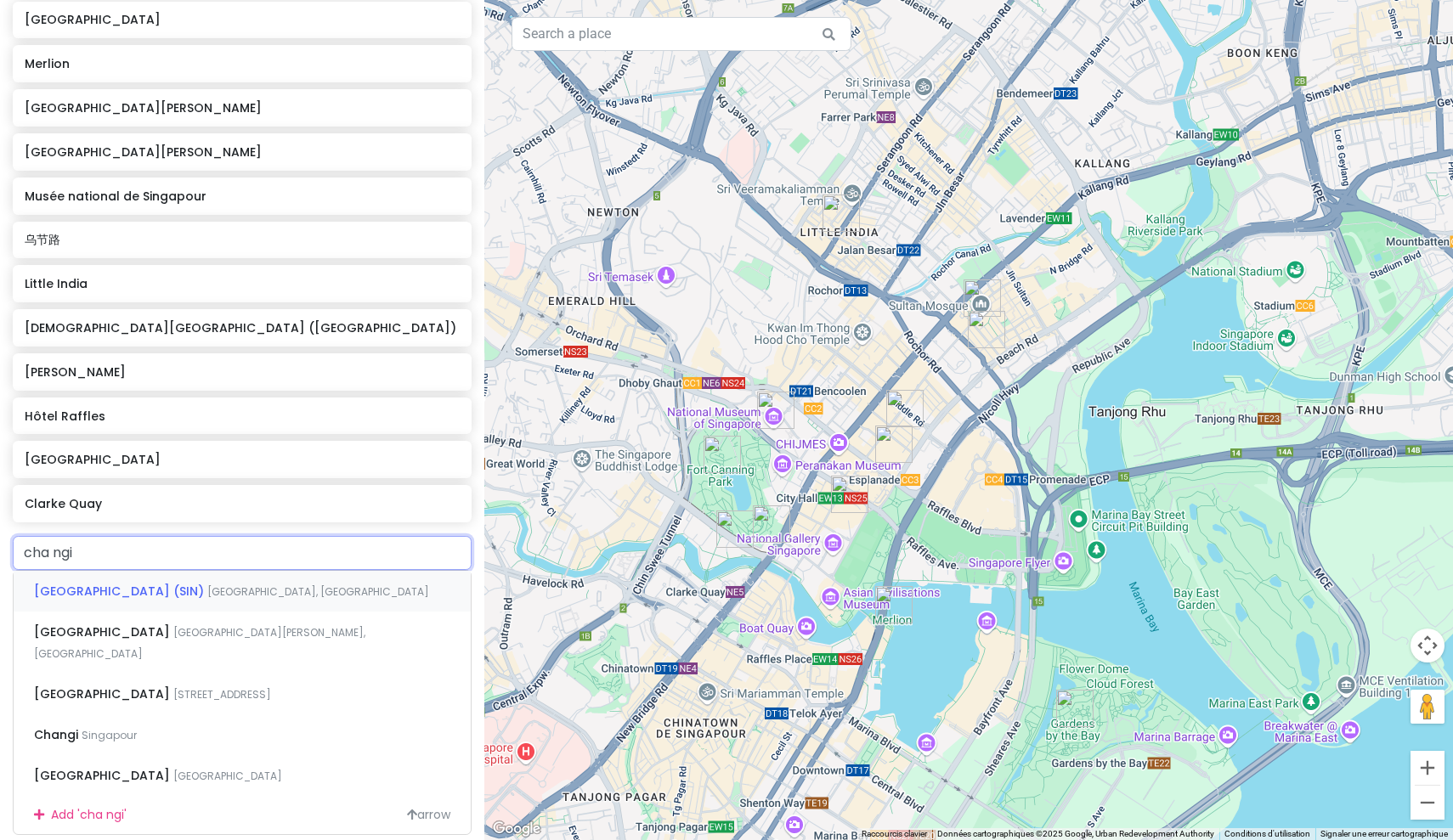 type on "changi" 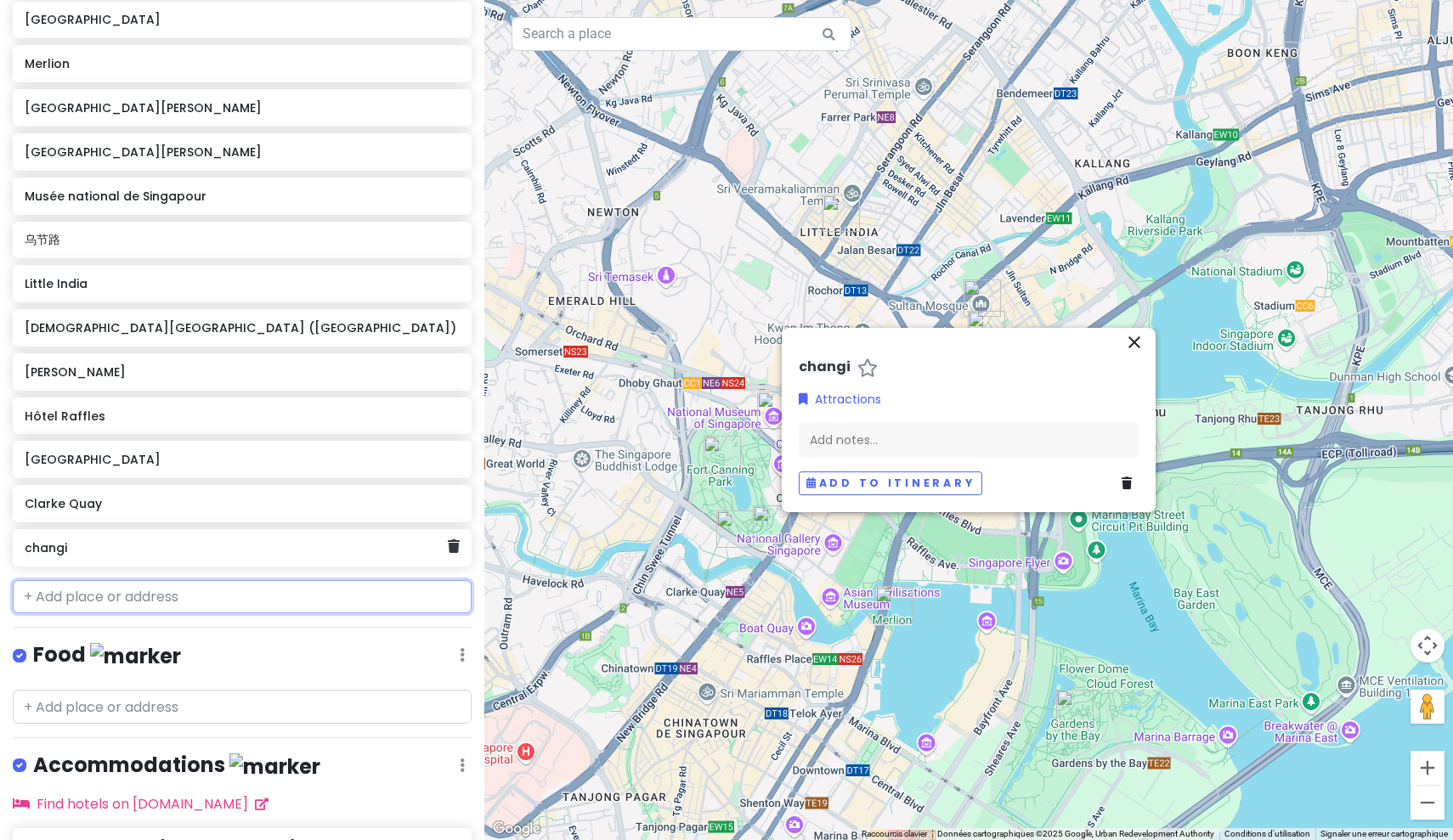 click on "changi" at bounding box center [235, 548] 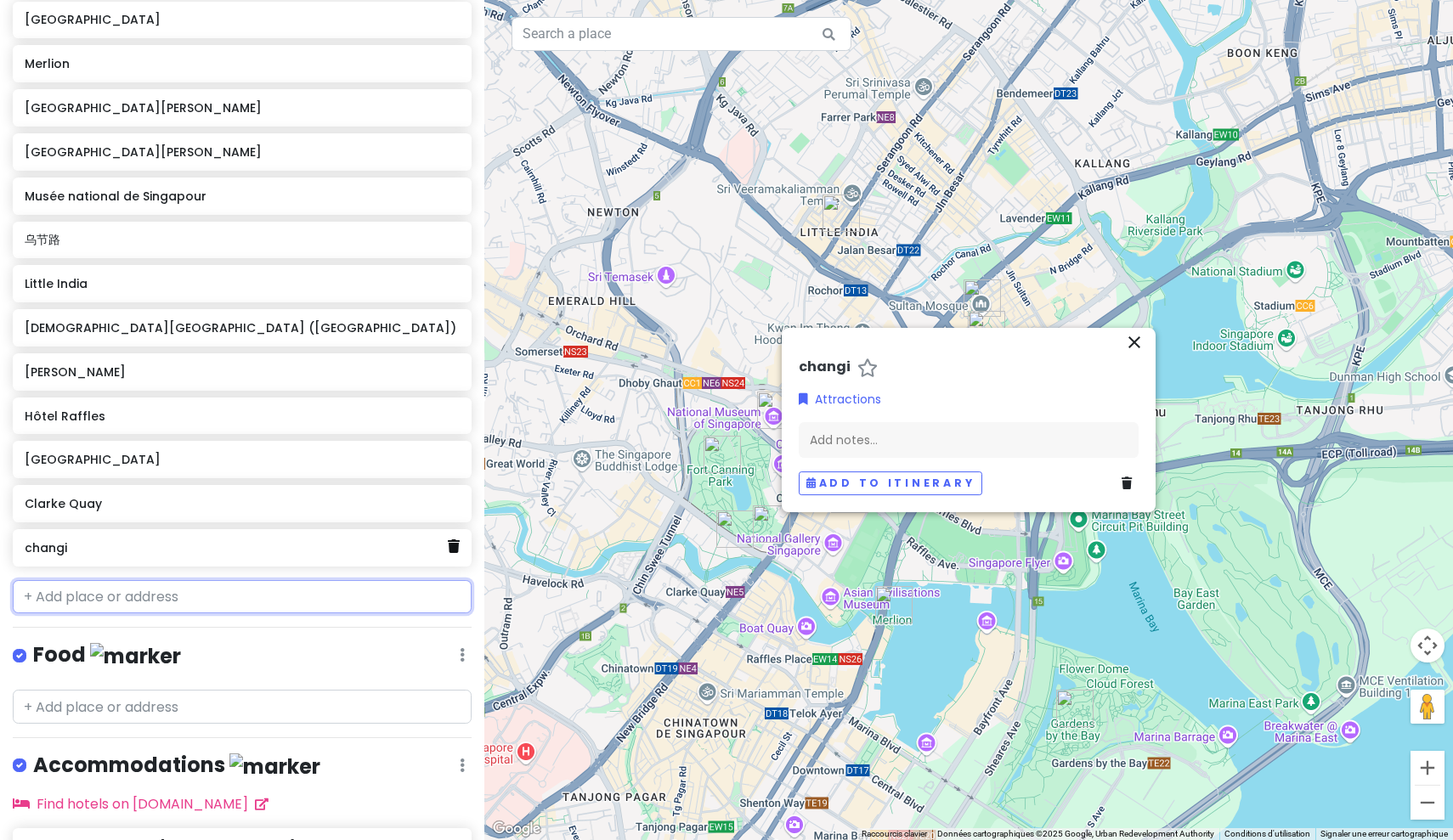 click at bounding box center [454, 546] 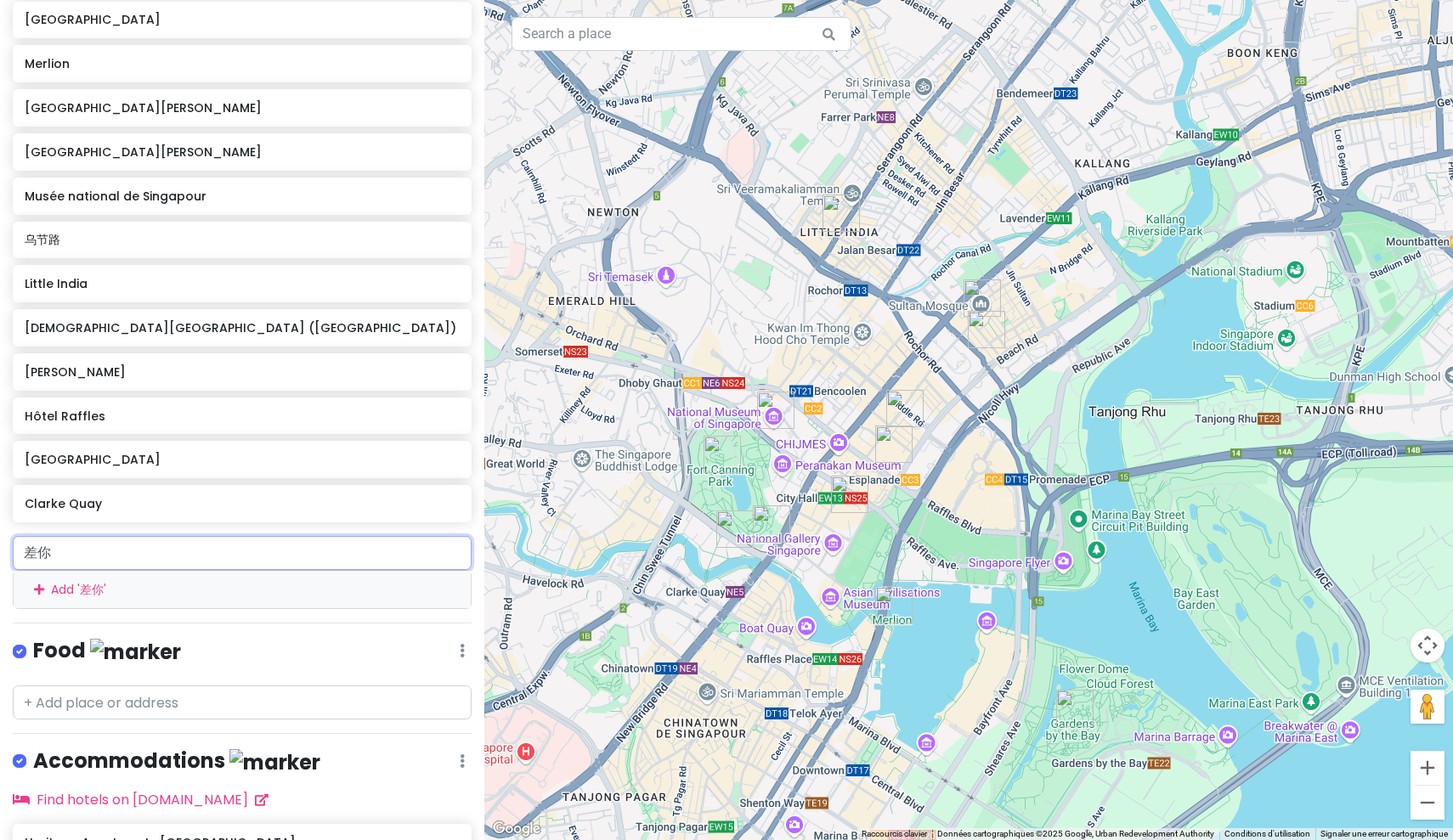 type on "差" 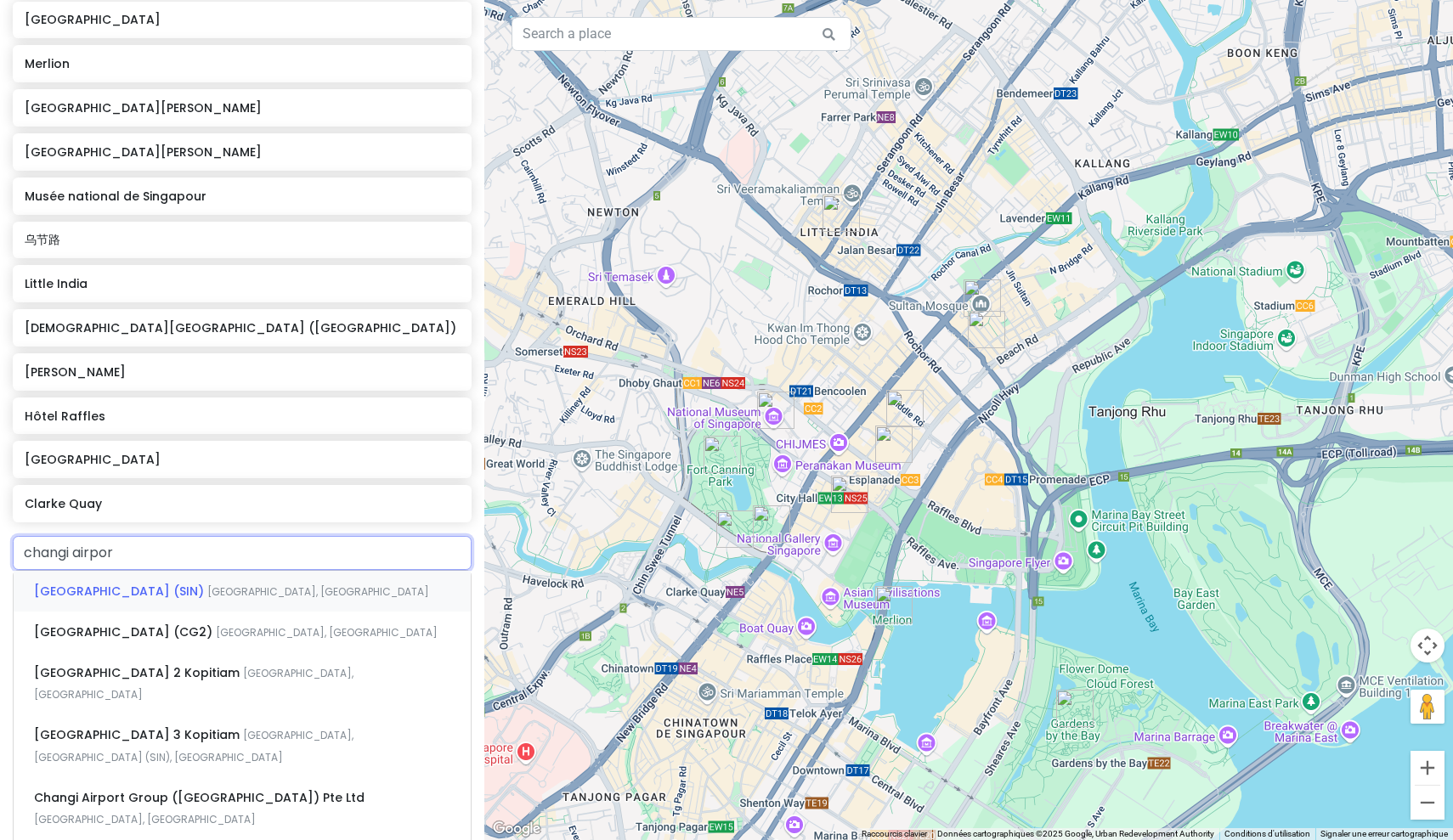type on "[GEOGRAPHIC_DATA]" 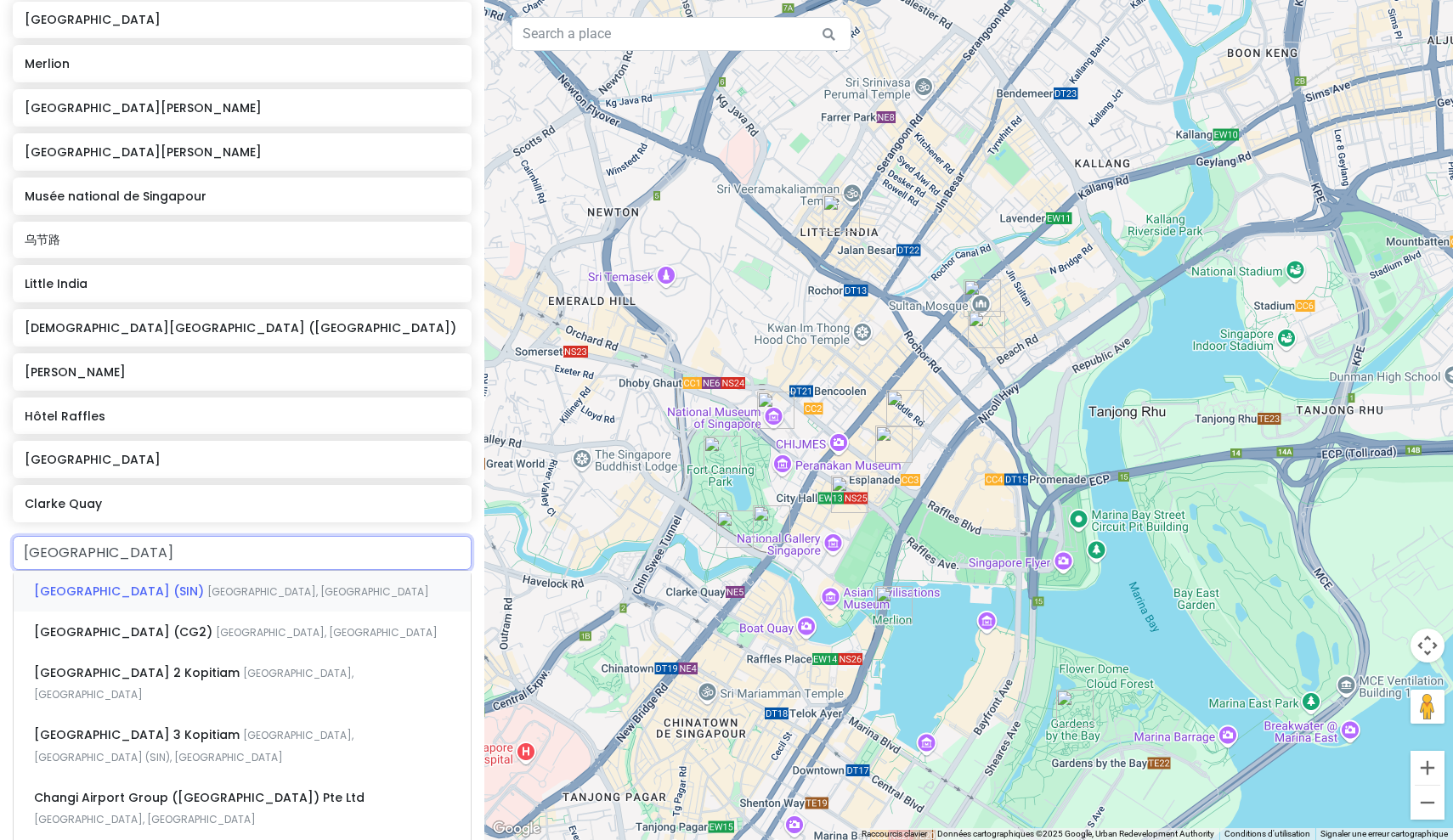 click on "[GEOGRAPHIC_DATA] (SIN)" at bounding box center [121, 591] 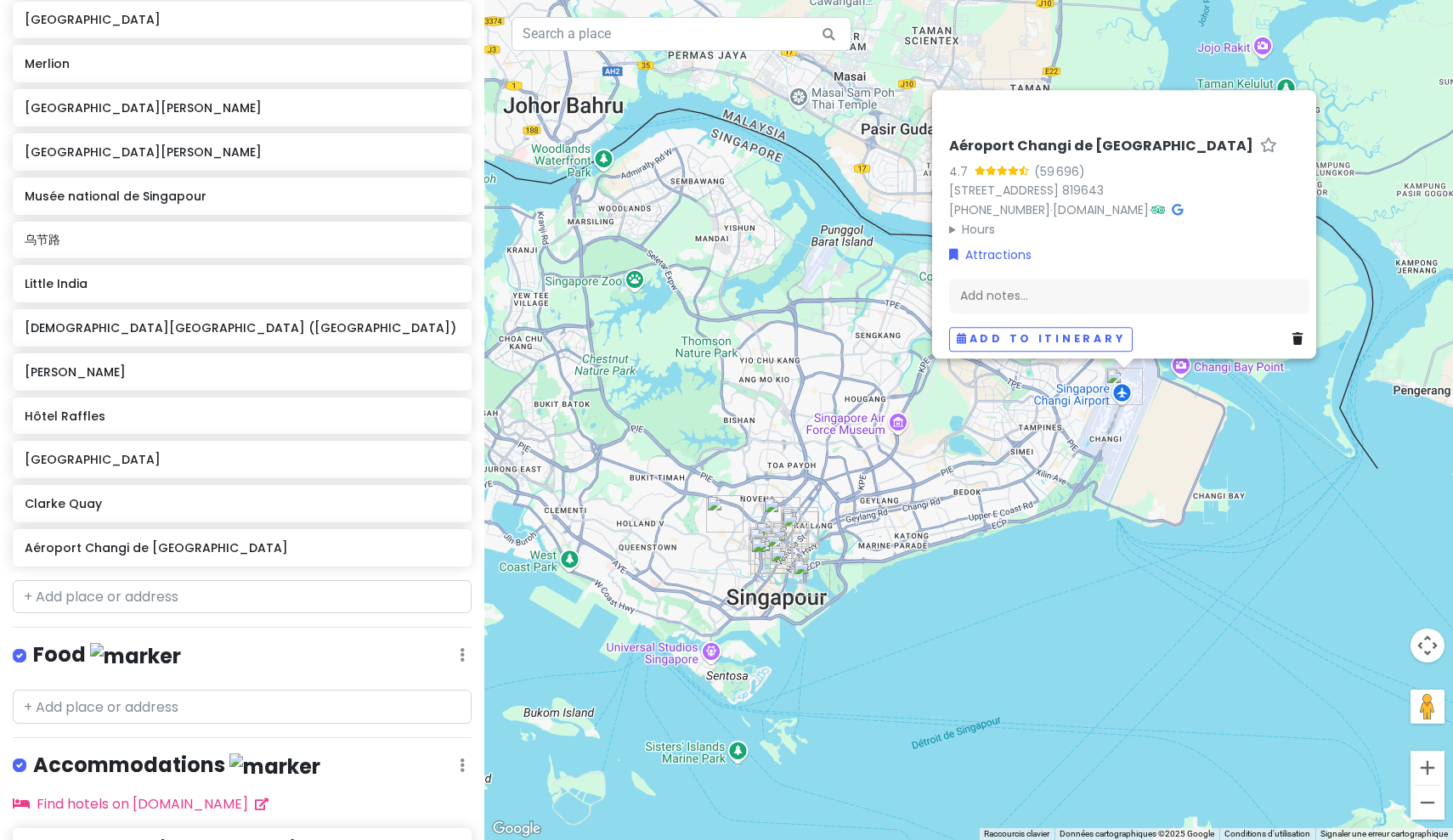 drag, startPoint x: 684, startPoint y: 491, endPoint x: 972, endPoint y: 447, distance: 291.34172 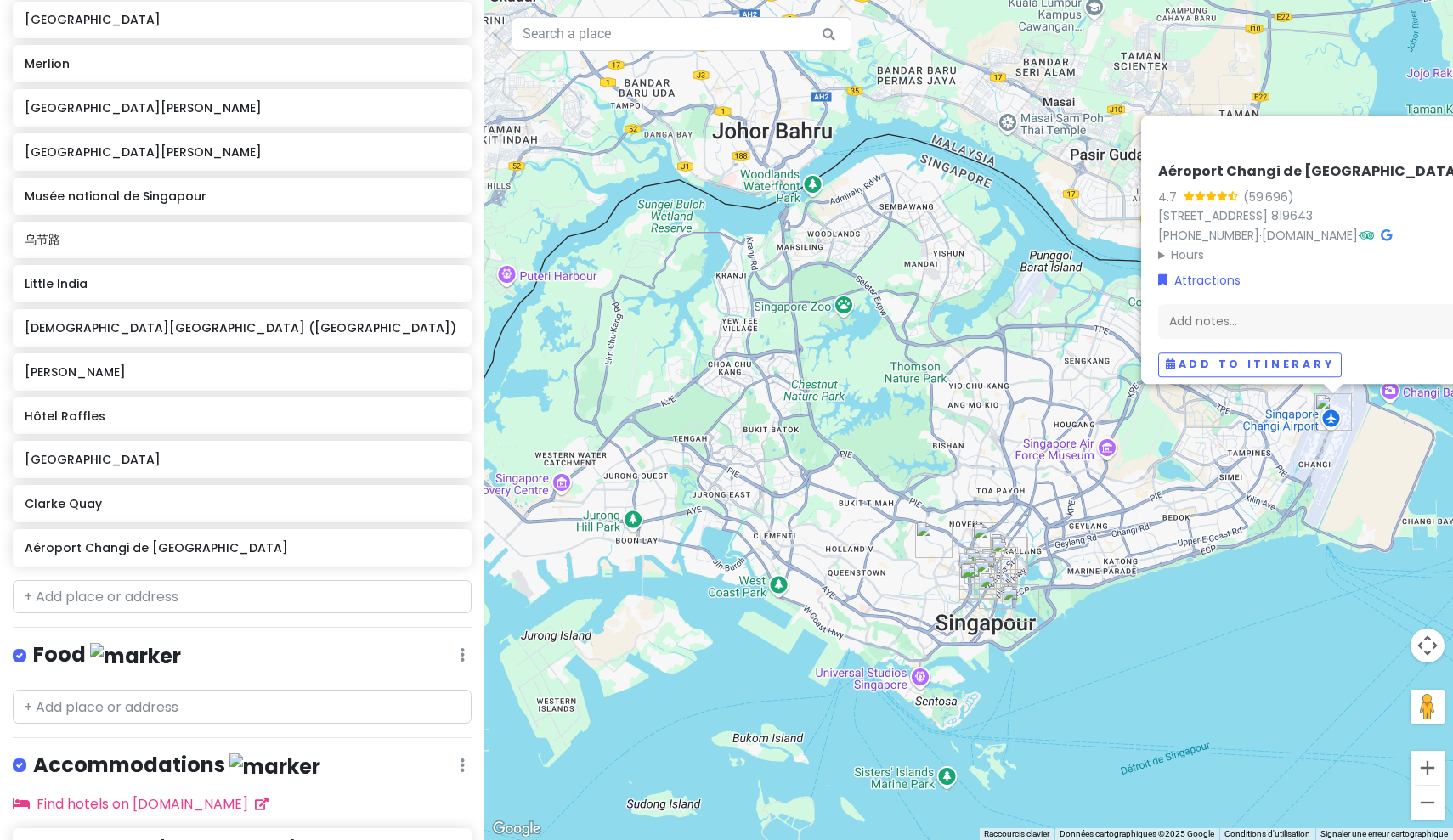 drag, startPoint x: 832, startPoint y: 443, endPoint x: 1040, endPoint y: 468, distance: 209.497 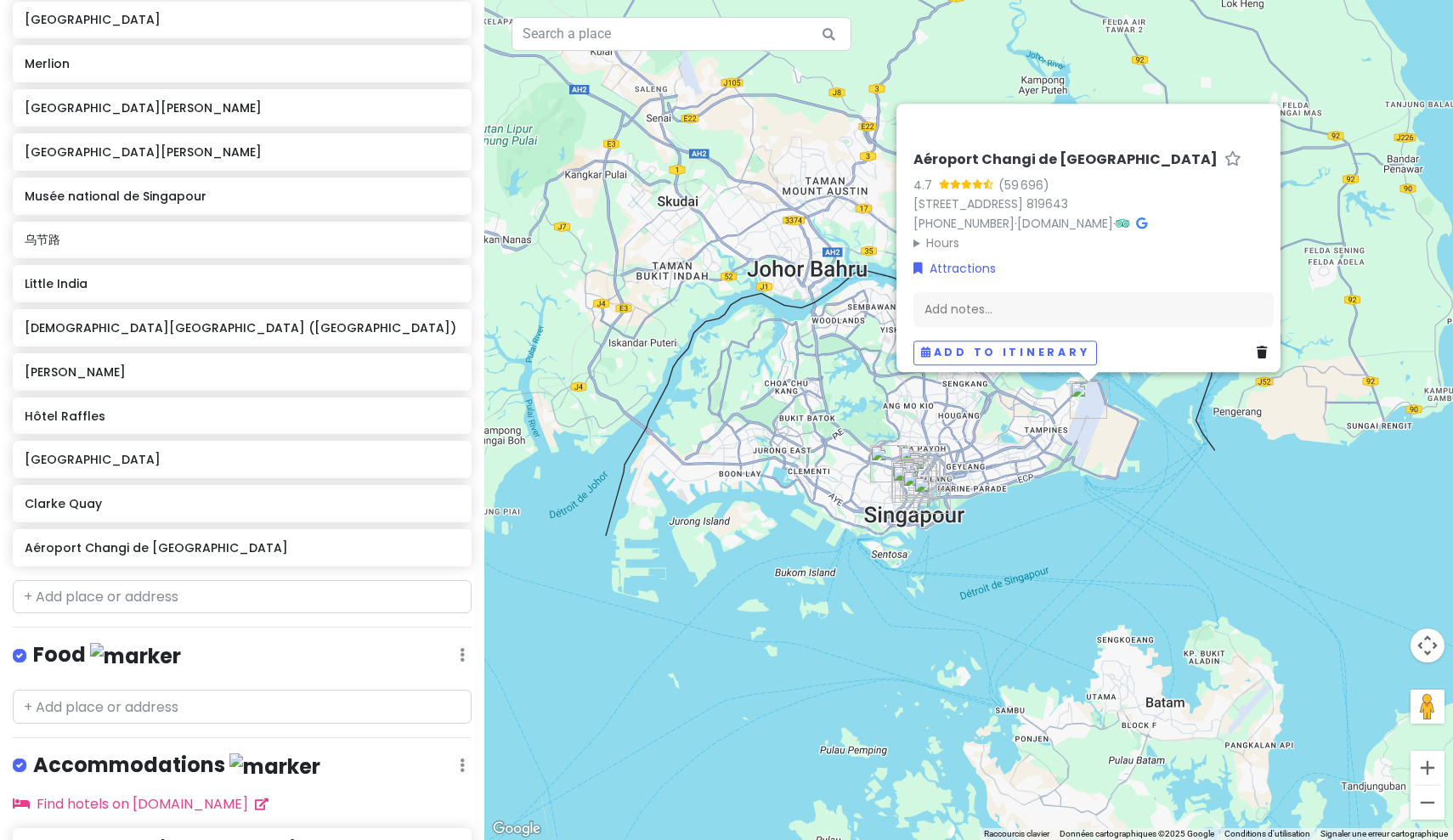drag, startPoint x: 975, startPoint y: 426, endPoint x: 880, endPoint y: 417, distance: 95.42536 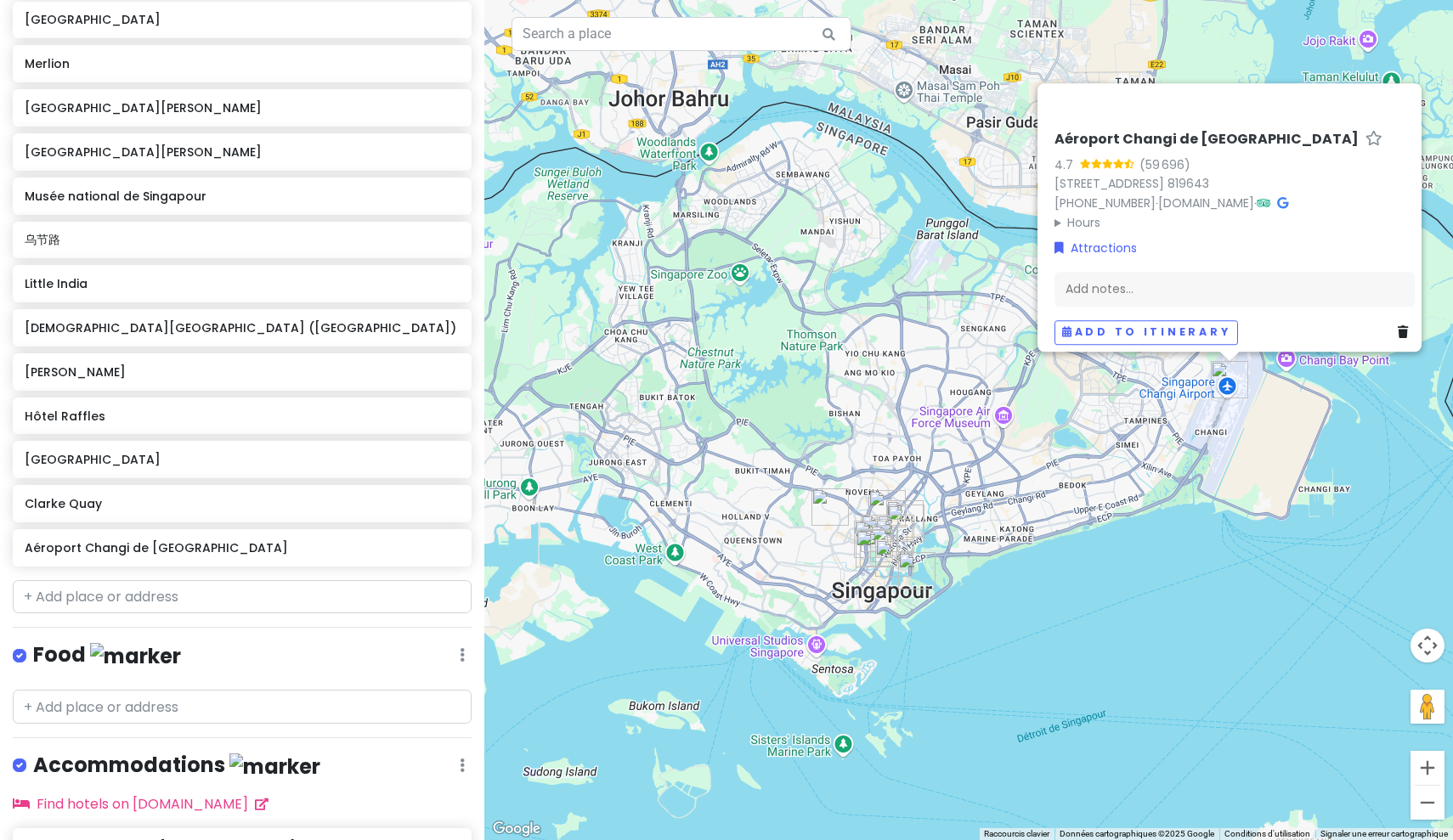 drag, startPoint x: 890, startPoint y: 444, endPoint x: 825, endPoint y: 424, distance: 68.00735 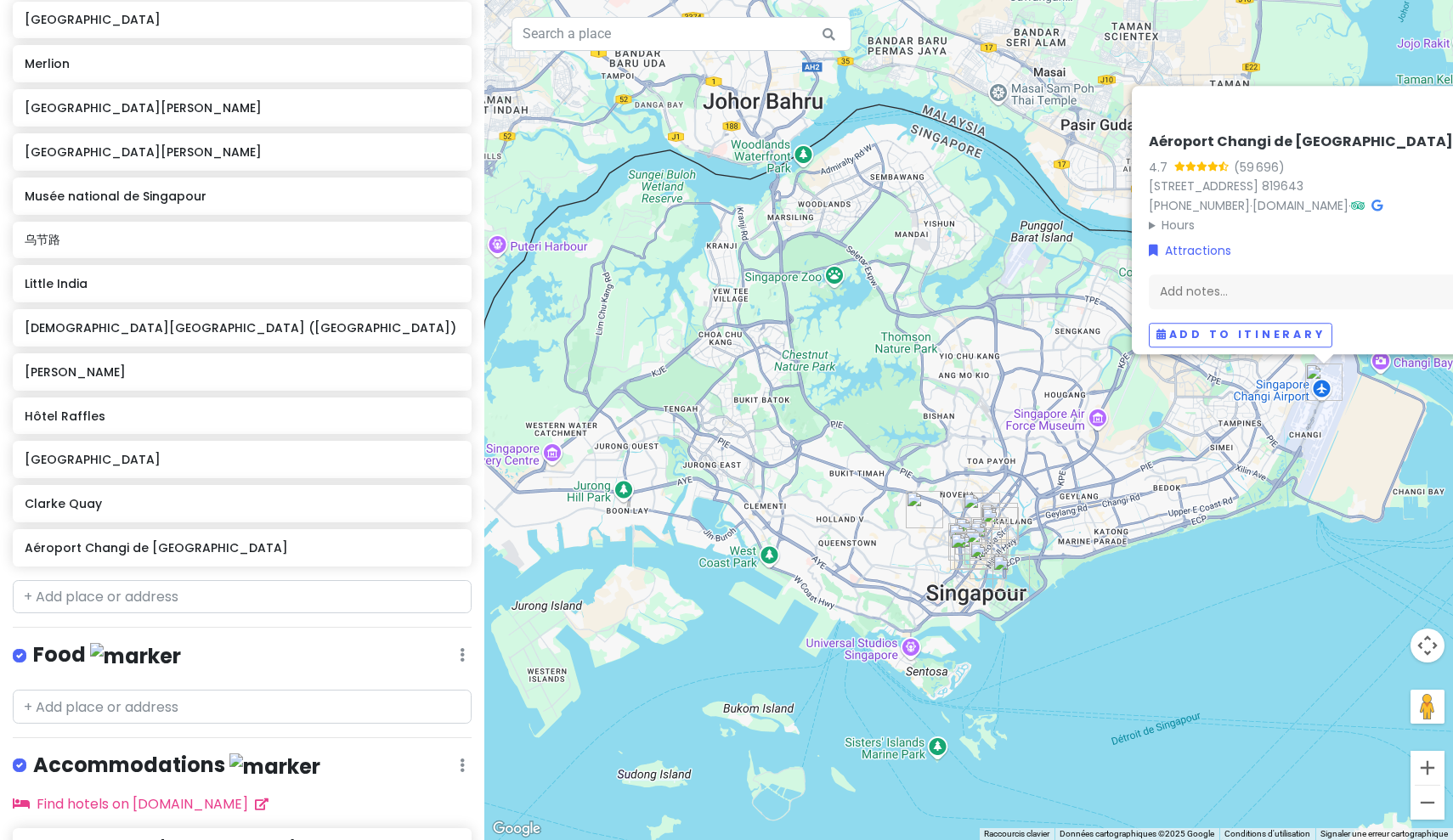 drag, startPoint x: 774, startPoint y: 379, endPoint x: 871, endPoint y: 381, distance: 97.02062 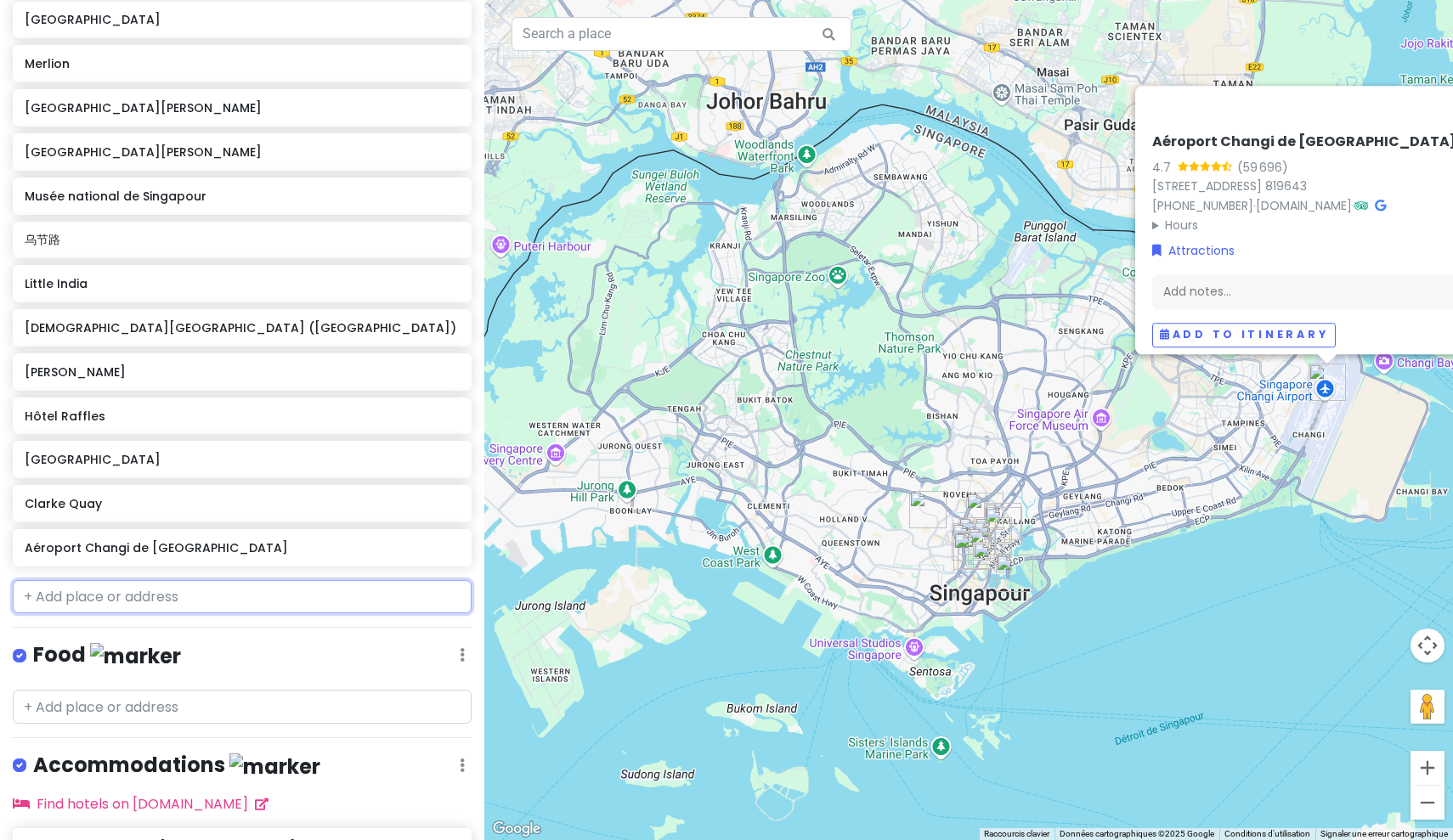 click at bounding box center [242, 597] 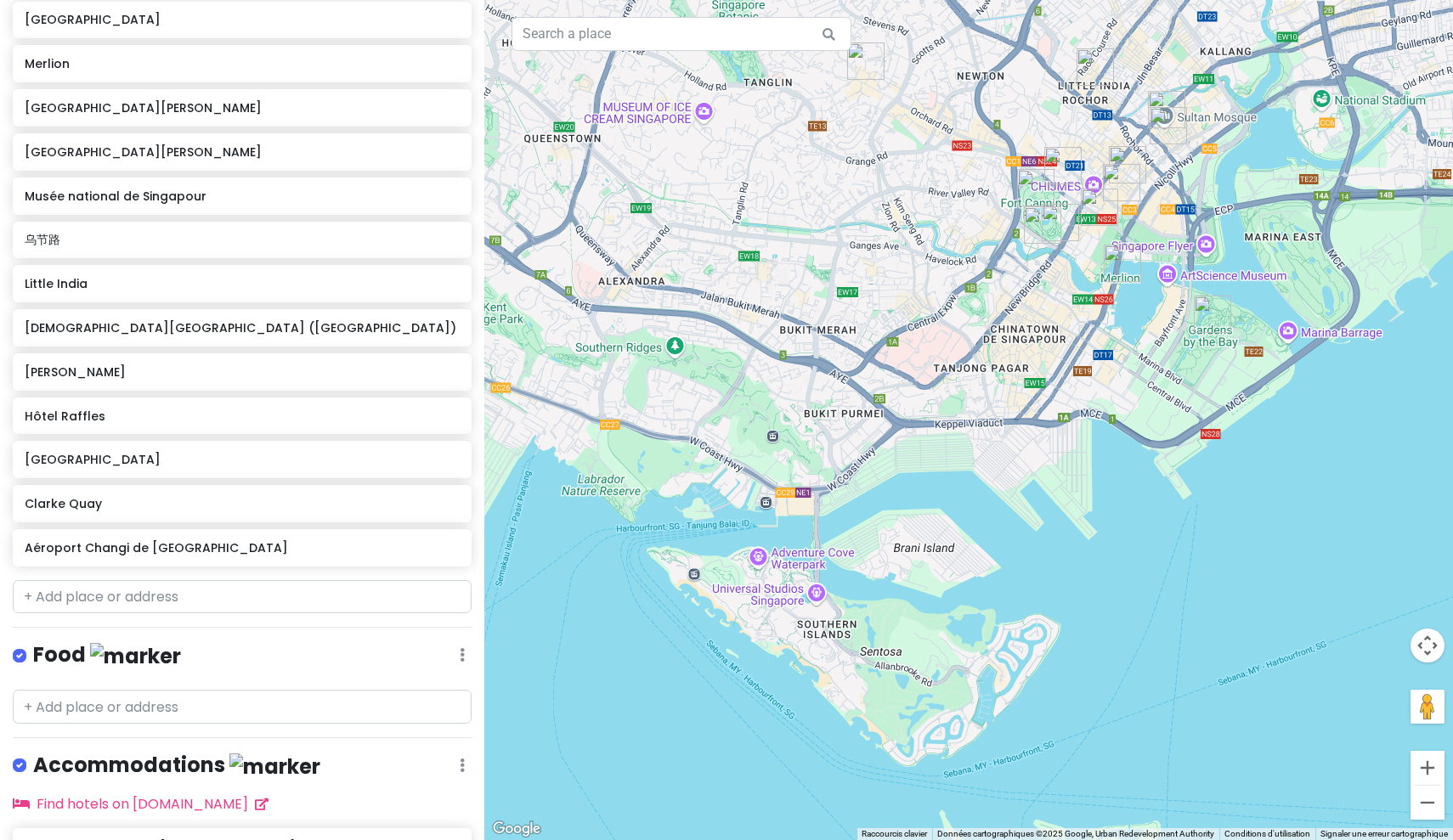 drag, startPoint x: 939, startPoint y: 680, endPoint x: 889, endPoint y: 543, distance: 145.839 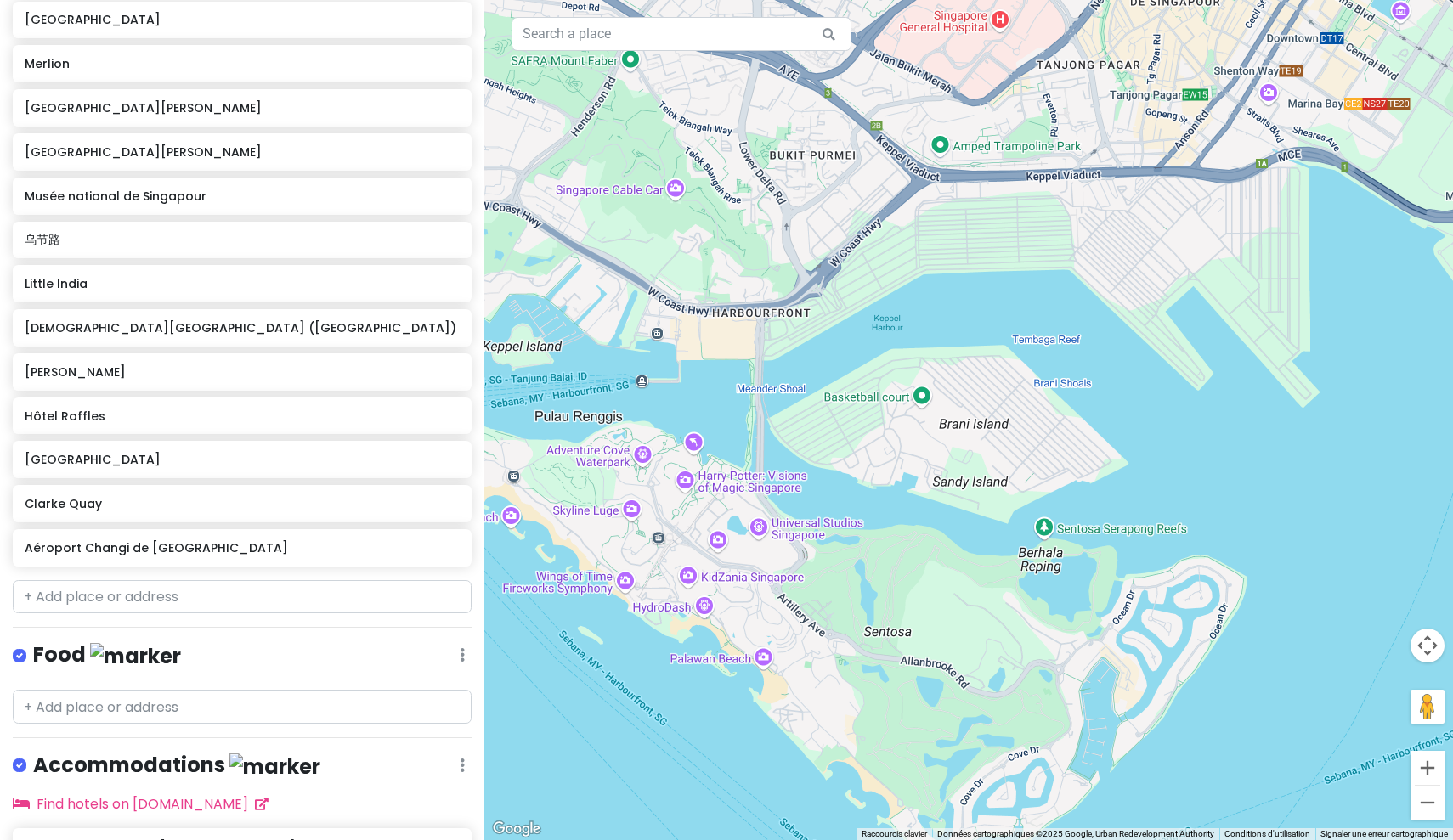 drag, startPoint x: 807, startPoint y: 566, endPoint x: 873, endPoint y: 574, distance: 66.48308 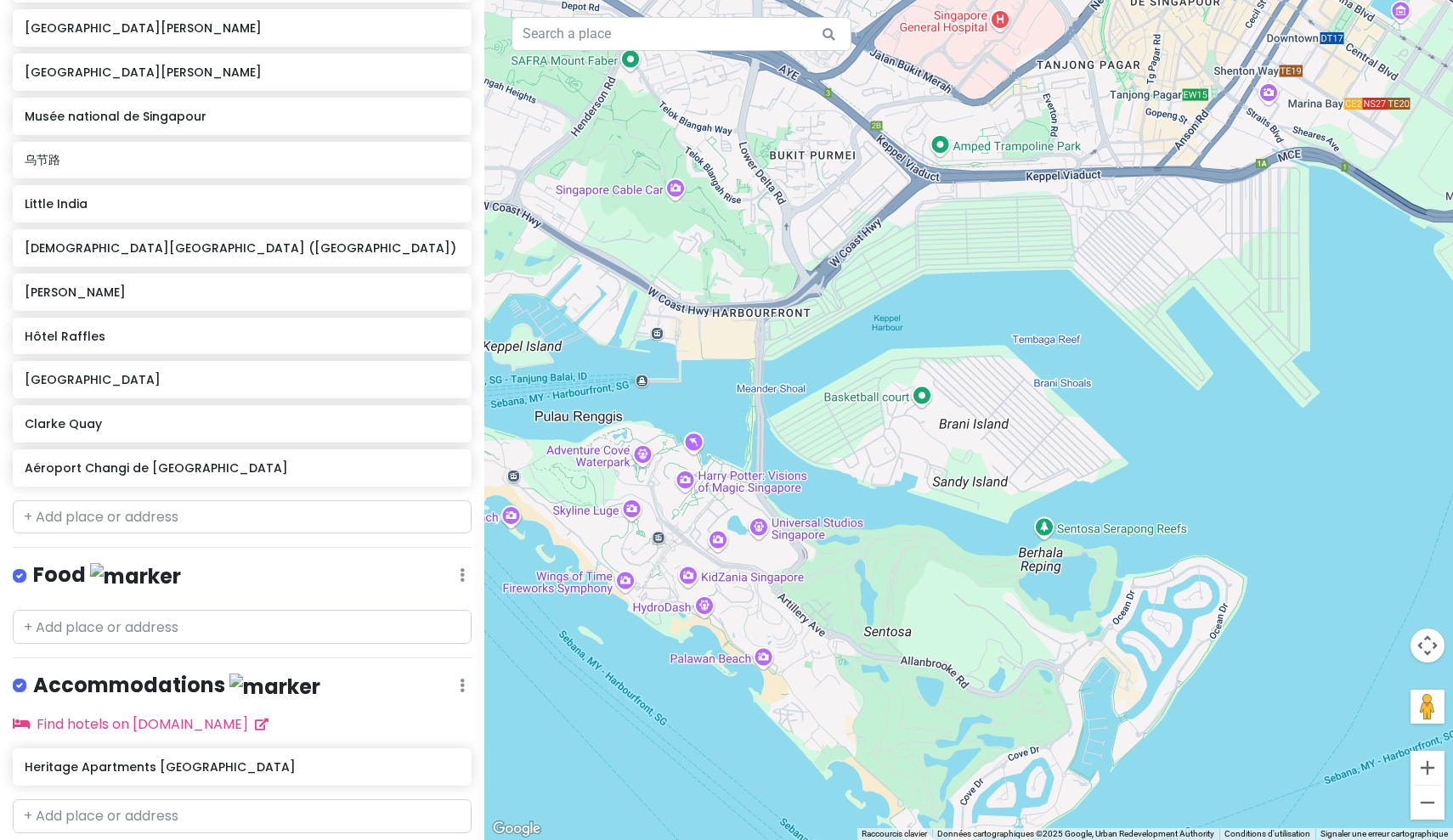scroll, scrollTop: 352, scrollLeft: 0, axis: vertical 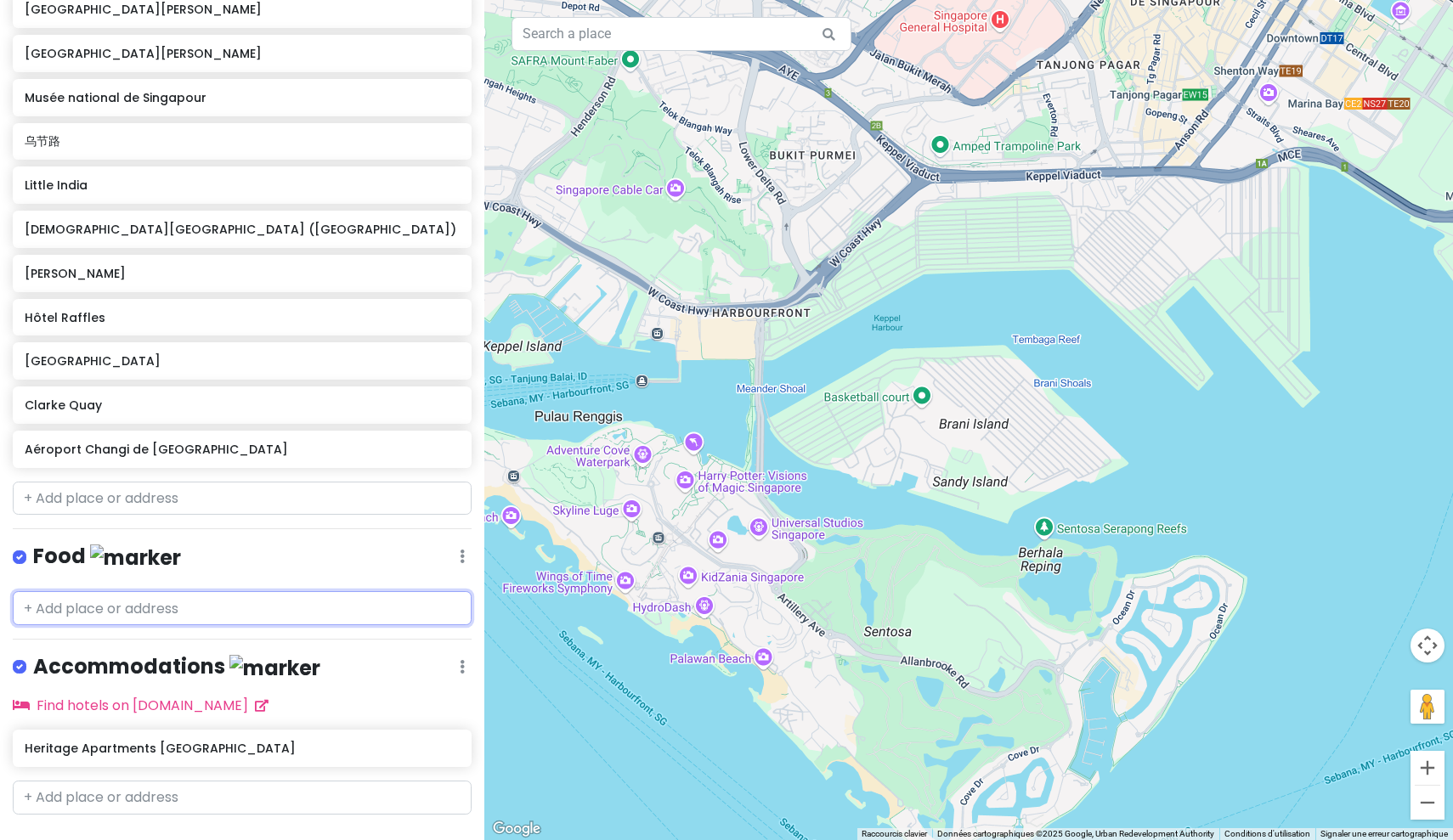 click at bounding box center [242, 608] 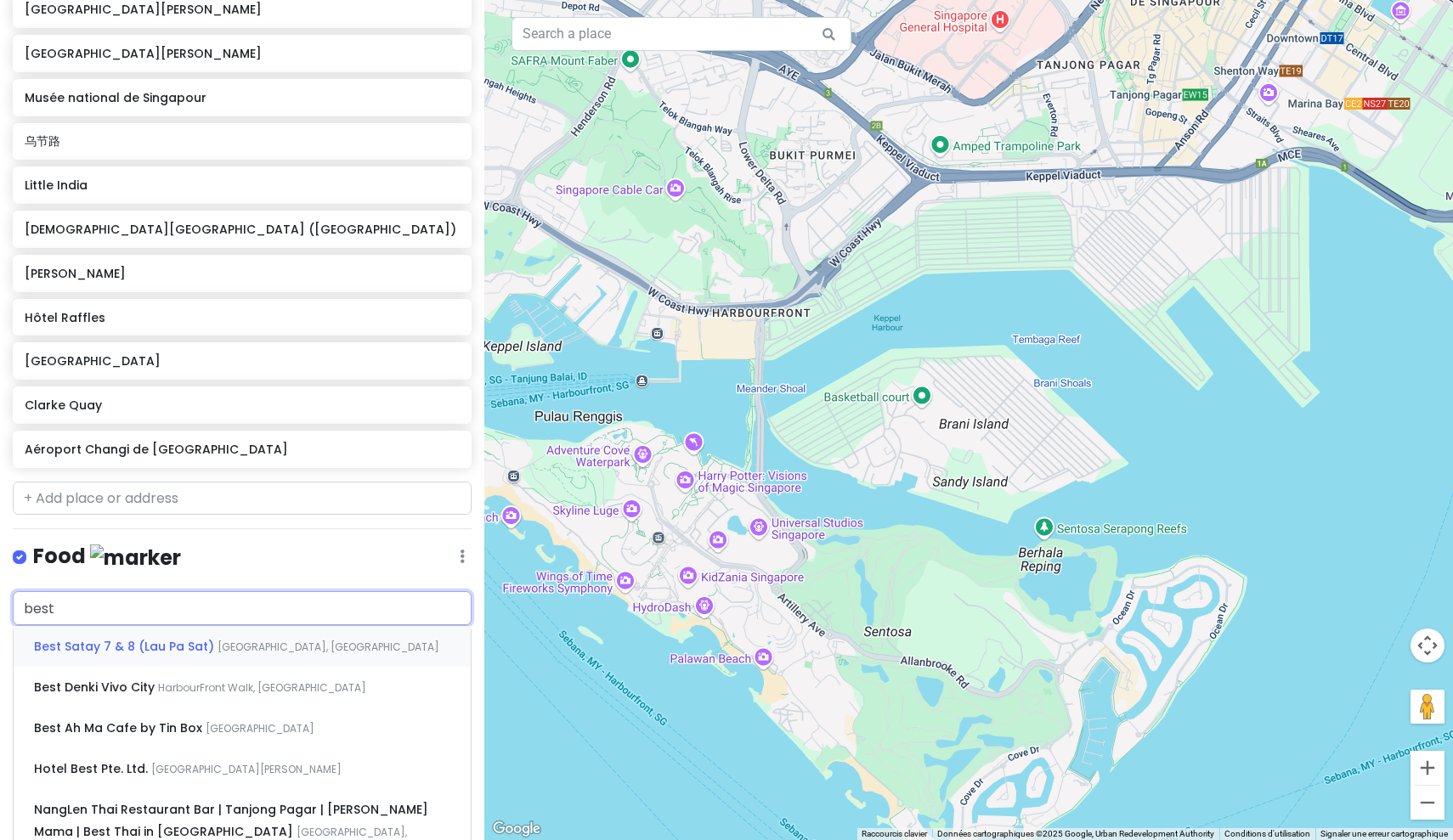 type on "best" 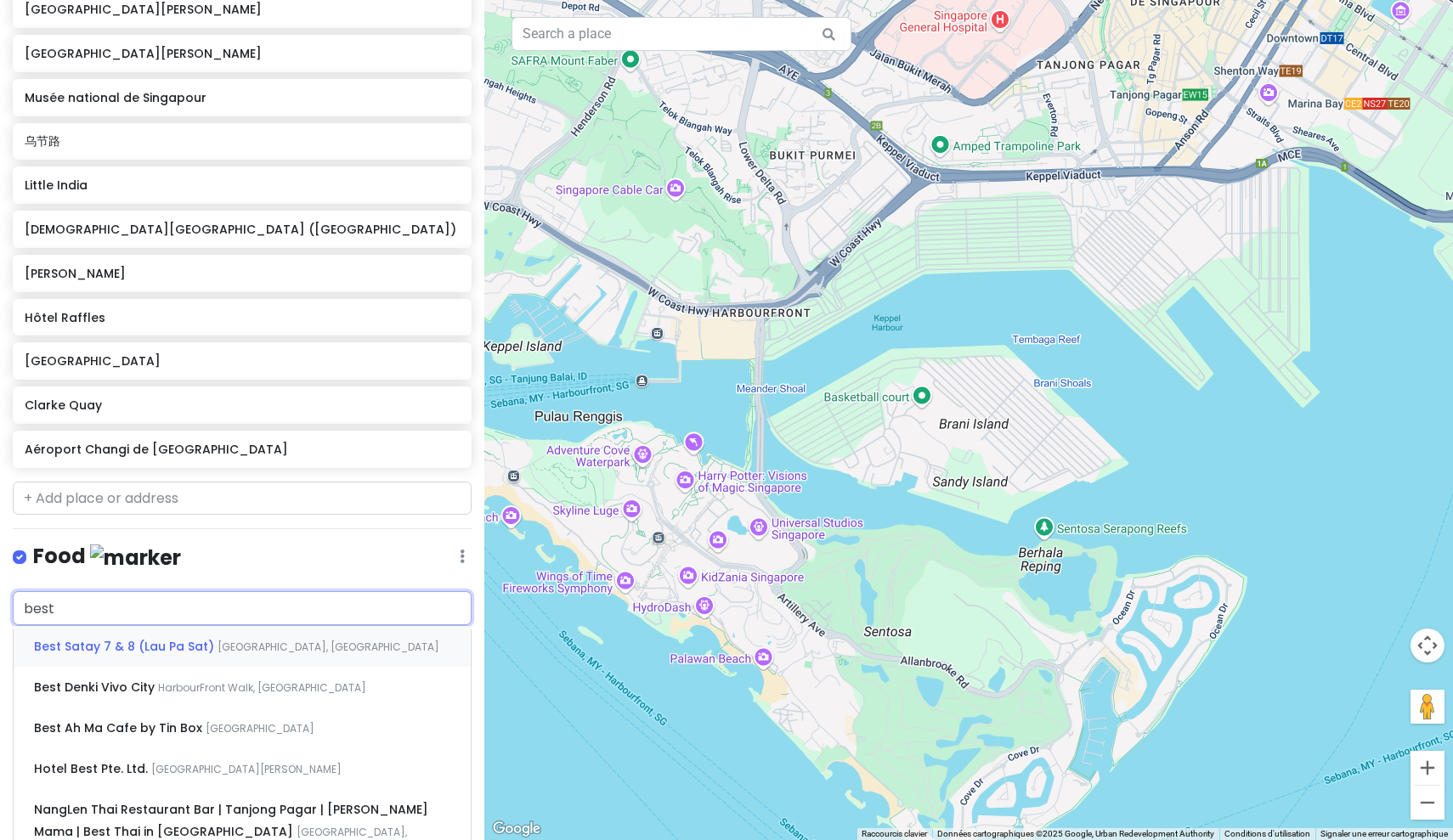 click on "Best Satay 7 & 8 (Lau Pa Sat)" at bounding box center (126, 646) 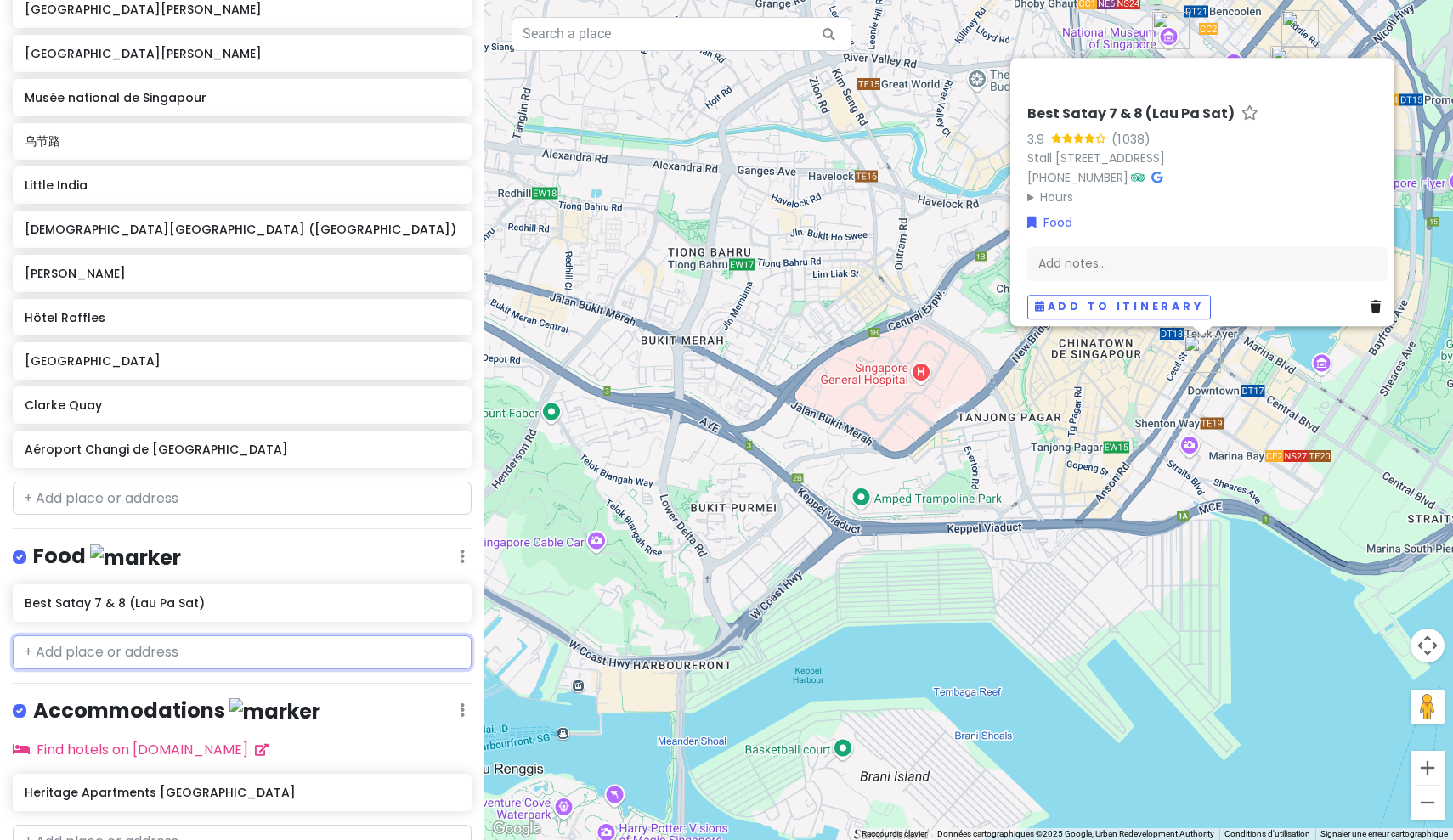 click at bounding box center [242, 652] 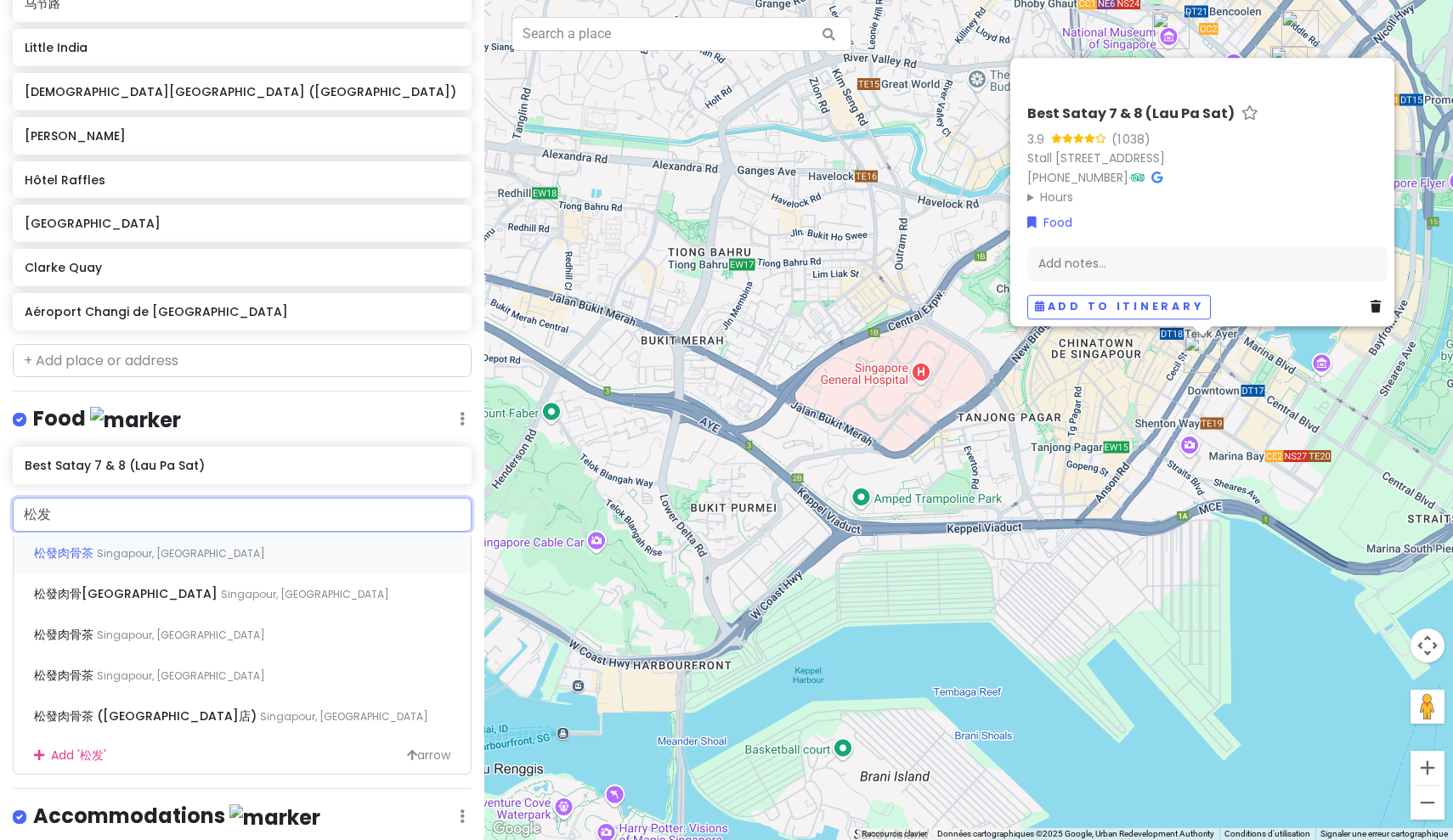 scroll, scrollTop: 494, scrollLeft: 0, axis: vertical 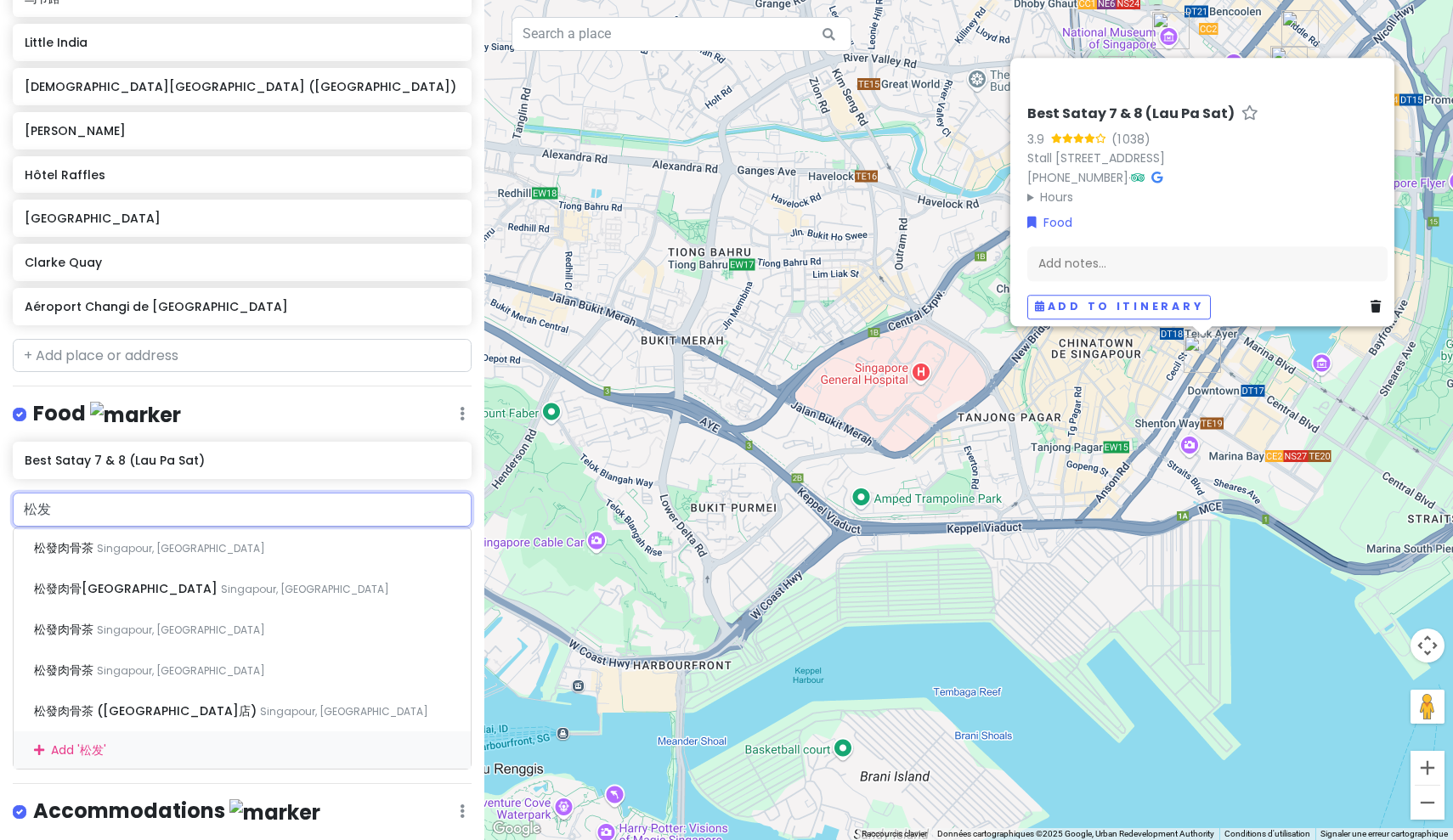 drag, startPoint x: 53, startPoint y: 497, endPoint x: 0, endPoint y: 498, distance: 53.009433 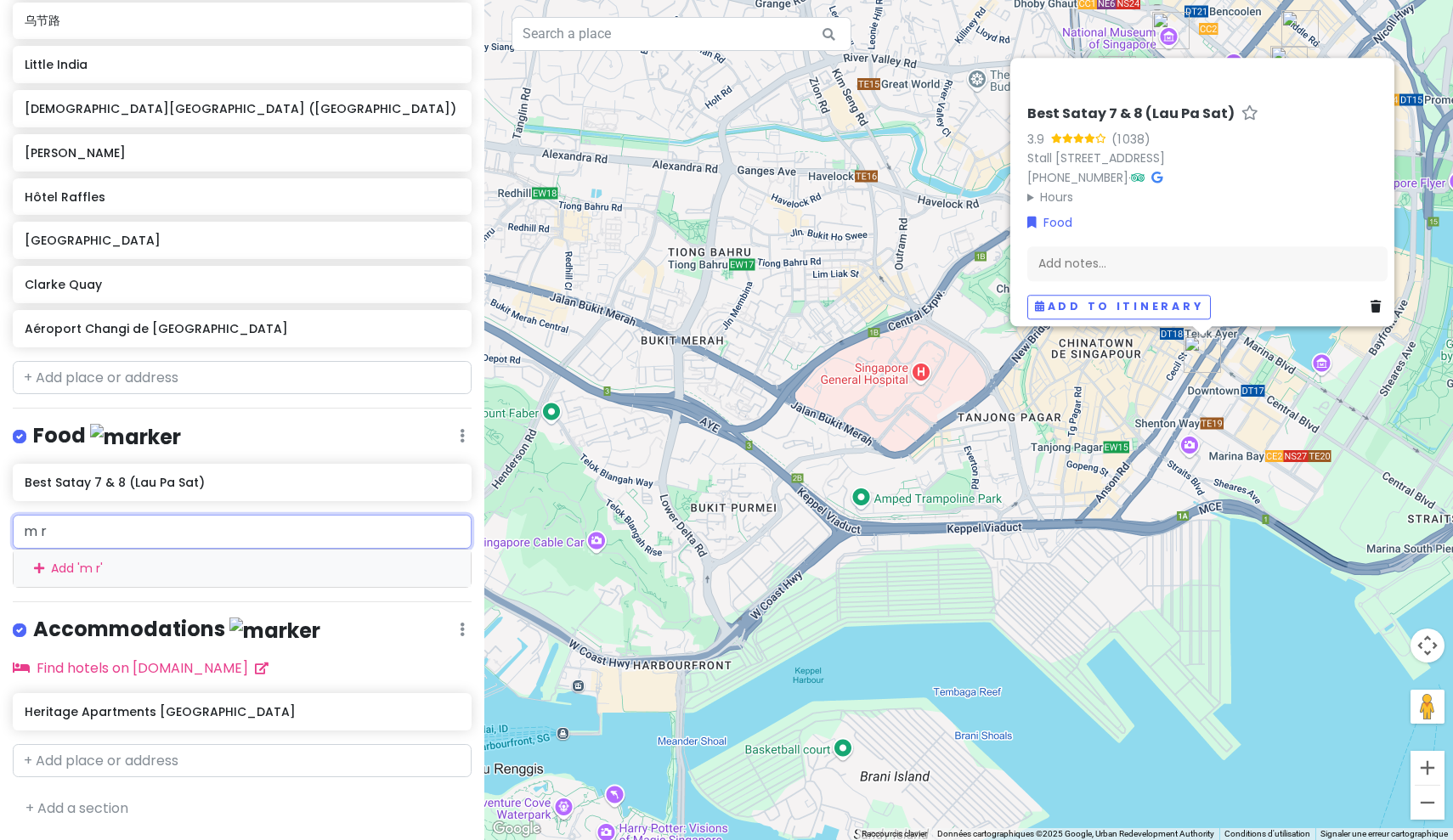 scroll, scrollTop: 423, scrollLeft: 0, axis: vertical 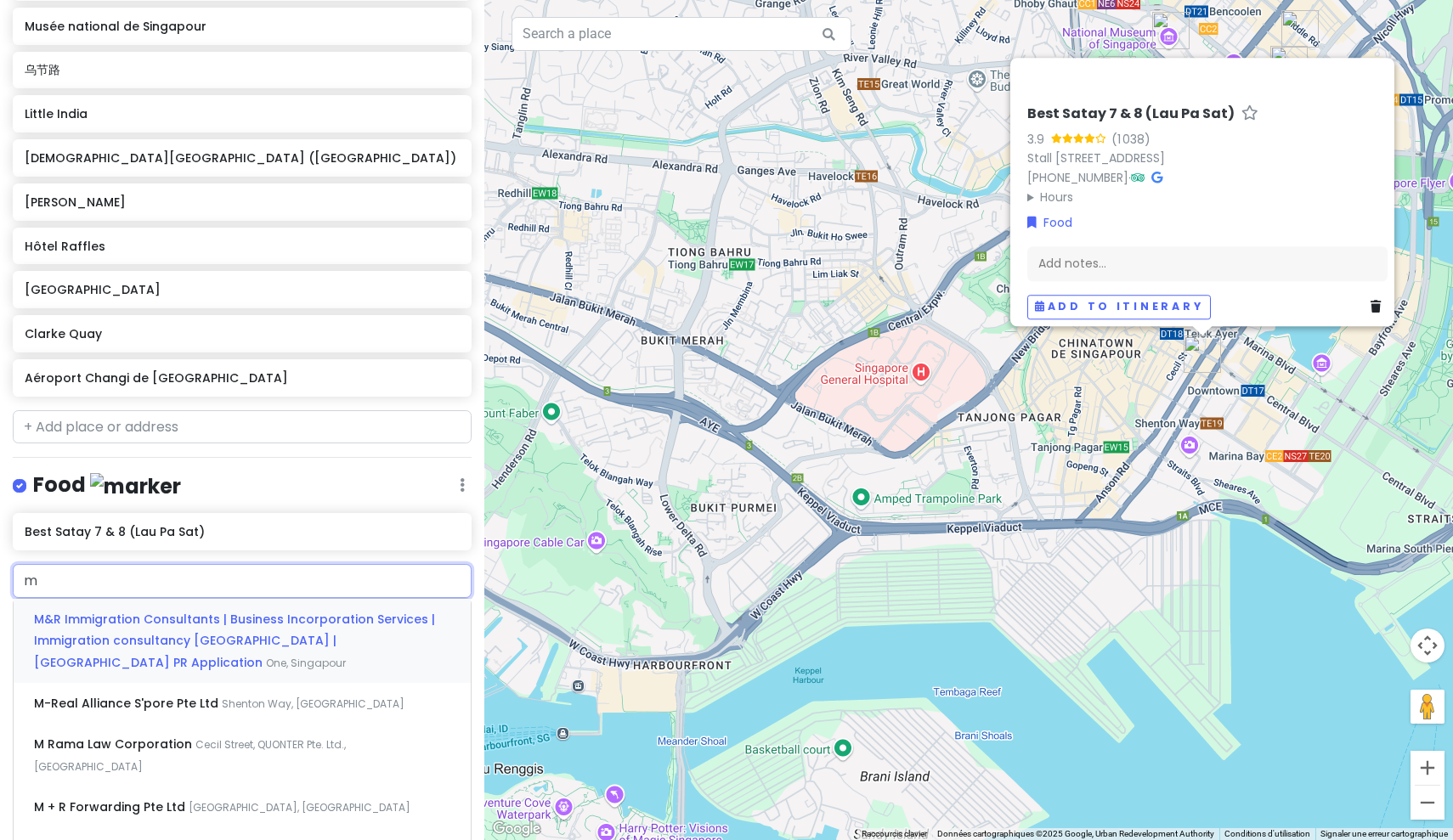 type on "m" 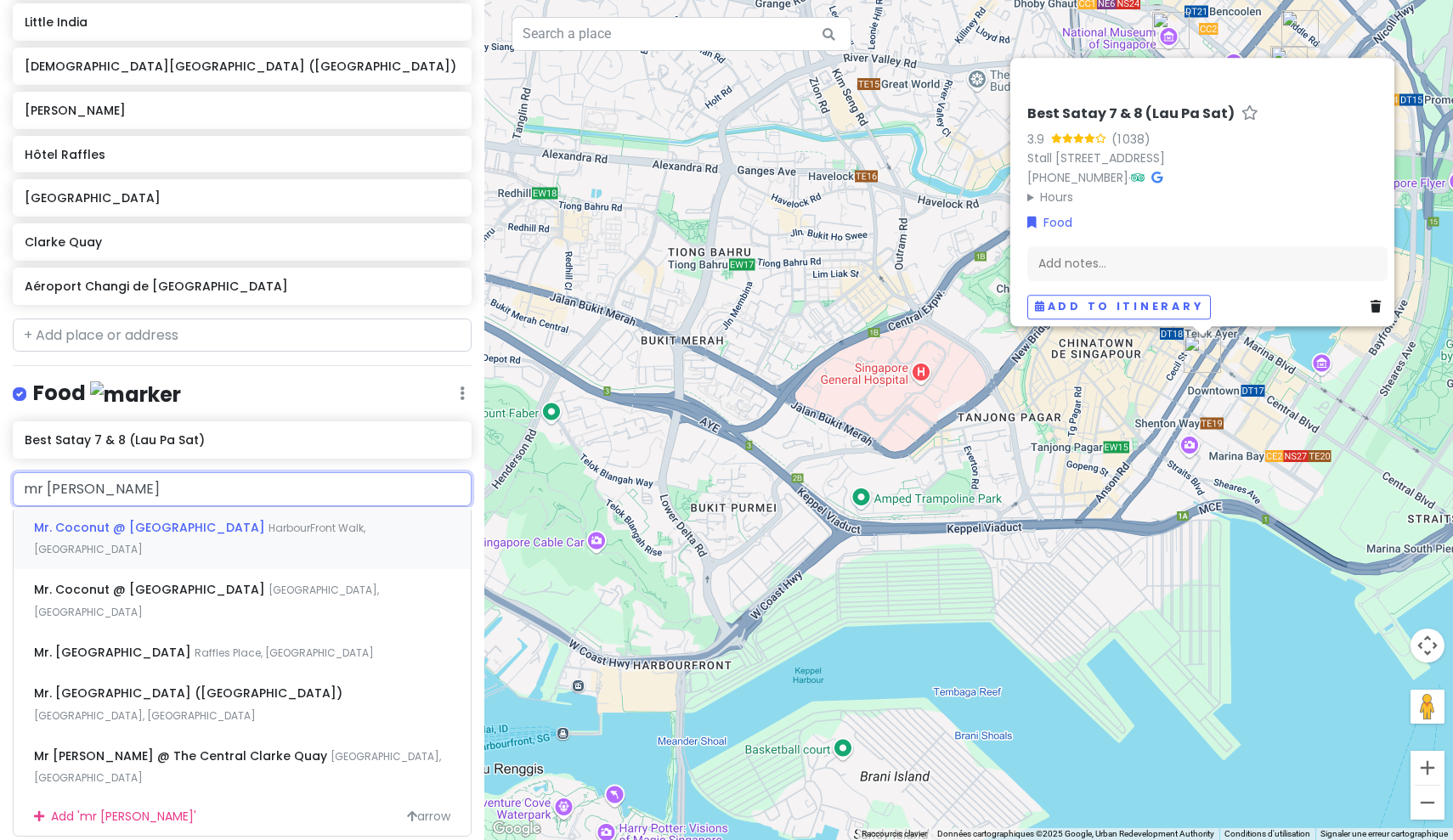 scroll, scrollTop: 516, scrollLeft: 0, axis: vertical 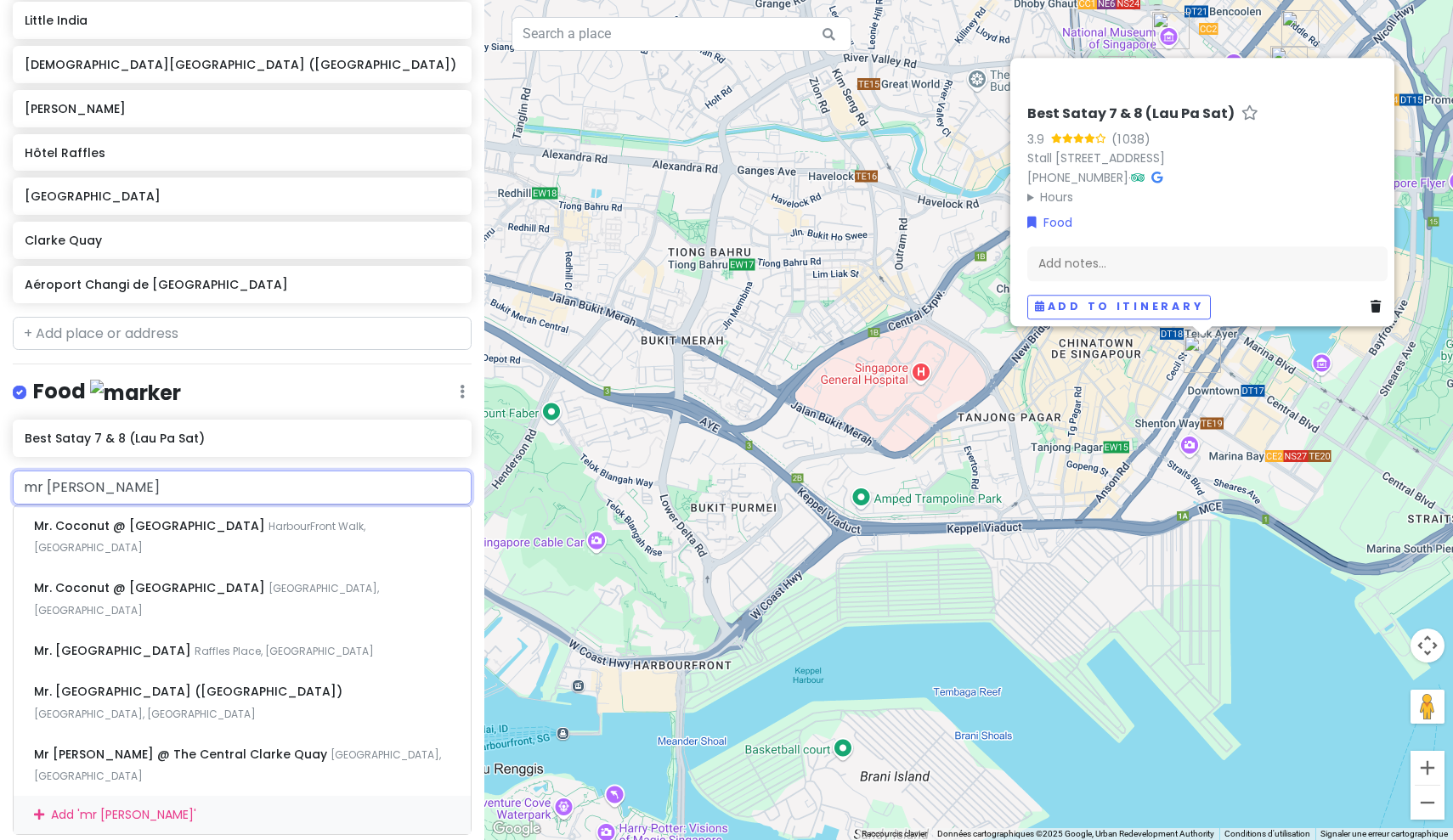 drag, startPoint x: 125, startPoint y: 474, endPoint x: 5, endPoint y: 480, distance: 120.14991 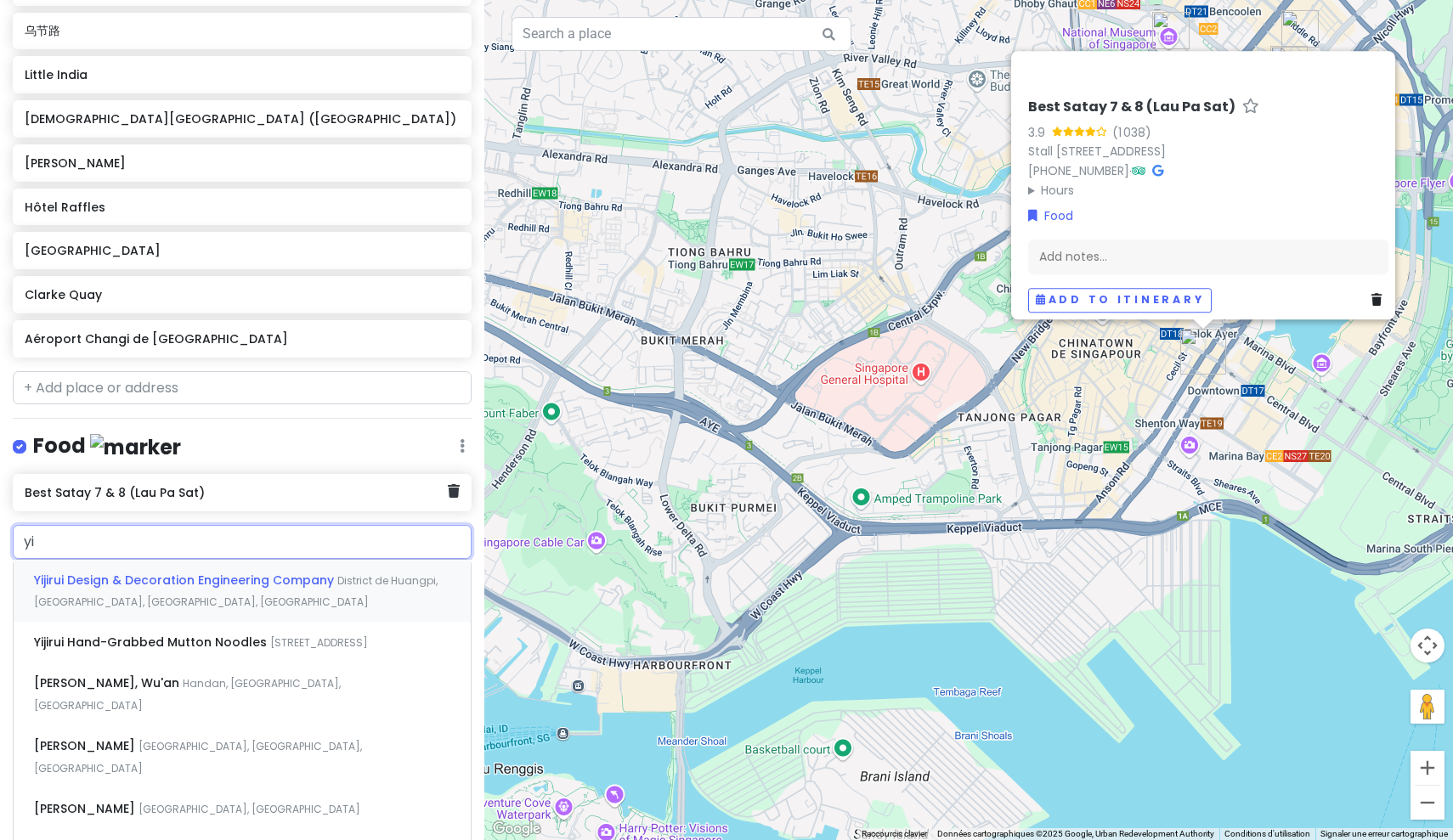 type on "y" 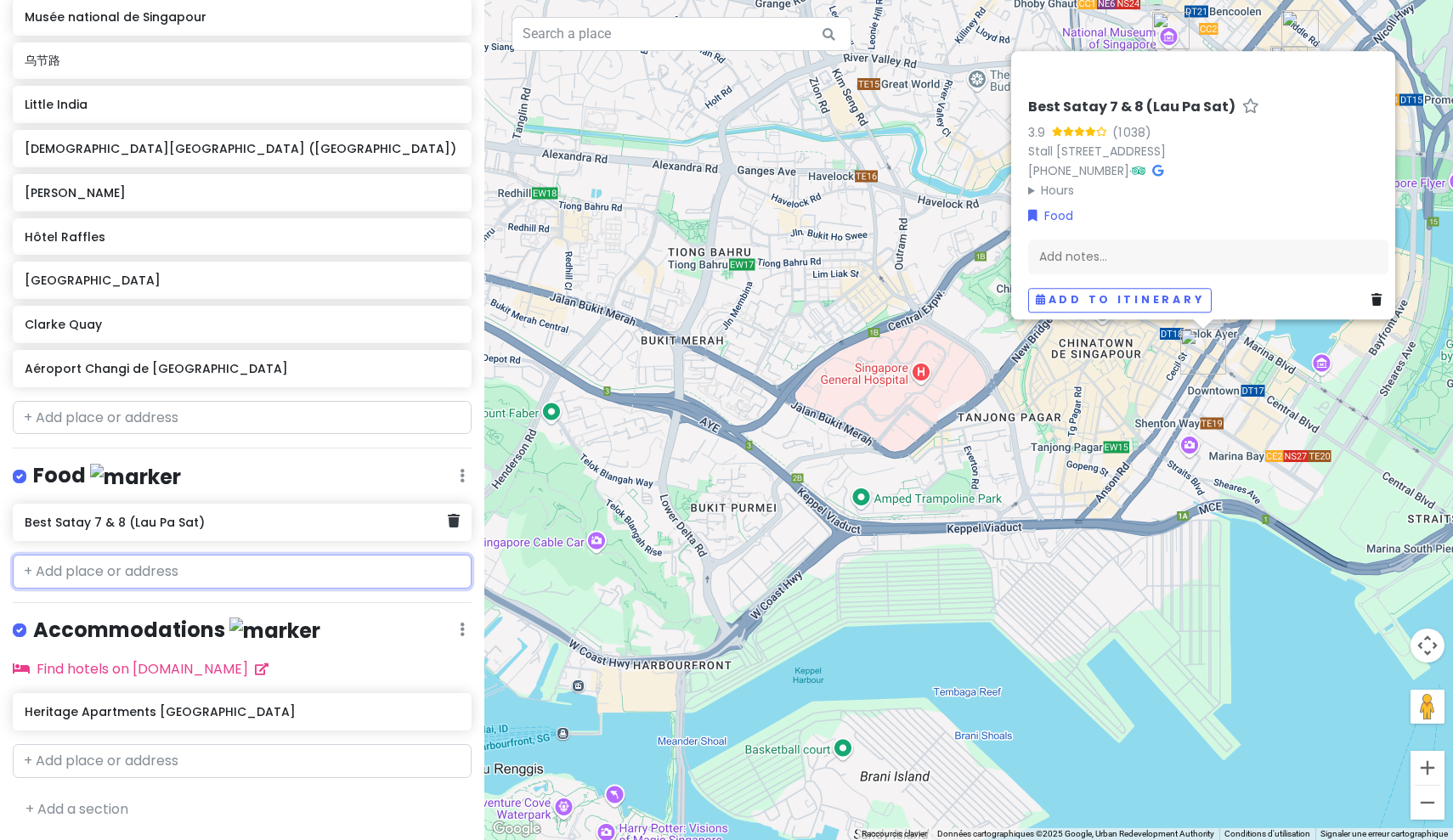scroll, scrollTop: 423, scrollLeft: 0, axis: vertical 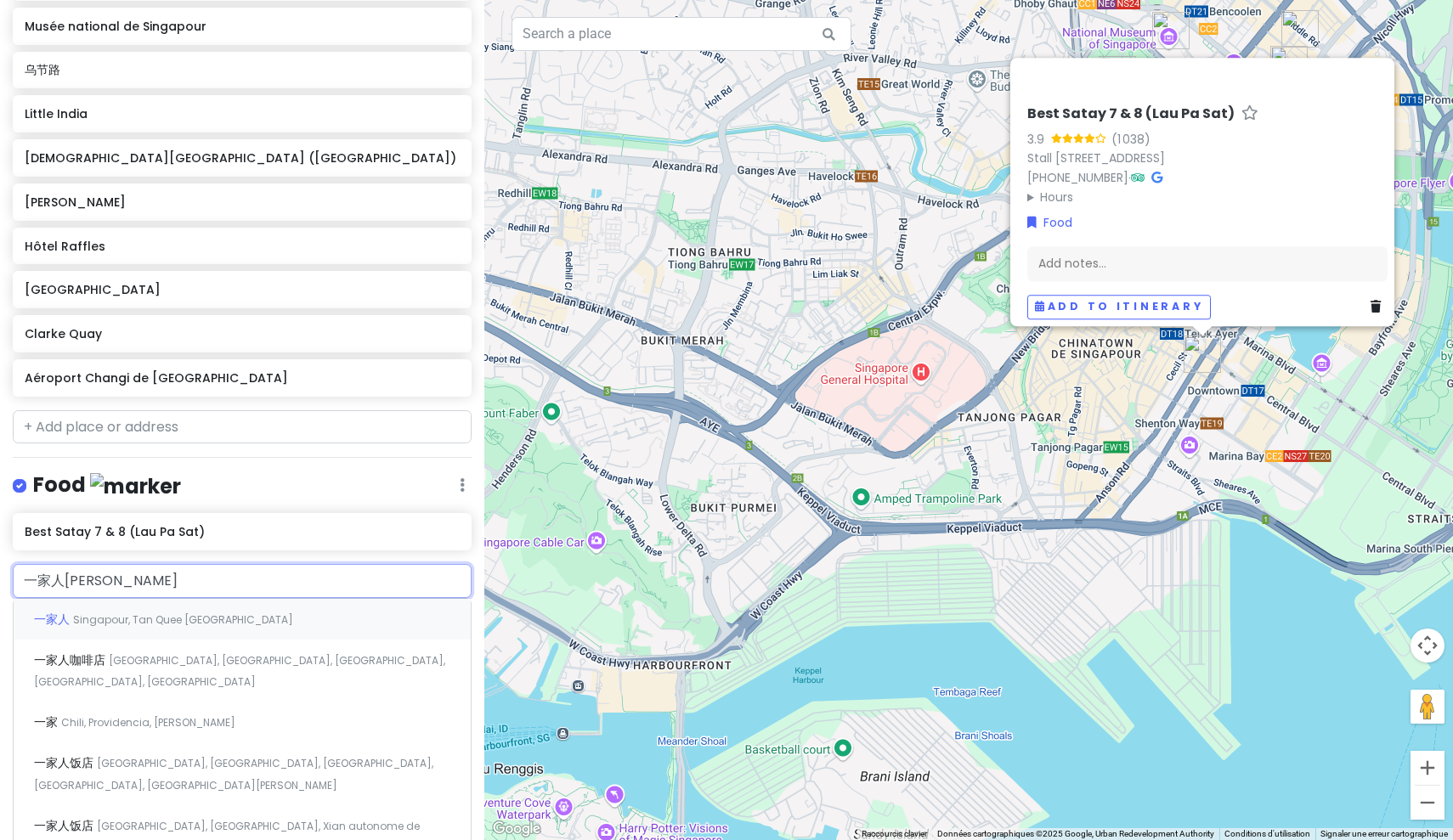 type on "一家人甜品" 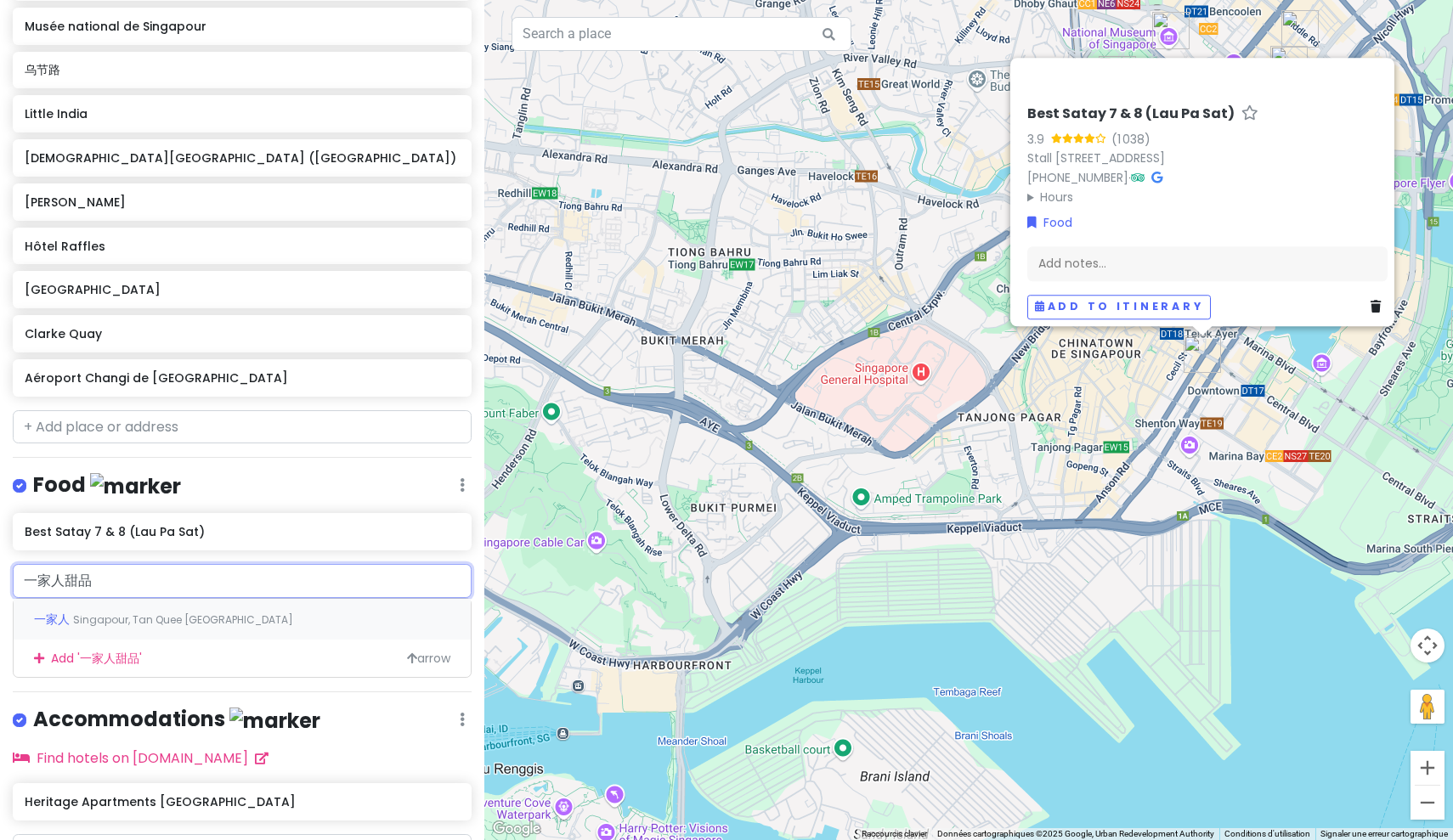 click on "Singapour, Tan Quee [GEOGRAPHIC_DATA]" at bounding box center [183, 619] 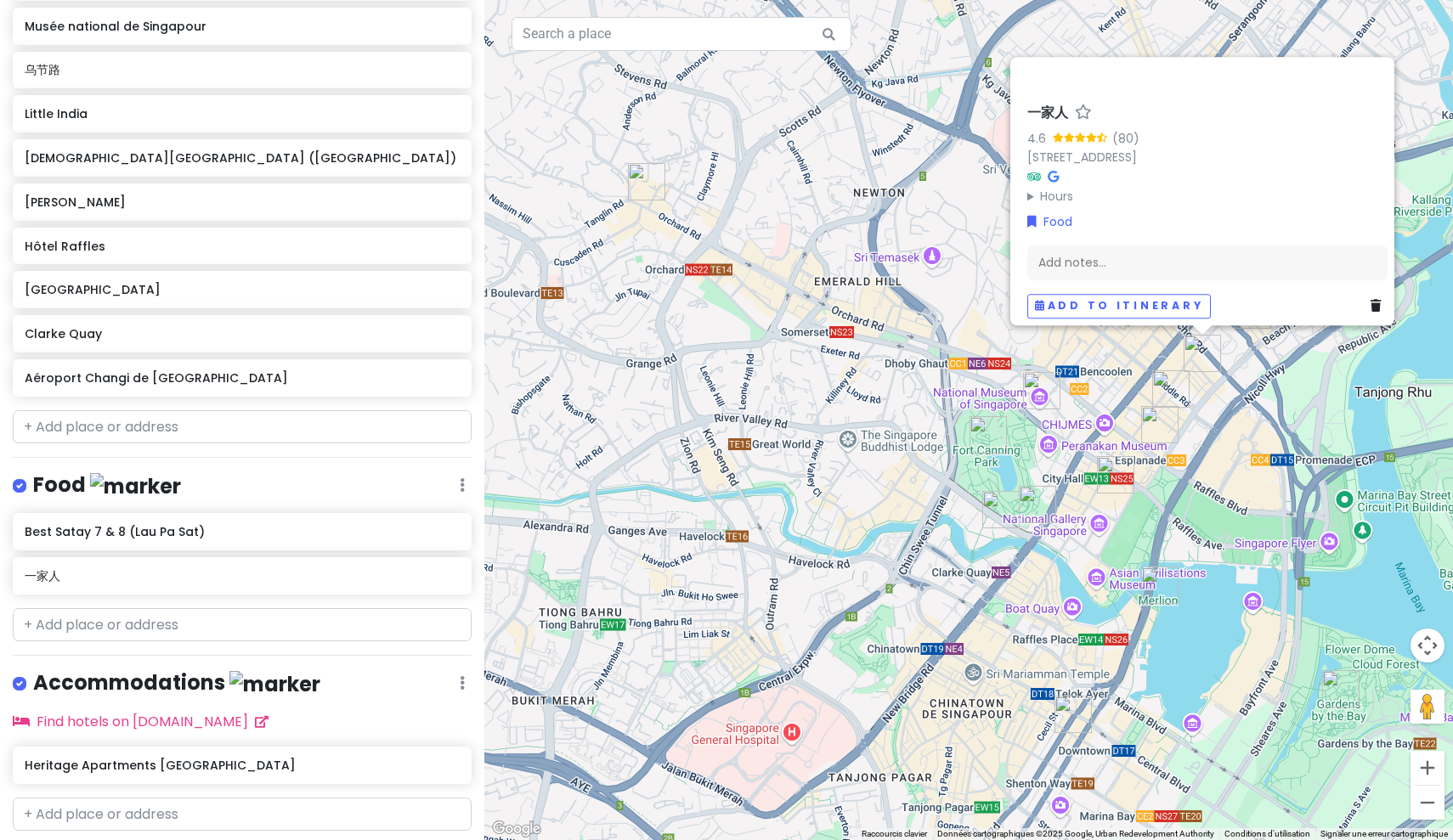 click at bounding box center (1053, 177) 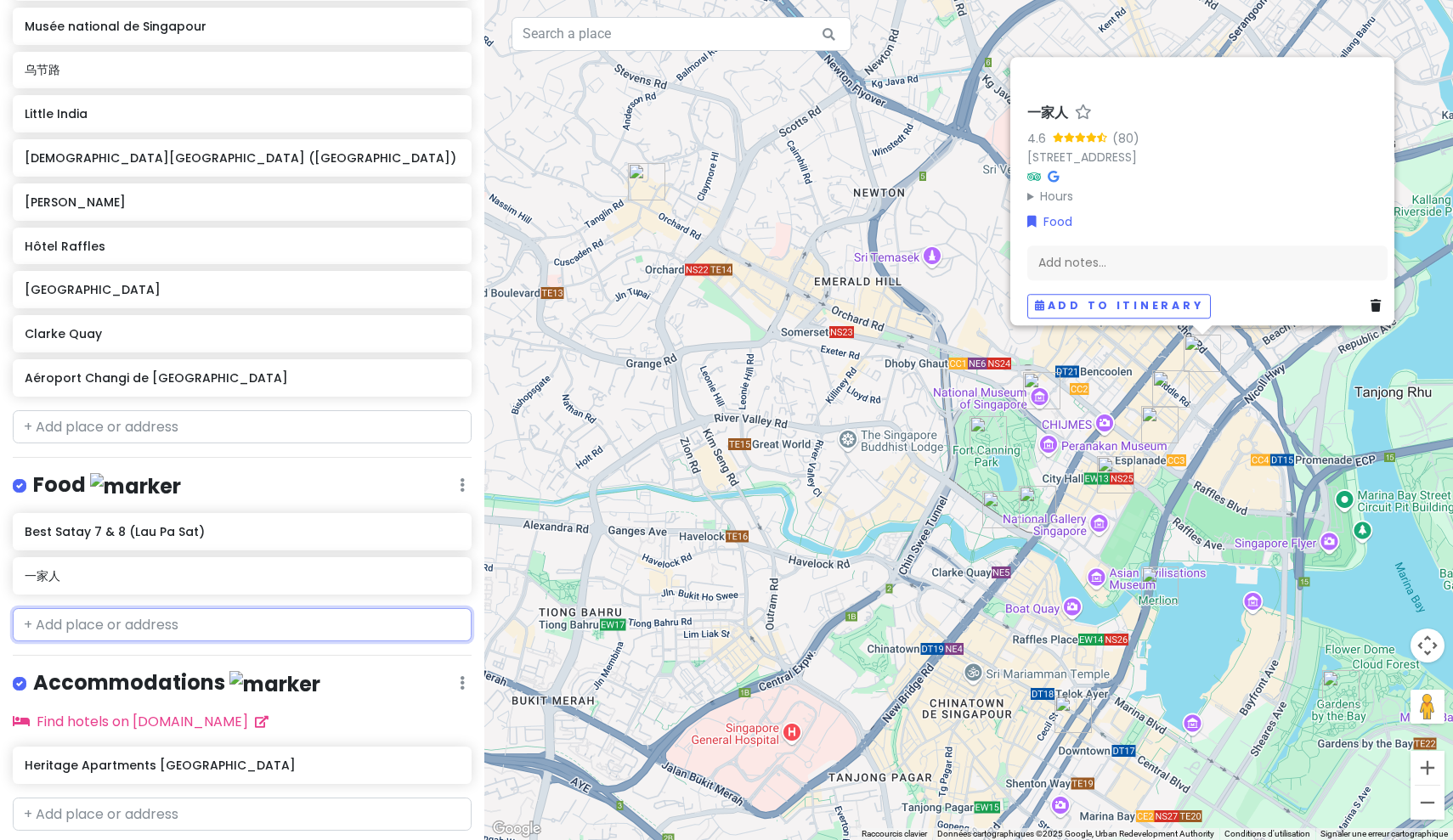 drag, startPoint x: 5, startPoint y: 480, endPoint x: 180, endPoint y: 619, distance: 223.486 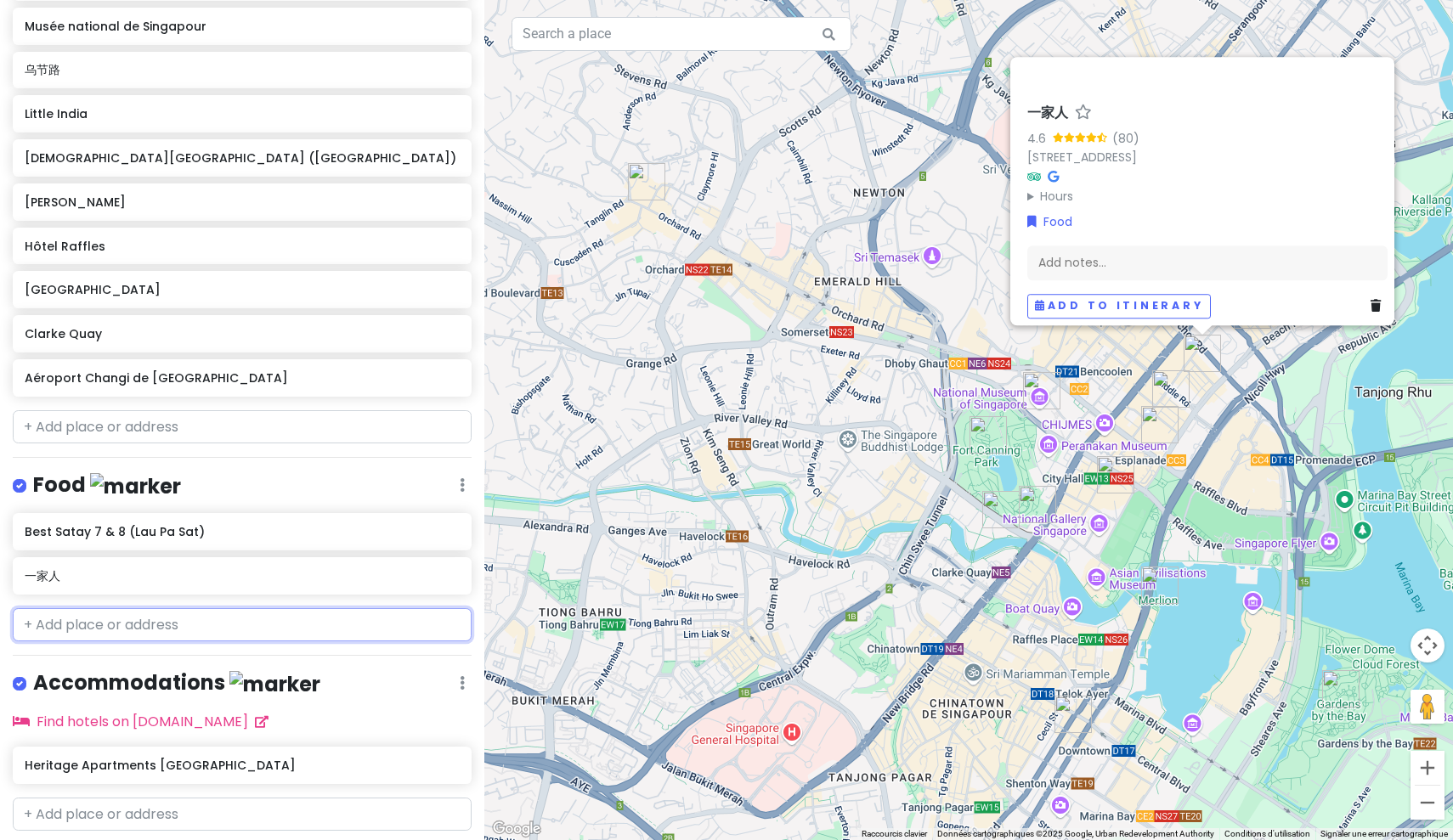 click at bounding box center (242, 625) 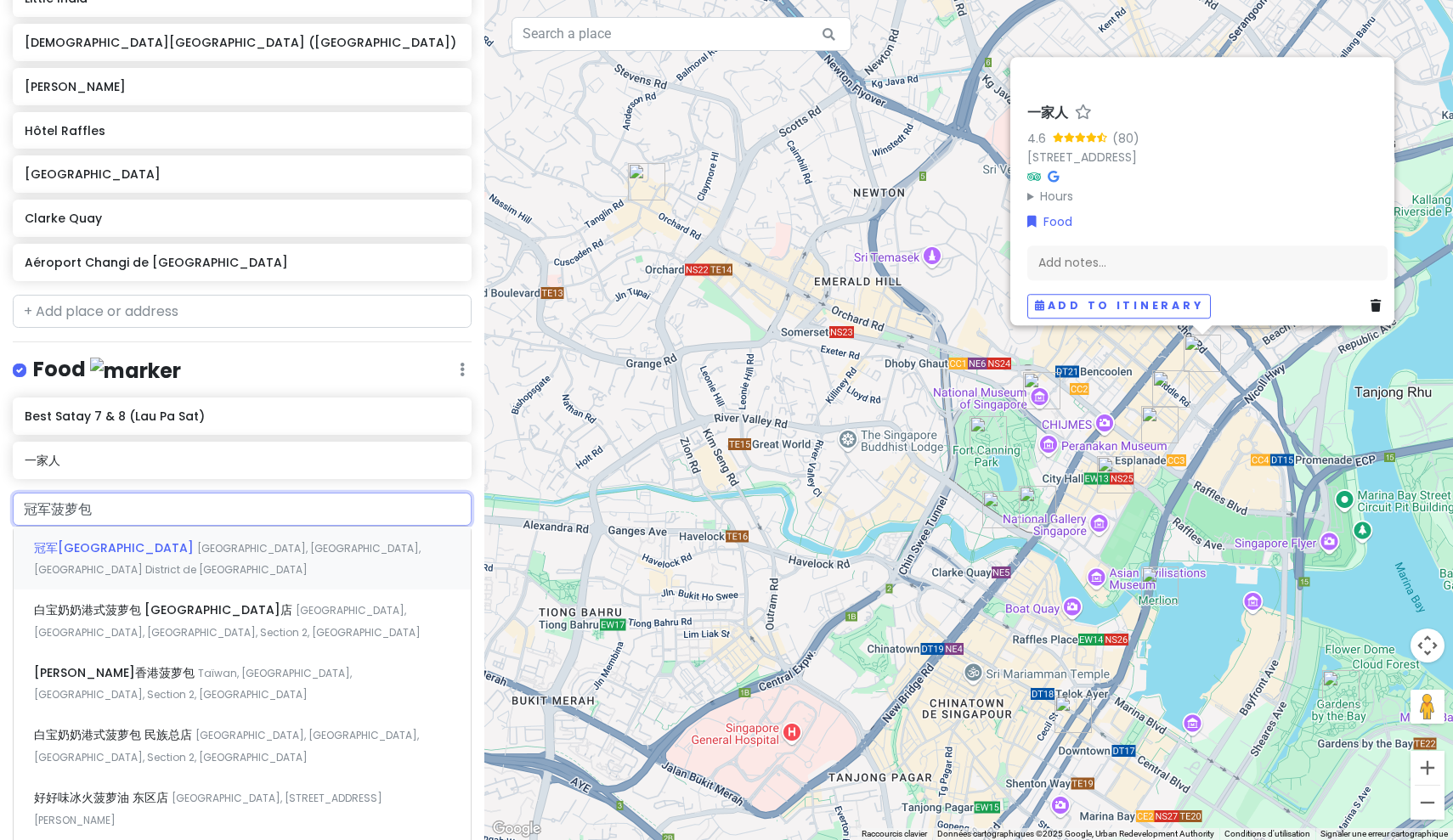 scroll, scrollTop: 556, scrollLeft: 0, axis: vertical 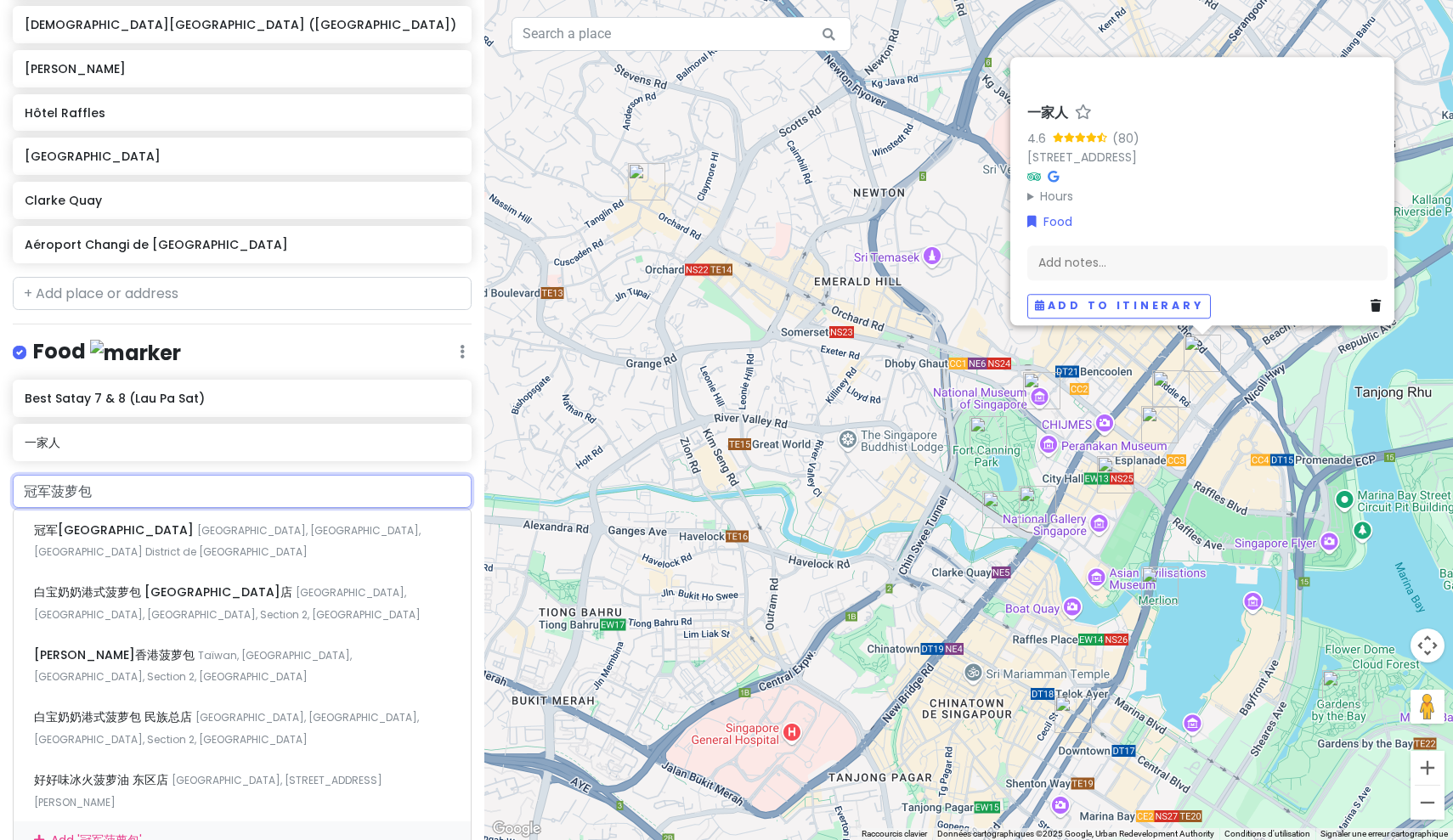 drag, startPoint x: 180, startPoint y: 619, endPoint x: 0, endPoint y: 482, distance: 226.2057 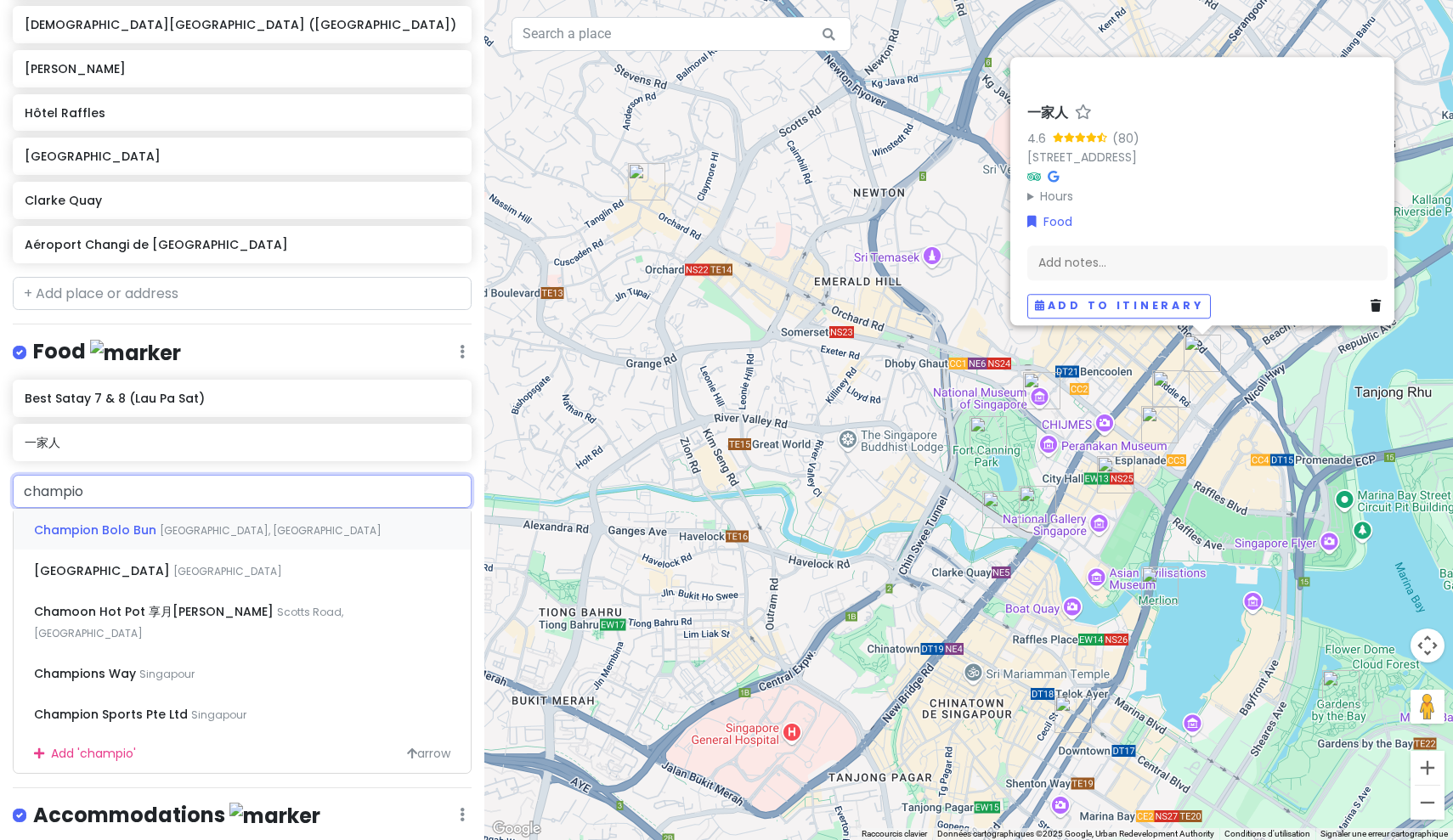 type on "champion" 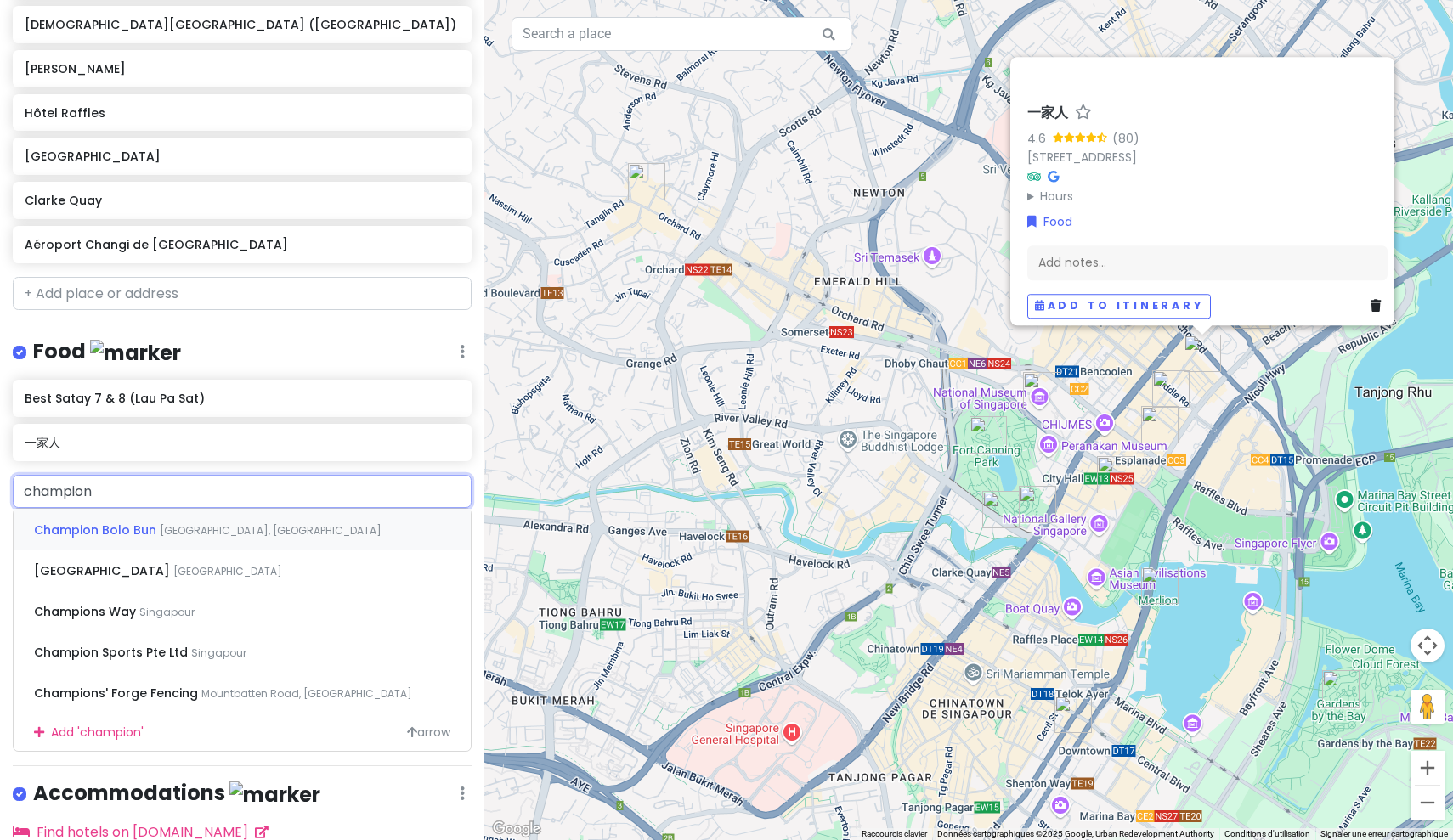 click on "Champion Bolo Bun" at bounding box center (97, 530) 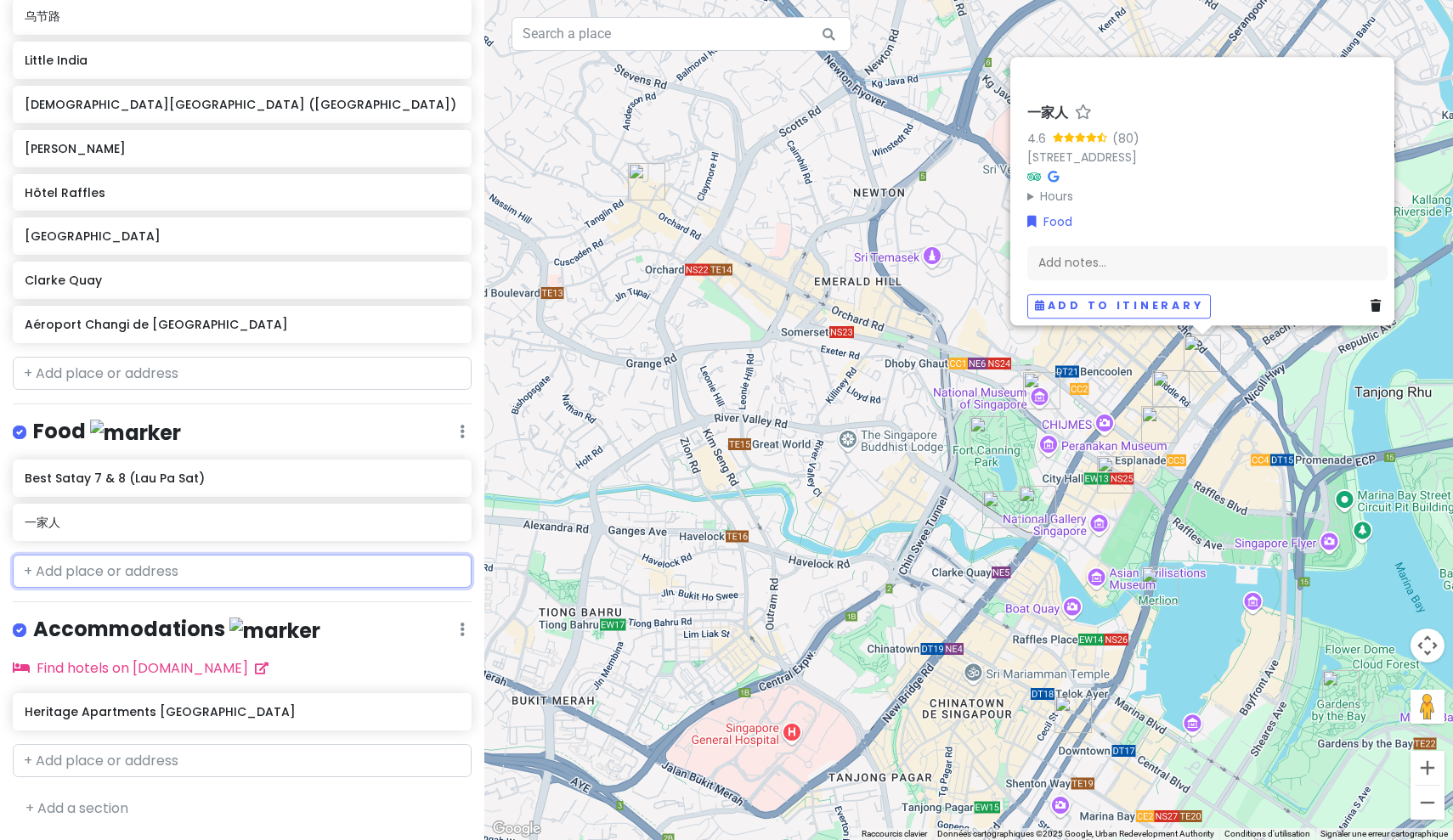 scroll, scrollTop: 466, scrollLeft: 0, axis: vertical 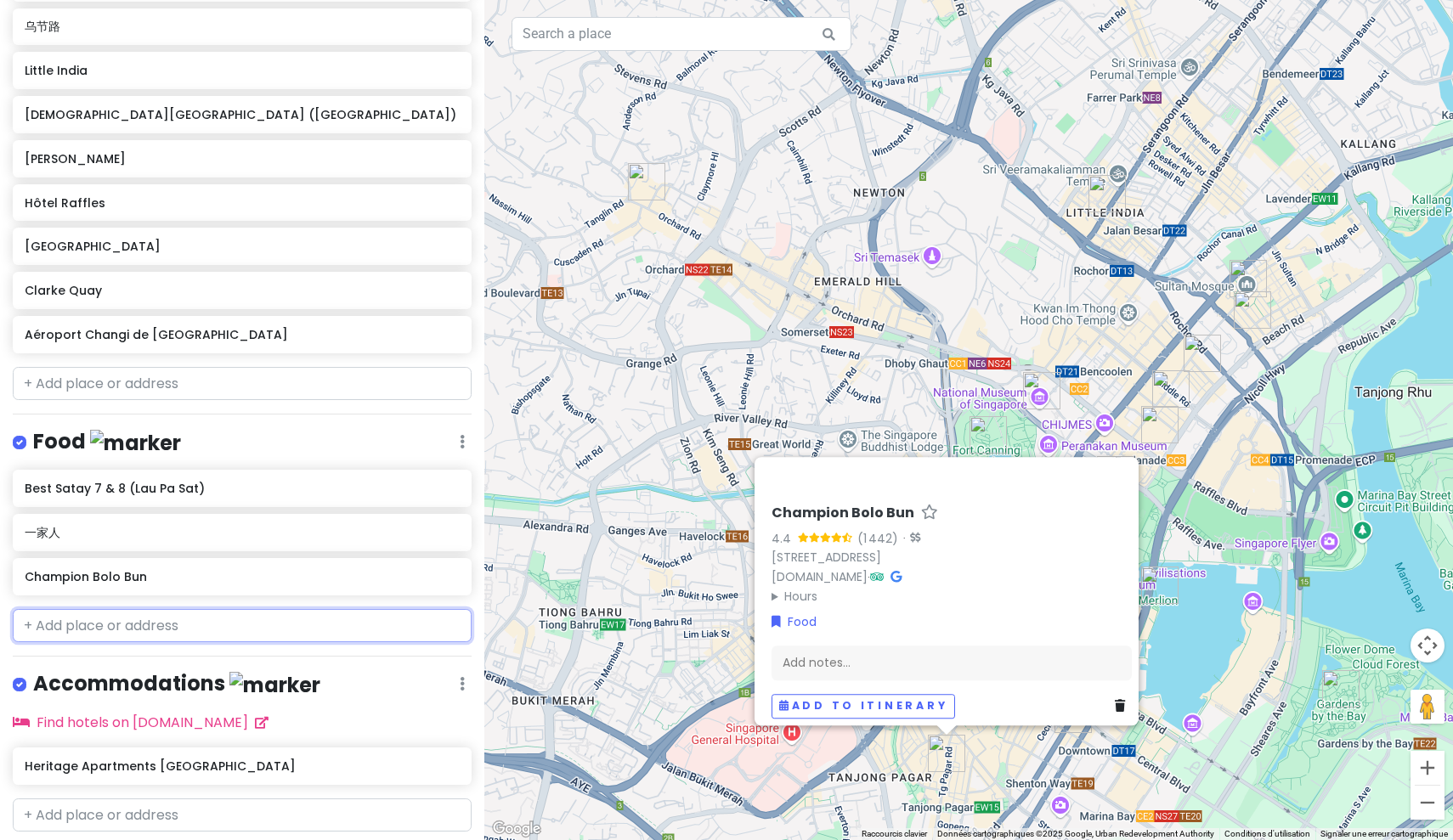 click at bounding box center [242, 626] 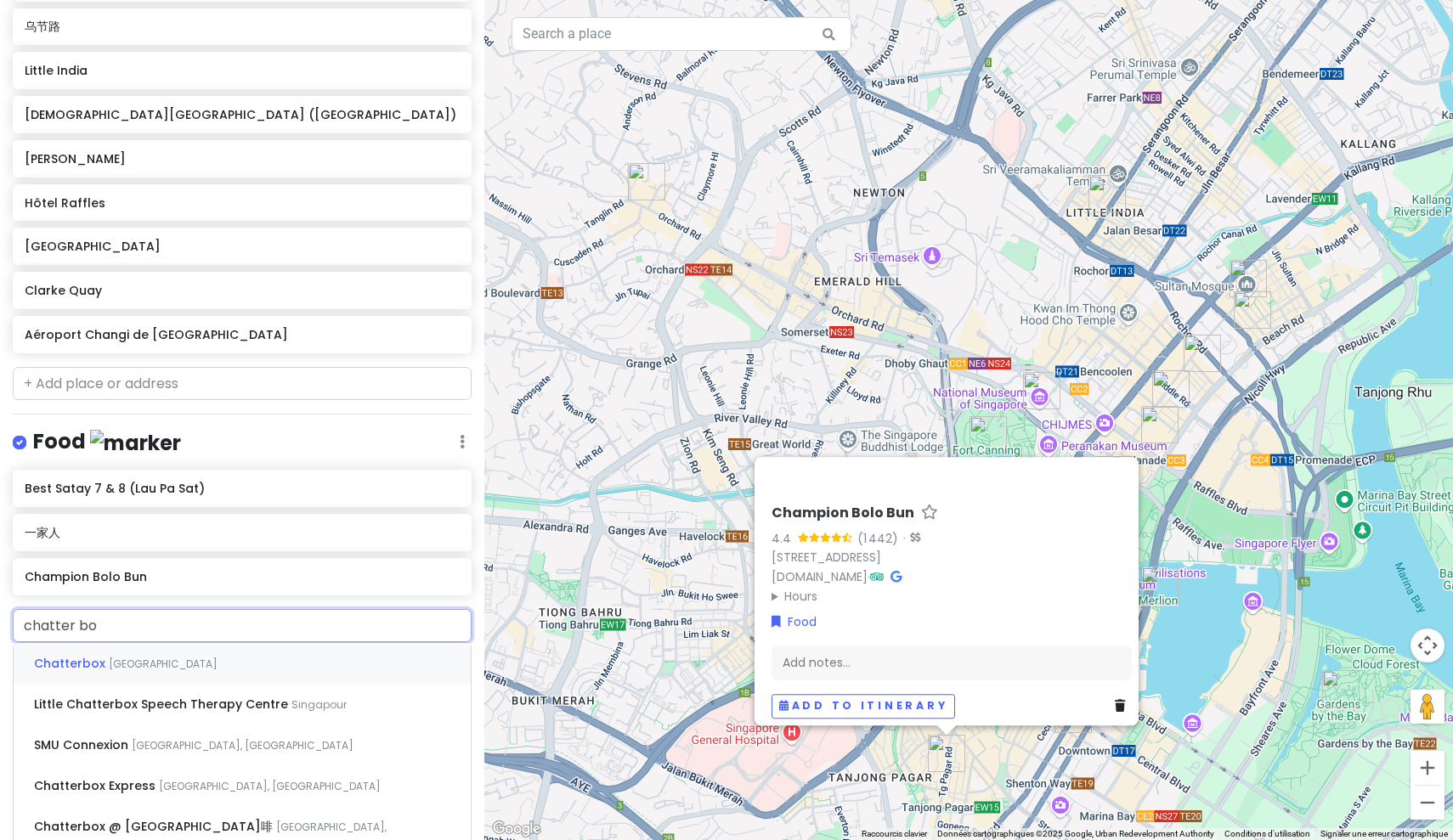 type on "chatter box" 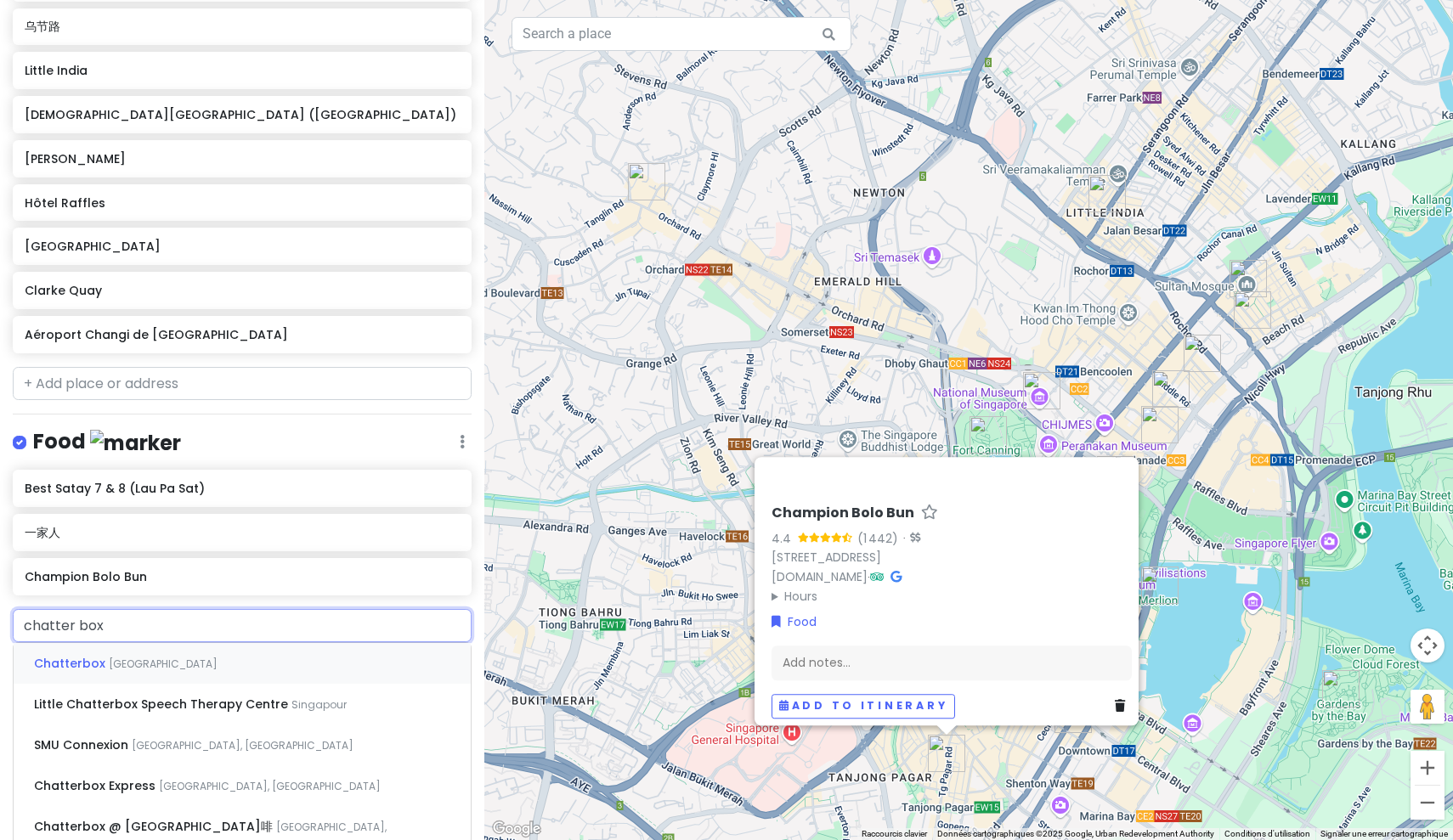 click on "[GEOGRAPHIC_DATA]" at bounding box center (242, 663) 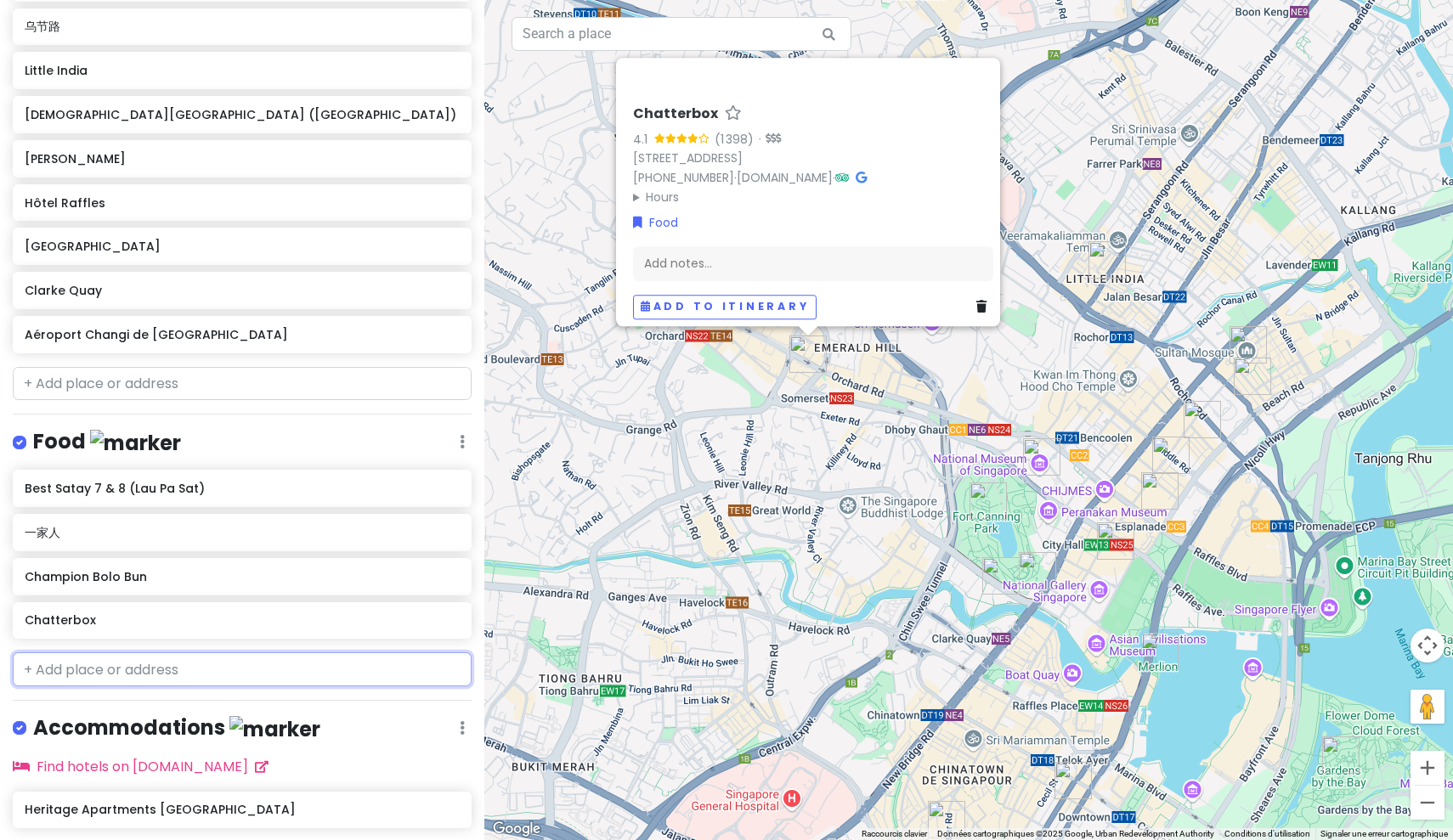 drag, startPoint x: 145, startPoint y: 529, endPoint x: 122, endPoint y: 659, distance: 132.01894 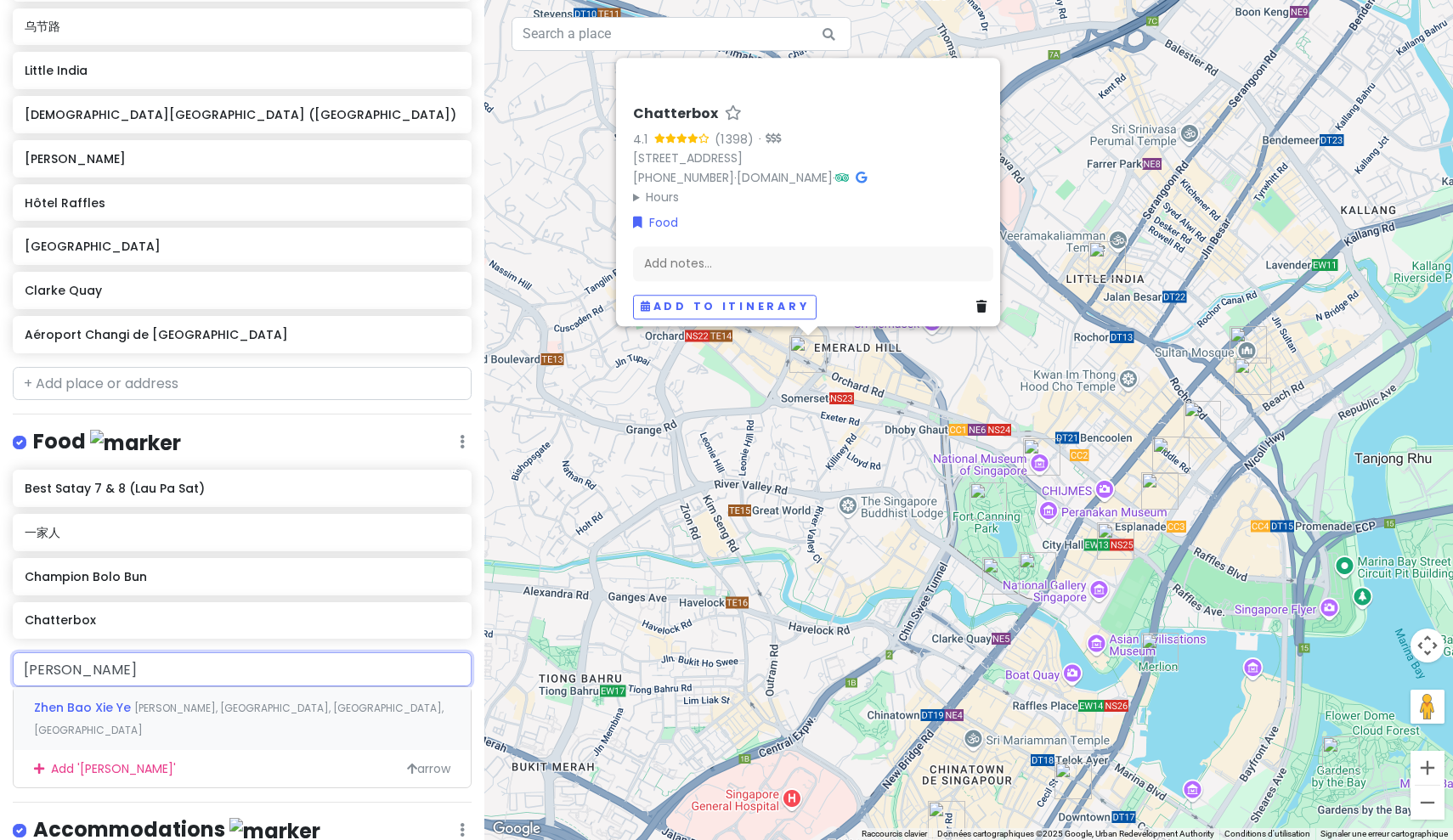 type on "珍宝蟹" 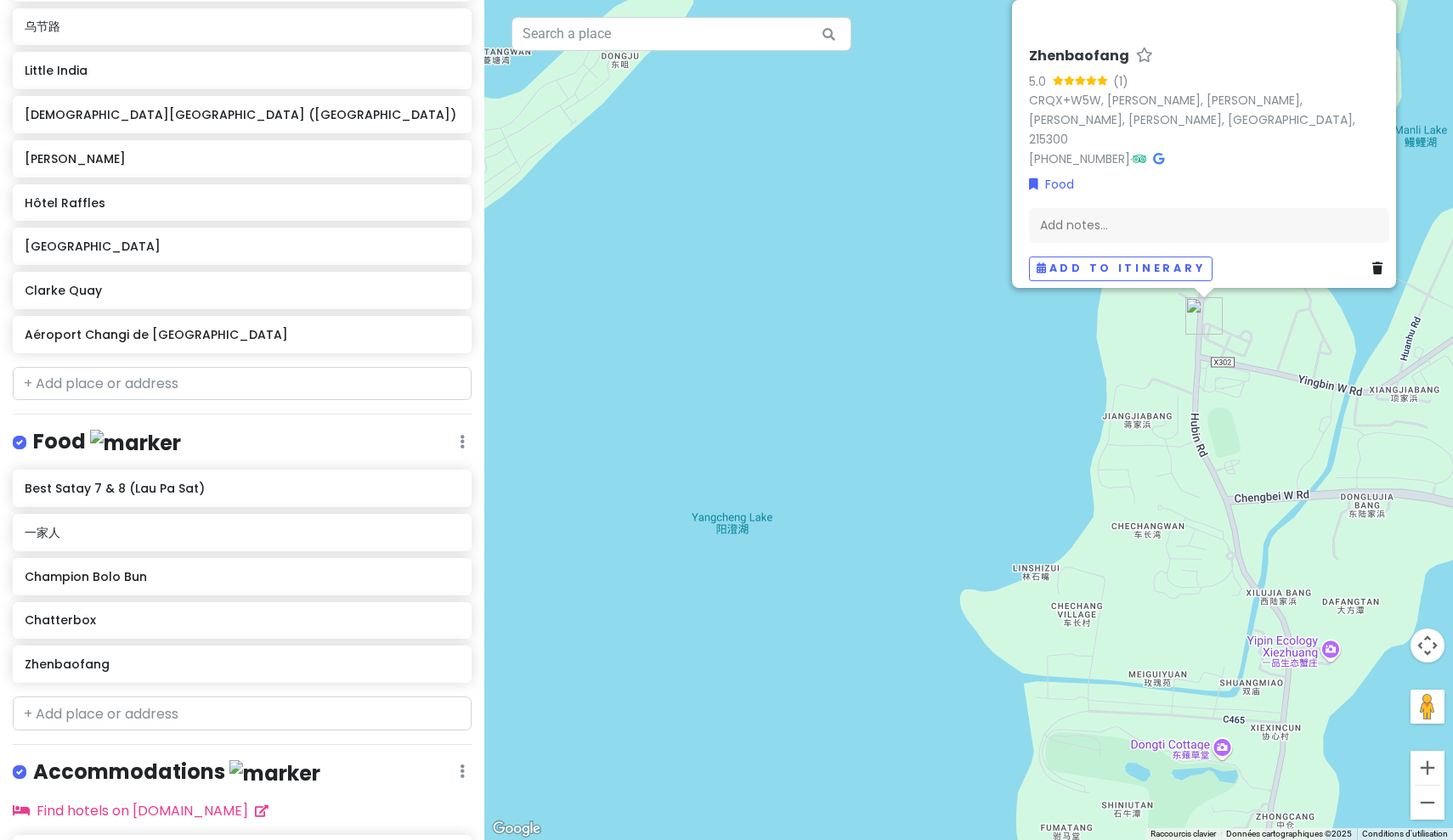drag, startPoint x: 122, startPoint y: 659, endPoint x: 158, endPoint y: 665, distance: 36.49658 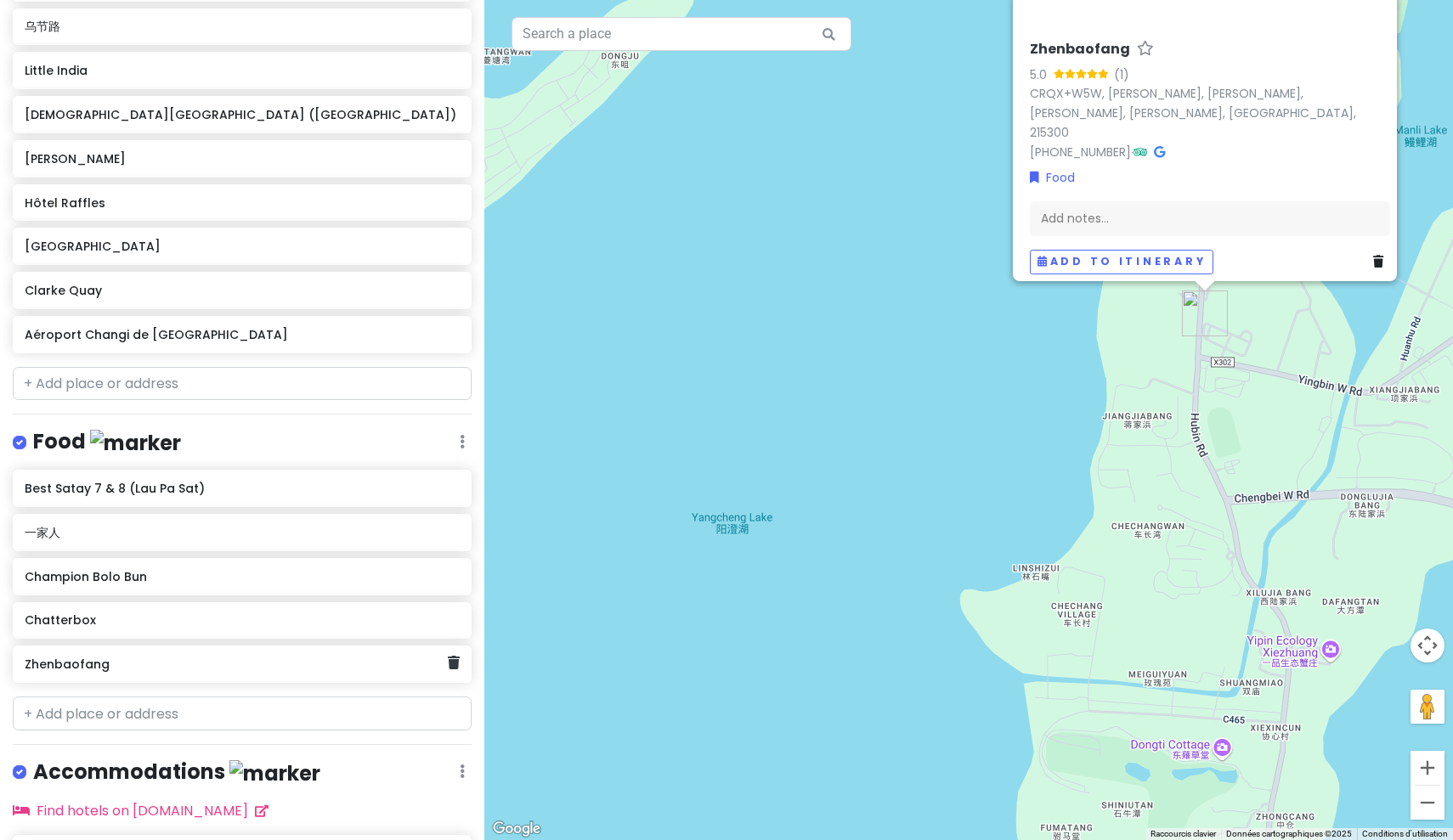 click on "Zhenbaofang" at bounding box center (242, 664) 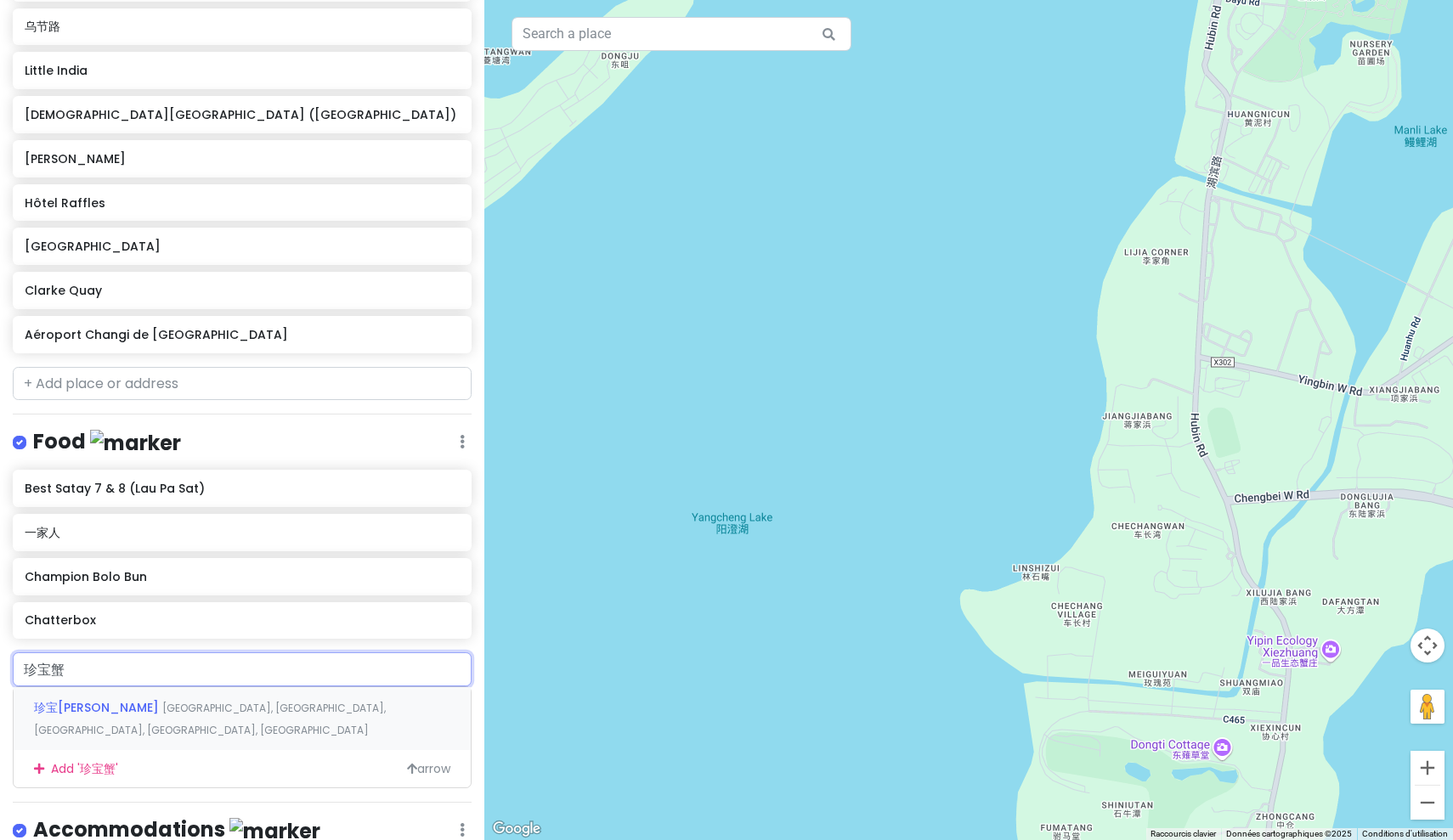 drag, startPoint x: 158, startPoint y: 665, endPoint x: 0, endPoint y: 662, distance: 158.02848 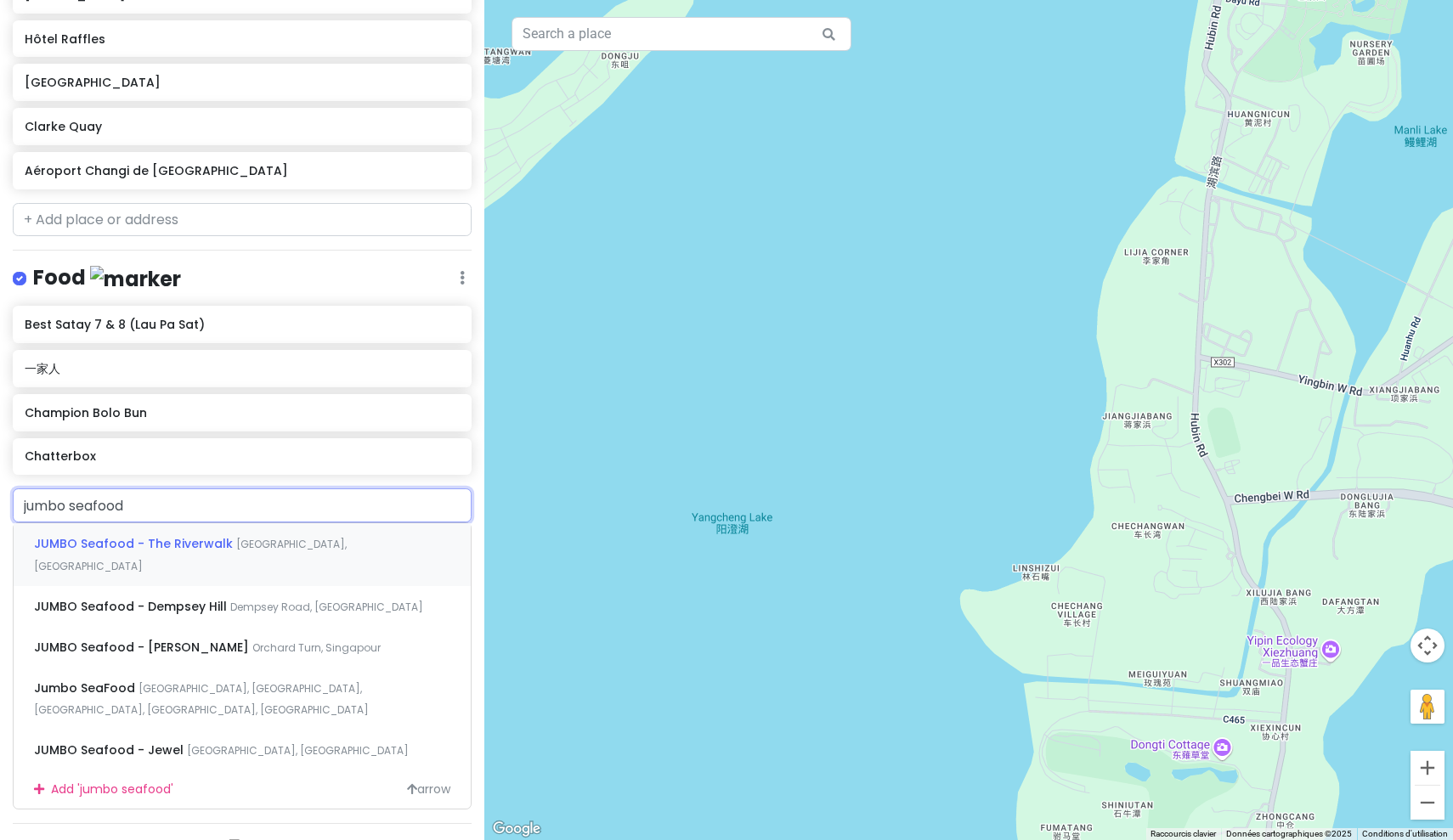 scroll, scrollTop: 641, scrollLeft: 0, axis: vertical 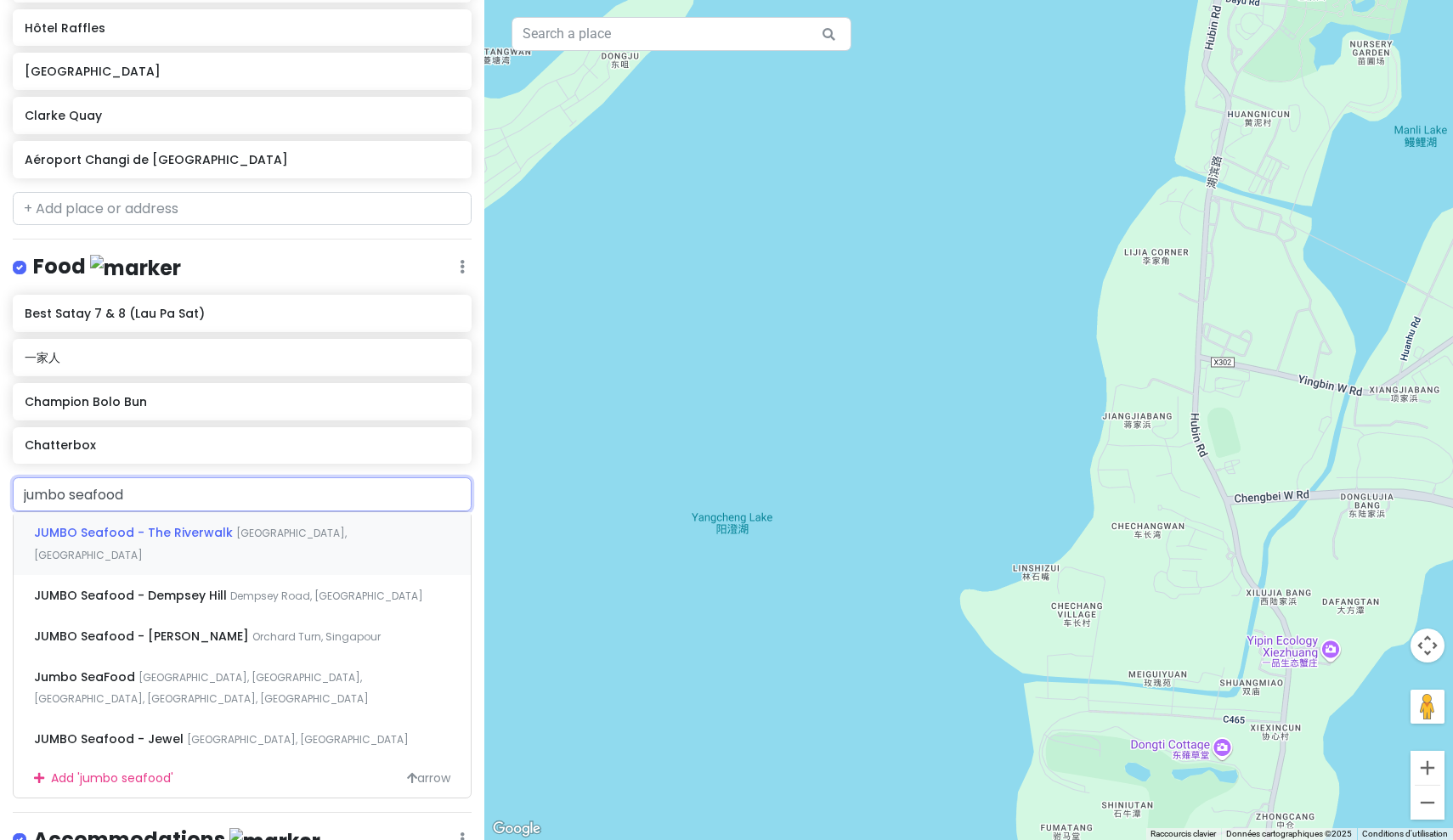 drag, startPoint x: 0, startPoint y: 662, endPoint x: 5, endPoint y: 495, distance: 167.07483 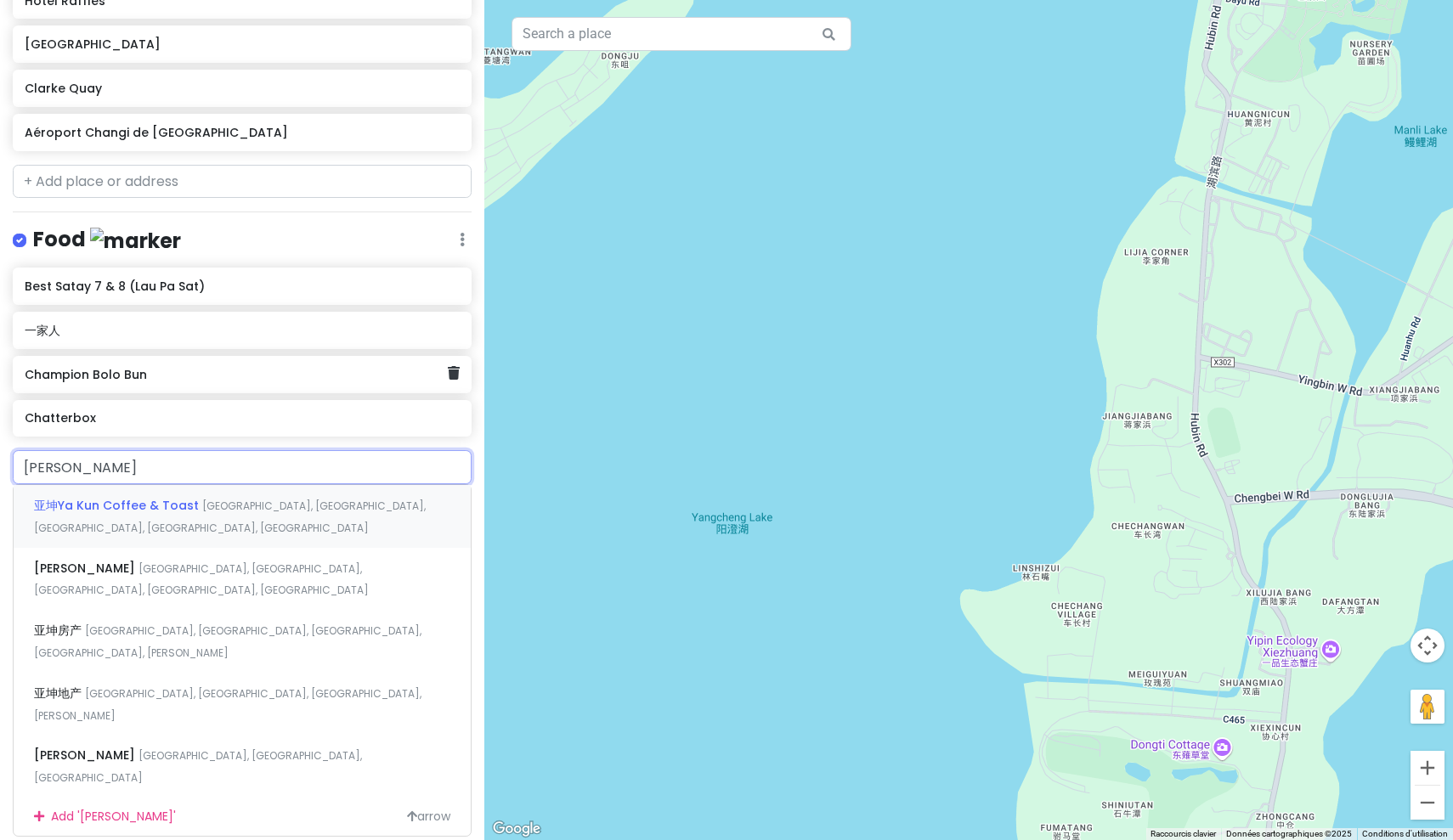 scroll, scrollTop: 670, scrollLeft: 0, axis: vertical 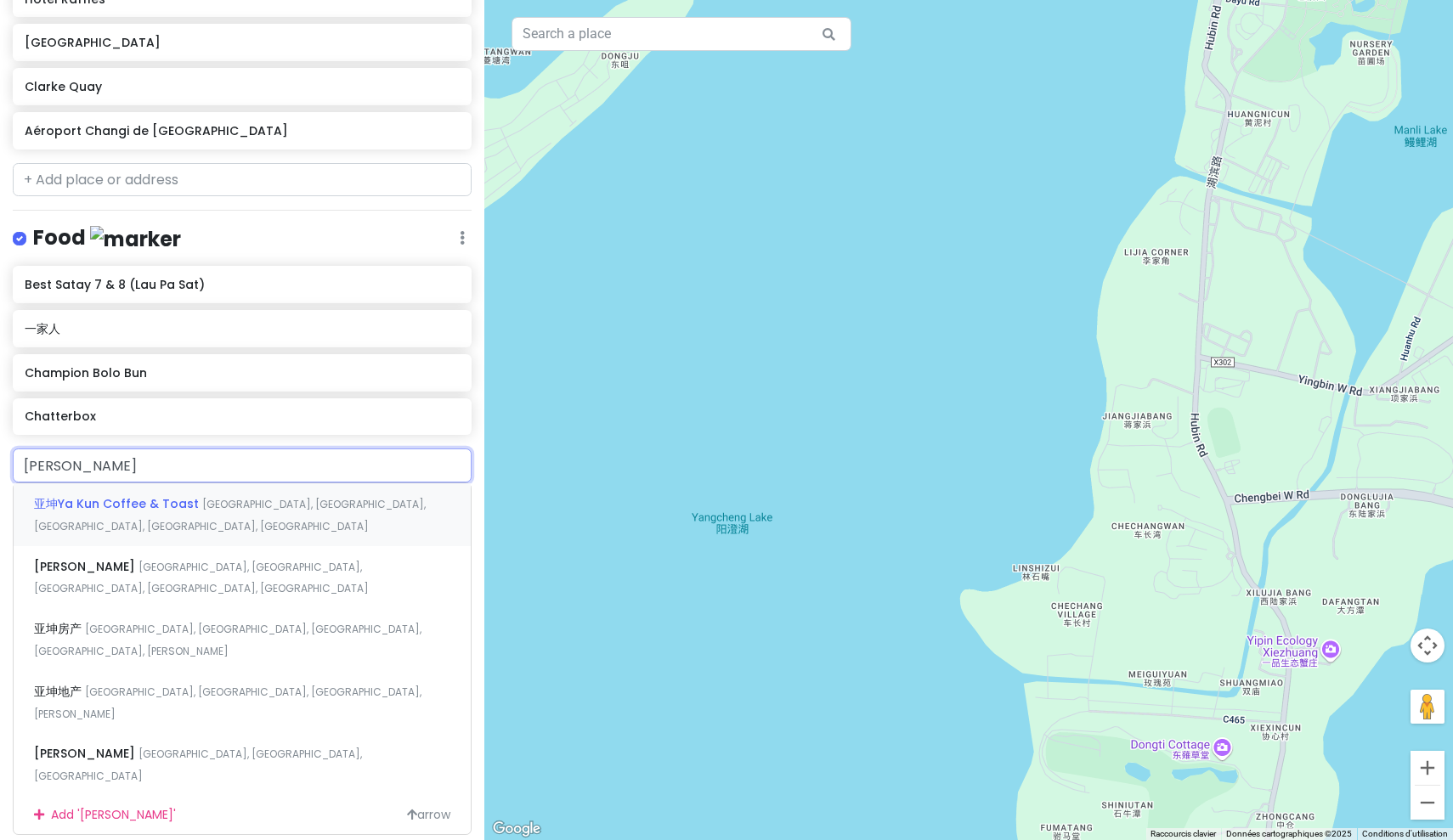 drag, startPoint x: 5, startPoint y: 495, endPoint x: 2, endPoint y: 462, distance: 33.13608 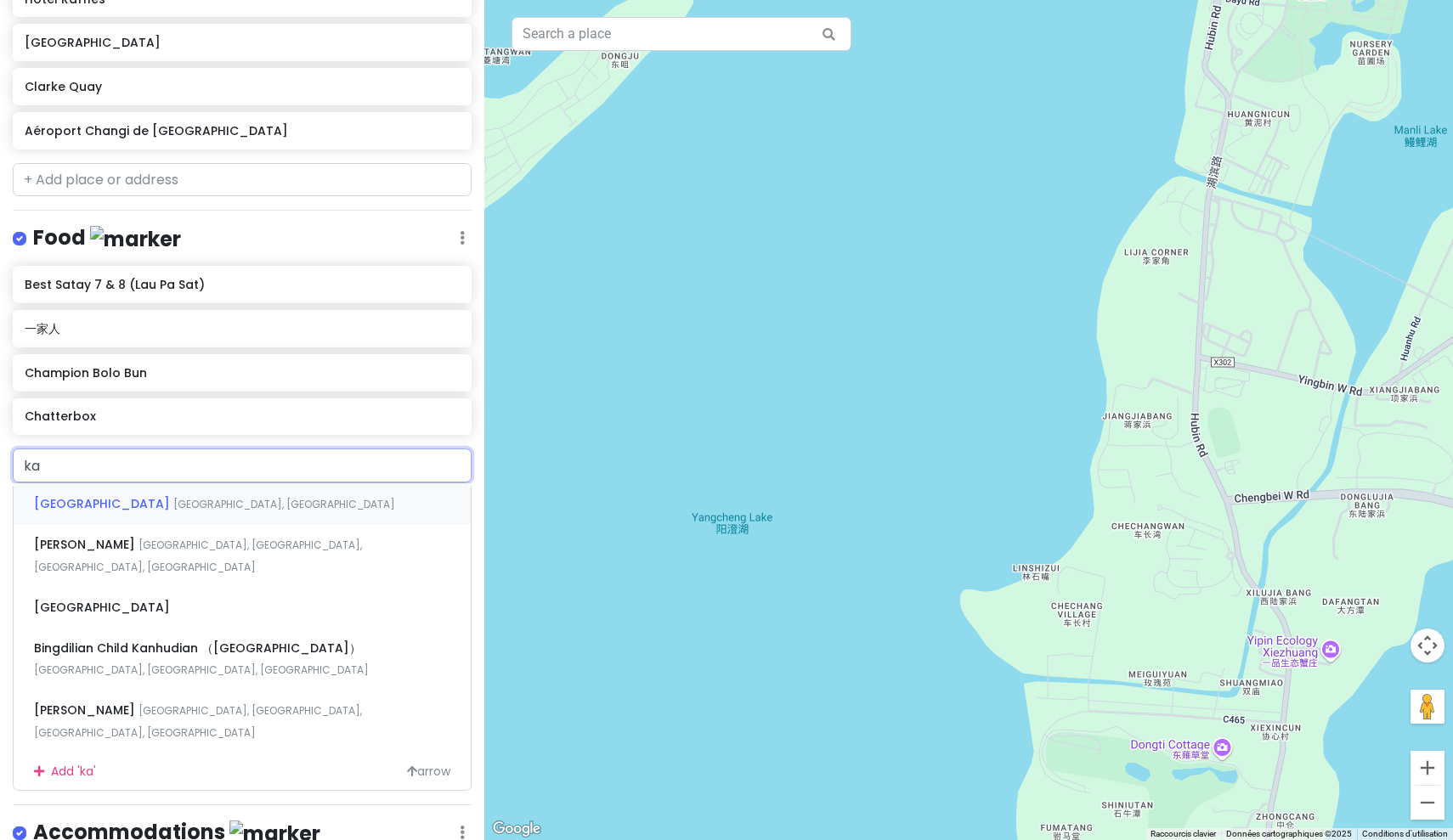 type on "k" 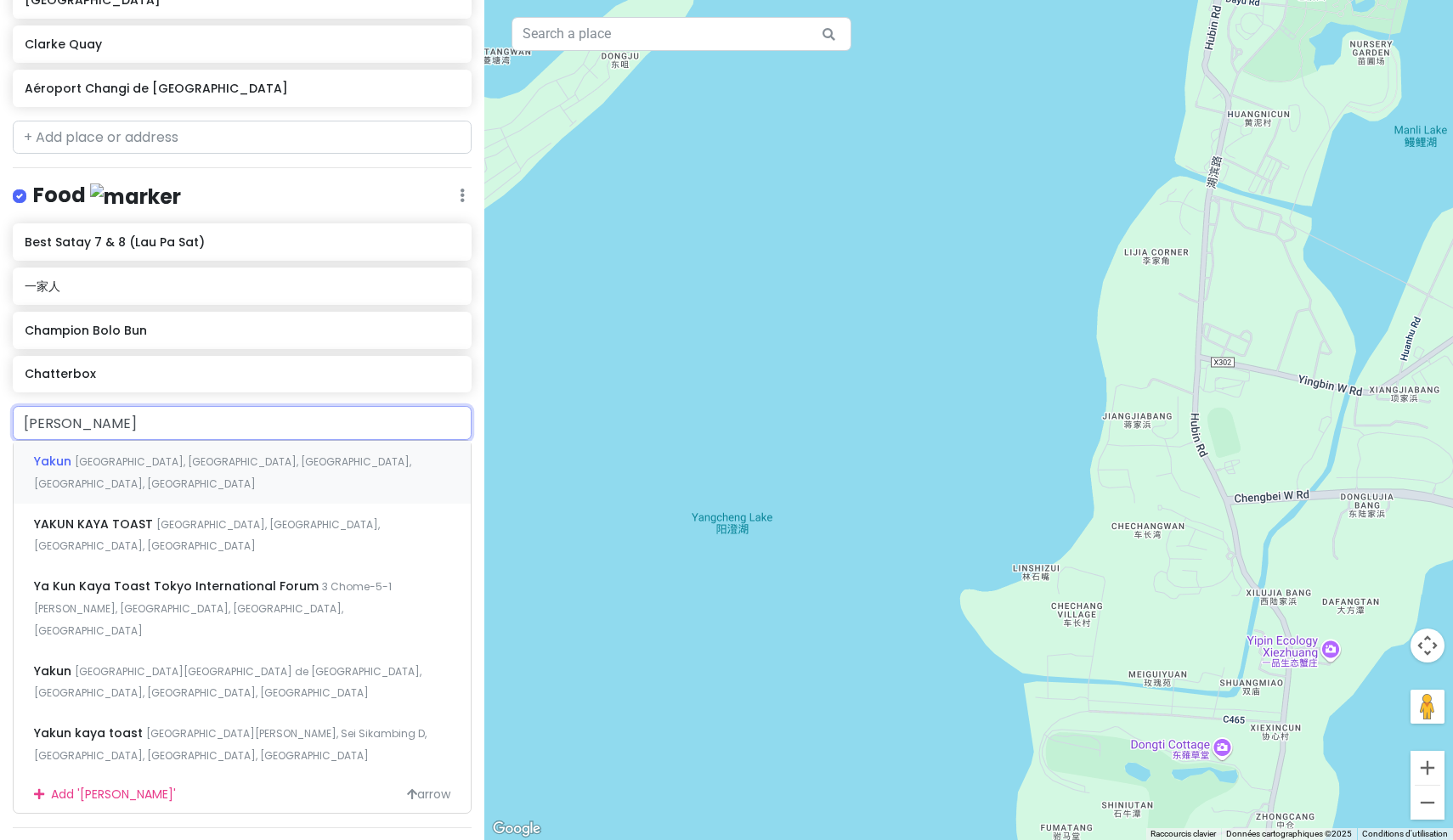 scroll, scrollTop: 713, scrollLeft: 0, axis: vertical 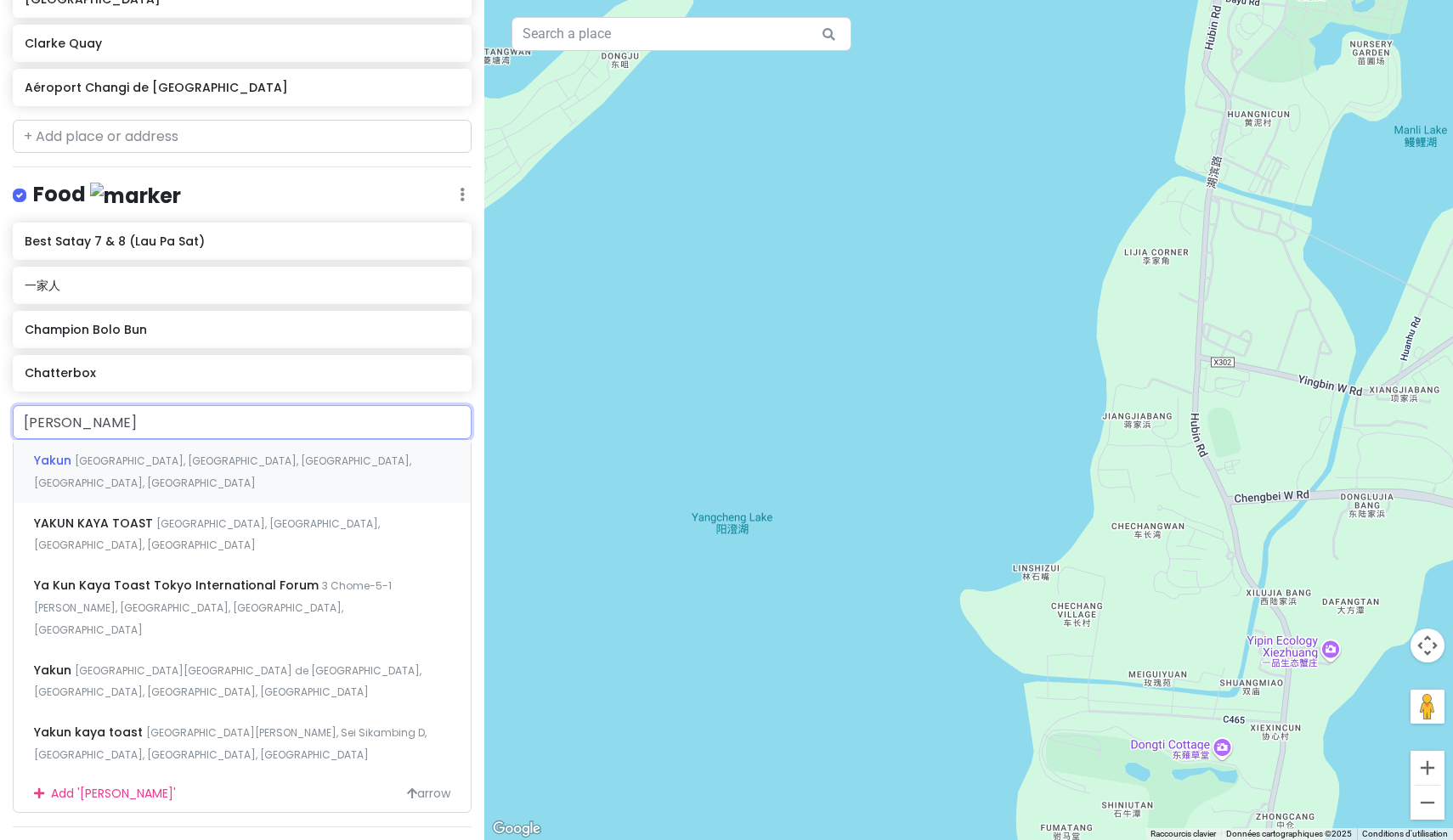 drag, startPoint x: 2, startPoint y: 462, endPoint x: 0, endPoint y: 411, distance: 51.039201 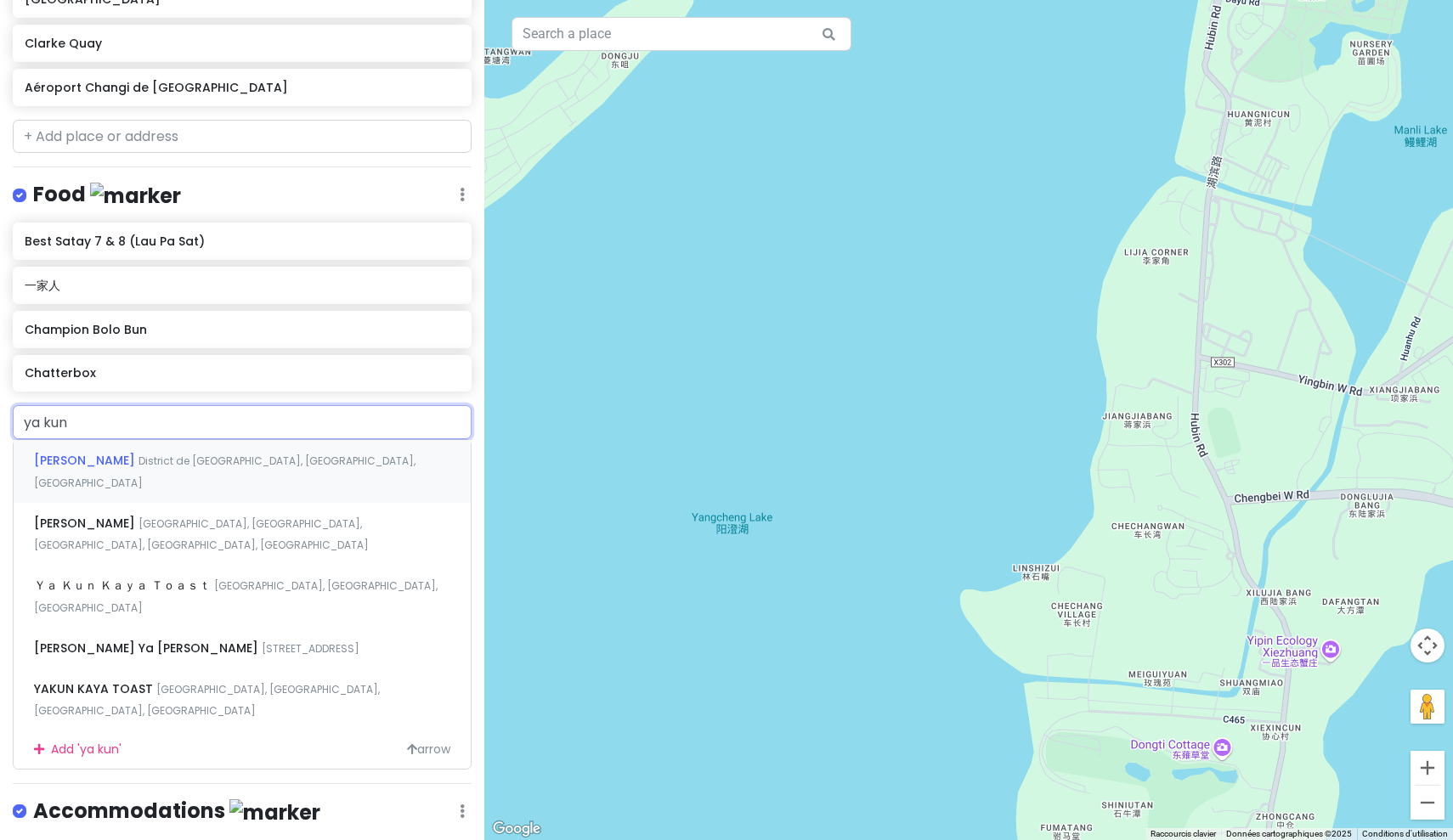 type on "[PERSON_NAME]" 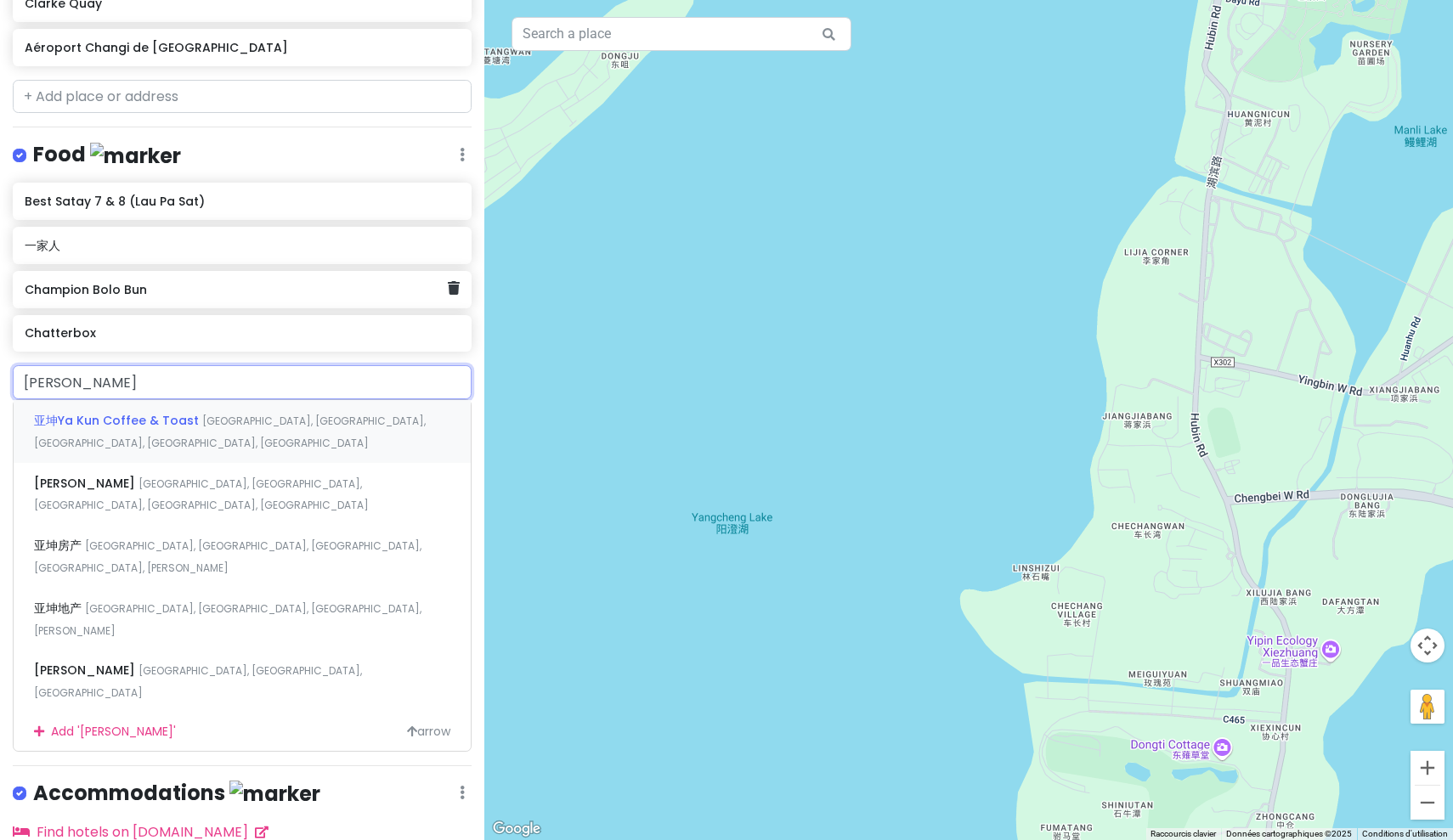 scroll, scrollTop: 754, scrollLeft: 0, axis: vertical 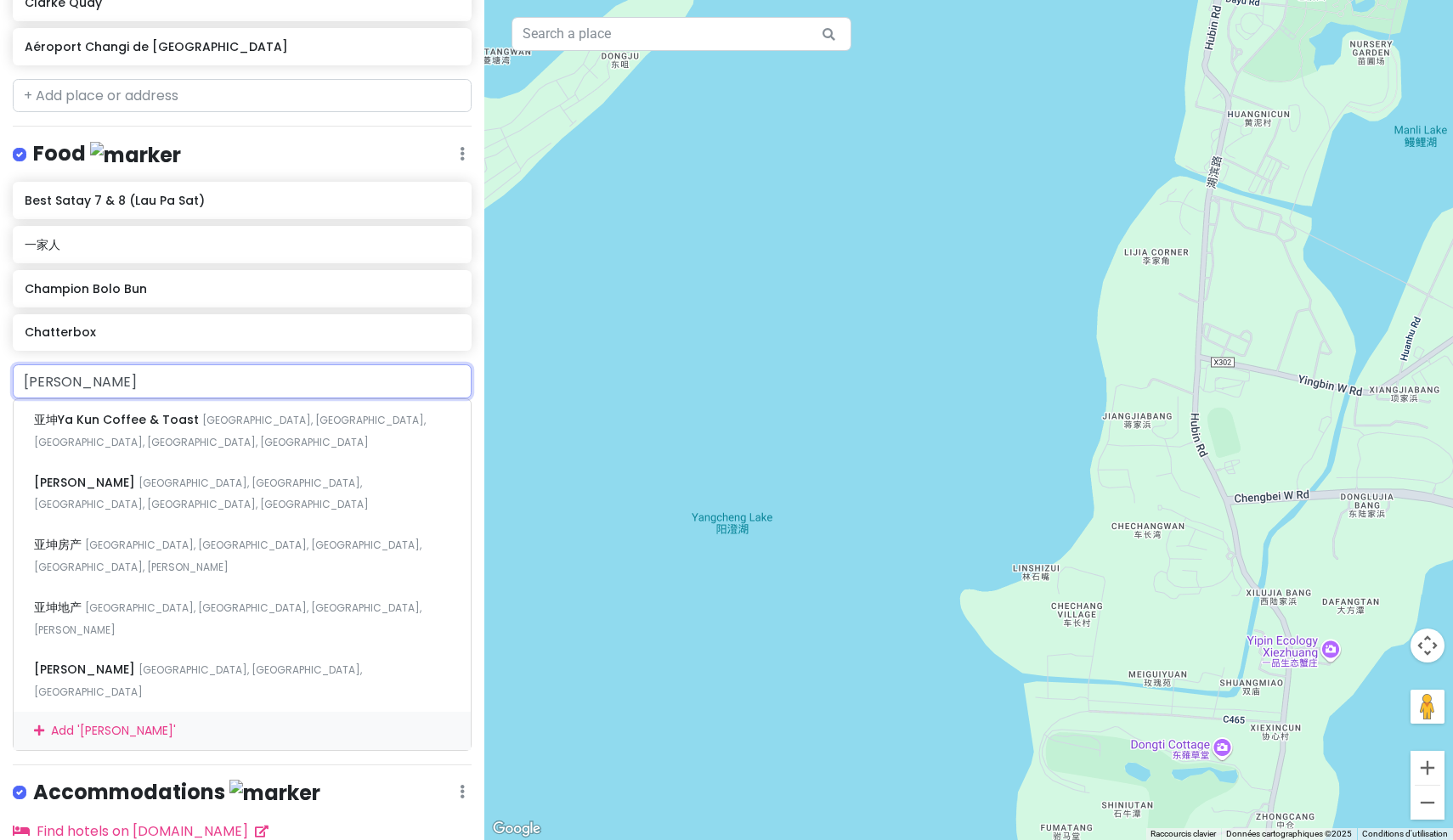 drag, startPoint x: 57, startPoint y: 374, endPoint x: 0, endPoint y: 374, distance: 57 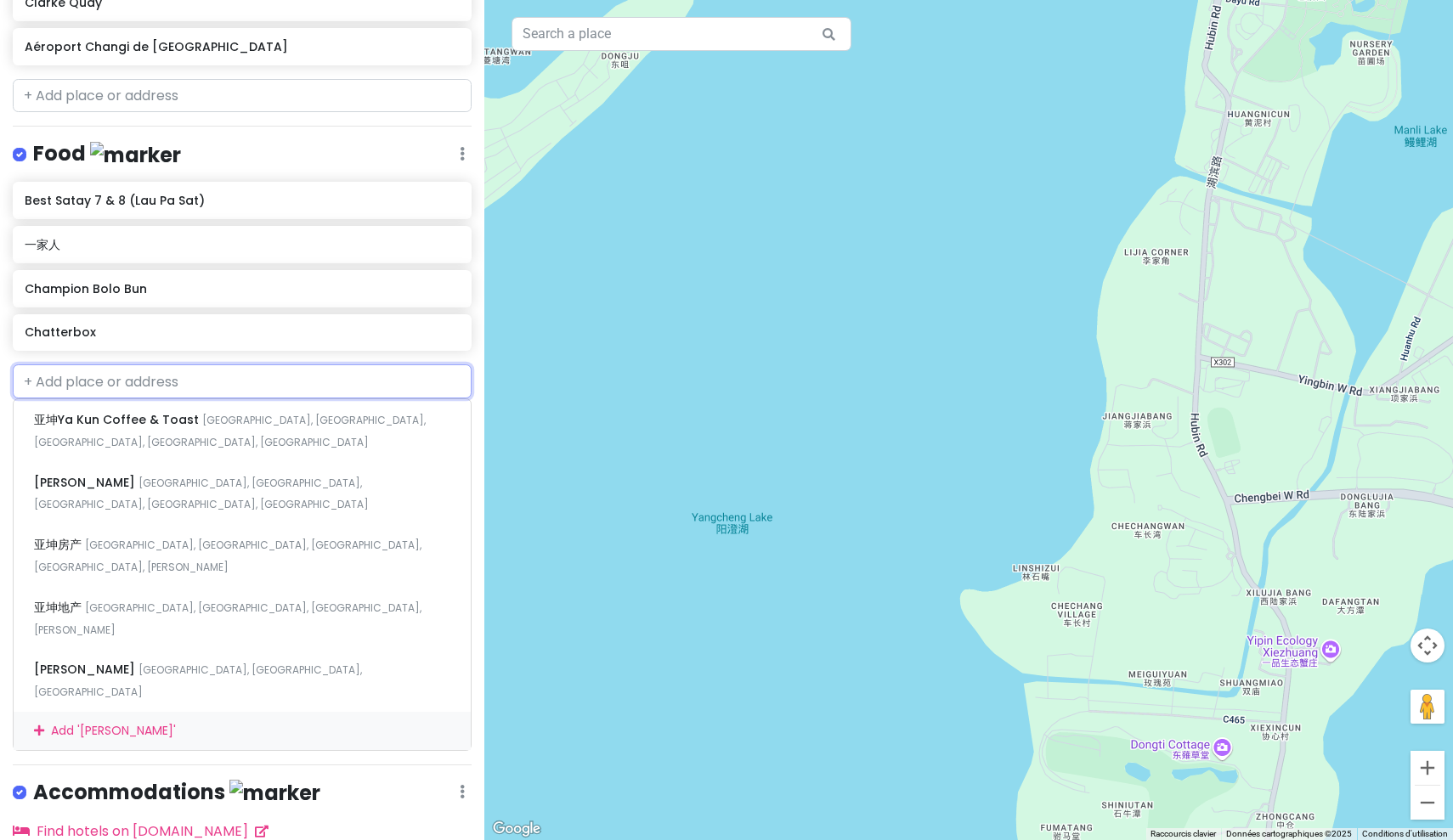 scroll, scrollTop: 554, scrollLeft: 0, axis: vertical 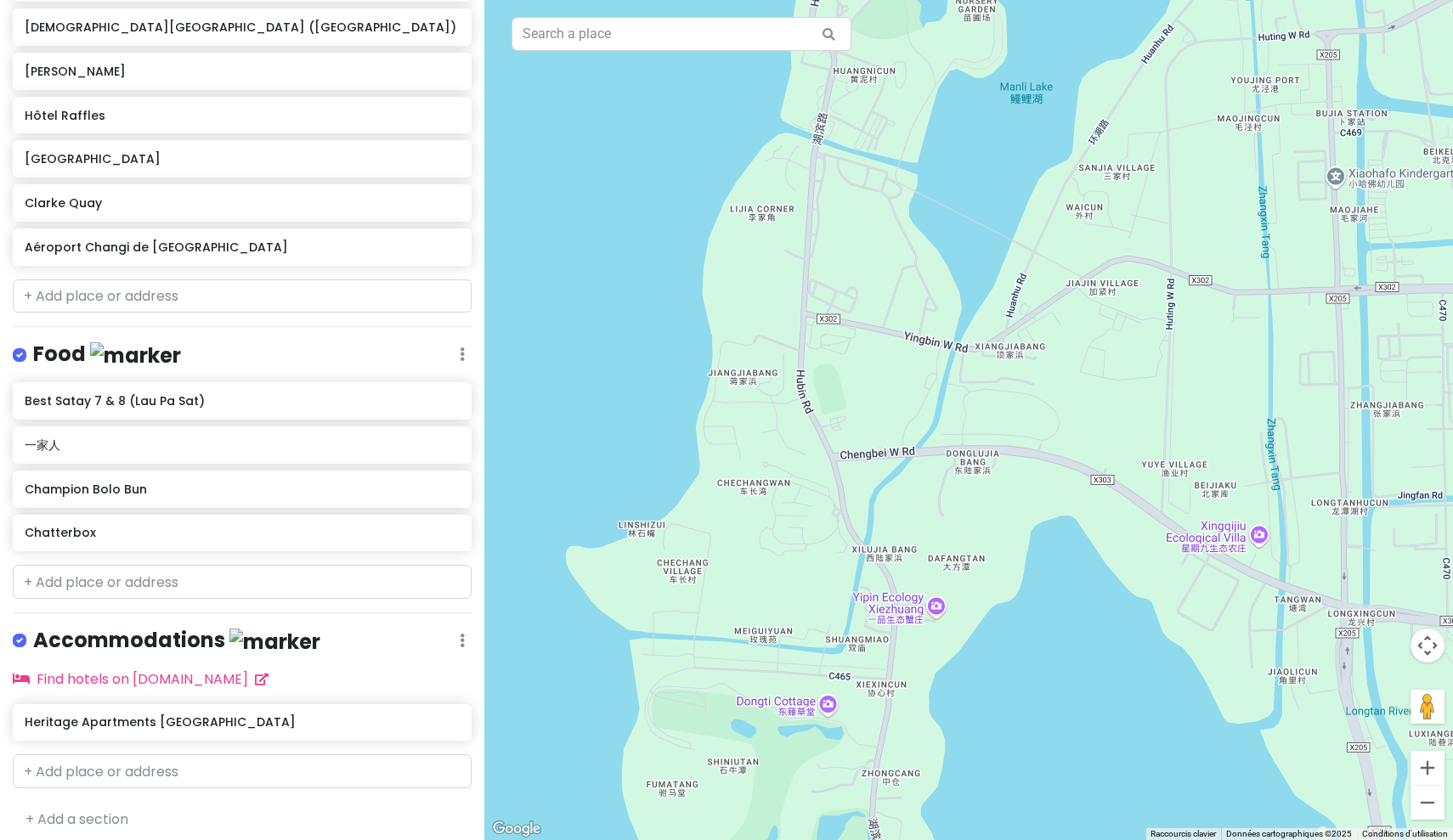 drag, startPoint x: 883, startPoint y: 388, endPoint x: 469, endPoint y: 347, distance: 416.02524 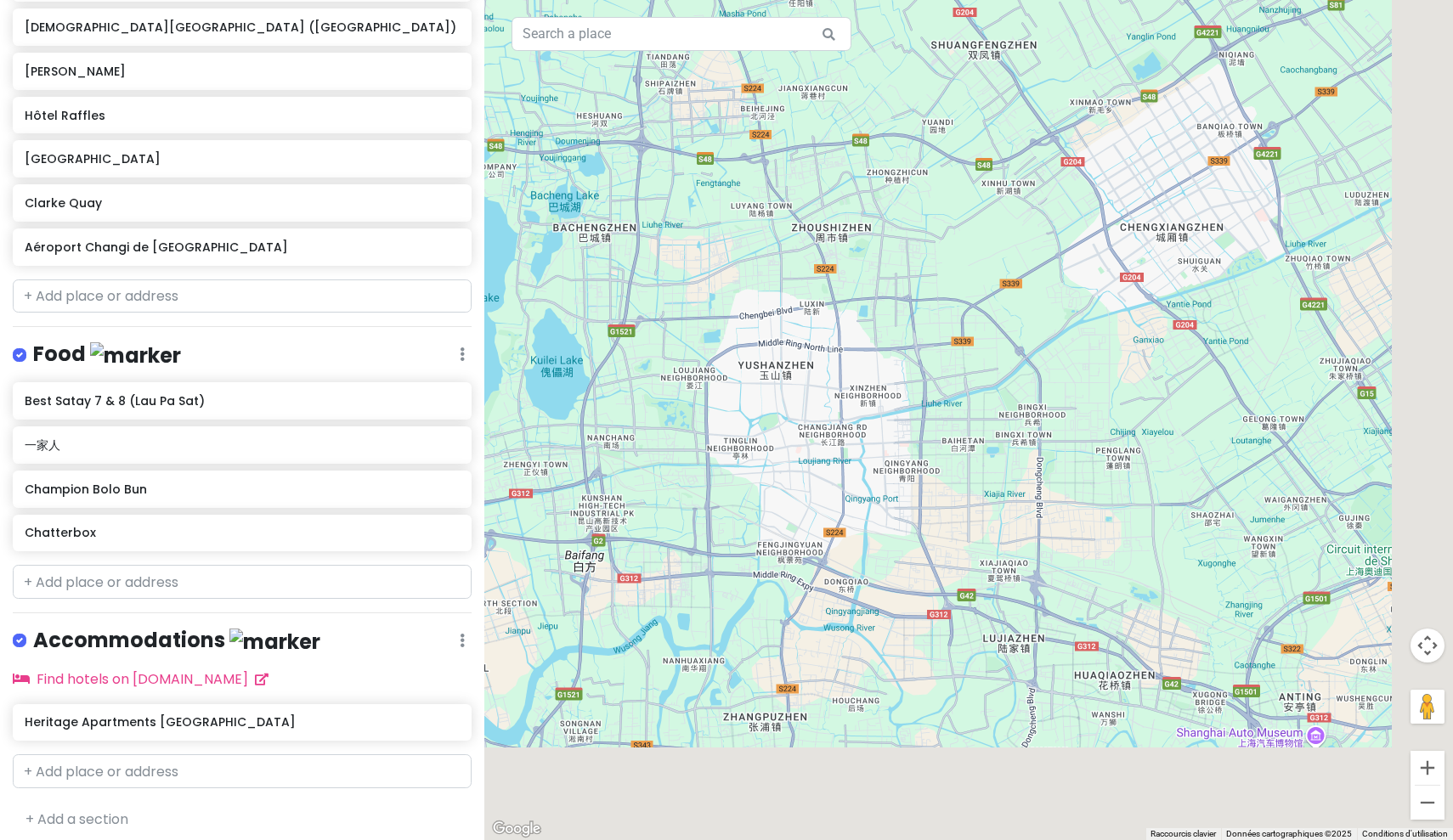 drag, startPoint x: 1012, startPoint y: 568, endPoint x: 683, endPoint y: 306, distance: 420.57698 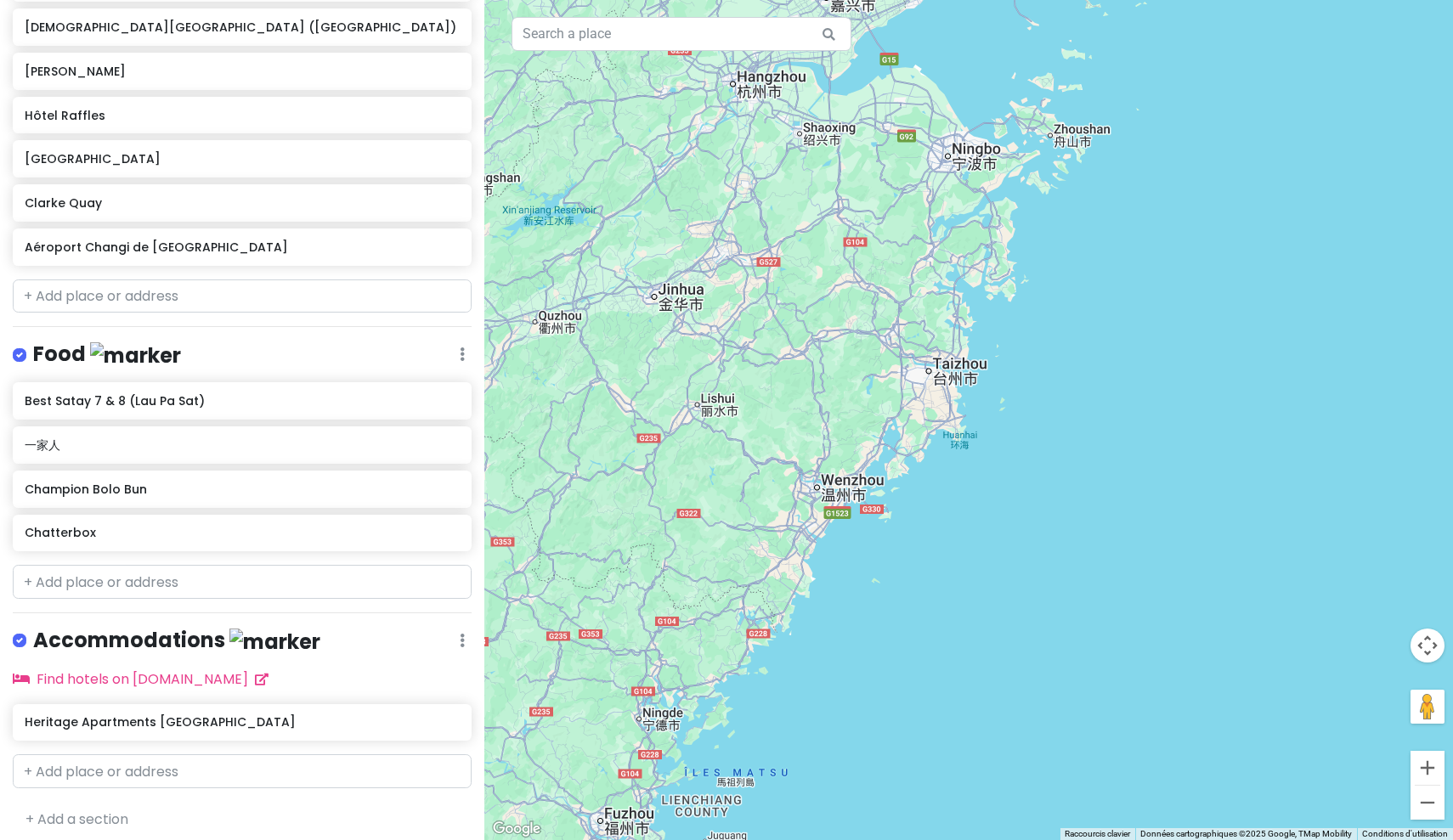 drag, startPoint x: 753, startPoint y: 623, endPoint x: 910, endPoint y: 223, distance: 429.70804 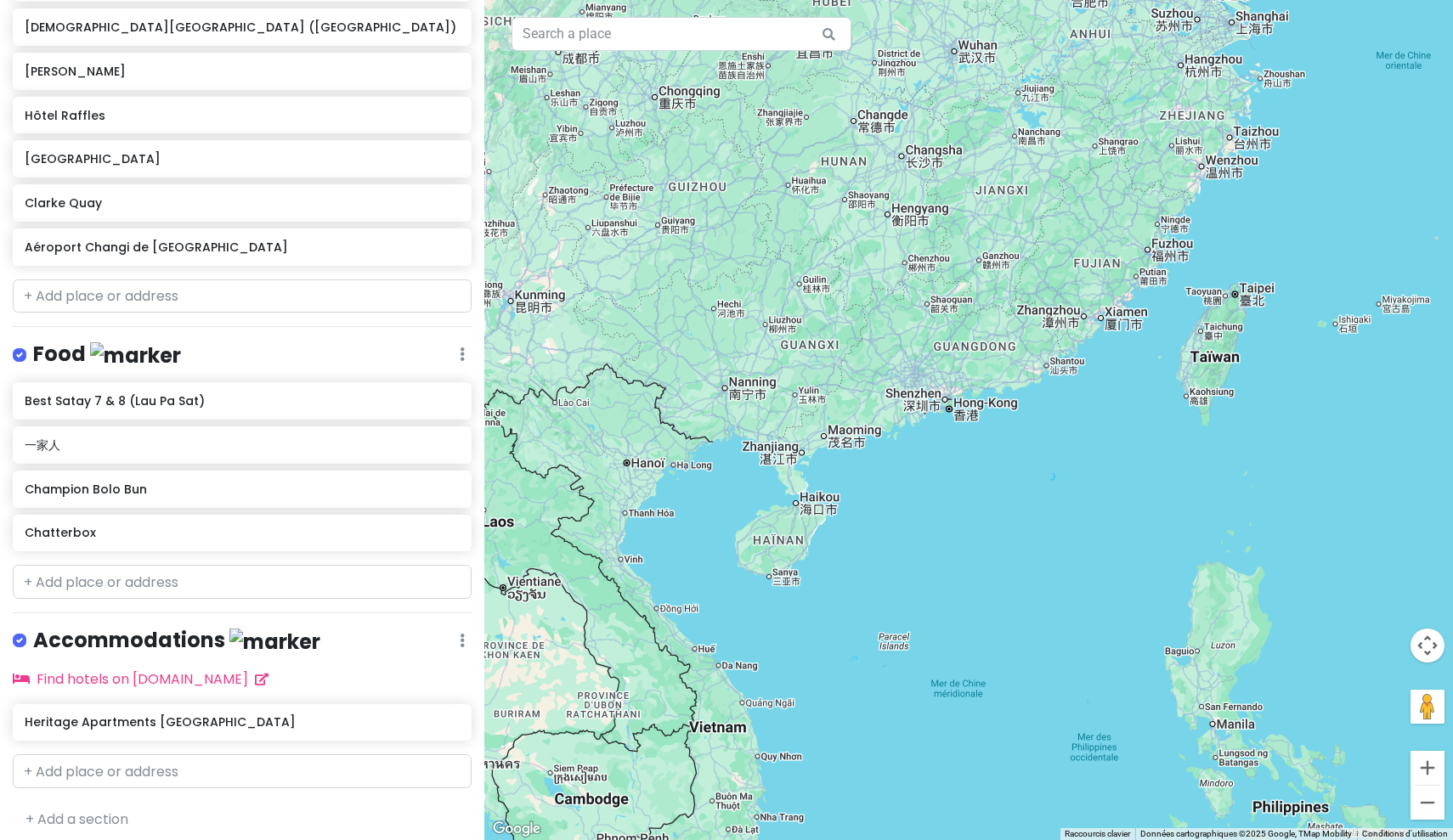 drag, startPoint x: 679, startPoint y: 386, endPoint x: 1010, endPoint y: 249, distance: 358.23177 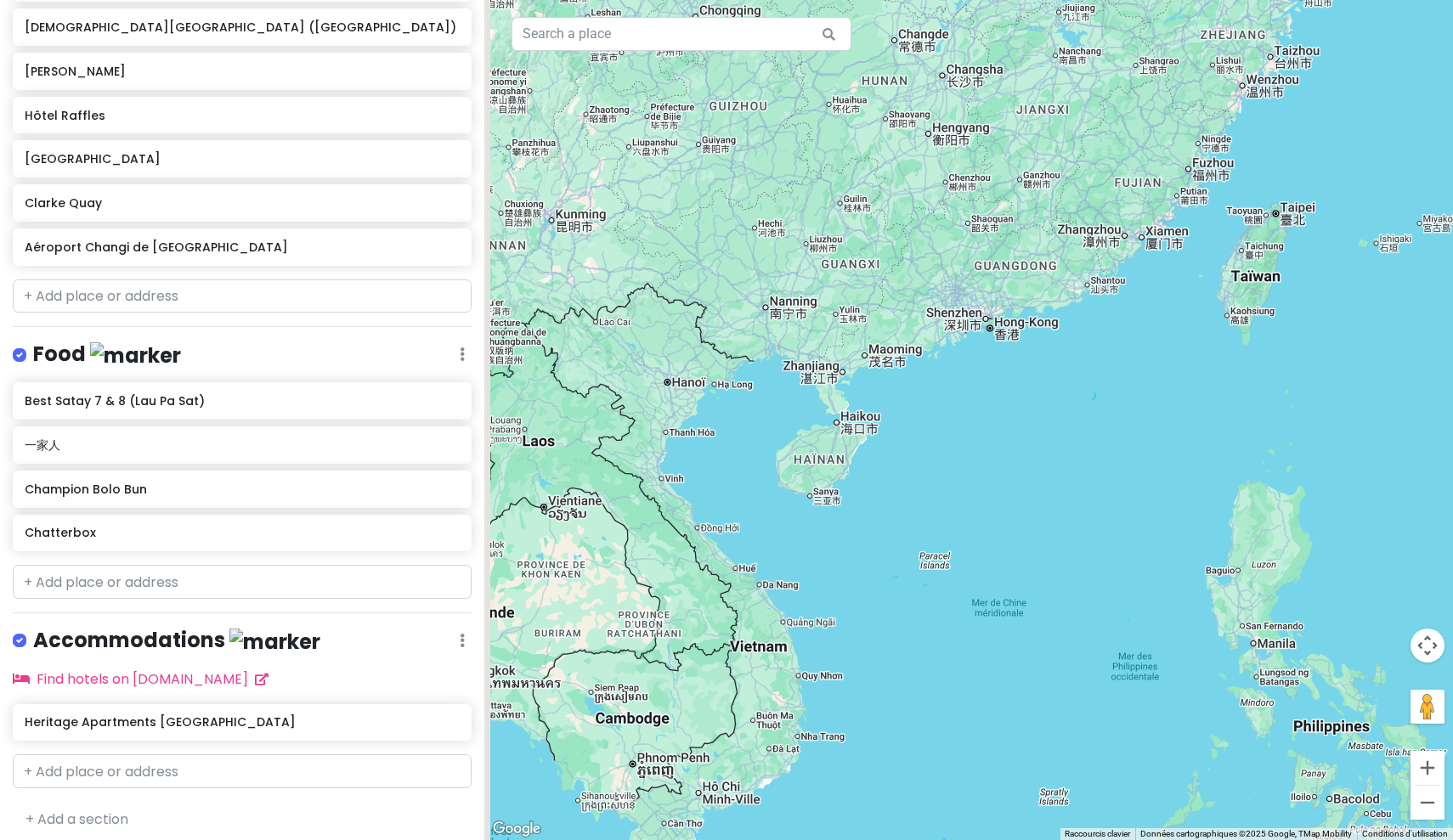 drag, startPoint x: 890, startPoint y: 443, endPoint x: 902, endPoint y: 384, distance: 60.20797 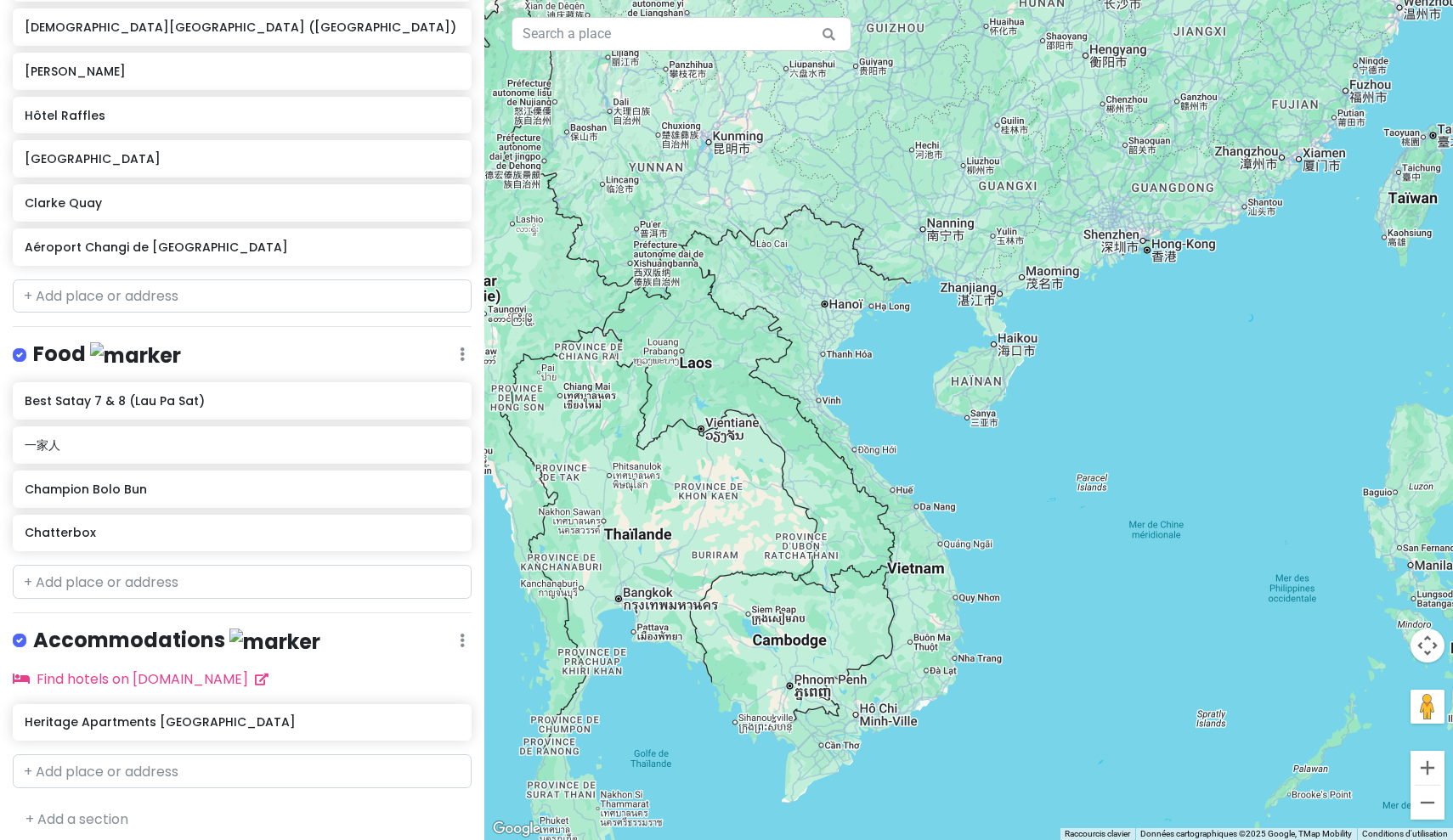 drag, startPoint x: 831, startPoint y: 412, endPoint x: 982, endPoint y: 342, distance: 166.43617 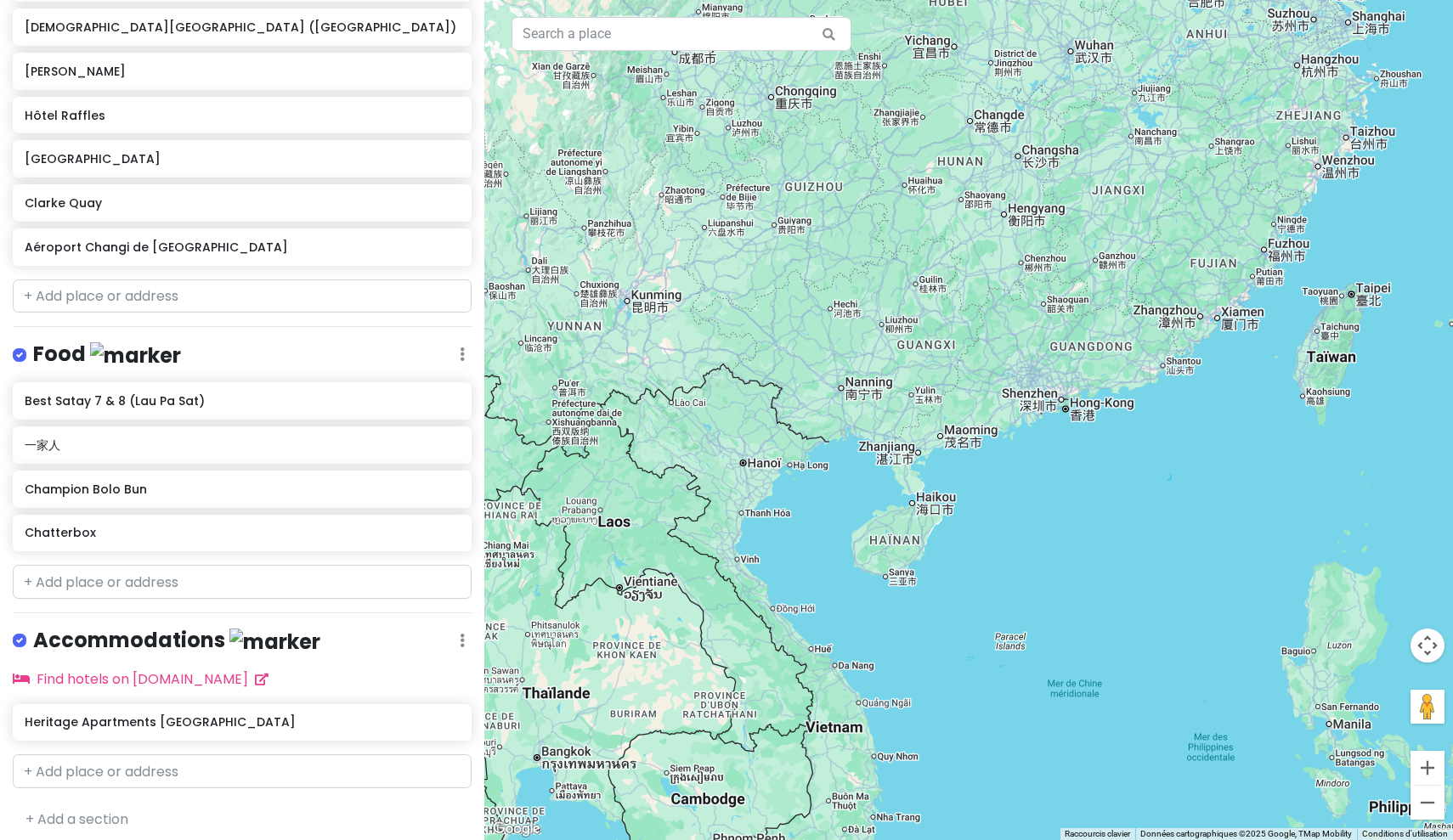 drag, startPoint x: 890, startPoint y: 295, endPoint x: 806, endPoint y: 456, distance: 181.5957 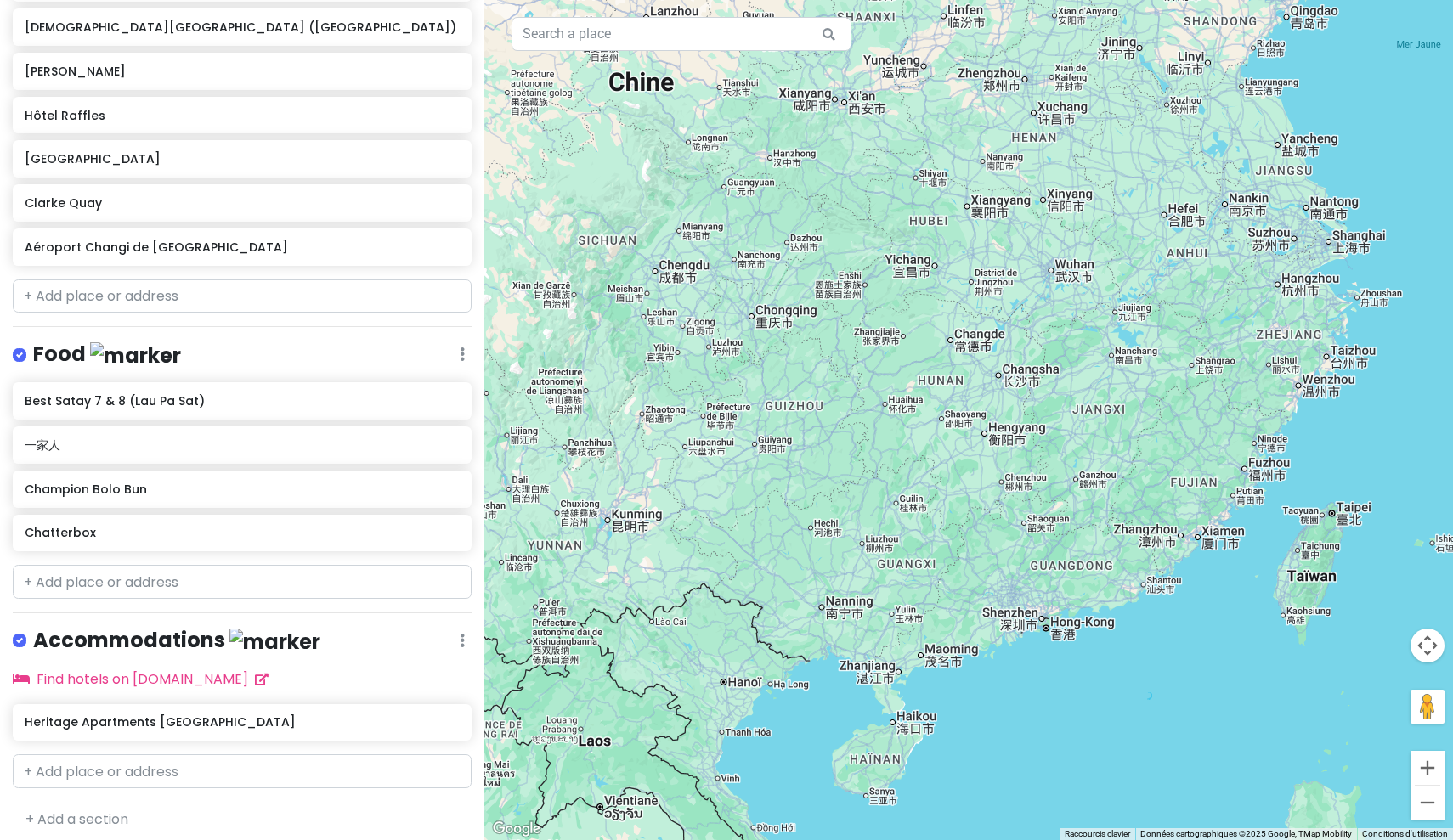 drag, startPoint x: 1108, startPoint y: 197, endPoint x: 1090, endPoint y: 418, distance: 221.7318 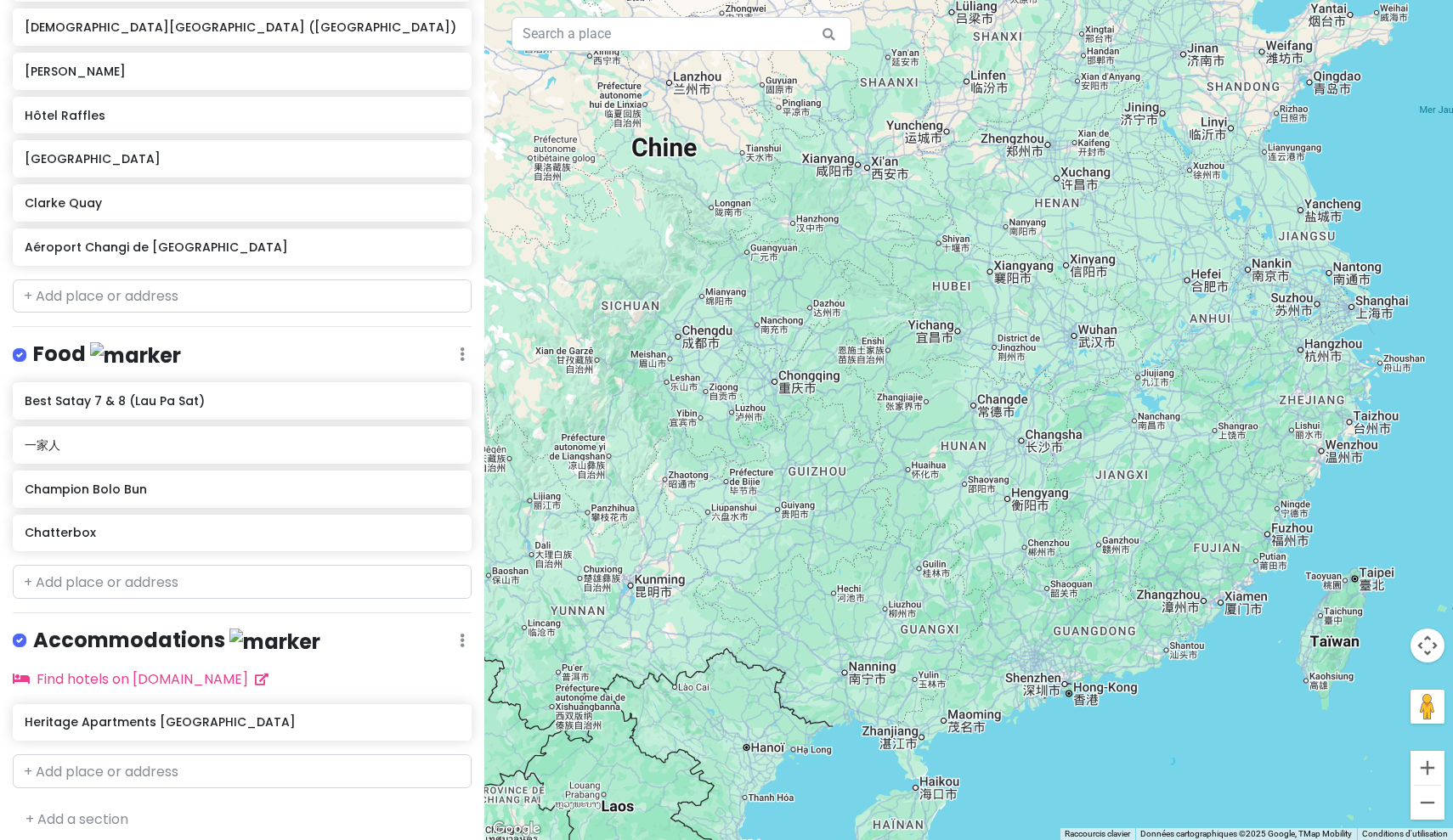 drag, startPoint x: 1090, startPoint y: 418, endPoint x: 1110, endPoint y: 476, distance: 61.35145 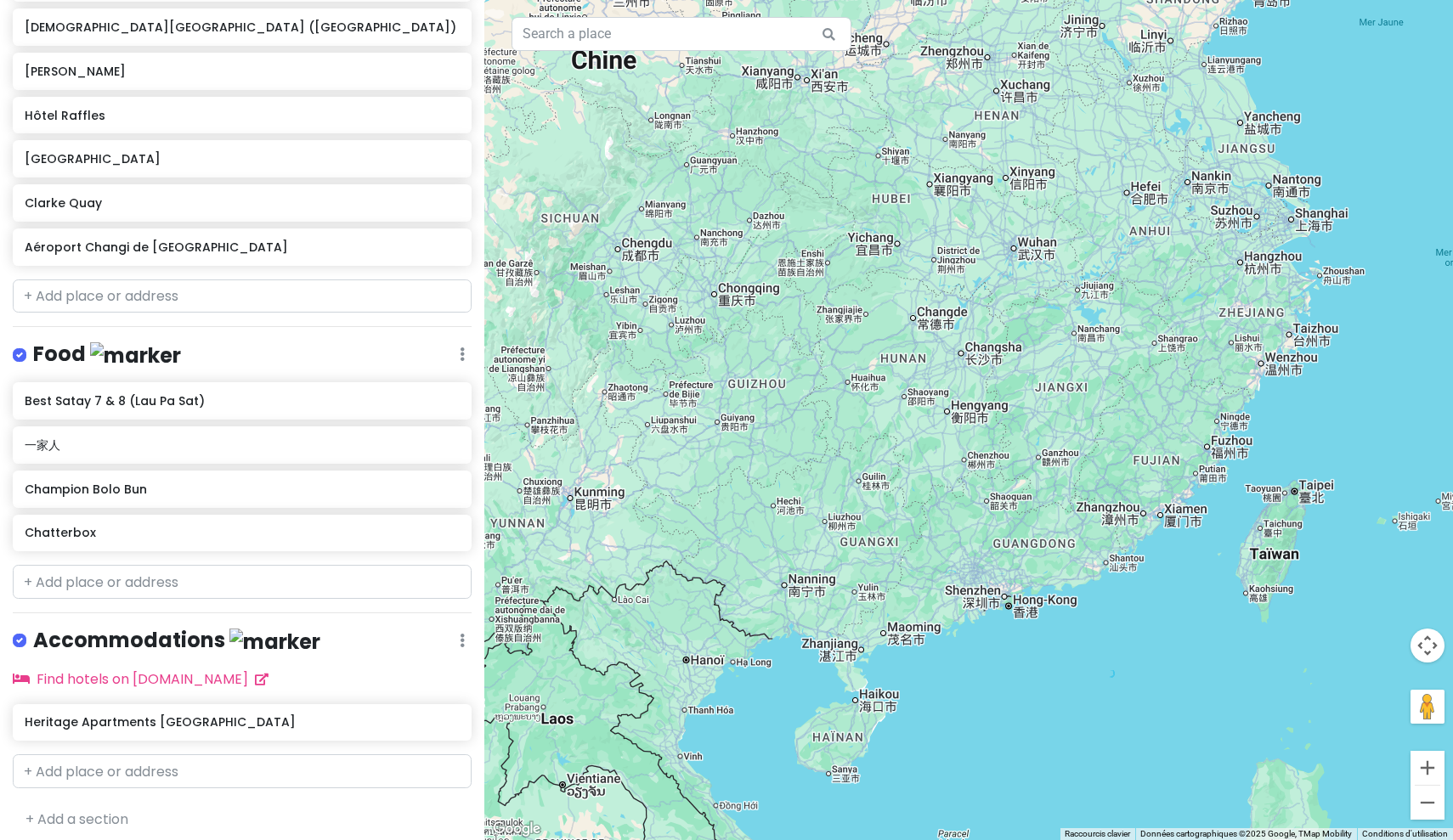 drag, startPoint x: 1004, startPoint y: 539, endPoint x: 930, endPoint y: 448, distance: 117.29024 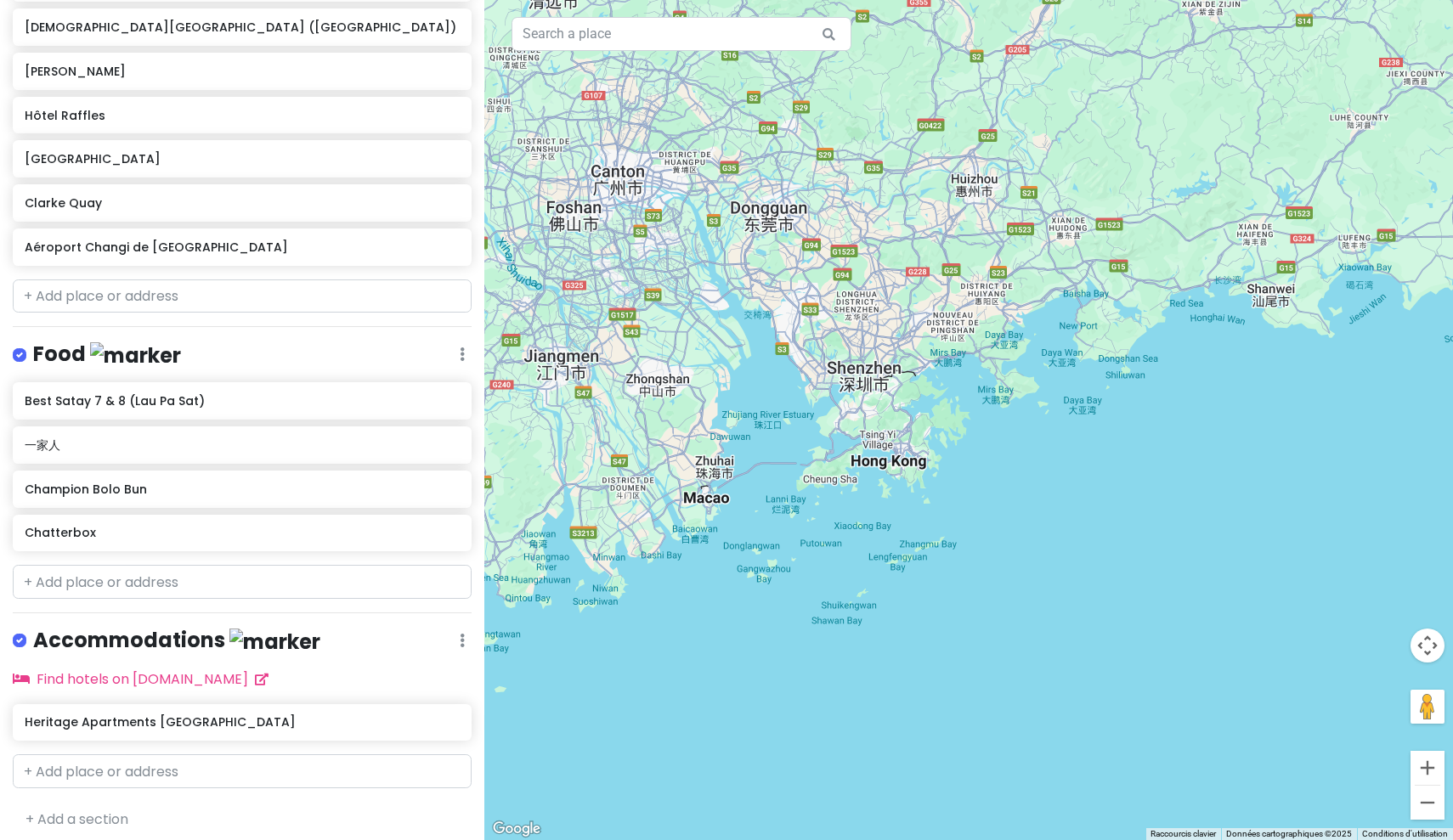 drag, startPoint x: 1146, startPoint y: 432, endPoint x: 1005, endPoint y: 472, distance: 146.56398 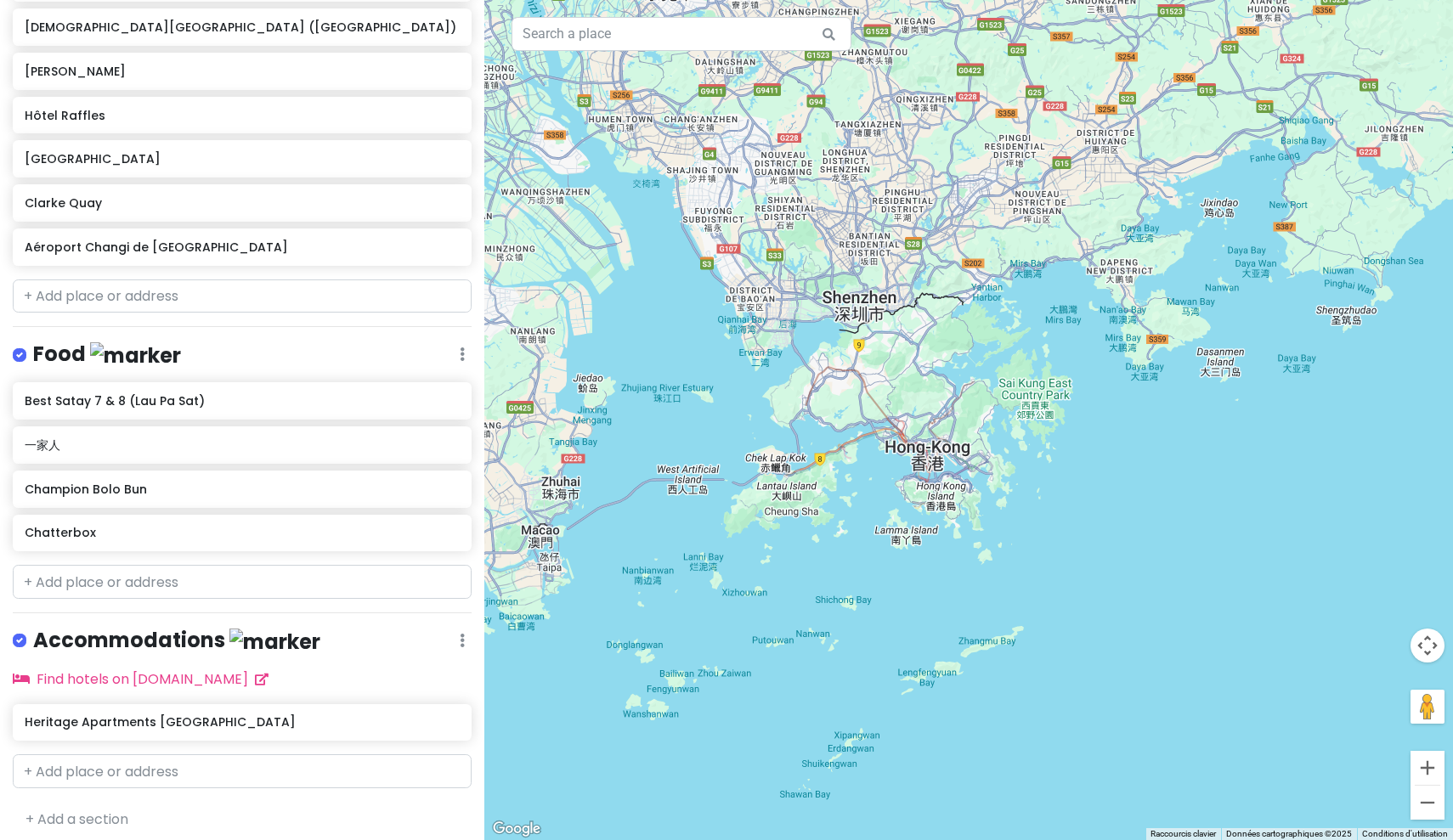 drag, startPoint x: 955, startPoint y: 518, endPoint x: 1105, endPoint y: 482, distance: 154.25952 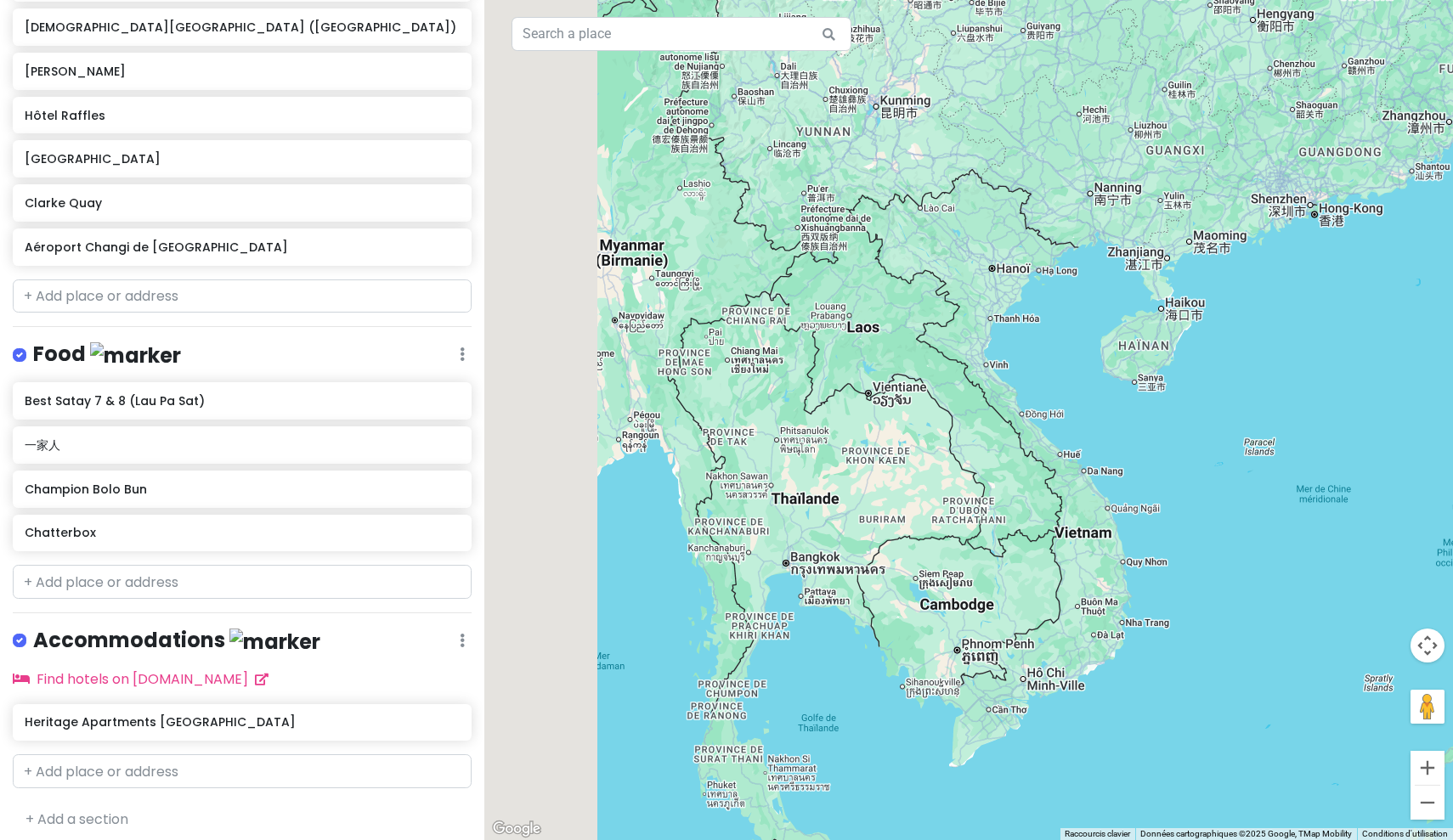 drag, startPoint x: 840, startPoint y: 651, endPoint x: 1241, endPoint y: 243, distance: 572.0708 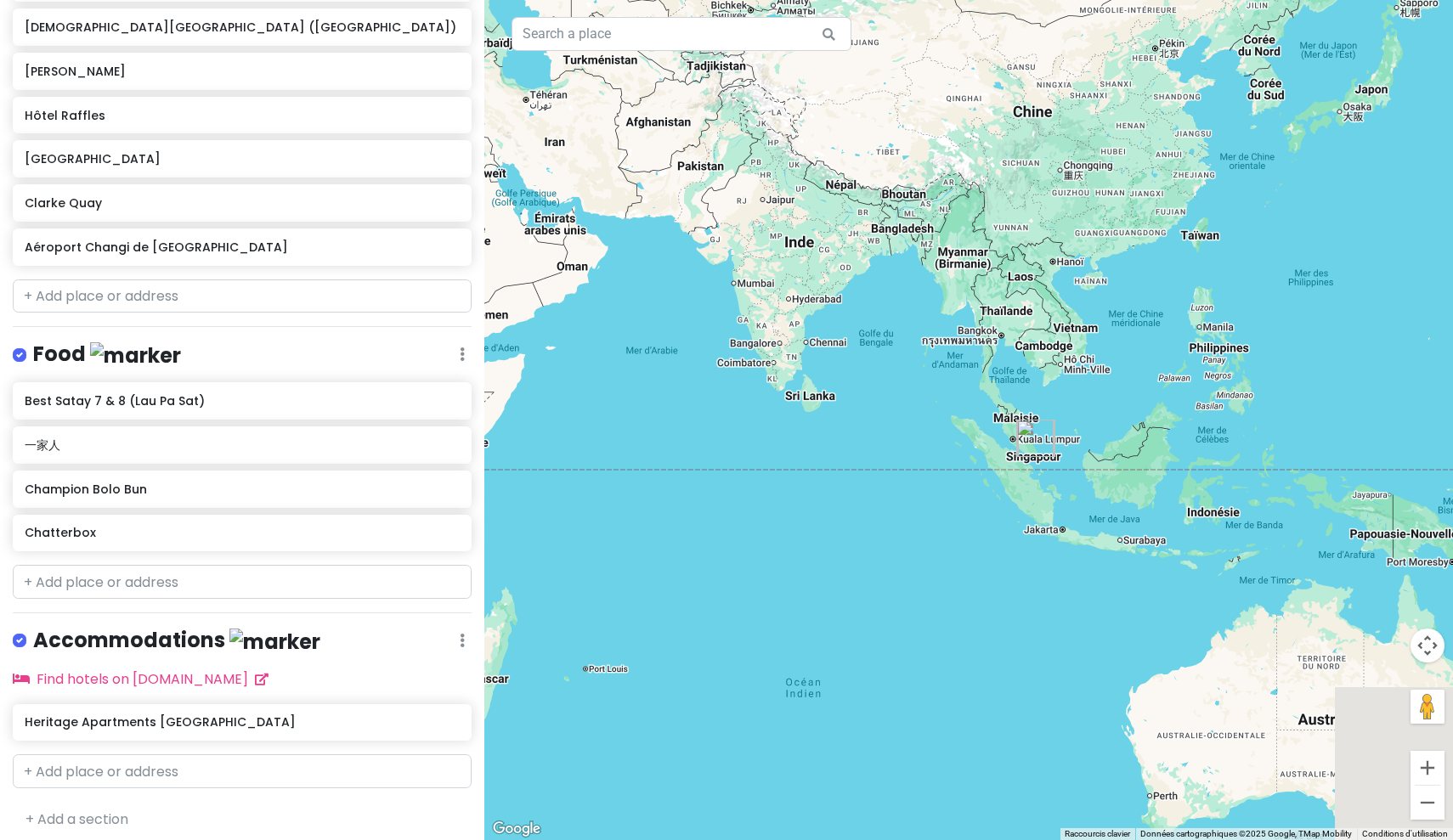 drag, startPoint x: 940, startPoint y: 715, endPoint x: 1009, endPoint y: 430, distance: 293.2337 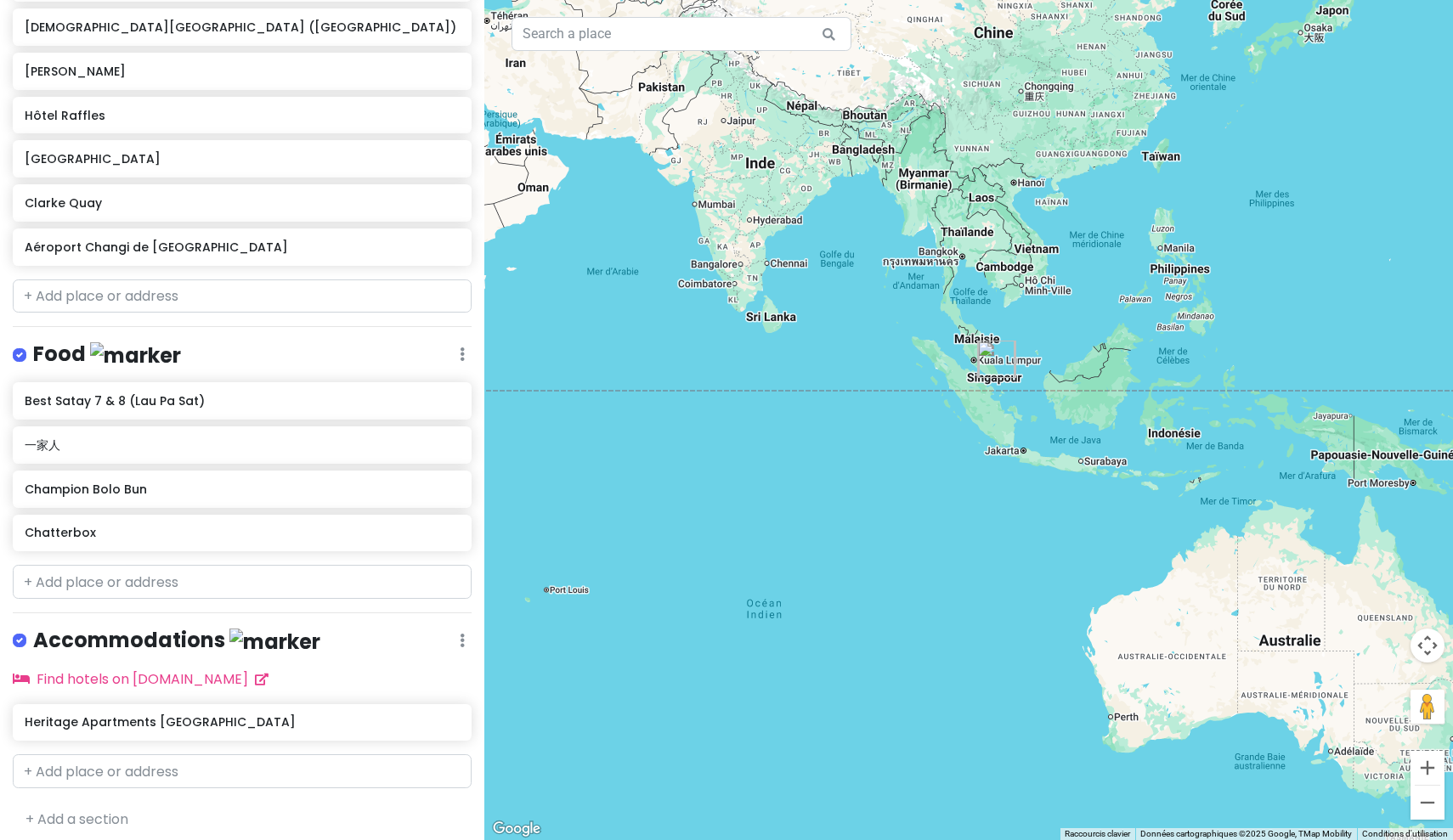drag, startPoint x: 993, startPoint y: 447, endPoint x: 799, endPoint y: 440, distance: 194.1262 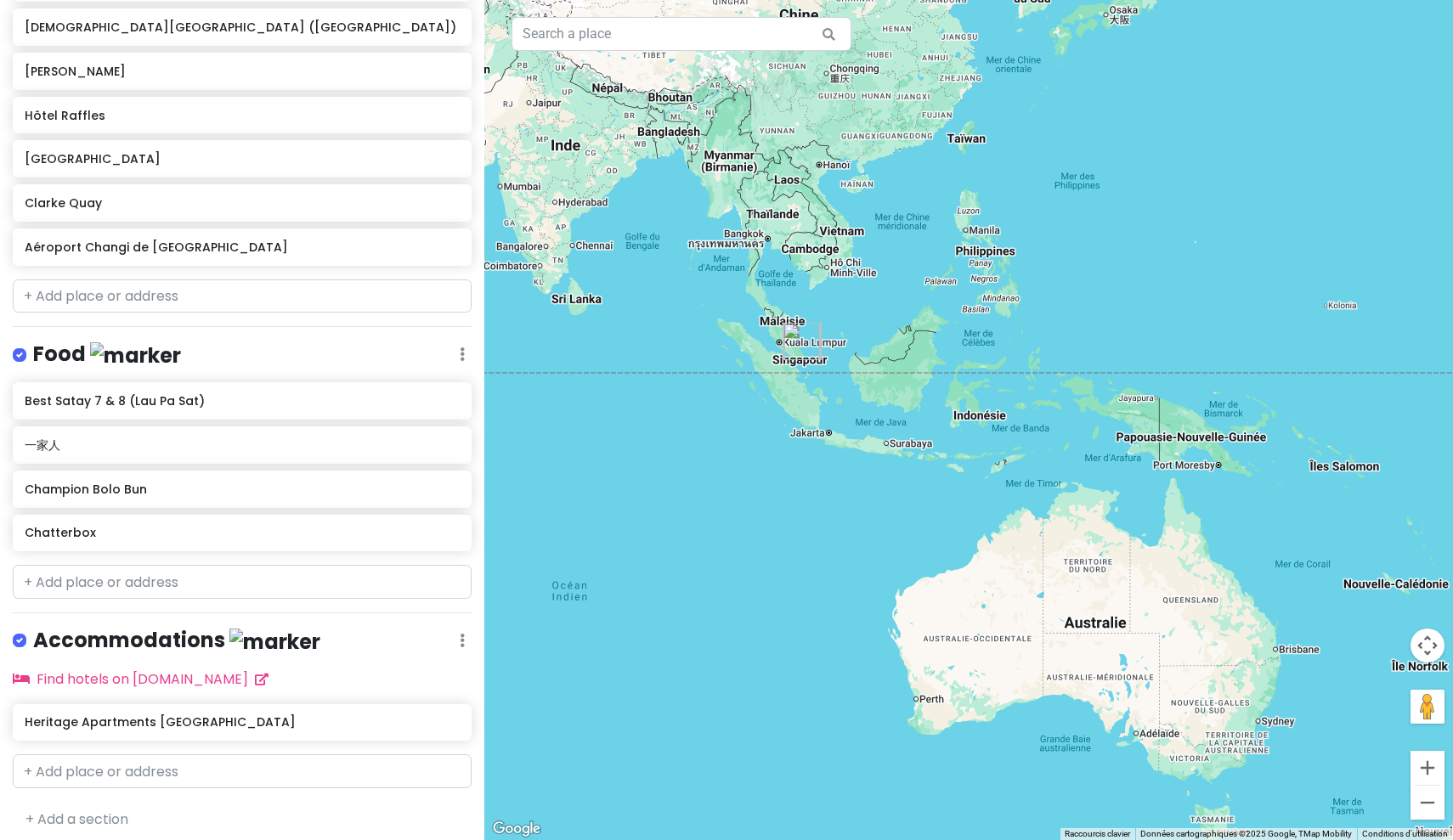 drag, startPoint x: 802, startPoint y: 423, endPoint x: 686, endPoint y: 395, distance: 119.33147 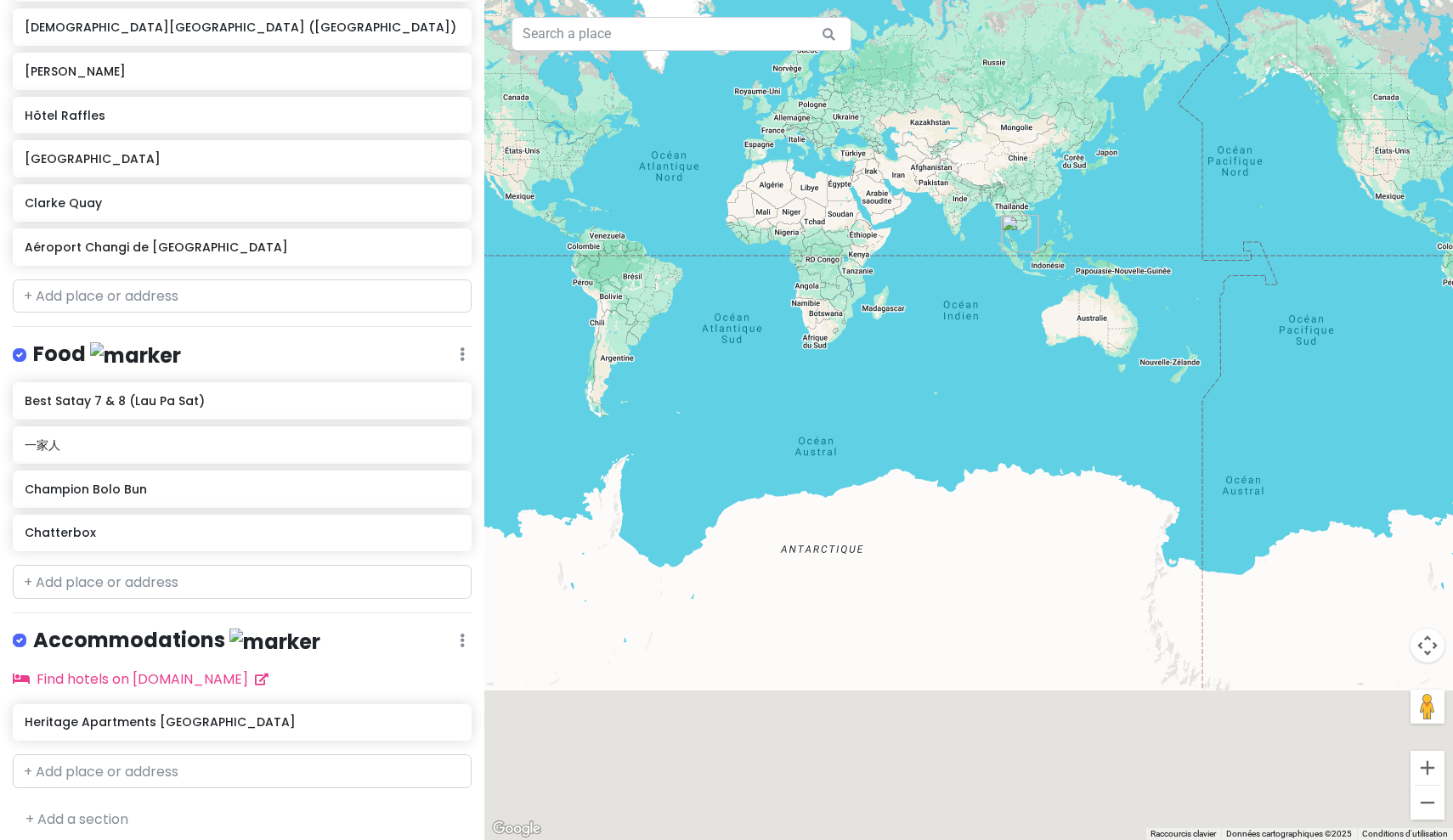 drag, startPoint x: 667, startPoint y: 446, endPoint x: 985, endPoint y: 372, distance: 326.4966 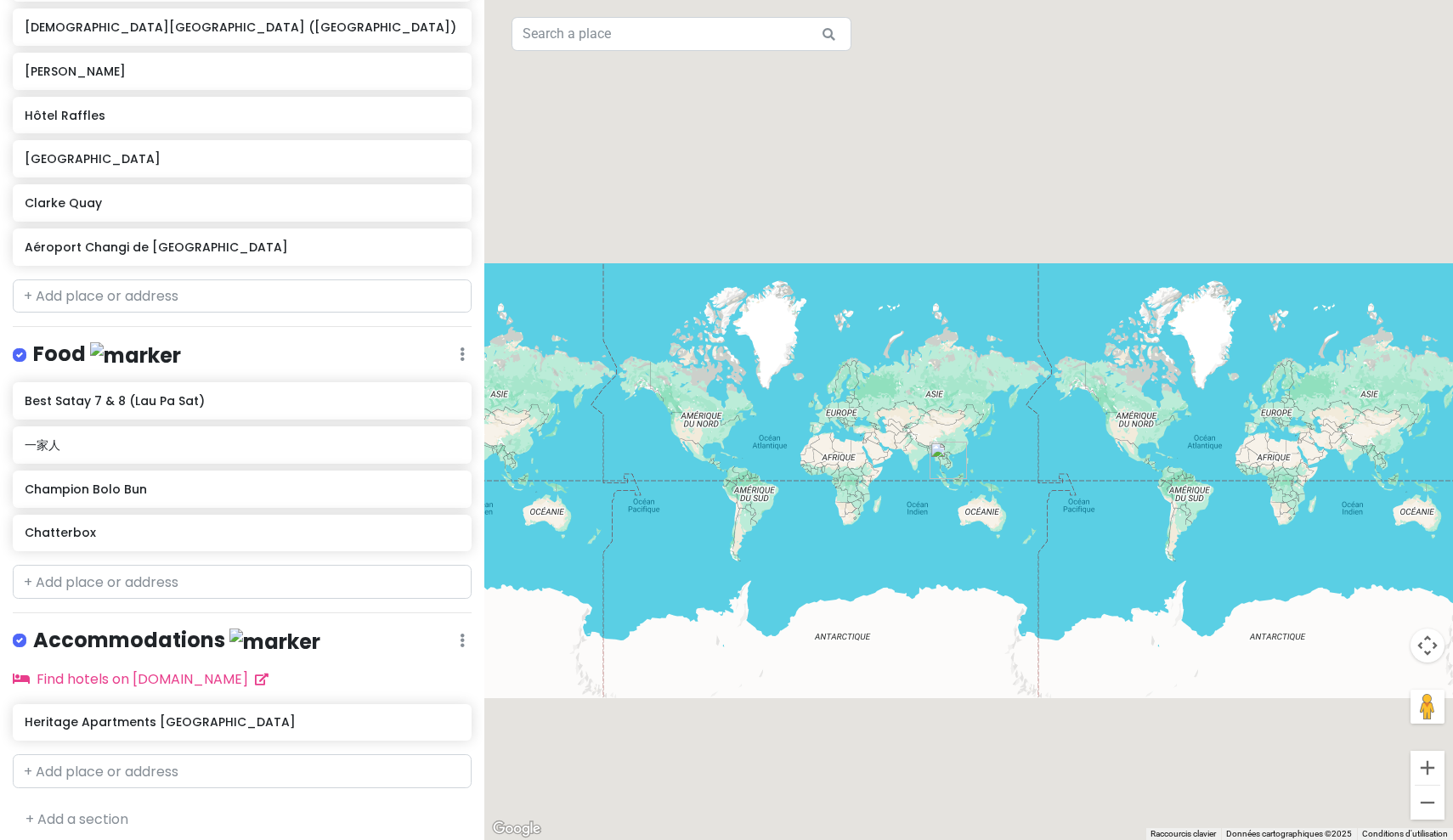 drag, startPoint x: 902, startPoint y: 185, endPoint x: 845, endPoint y: 353, distance: 177.4063 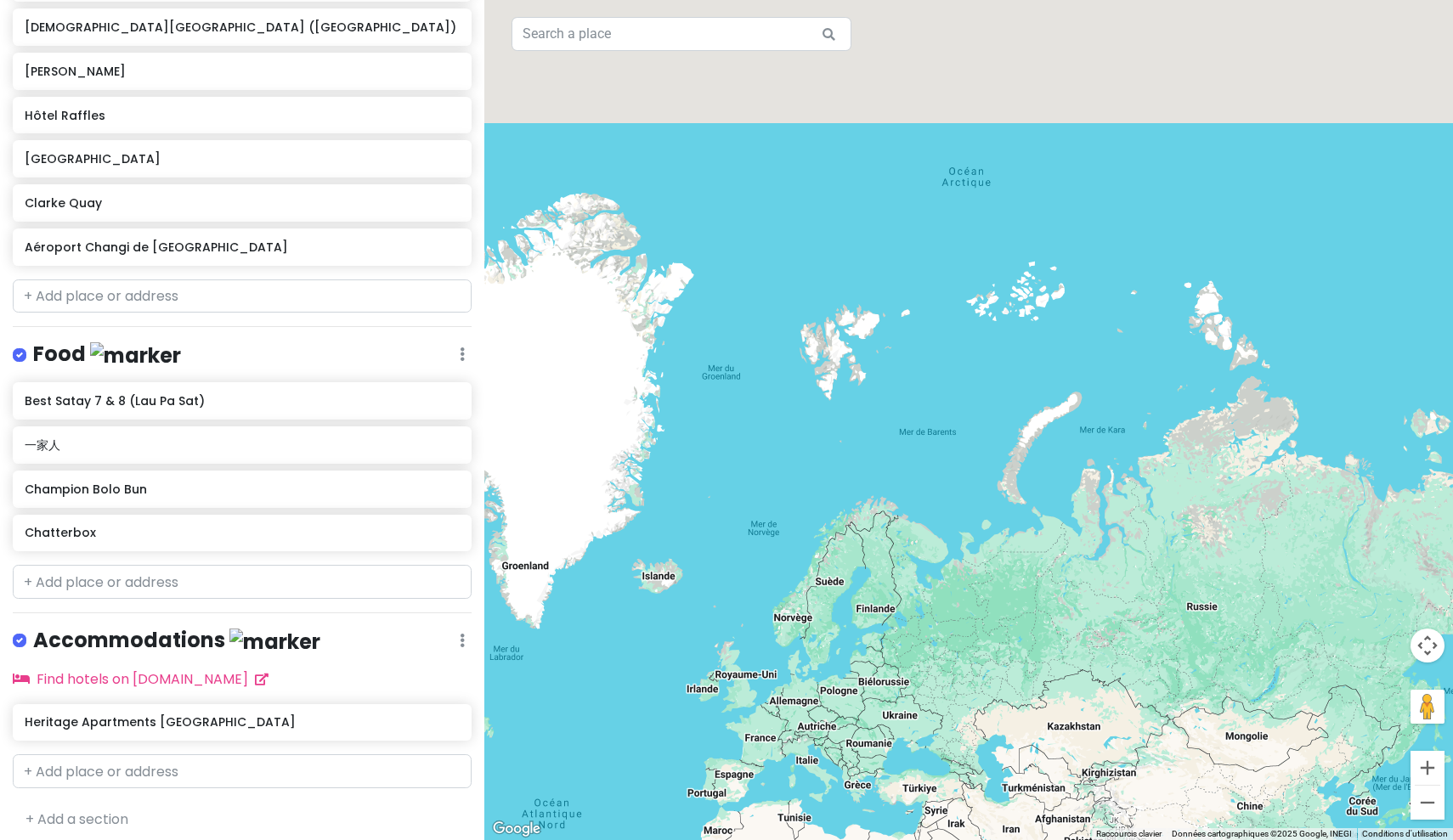drag, startPoint x: 774, startPoint y: 269, endPoint x: 806, endPoint y: 414, distance: 148.48906 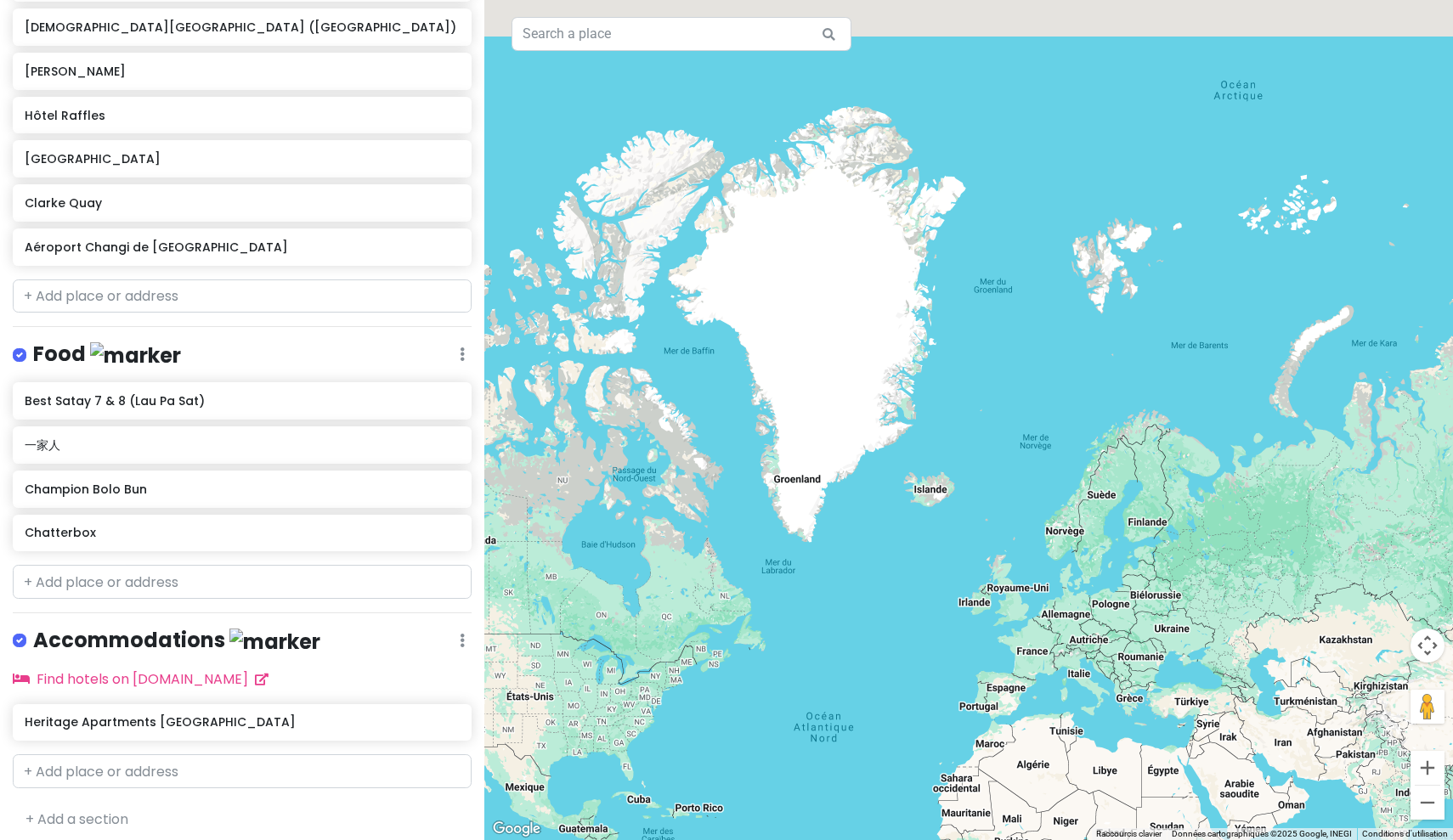 drag, startPoint x: 806, startPoint y: 414, endPoint x: 1090, endPoint y: 302, distance: 305.28675 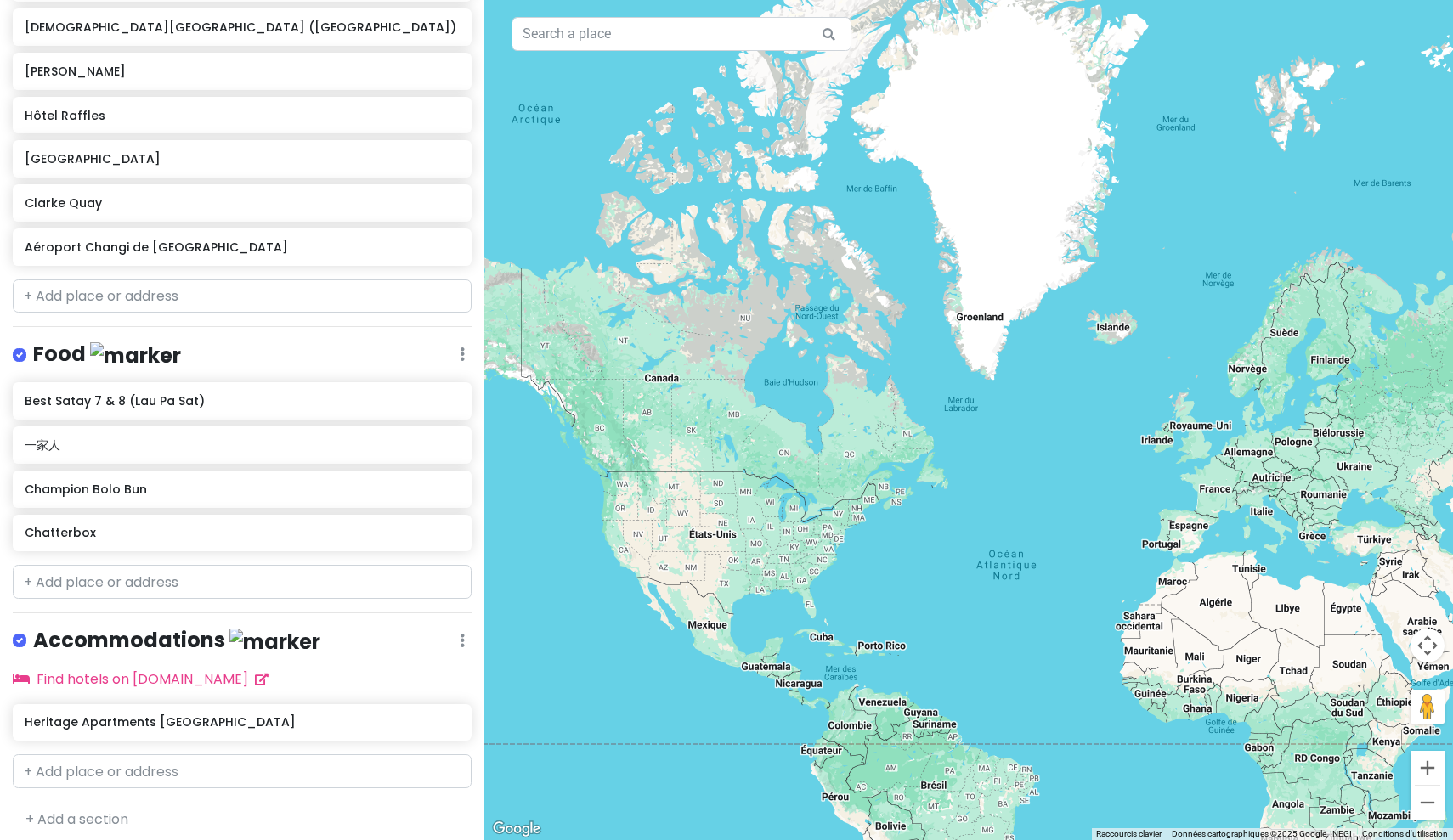 drag, startPoint x: 733, startPoint y: 447, endPoint x: 896, endPoint y: 295, distance: 222.8744 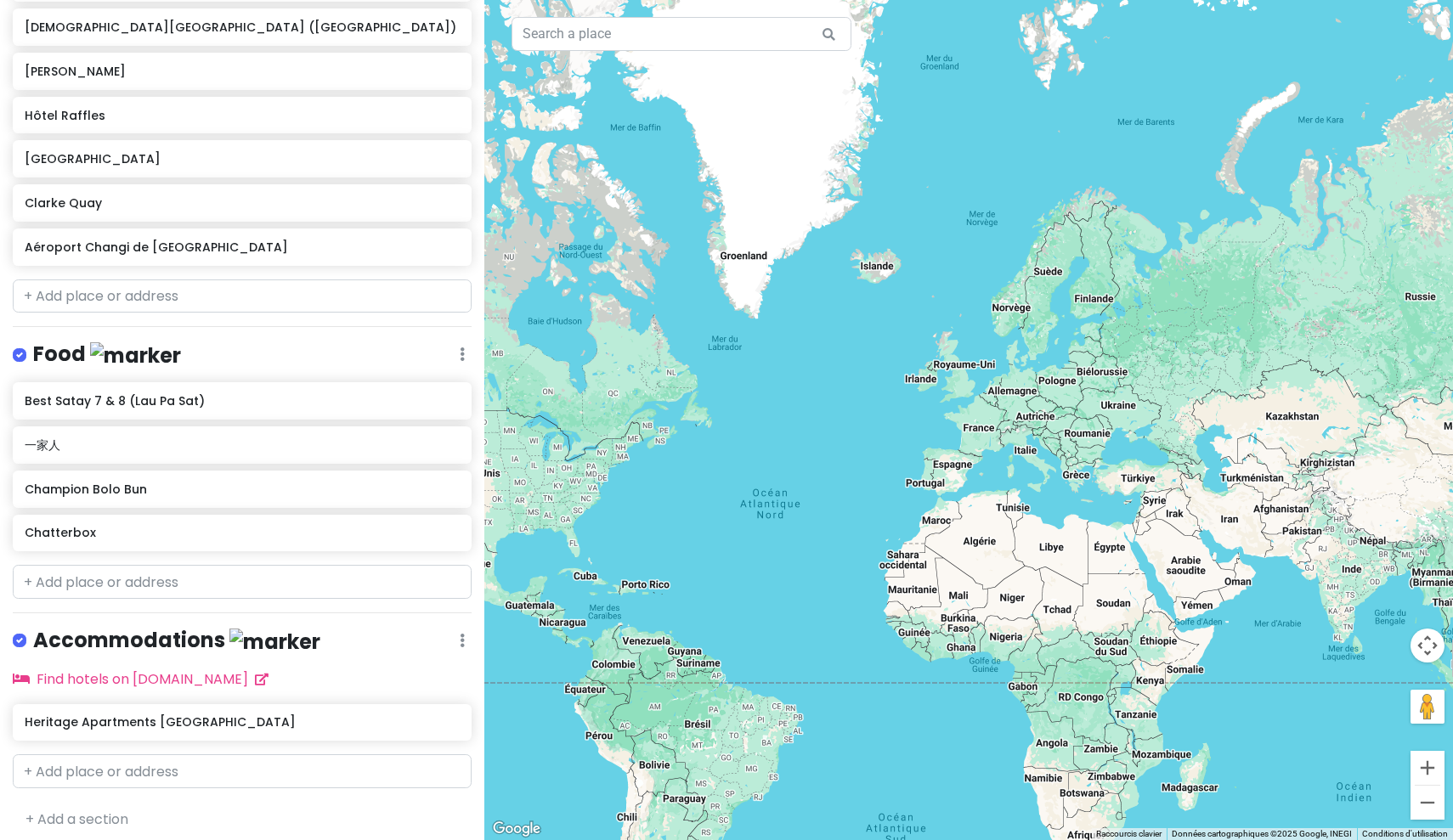 drag, startPoint x: 1146, startPoint y: 369, endPoint x: 907, endPoint y: 307, distance: 246.9109 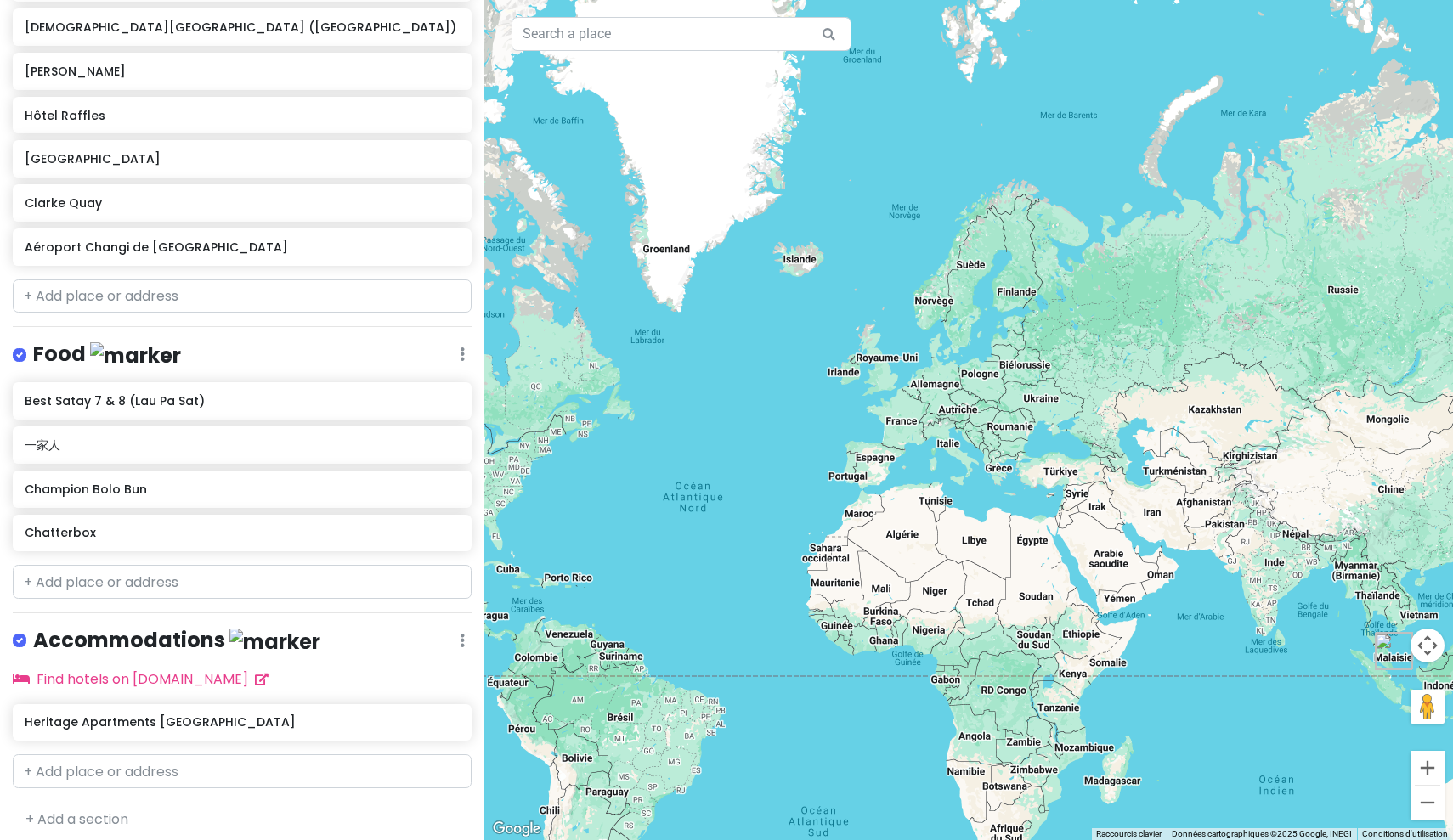 drag, startPoint x: 997, startPoint y: 323, endPoint x: 857, endPoint y: 297, distance: 142.39382 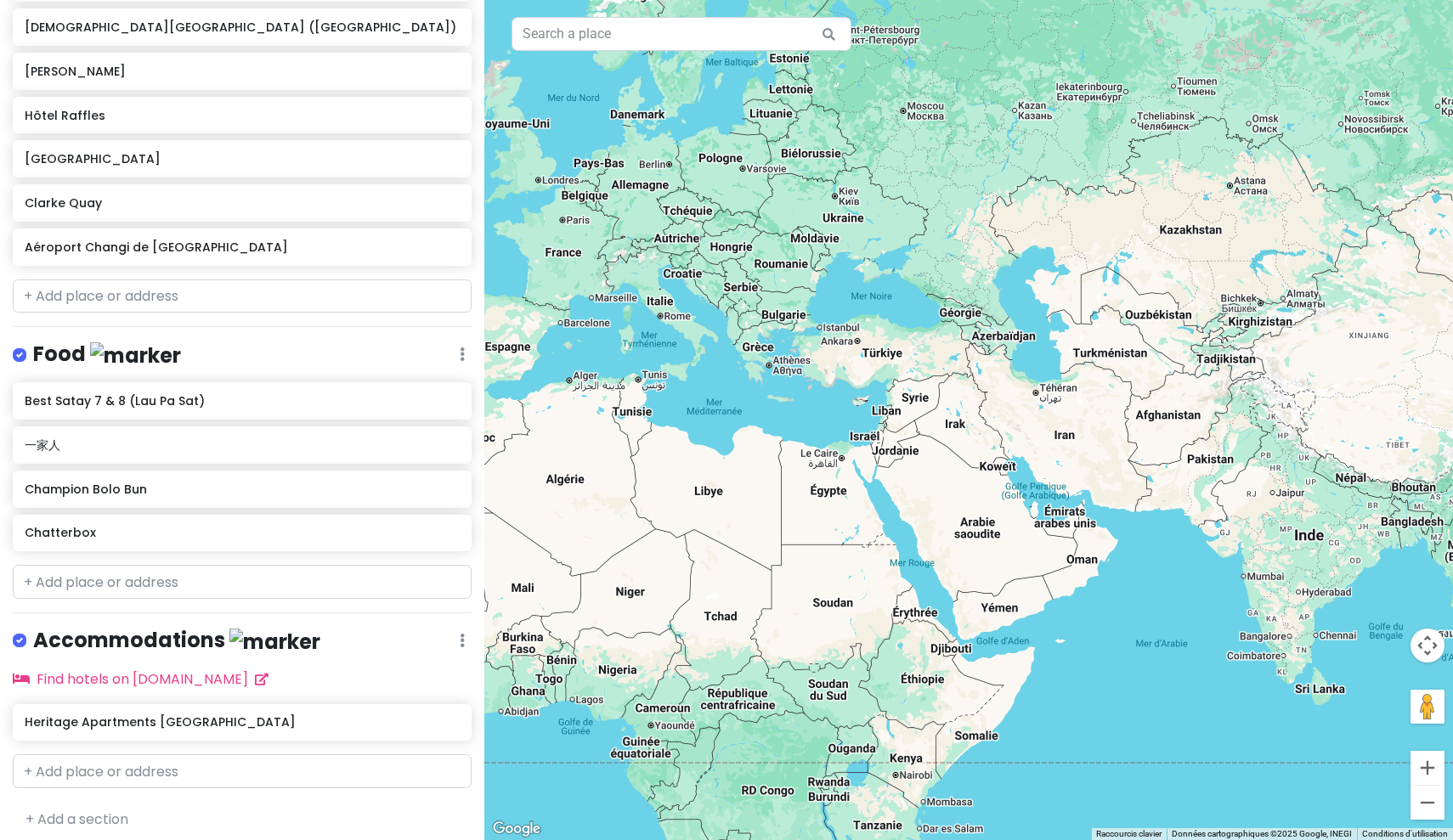 drag, startPoint x: 838, startPoint y: 548, endPoint x: 606, endPoint y: 308, distance: 333.80234 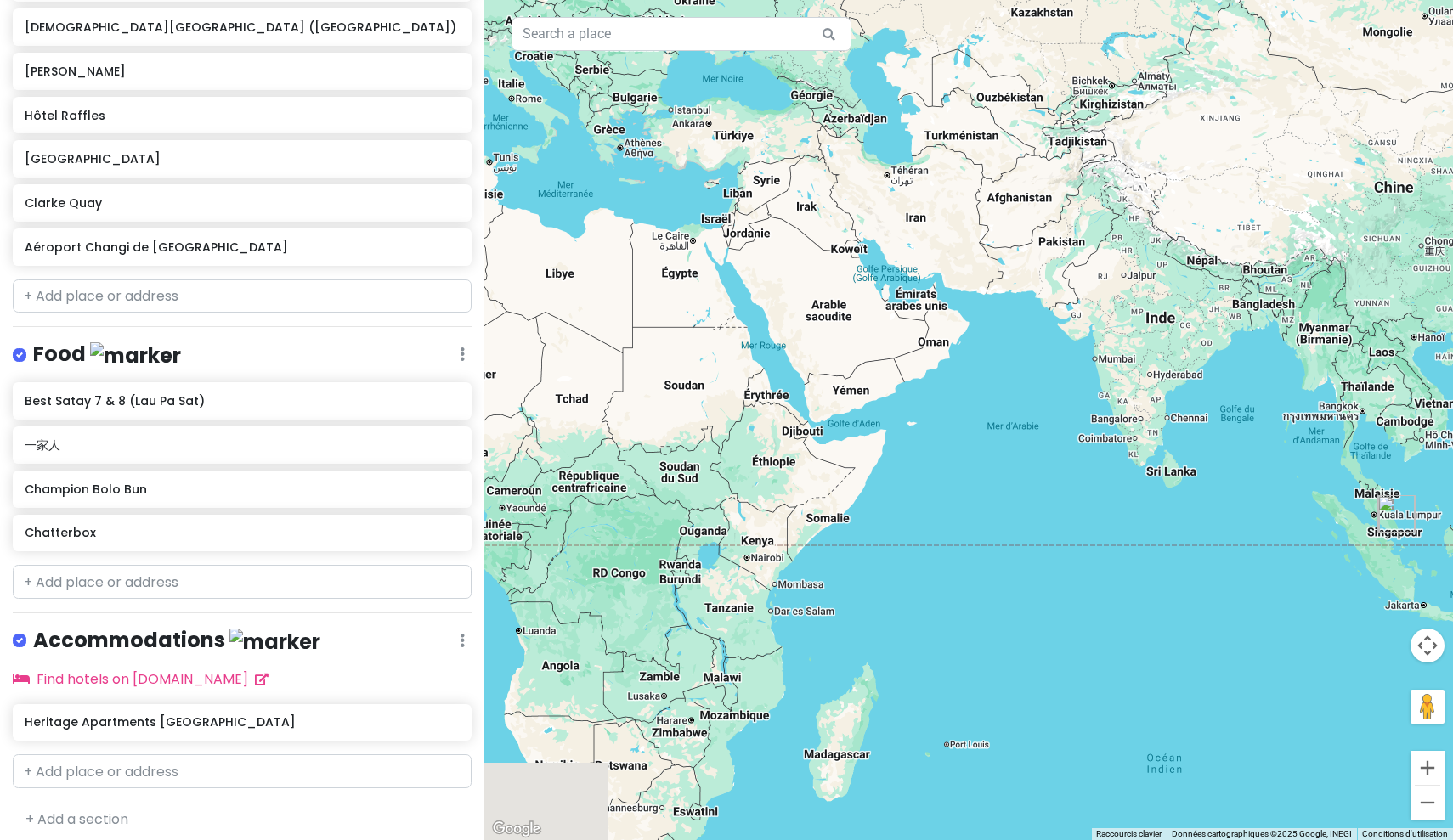 drag, startPoint x: 965, startPoint y: 592, endPoint x: 852, endPoint y: 355, distance: 262.56047 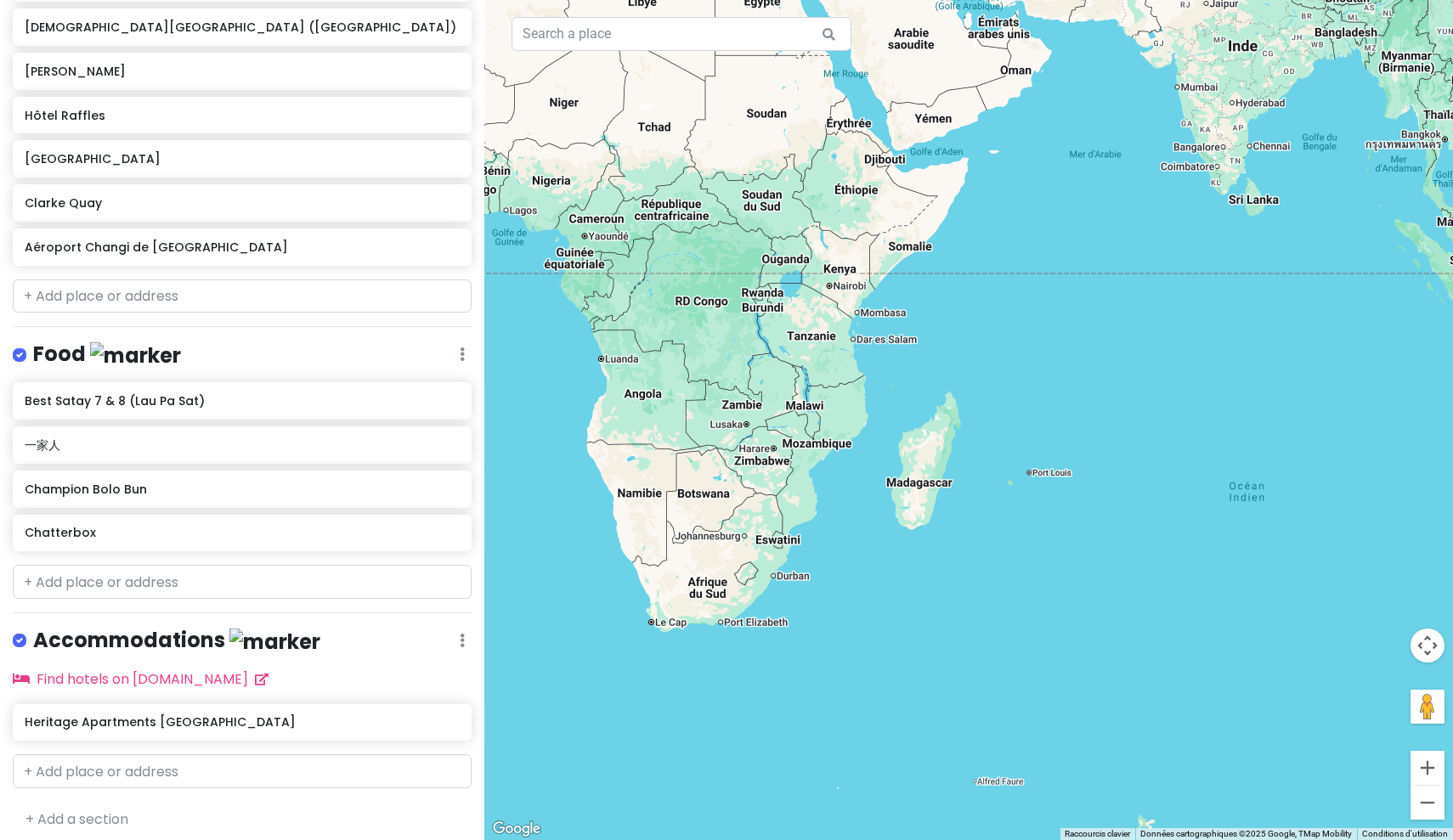drag, startPoint x: 849, startPoint y: 650, endPoint x: 944, endPoint y: 414, distance: 254.4032 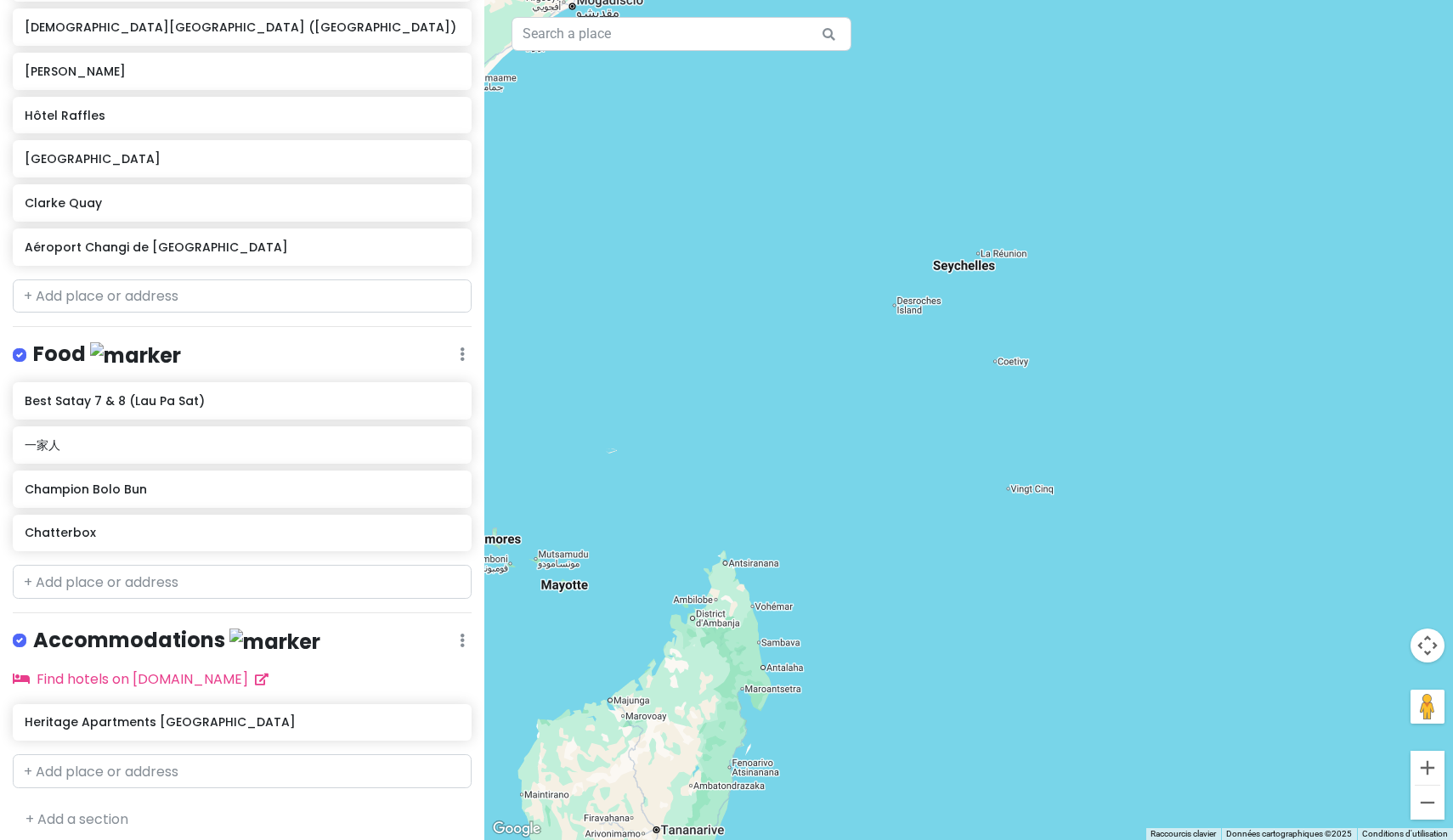 drag, startPoint x: 1043, startPoint y: 210, endPoint x: 1039, endPoint y: 231, distance: 21.377558 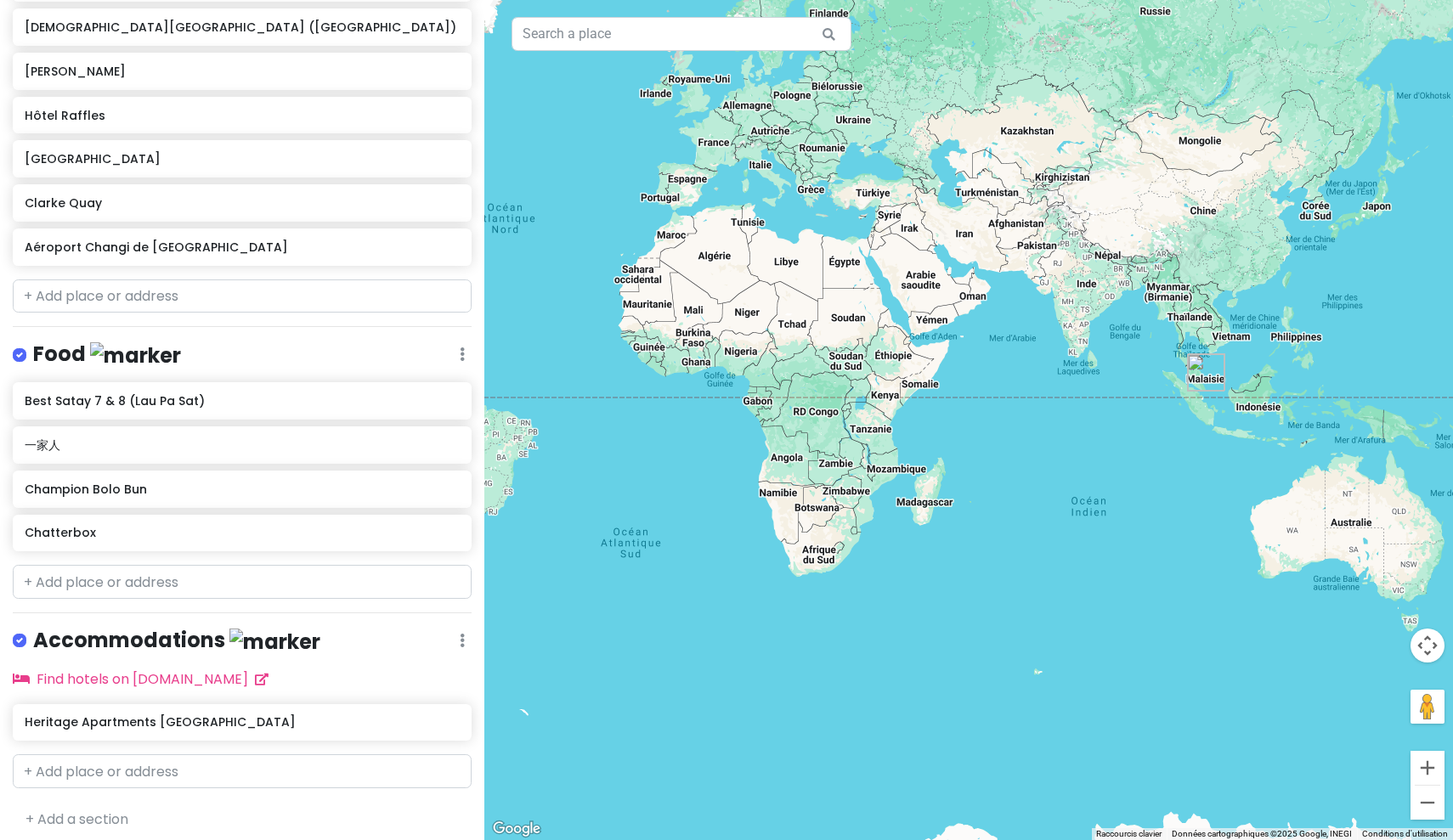 drag, startPoint x: 1026, startPoint y: 238, endPoint x: 960, endPoint y: 423, distance: 196.42047 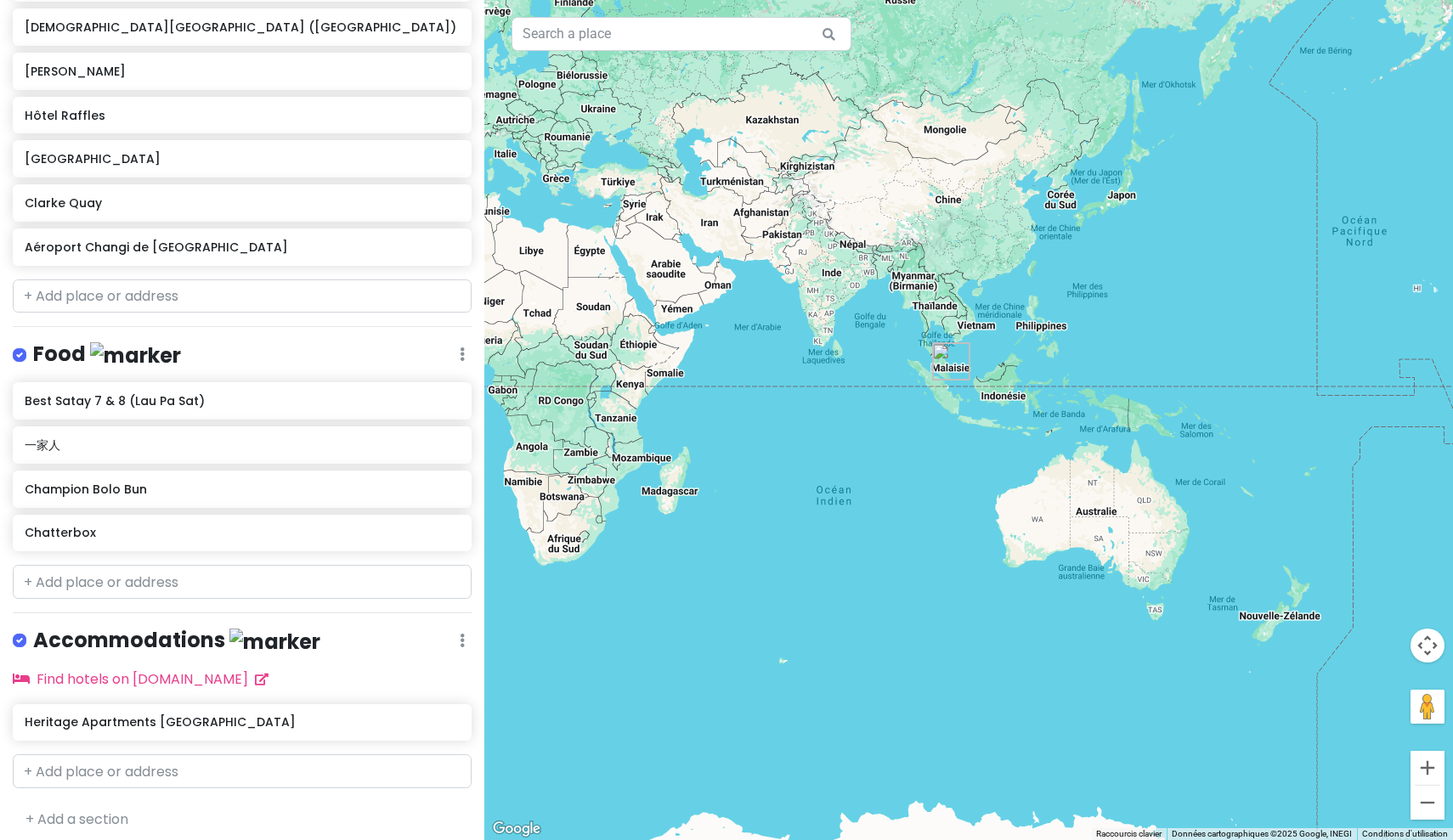 drag, startPoint x: 958, startPoint y: 424, endPoint x: 707, endPoint y: 412, distance: 251.2867 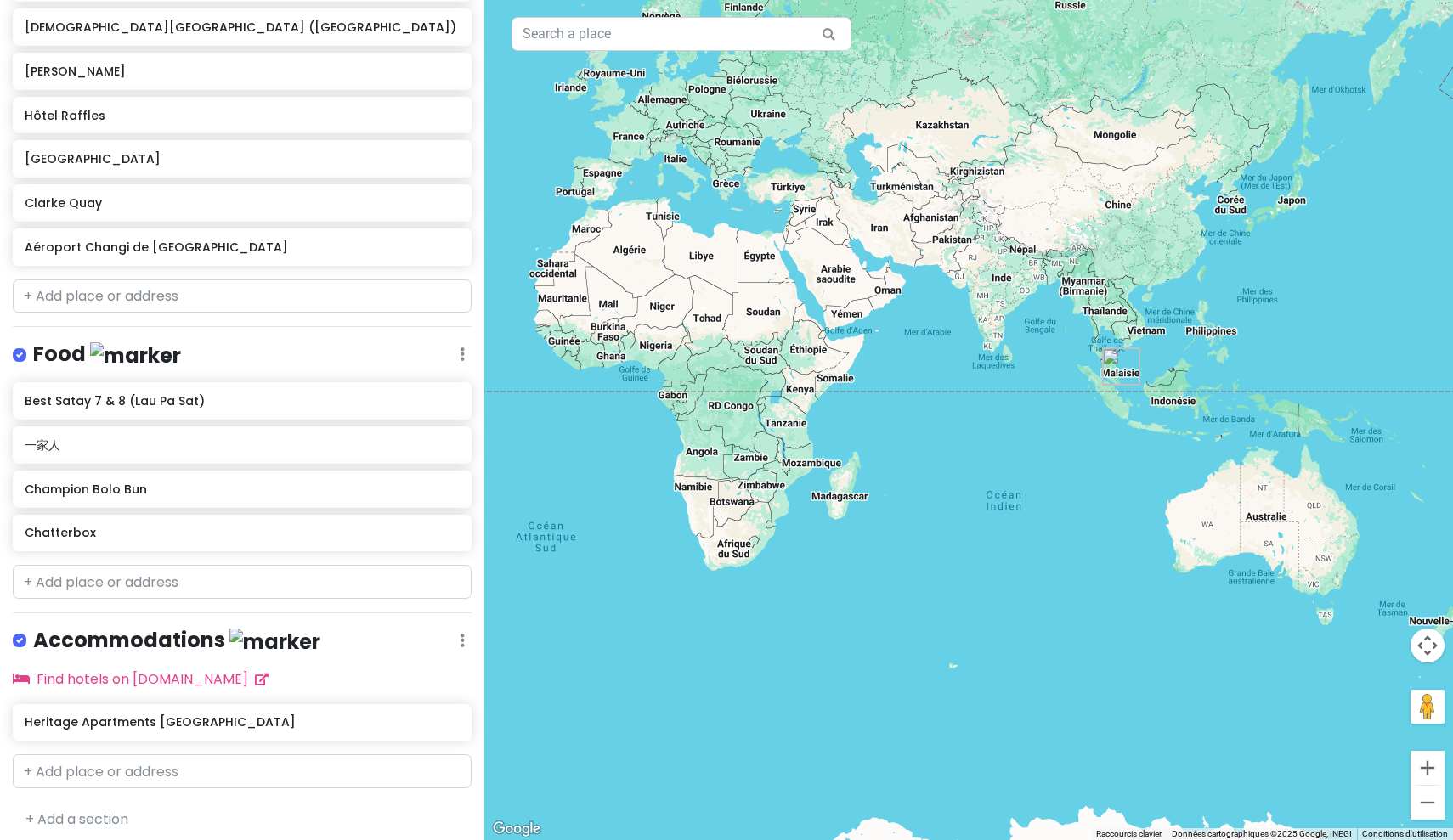drag, startPoint x: 721, startPoint y: 415, endPoint x: 912, endPoint y: 428, distance: 191.4419 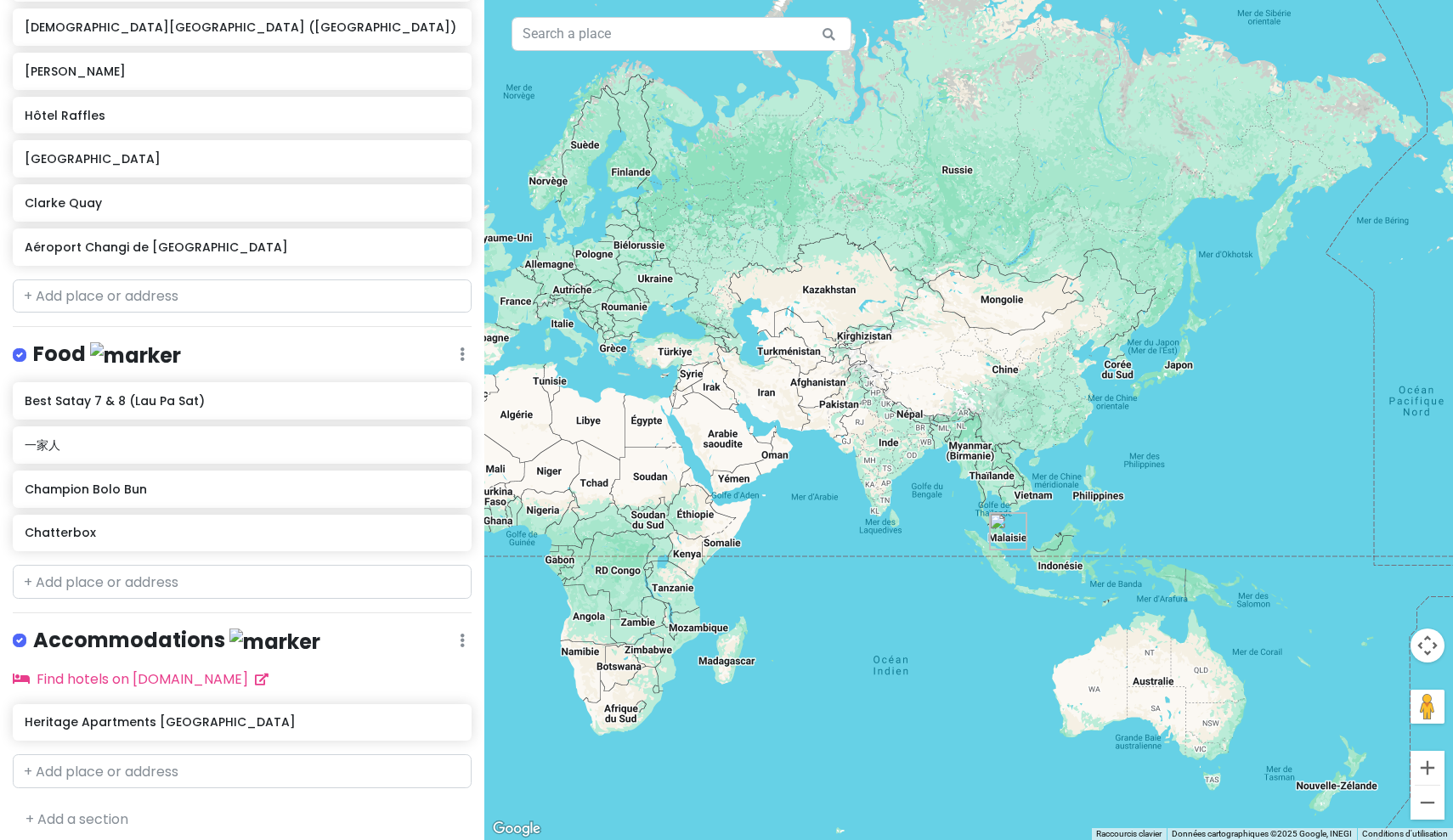drag, startPoint x: 945, startPoint y: 386, endPoint x: 828, endPoint y: 550, distance: 201.45719 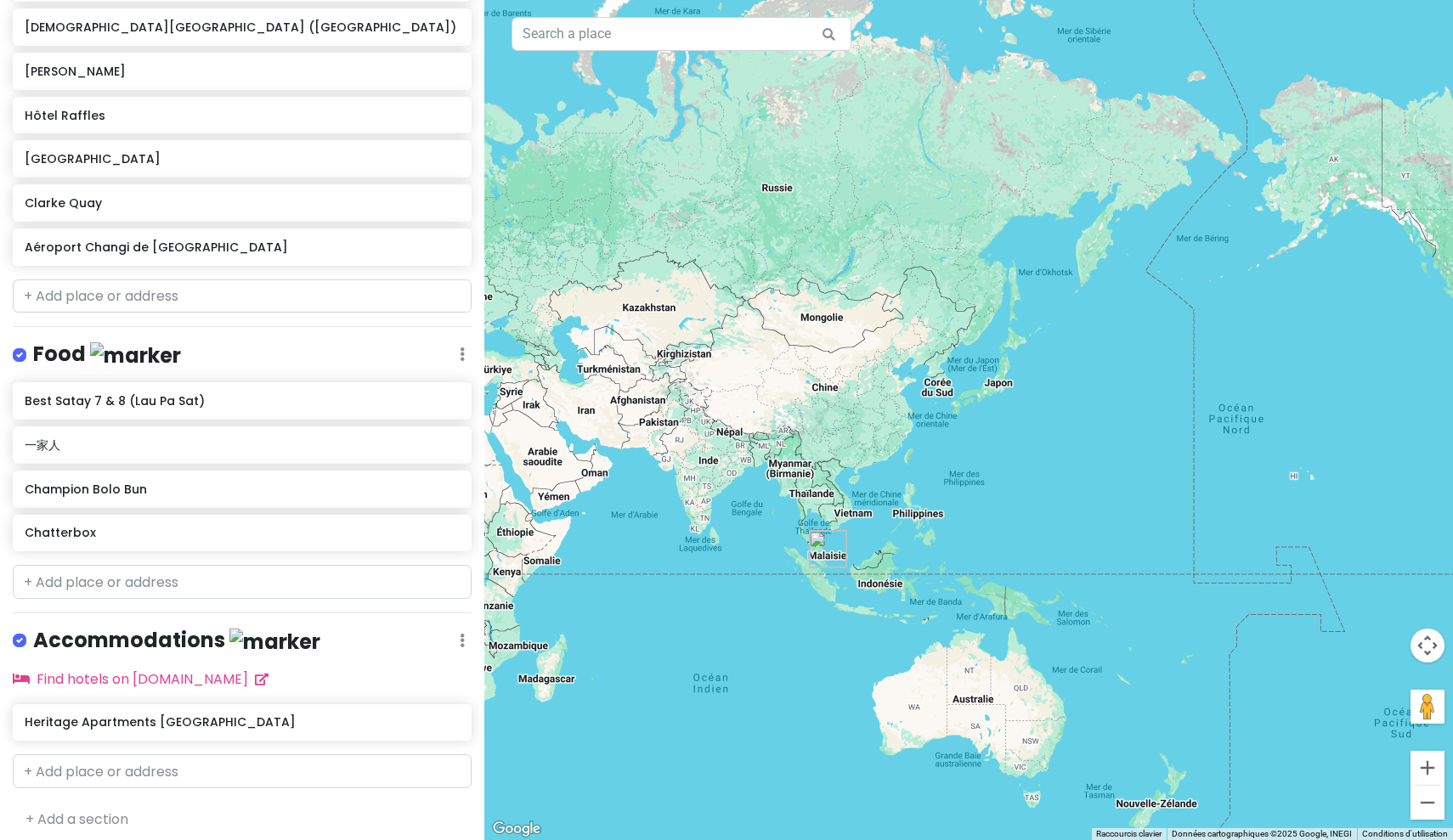 drag, startPoint x: 1236, startPoint y: 328, endPoint x: 1060, endPoint y: 350, distance: 177.36967 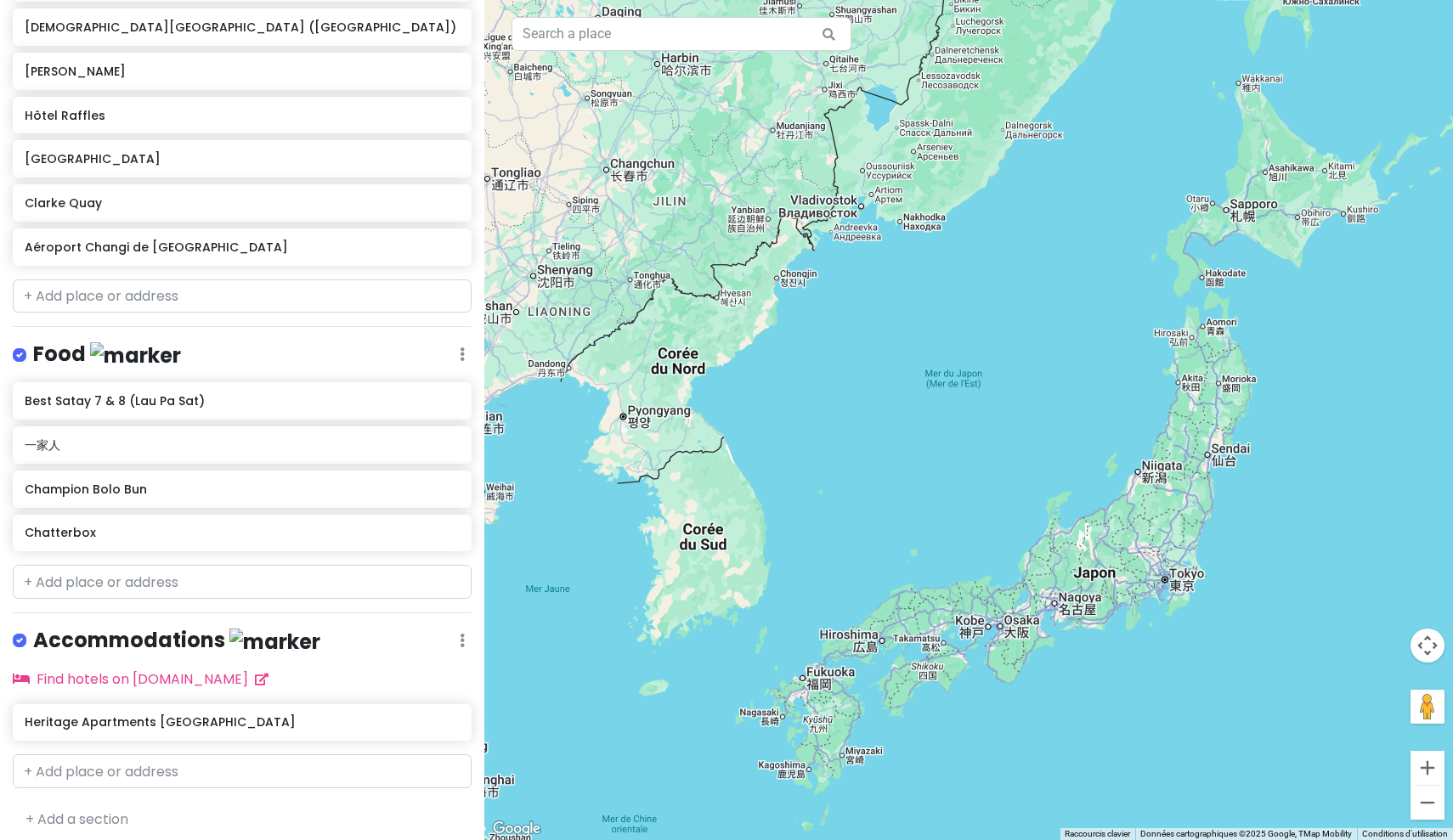 drag, startPoint x: 712, startPoint y: 447, endPoint x: 1333, endPoint y: 397, distance: 623.00963 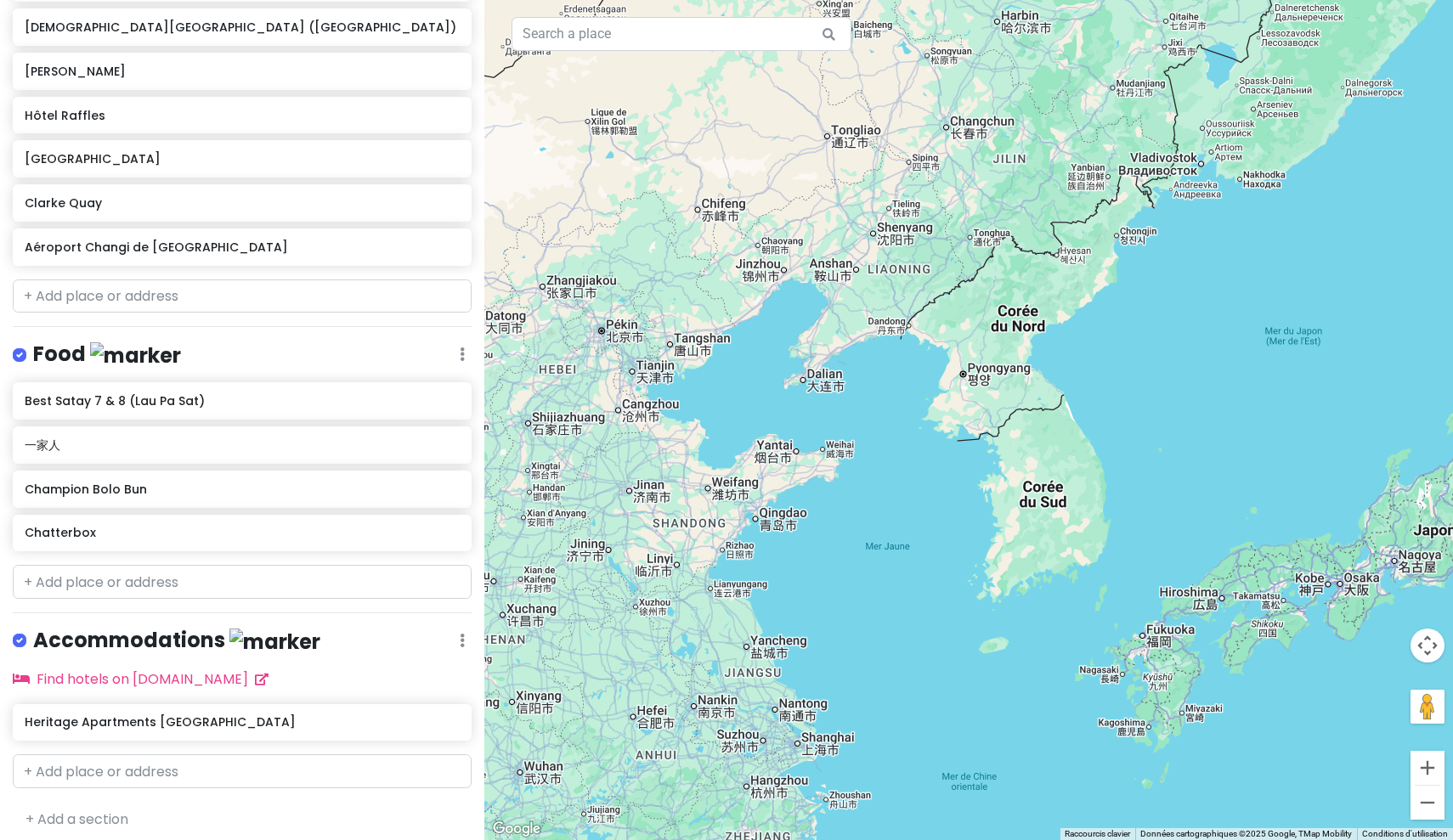 drag, startPoint x: 802, startPoint y: 457, endPoint x: 1139, endPoint y: 414, distance: 339.73225 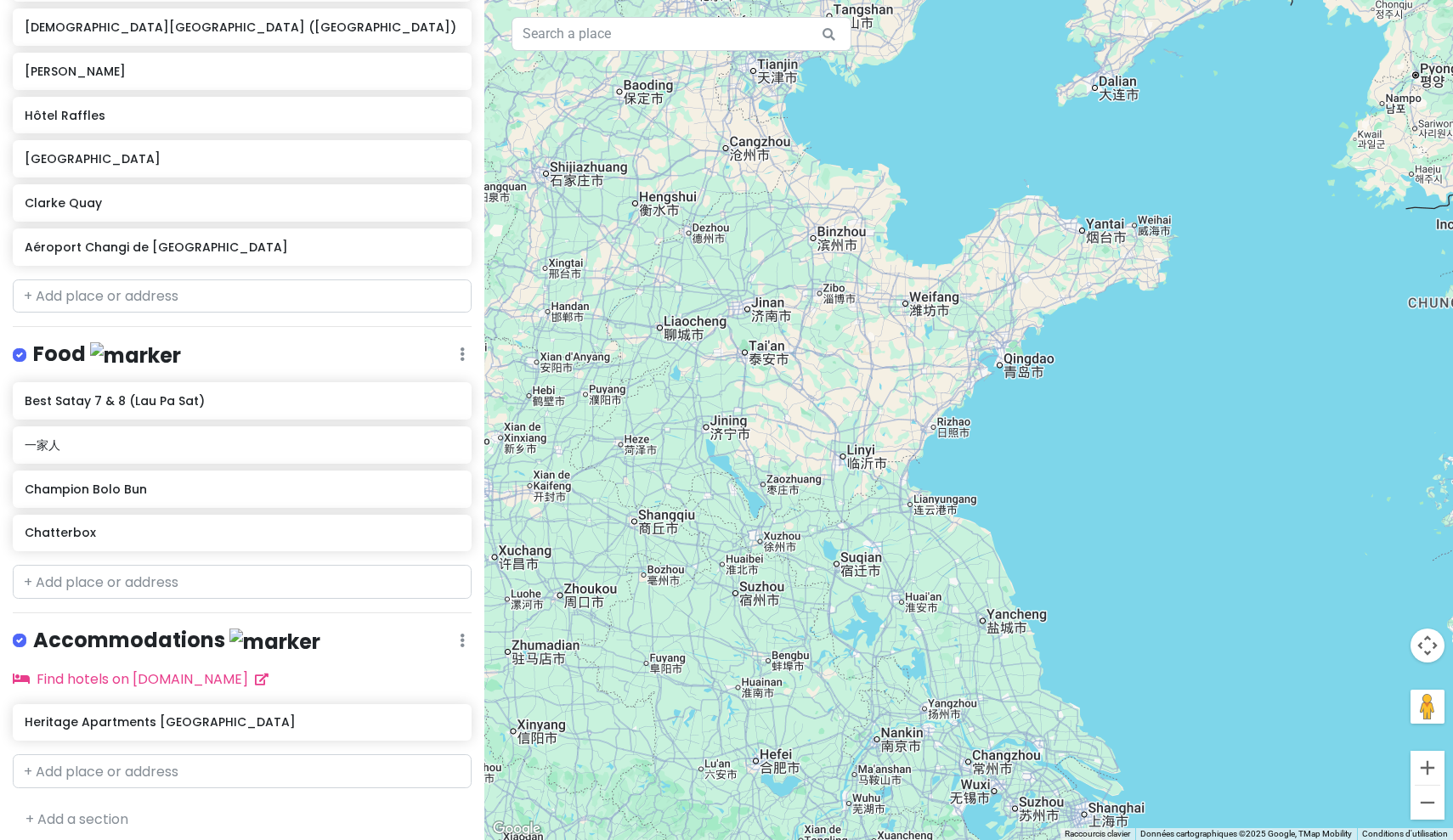 drag, startPoint x: 885, startPoint y: 530, endPoint x: 1261, endPoint y: 390, distance: 401.2181 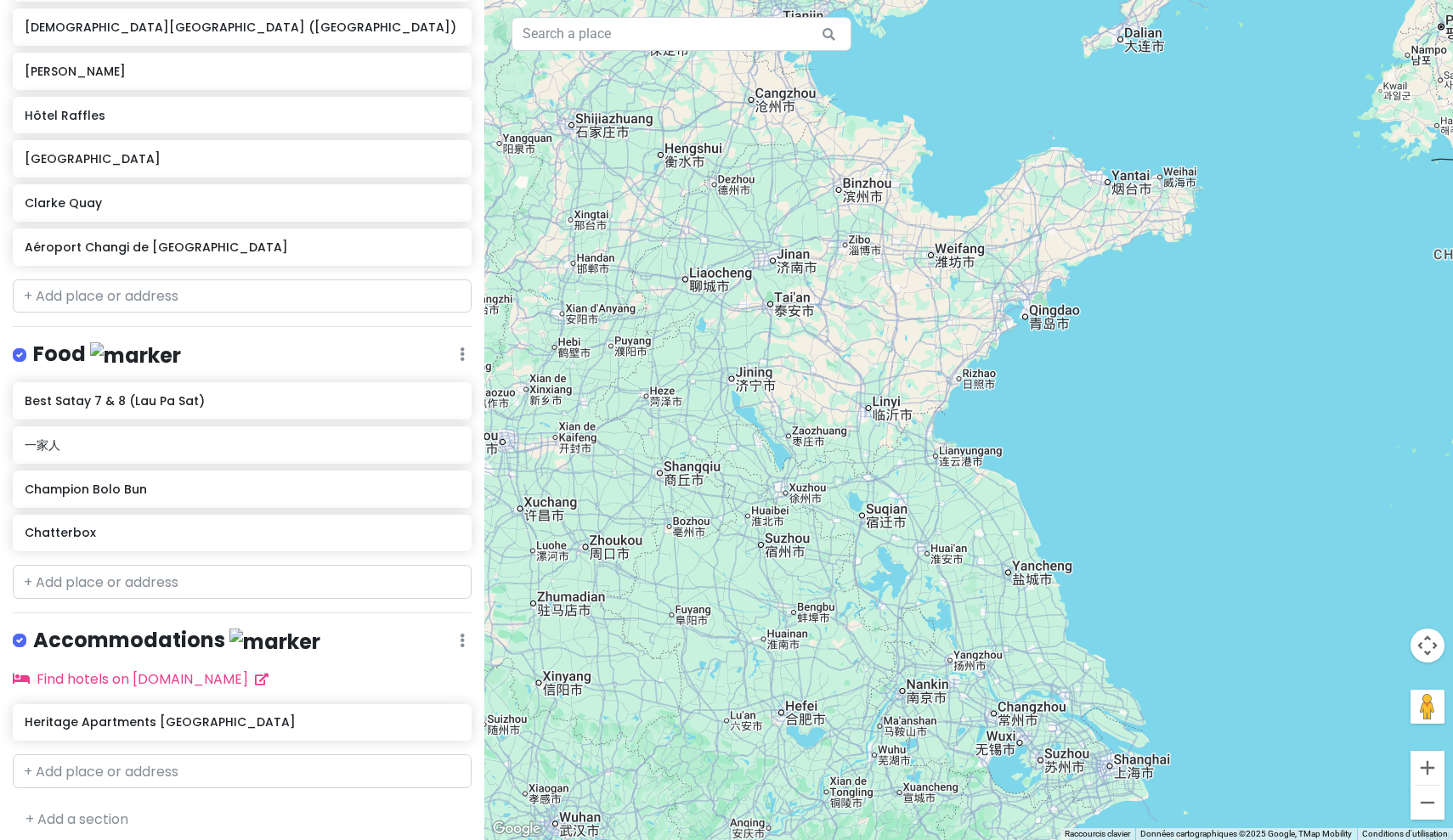 drag, startPoint x: 1079, startPoint y: 479, endPoint x: 1097, endPoint y: 408, distance: 73.24616 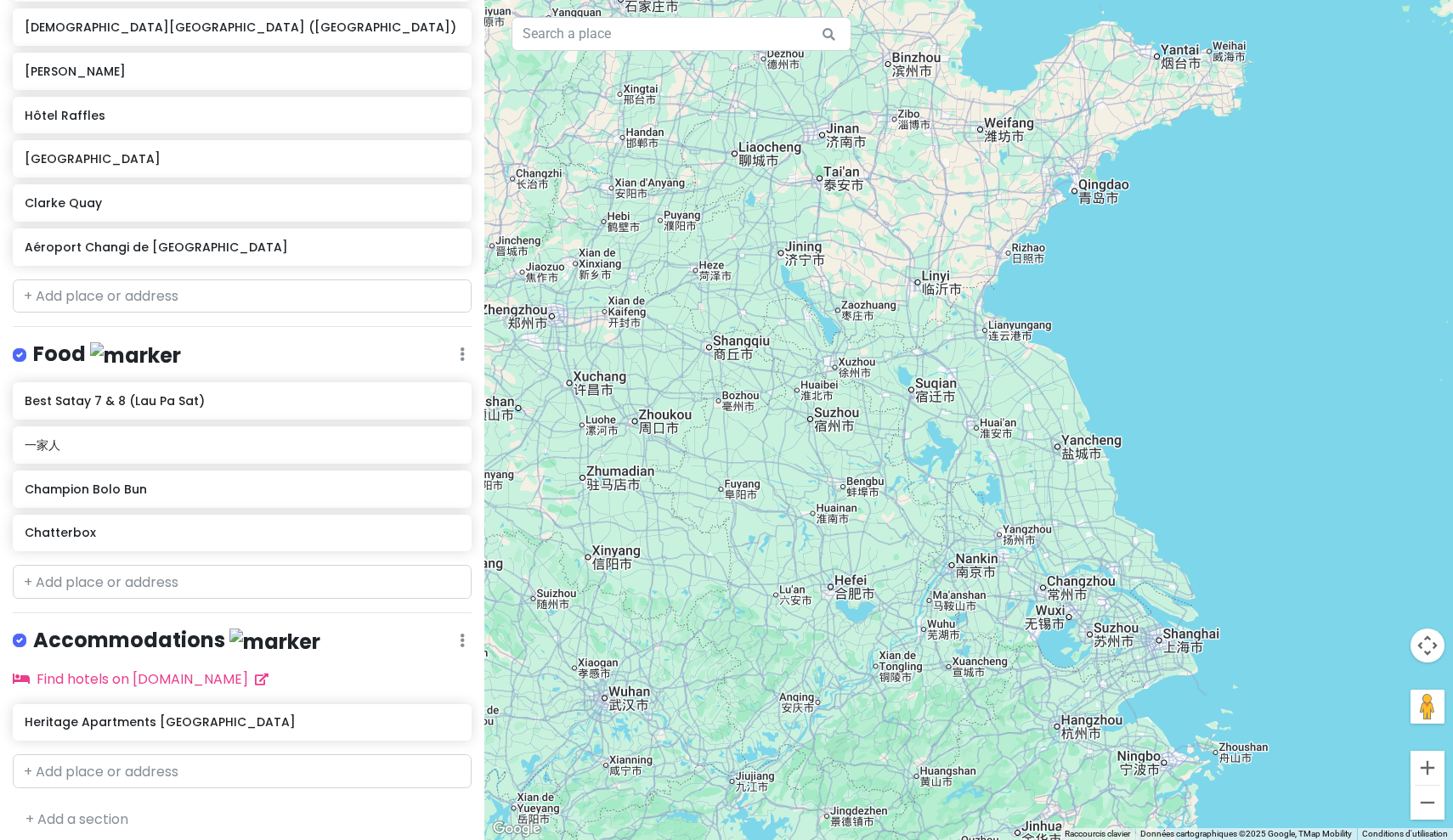 drag, startPoint x: 805, startPoint y: 572, endPoint x: 865, endPoint y: 468, distance: 120.06665 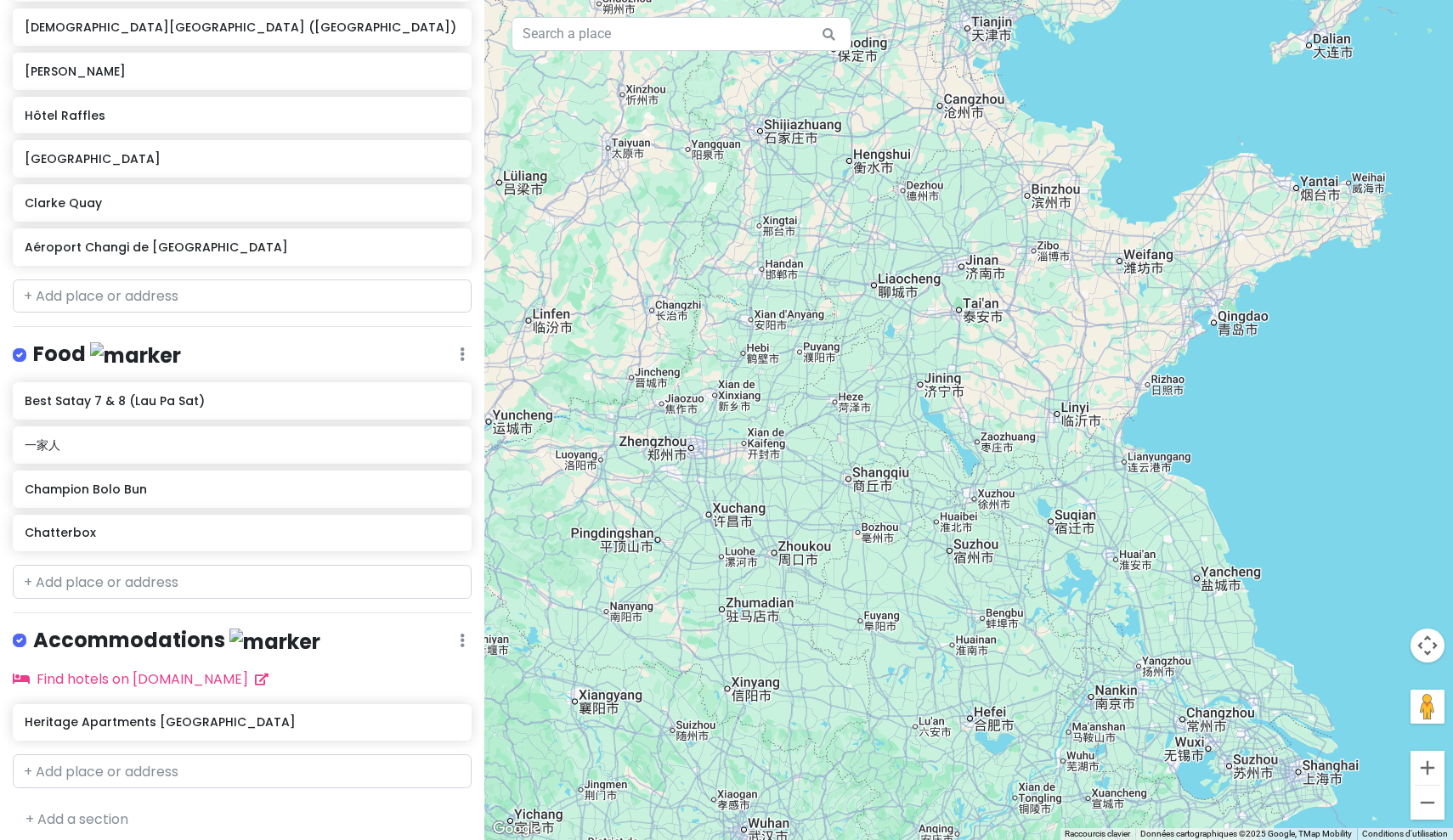 drag, startPoint x: 865, startPoint y: 468, endPoint x: 1026, endPoint y: 616, distance: 218.6893 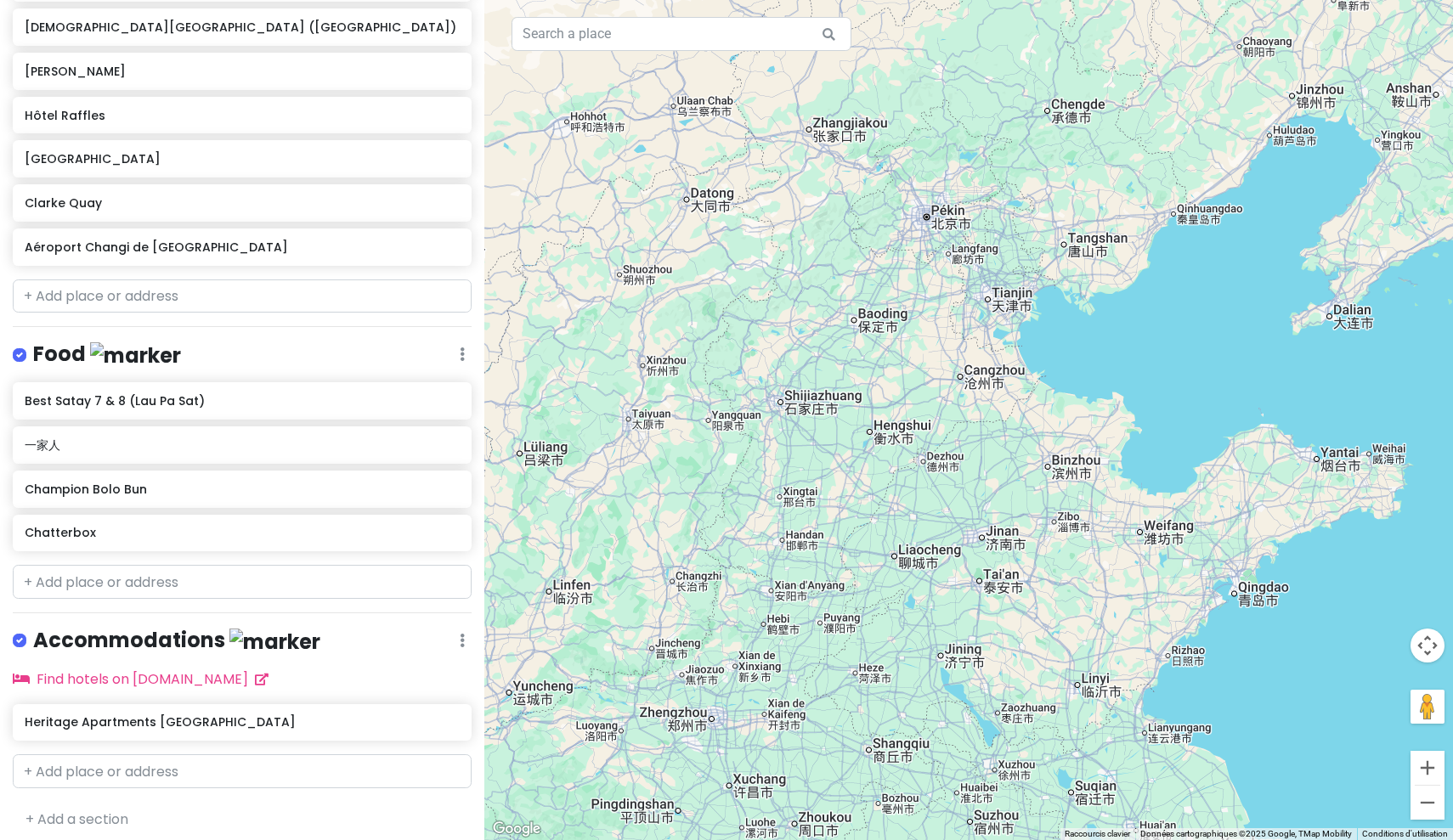 drag, startPoint x: 854, startPoint y: 261, endPoint x: 855, endPoint y: 527, distance: 266.0019 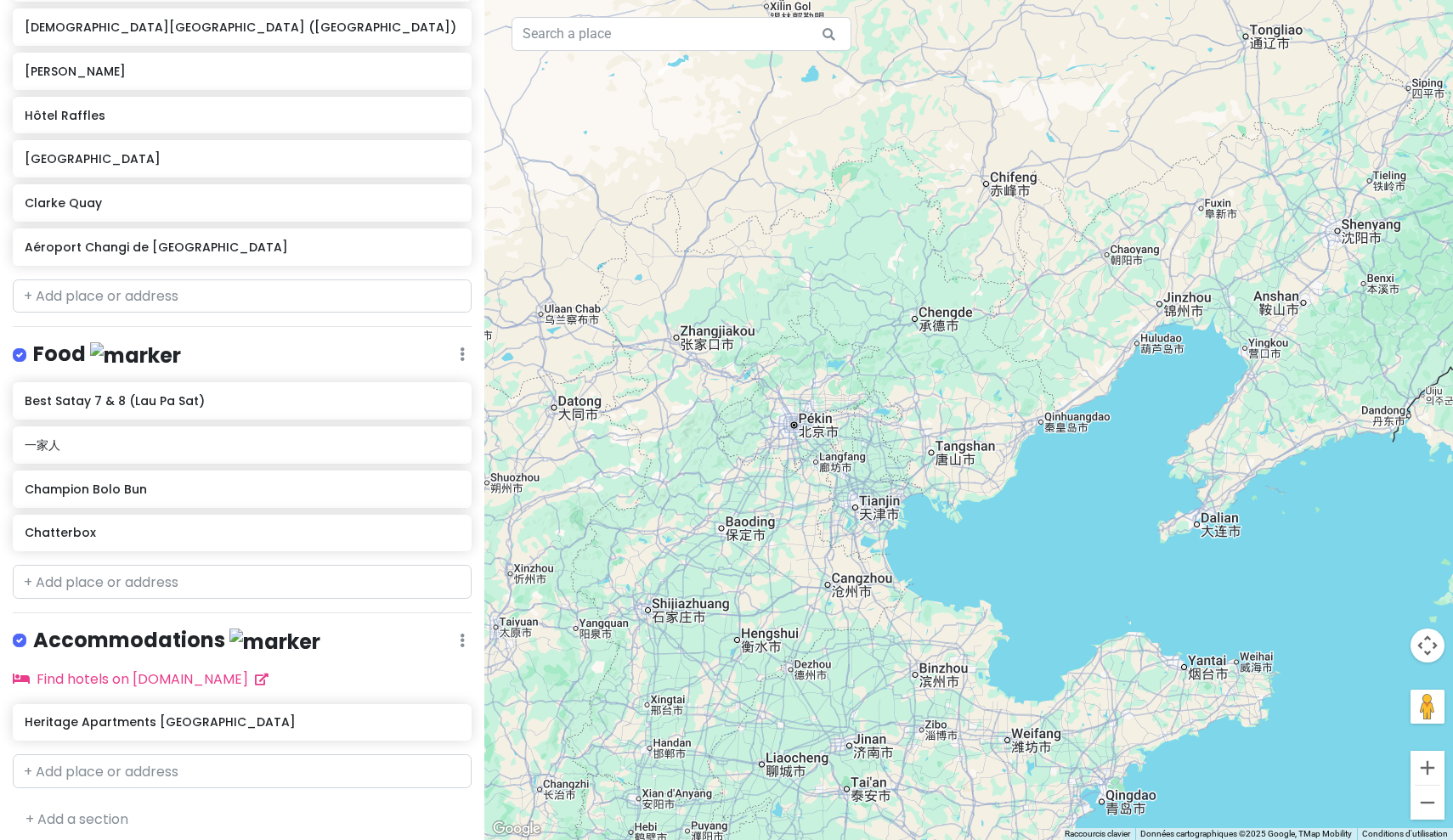 drag, startPoint x: 905, startPoint y: 454, endPoint x: 753, endPoint y: 685, distance: 276.52306 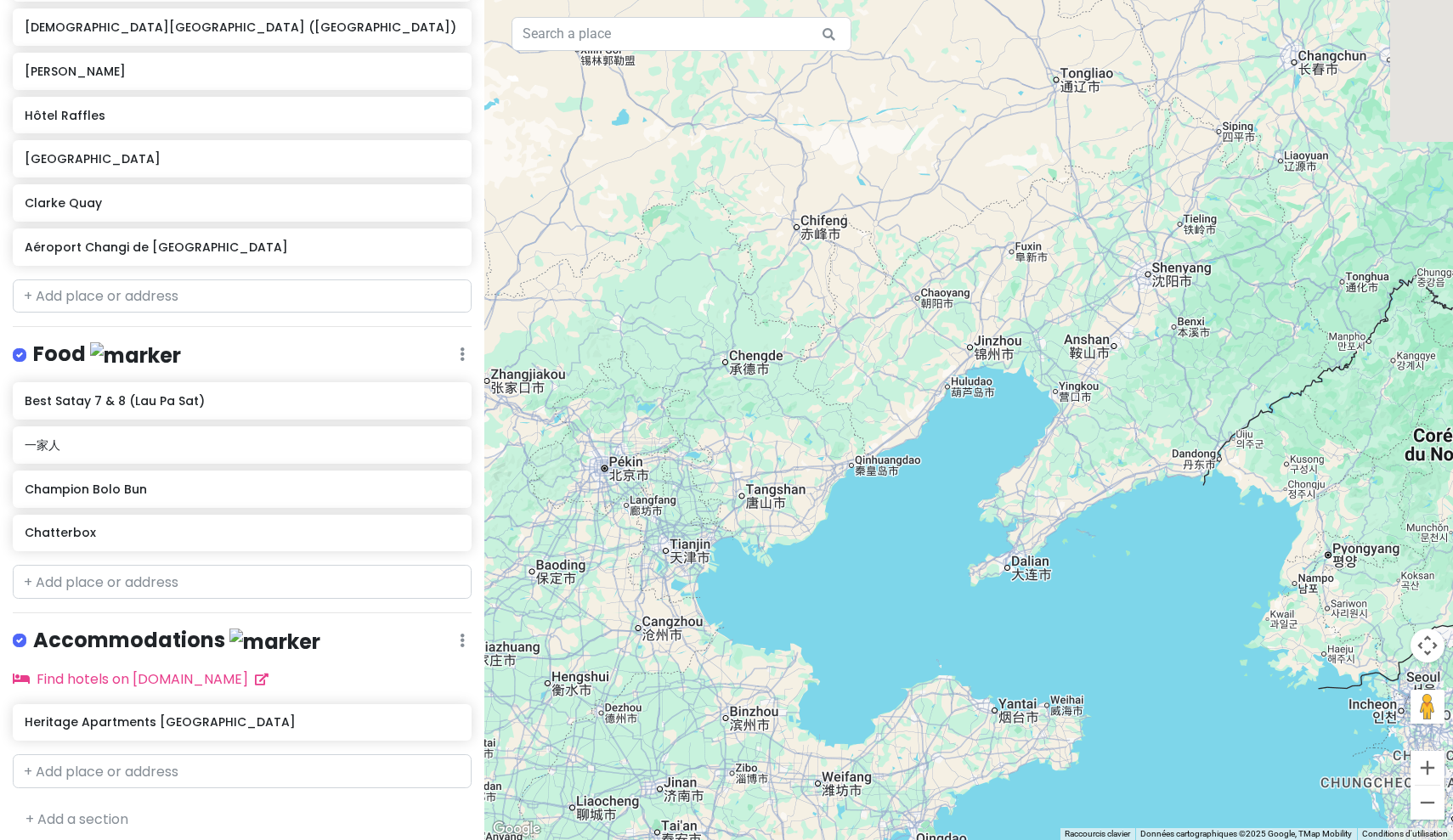 drag, startPoint x: 1083, startPoint y: 399, endPoint x: 786, endPoint y: 438, distance: 299.54966 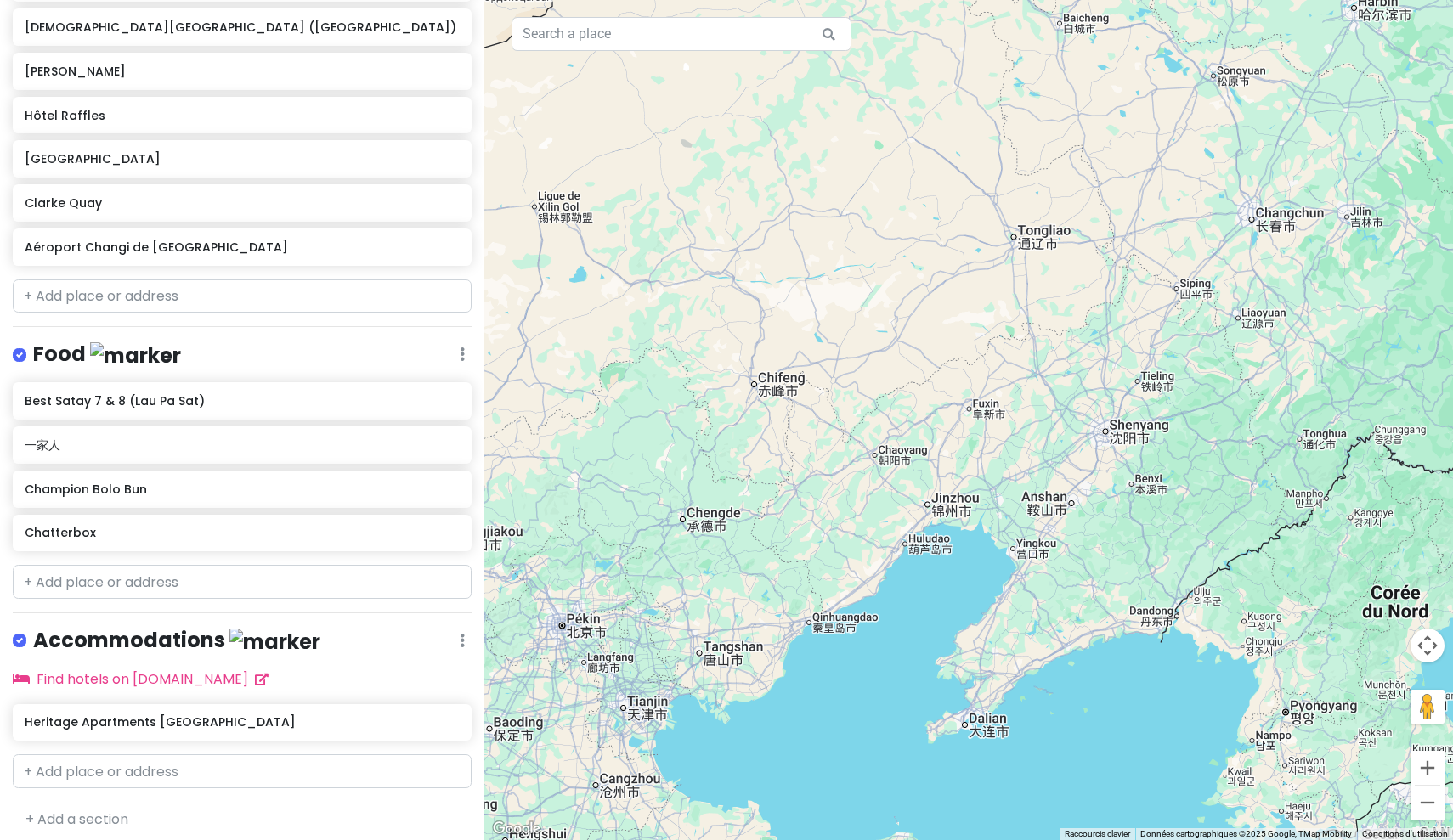 drag, startPoint x: 957, startPoint y: 272, endPoint x: 1100, endPoint y: 422, distance: 207.24141 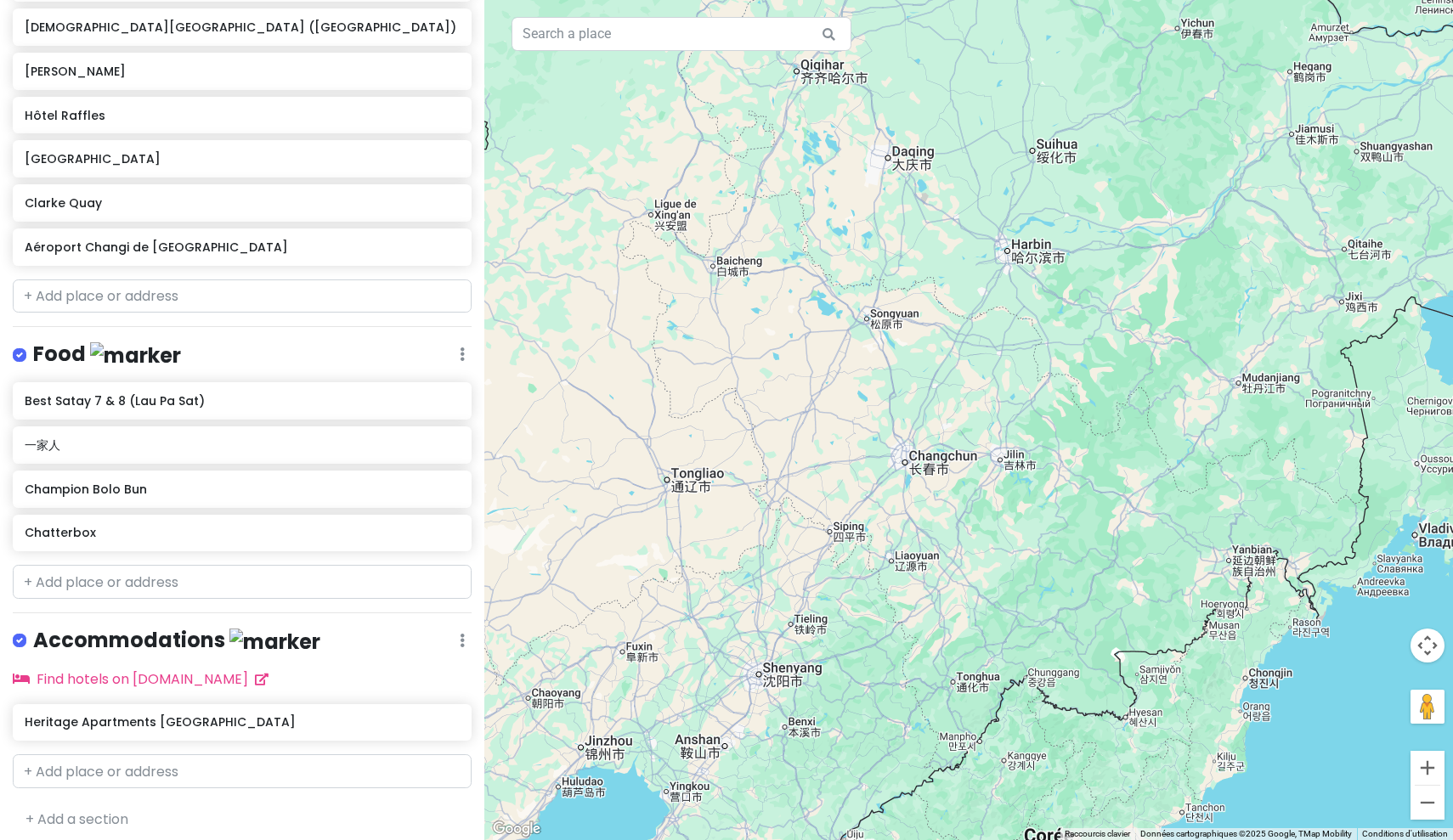 drag, startPoint x: 1111, startPoint y: 352, endPoint x: 665, endPoint y: 544, distance: 485.57183 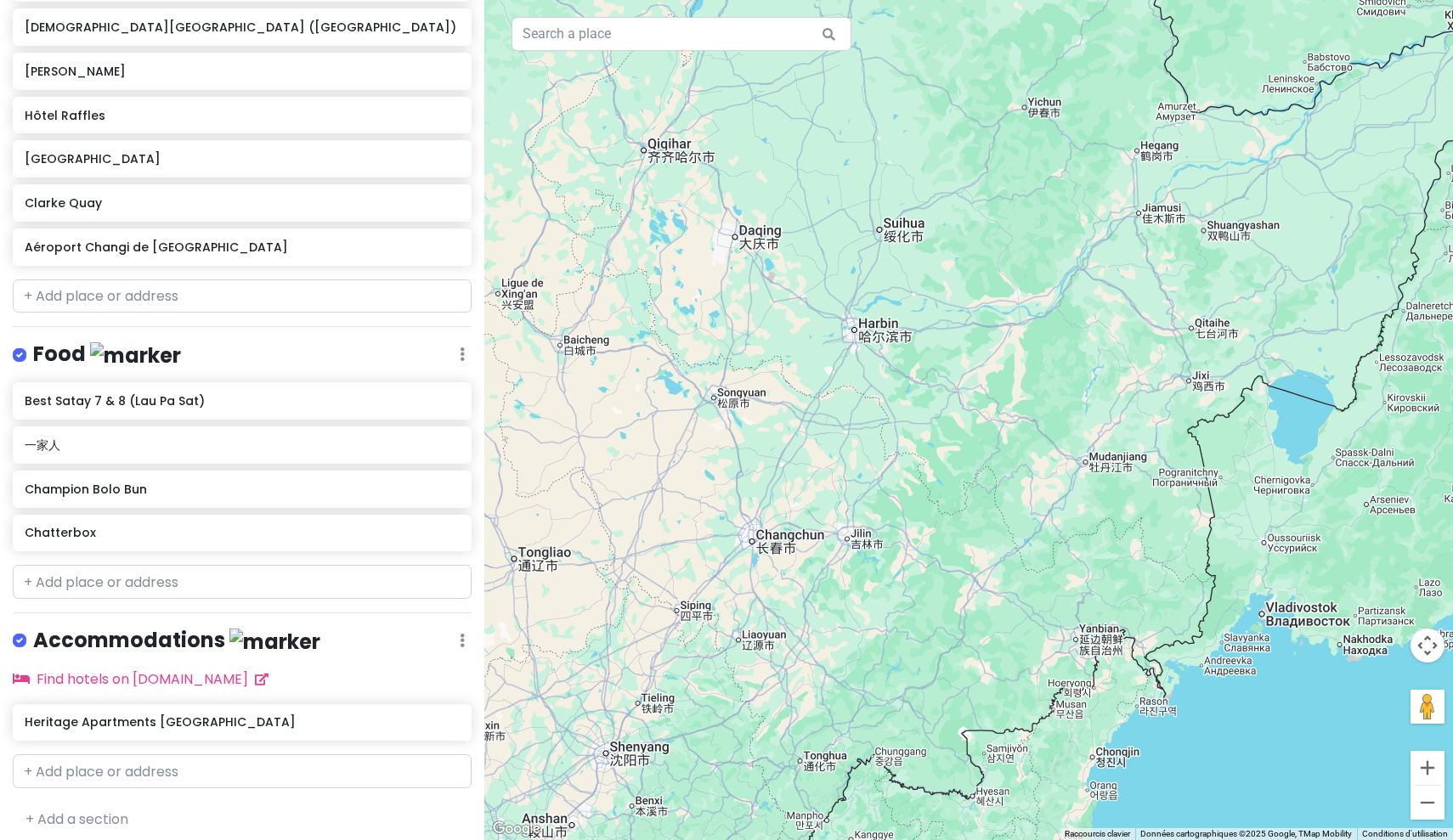 drag, startPoint x: 1113, startPoint y: 287, endPoint x: 959, endPoint y: 366, distance: 173.08091 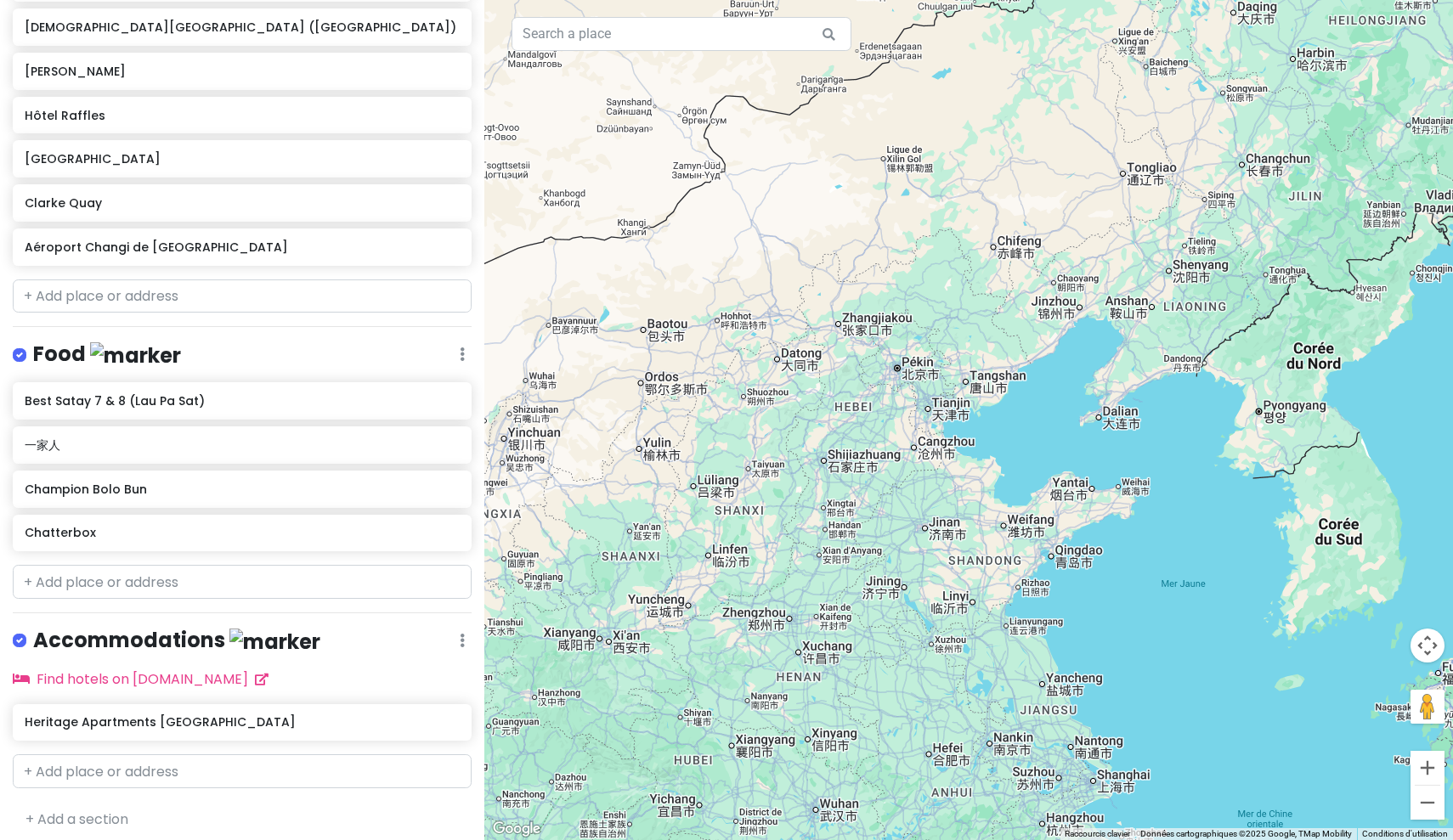 drag, startPoint x: 754, startPoint y: 564, endPoint x: 1149, endPoint y: 267, distance: 494.20036 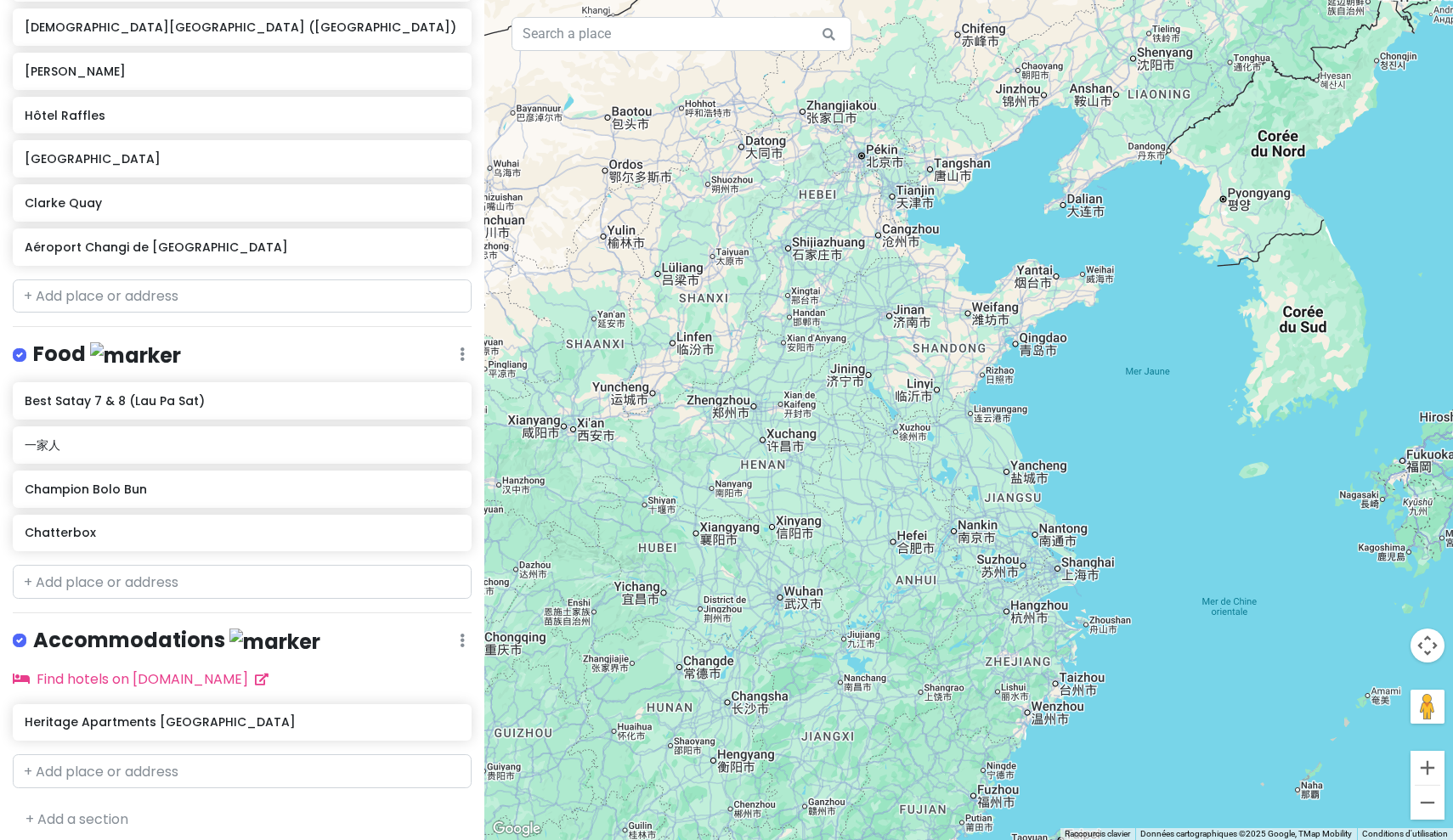 drag, startPoint x: 929, startPoint y: 574, endPoint x: 896, endPoint y: 348, distance: 228.3966 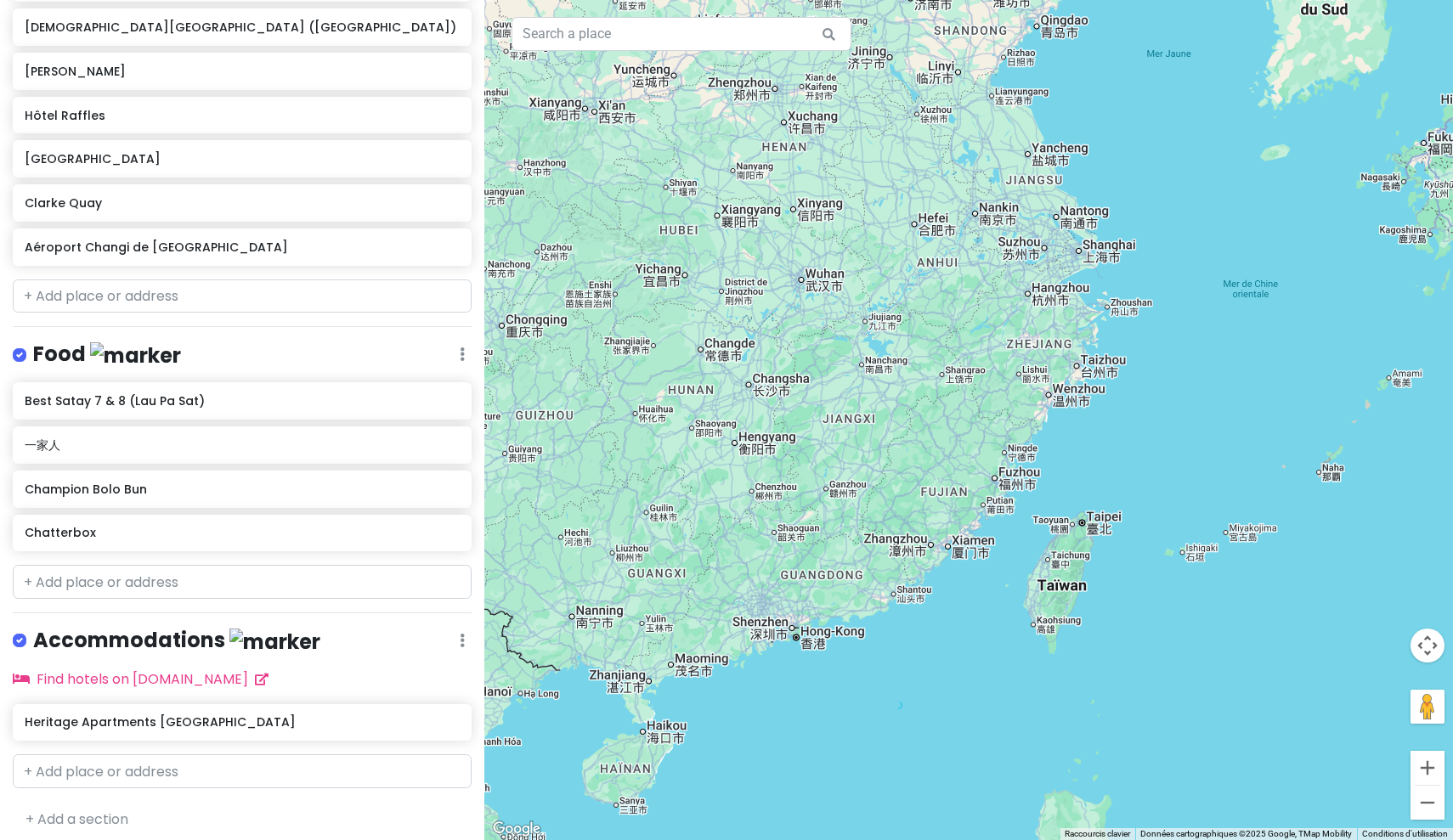 drag, startPoint x: 983, startPoint y: 598, endPoint x: 1005, endPoint y: 234, distance: 364.664 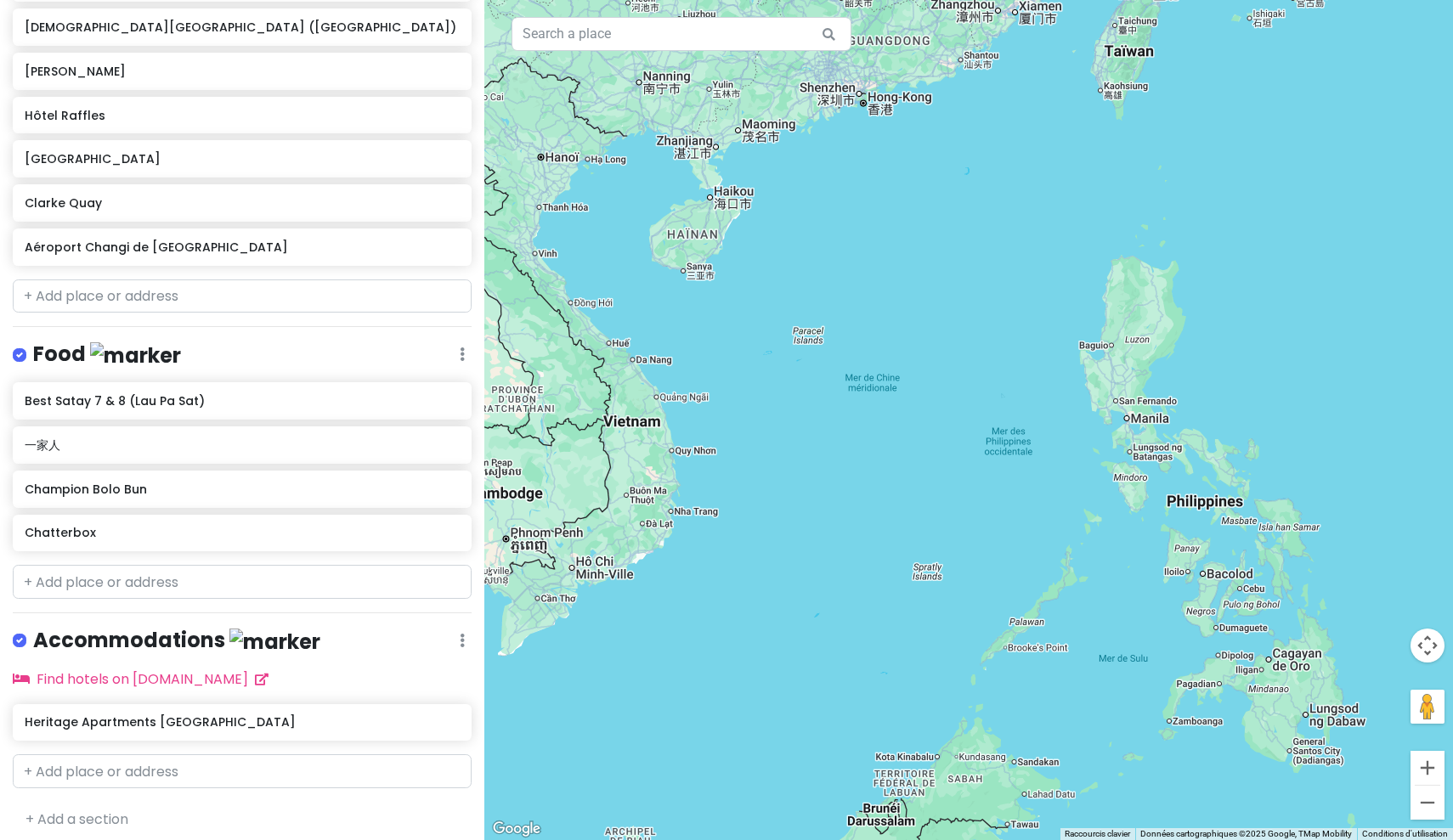 drag, startPoint x: 871, startPoint y: 540, endPoint x: 920, endPoint y: 194, distance: 349.4524 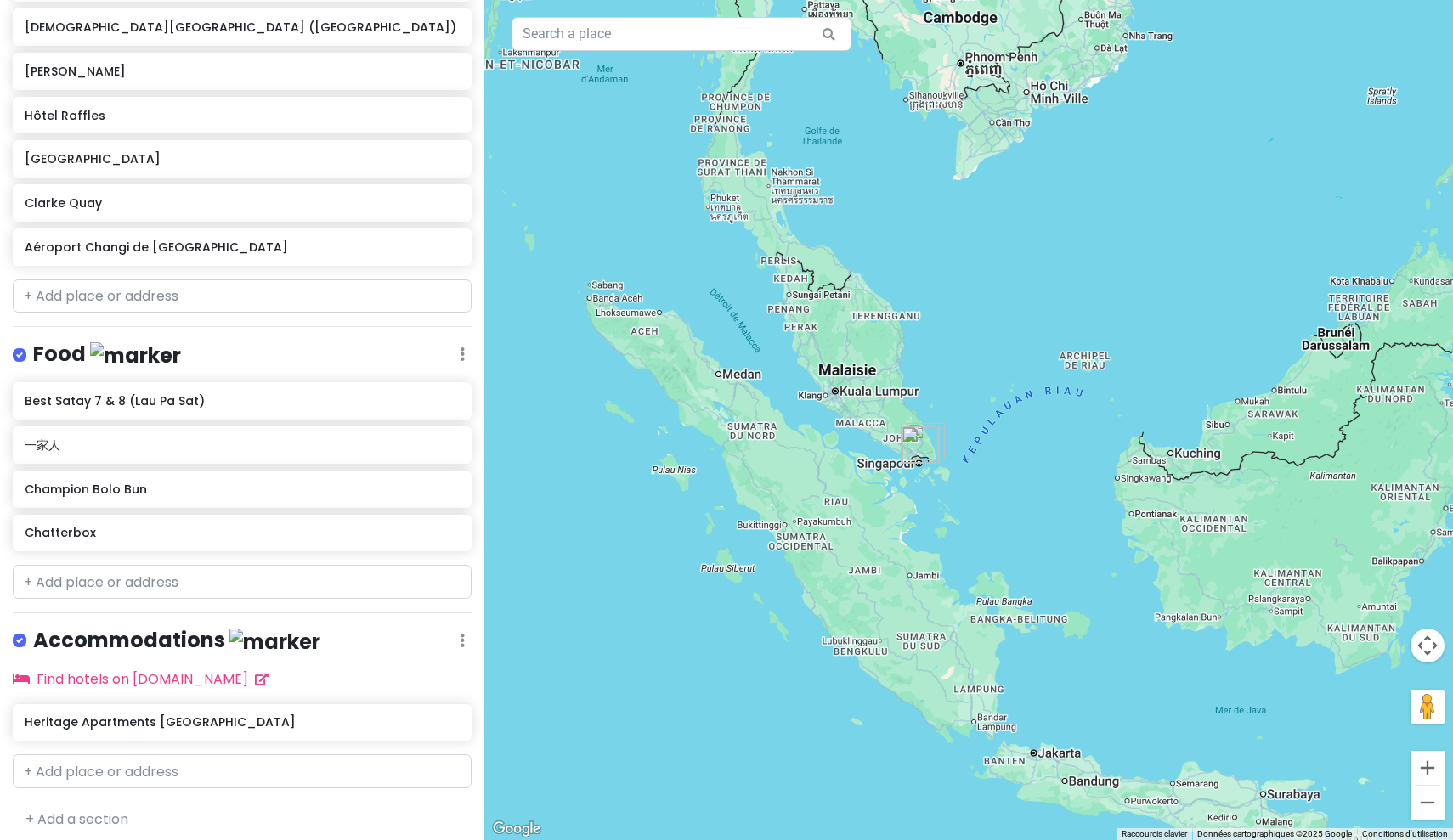 drag, startPoint x: 600, startPoint y: 651, endPoint x: 929, endPoint y: 377, distance: 428.15535 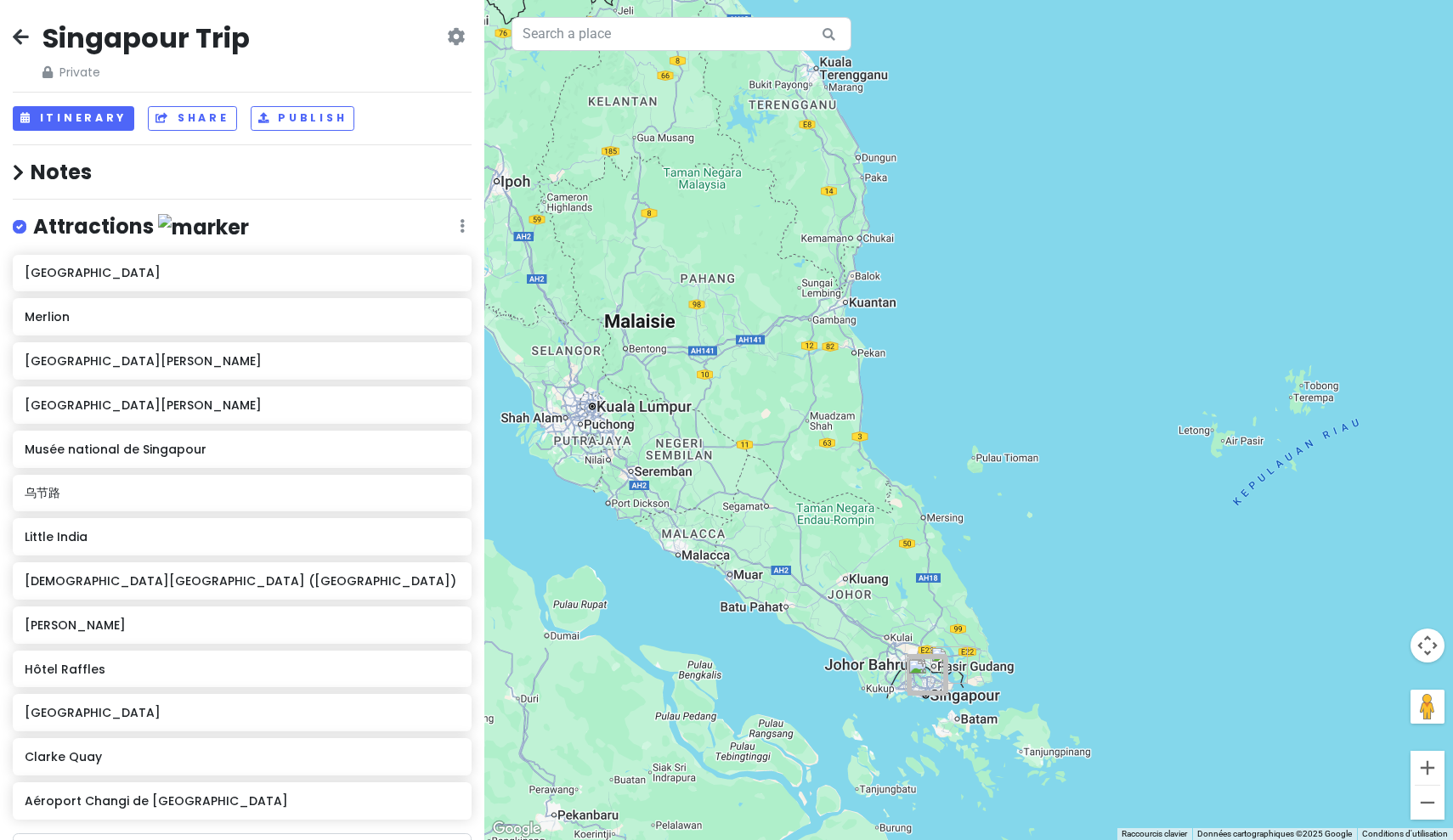 scroll, scrollTop: 0, scrollLeft: 0, axis: both 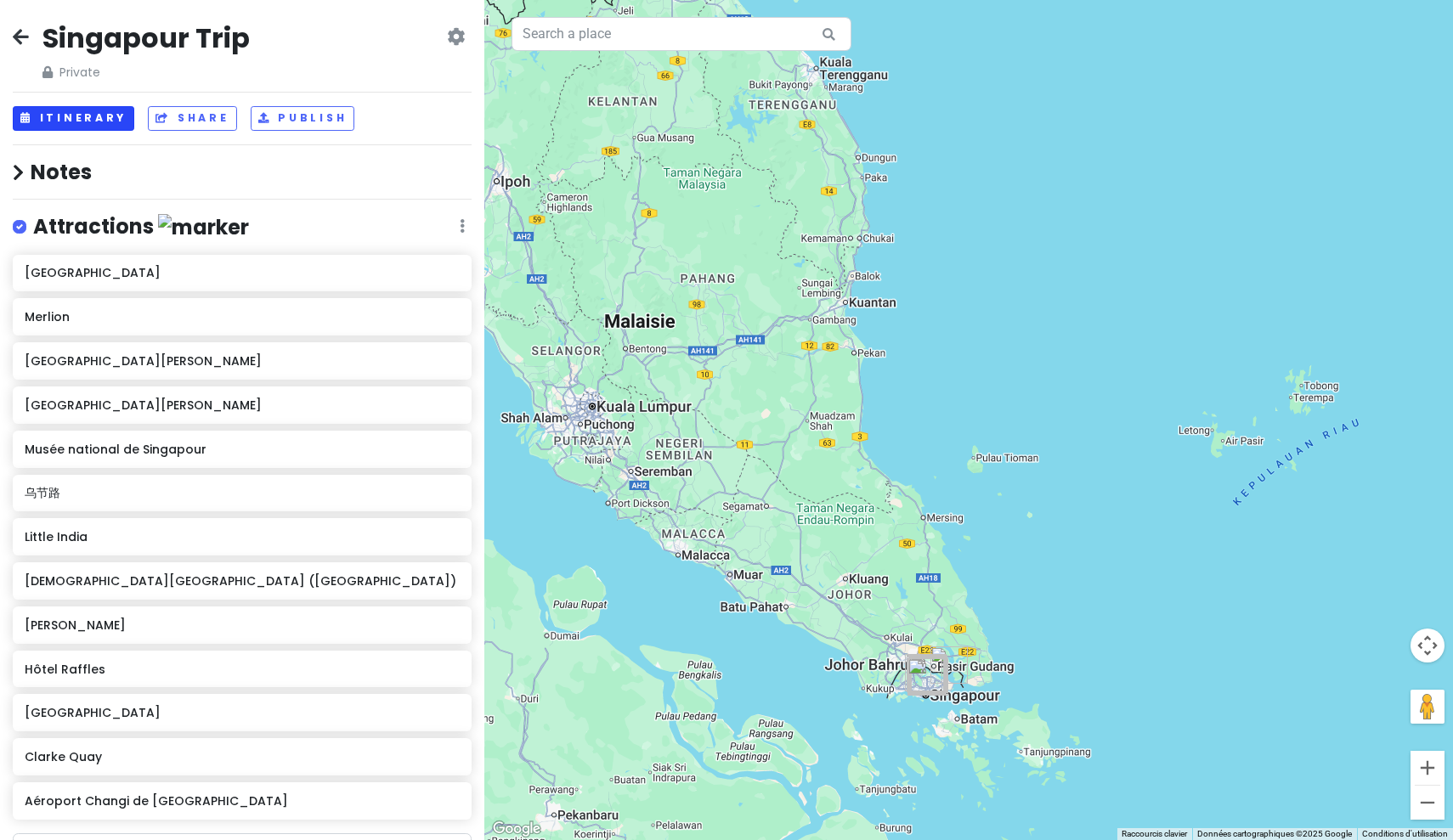 click on "Itinerary" at bounding box center [73, 118] 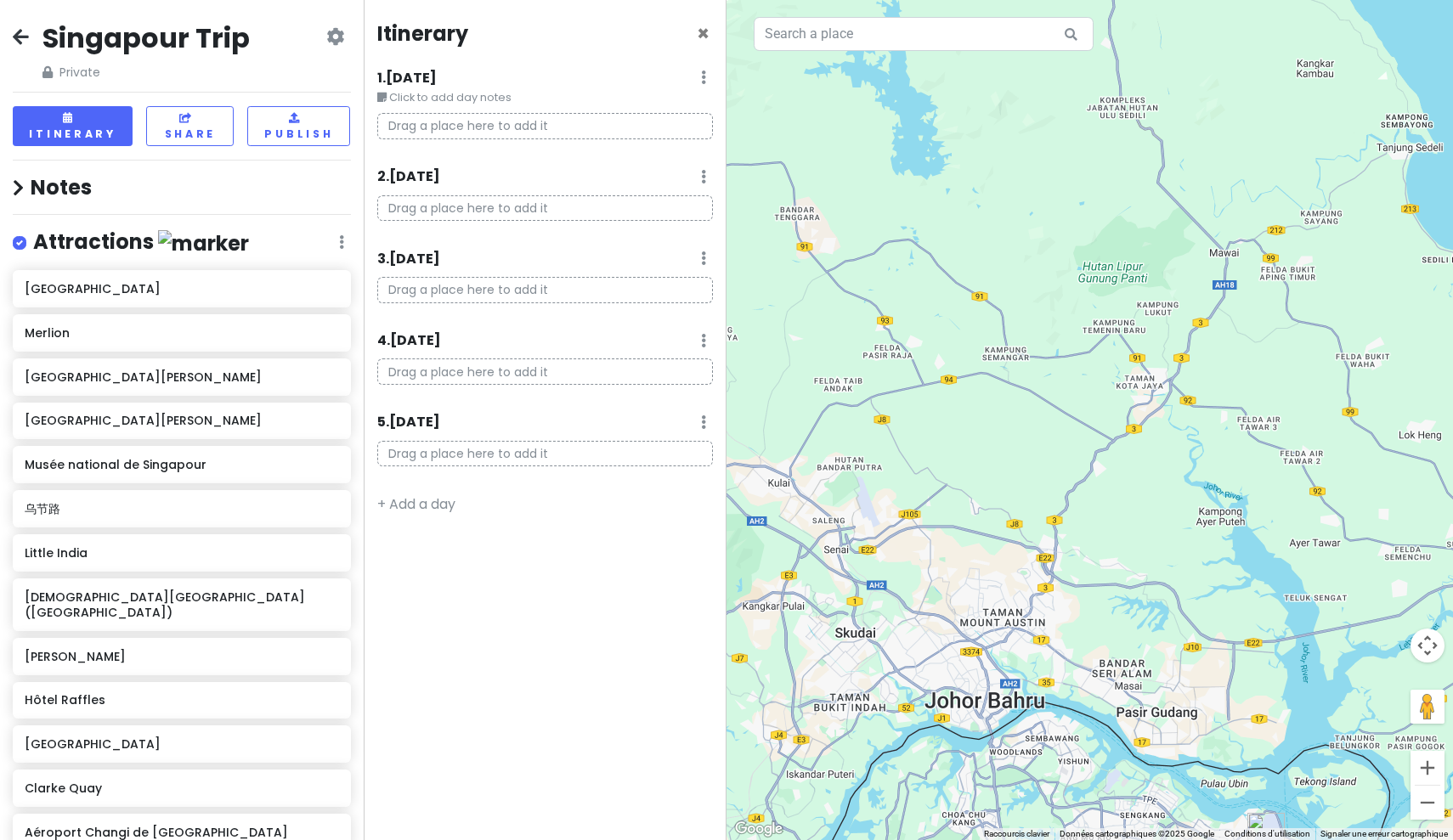 drag, startPoint x: 1048, startPoint y: 600, endPoint x: 1098, endPoint y: 355, distance: 250.05 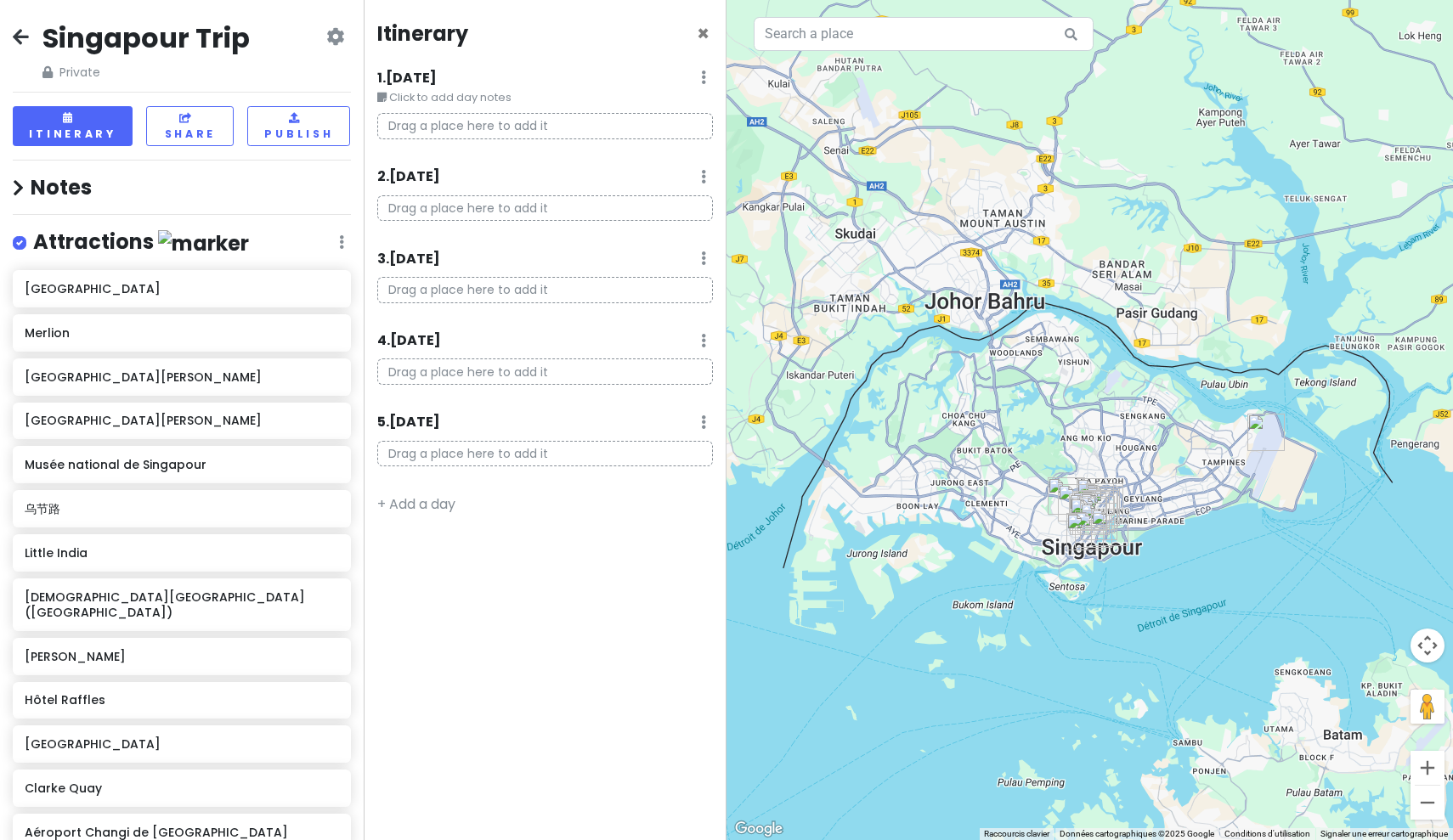 drag, startPoint x: 1055, startPoint y: 471, endPoint x: 1052, endPoint y: 73, distance: 398.0113 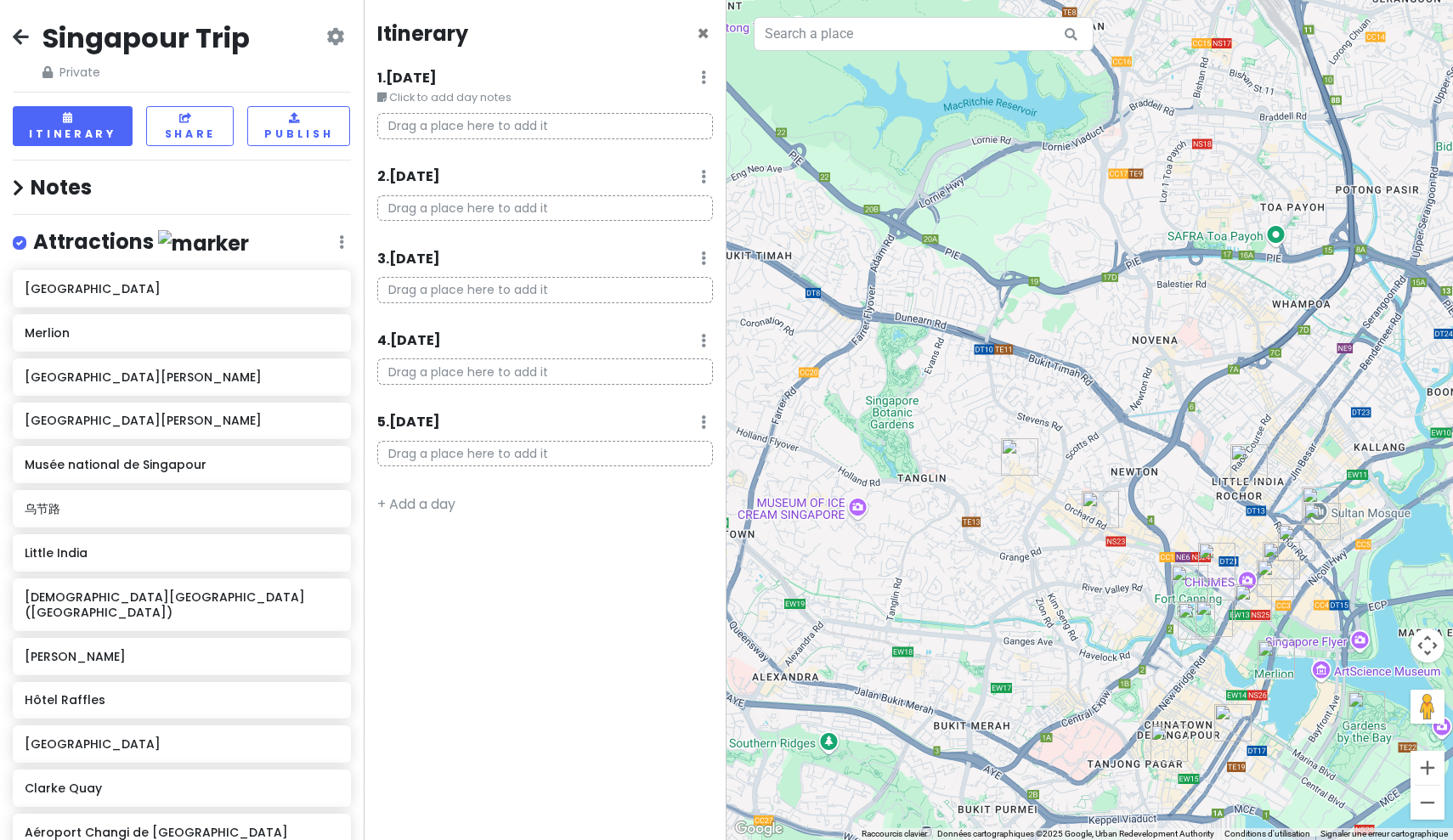 drag, startPoint x: 1085, startPoint y: 583, endPoint x: 961, endPoint y: 257, distance: 348.7865 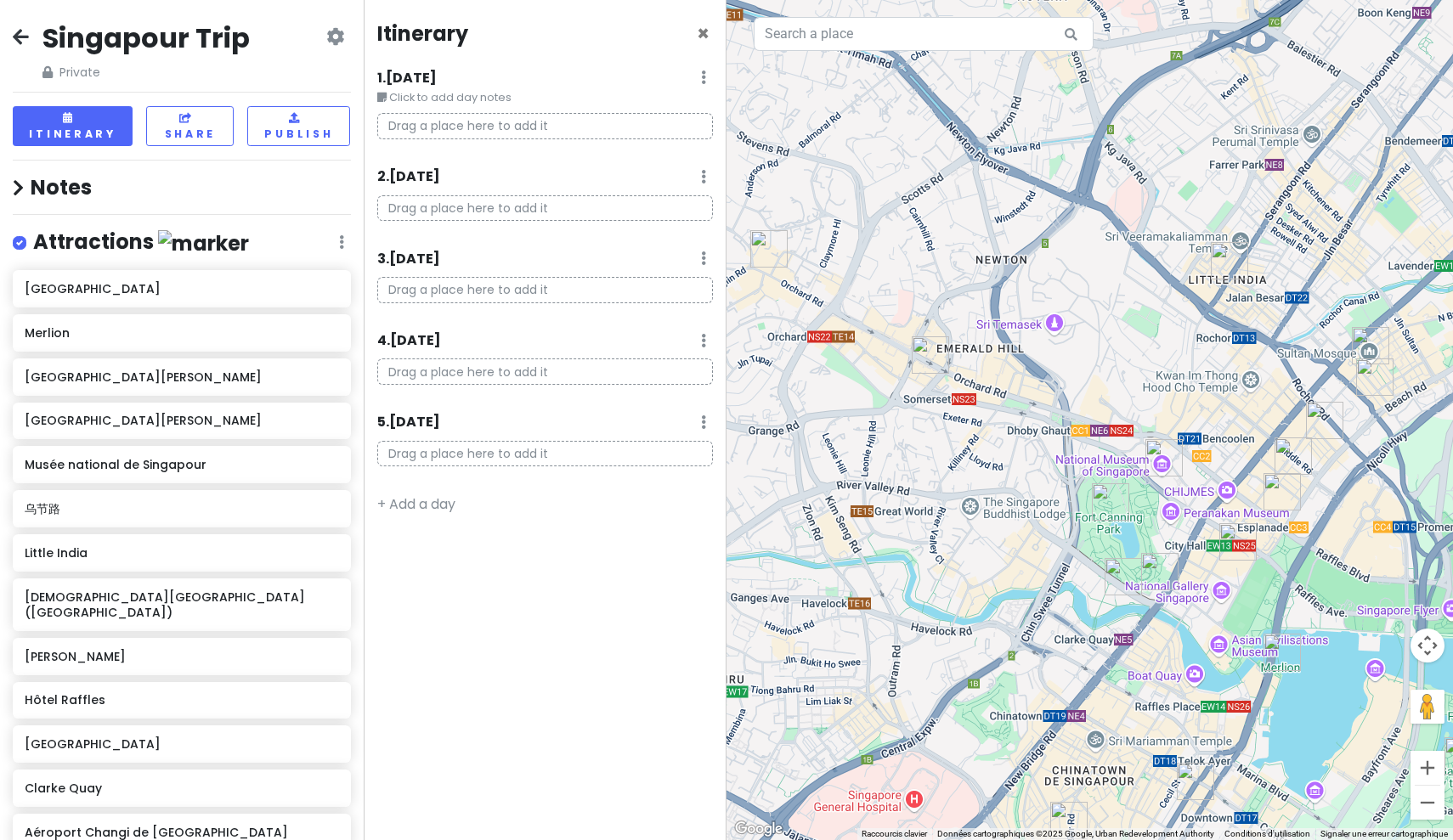 drag, startPoint x: 1155, startPoint y: 528, endPoint x: 1062, endPoint y: 381, distance: 173.94827 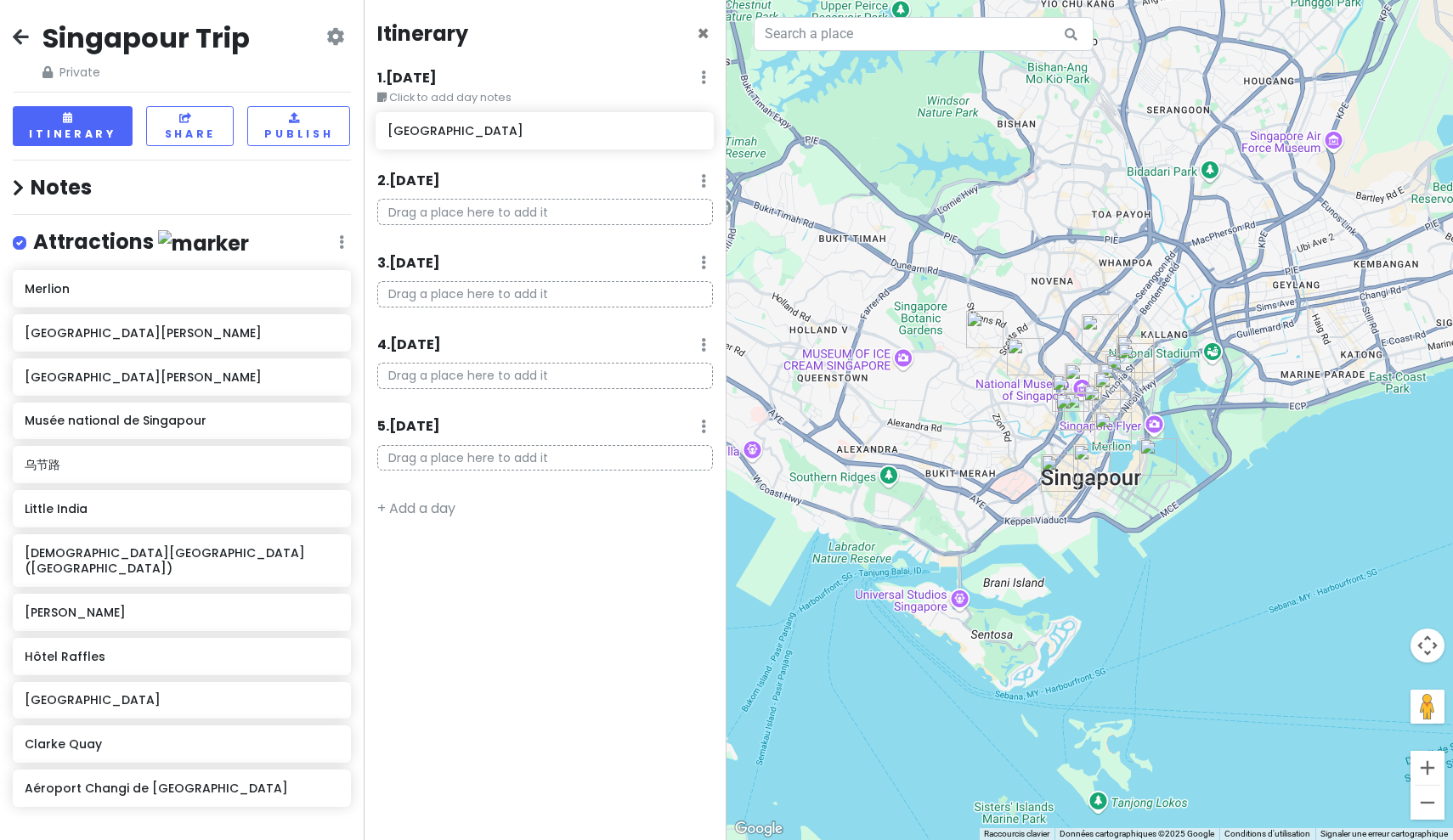 drag, startPoint x: 130, startPoint y: 274, endPoint x: 493, endPoint y: 136, distance: 388.34649 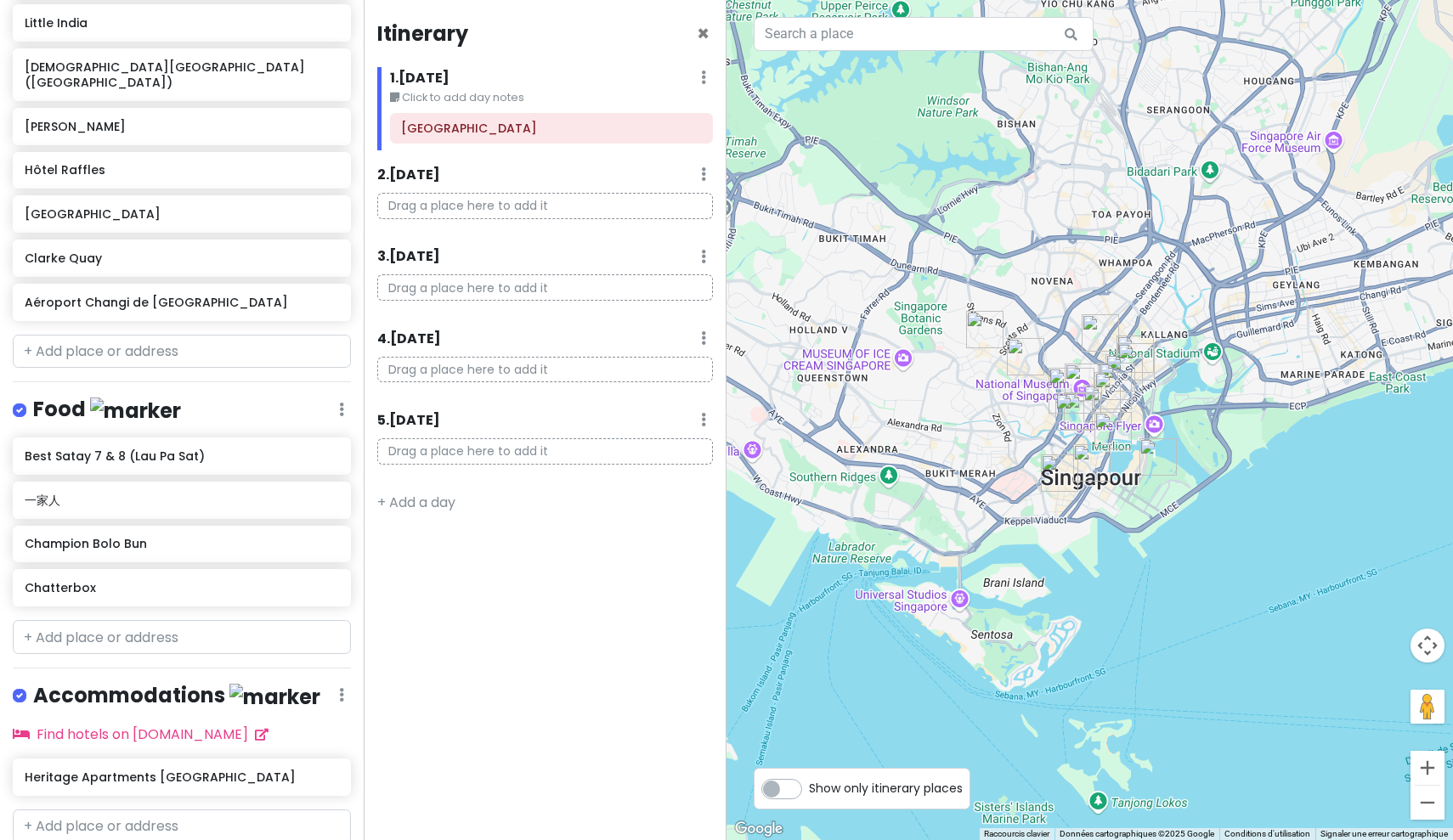 scroll, scrollTop: 533, scrollLeft: 0, axis: vertical 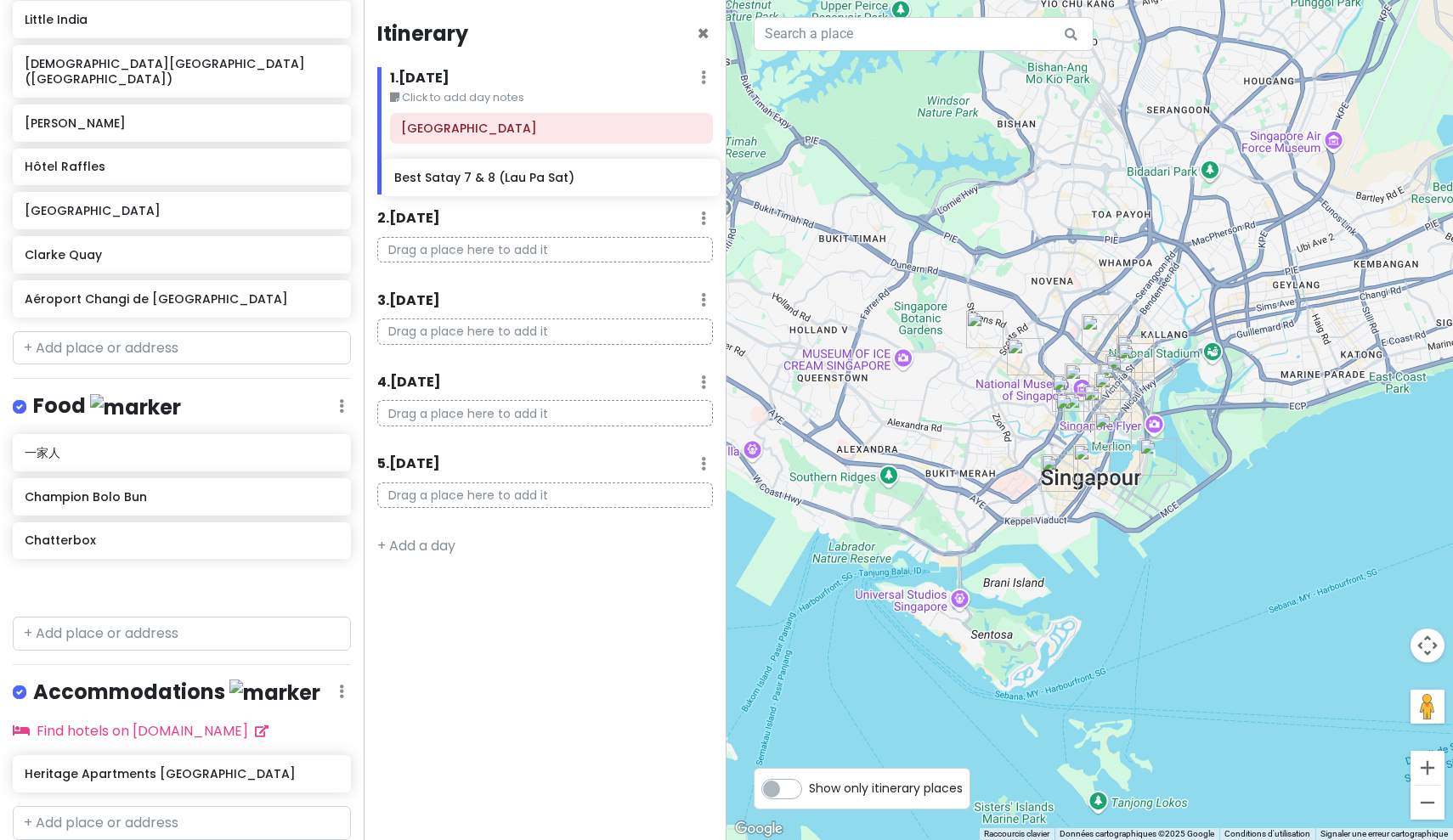 drag, startPoint x: 87, startPoint y: 420, endPoint x: 457, endPoint y: 182, distance: 439.936 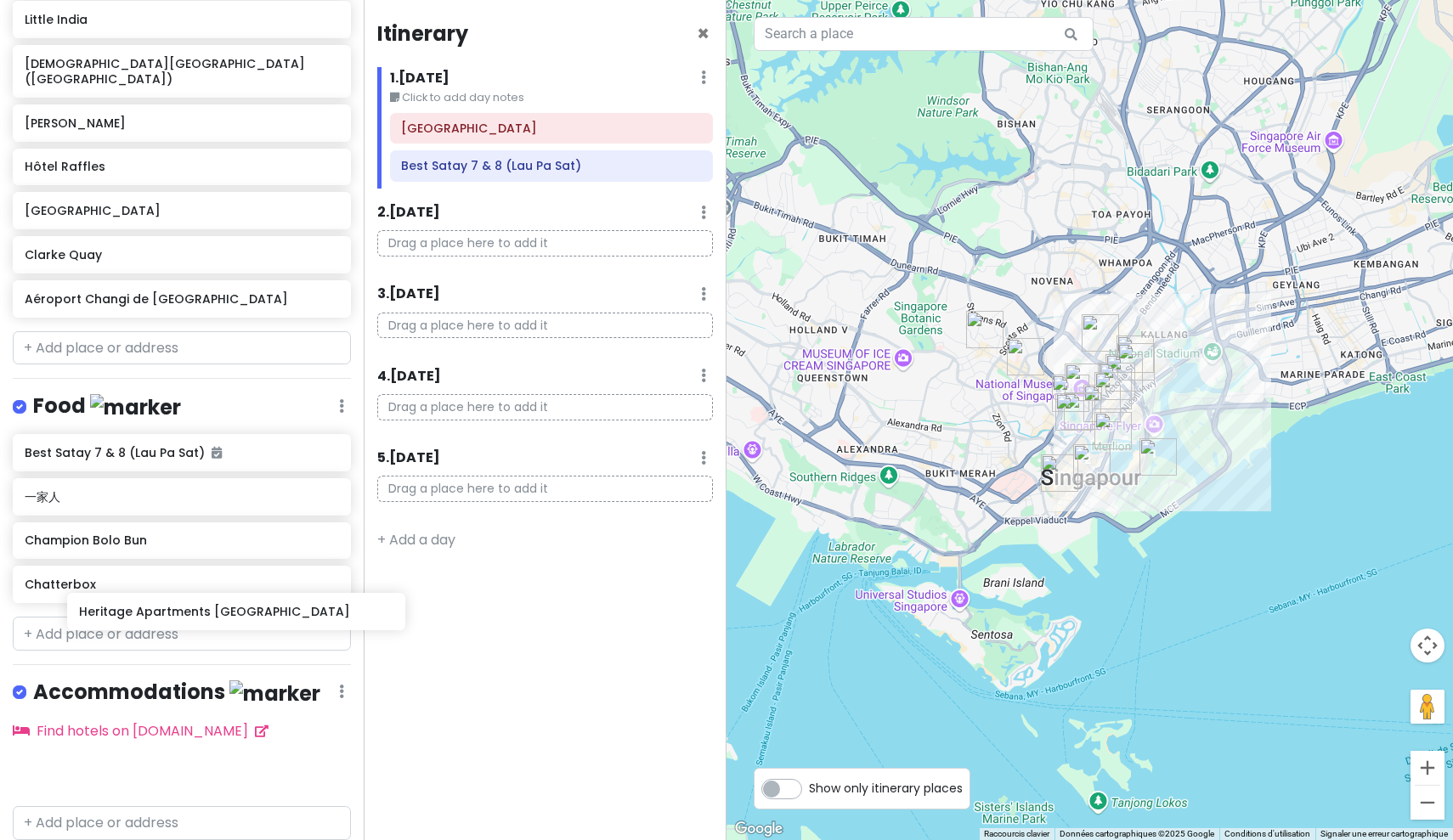scroll, scrollTop: 535, scrollLeft: 0, axis: vertical 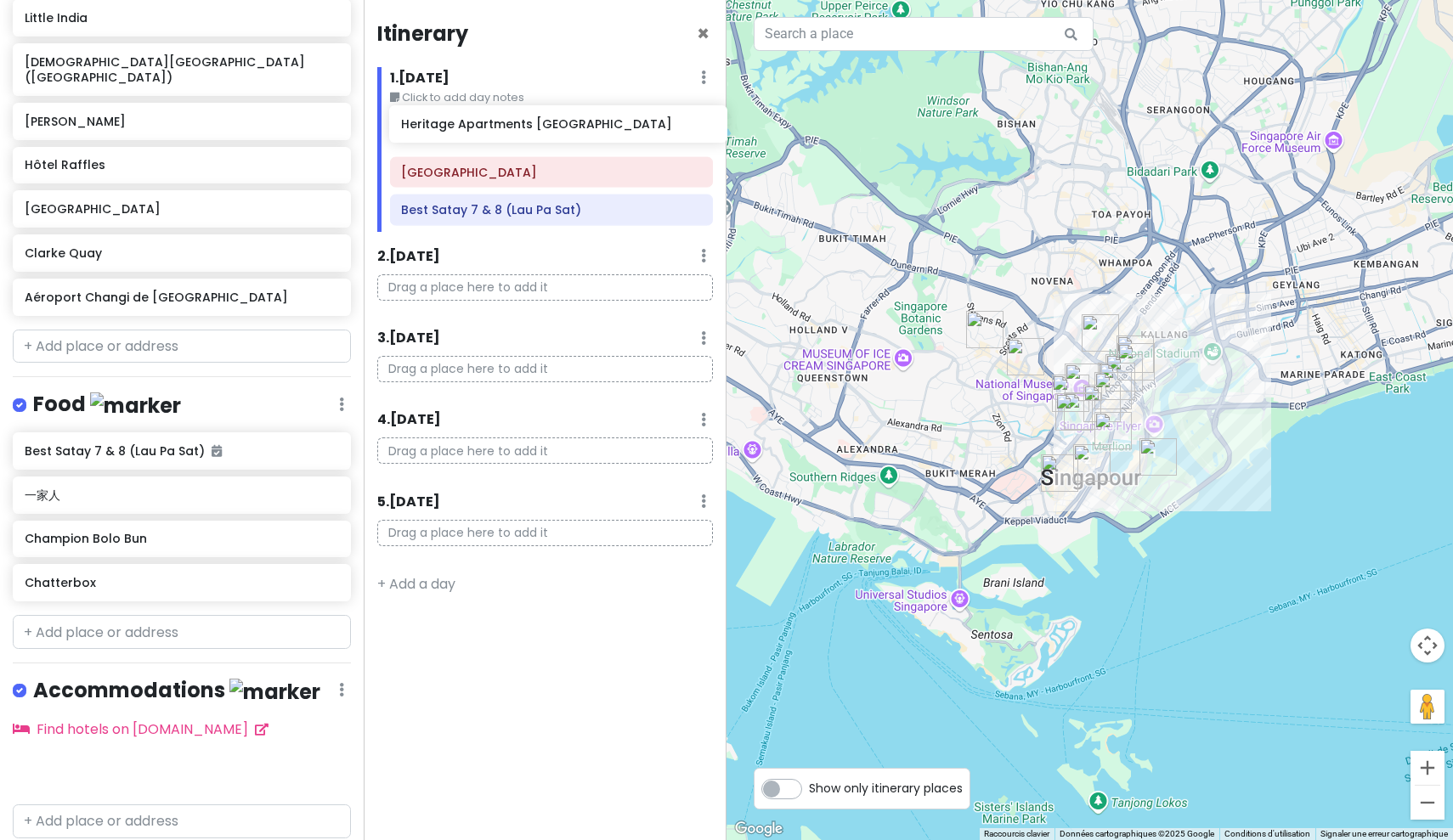 drag, startPoint x: 84, startPoint y: 736, endPoint x: 459, endPoint y: 130, distance: 712.6437 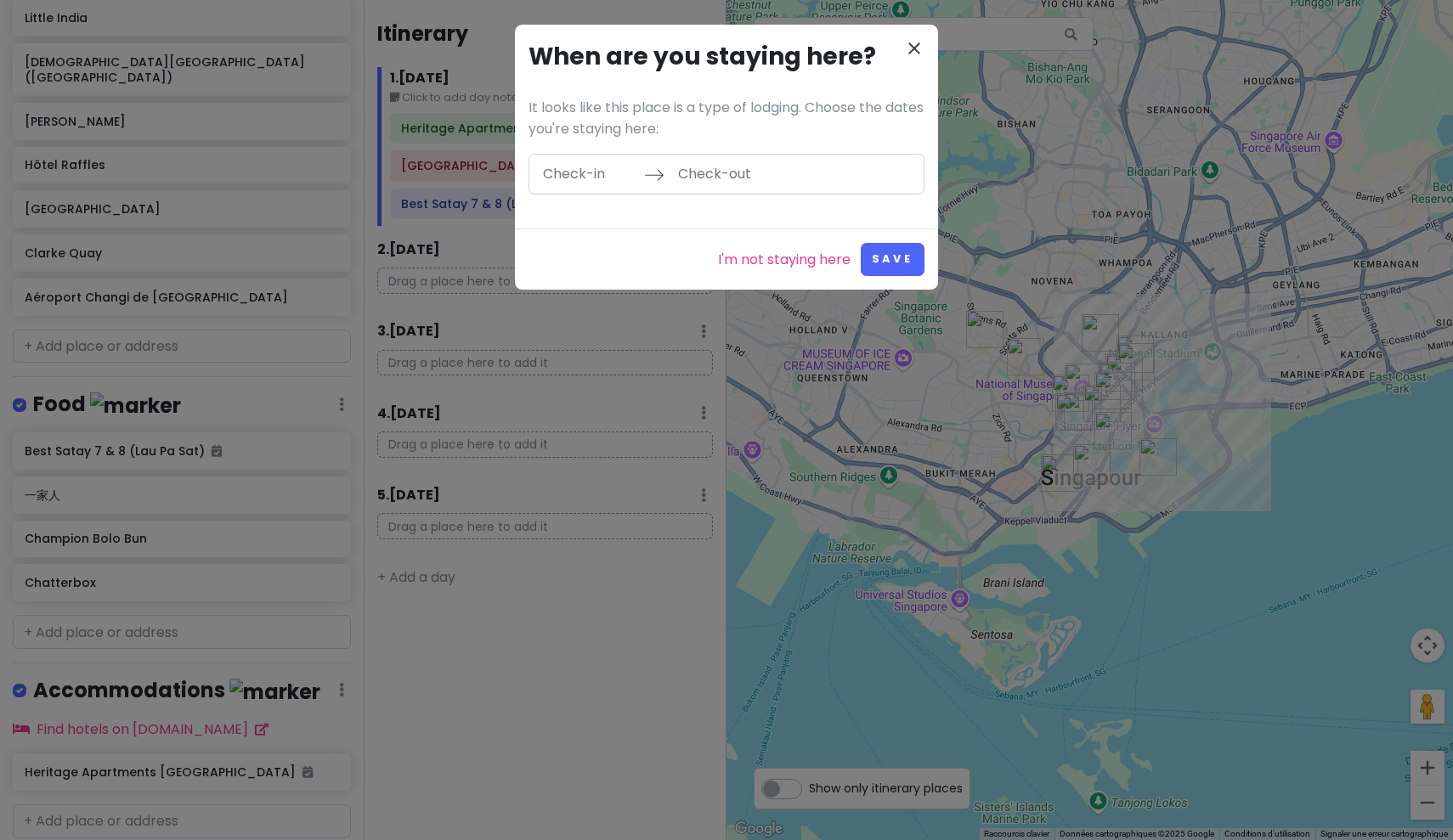 click on "close" at bounding box center (914, 48) 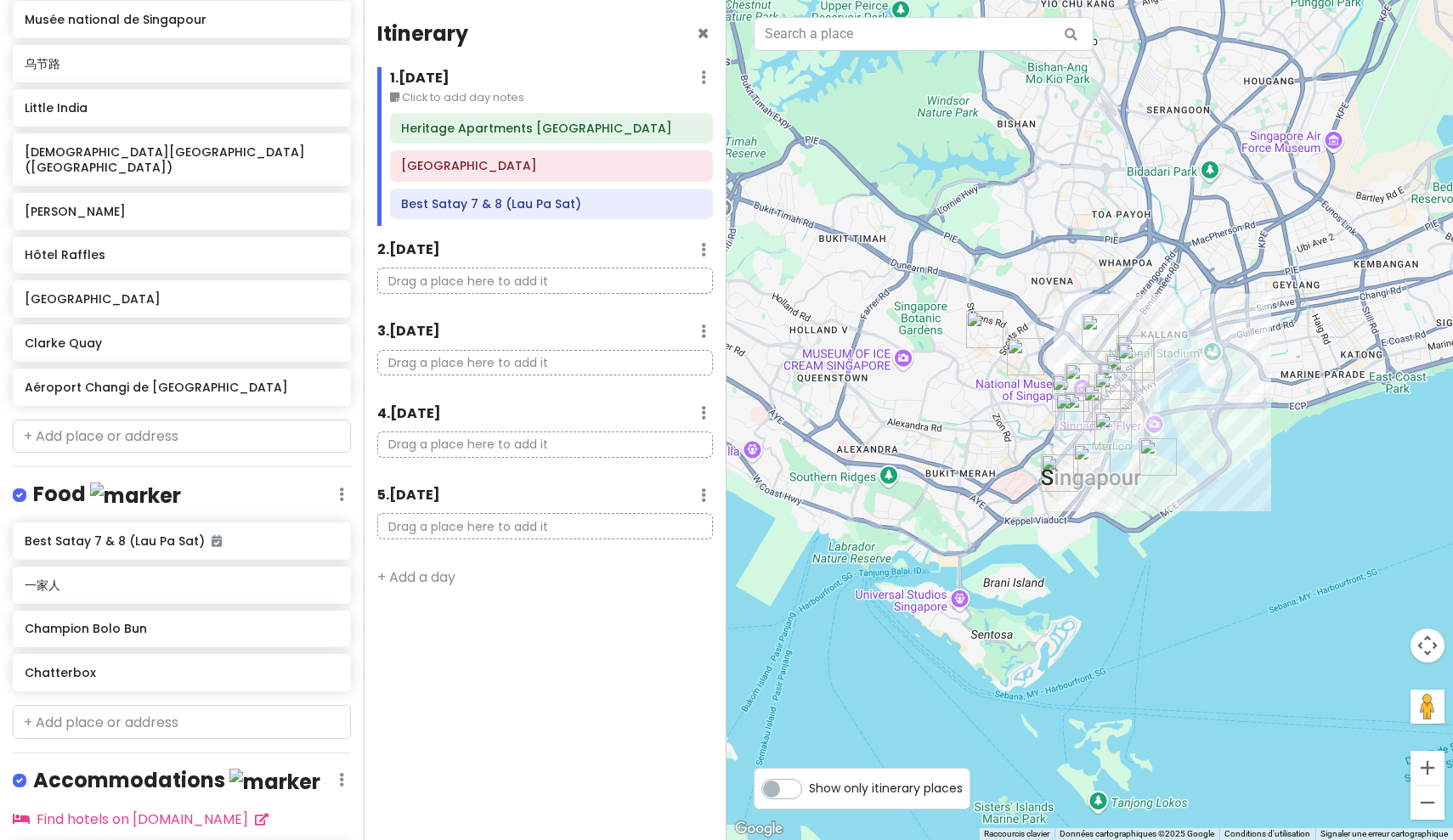 scroll, scrollTop: 440, scrollLeft: 0, axis: vertical 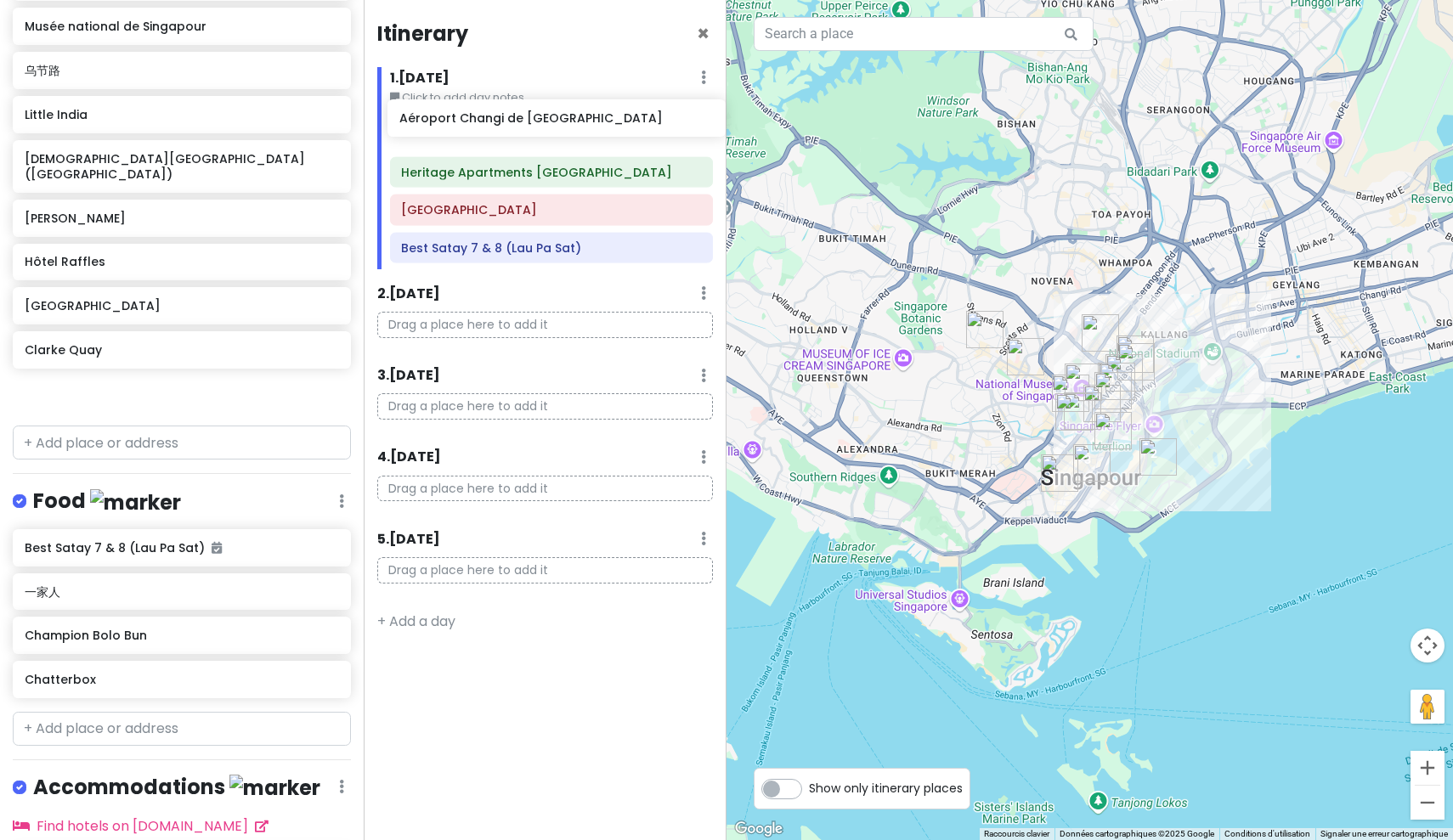 drag, startPoint x: 144, startPoint y: 358, endPoint x: 519, endPoint y: 124, distance: 442.0192 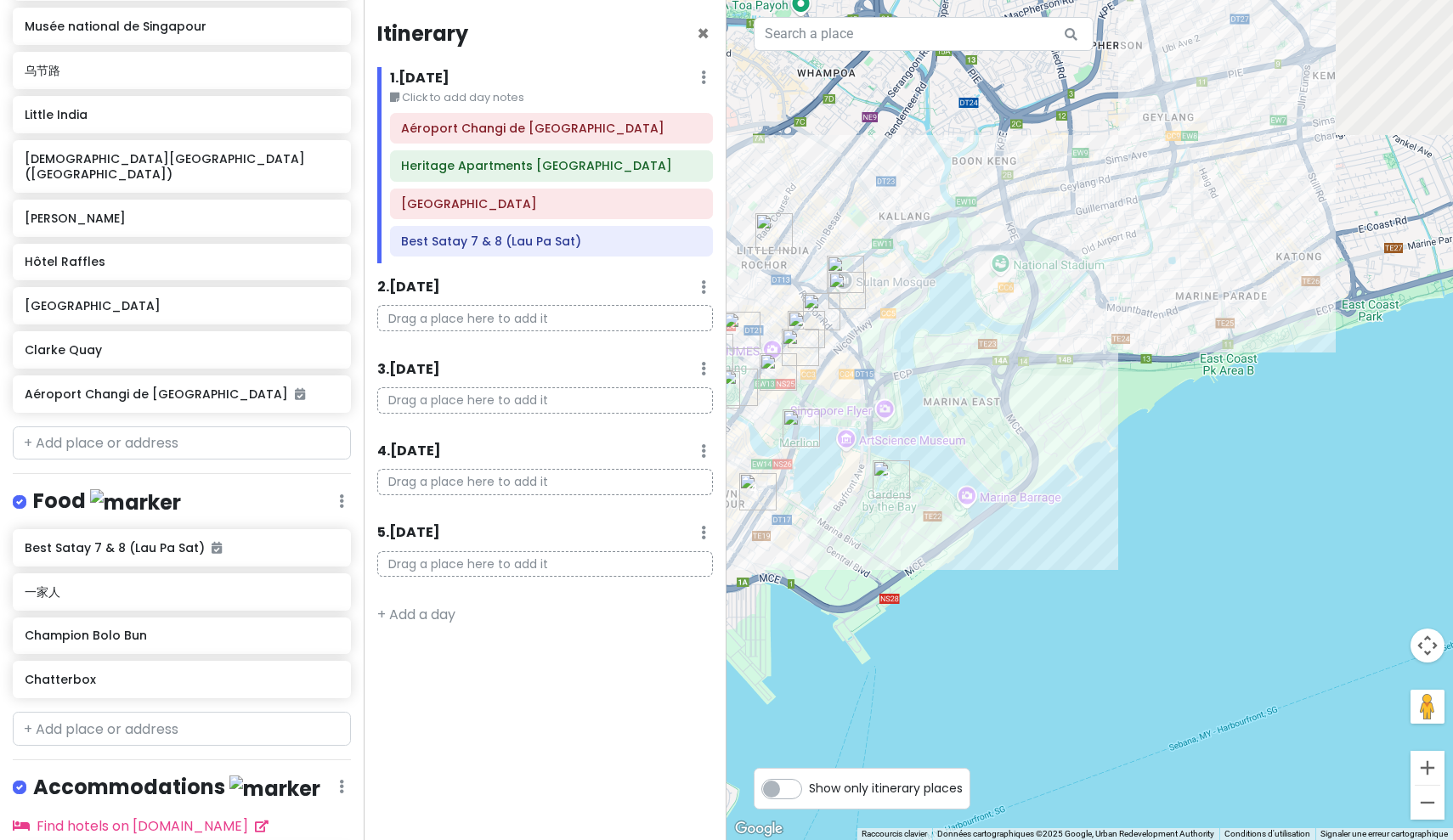 drag, startPoint x: 1084, startPoint y: 476, endPoint x: 678, endPoint y: 460, distance: 406.3151 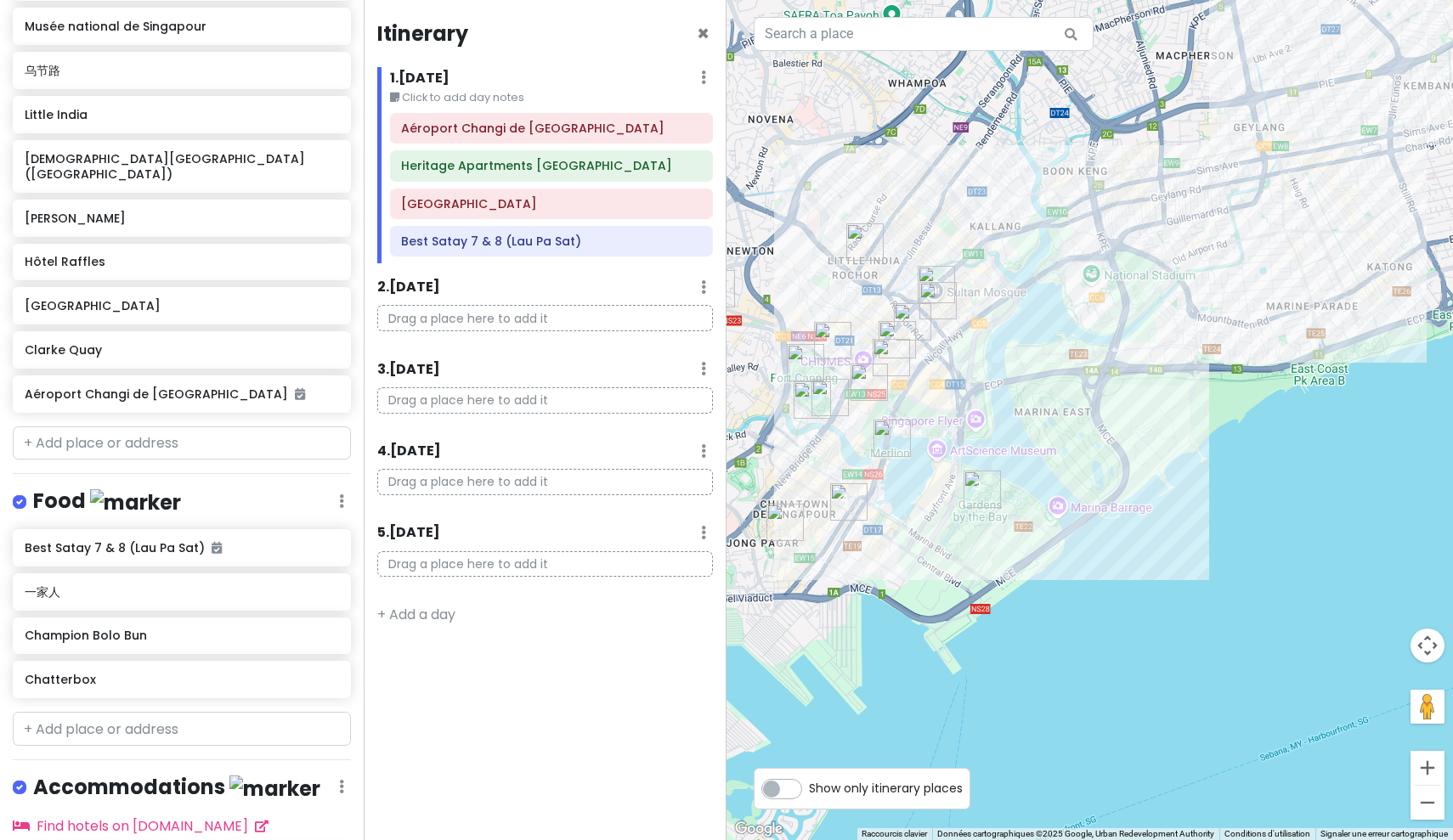 drag, startPoint x: 917, startPoint y: 366, endPoint x: 1032, endPoint y: 376, distance: 115.43396 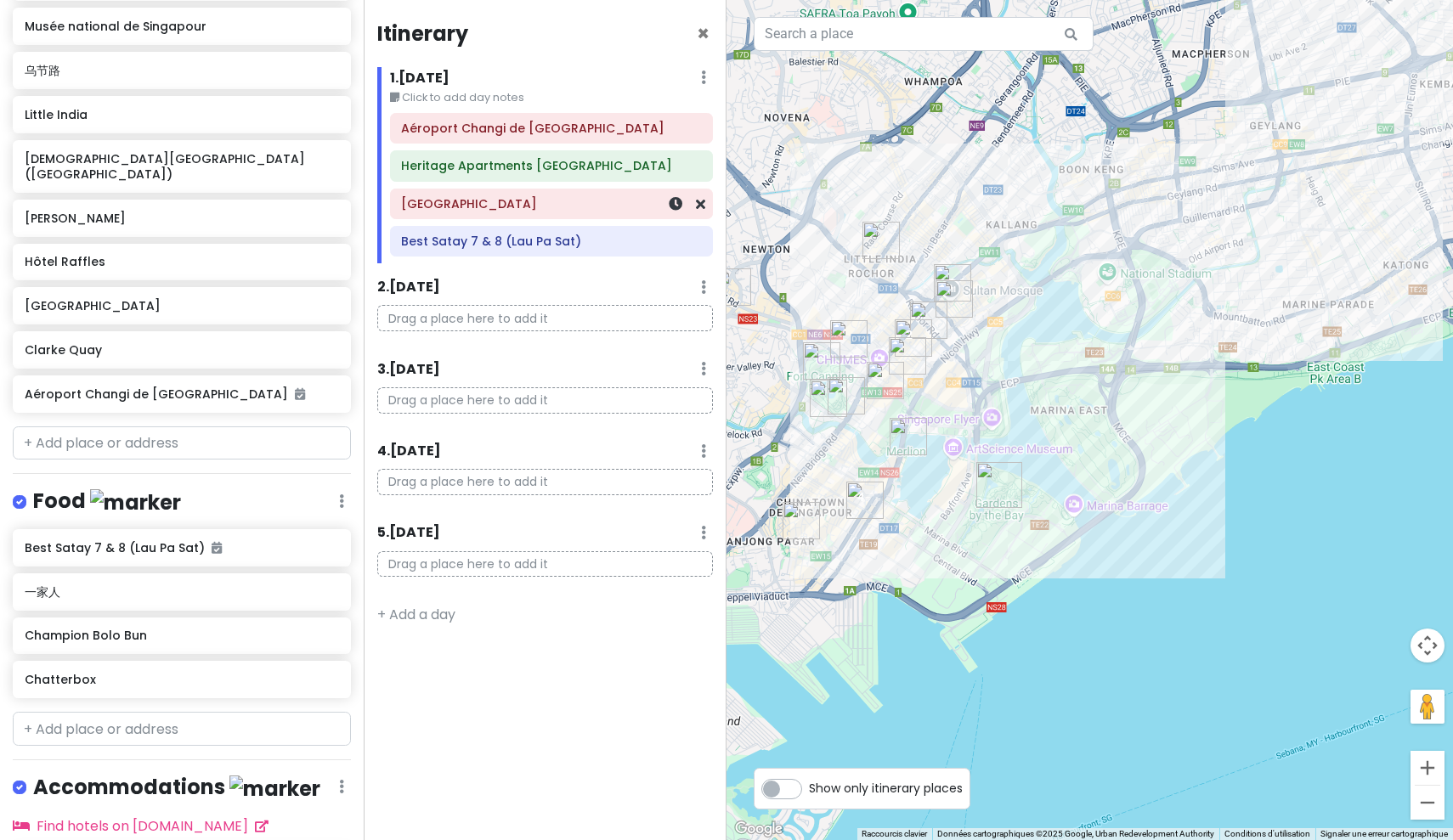 click on "[GEOGRAPHIC_DATA]" at bounding box center [551, 204] 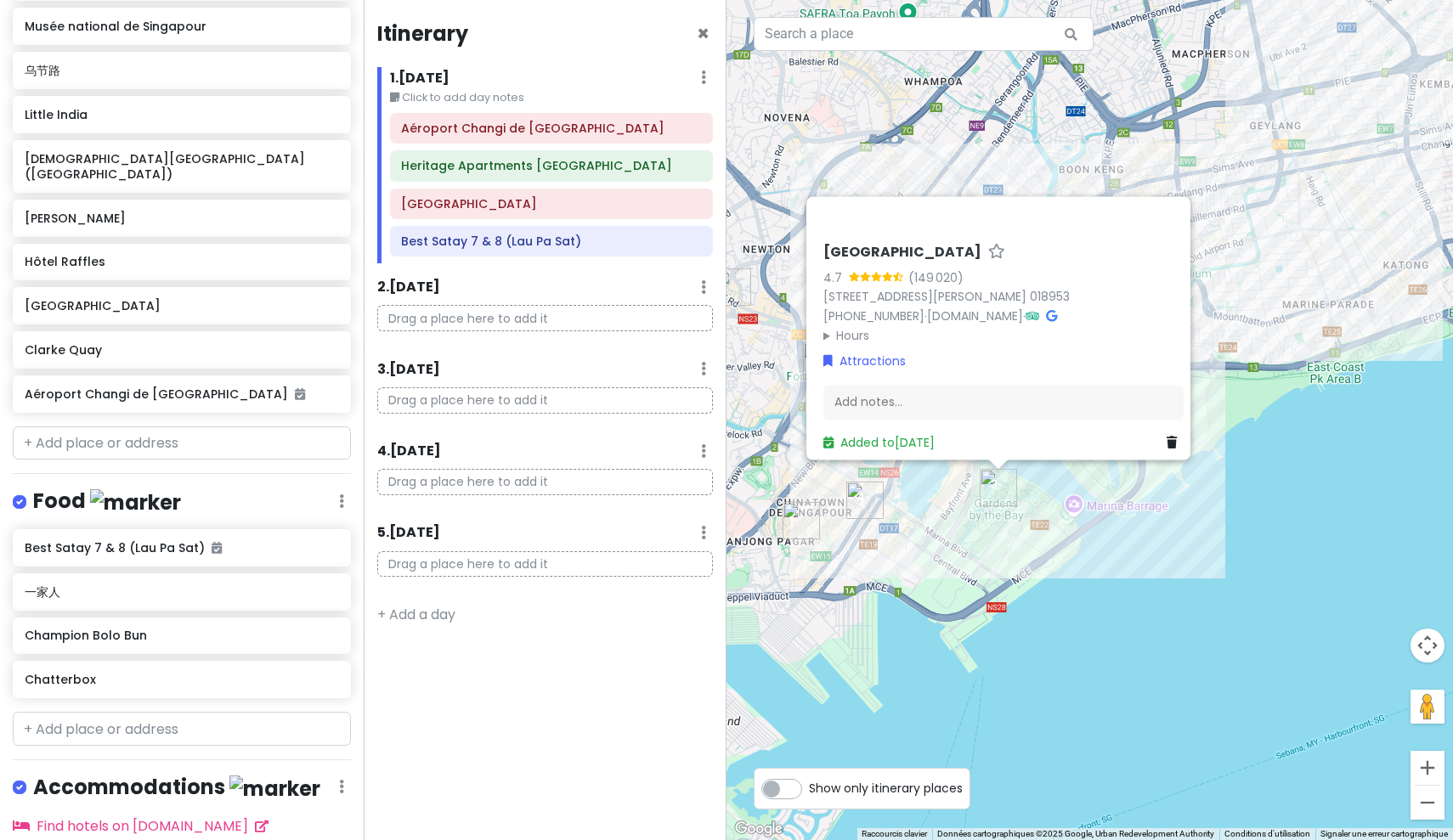 click on "Hours" at bounding box center (1004, 335) 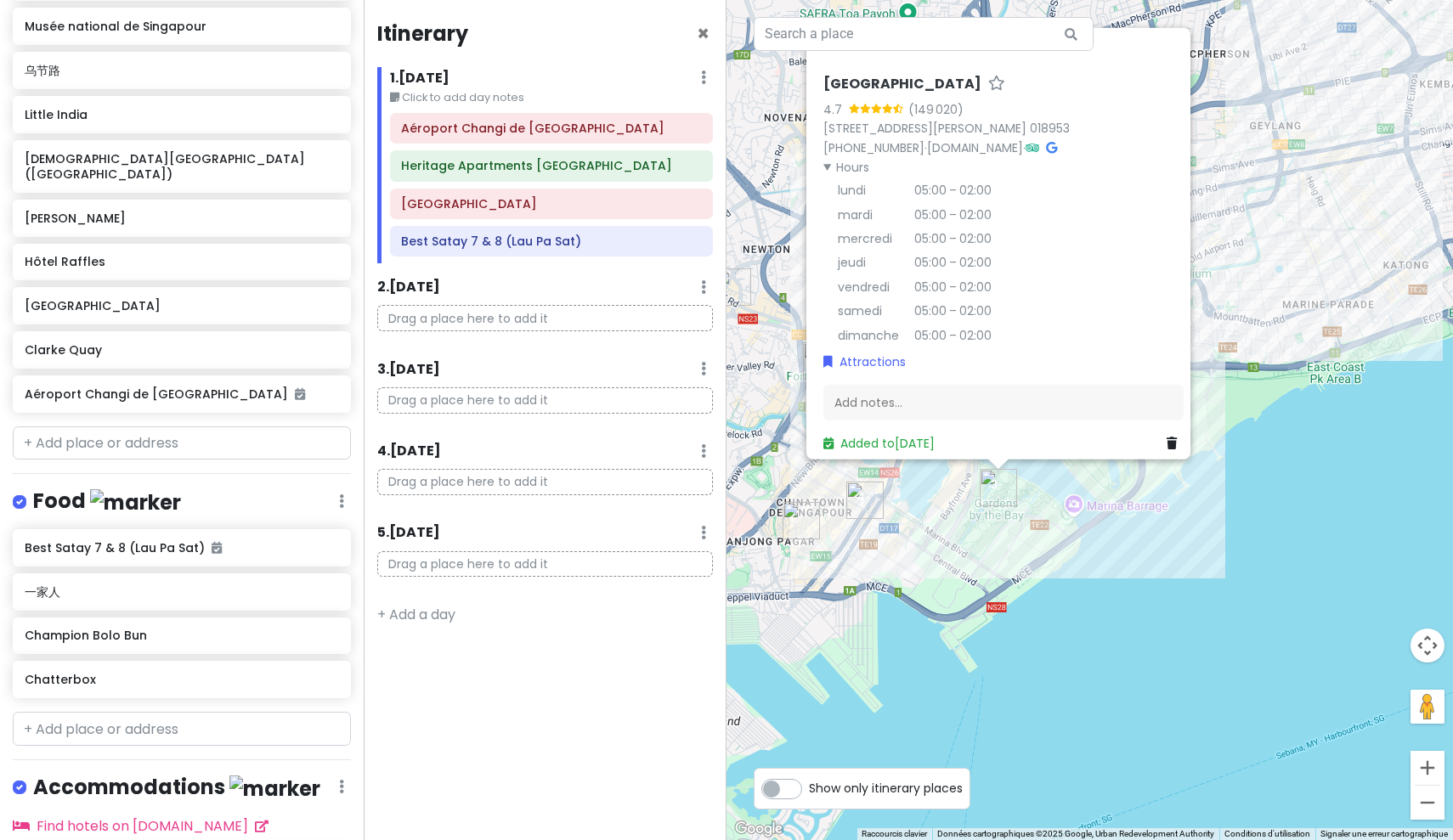 click on "05:00 – 02:00" at bounding box center (953, 310) 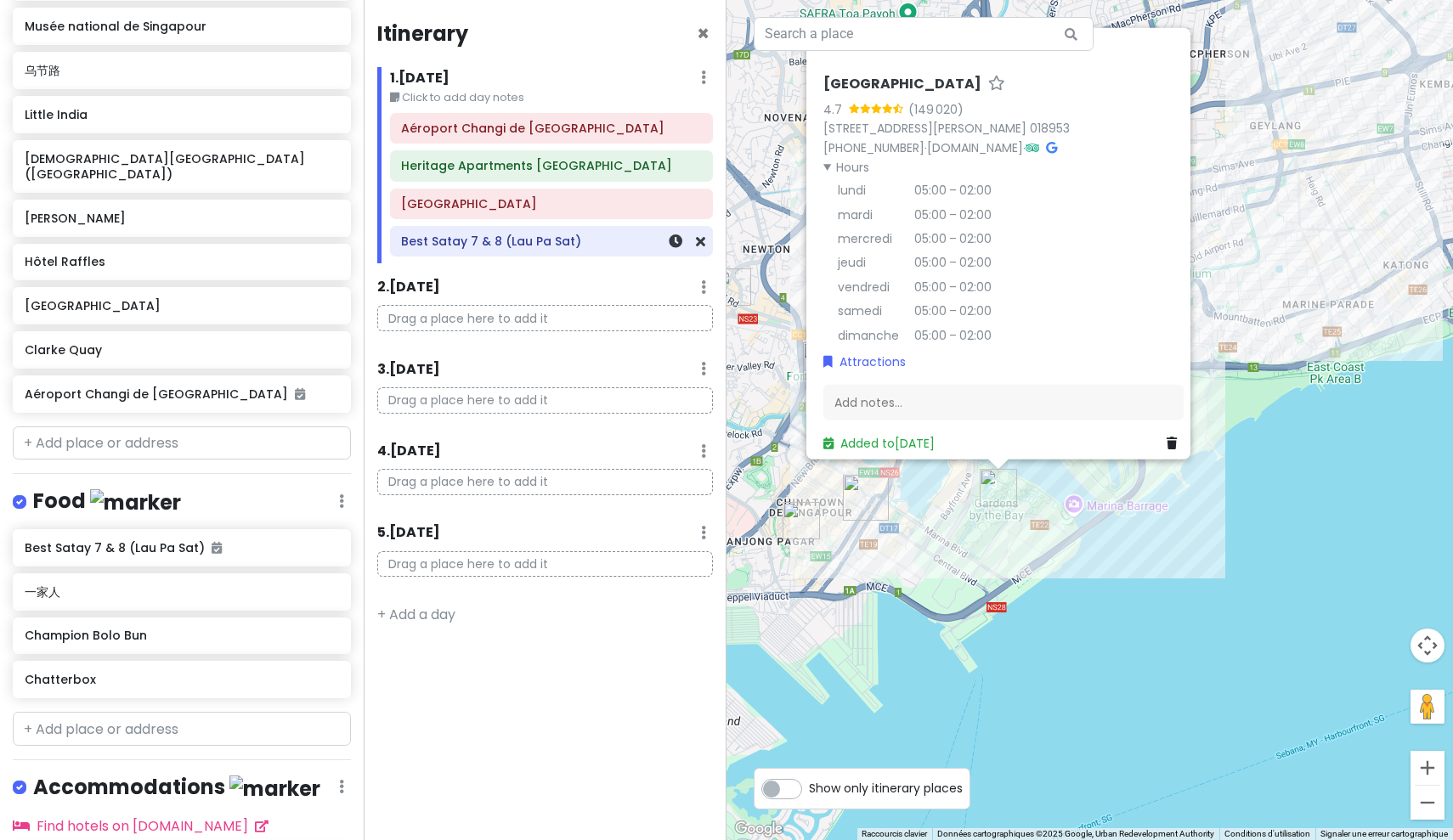 click on "Best Satay 7 & 8 (Lau Pa Sat)" at bounding box center [551, 241] 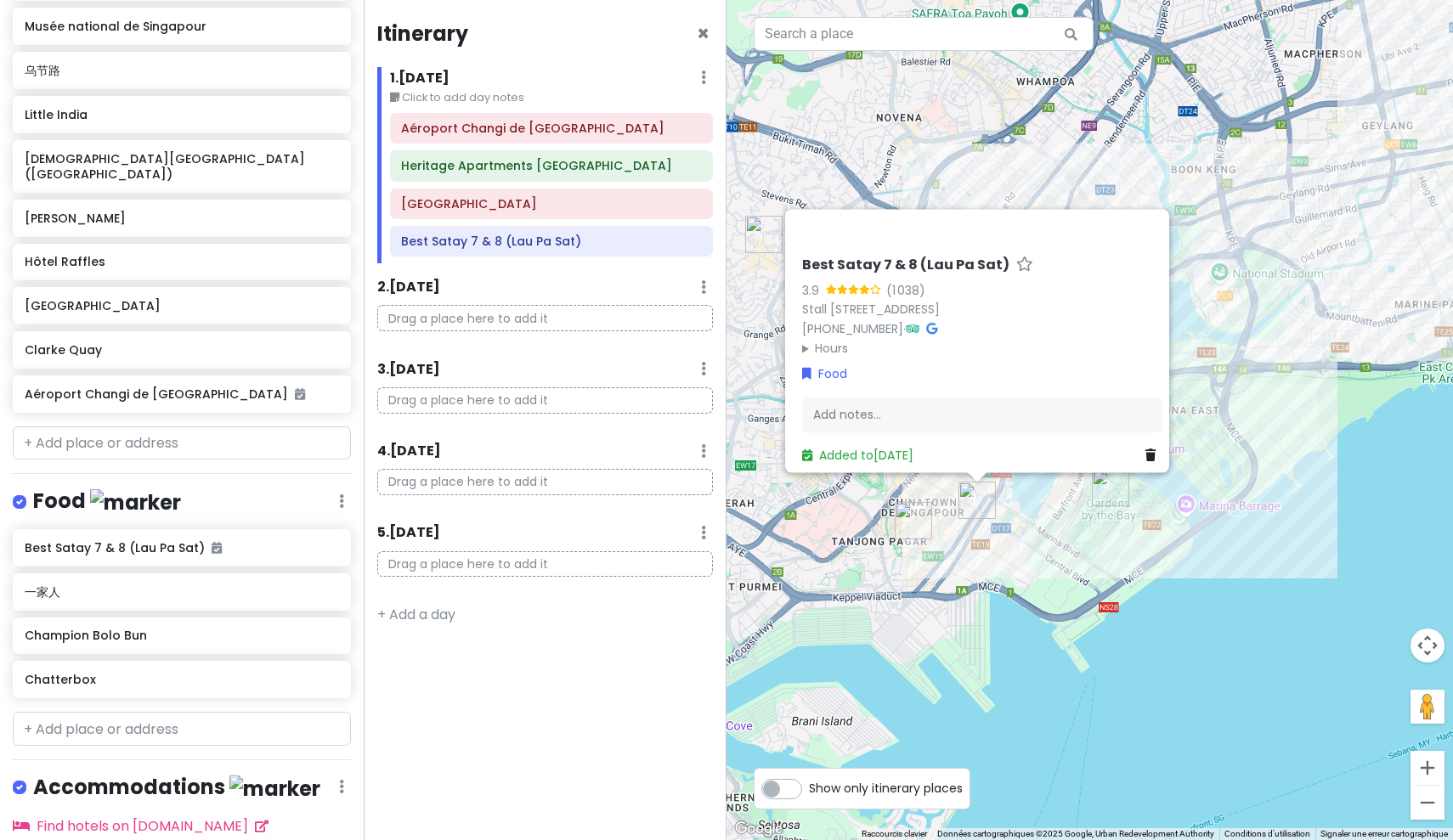 click on "Hours" at bounding box center (982, 348) 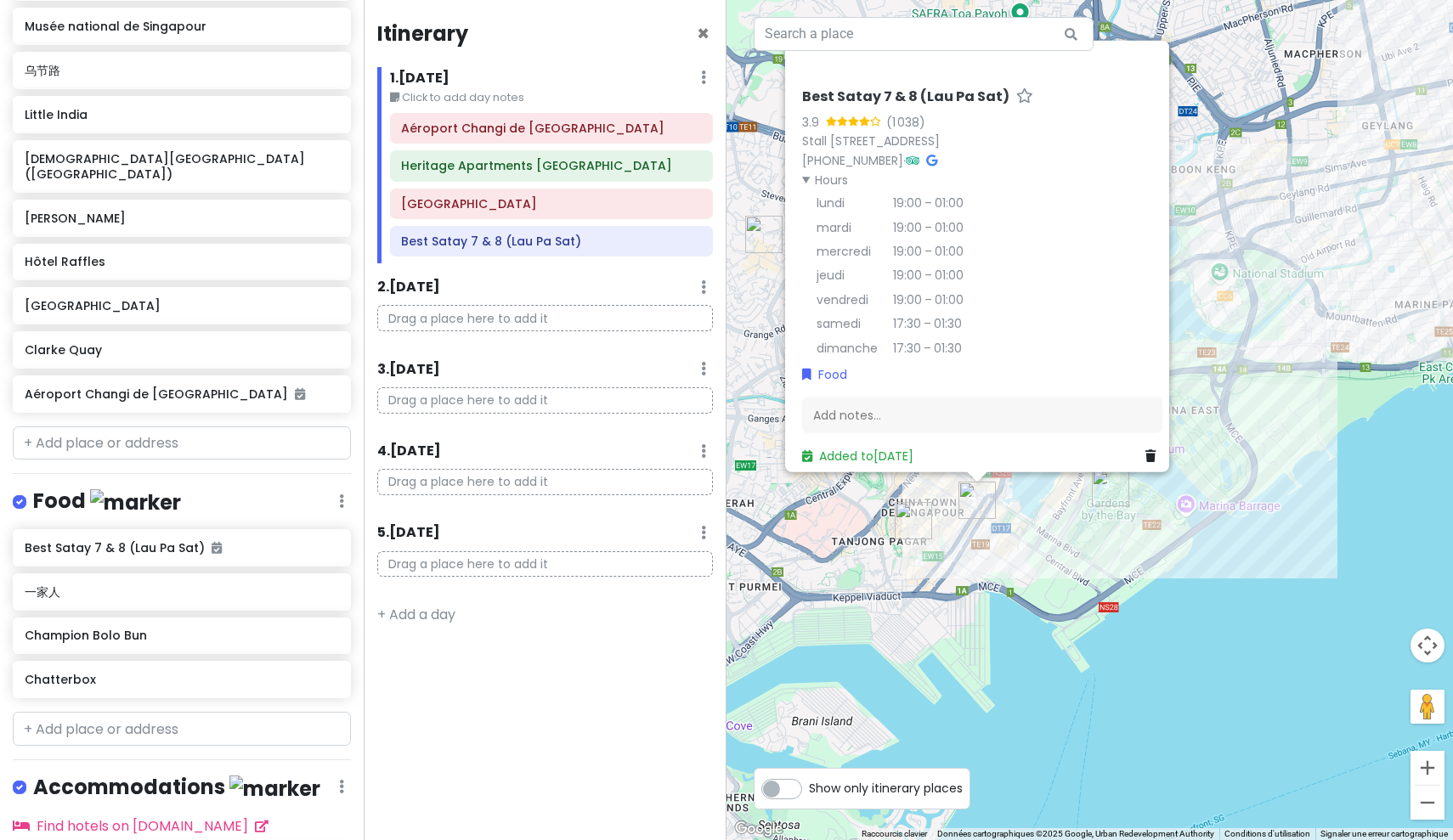 click on "19:00 – 01:00" at bounding box center (921, 297) 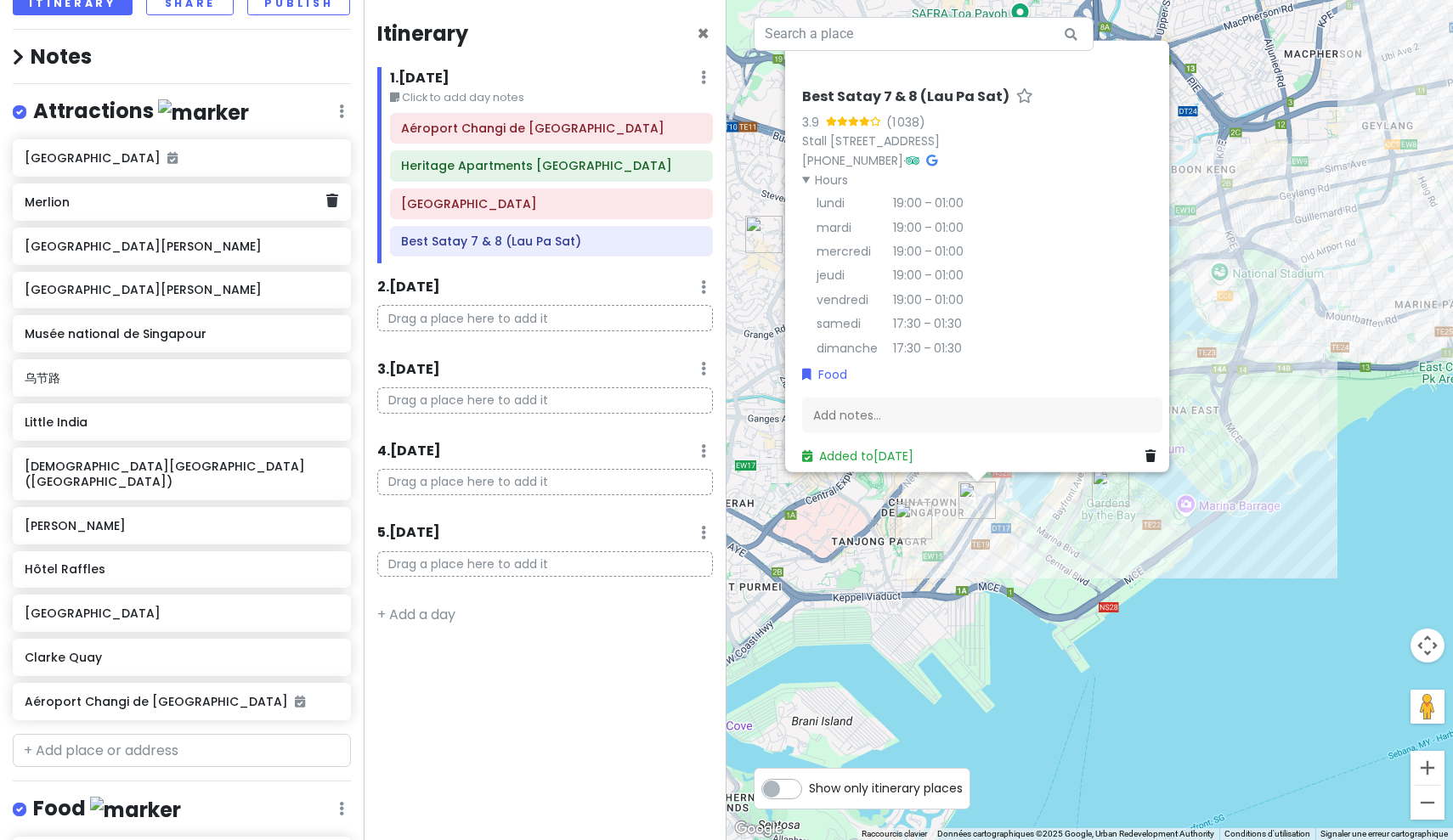 scroll, scrollTop: 130, scrollLeft: 0, axis: vertical 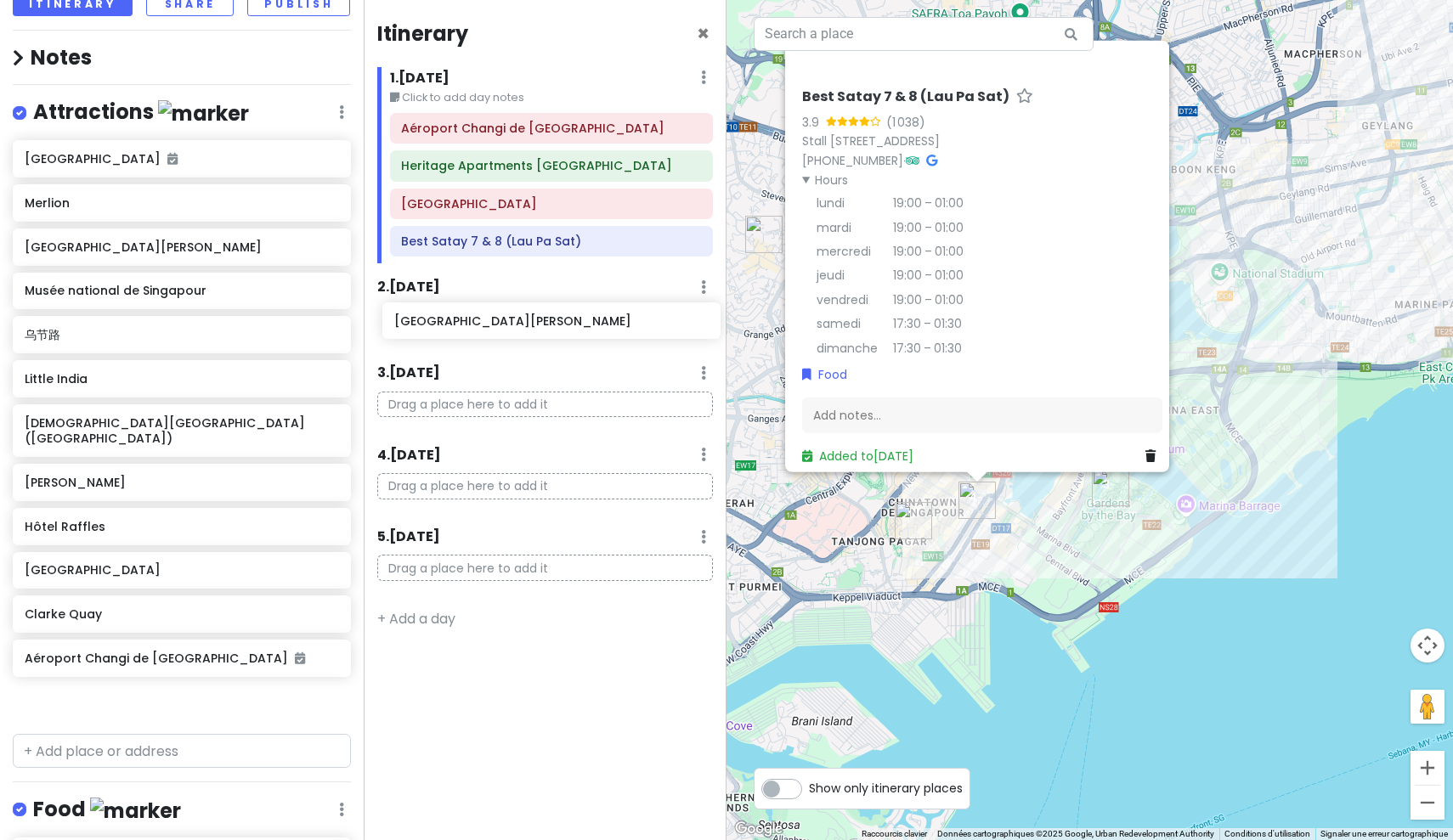 drag, startPoint x: 89, startPoint y: 275, endPoint x: 457, endPoint y: 324, distance: 371.2479 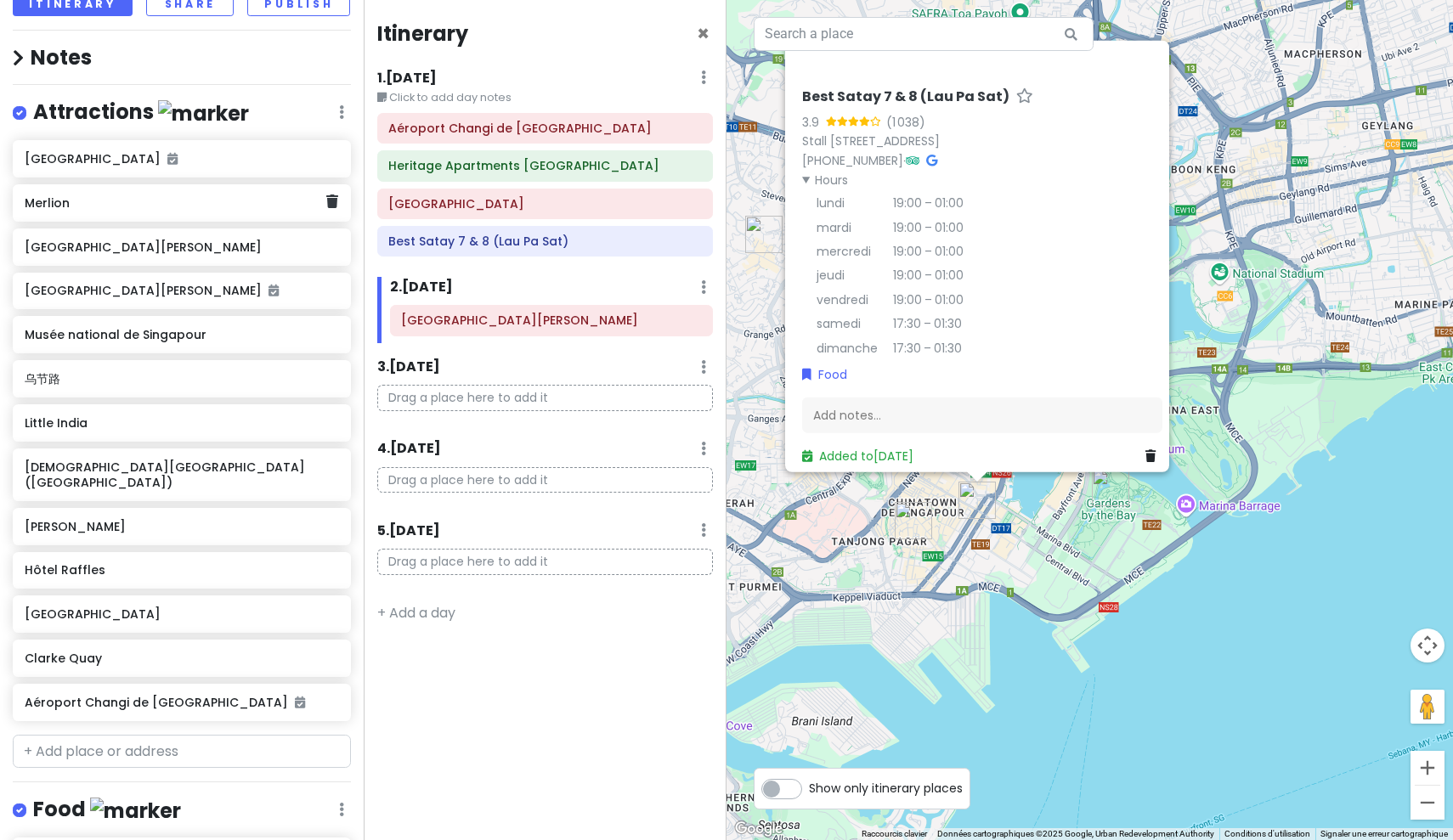 scroll, scrollTop: 129, scrollLeft: 0, axis: vertical 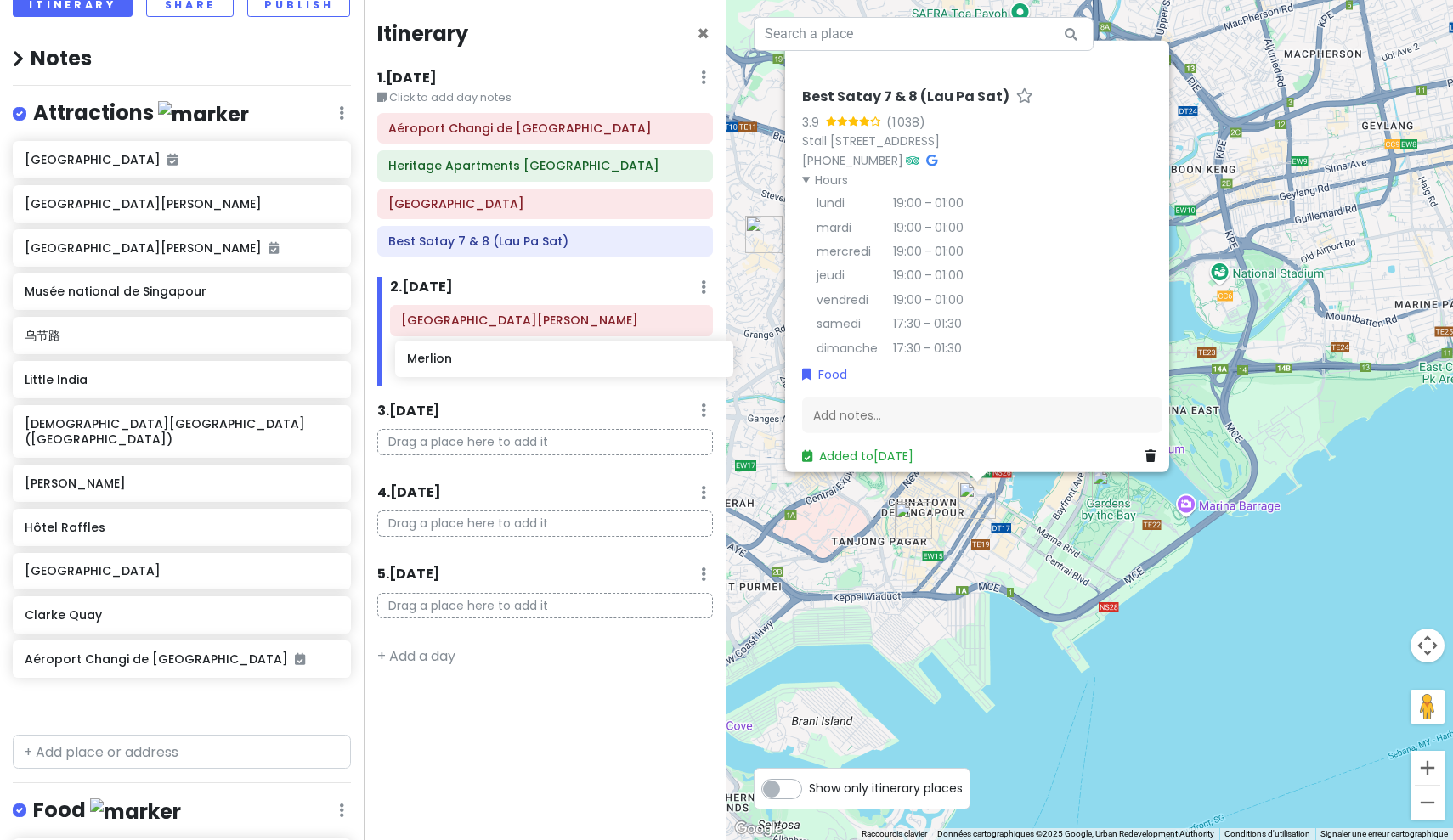 drag, startPoint x: 95, startPoint y: 192, endPoint x: 478, endPoint y: 367, distance: 421.0867 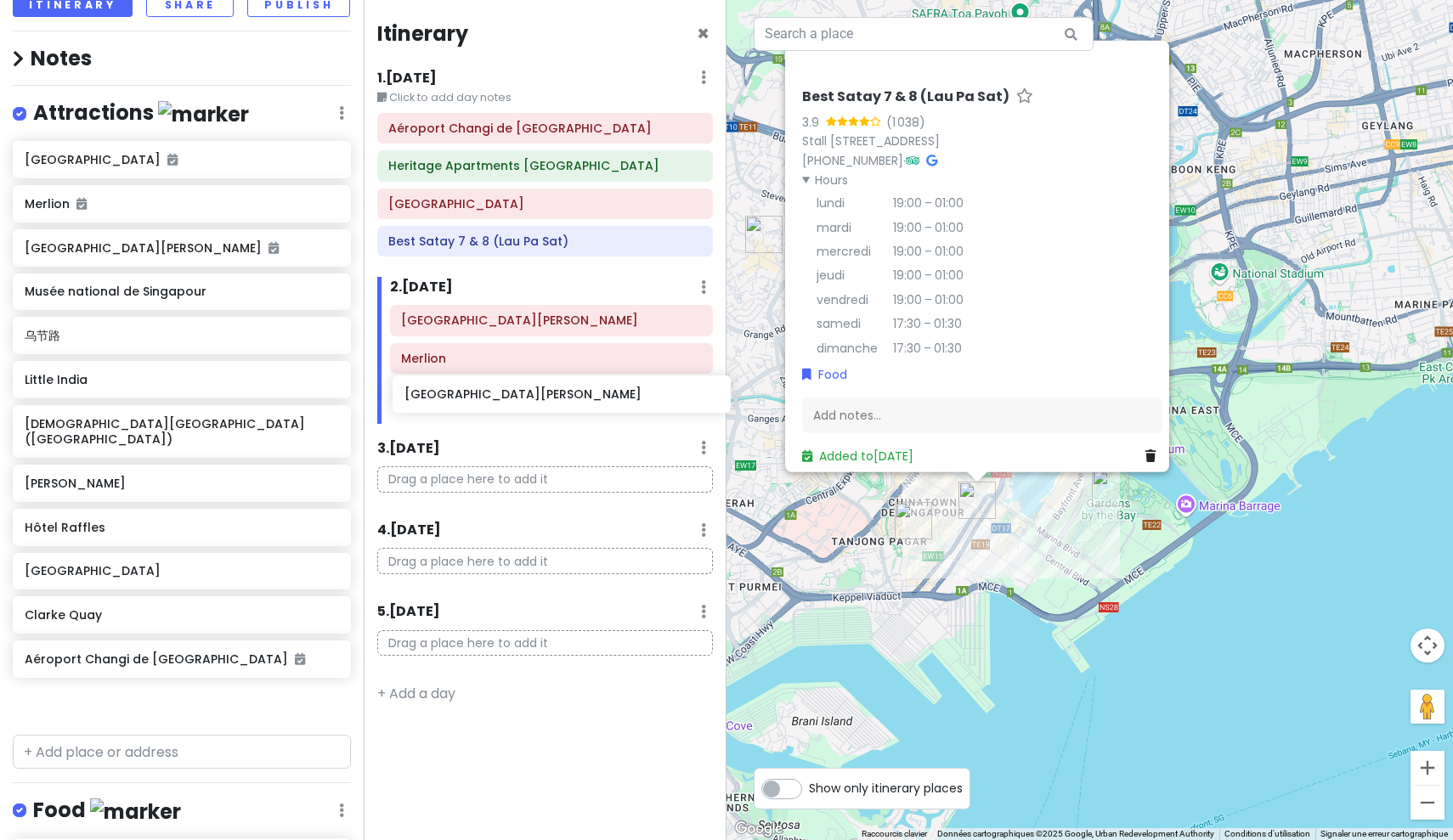 drag, startPoint x: 89, startPoint y: 229, endPoint x: 469, endPoint y: 395, distance: 414.67578 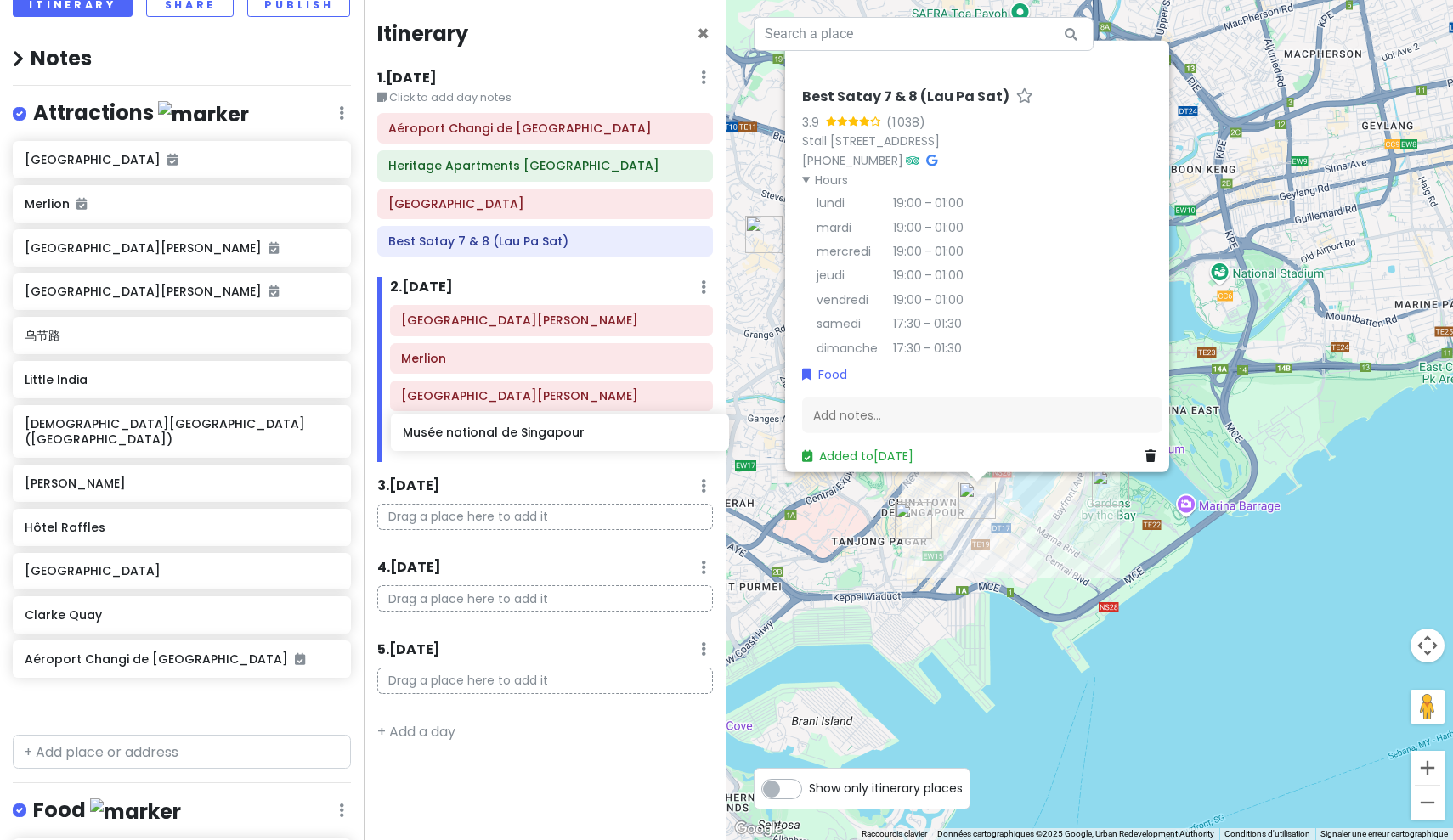 drag, startPoint x: 115, startPoint y: 312, endPoint x: 494, endPoint y: 428, distance: 396.35464 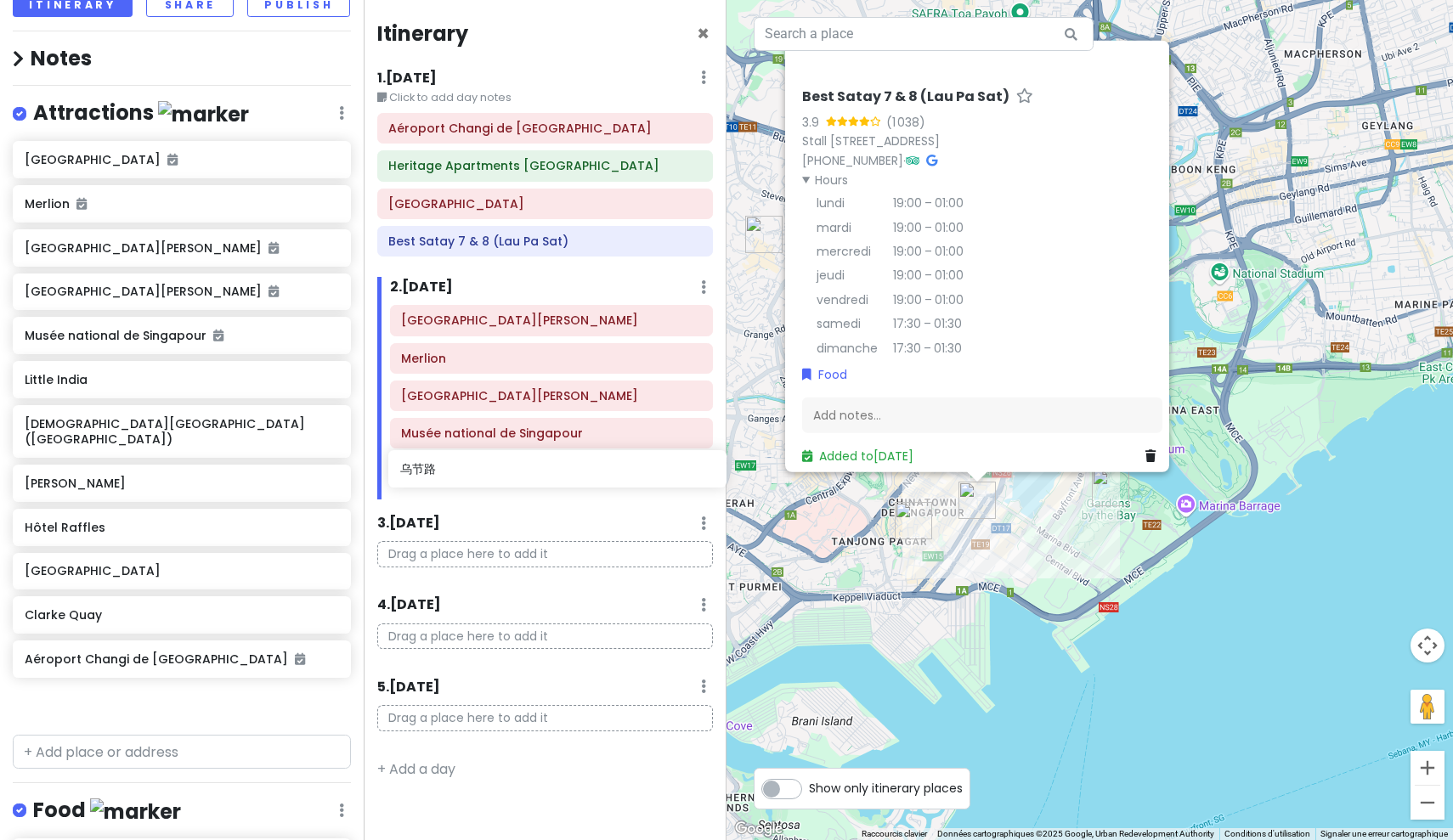 drag, startPoint x: 123, startPoint y: 358, endPoint x: 499, endPoint y: 468, distance: 391.76 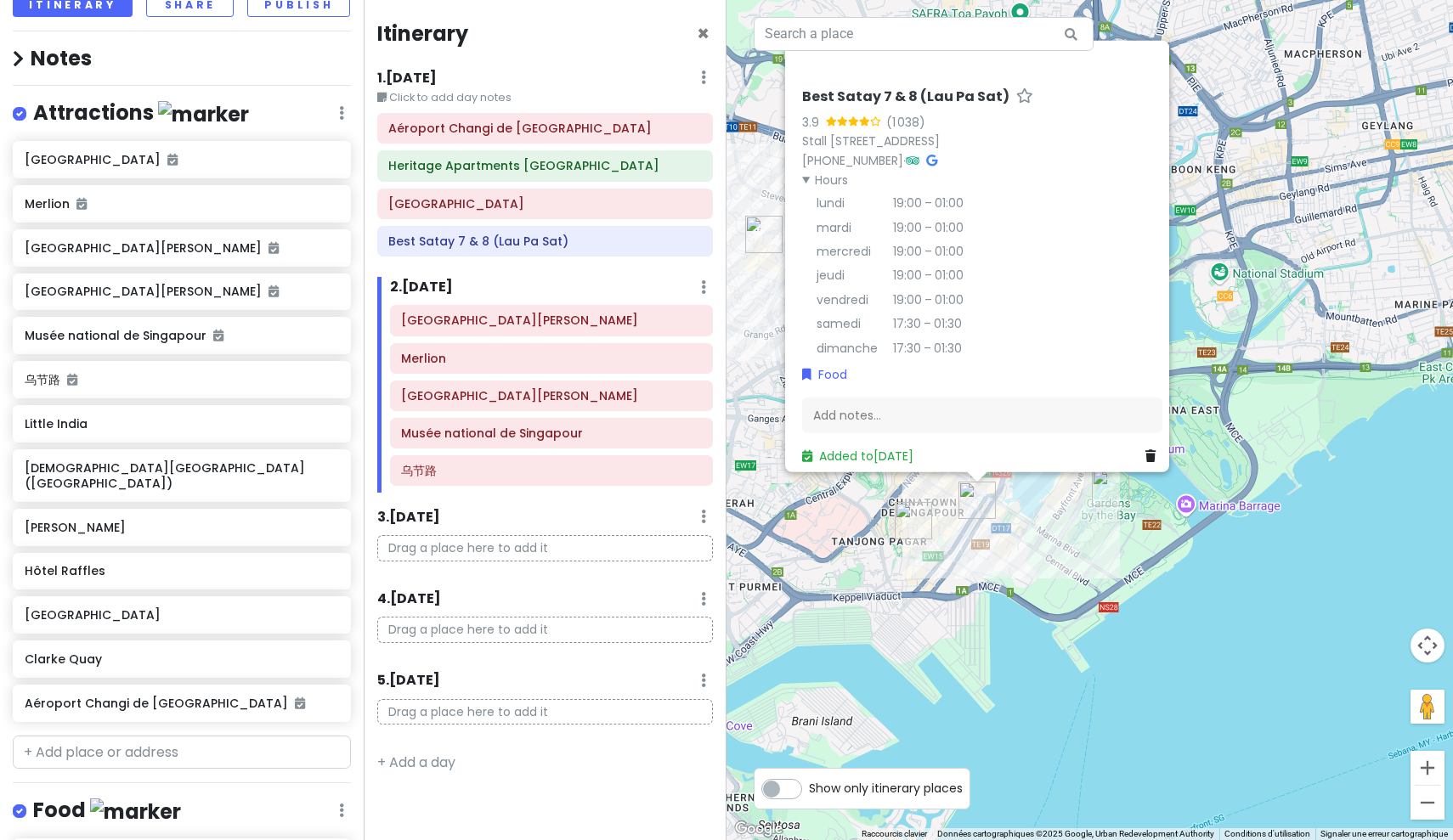 click on "Best Satay 7 & 8 (Lau Pa Sat) 3.9        (1 038) Stall 7 & 8, [STREET_ADDRESS] [PHONE_NUMBER]   ·   Hours lundi  19:00 – 01:00 mardi  19:00 – 01:00 mercredi  19:00 – 01:00 jeudi  19:00 – 01:00 vendredi  19:00 – 01:00 samedi  17:30 – 01:30 dimanche  17:30 – 01:30 Food Add notes... Added to  [DATE]" at bounding box center [1089, 420] 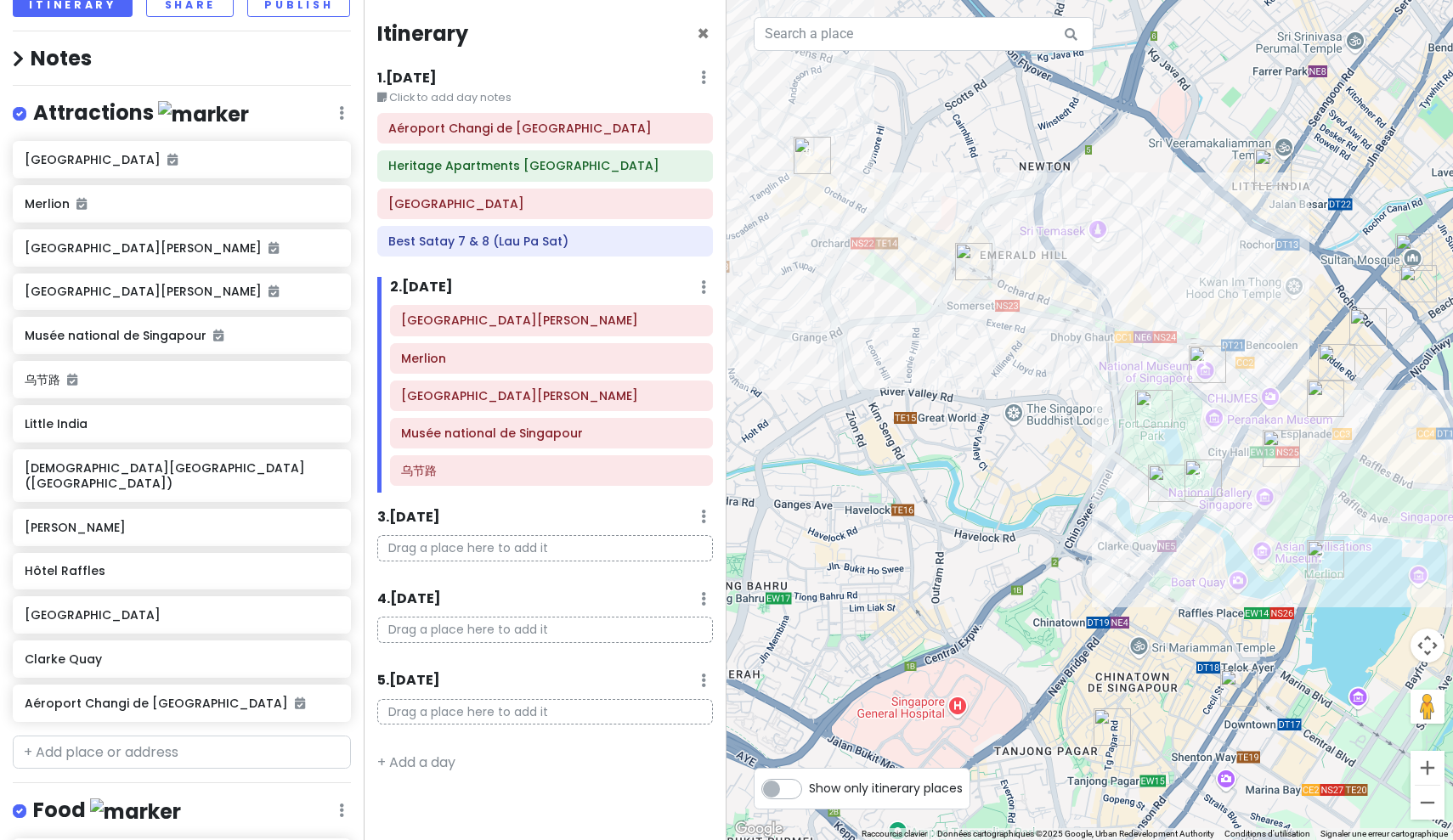 drag, startPoint x: 845, startPoint y: 386, endPoint x: 1104, endPoint y: 434, distance: 263.41033 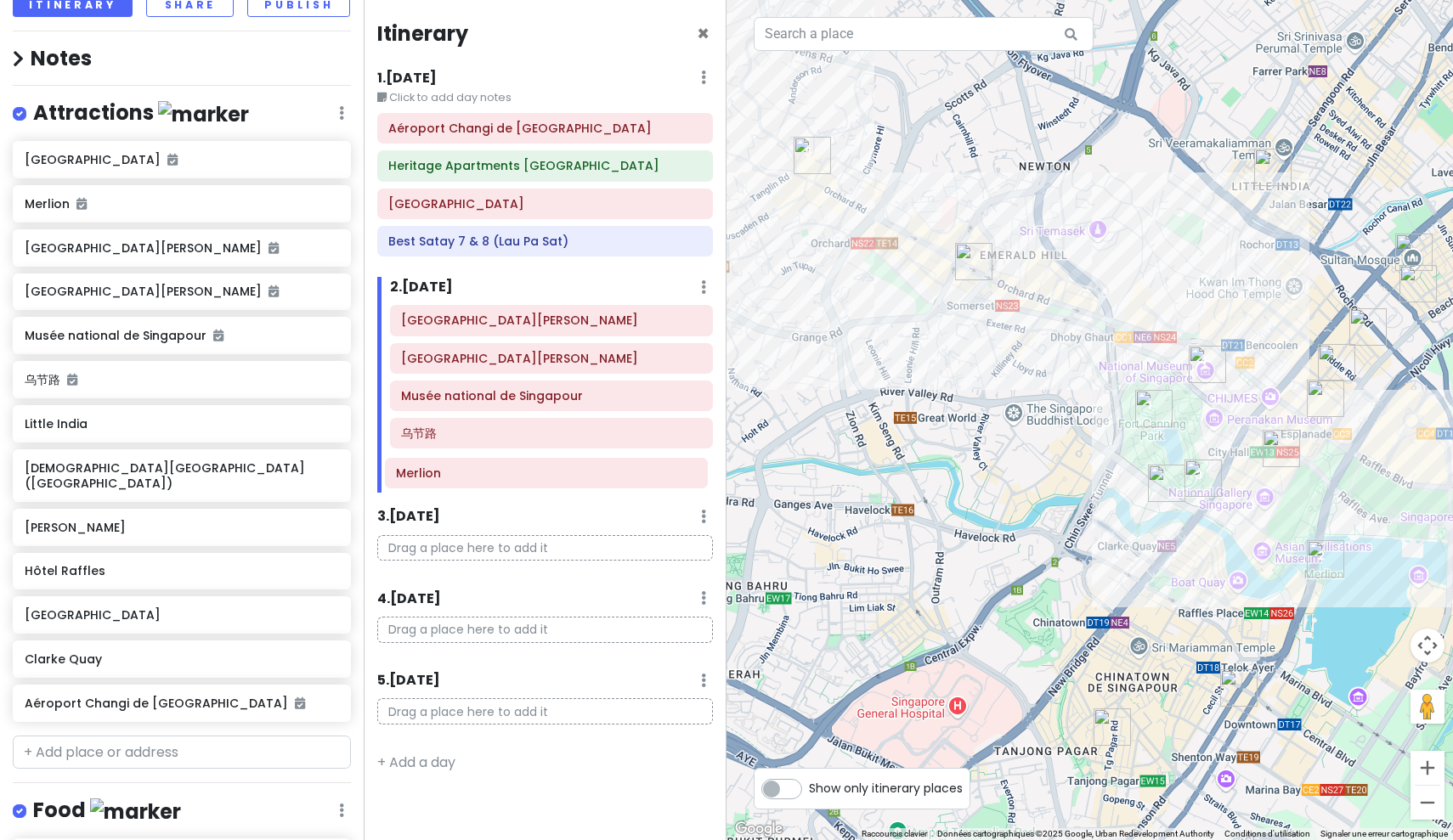 drag, startPoint x: 511, startPoint y: 359, endPoint x: 506, endPoint y: 476, distance: 117.10679 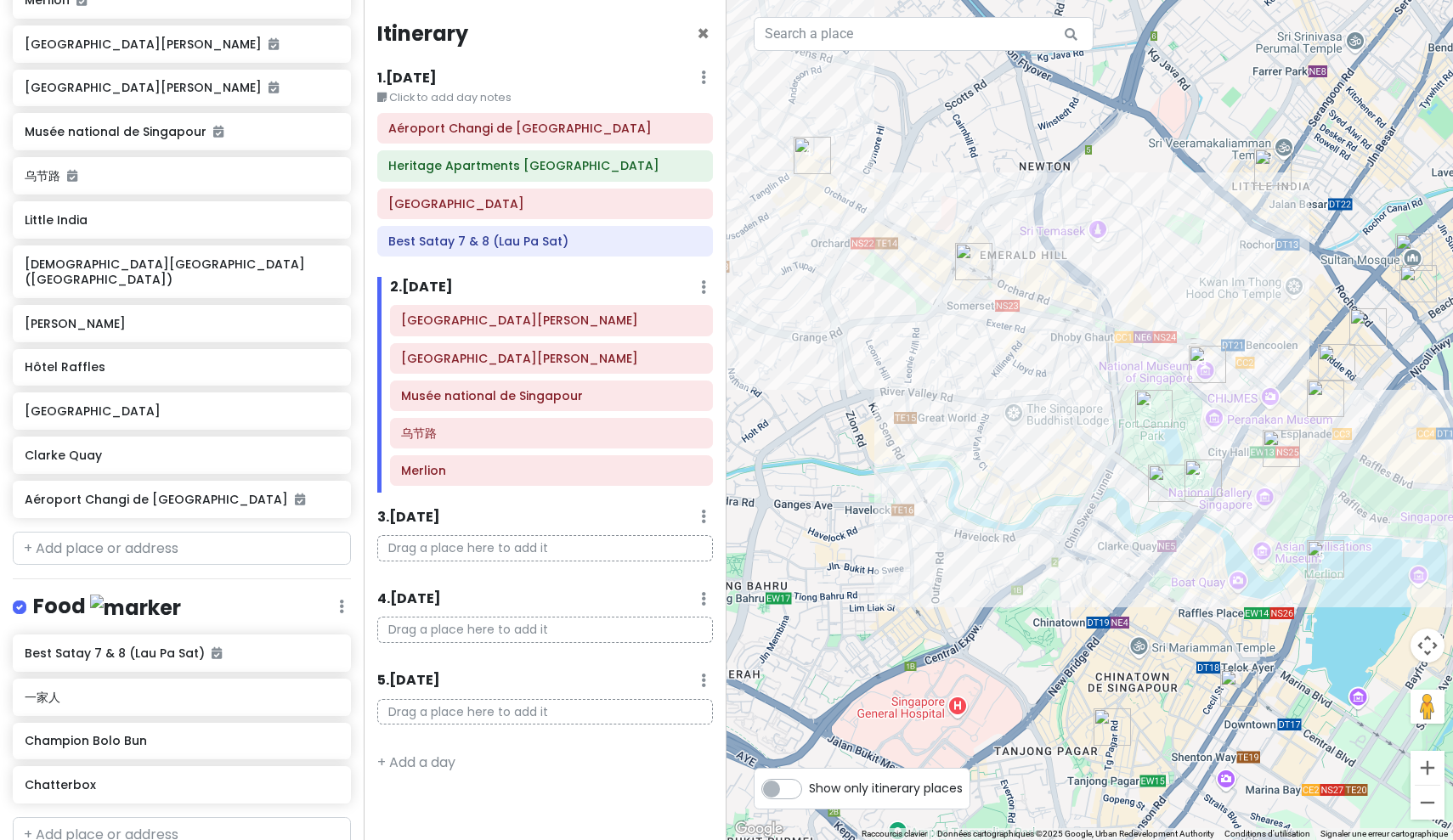 scroll, scrollTop: 336, scrollLeft: 0, axis: vertical 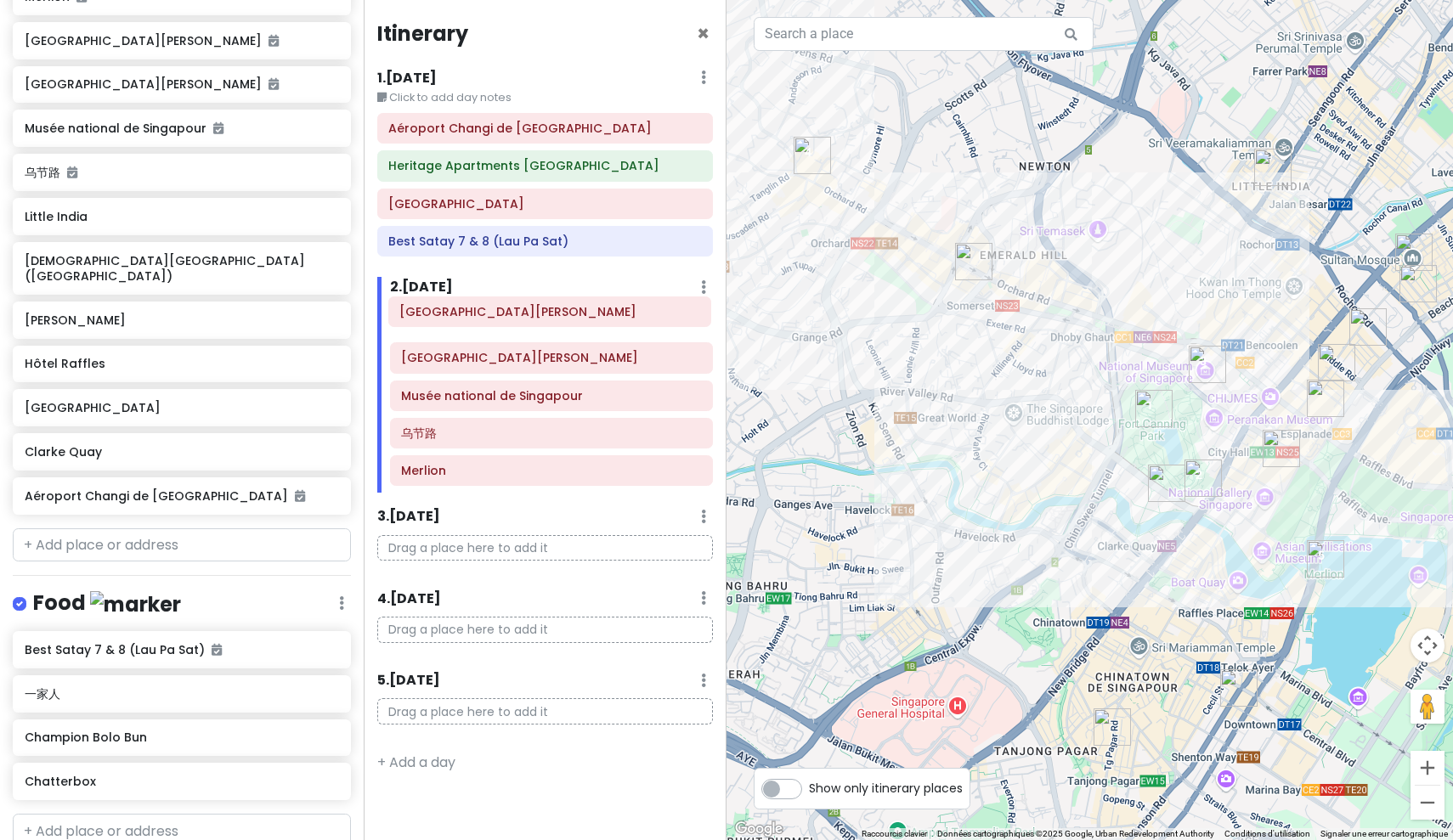 drag, startPoint x: 474, startPoint y: 362, endPoint x: 472, endPoint y: 319, distance: 43.046487 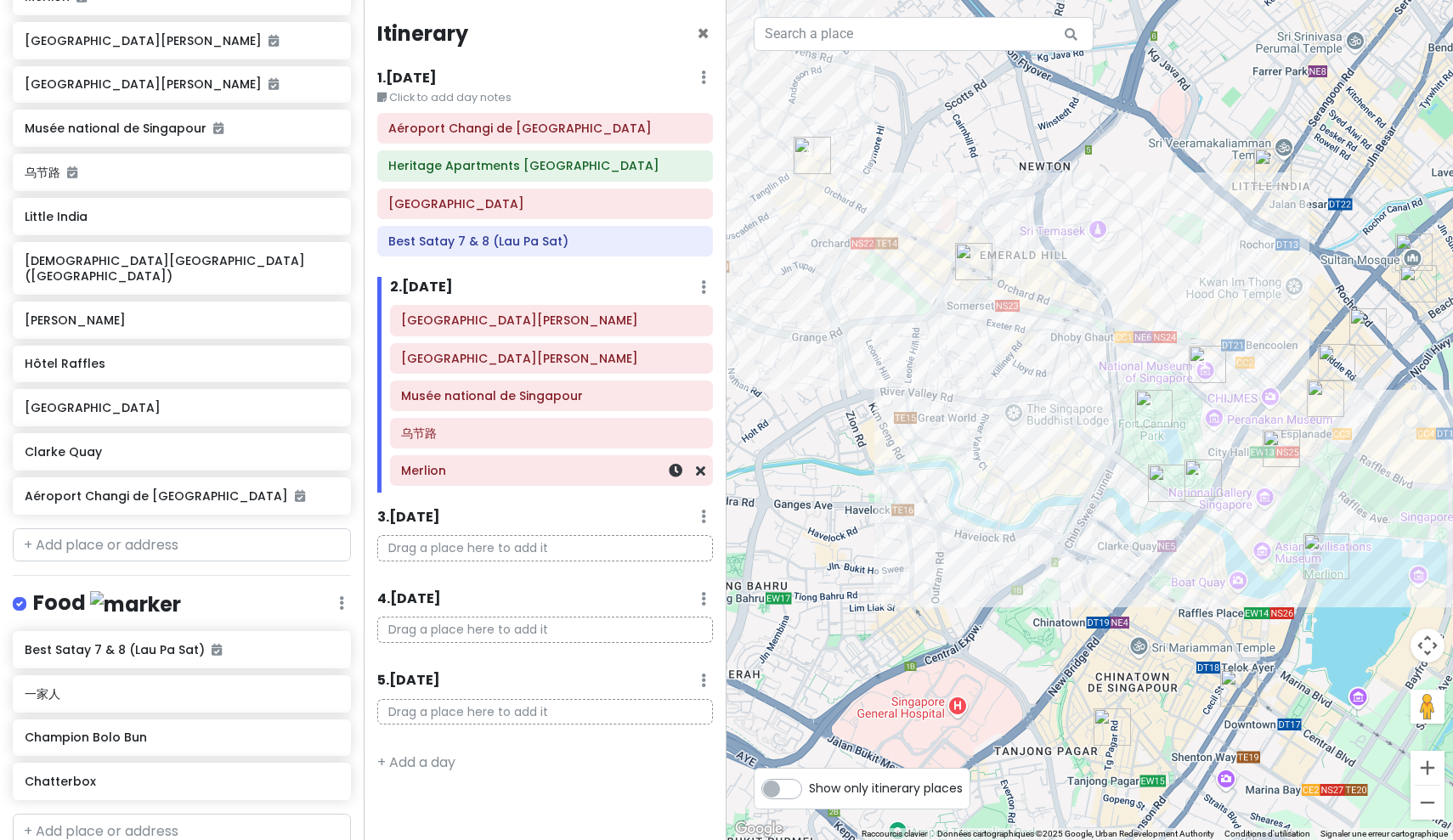 scroll, scrollTop: 0, scrollLeft: 0, axis: both 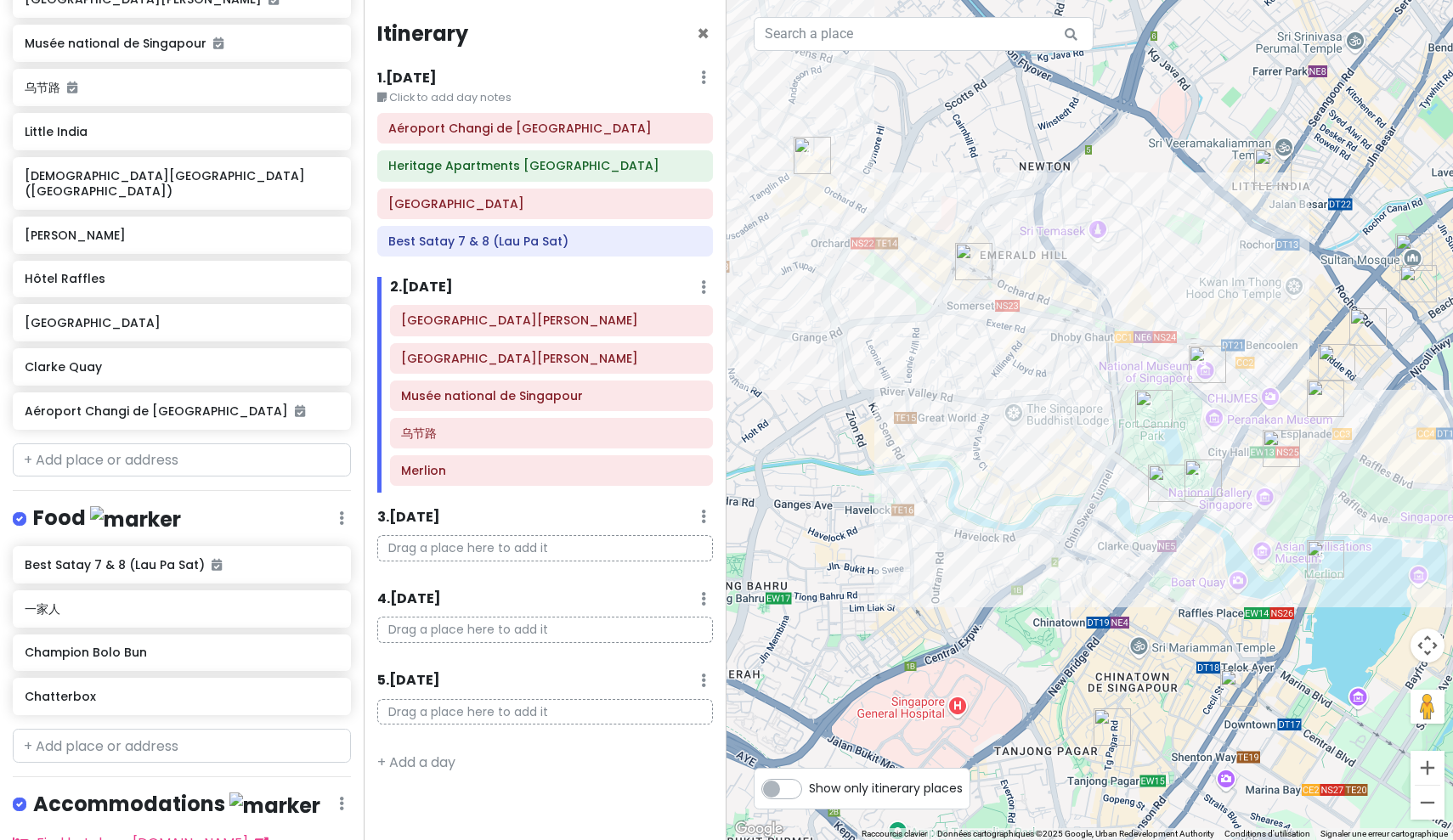 click at bounding box center [1167, 483] 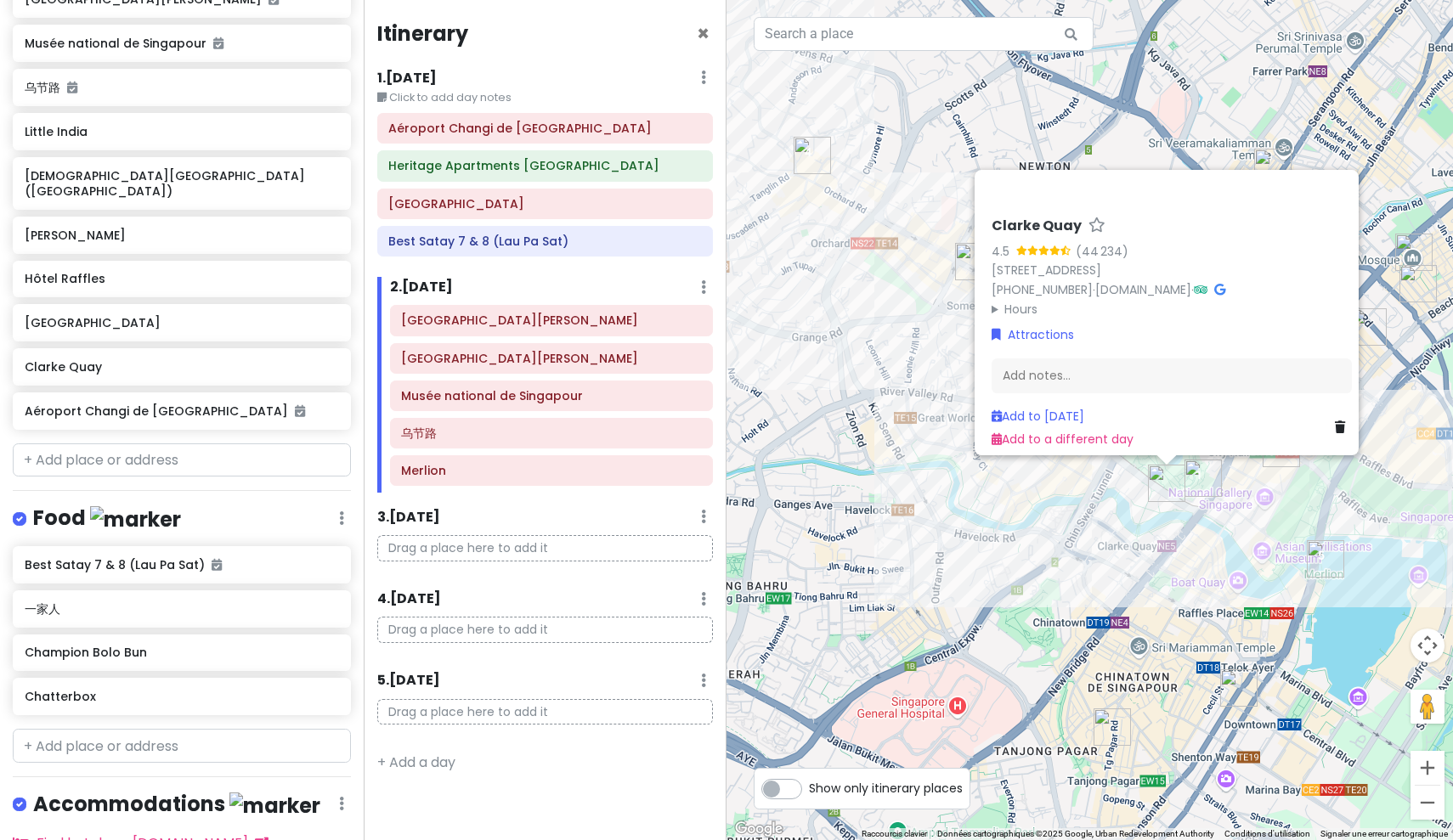click on "Aéroport [GEOGRAPHIC_DATA] Heritage Apartments [GEOGRAPHIC_DATA] [GEOGRAPHIC_DATA] Satay 7 & 8 ([GEOGRAPHIC_DATA])" 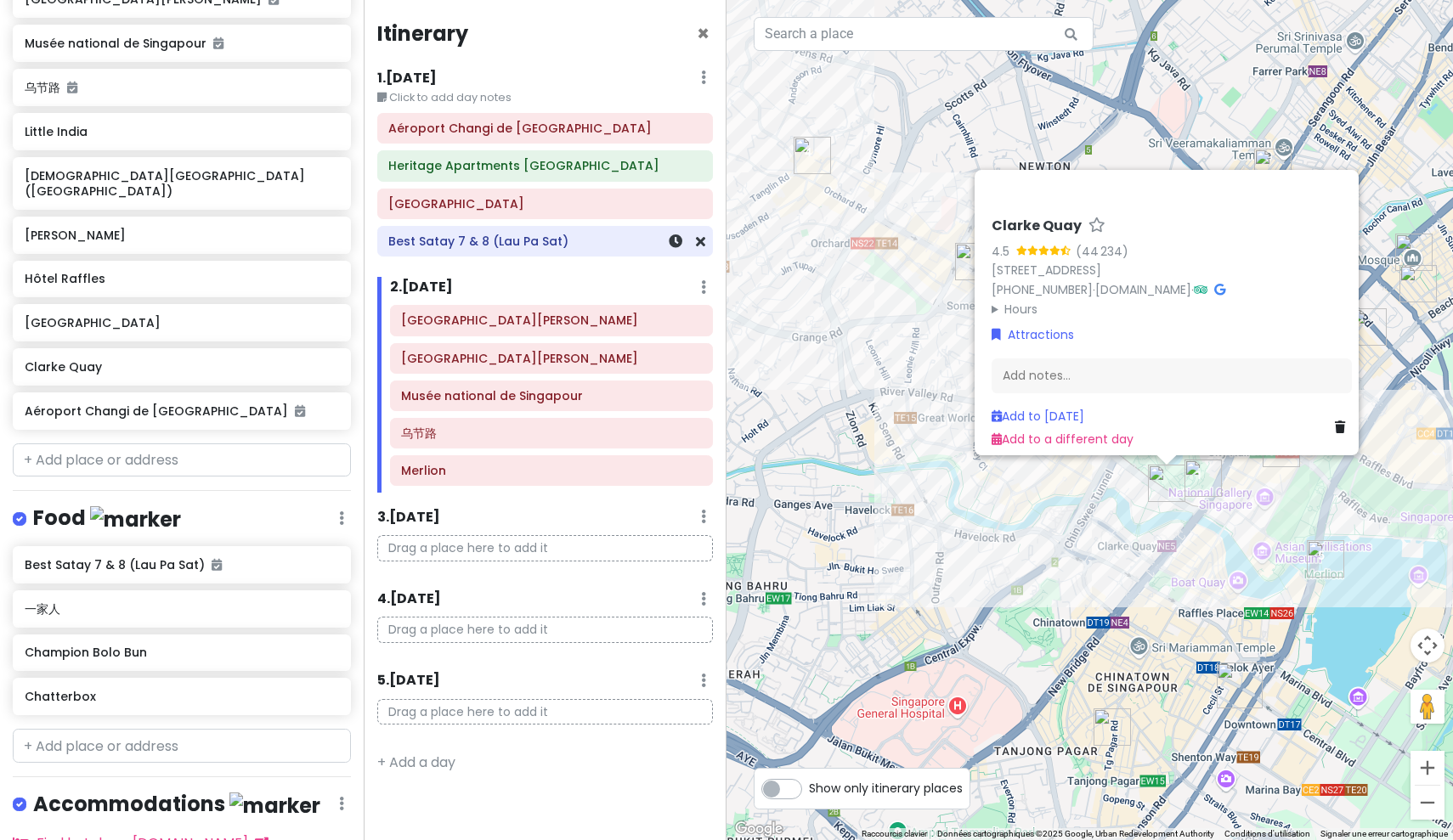 click on "Best Satay 7 & 8 (Lau Pa Sat)" at bounding box center [545, 241] 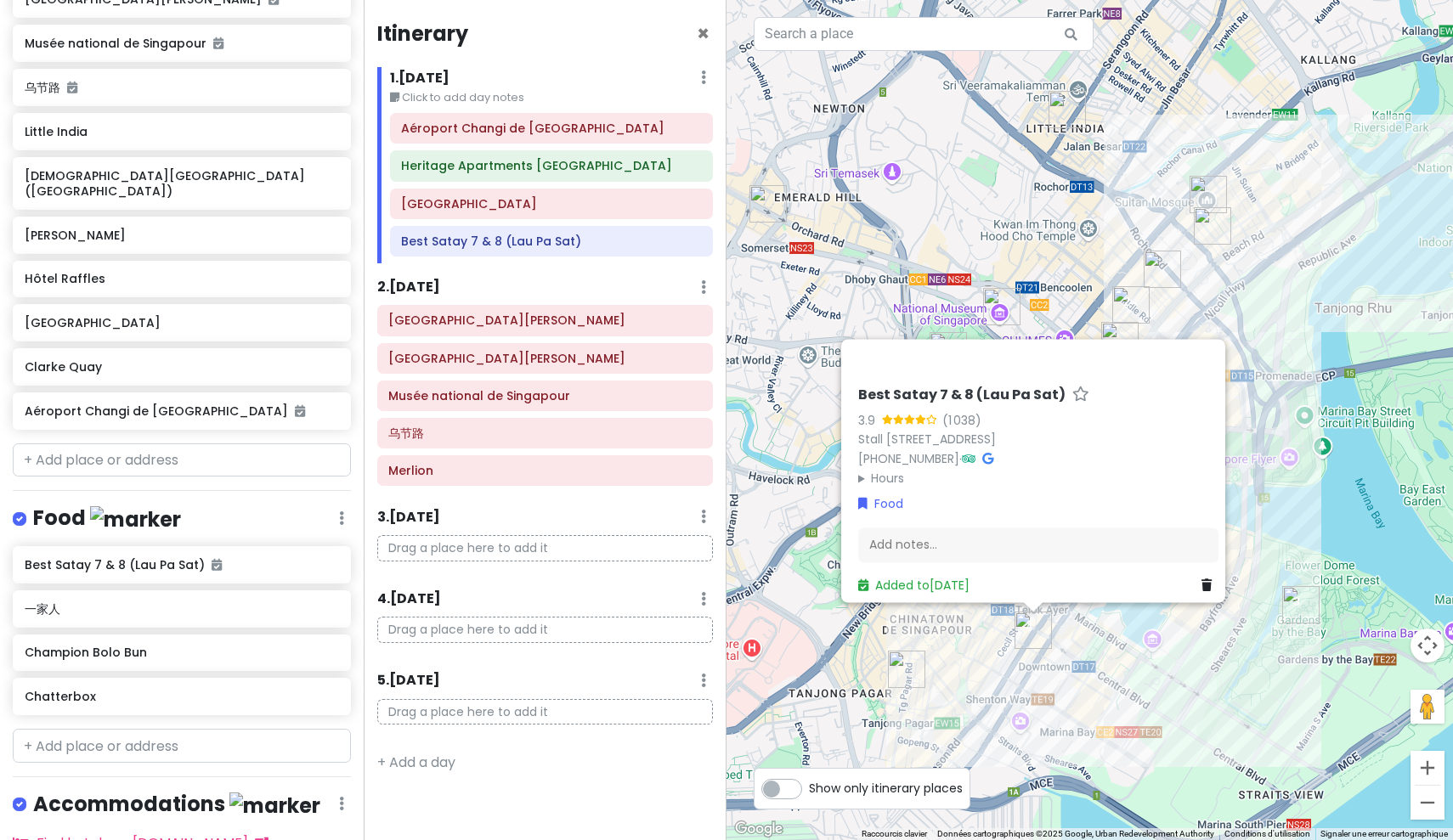 drag, startPoint x: 943, startPoint y: 383, endPoint x: 769, endPoint y: 324, distance: 183.73078 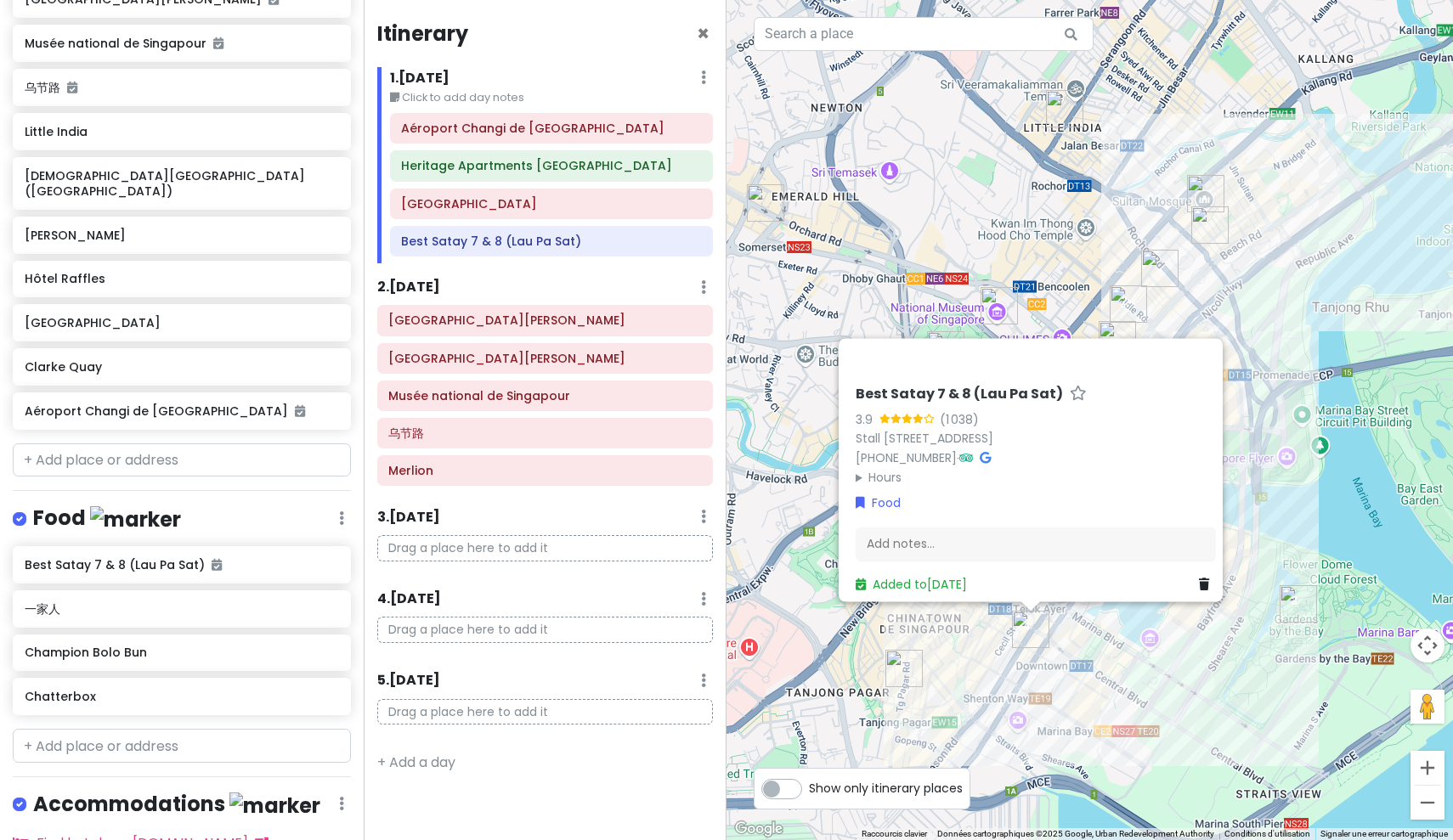 click on "Best Satay 7 & 8 (Lau Pa Sat) 3.9        (1 038) Stall 7 & 8, [STREET_ADDRESS] [PHONE_NUMBER]   ·   Hours lundi  19:00 – 01:00 mardi  19:00 – 01:00 mercredi  19:00 – 01:00 jeudi  19:00 – 01:00 vendredi  19:00 – 01:00 samedi  17:30 – 01:30 dimanche  17:30 – 01:30 Food Add notes... Added to  [DATE]" at bounding box center (1089, 420) 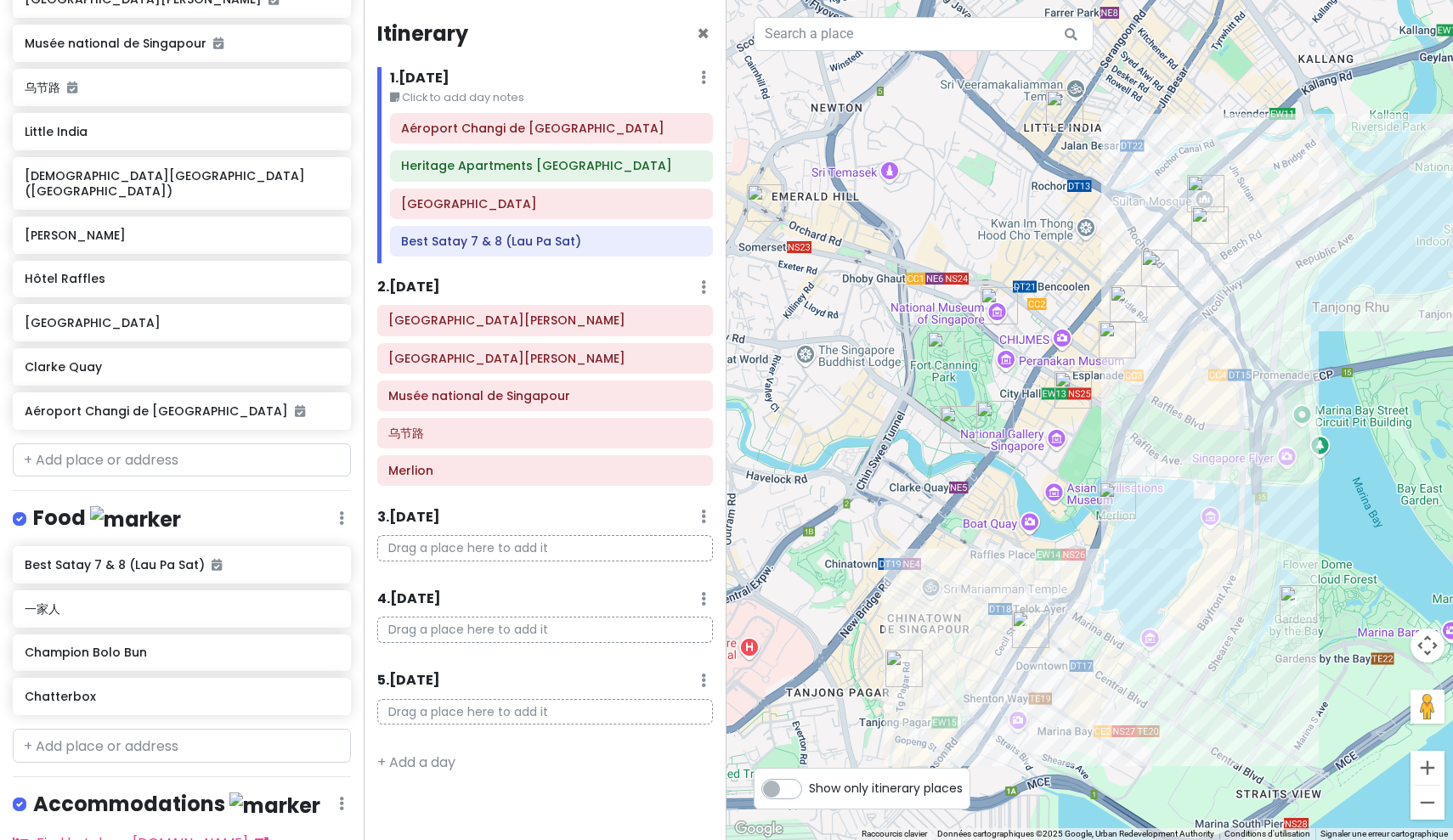 click at bounding box center (1117, 500) 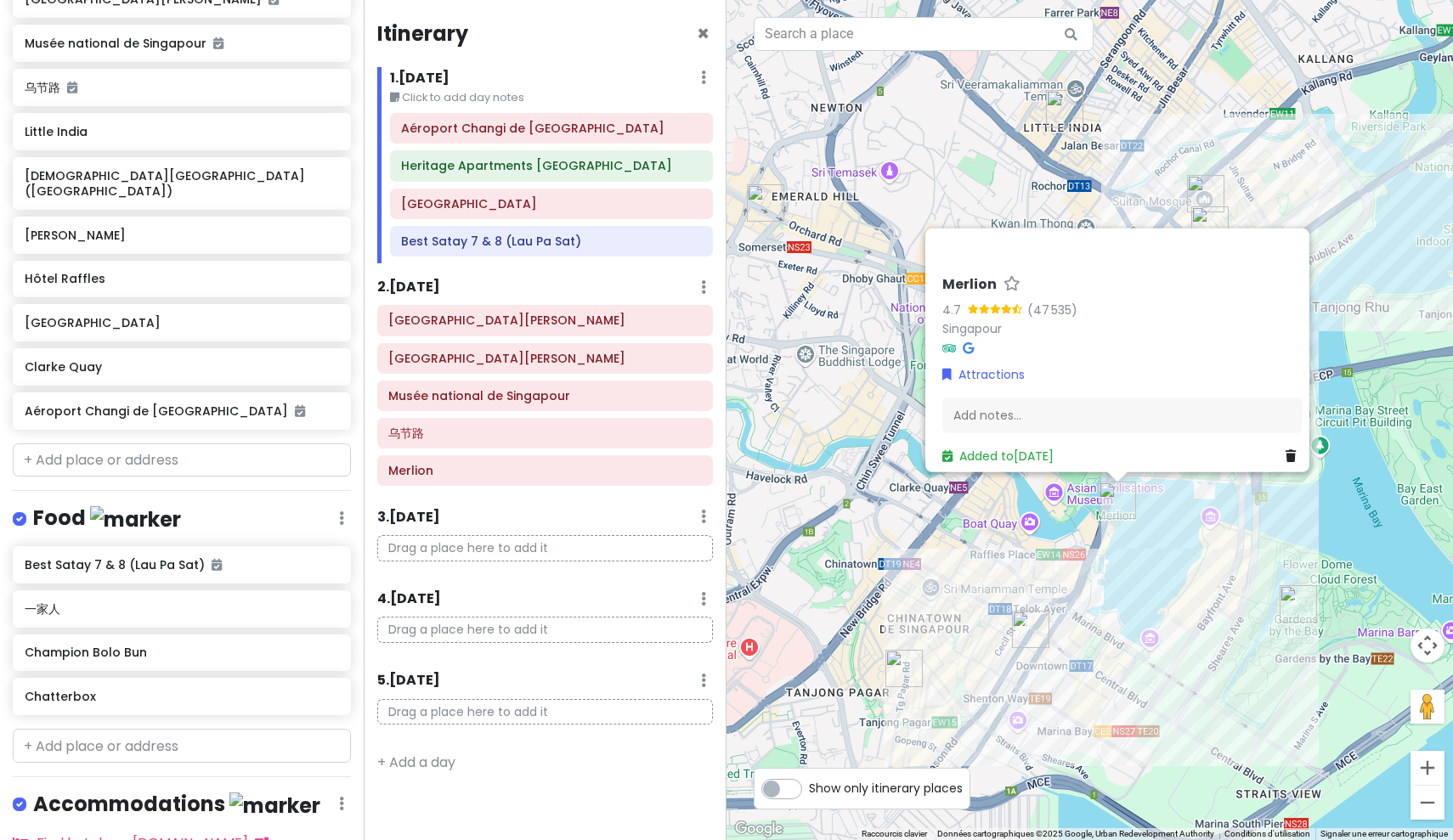 click on "Merlion 4.7        (47 535) Singapour Attractions Add notes... Added to  [DATE]" at bounding box center (1089, 420) 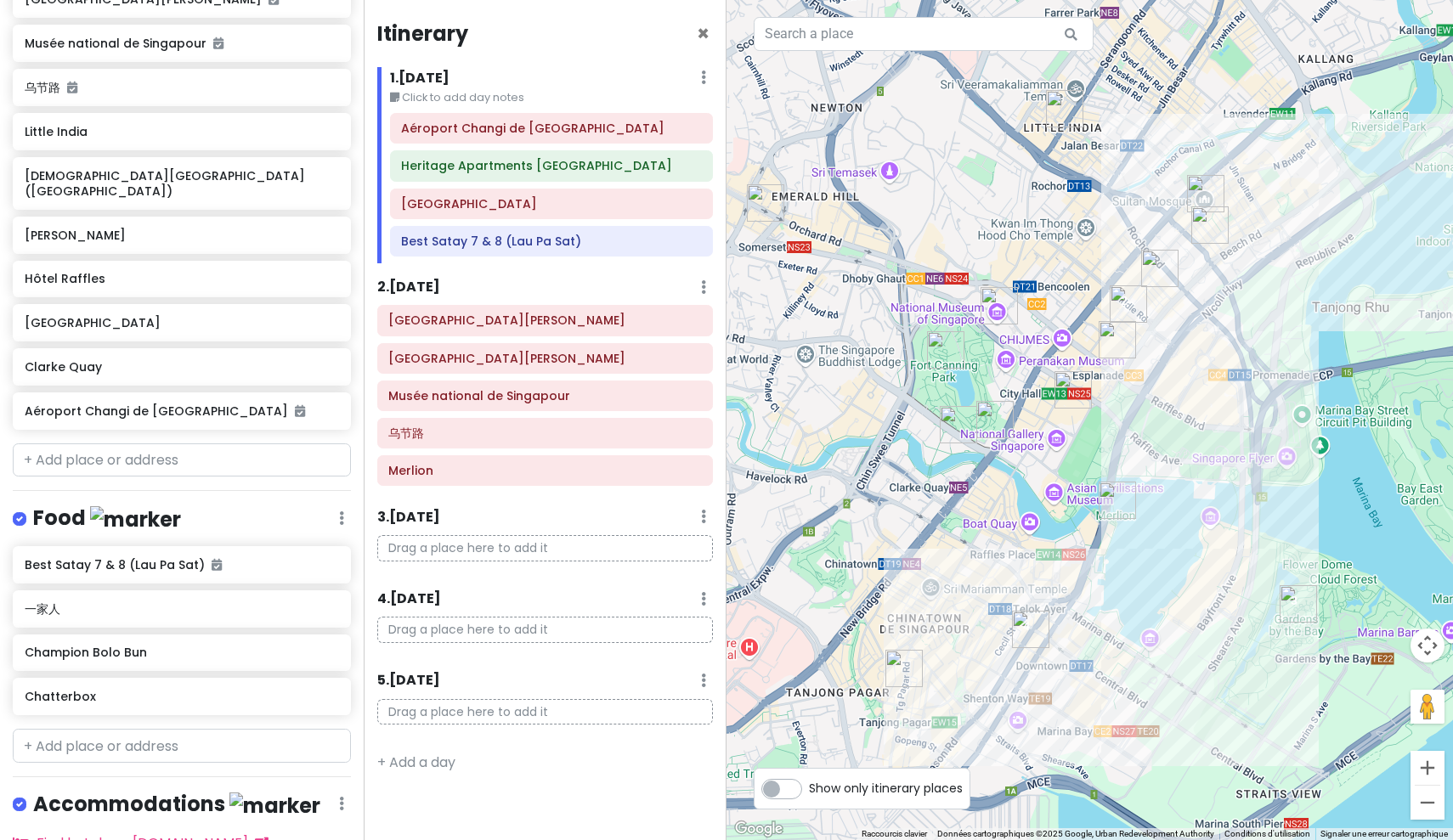 click at bounding box center (1073, 390) 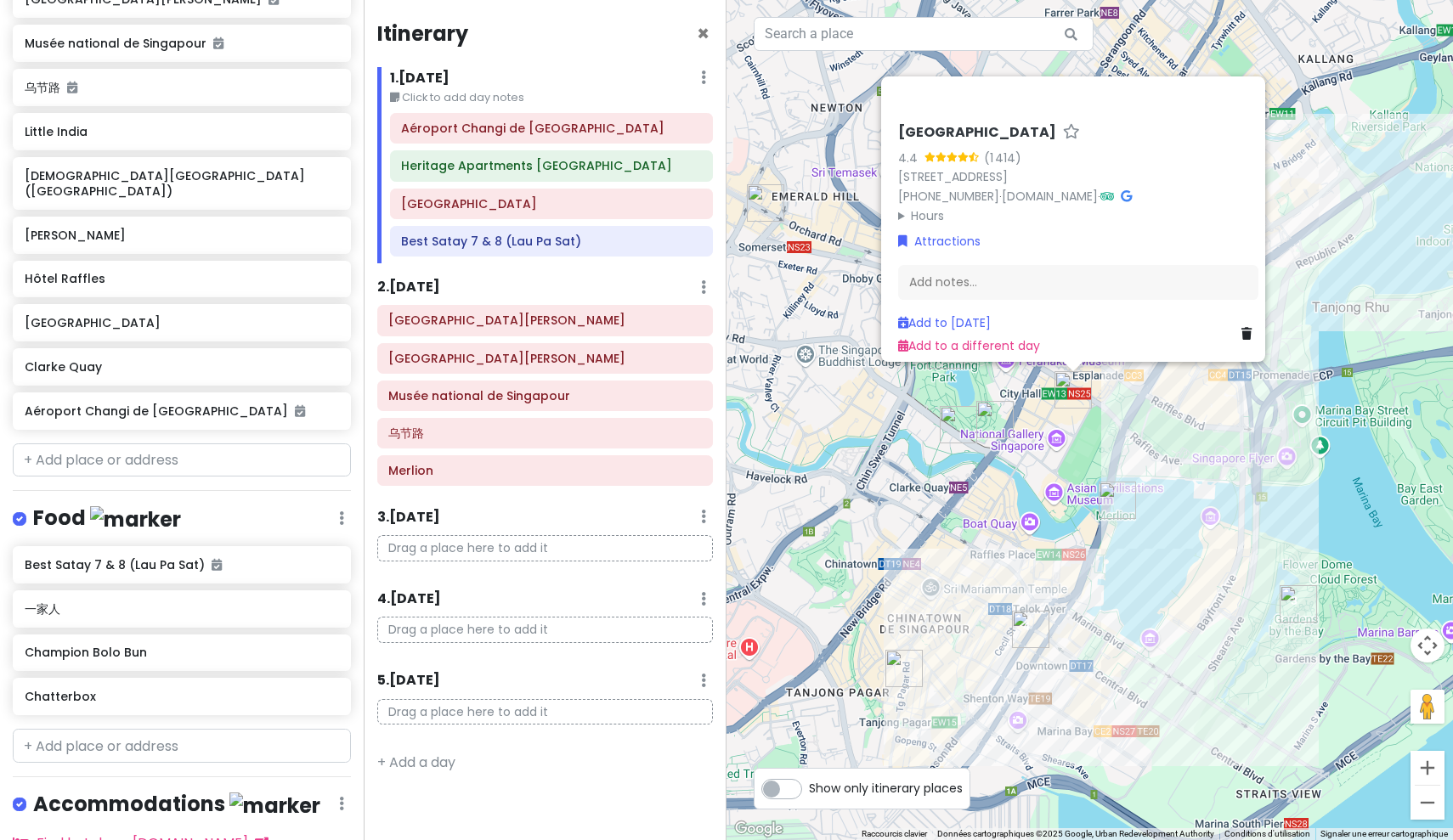 click on "[GEOGRAPHIC_DATA] 4.4        (1 414) [STREET_ADDRESS] 178959 [PHONE_NUMBER]   ·   [DOMAIN_NAME]   ·   Hours lundi  07:00 – 20:00 mardi  07:00 – 20:00 mercredi  07:00 – 20:00 jeudi  07:00 – 20:00 vendredi  07:00 – 20:00 samedi  07:00 – 20:00 dimanche  07:00 – 20:00 Attractions Add notes...  Add to   [DATE]  Add to a different day" at bounding box center [1089, 420] 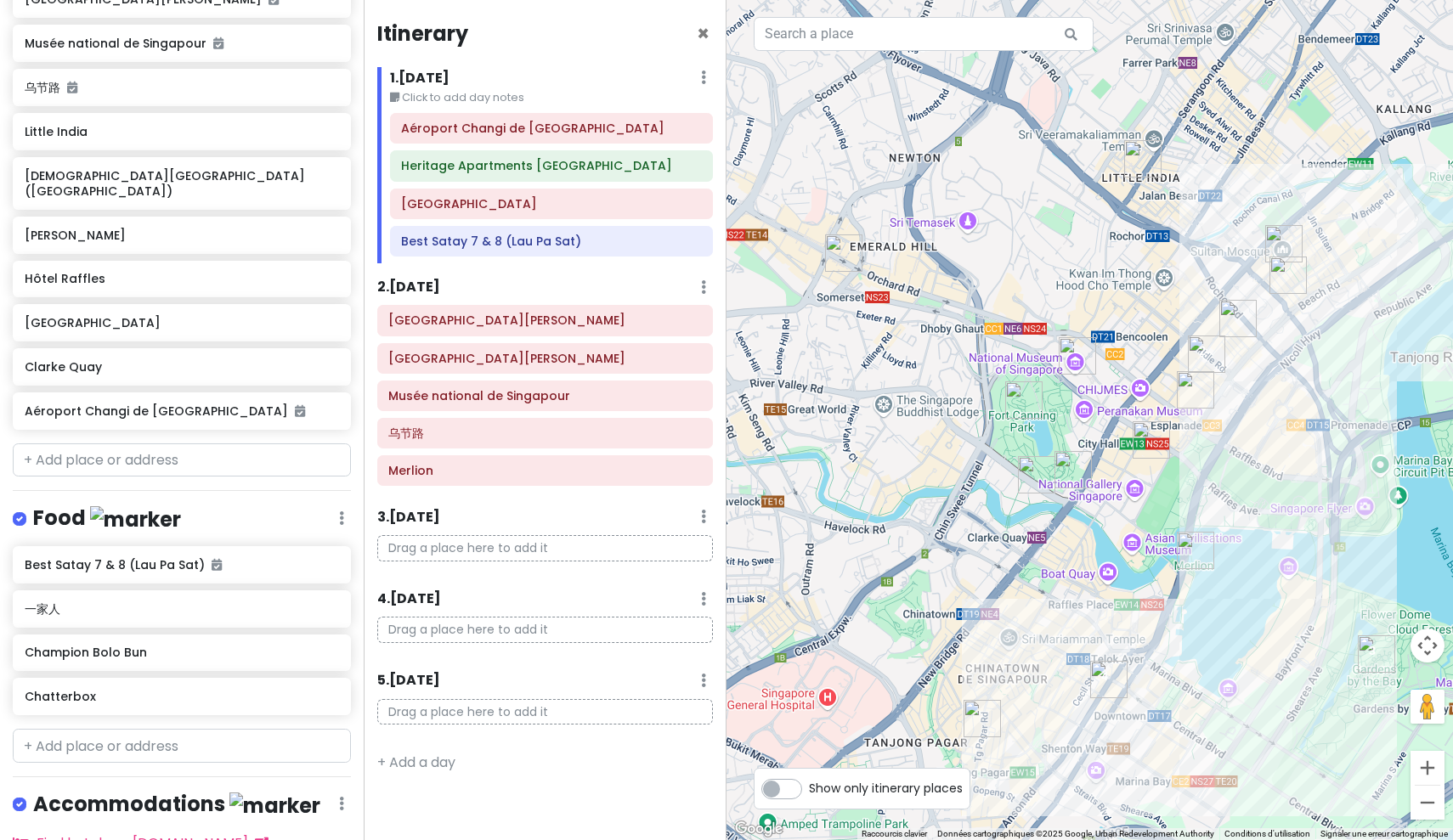 drag, startPoint x: 1032, startPoint y: 464, endPoint x: 1119, endPoint y: 518, distance: 102.39629 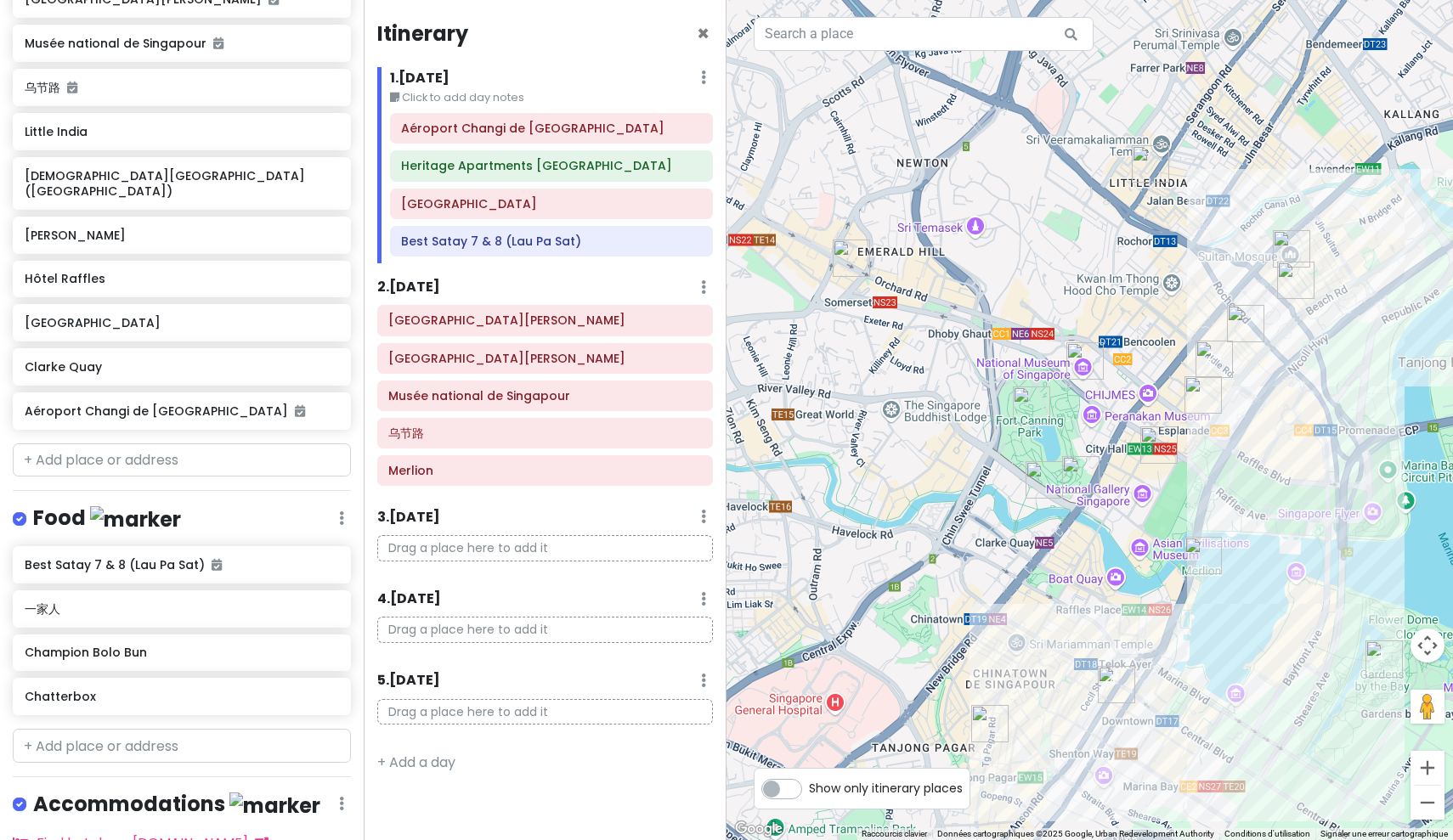 click at bounding box center [990, 724] 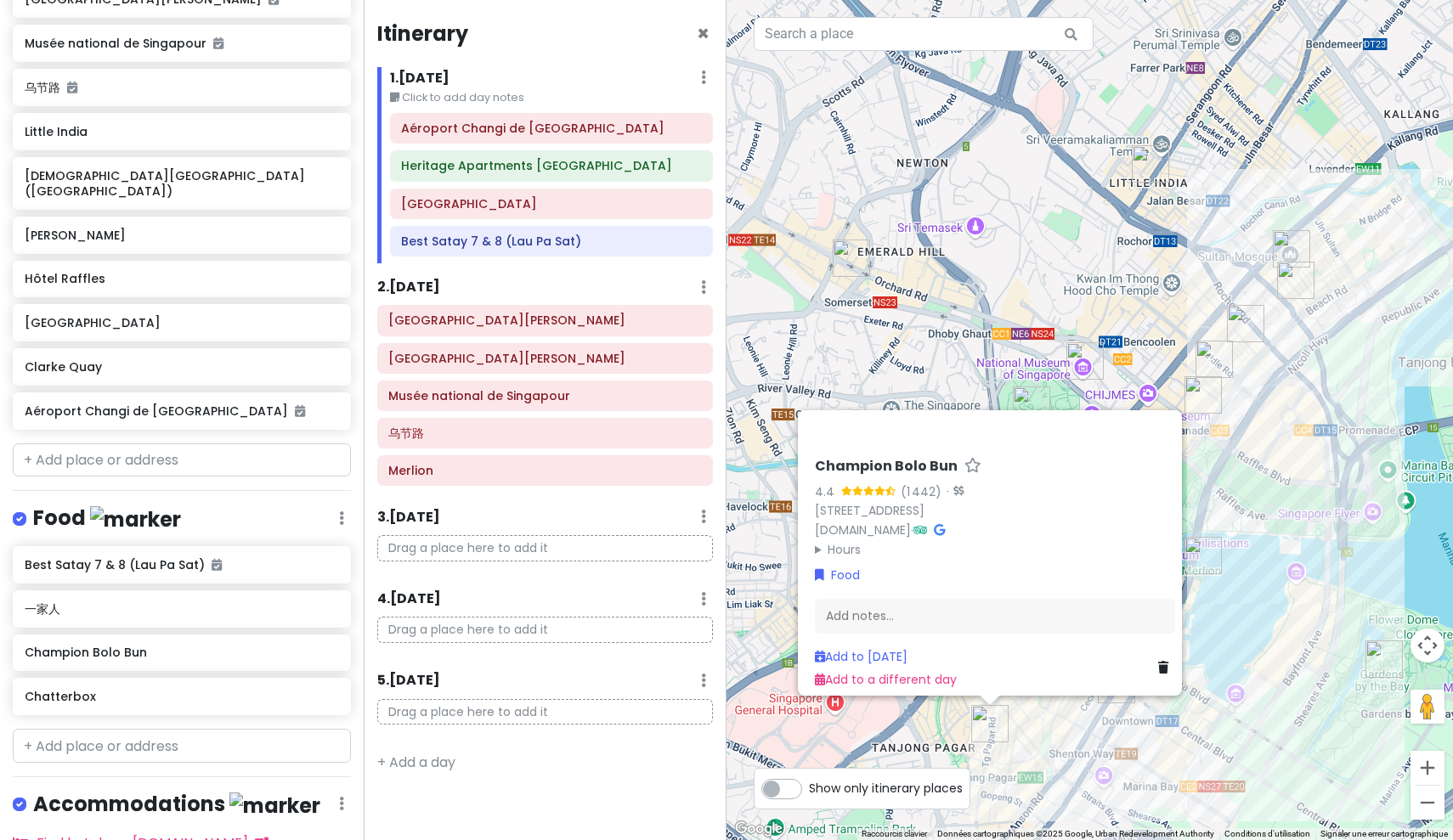 click on "Champion Bolo Bun 4.4        (1 442)    ·    [STREET_ADDRESS] [DOMAIN_NAME]   ·   Hours lundi  11:00 – 19:00 mardi  11:00 – 19:00 mercredi  Fermé jeudi  11:00 – 19:00 vendredi  11:00 – 19:00 samedi  08:30 – 19:00 dimanche  08:30 – 19:00 Food Add notes...  Add to   [DATE]  Add to a different day" at bounding box center (1089, 420) 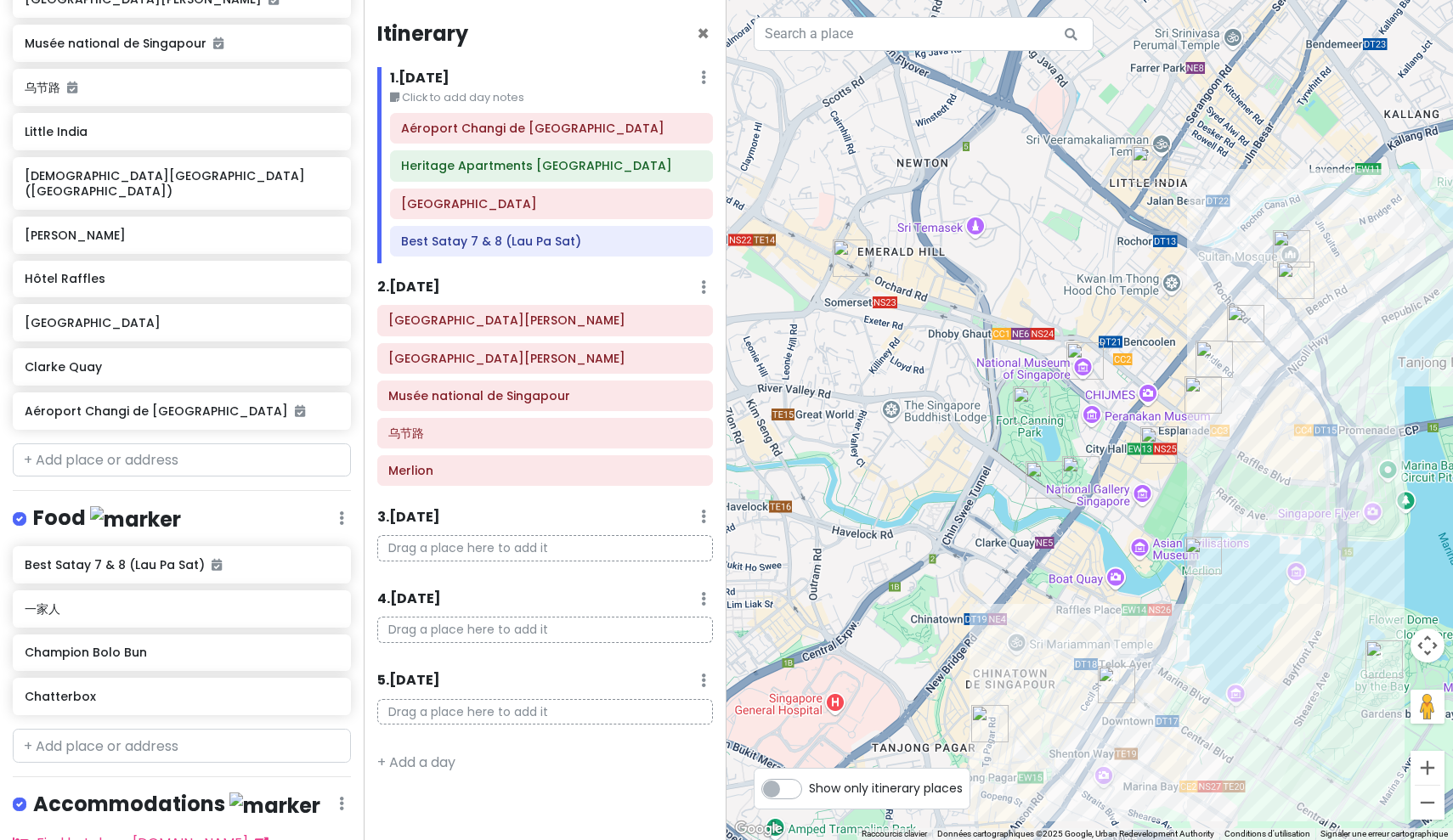 click at bounding box center (1117, 685) 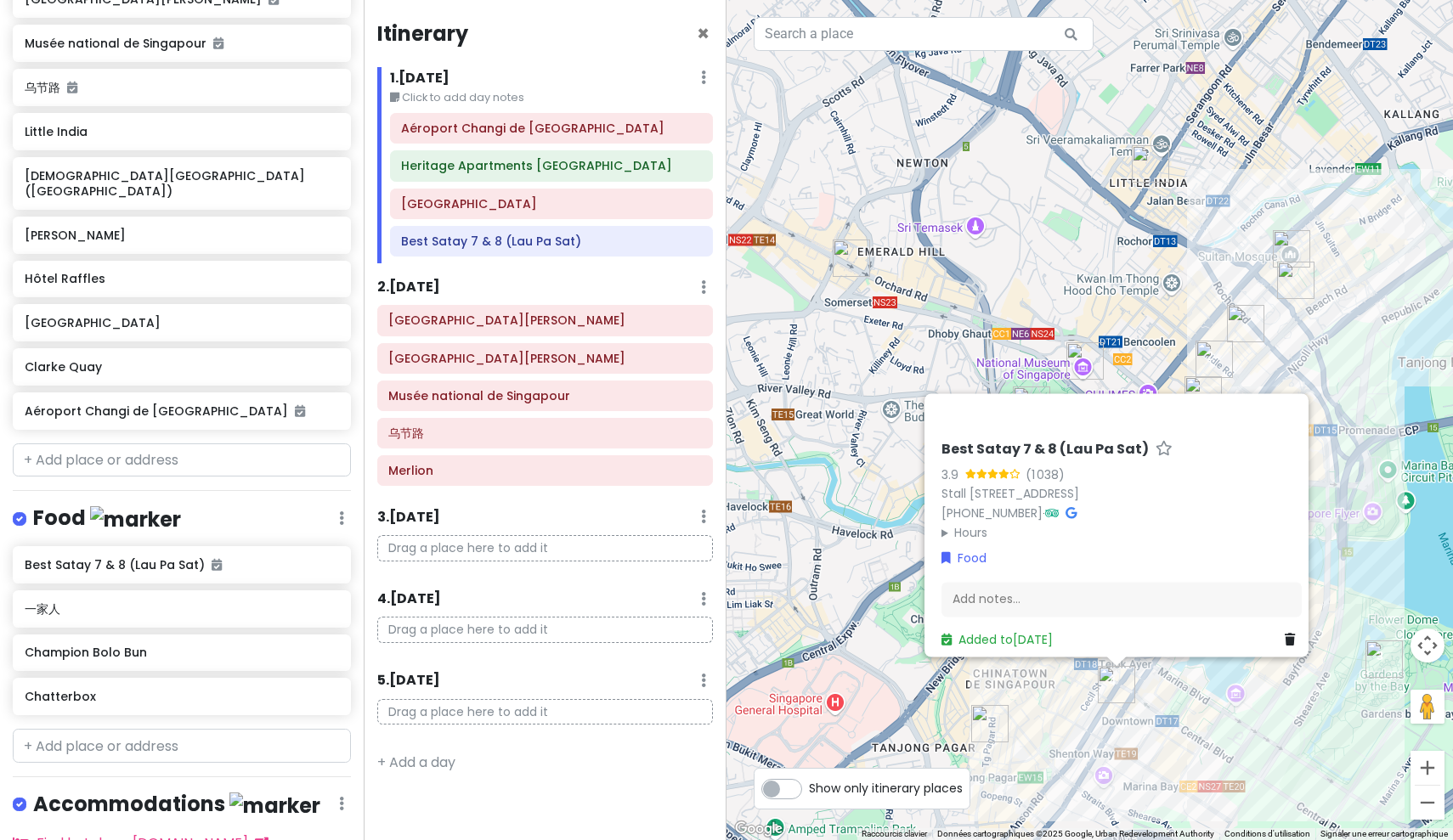 click on "Best Satay 7 & 8 (Lau Pa Sat) 3.9        (1 038) Stall 7 & 8, [STREET_ADDRESS] [PHONE_NUMBER]   ·   Hours lundi  19:00 – 01:00 mardi  19:00 – 01:00 mercredi  19:00 – 01:00 jeudi  19:00 – 01:00 vendredi  19:00 – 01:00 samedi  17:30 – 01:30 dimanche  17:30 – 01:30 Food Add notes... Added to  [DATE]" at bounding box center (1089, 420) 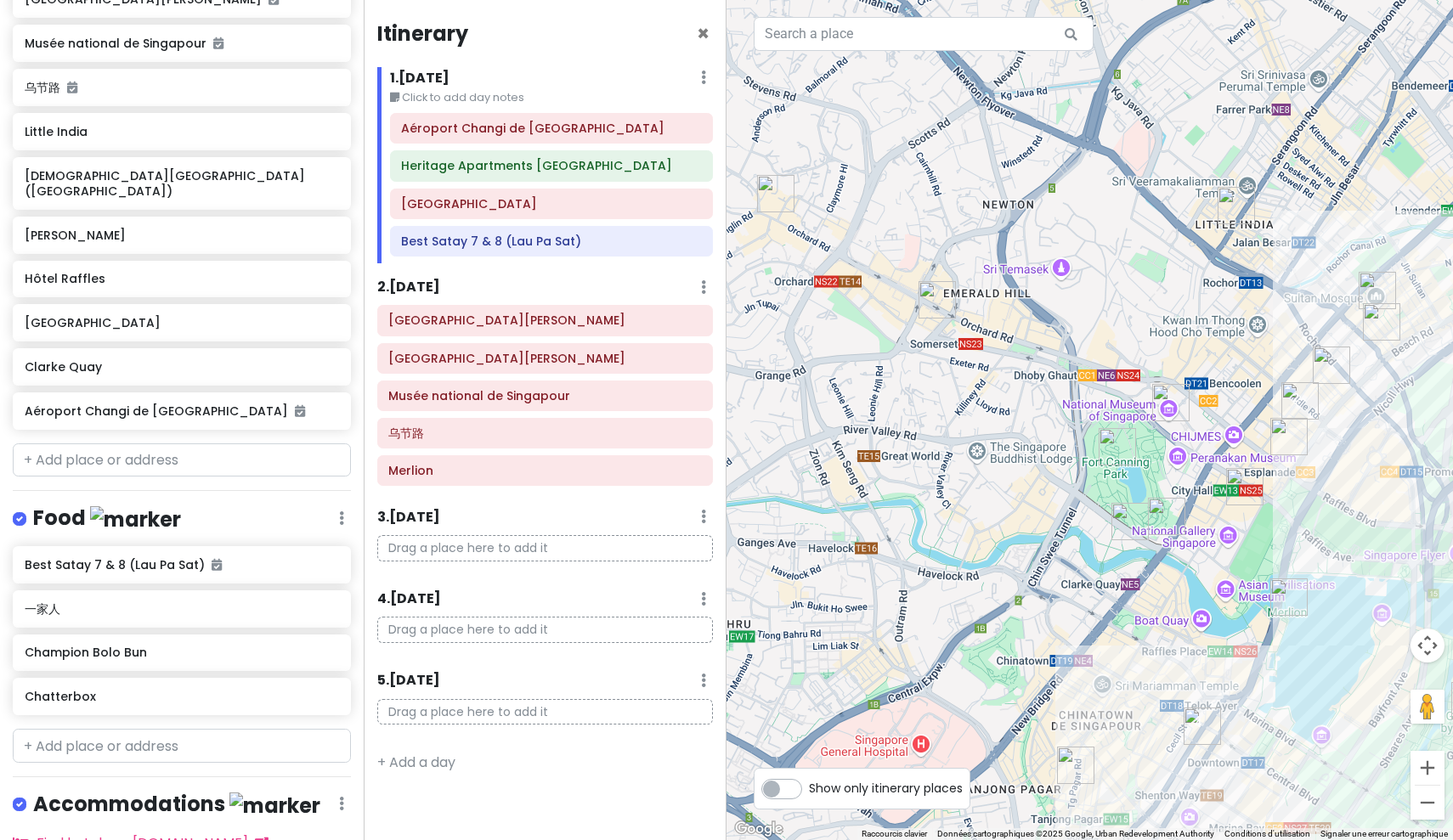 drag, startPoint x: 970, startPoint y: 472, endPoint x: 1062, endPoint y: 515, distance: 101.5529 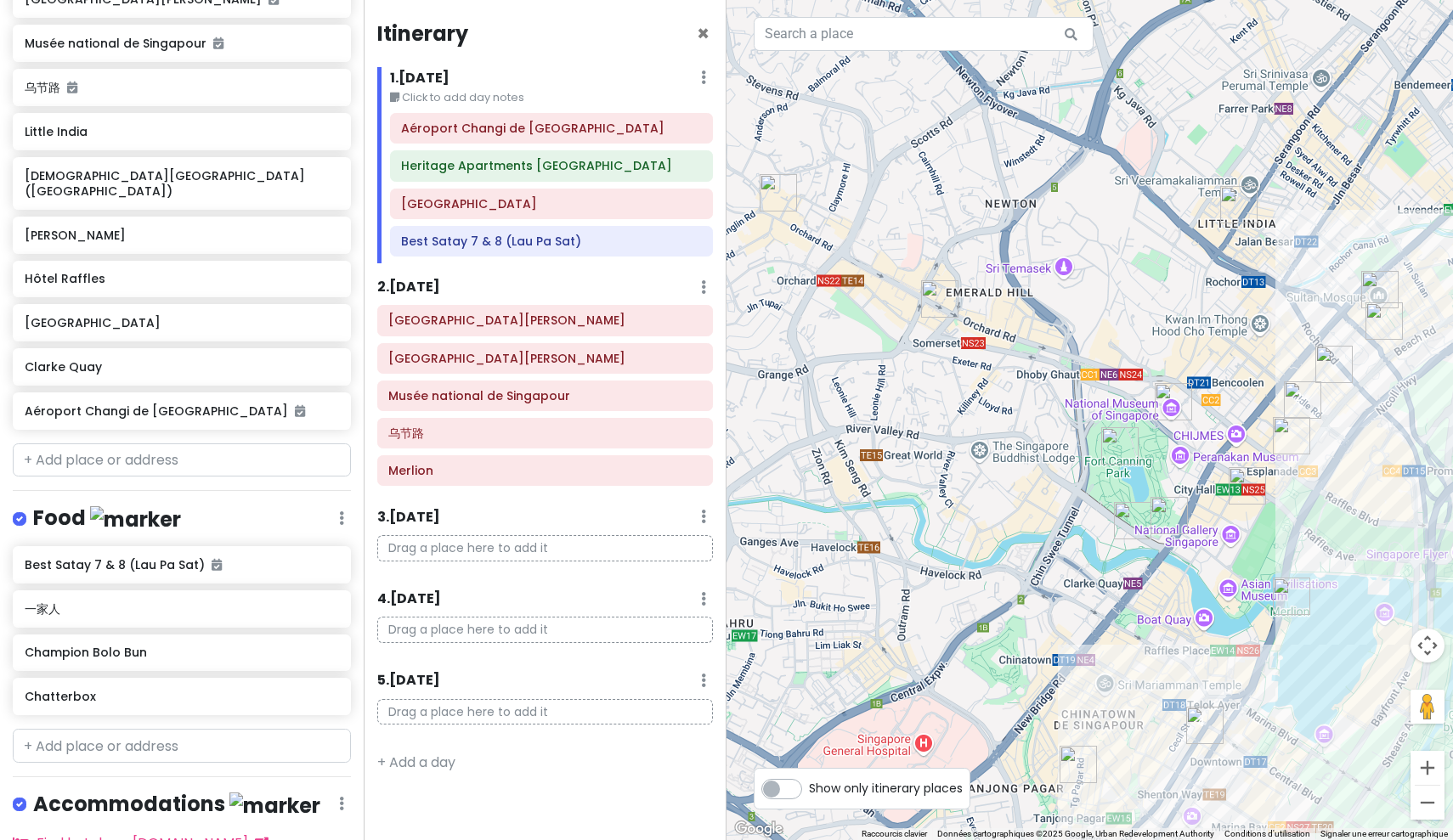 click at bounding box center (940, 299) 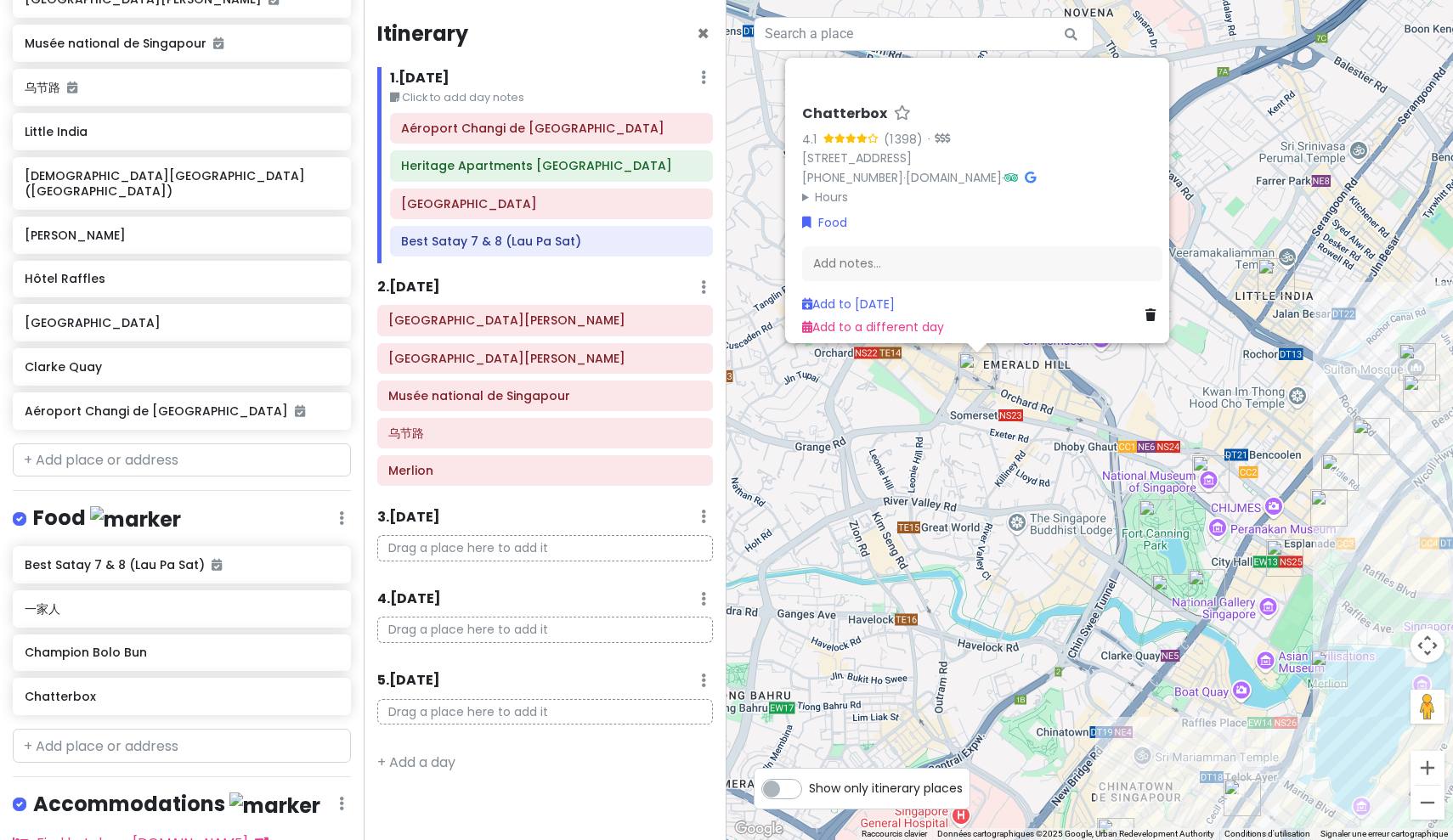click on "Chatterbox 4.1        (1 398)    ·    [STREET_ADDRESS] [PHONE_NUMBER]   ·   [DOMAIN_NAME]   ·   Hours lundi  11:30 – 16:30, 17:30 – 22:30 mardi  11:30 – 16:30, 17:30 – 22:30 mercredi  11:30 – 16:30, 17:30 – 22:30 jeudi  11:30 – 16:30, 17:30 – 22:30 vendredi  11:30 – 16:30, 17:30 – 23:00 samedi  11:00 – 16:30, 17:30 – 23:00 dimanche  11:00 – 16:30, 17:30 – 23:00 Food Add notes...  Add to   [DATE]  Add to a different day" at bounding box center (1089, 420) 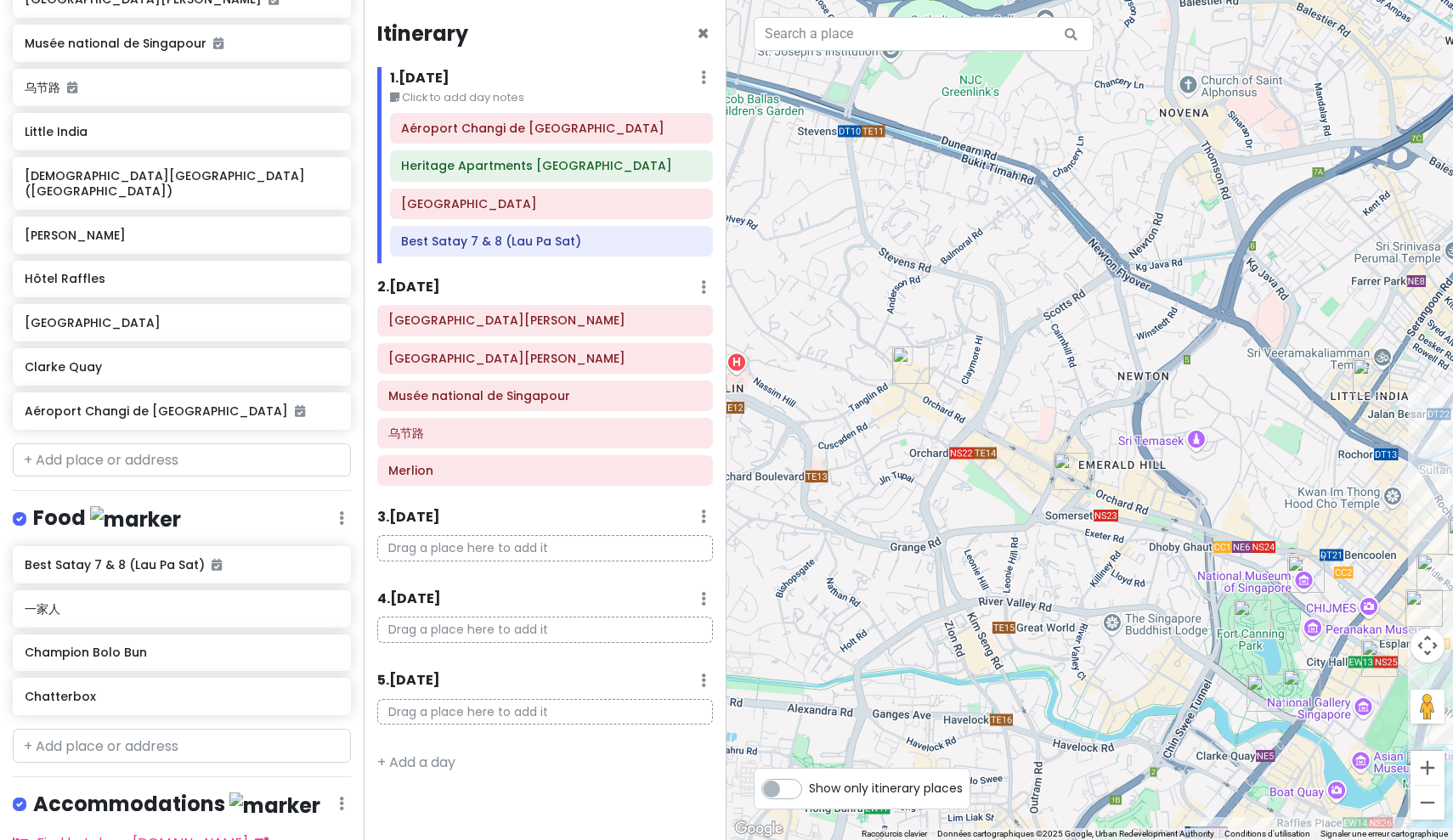 drag, startPoint x: 935, startPoint y: 414, endPoint x: 1033, endPoint y: 521, distance: 145.09652 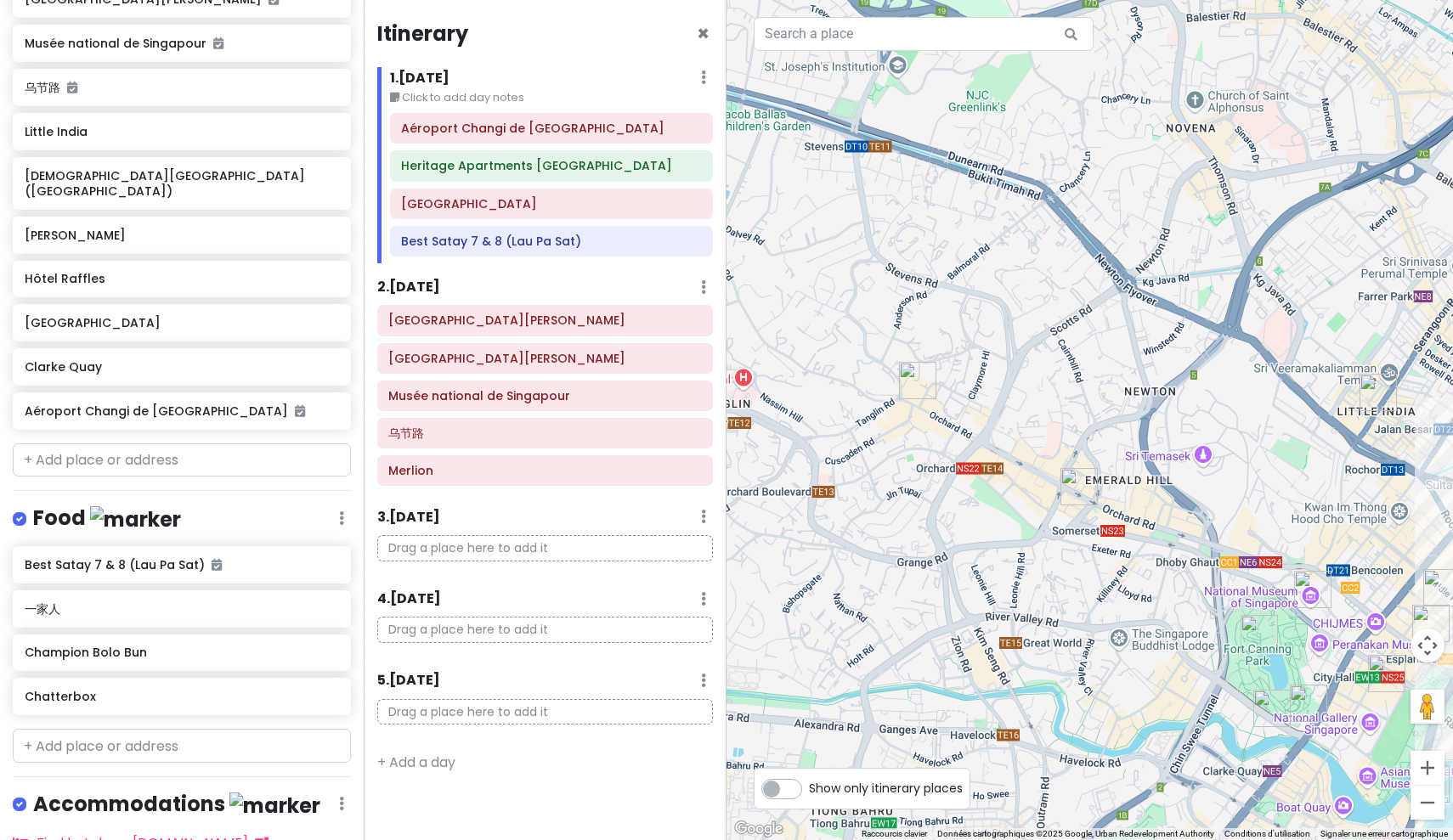 click at bounding box center [918, 381] 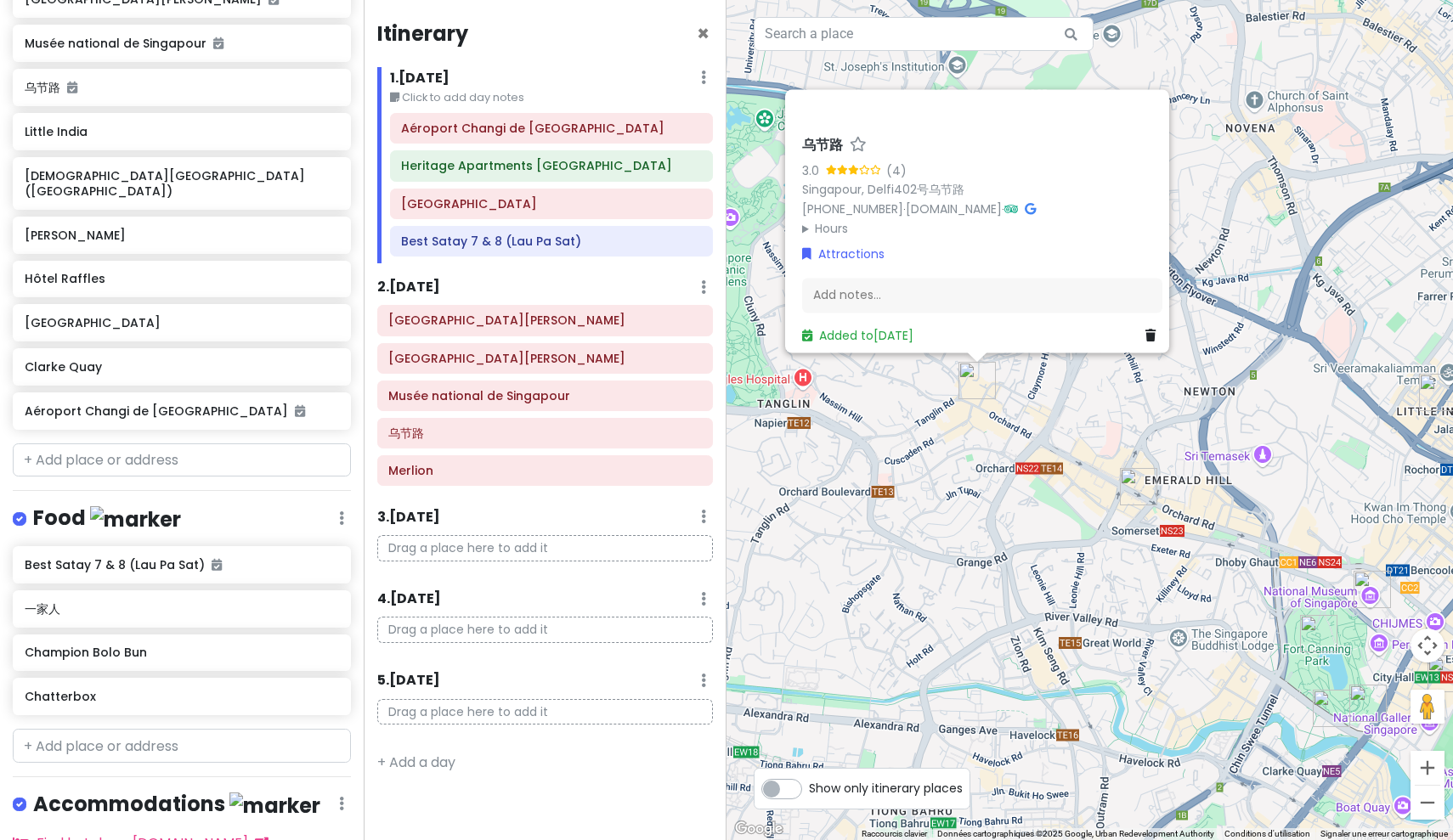 click at bounding box center [1139, 487] 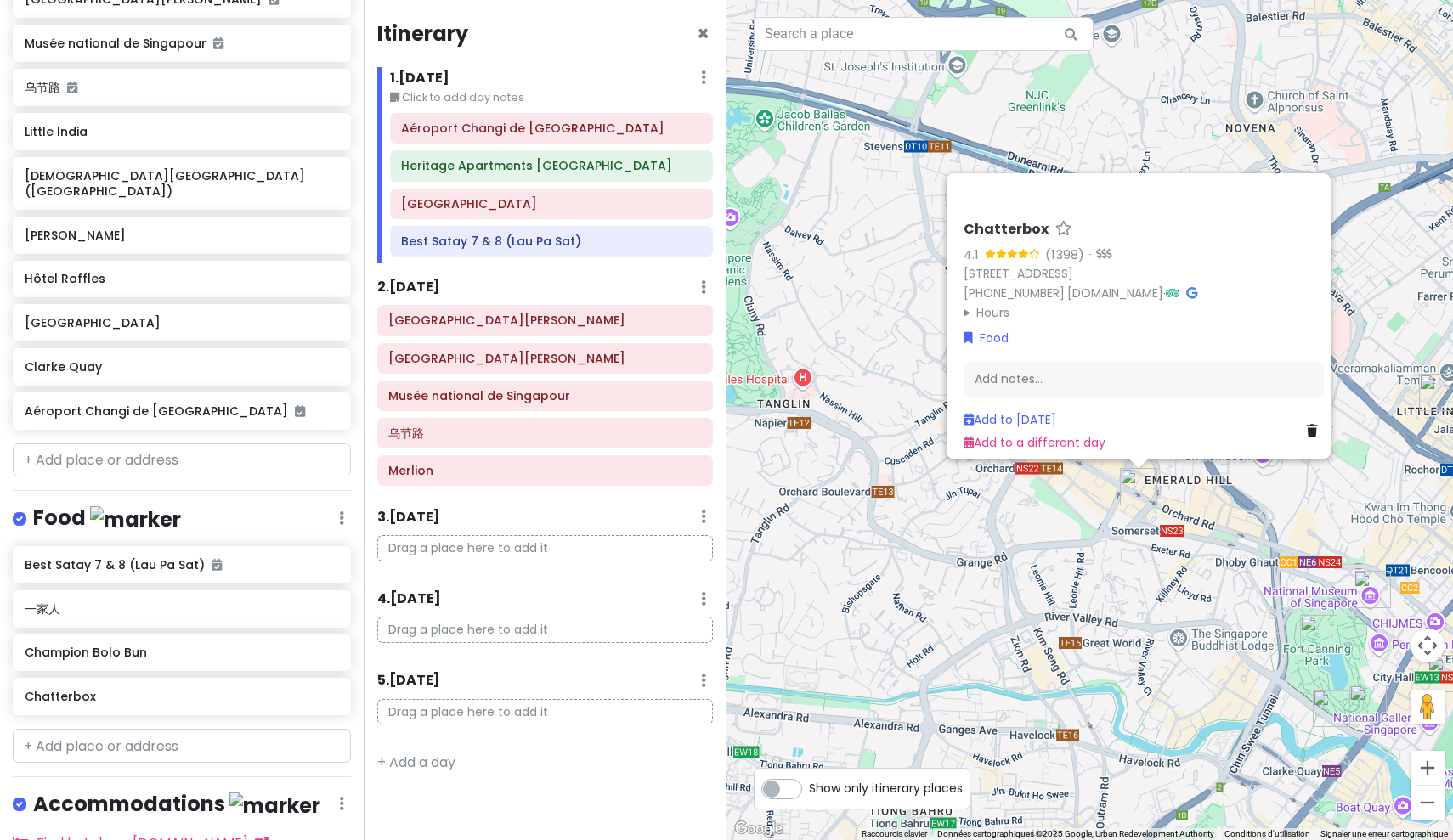 click on "Chatterbox 4.1        (1 398)    ·    [STREET_ADDRESS] [PHONE_NUMBER]   ·   [DOMAIN_NAME]   ·   Hours lundi  11:30 – 16:30, 17:30 – 22:30 mardi  11:30 – 16:30, 17:30 – 22:30 mercredi  11:30 – 16:30, 17:30 – 22:30 jeudi  11:30 – 16:30, 17:30 – 22:30 vendredi  11:30 – 16:30, 17:30 – 23:00 samedi  11:00 – 16:30, 17:30 – 23:00 dimanche  11:00 – 16:30, 17:30 – 23:00 Food Add notes...  Add to   [DATE]  Add to a different day" at bounding box center [1089, 420] 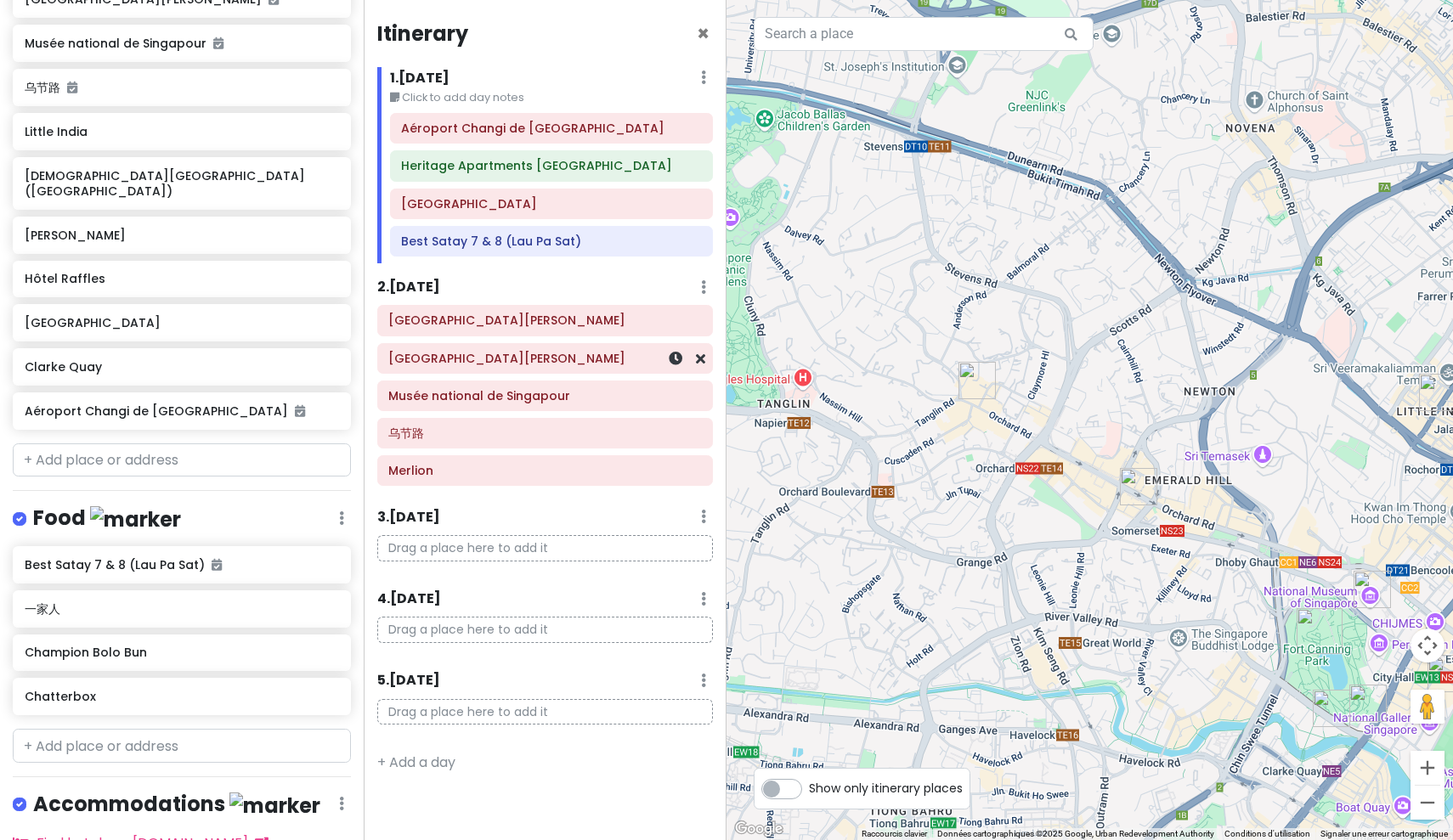 click on "[GEOGRAPHIC_DATA][PERSON_NAME]" at bounding box center [545, 358] 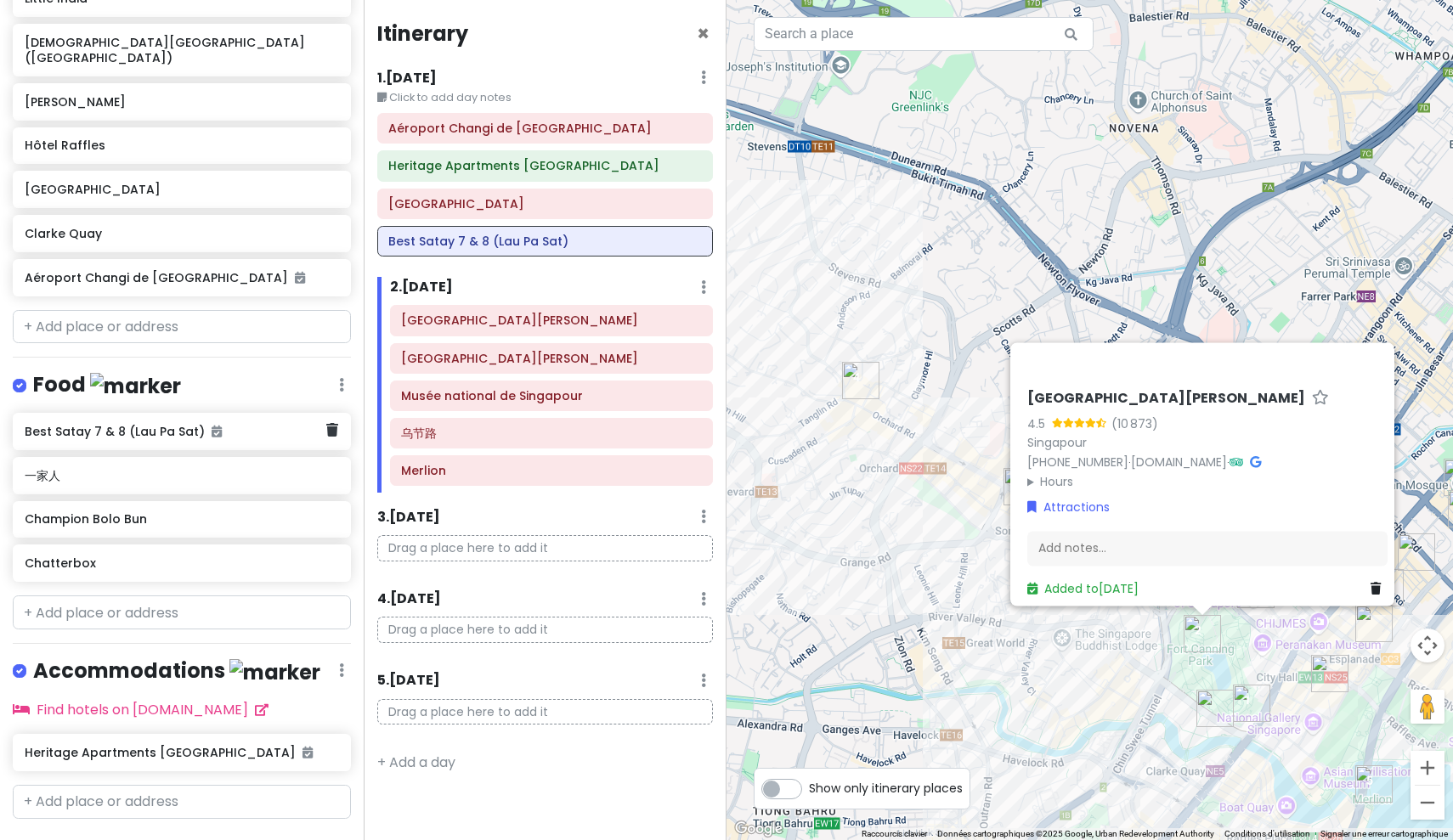 scroll, scrollTop: 554, scrollLeft: 0, axis: vertical 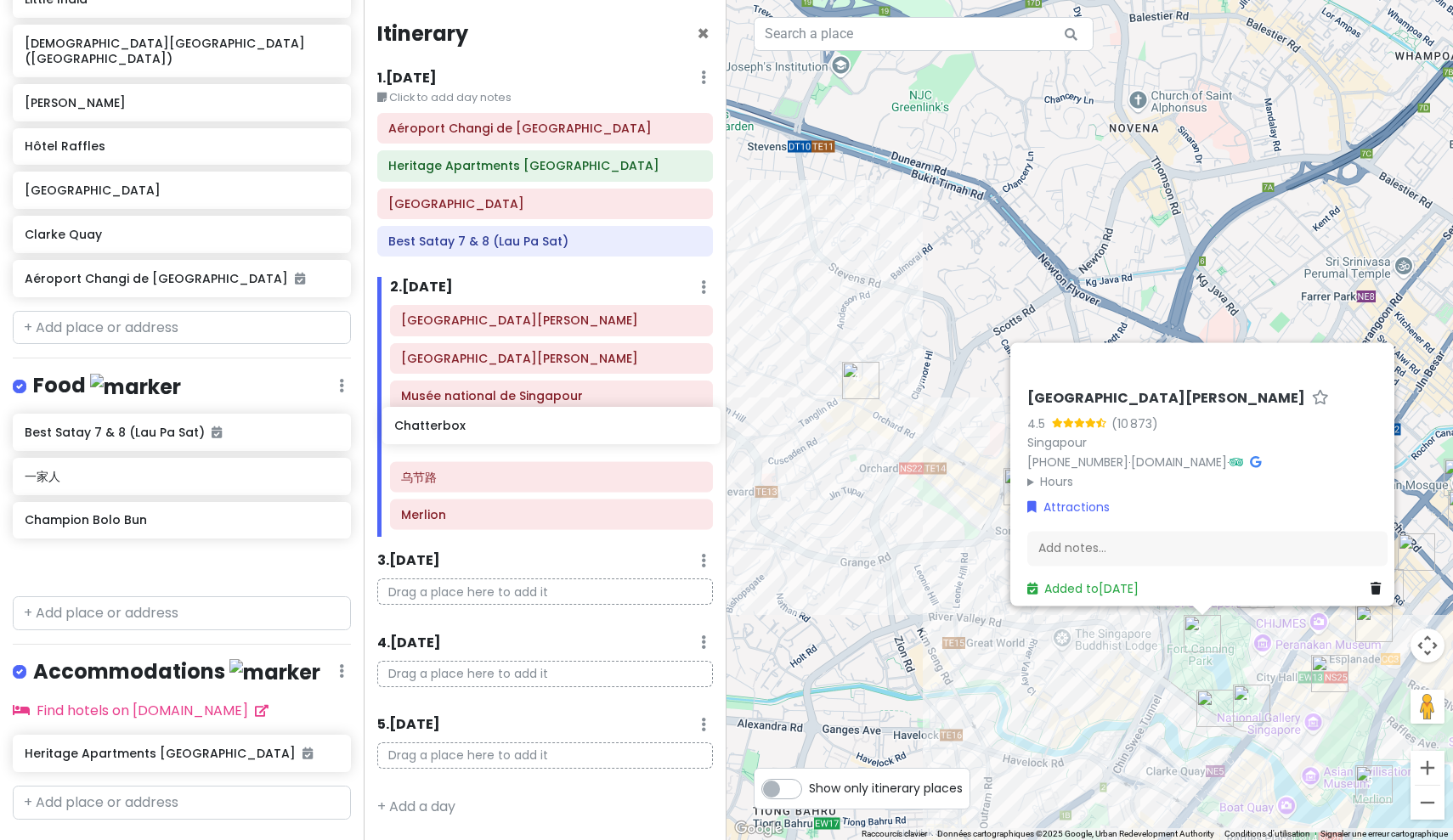drag, startPoint x: 155, startPoint y: 515, endPoint x: 523, endPoint y: 414, distance: 381.6084 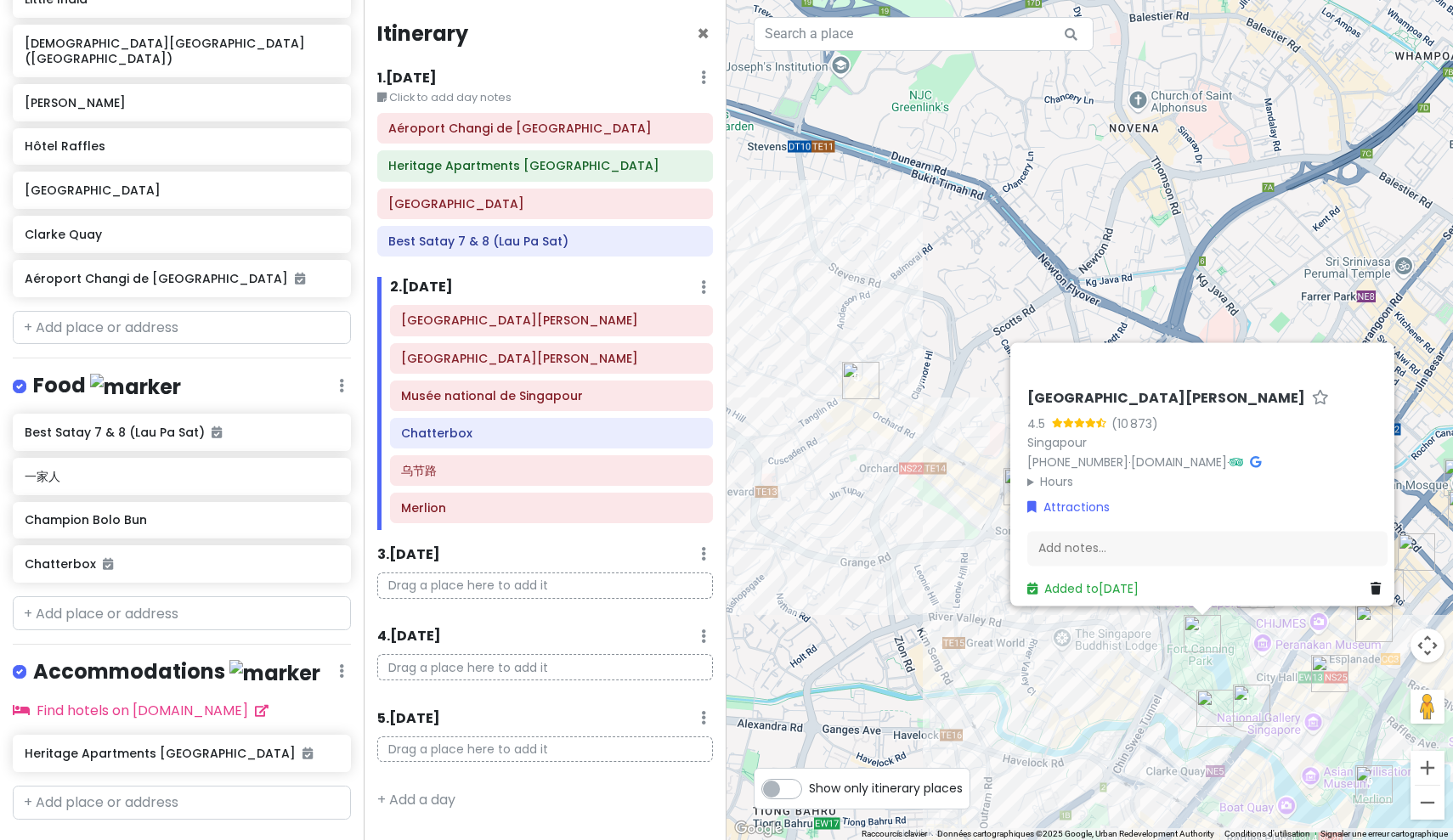click on "[GEOGRAPHIC_DATA][PERSON_NAME] 4.5        (10 873) [GEOGRAPHIC_DATA] [PHONE_NUMBER]   ·   [DOMAIN_NAME]   ·   Hours lundi  Ouvert 24h/24 mardi  Ouvert 24h/24 mercredi  Ouvert 24h/24 jeudi  Ouvert 24h/24 vendredi  Ouvert 24h/24 samedi  Ouvert 24h/24 dimanche  Ouvert 24h/24 Attractions Add notes... Added to  [DATE]" at bounding box center (1089, 420) 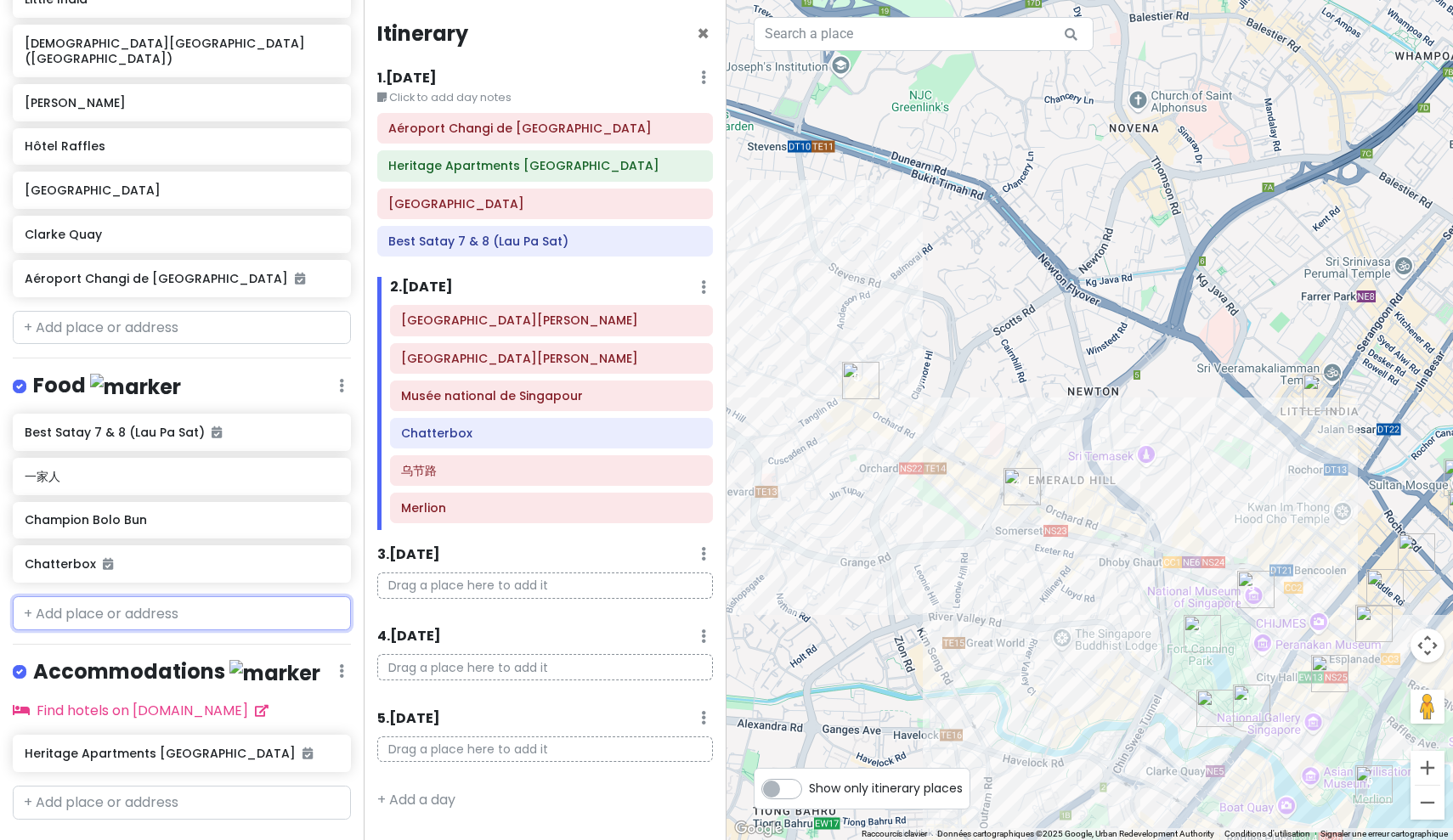 click at bounding box center (182, 613) 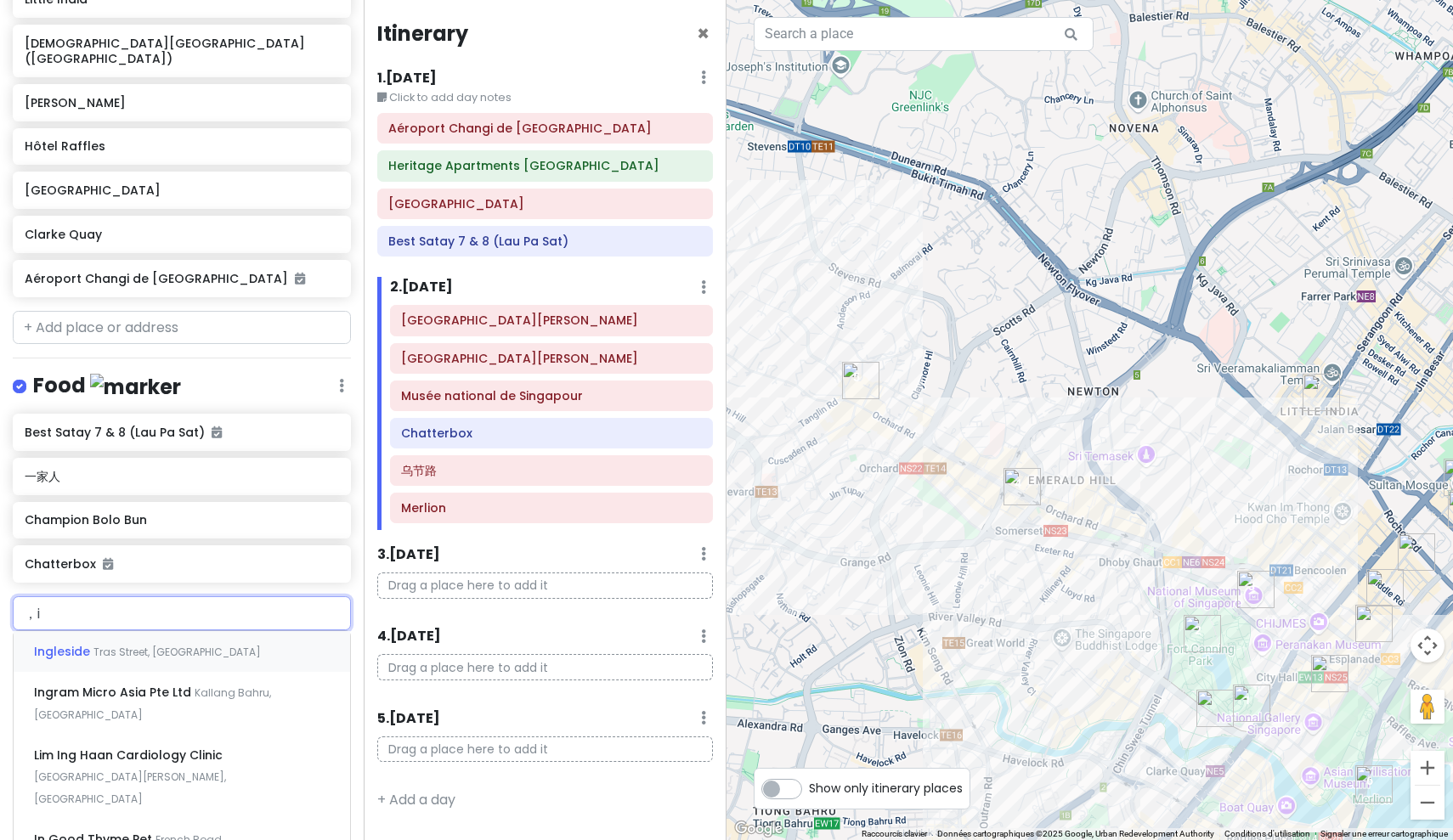 type on "，" 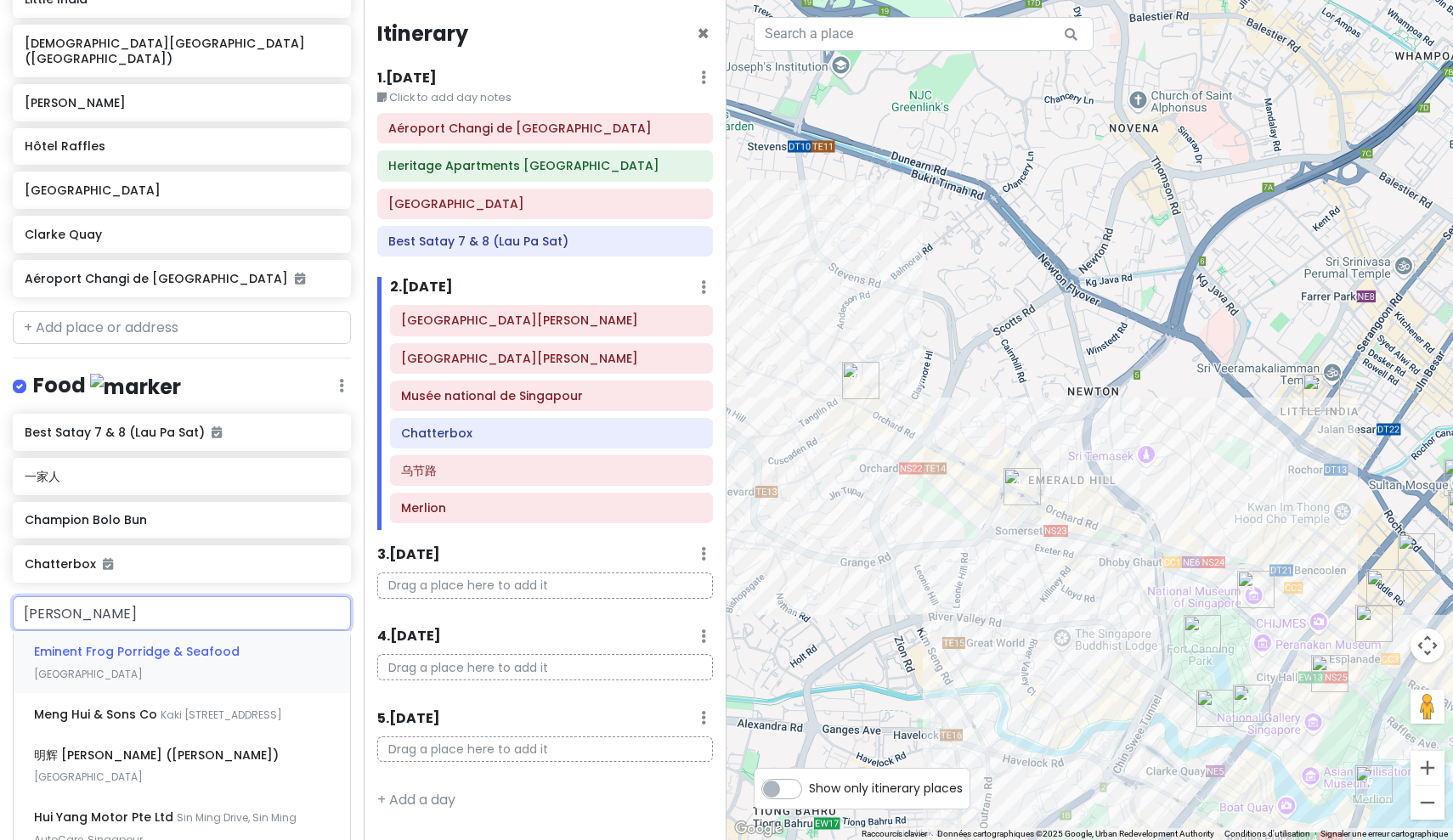 type on "[PERSON_NAME]" 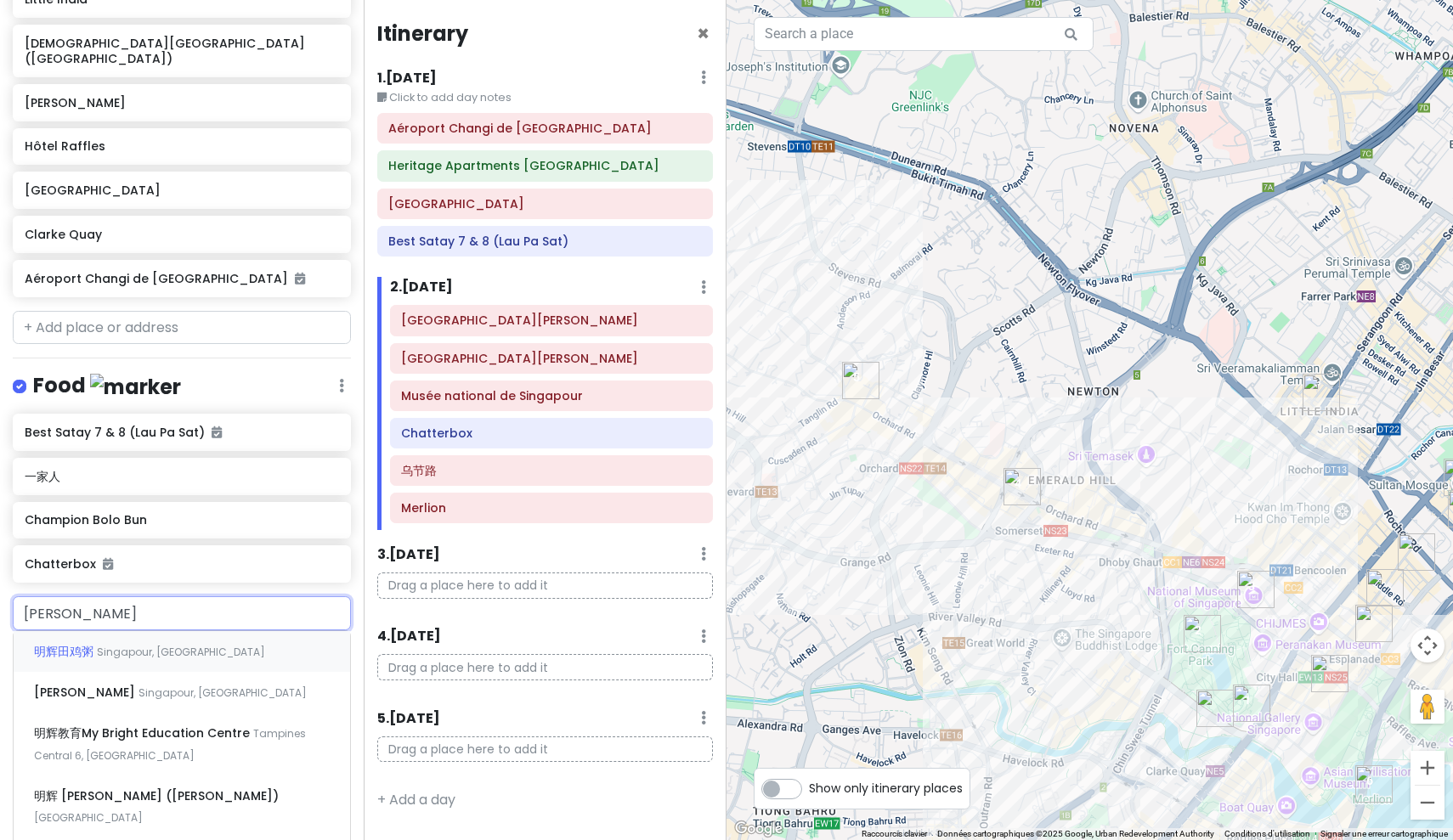 click on "明辉田鸡粥   Singapour, [GEOGRAPHIC_DATA]" at bounding box center (182, 651) 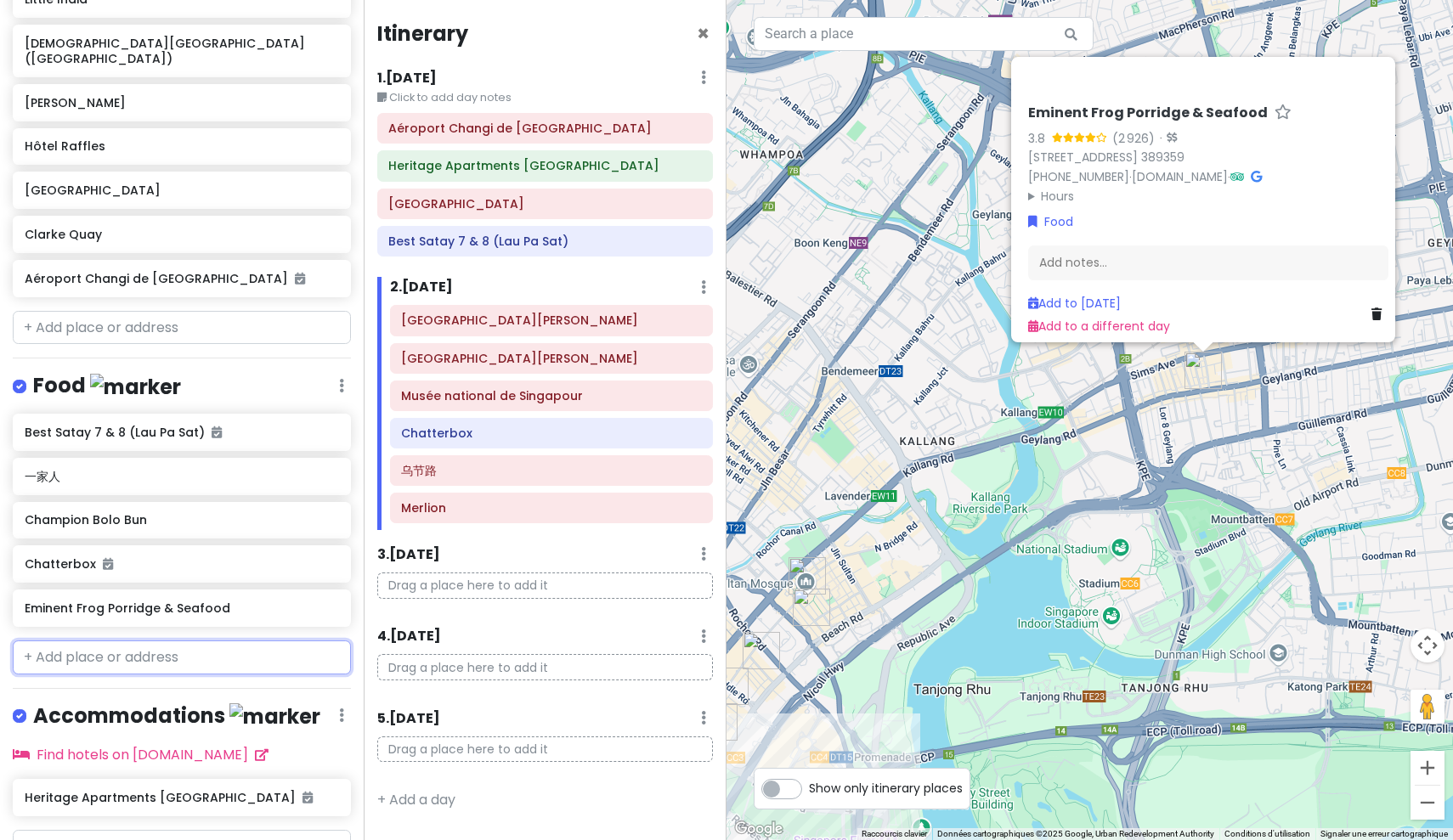 click at bounding box center [182, 657] 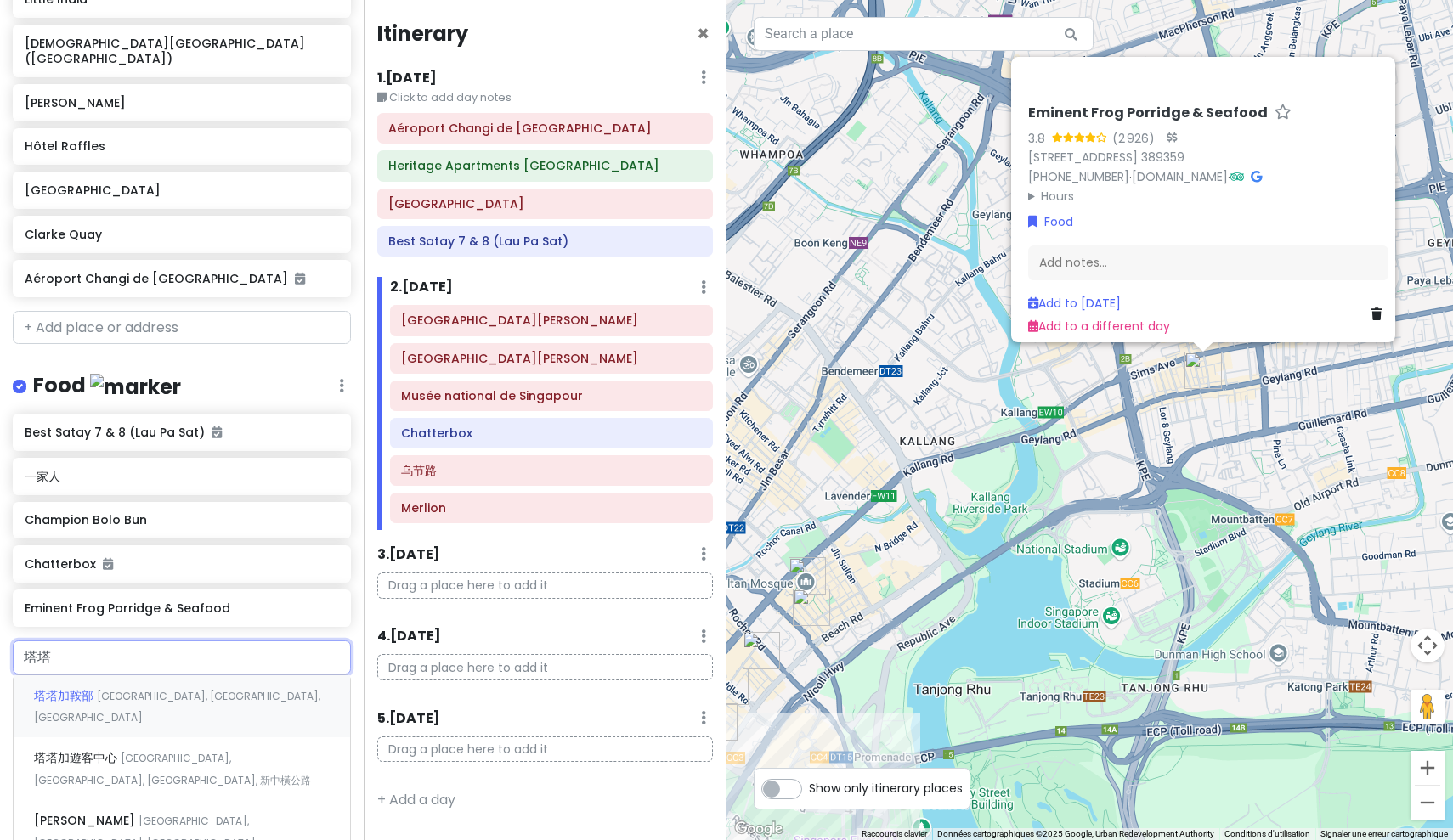 type on "塔" 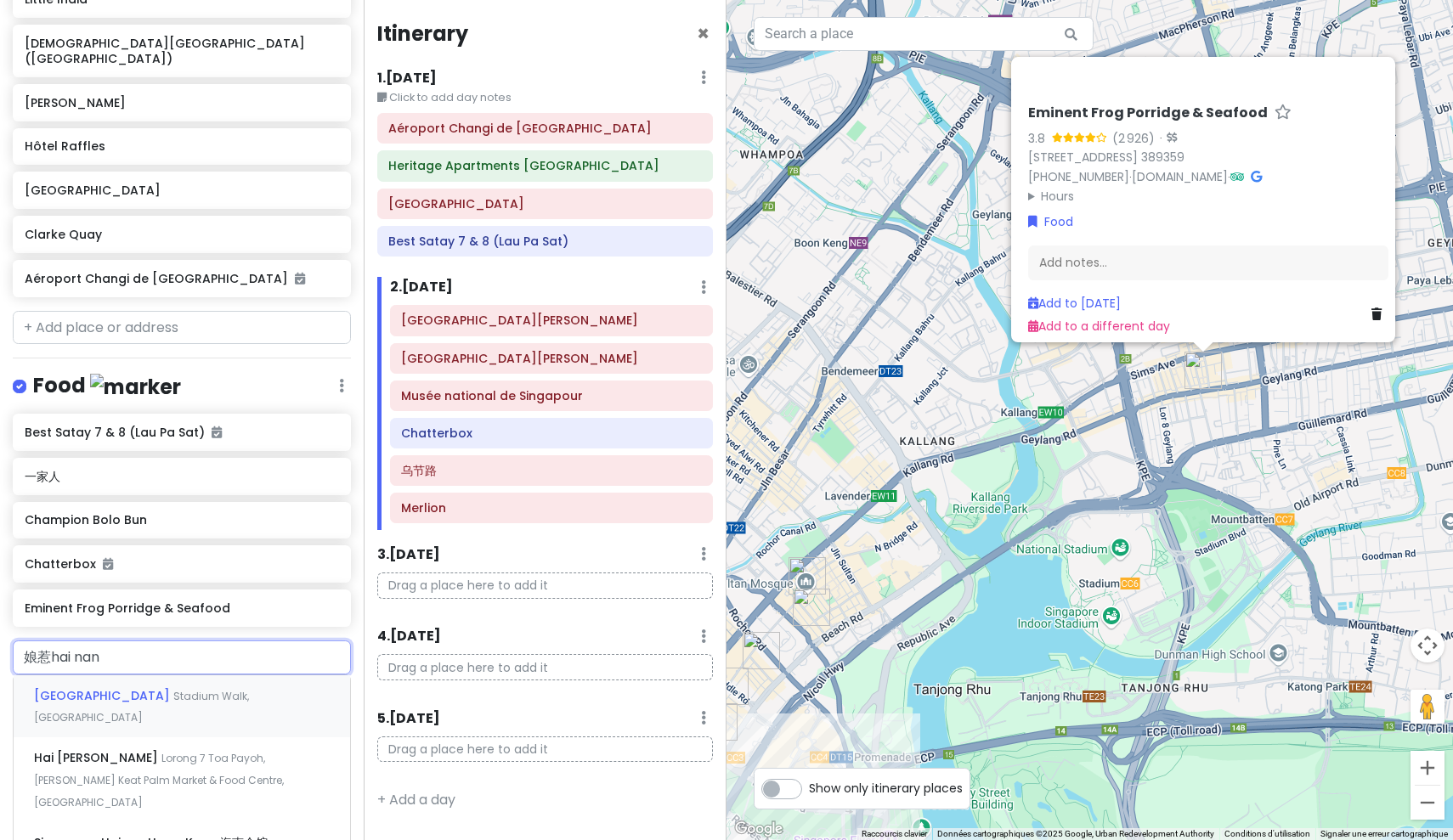 type on "娘惹海南" 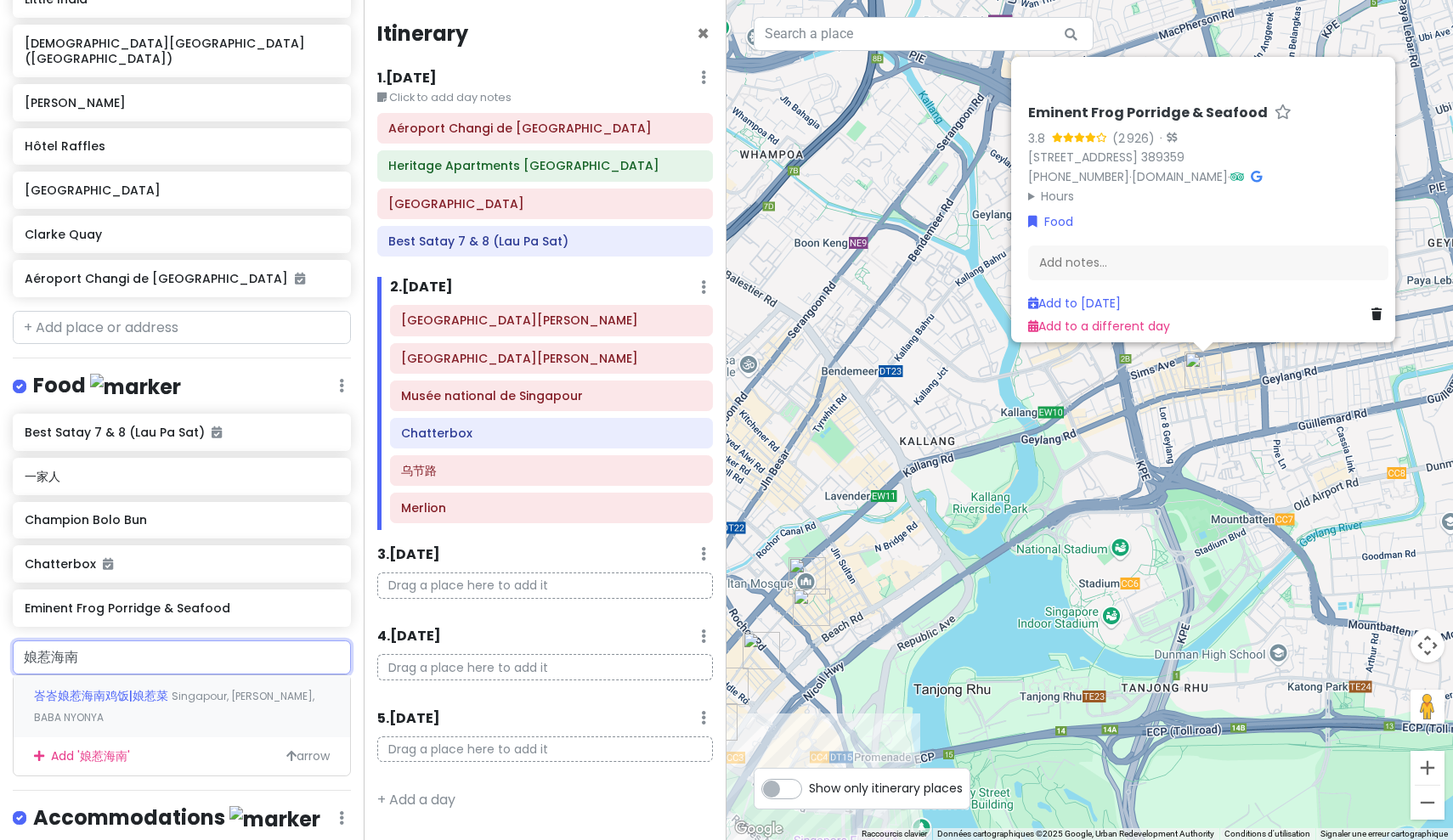 click on "峇峇娘惹海南鸡饭|娘惹菜   [PERSON_NAME], [PERSON_NAME], [PERSON_NAME]" at bounding box center [182, 707] 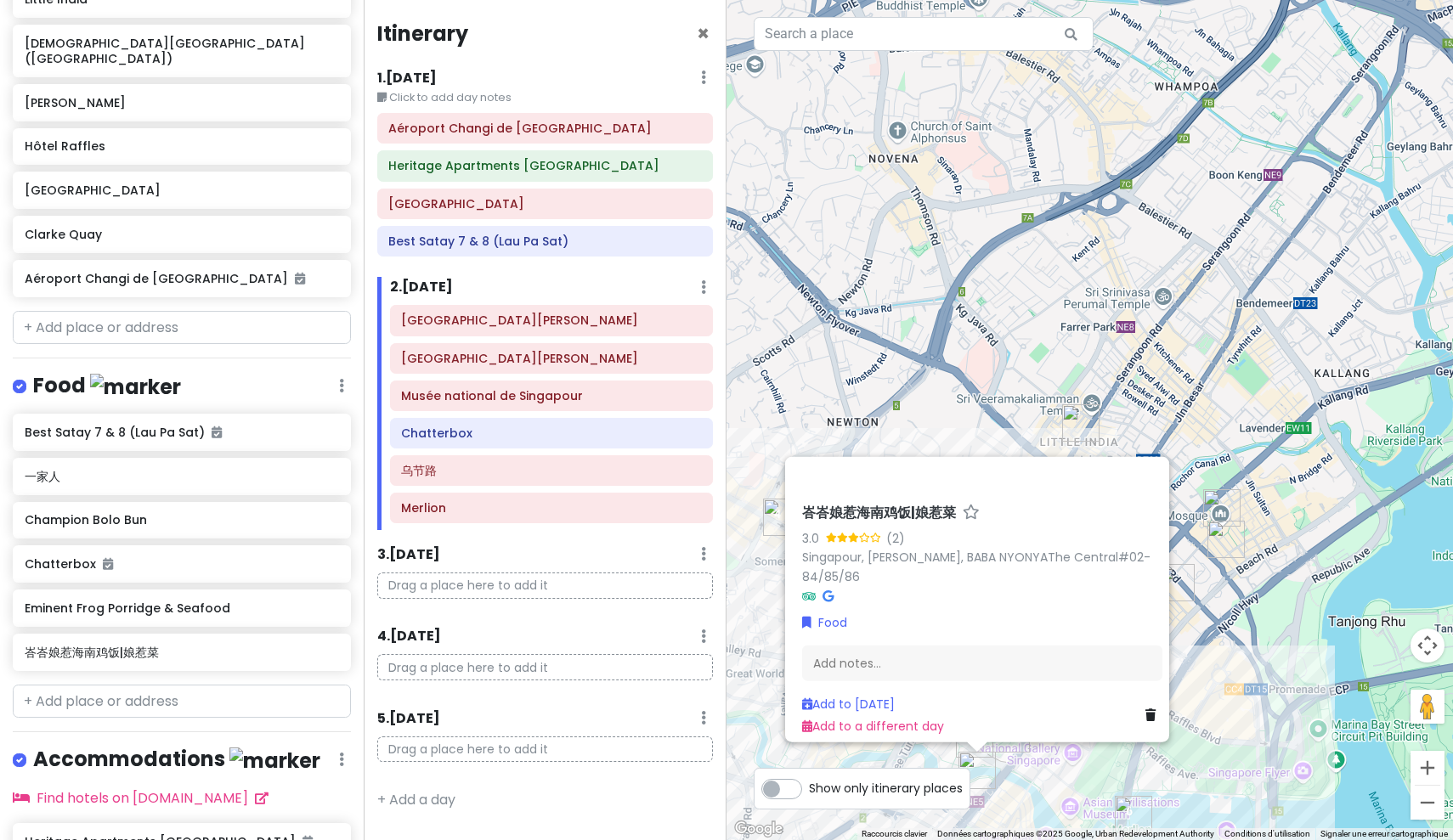 click on "峇峇娘惹海南鸡饭|娘惹菜 3.0        (2) [PERSON_NAME], [PERSON_NAME], BABA NYONYAThe Central#02-84/85/86 Food Add notes...  Add to   [DATE]  Add to a different day" at bounding box center [1089, 420] 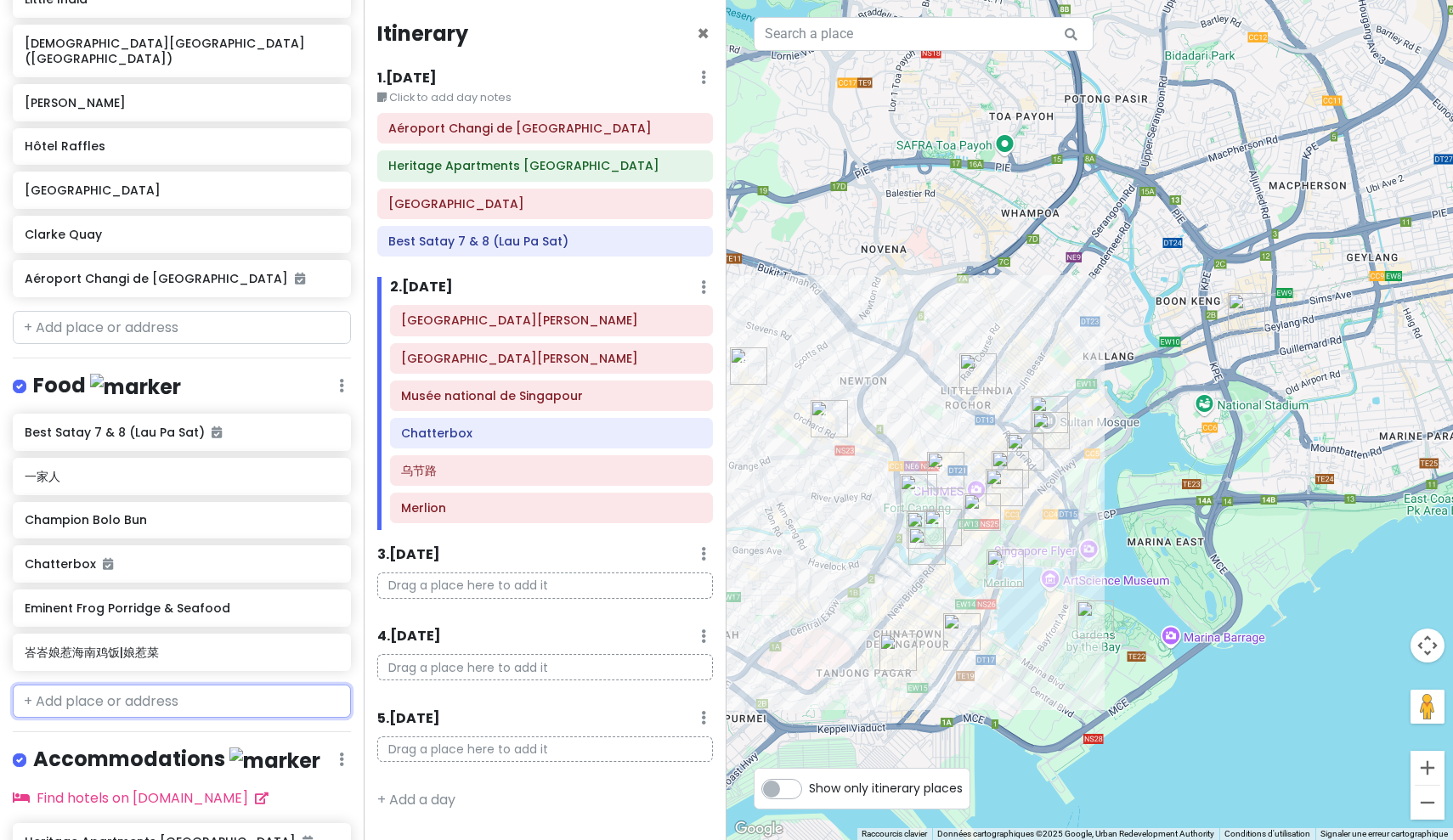 click at bounding box center [182, 702] 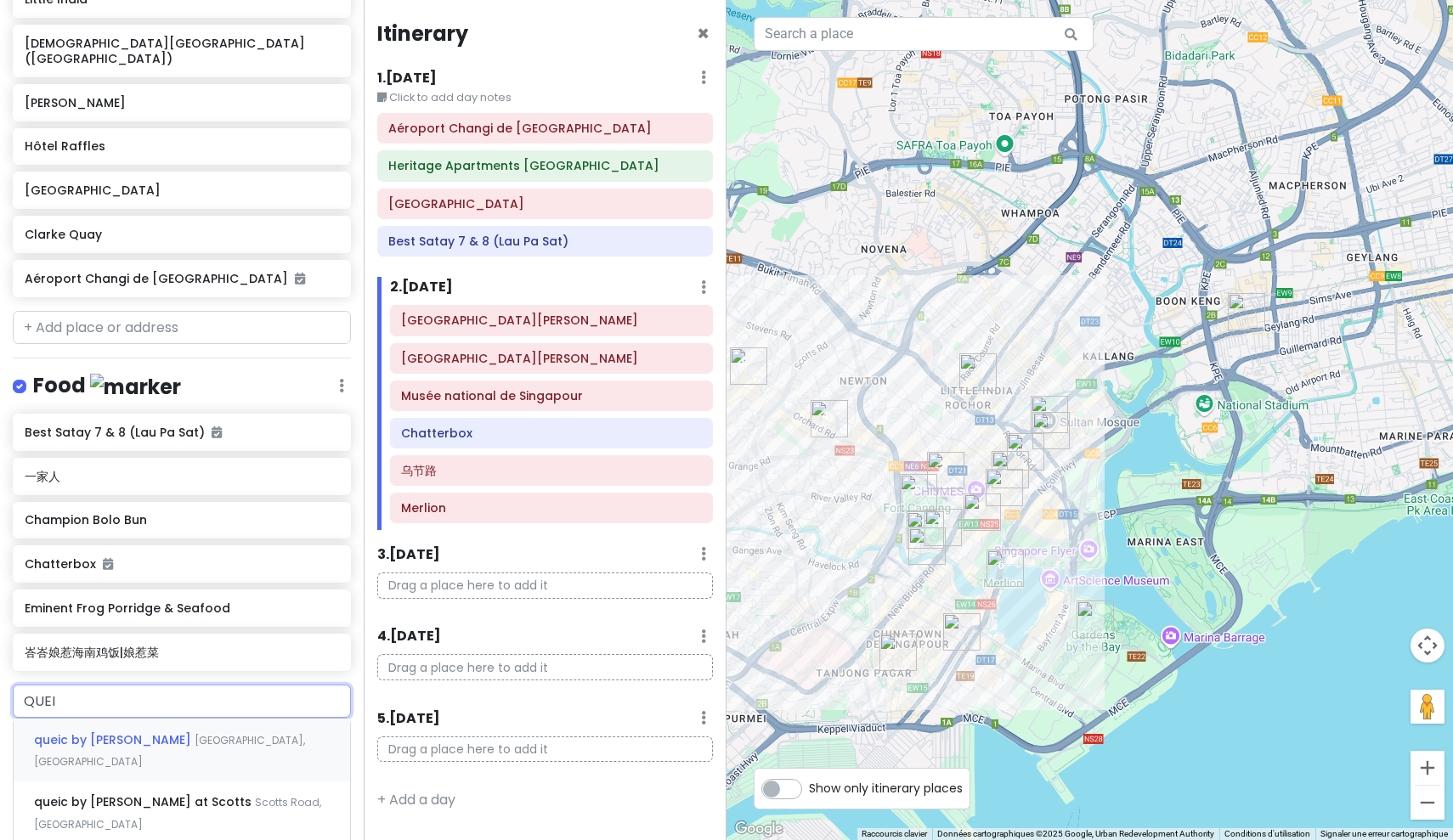 type on "QUEIC" 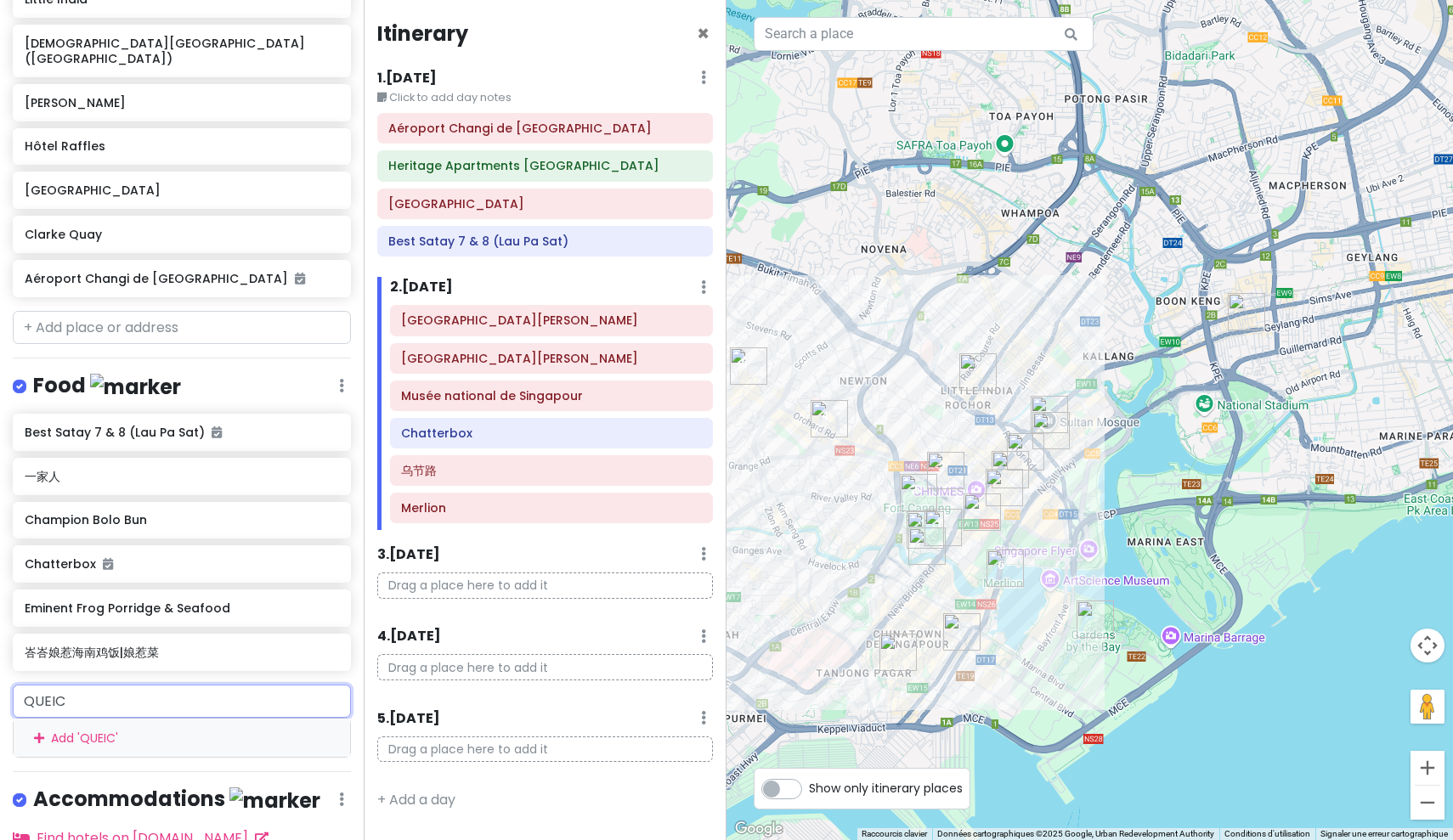 click on "Add ' QUEIC '" at bounding box center [182, 737] 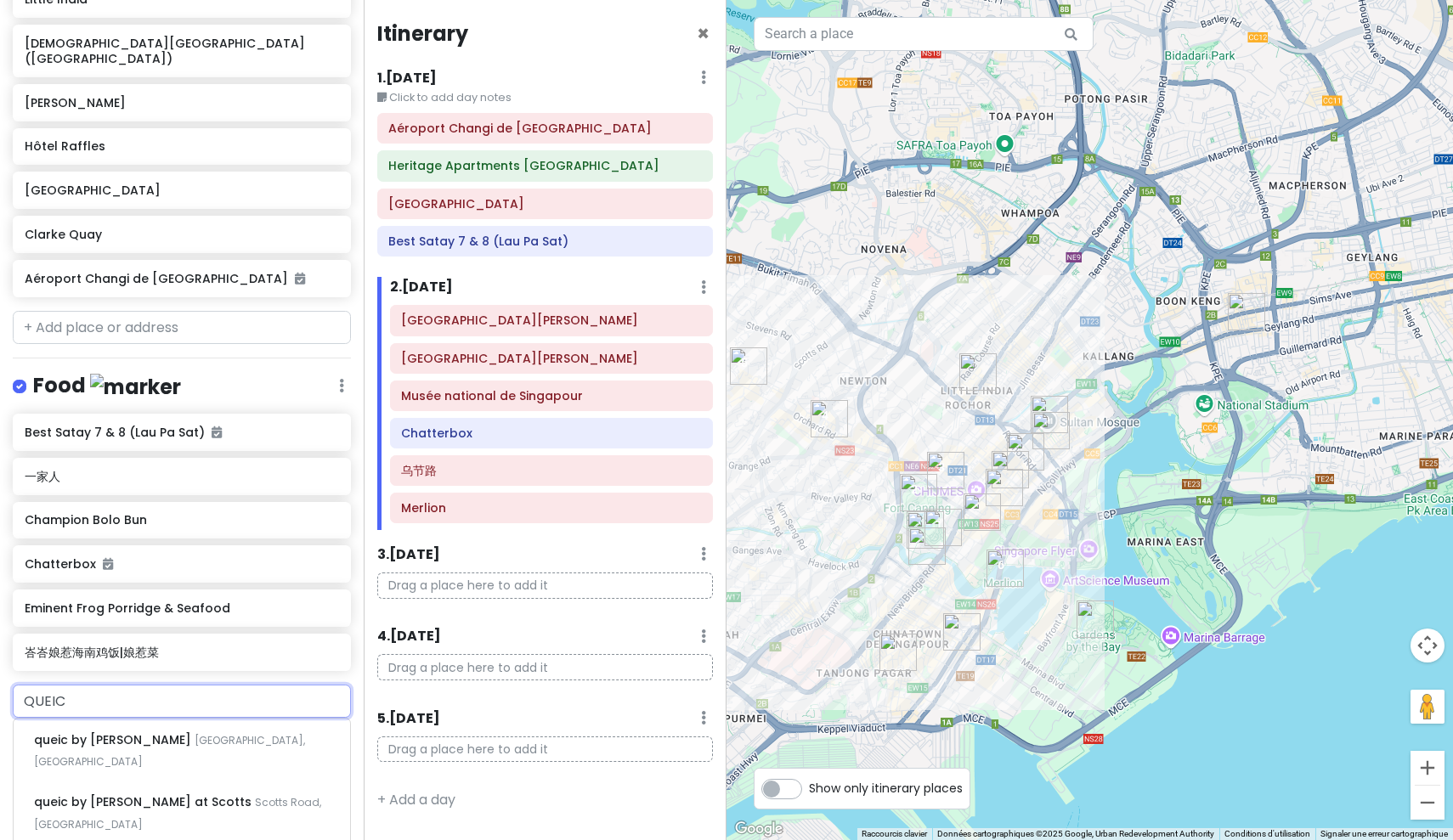 click on "queic by [PERSON_NAME] Road, [GEOGRAPHIC_DATA]" at bounding box center [182, 750] 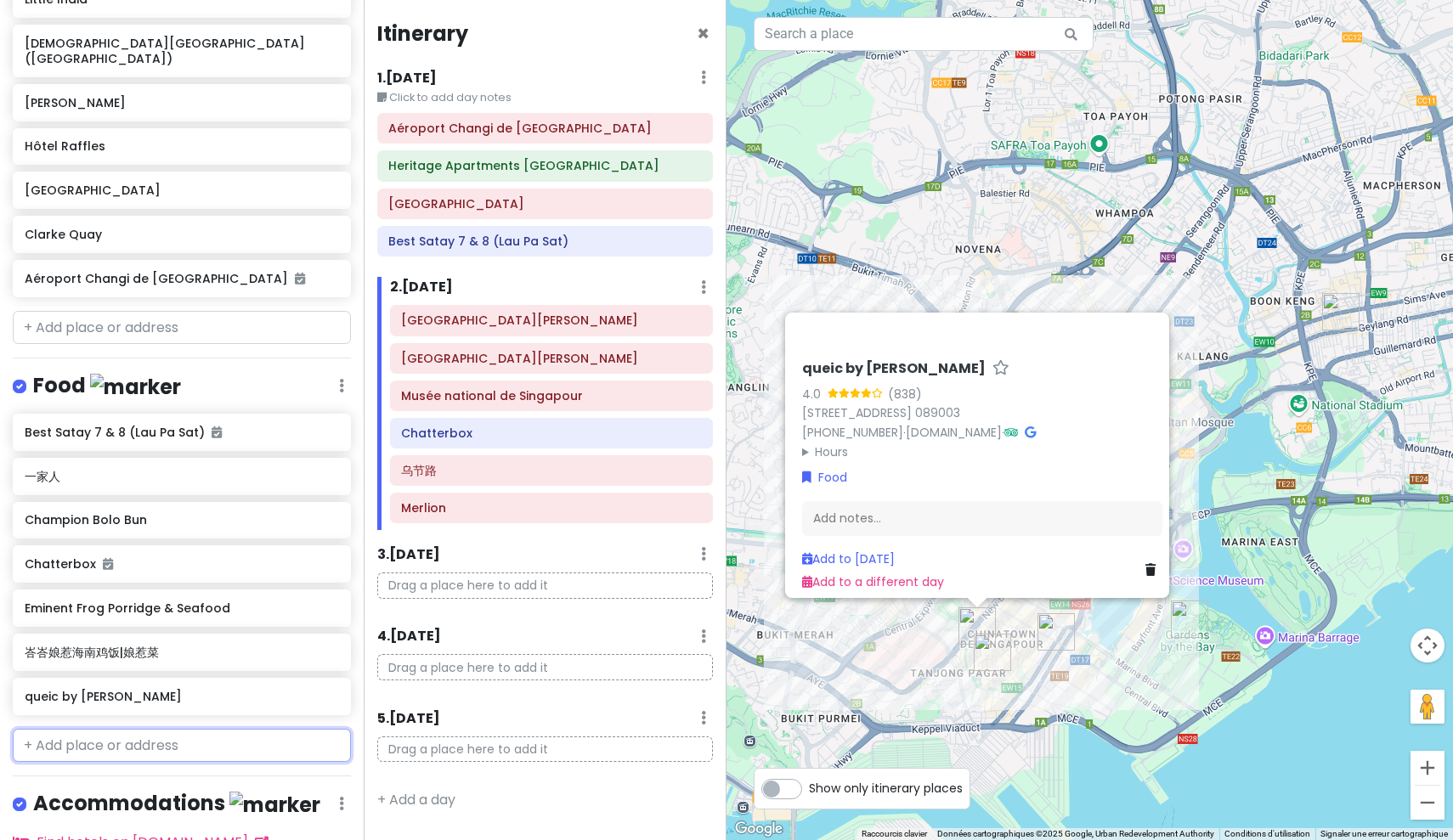 click at bounding box center [182, 746] 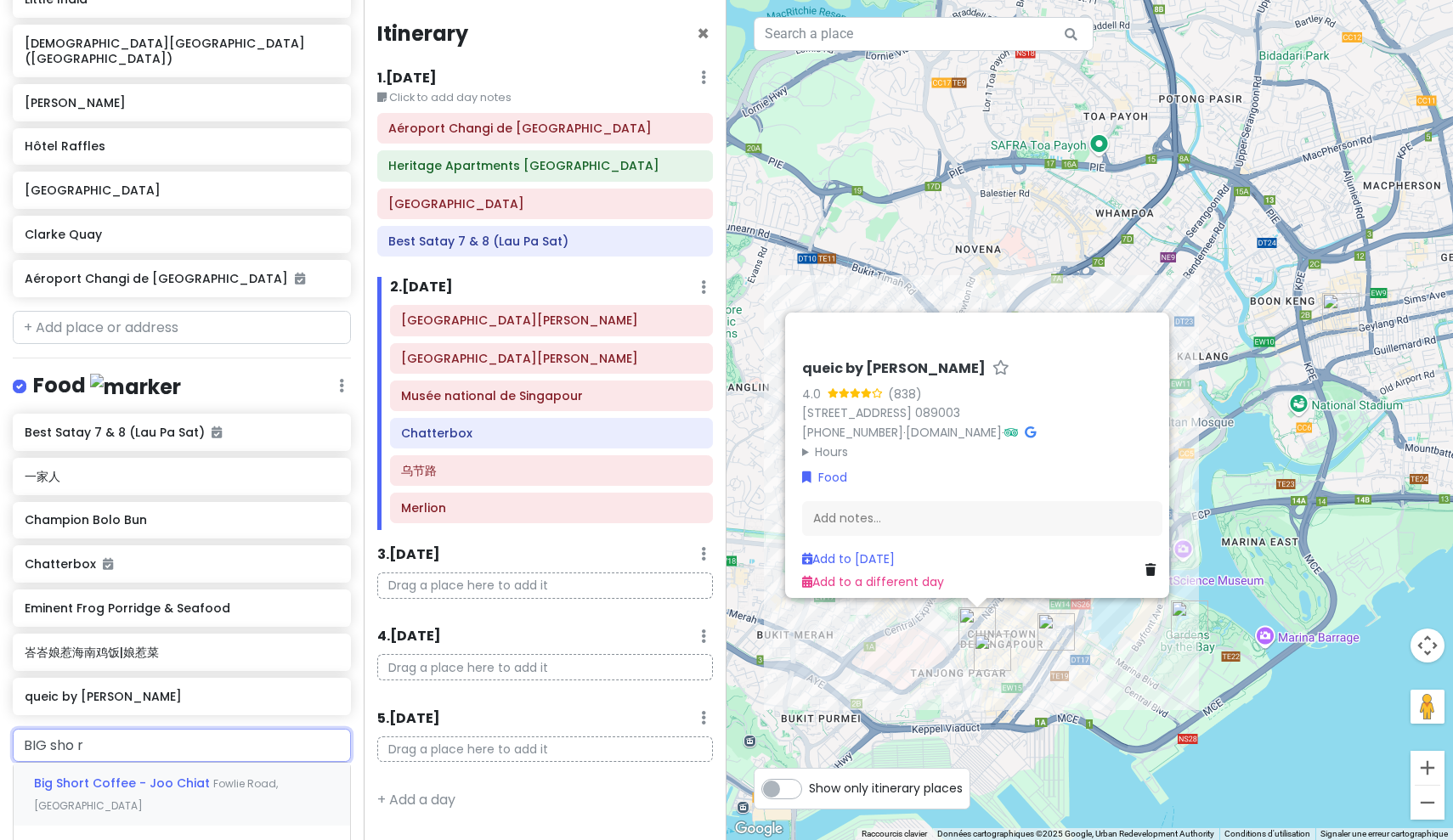 type on "BIG short" 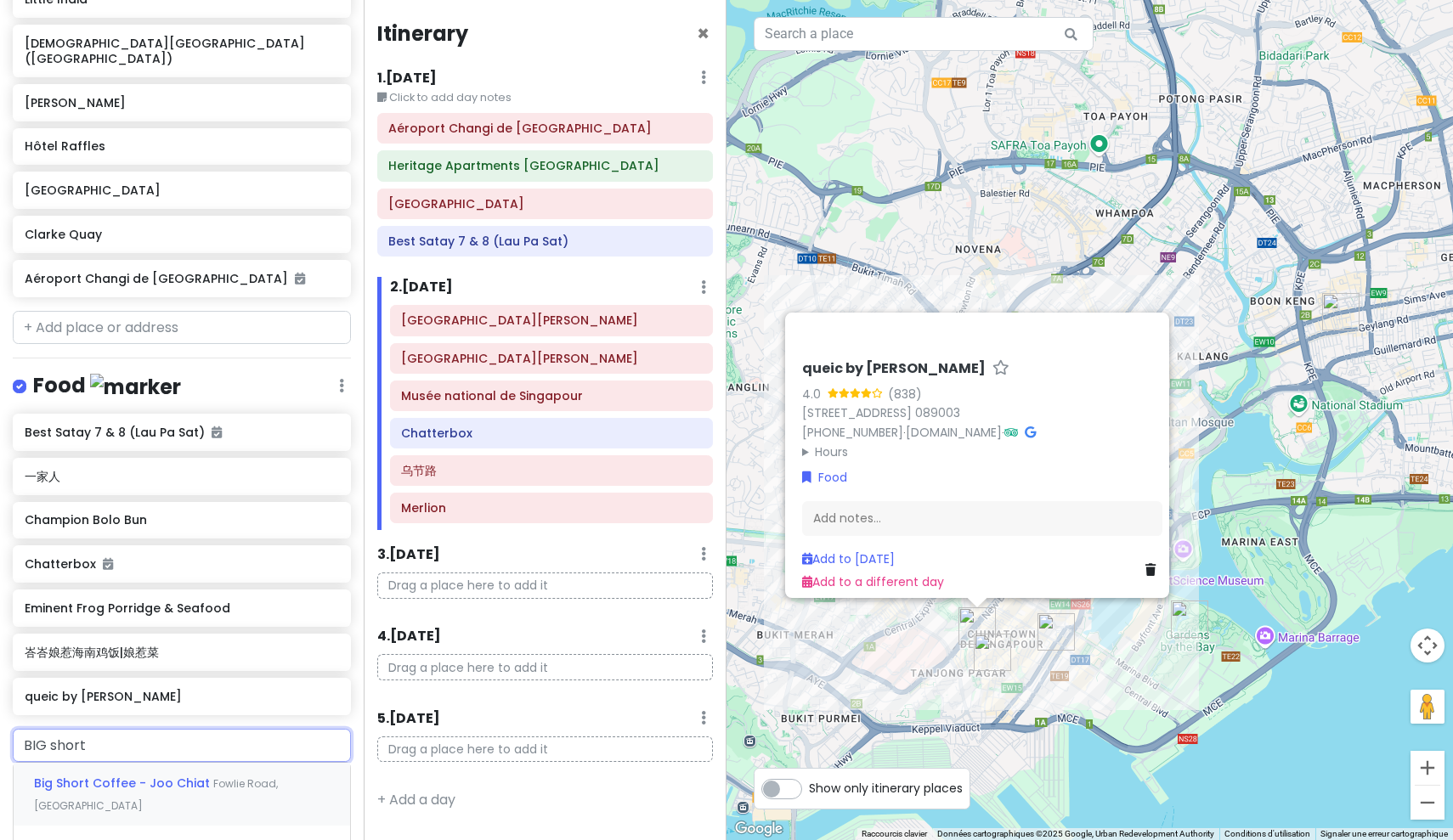 click on "Big Short Coffee - Joo Chiat   Fowlie Road, [GEOGRAPHIC_DATA]" at bounding box center [182, 794] 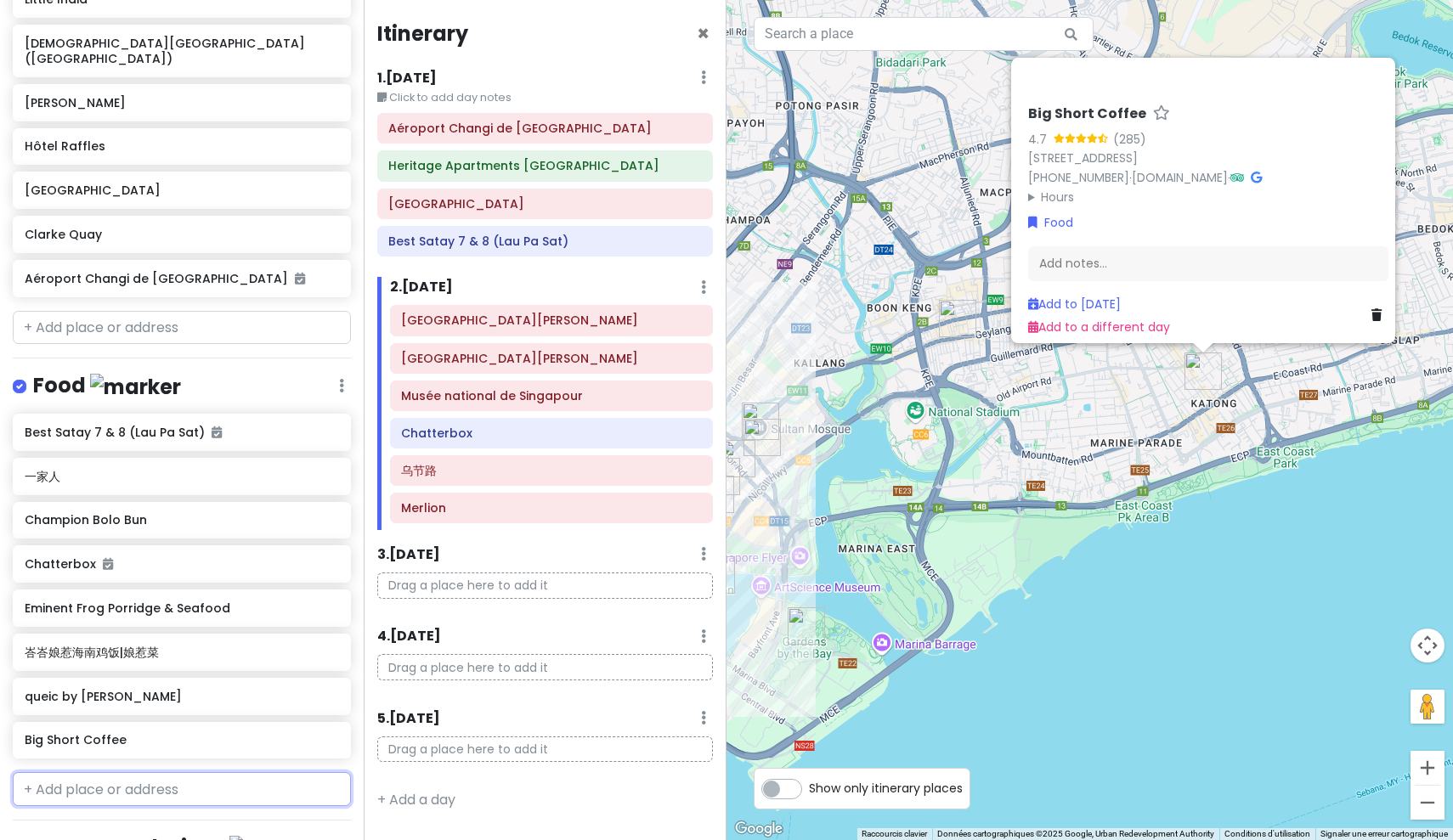 click at bounding box center [182, 789] 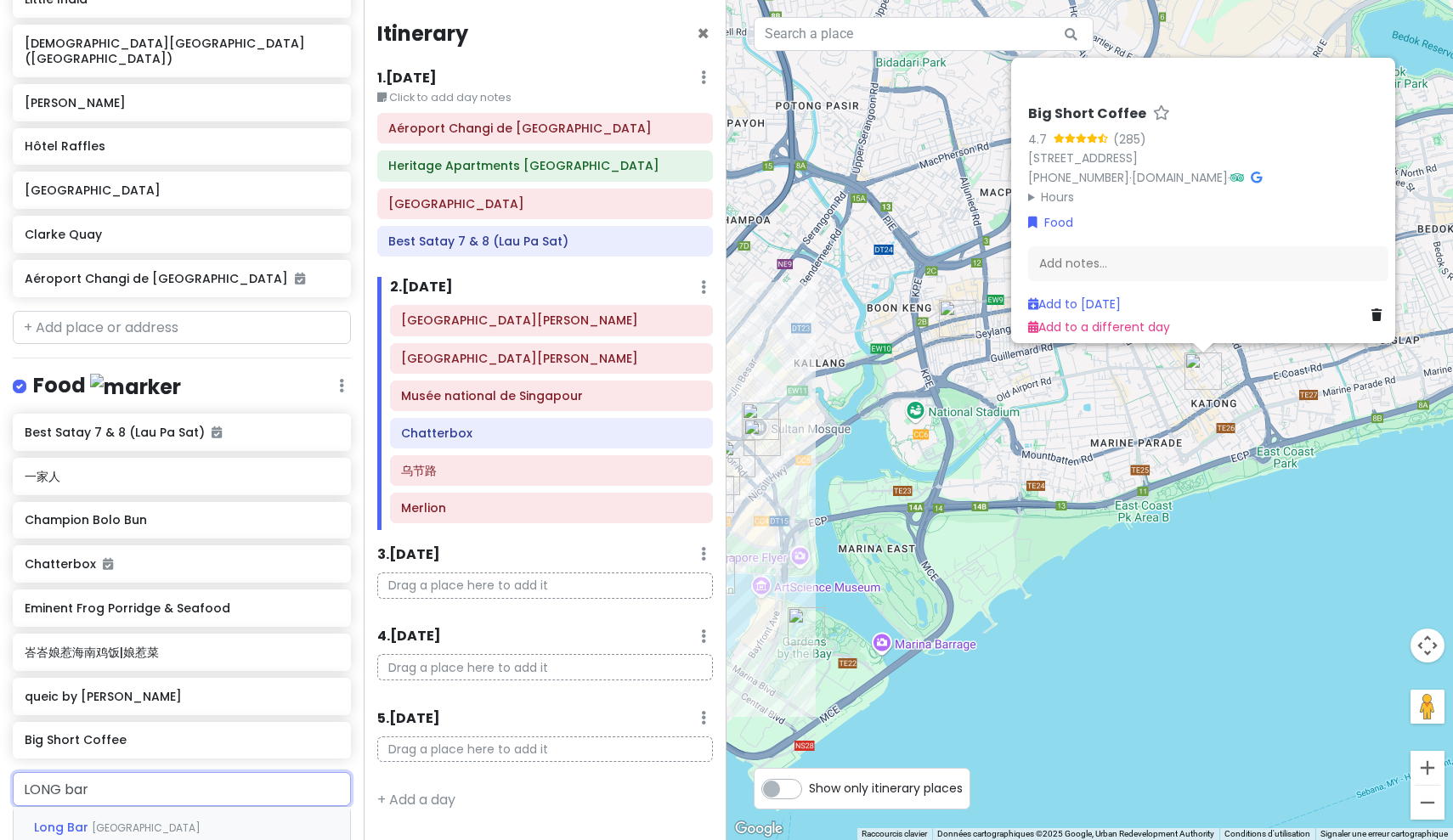 type on "LONGbar" 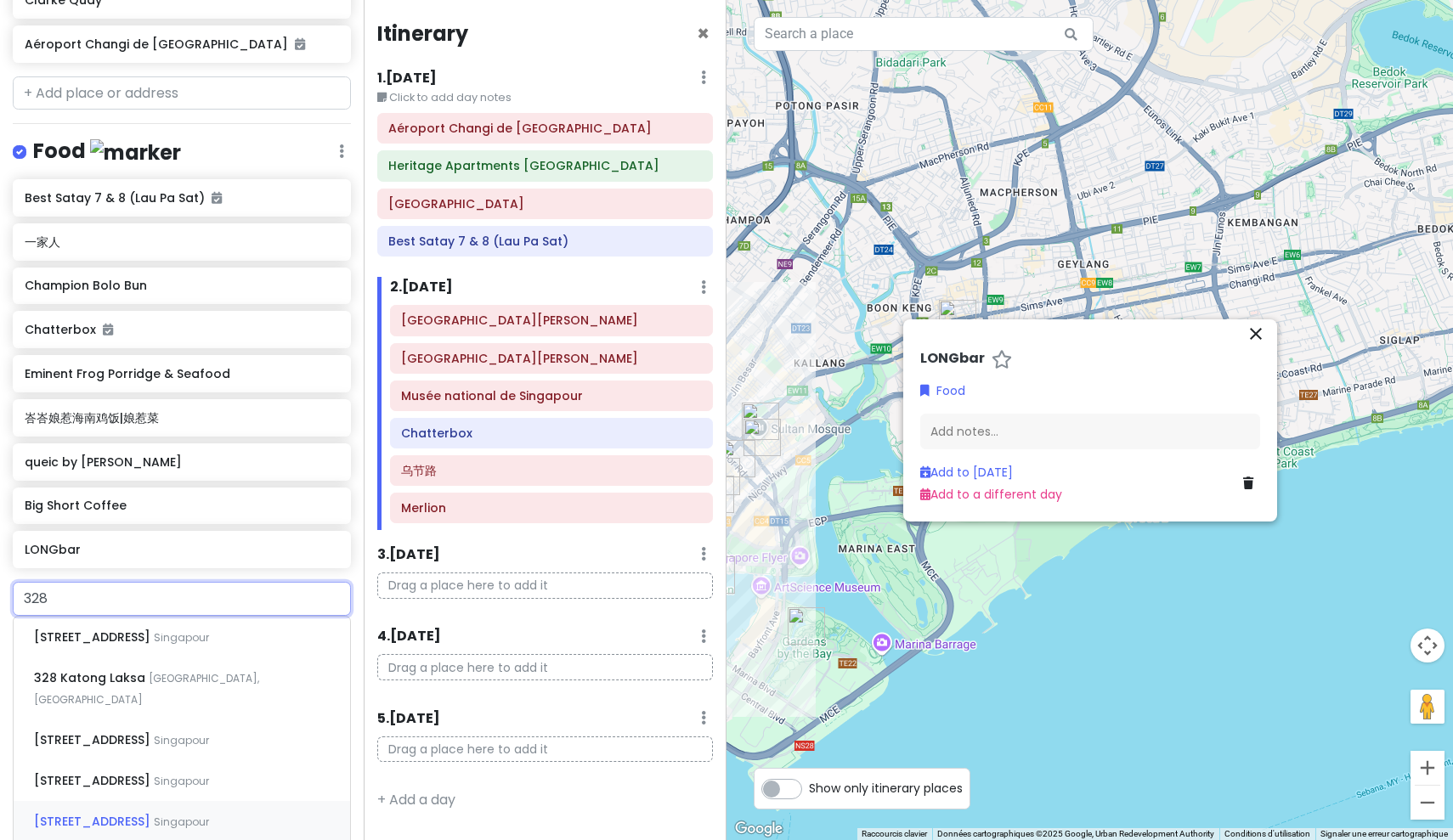 scroll, scrollTop: 794, scrollLeft: 0, axis: vertical 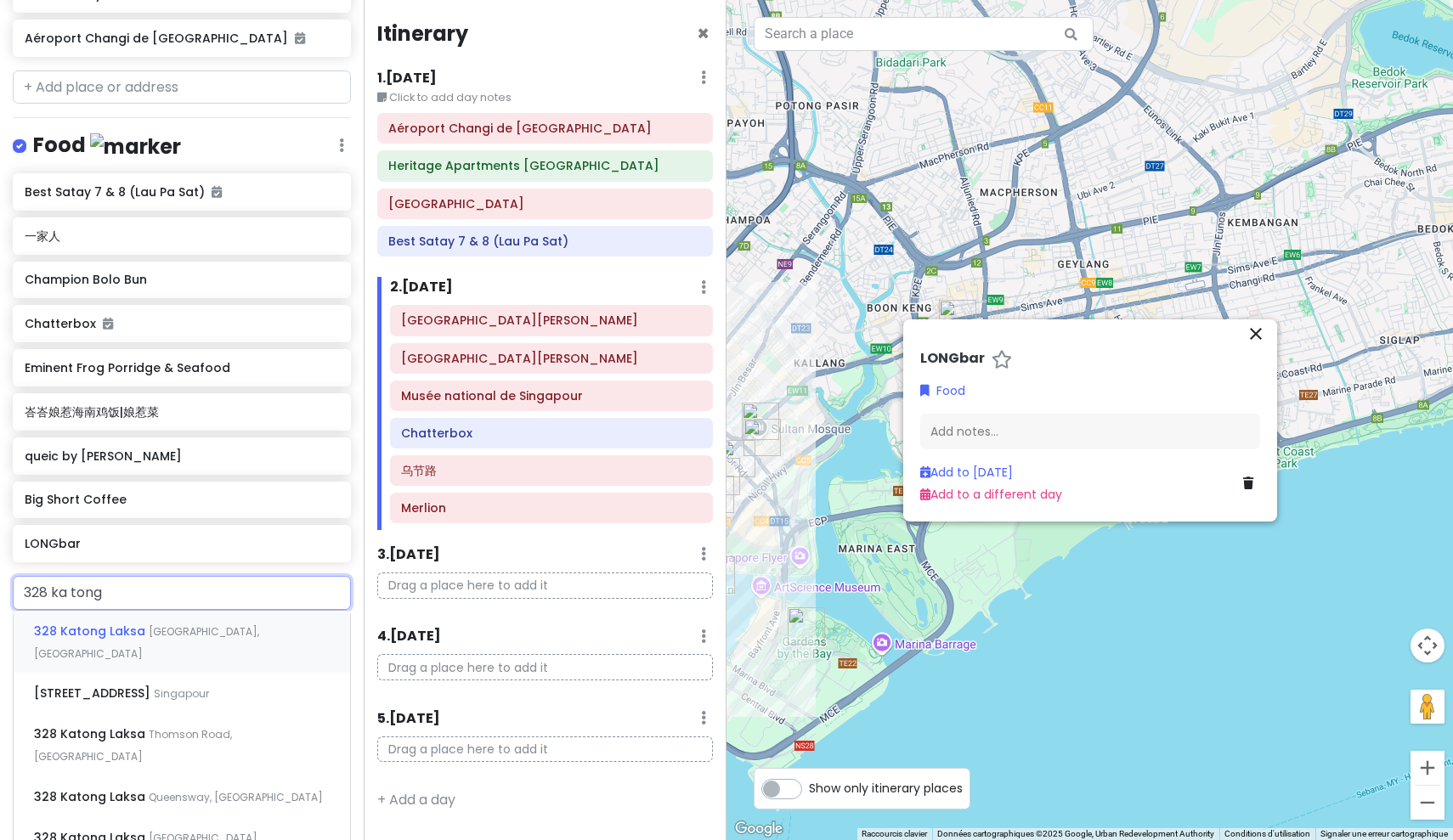 type on "328 katong" 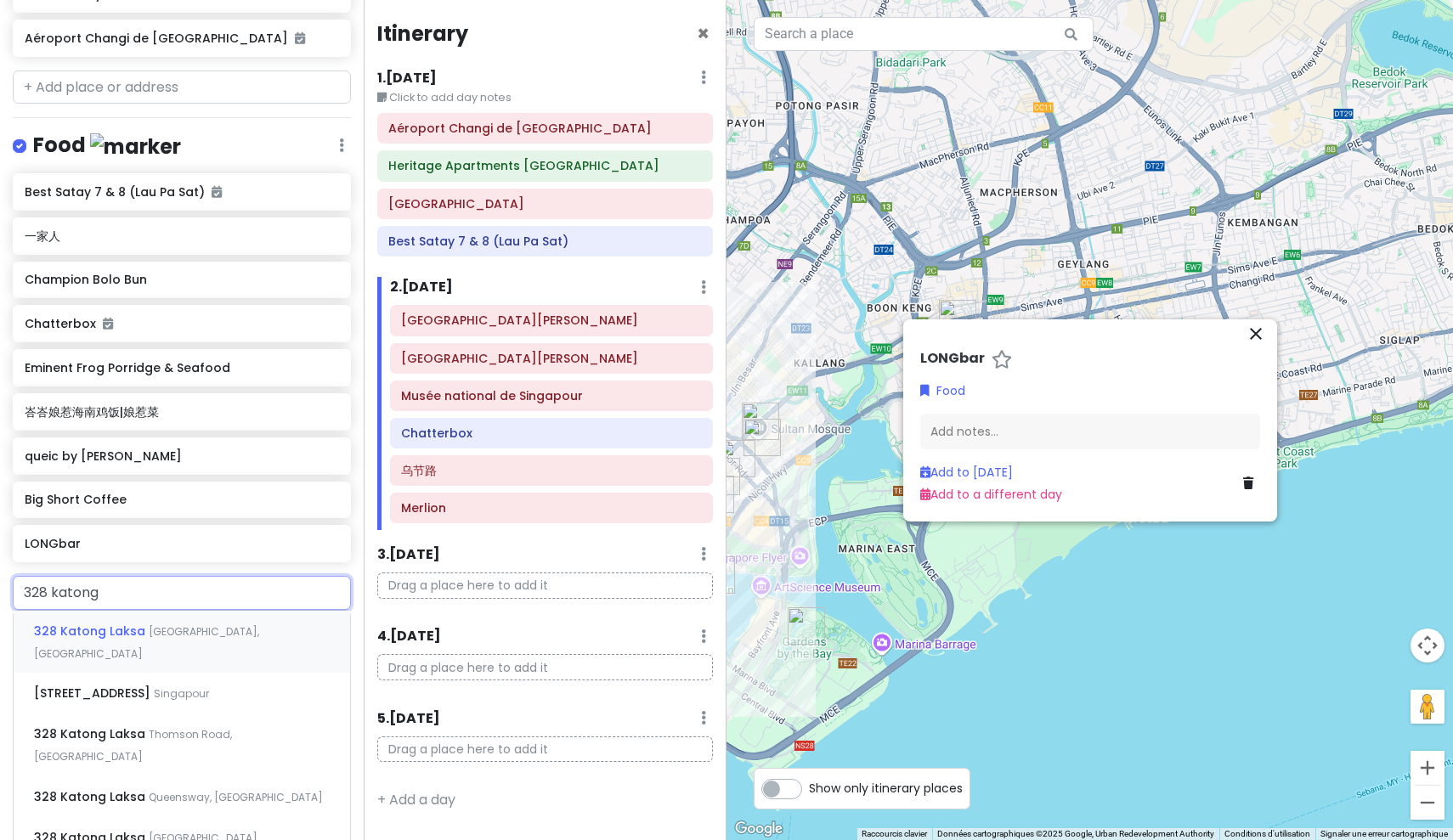 click on "[STREET_ADDRESS]" at bounding box center [182, 642] 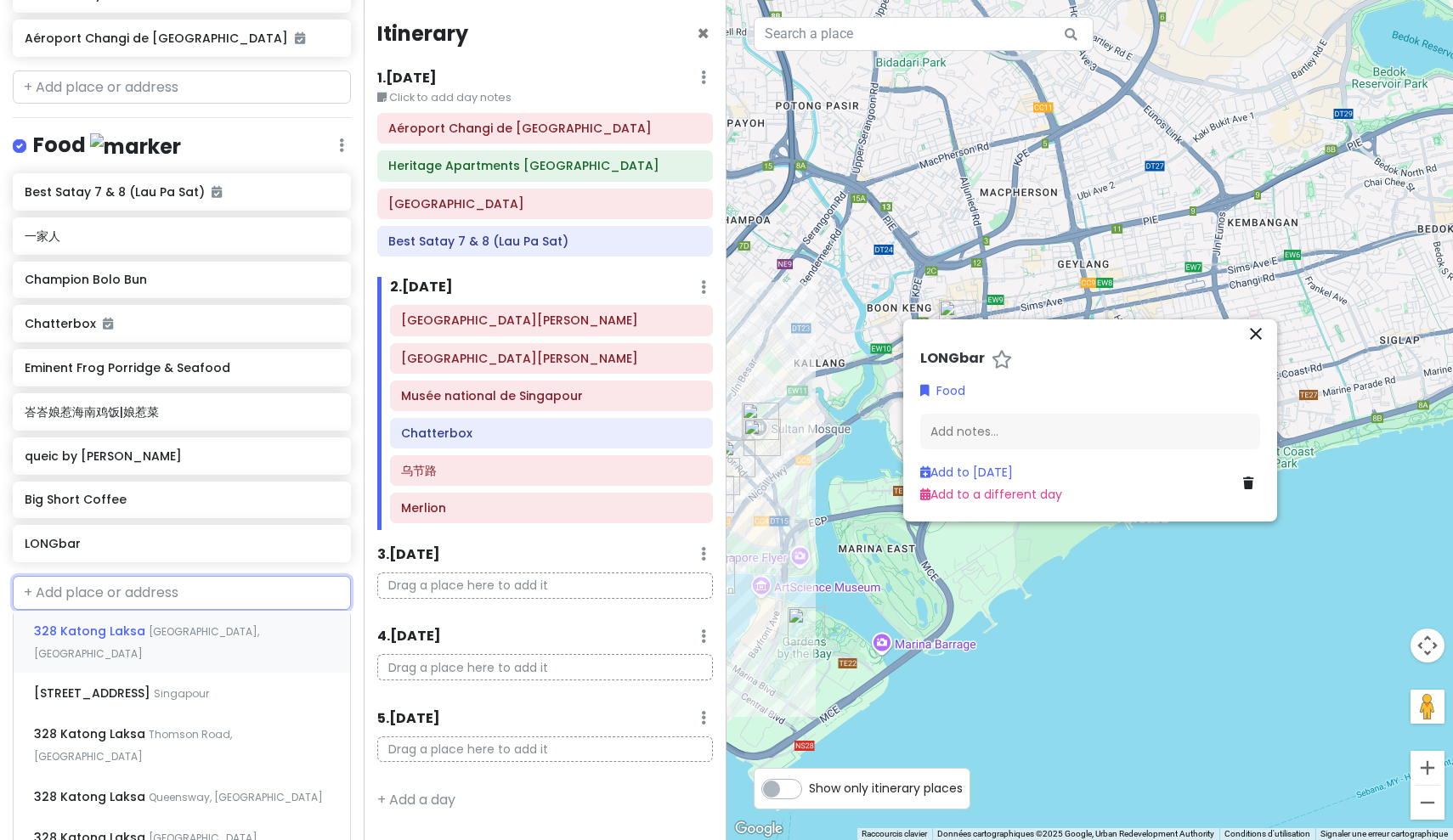 scroll, scrollTop: 773, scrollLeft: 0, axis: vertical 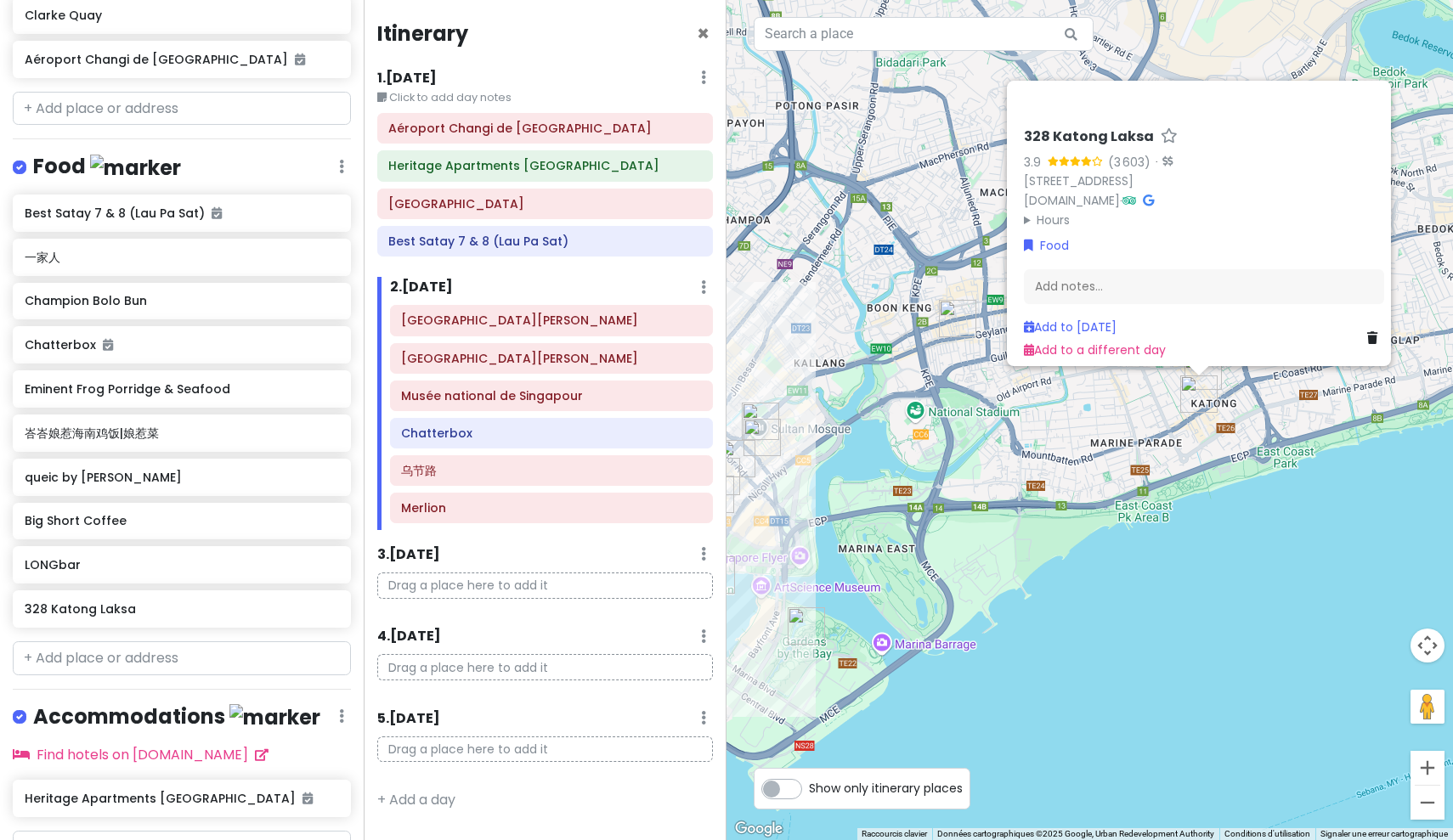 click on "328 Katong Laksa 3.9        (3 603)    ·    [STREET_ADDRESS][DOMAIN_NAME]   ·   Hours lundi  09:30 – 21:30 mardi  09:30 – 21:30 mercredi  09:30 – 21:30 jeudi  09:30 – 21:30 vendredi  09:30 – 21:30 samedi  09:30 – 21:30 dimanche  09:30 – 21:30 Food Add notes...  Add to   [DATE]  Add to a different day" at bounding box center (1089, 420) 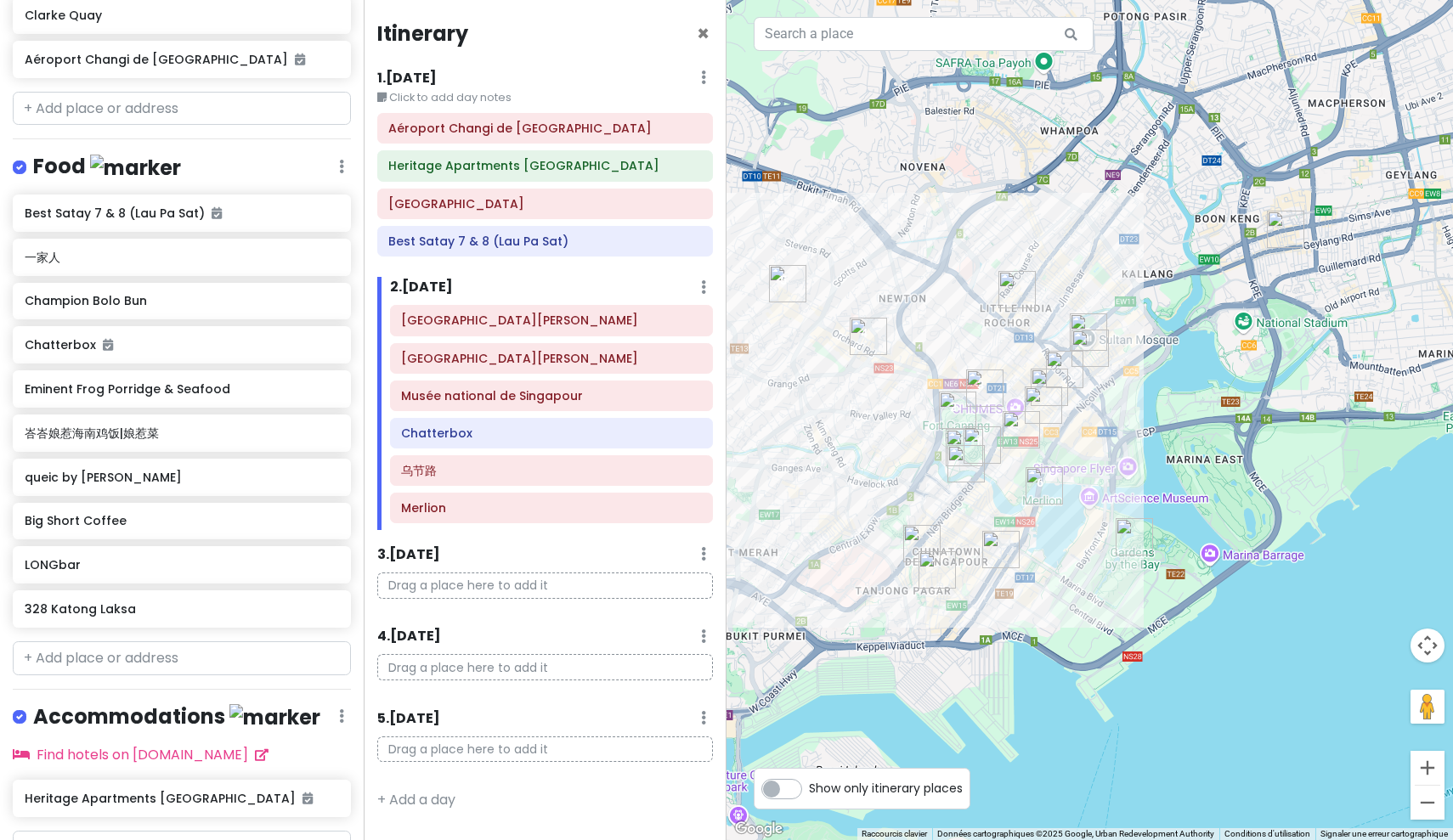 drag, startPoint x: 1001, startPoint y: 531, endPoint x: 1220, endPoint y: 460, distance: 230.22163 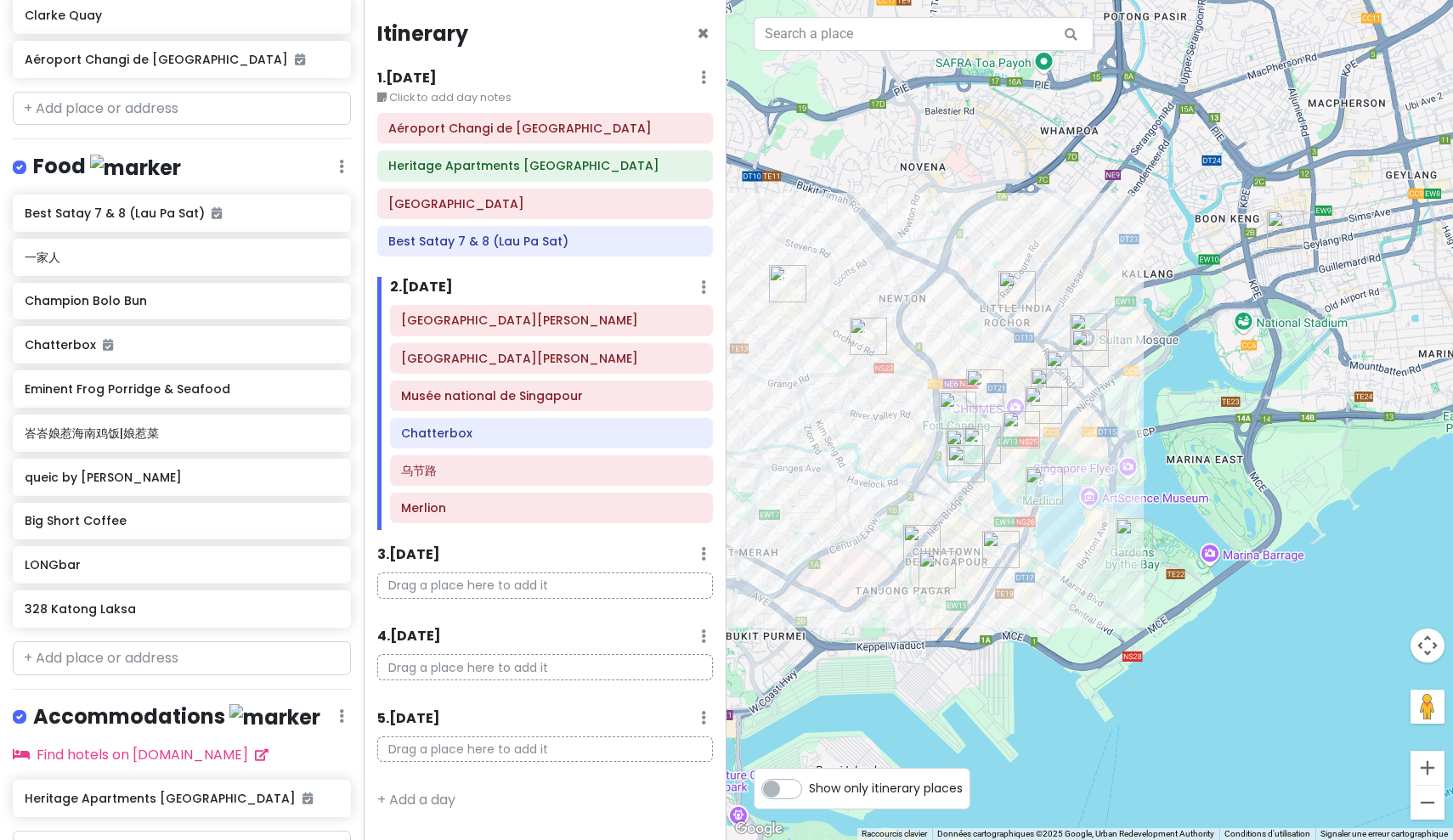 click at bounding box center [1089, 420] 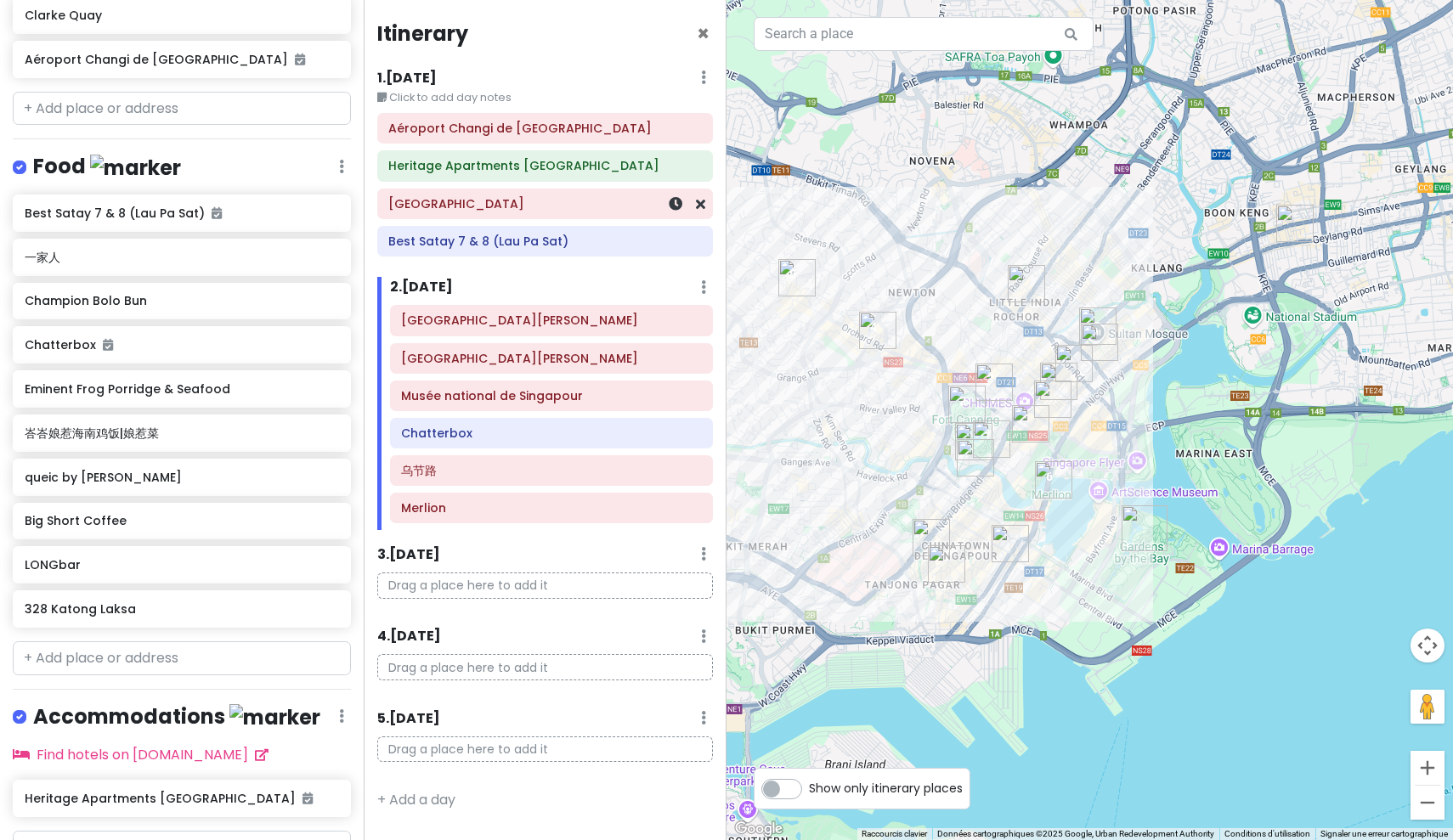 click on "[GEOGRAPHIC_DATA]" at bounding box center [545, 204] 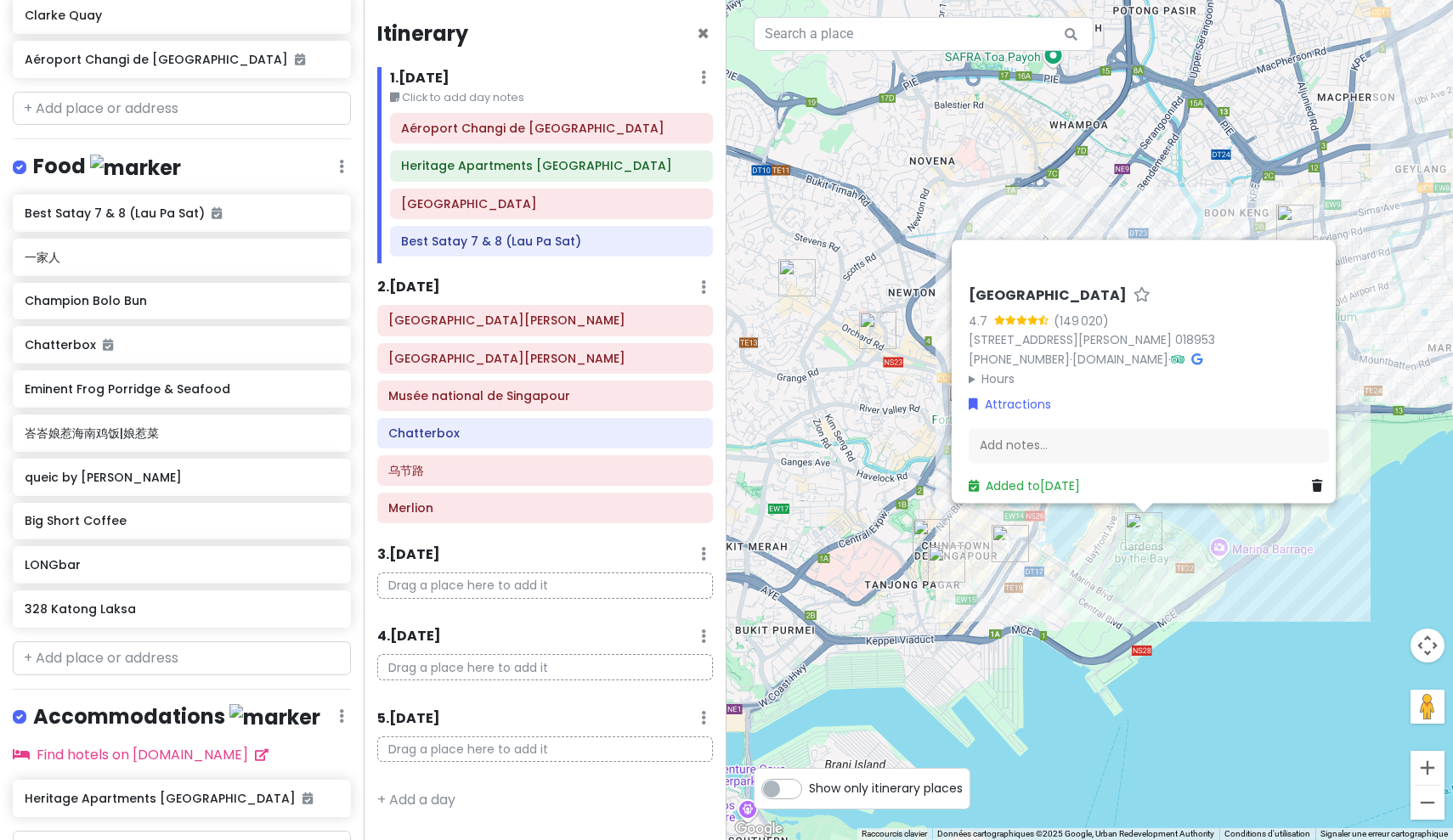 click on "[GEOGRAPHIC_DATA] 4.7        (149 020) [STREET_ADDRESS][PERSON_NAME] 018953 [PHONE_NUMBER]   ·   [DOMAIN_NAME]   ·   Hours lundi  05:00 – 02:00 mardi  05:00 – 02:00 mercredi  05:00 – 02:00 jeudi  05:00 – 02:00 vendredi  05:00 – 02:00 samedi  05:00 – 02:00 dimanche  05:00 – 02:00 Attractions Add notes... Added to  [DATE]" at bounding box center (1089, 420) 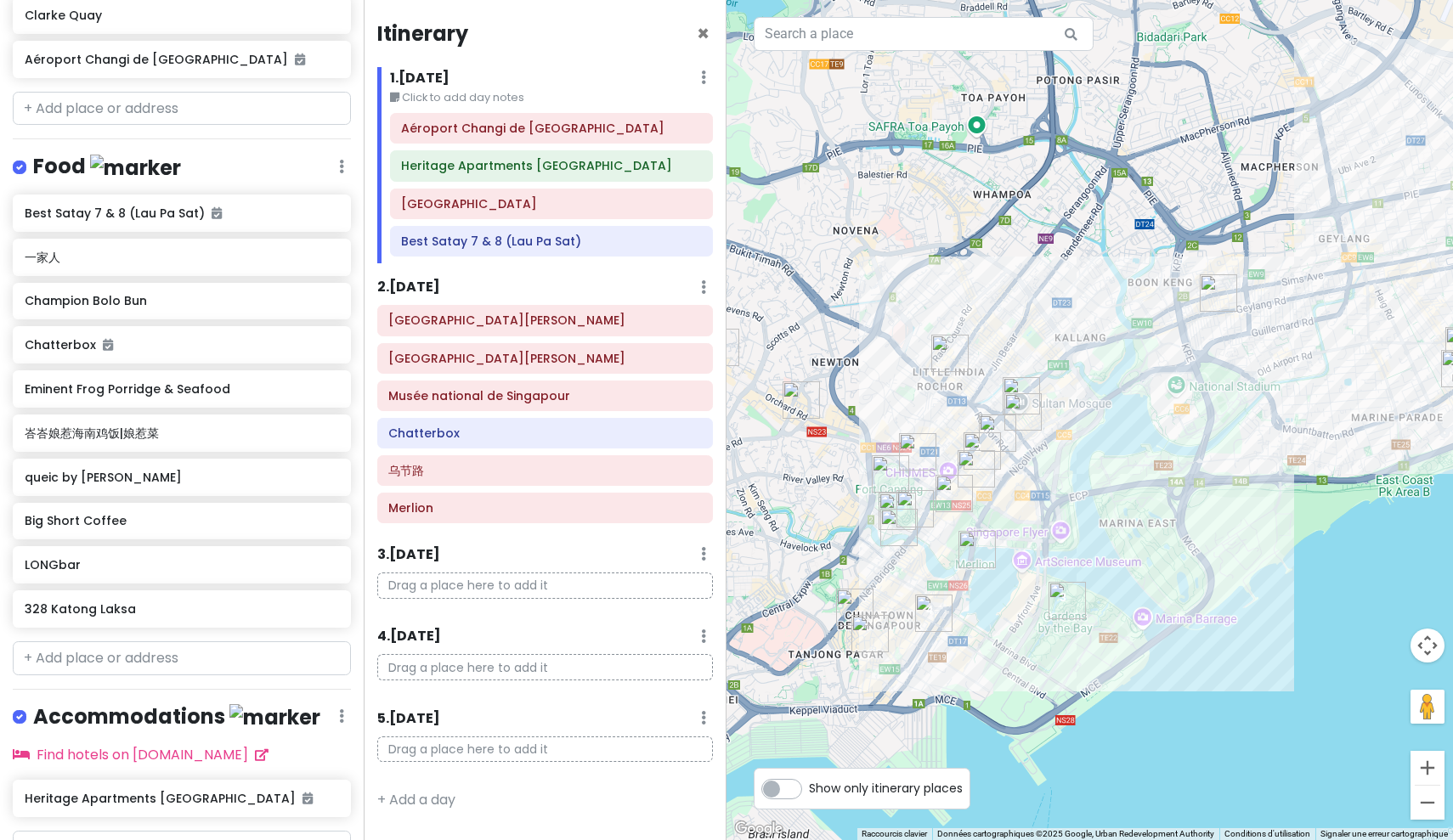 drag, startPoint x: 1130, startPoint y: 459, endPoint x: 1069, endPoint y: 530, distance: 93.60556 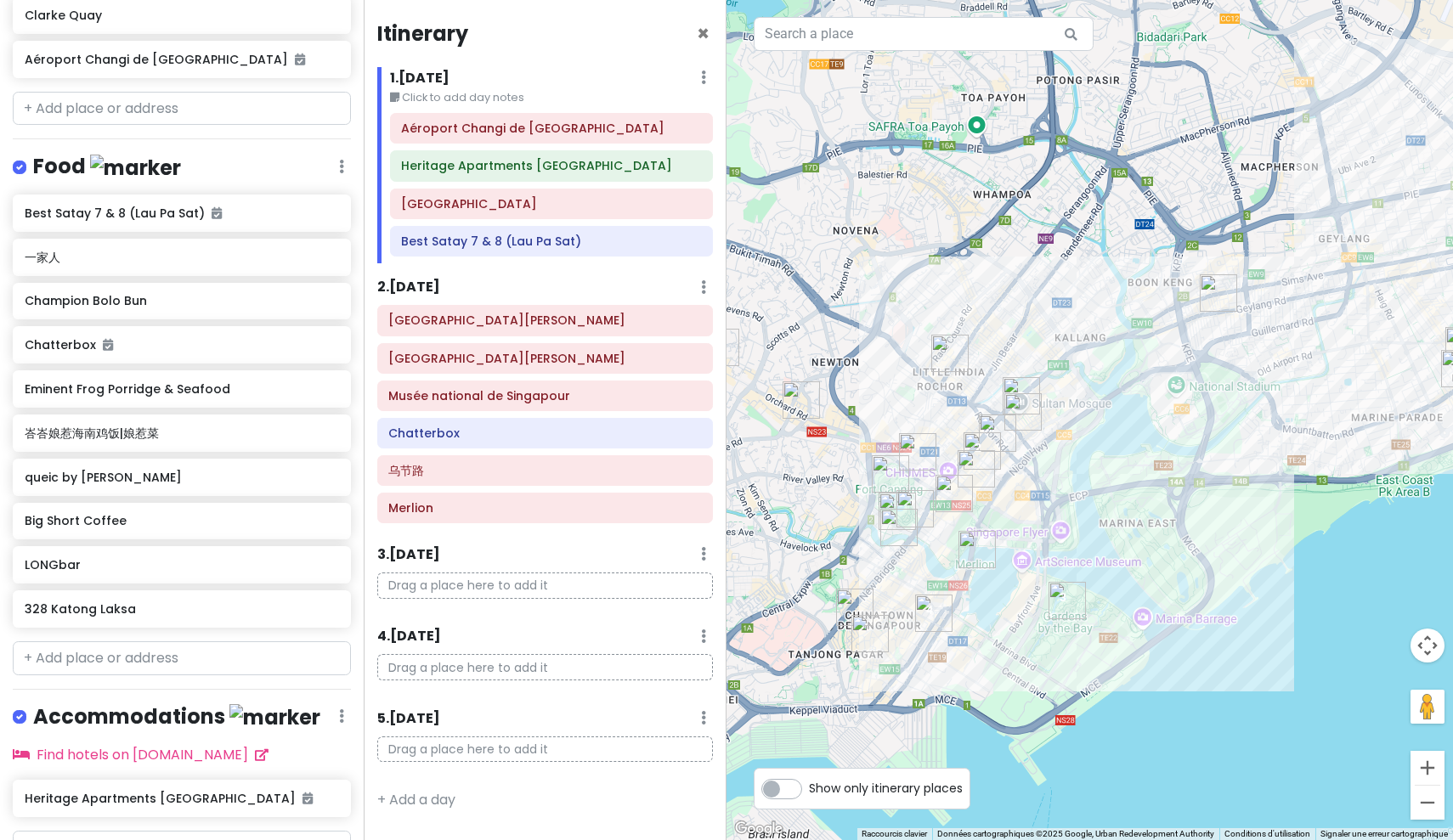 click at bounding box center (1089, 420) 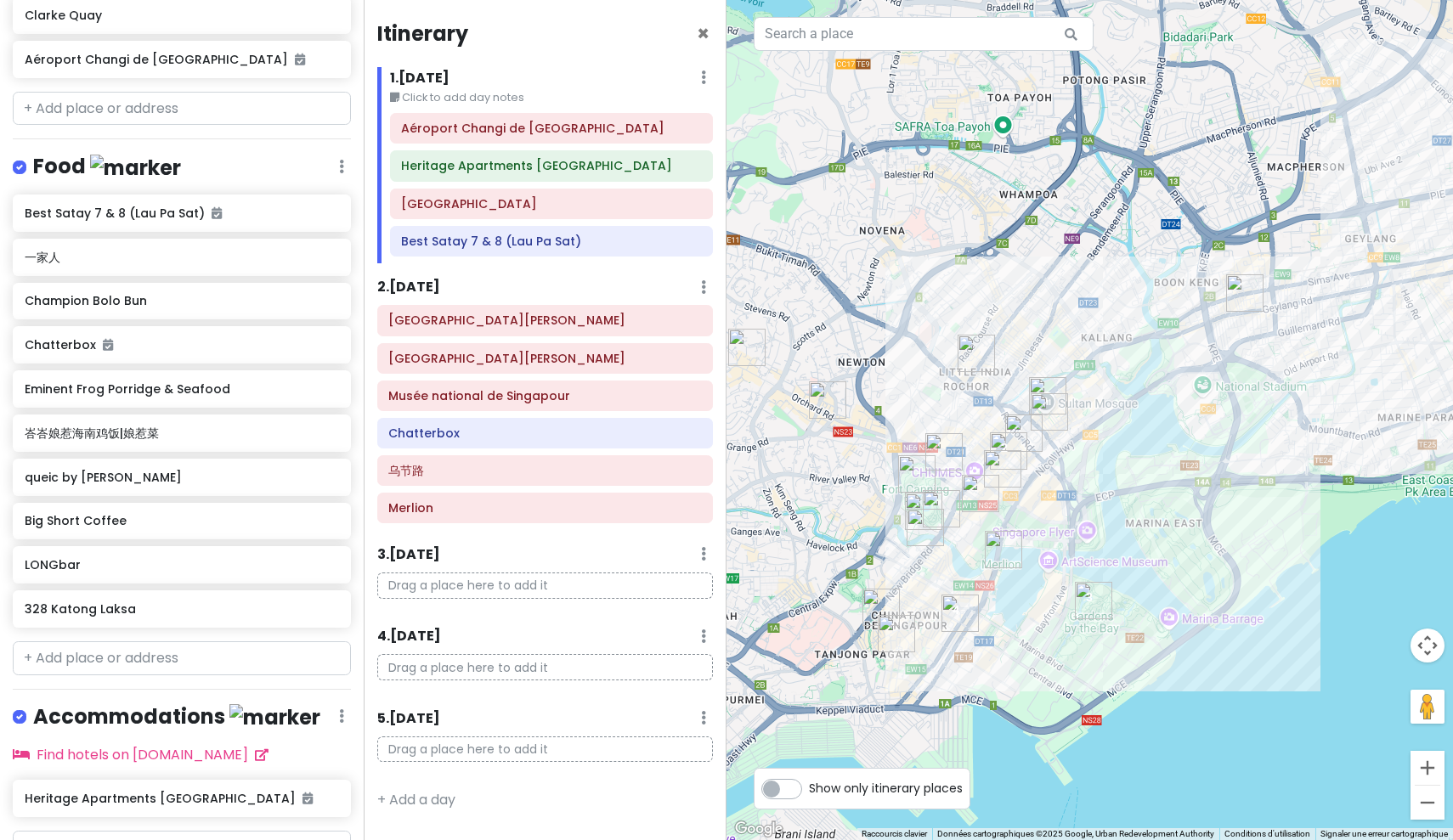 click at bounding box center [1009, 451] 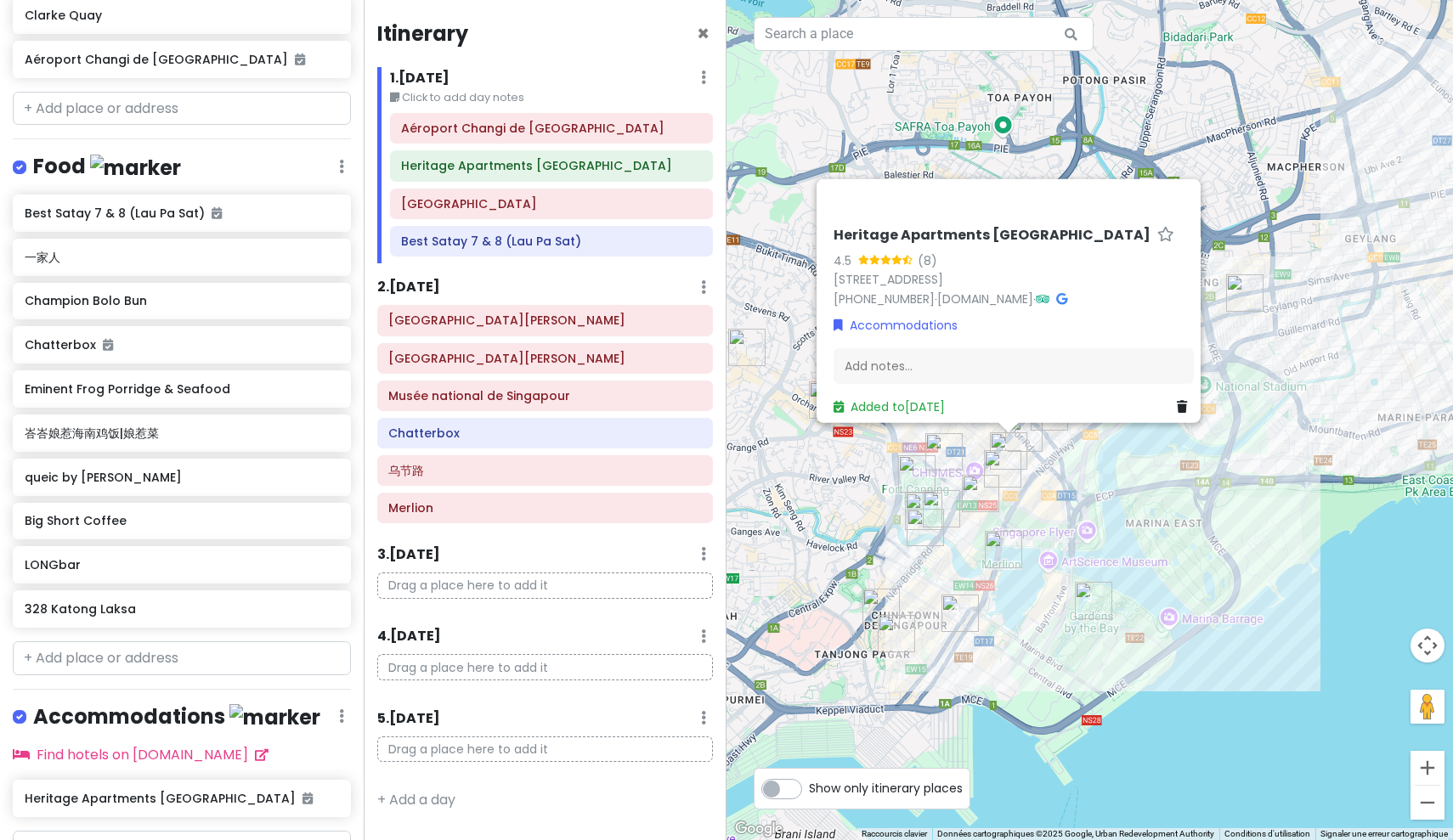 click on "Heritage Apartments [GEOGRAPHIC_DATA] 4.5        (8) [STREET_ADDRESS] [PHONE_NUMBER]   ·   [DOMAIN_NAME]   ·   Accommodations Add notes... Added to  [DATE]" at bounding box center [1089, 420] 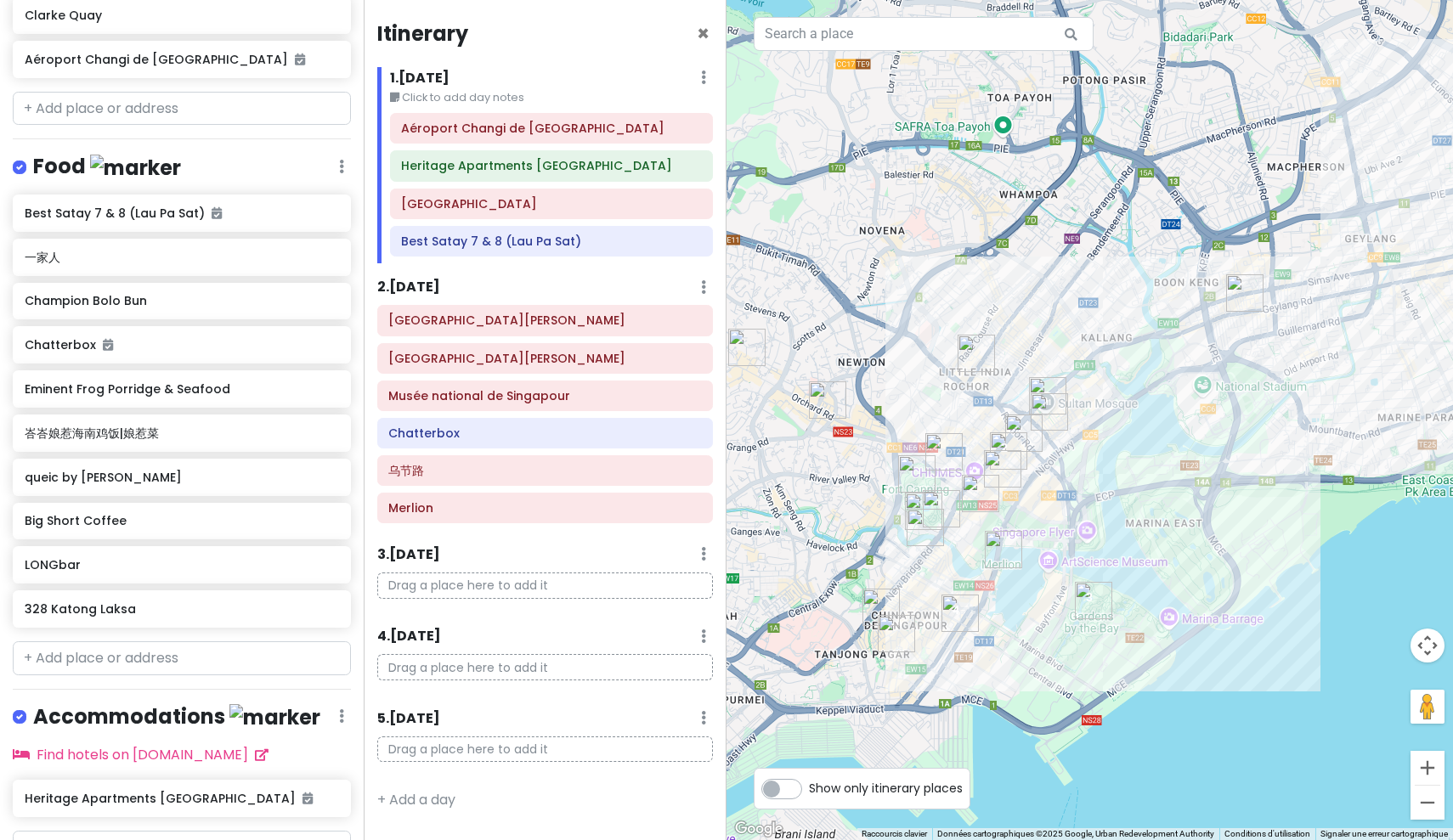 click at bounding box center [1009, 451] 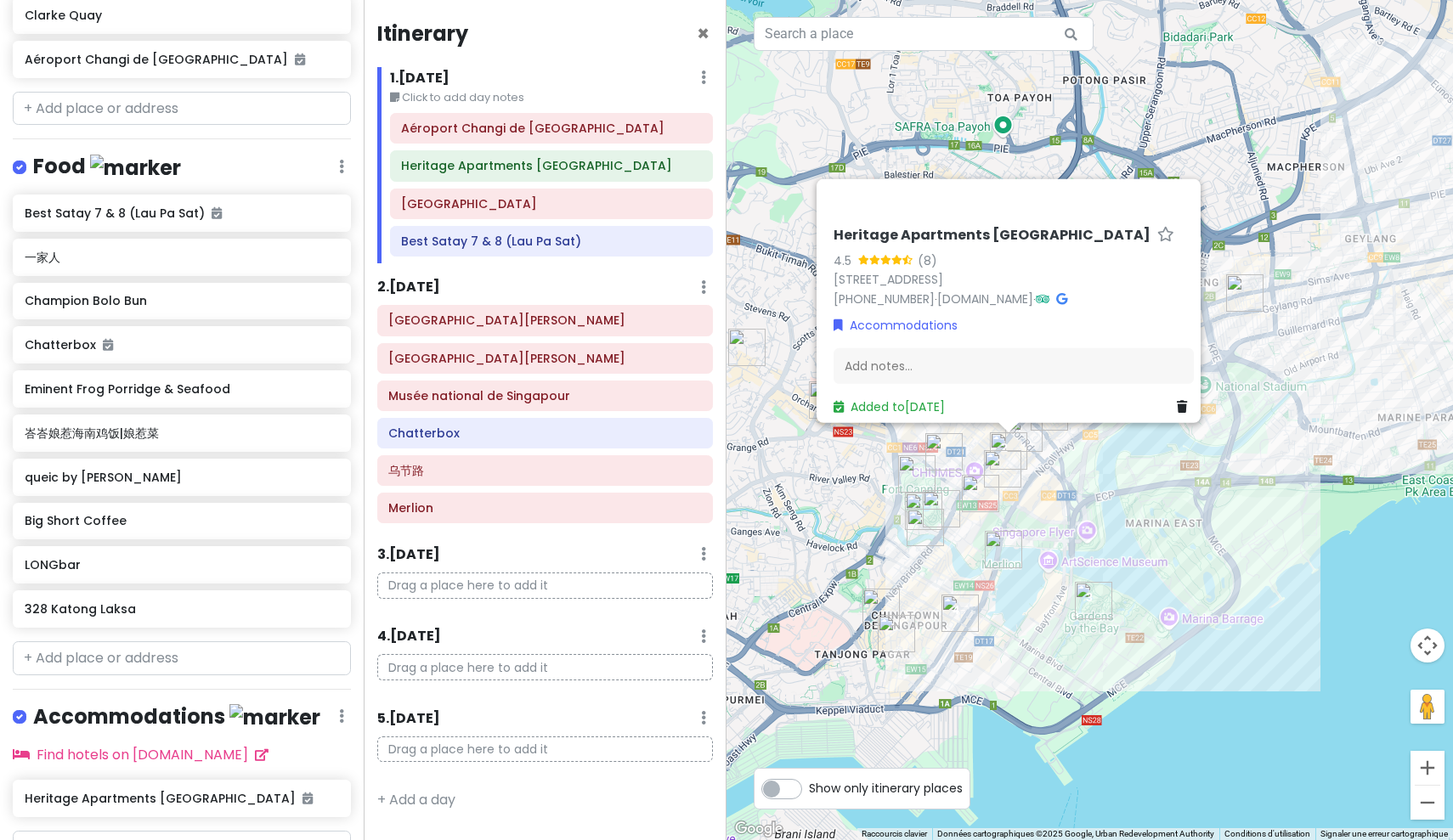 click at bounding box center (1024, 433) 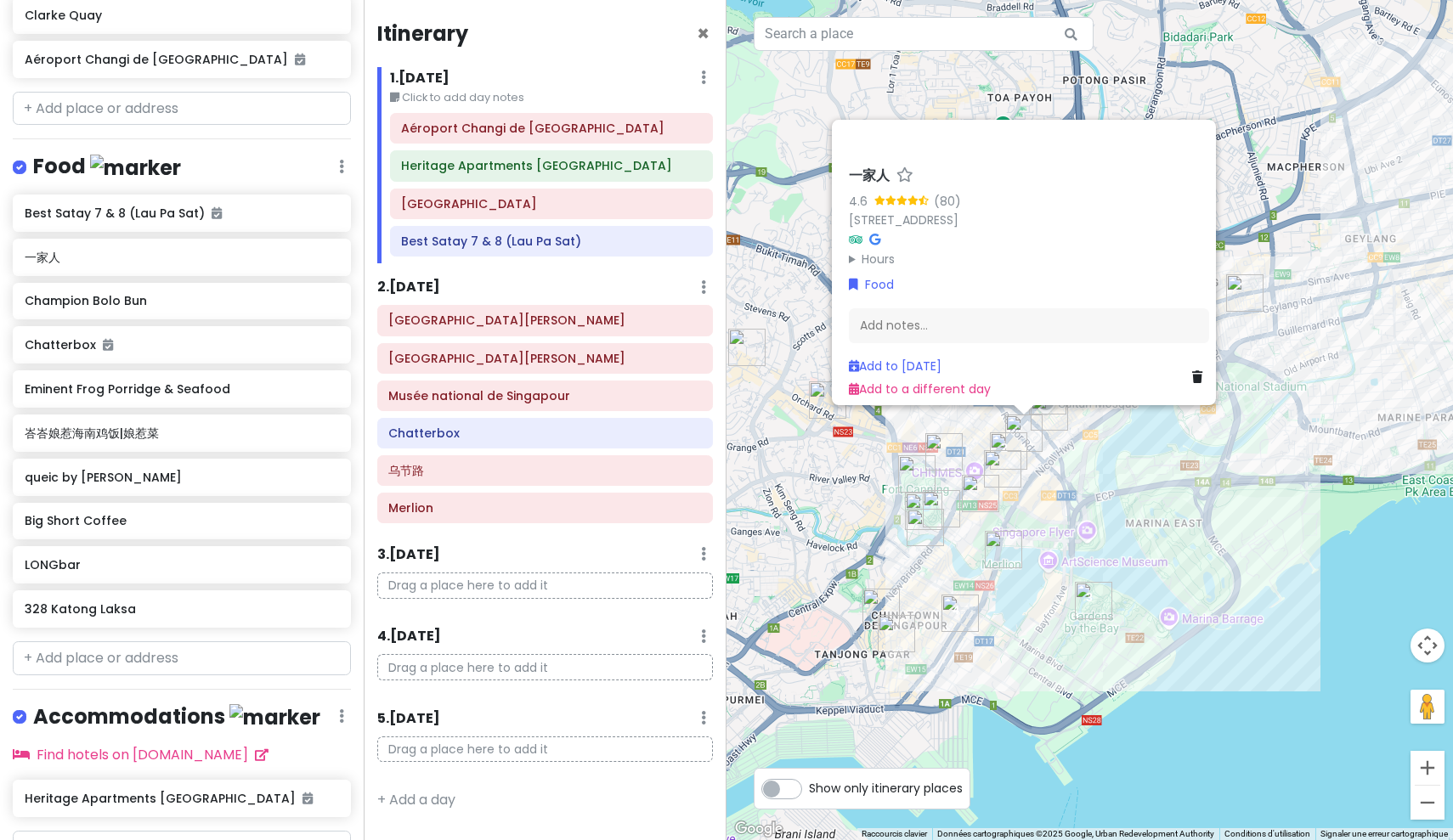 click at bounding box center [1009, 451] 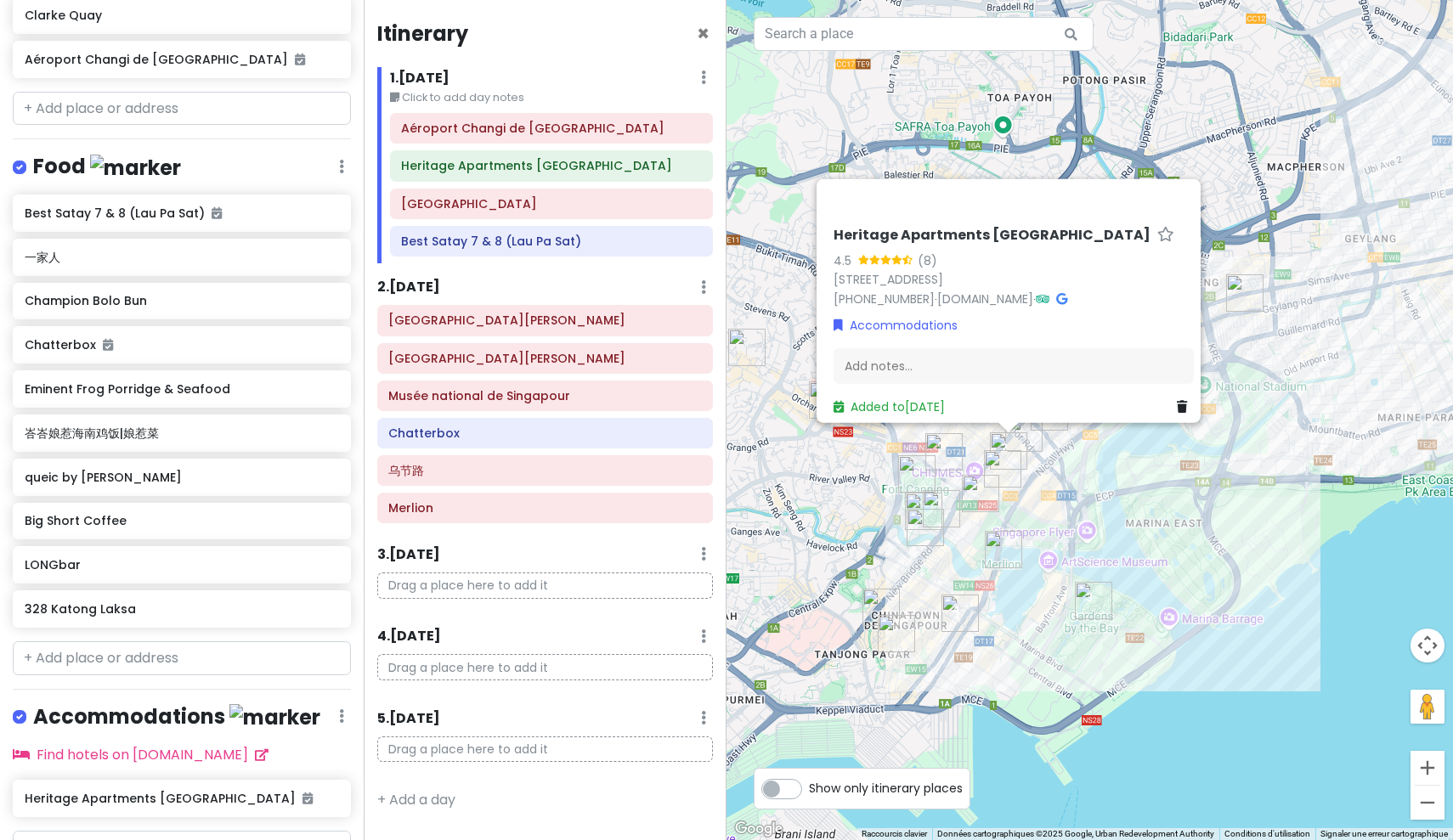 click at bounding box center [1009, 451] 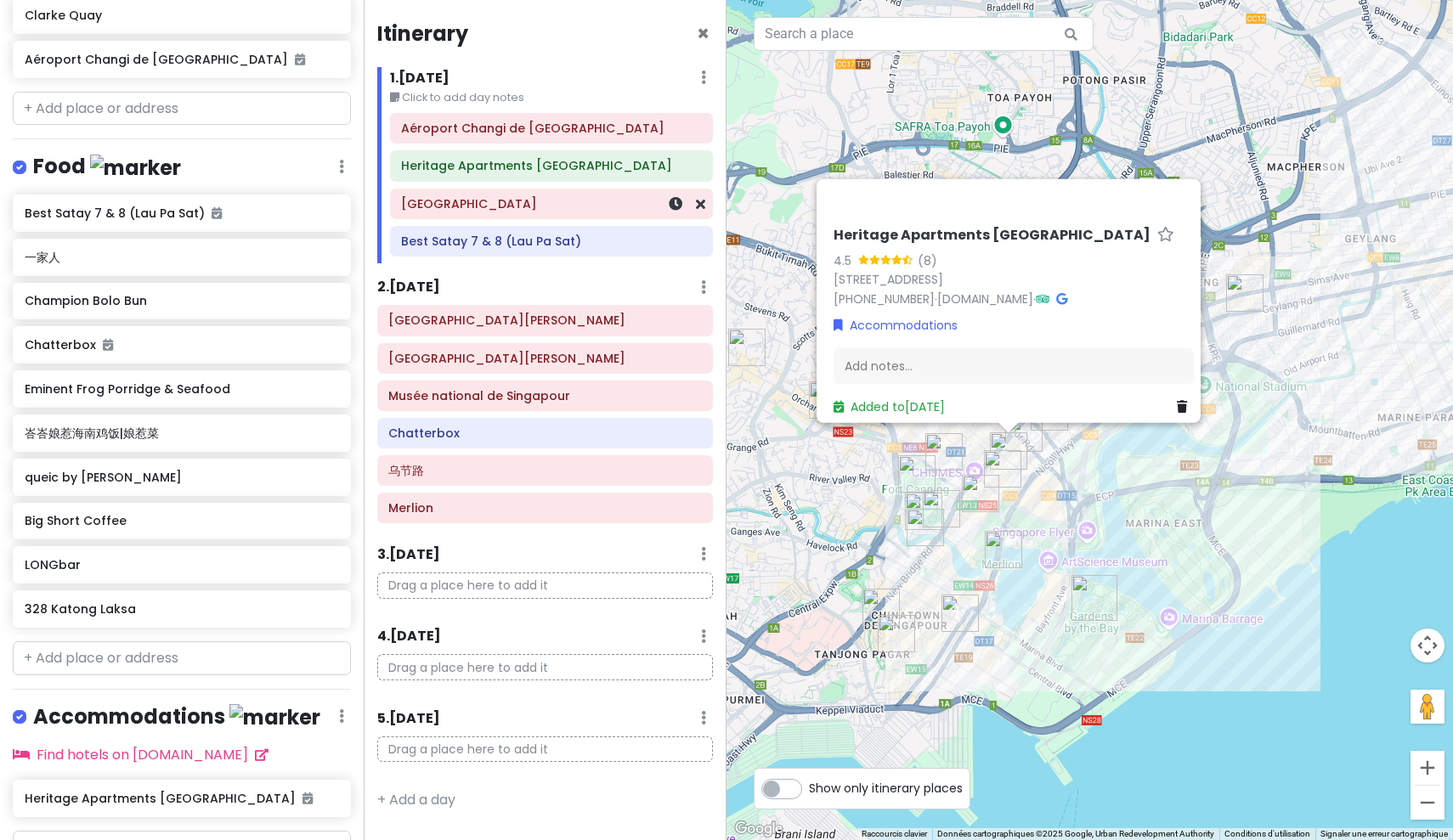 click on "[GEOGRAPHIC_DATA]" at bounding box center [551, 204] 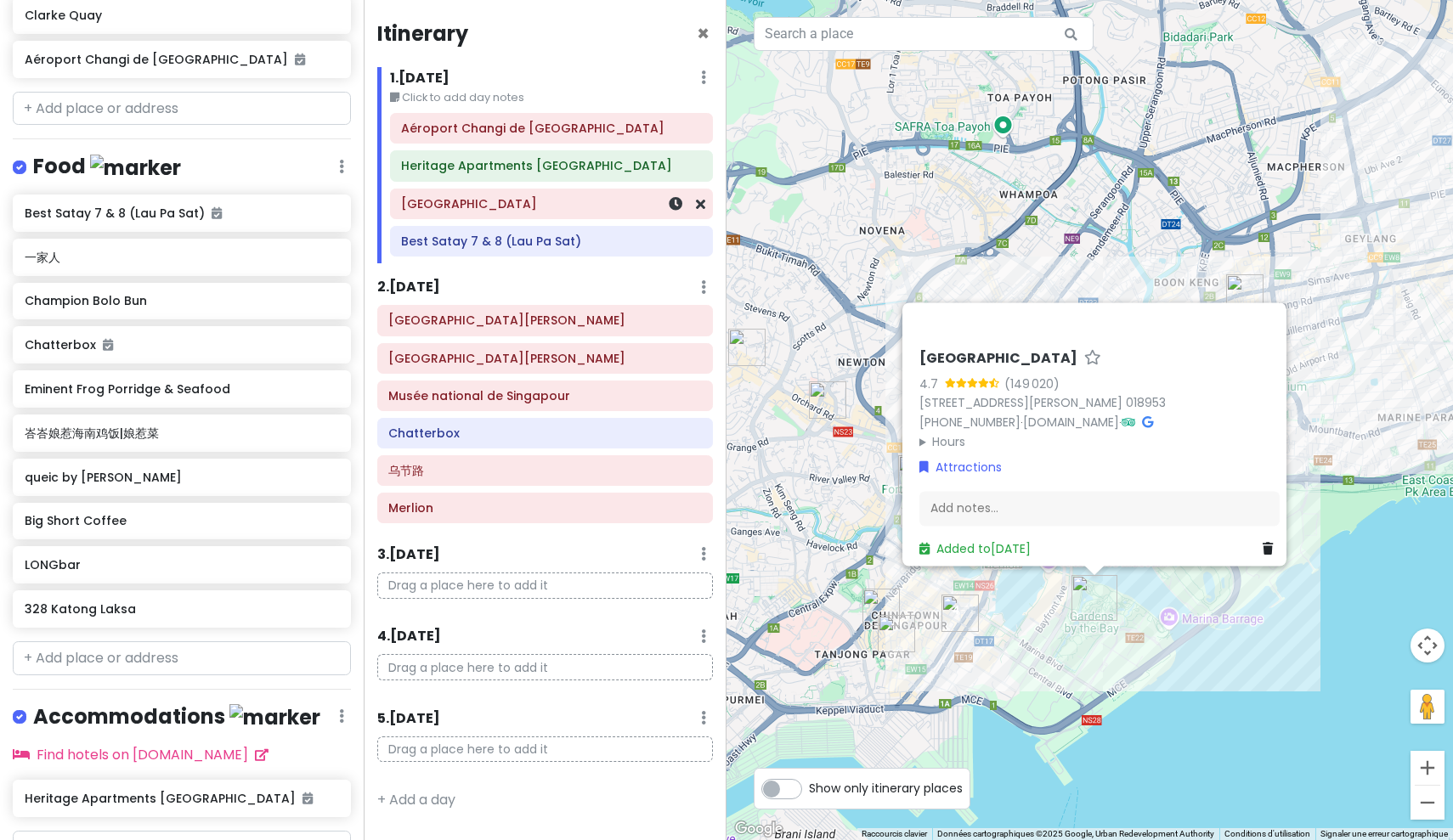 click on "[GEOGRAPHIC_DATA]" at bounding box center [551, 204] 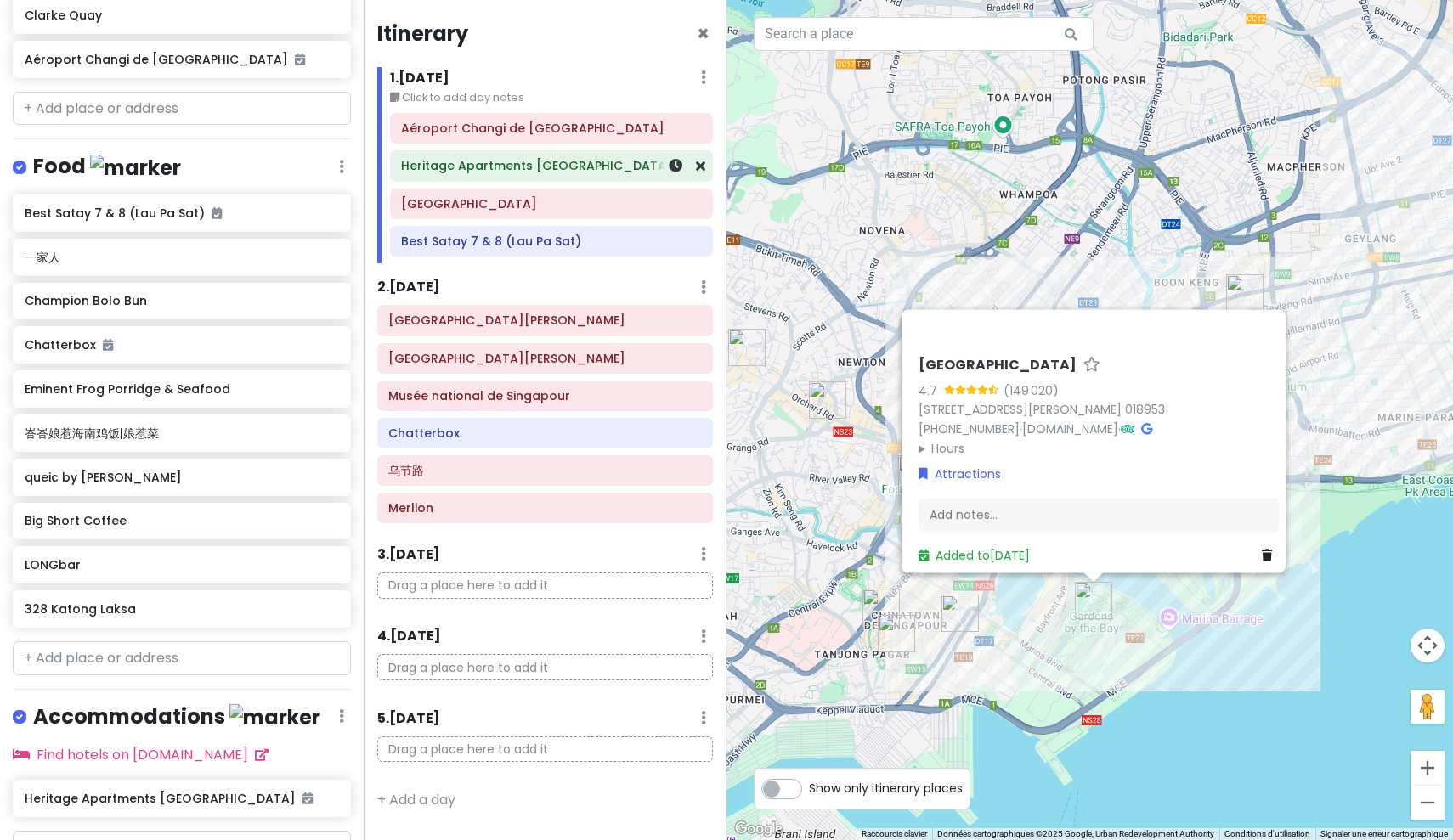 click on "Heritage Apartments [GEOGRAPHIC_DATA]" at bounding box center [551, 166] 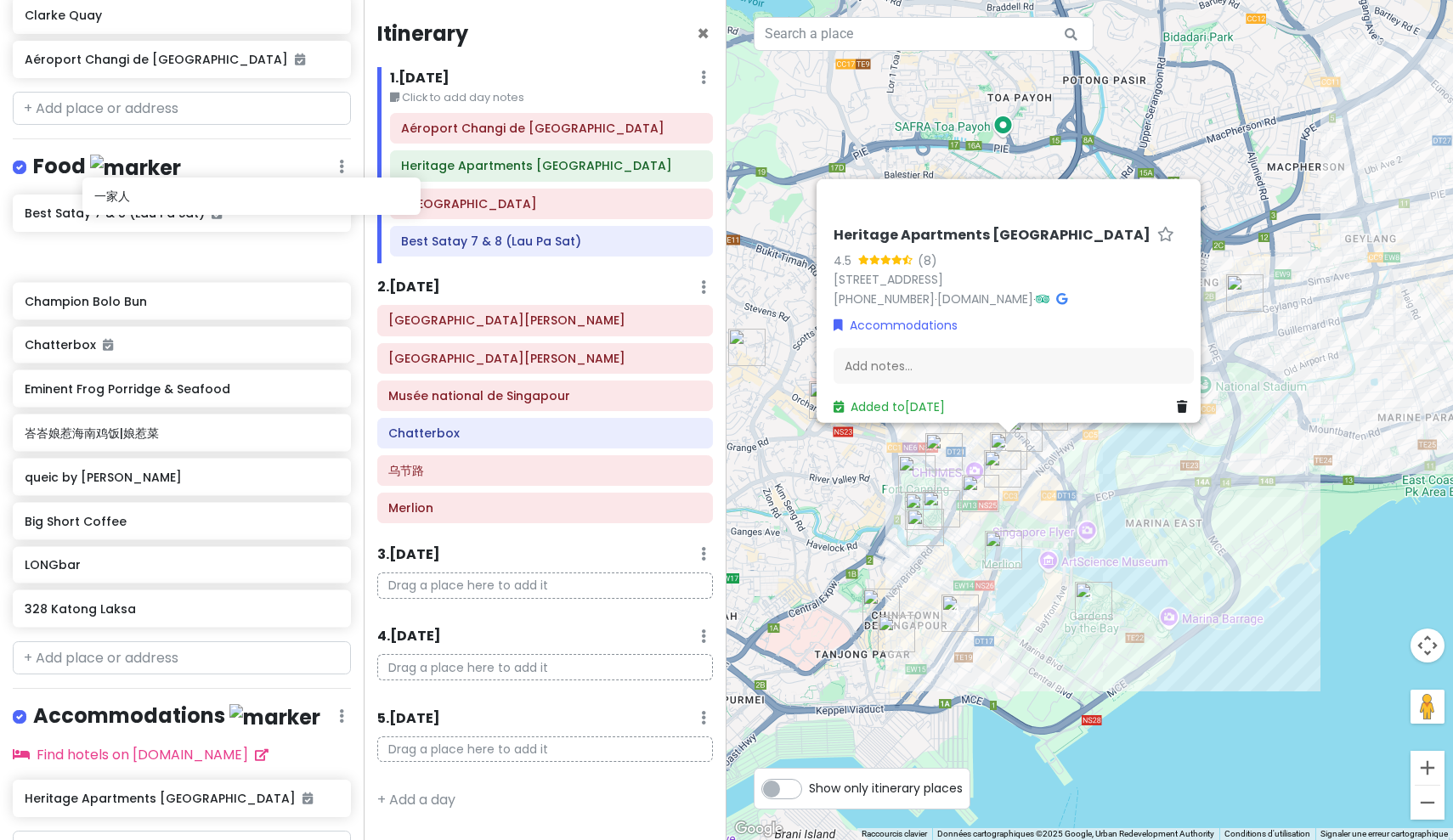 scroll, scrollTop: 768, scrollLeft: 0, axis: vertical 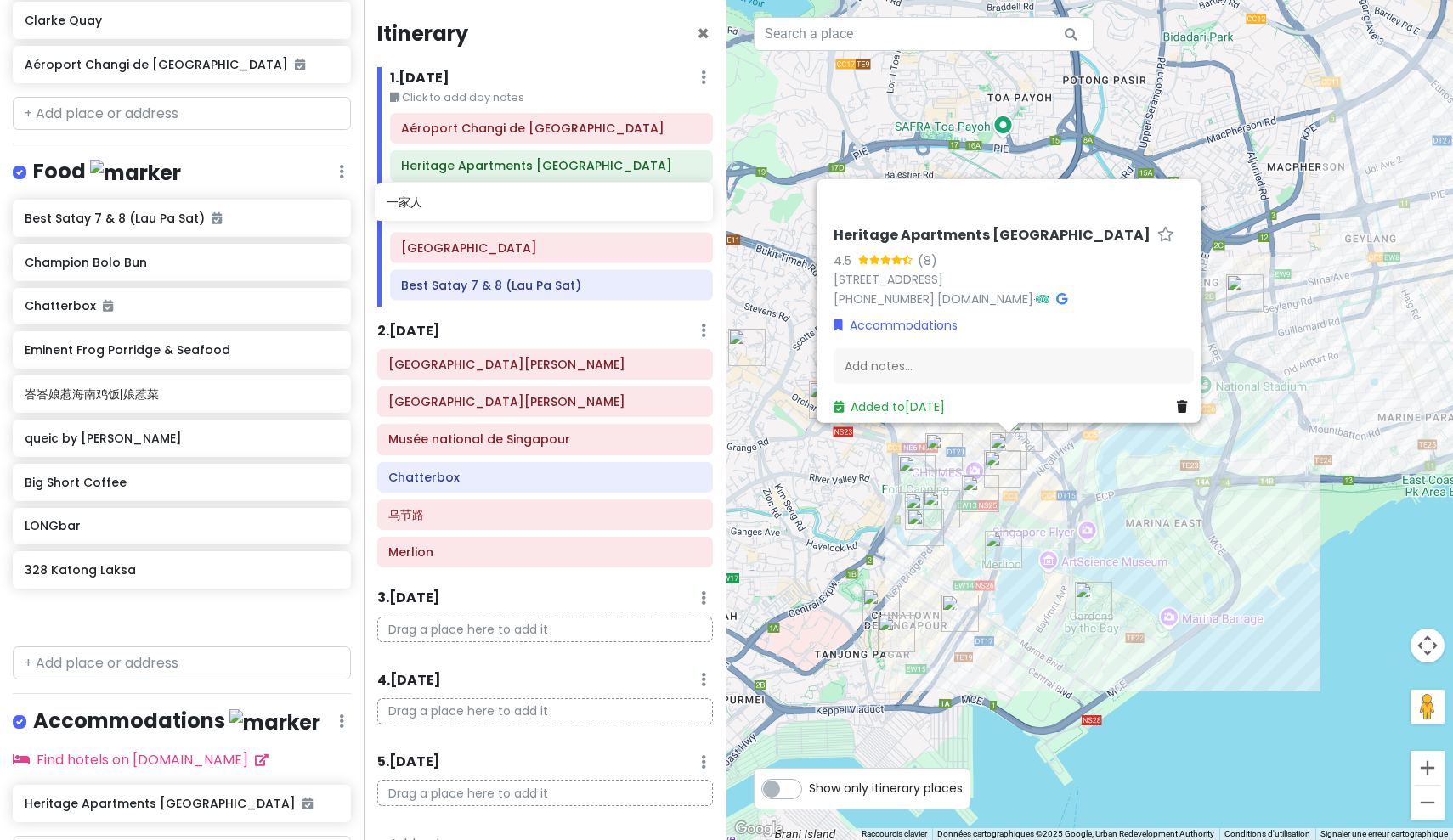 drag, startPoint x: 170, startPoint y: 234, endPoint x: 533, endPoint y: 217, distance: 363.39785 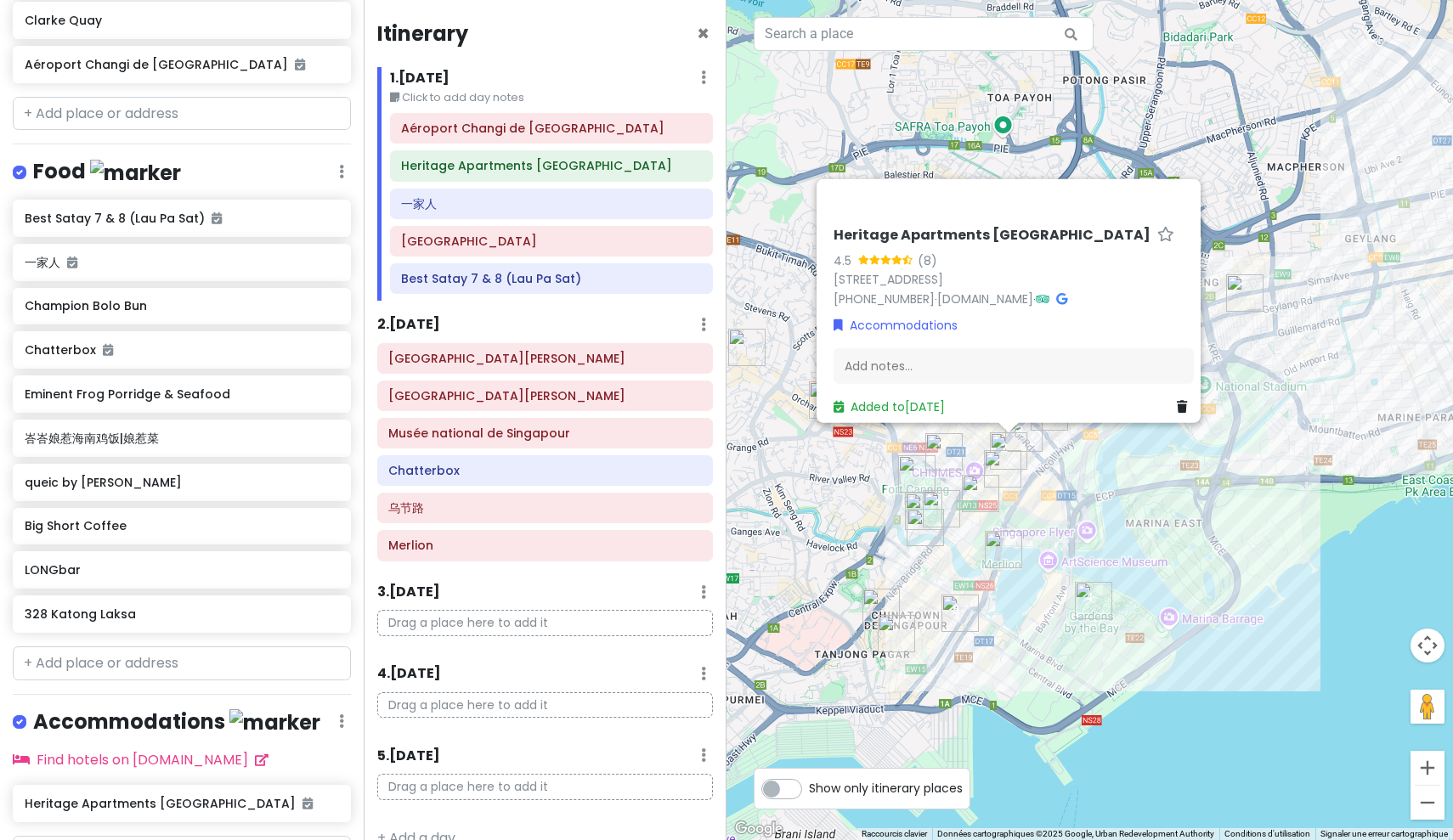 click on "Aéroport [GEOGRAPHIC_DATA] Heritage Apartments [GEOGRAPHIC_DATA] 一家人 [GEOGRAPHIC_DATA] Best Satay 7 & 8 (Lau Pa Sat)" 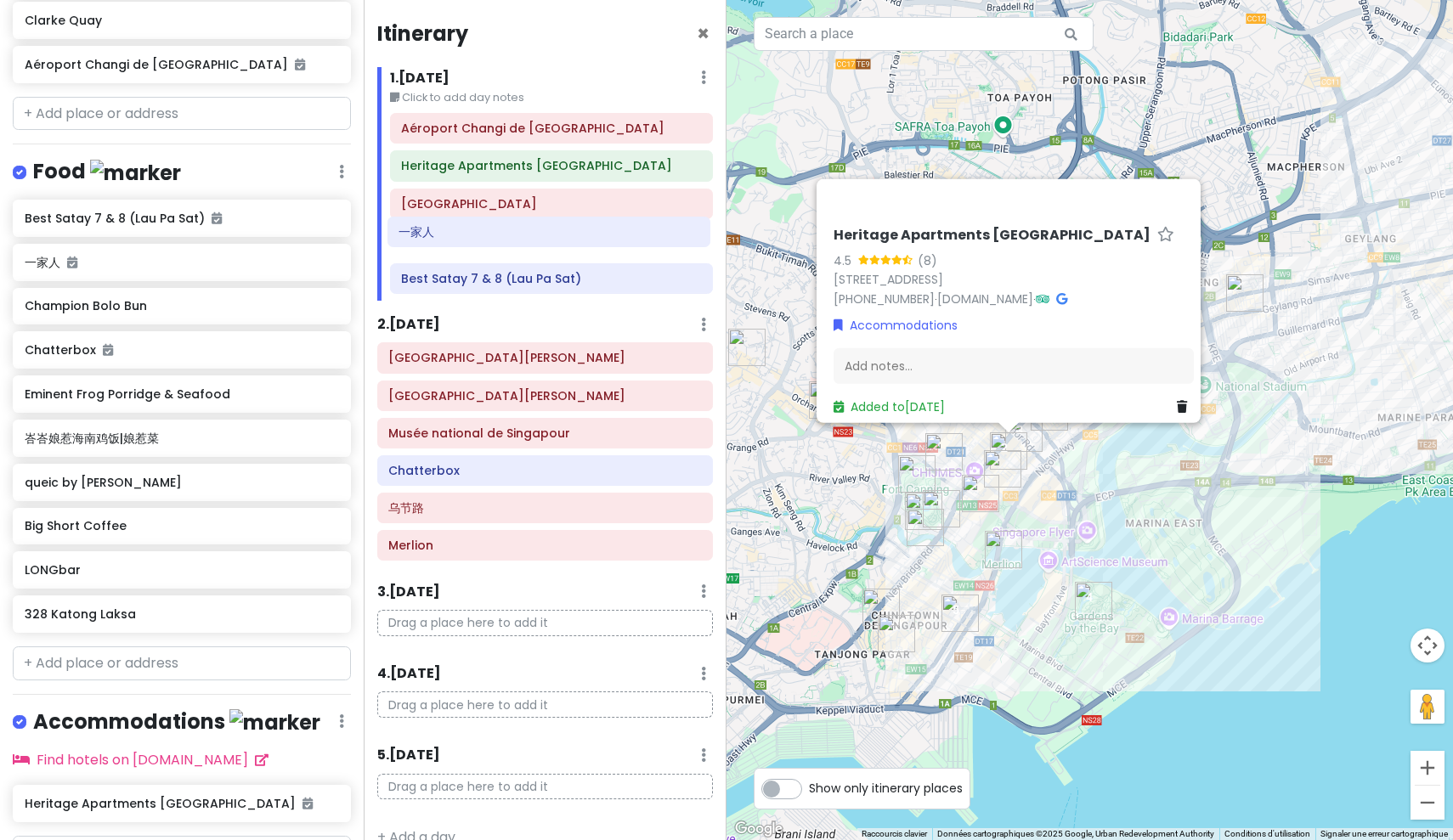 drag, startPoint x: 556, startPoint y: 203, endPoint x: 553, endPoint y: 233, distance: 30.149627 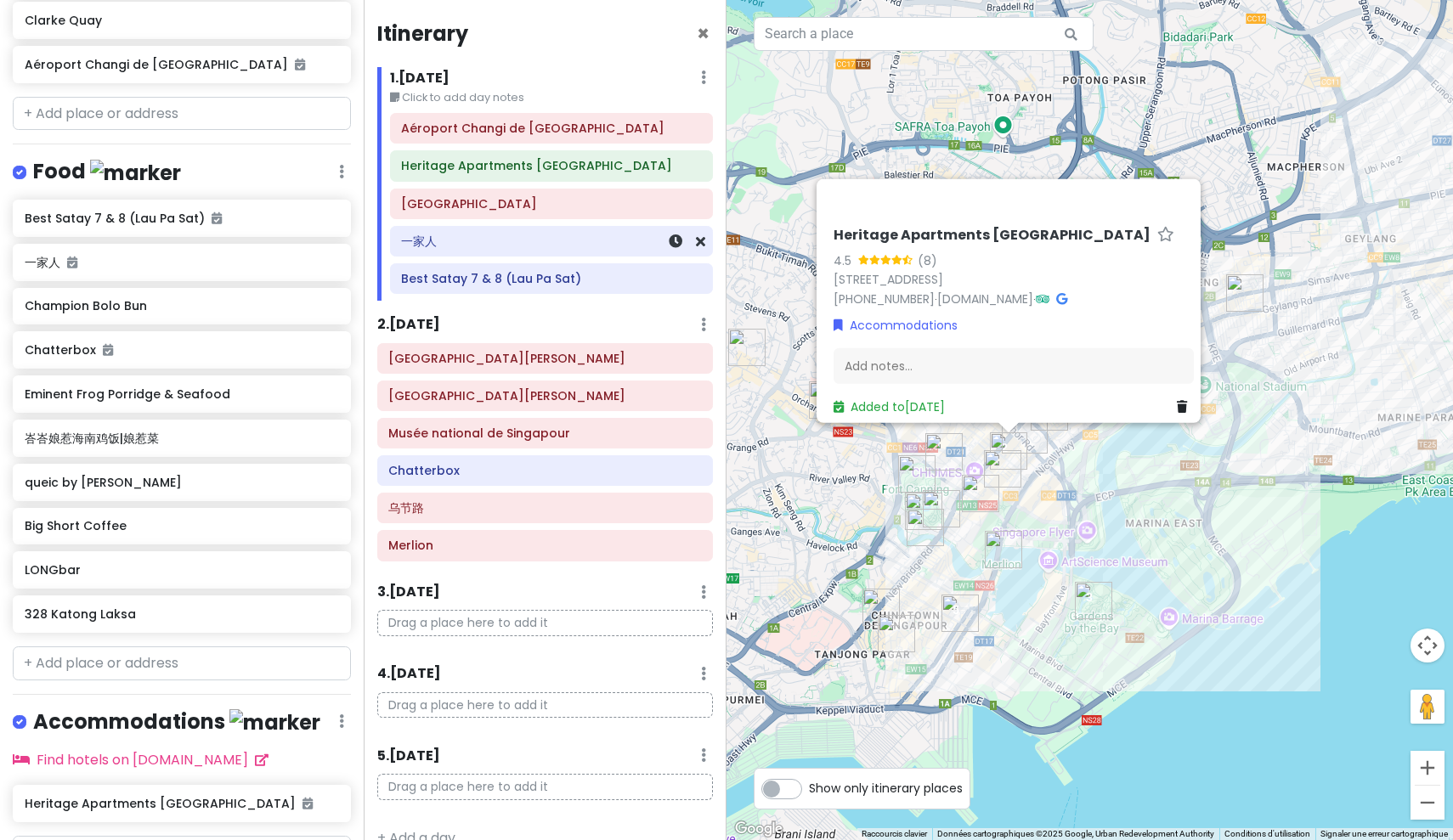 click on "一家人" at bounding box center (551, 241) 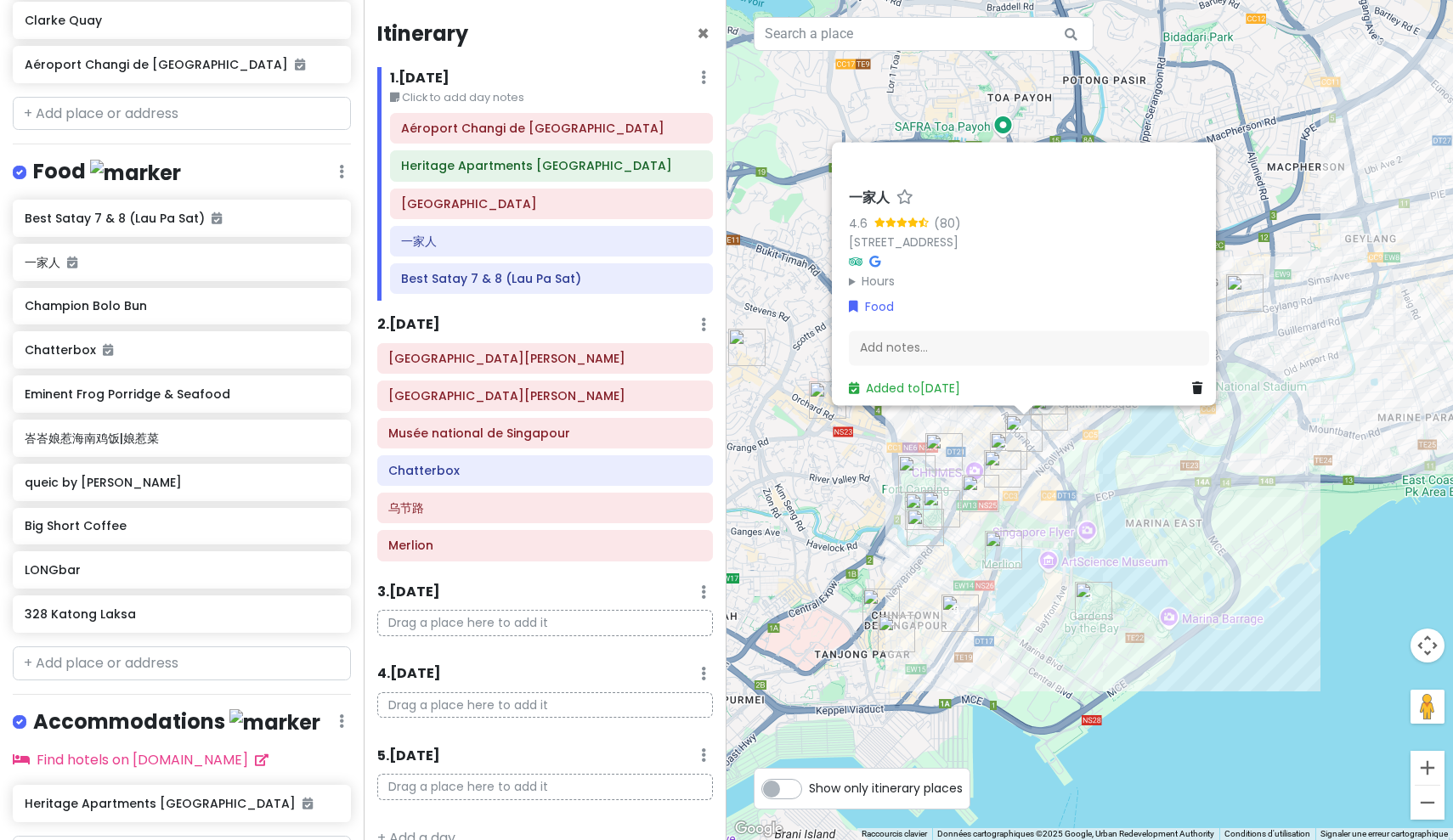 click on "Hours" at bounding box center (1029, 281) 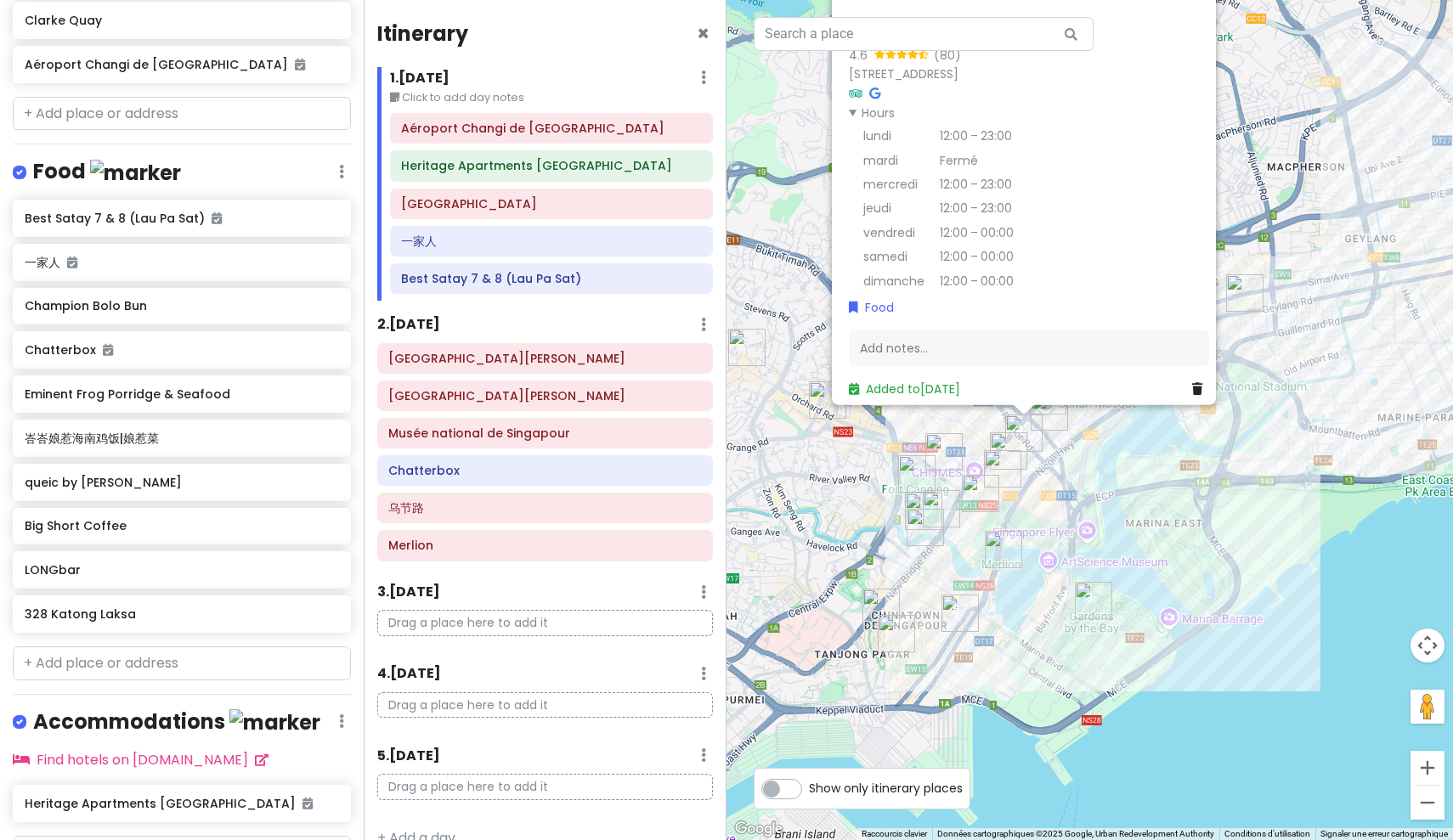 click on "一家人 4.6        (80) [STREET_ADDRESS] 188098 Hours lundi  12:00 – 23:00 mardi  Fermé mercredi  12:00 – 23:00 jeudi  12:00 – 23:00 vendredi  12:00 – 00:00 samedi  12:00 – 00:00 dimanche  12:00 – 00:00 Food Add notes... Added to  [DATE]" at bounding box center (1089, 420) 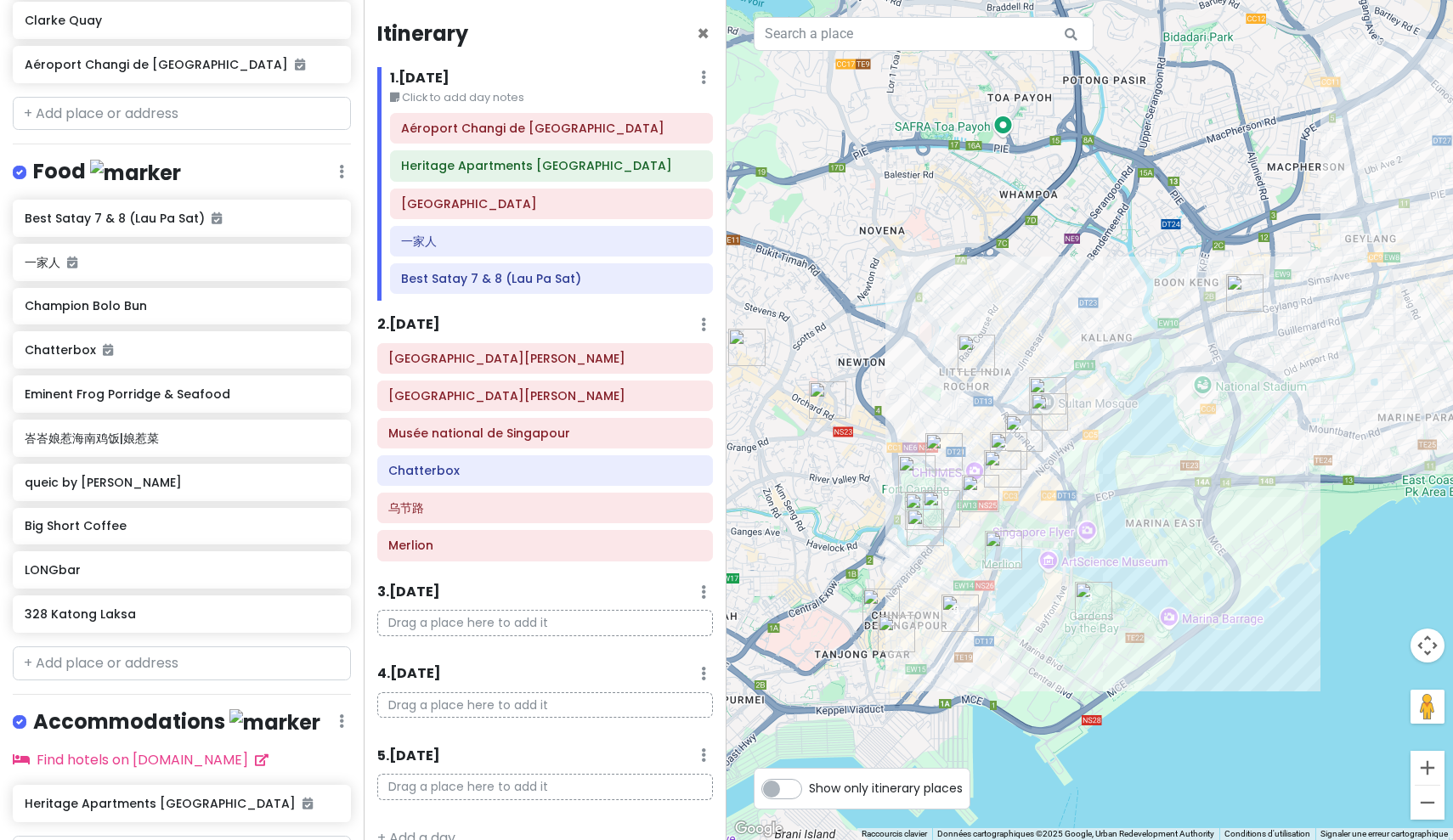 click at bounding box center (1094, 600) 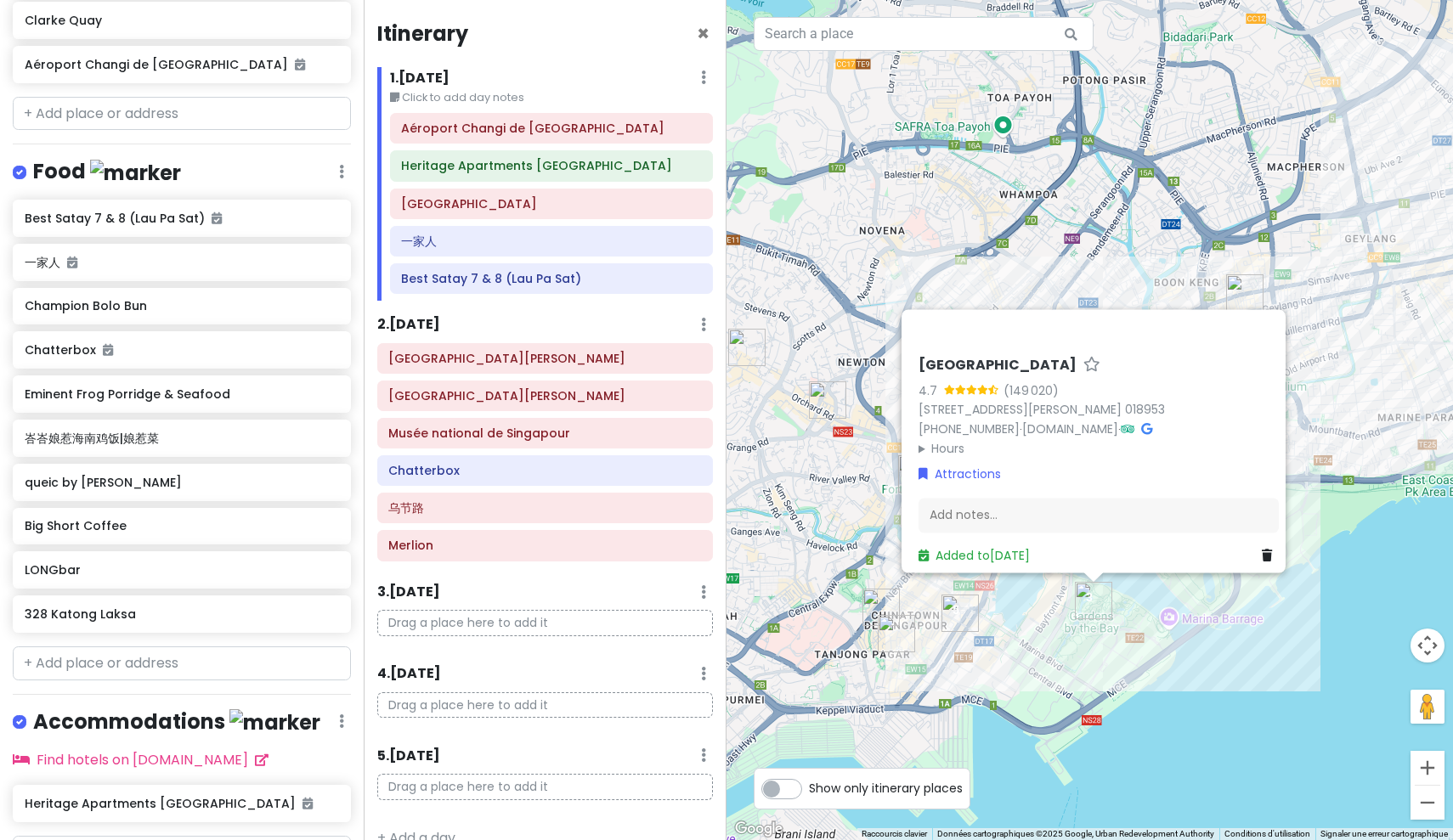 click on "[GEOGRAPHIC_DATA] 4.7        (149 020) [STREET_ADDRESS][PERSON_NAME] 018953 [PHONE_NUMBER]   ·   [DOMAIN_NAME]   ·   Hours lundi  05:00 – 02:00 mardi  05:00 – 02:00 mercredi  05:00 – 02:00 jeudi  05:00 – 02:00 vendredi  05:00 – 02:00 samedi  05:00 – 02:00 dimanche  05:00 – 02:00 Attractions Add notes... Added to  [DATE]" at bounding box center (1089, 420) 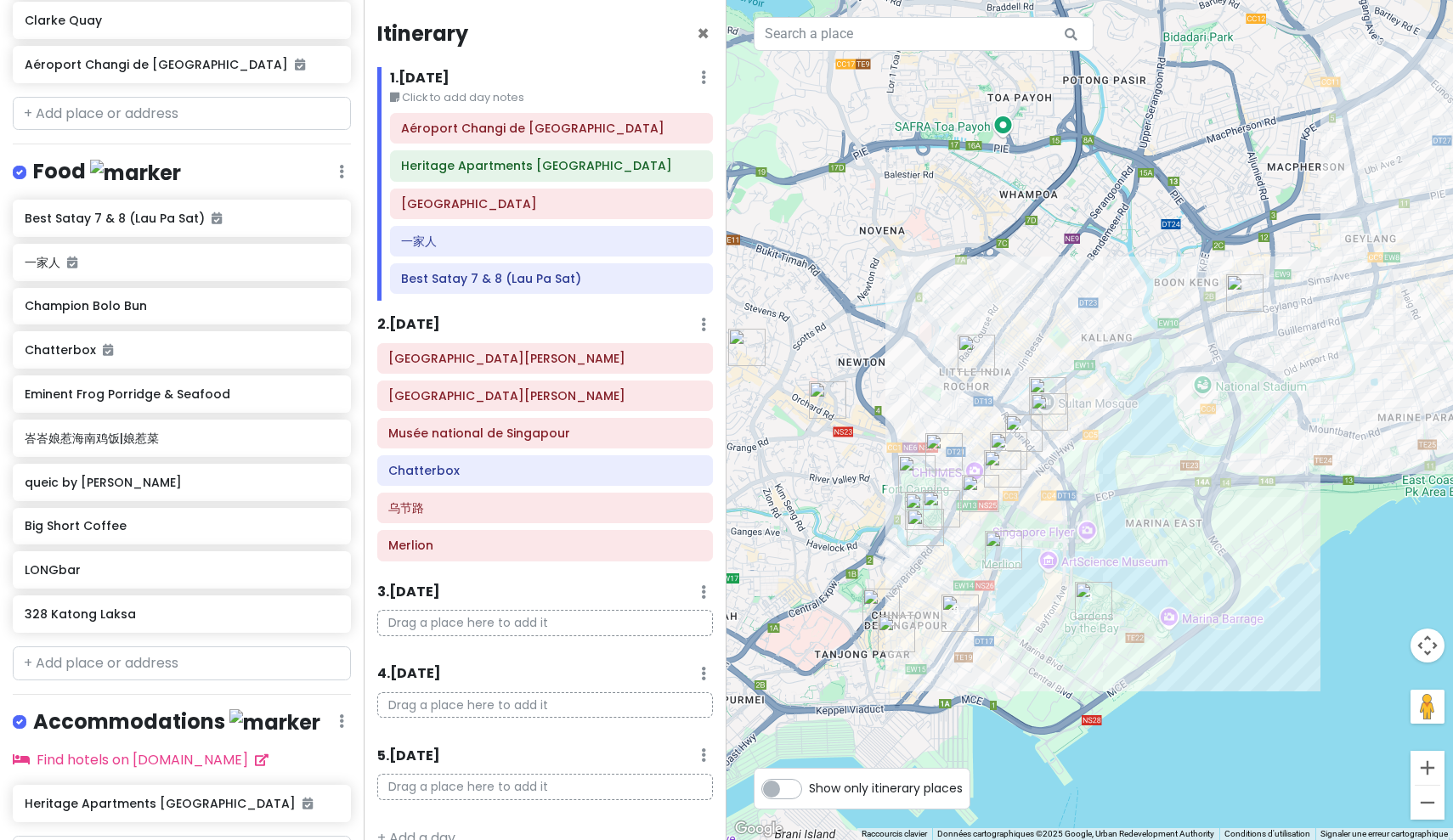 click at bounding box center [960, 613] 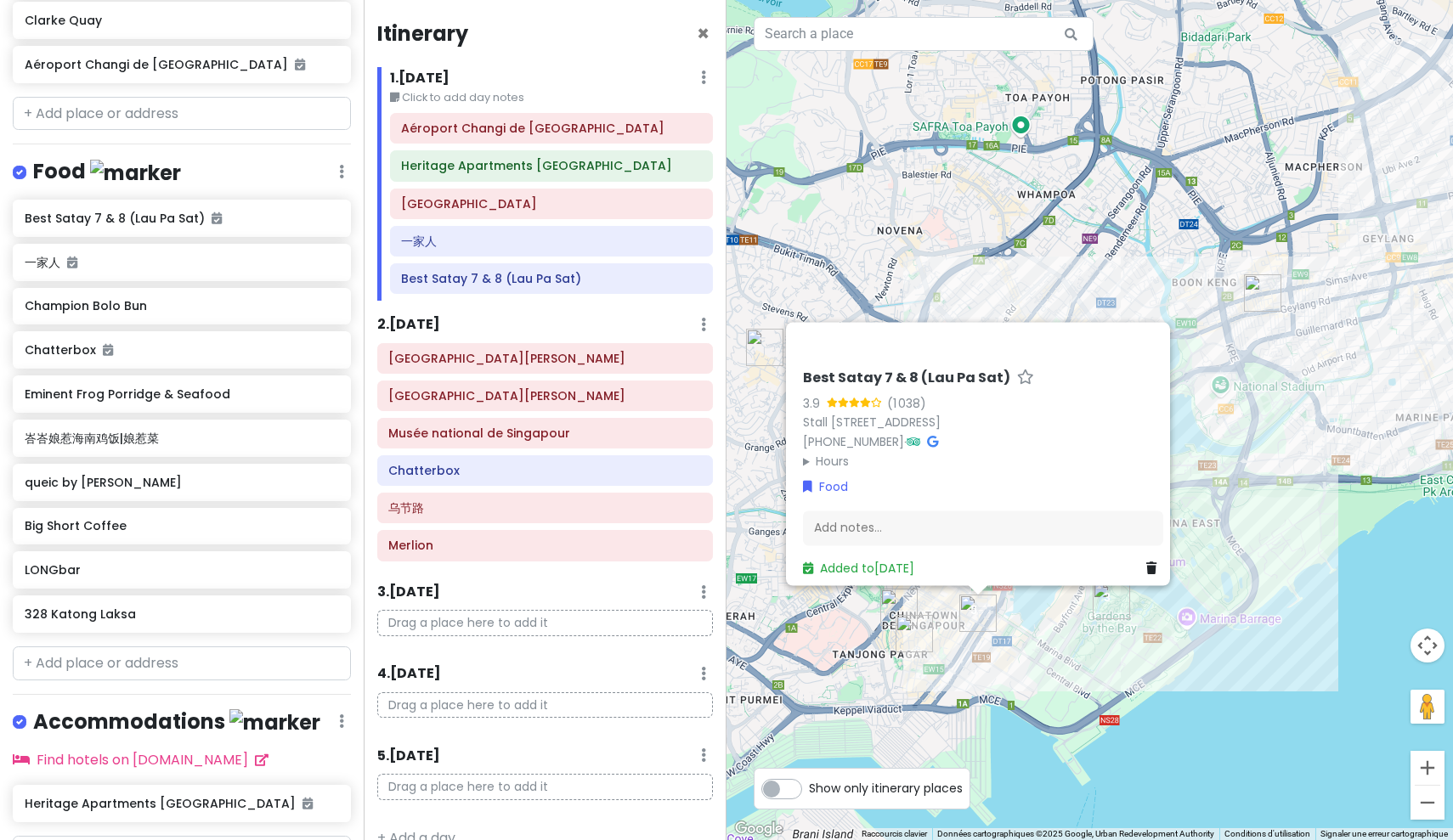 click on "Best Satay 7 & 8 (Lau Pa Sat) 3.9        (1 038) Stall 7 & 8, [STREET_ADDRESS] [PHONE_NUMBER]   ·   Hours lundi  19:00 – 01:00 mardi  19:00 – 01:00 mercredi  19:00 – 01:00 jeudi  19:00 – 01:00 vendredi  19:00 – 01:00 samedi  17:30 – 01:30 dimanche  17:30 – 01:30 Food Add notes... Added to  [DATE]" at bounding box center (1089, 420) 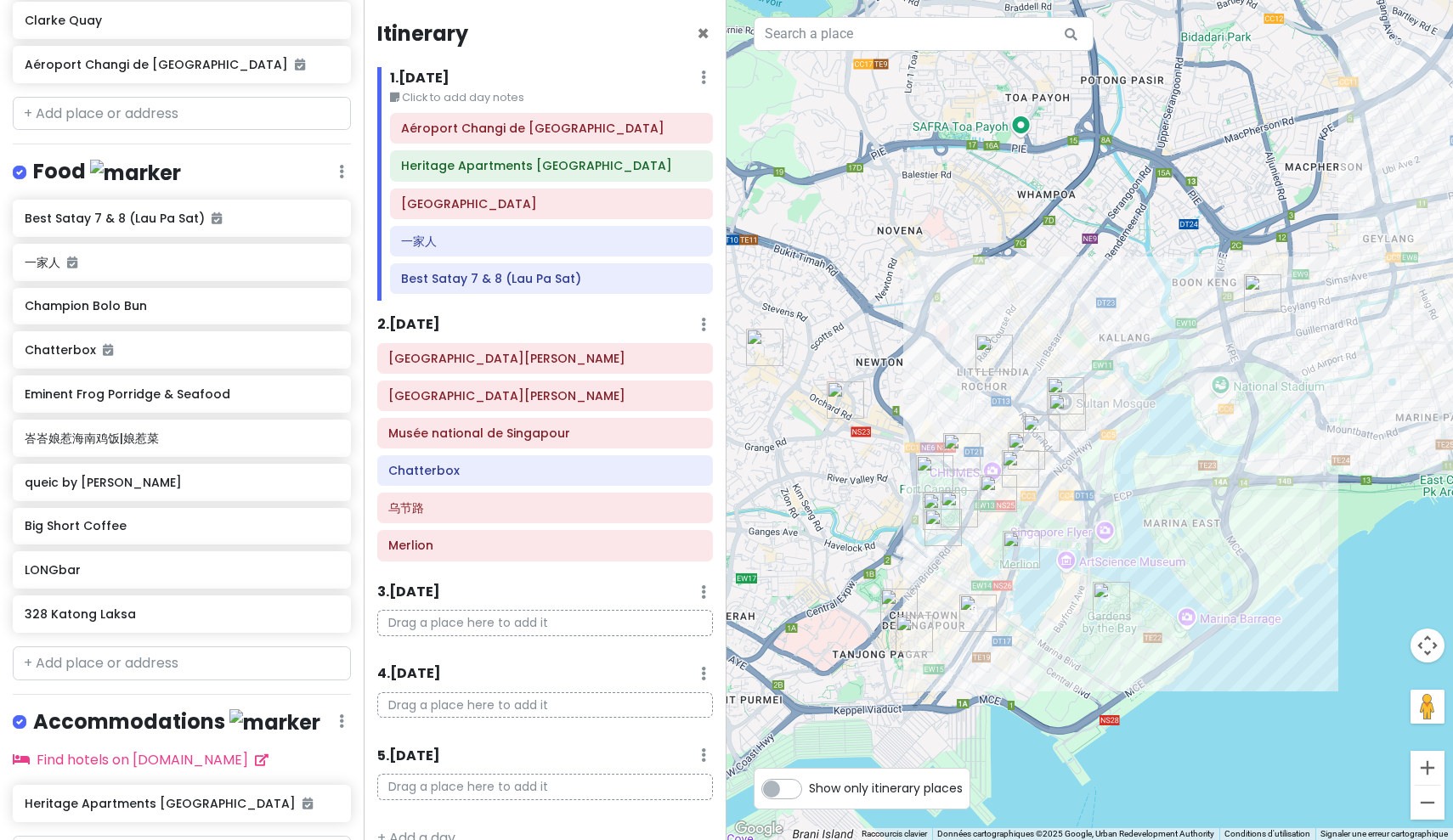 click at bounding box center (1111, 600) 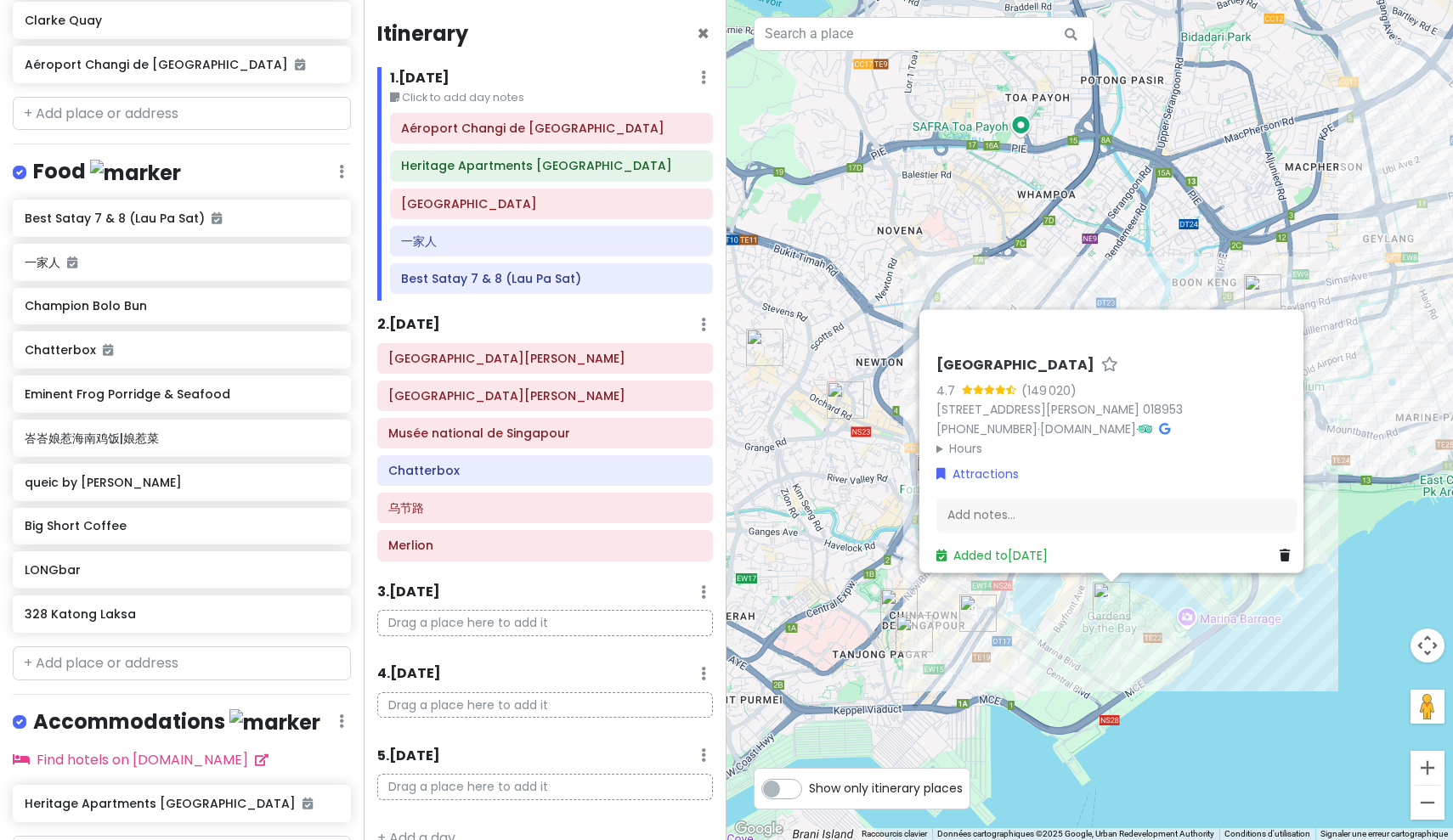 click on "[GEOGRAPHIC_DATA] 4.7        (149 020) [STREET_ADDRESS][PERSON_NAME] 018953 [PHONE_NUMBER]   ·   [DOMAIN_NAME]   ·   Hours lundi  05:00 – 02:00 mardi  05:00 – 02:00 mercredi  05:00 – 02:00 jeudi  05:00 – 02:00 vendredi  05:00 – 02:00 samedi  05:00 – 02:00 dimanche  05:00 – 02:00 Attractions Add notes... Added to  [DATE]" at bounding box center [1089, 420] 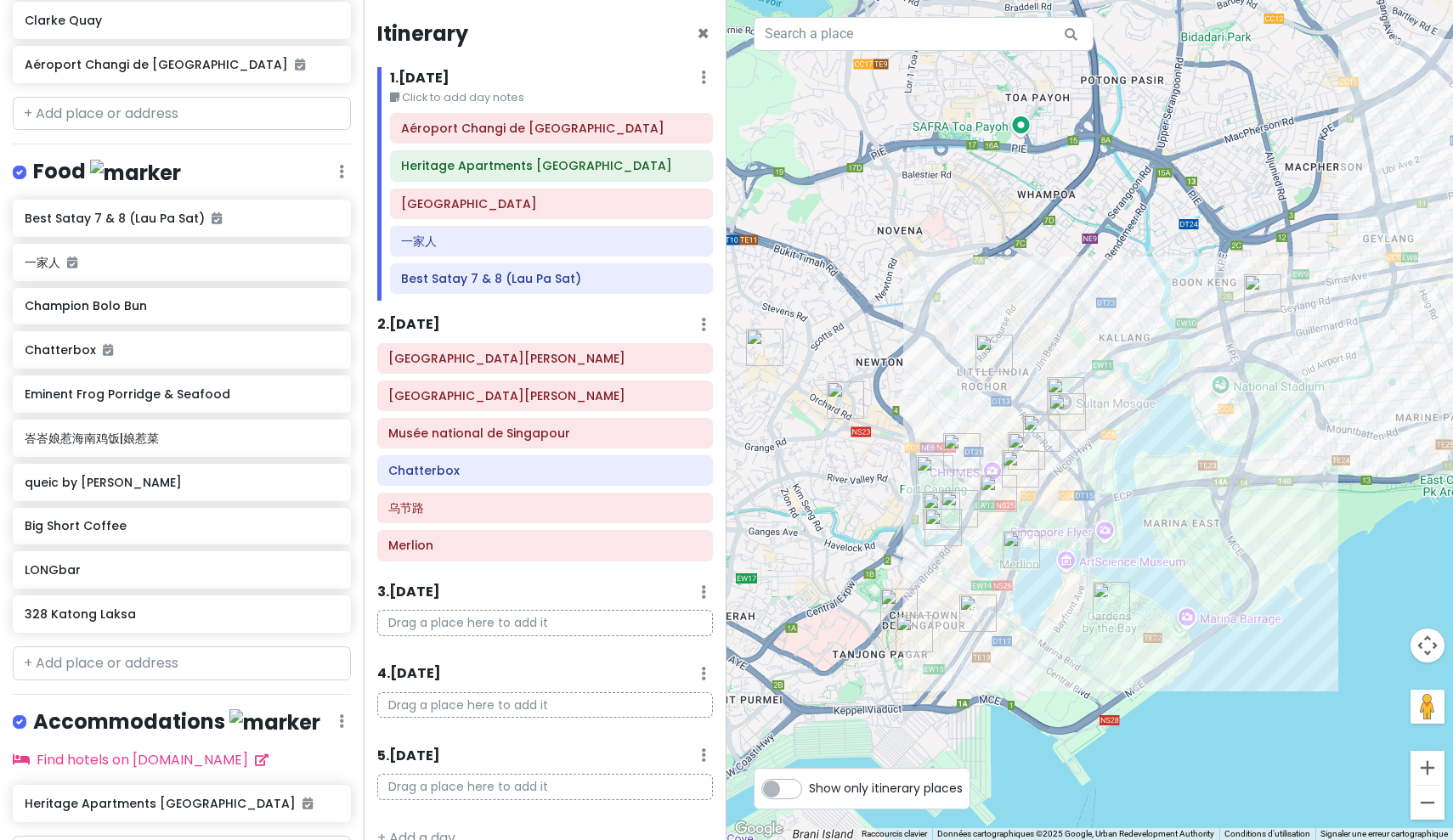 click at bounding box center (1026, 451) 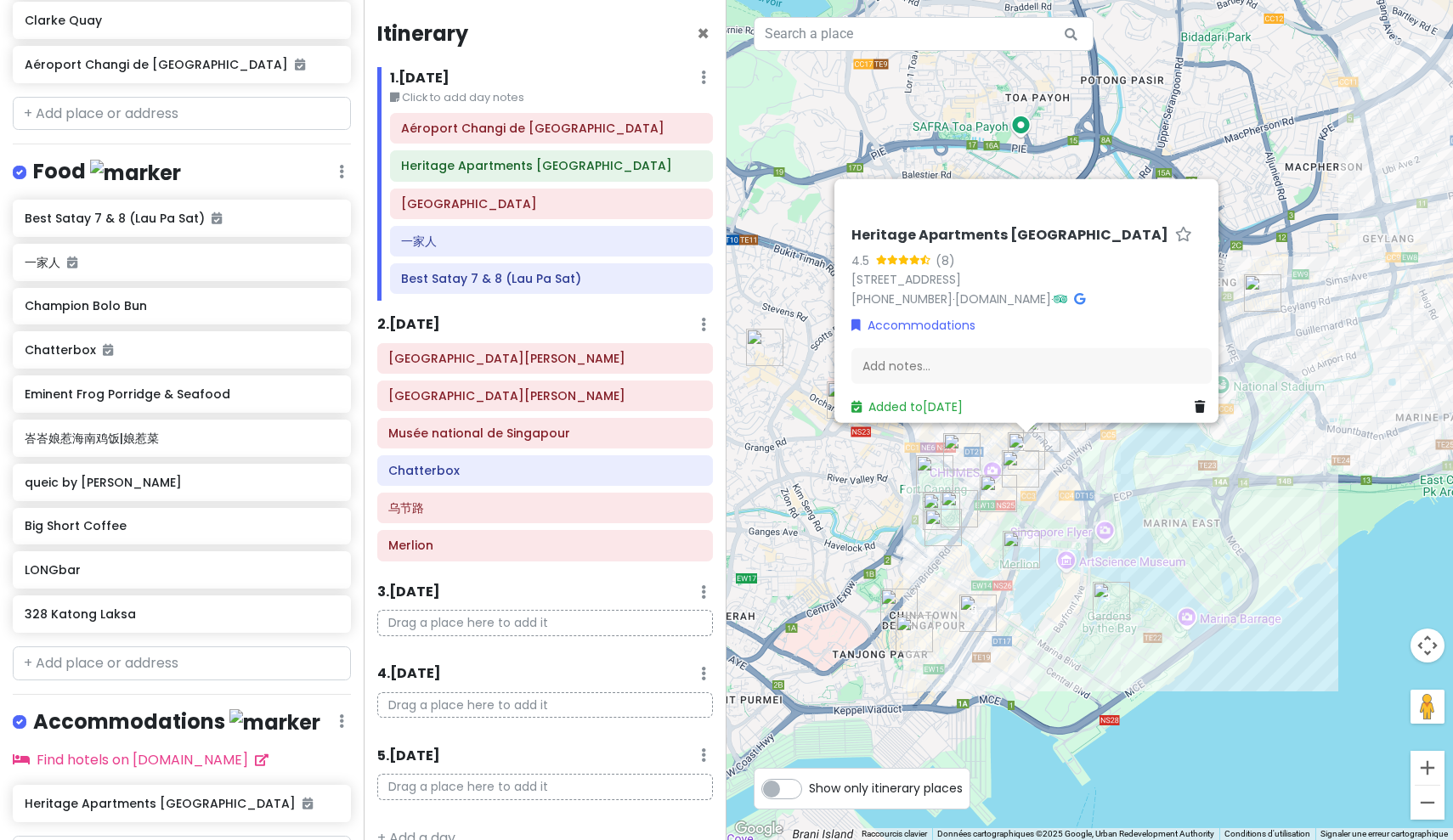 click at bounding box center [1020, 469] 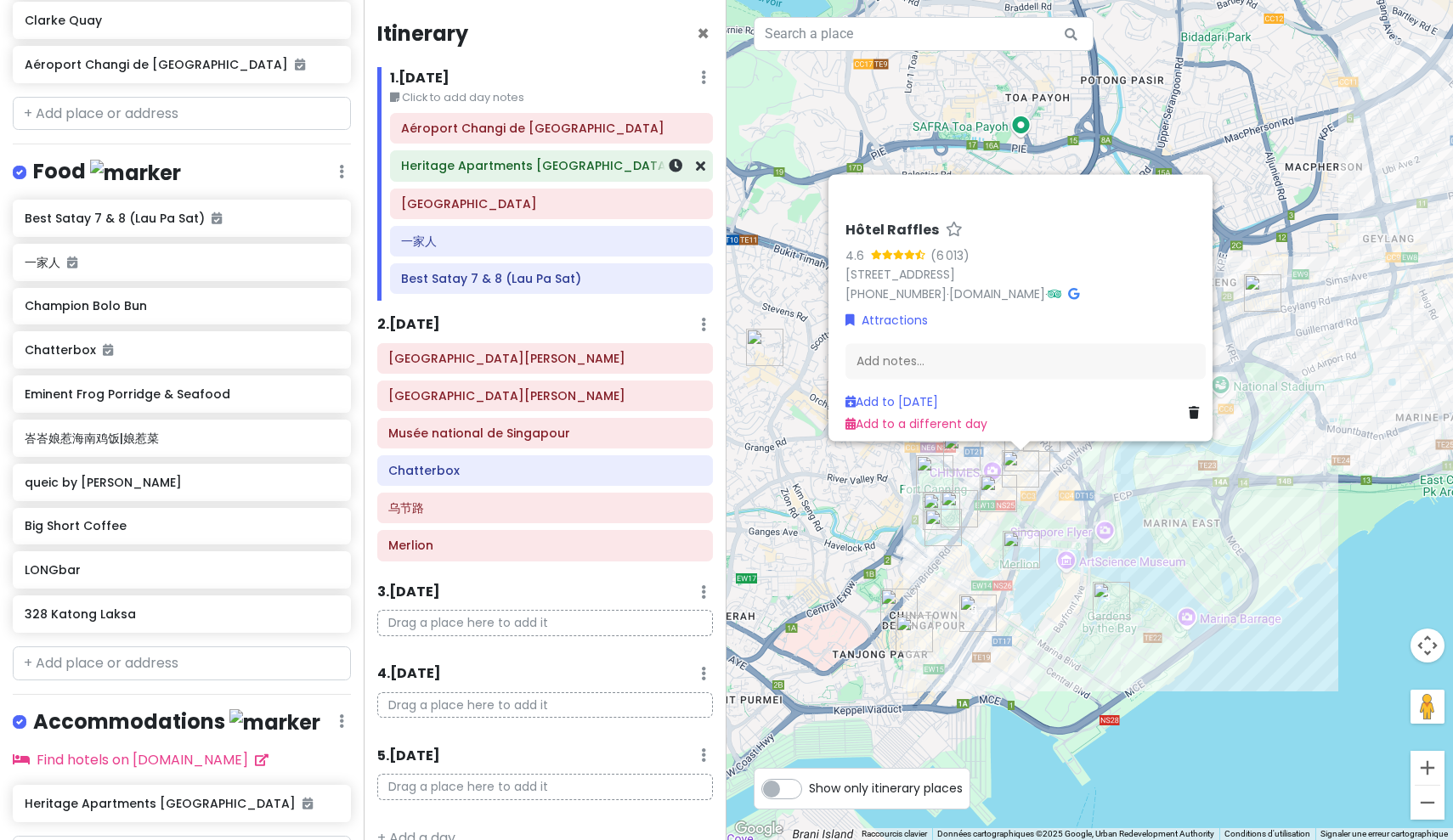 click on "Heritage Apartments [GEOGRAPHIC_DATA]" at bounding box center (551, 166) 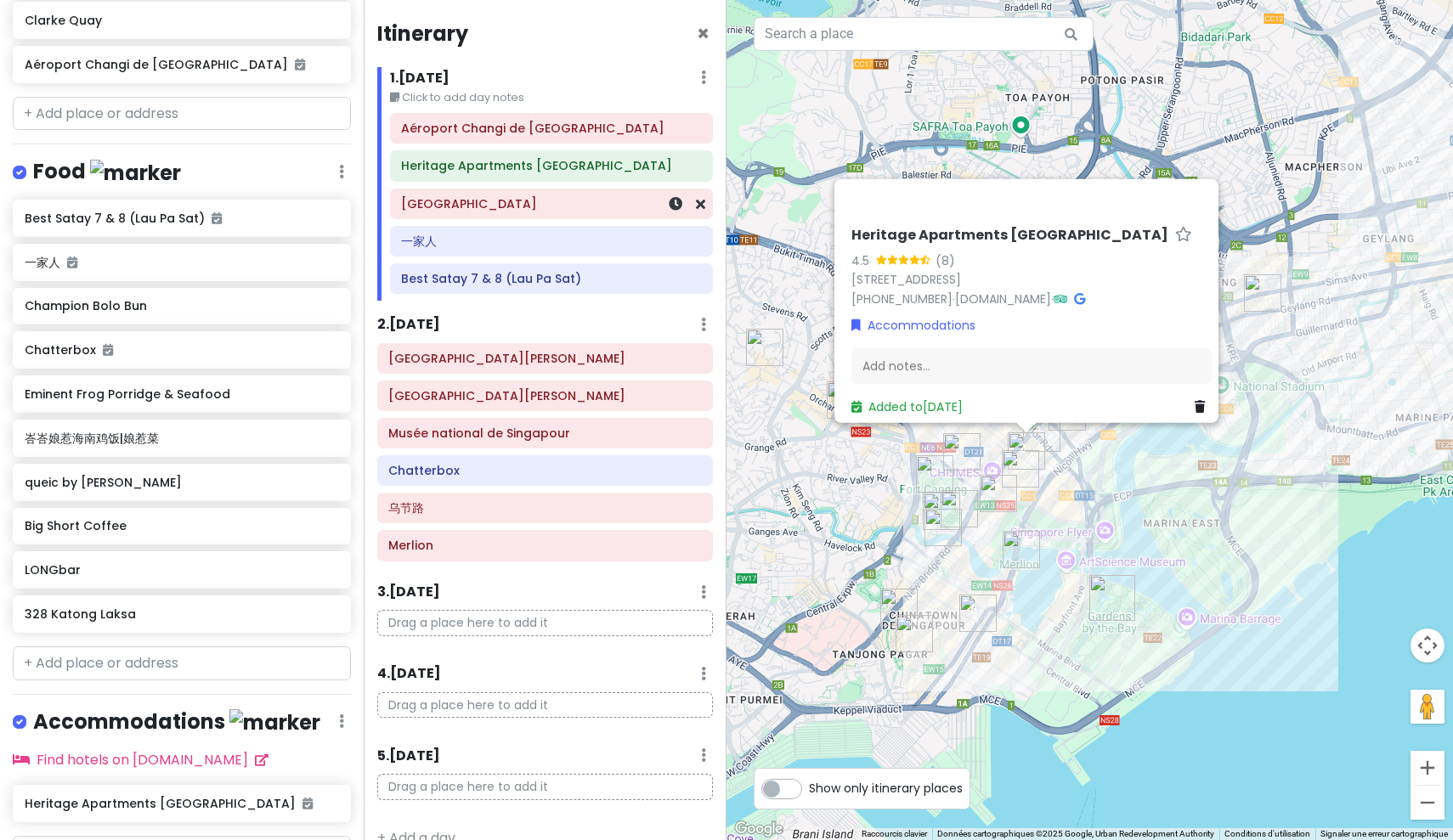 click on "[GEOGRAPHIC_DATA]" at bounding box center [551, 204] 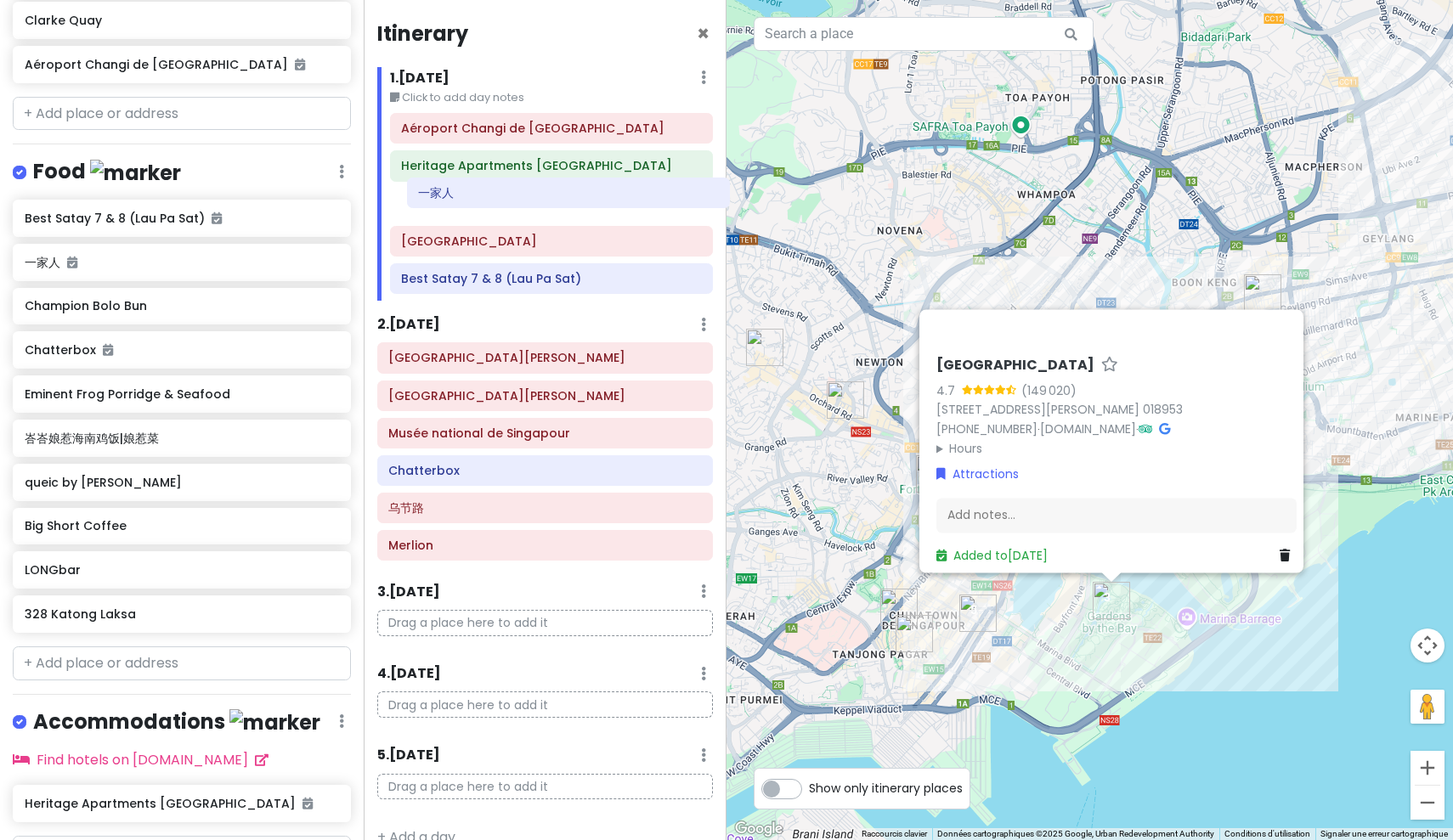 drag, startPoint x: 503, startPoint y: 232, endPoint x: 520, endPoint y: 186, distance: 49.0408 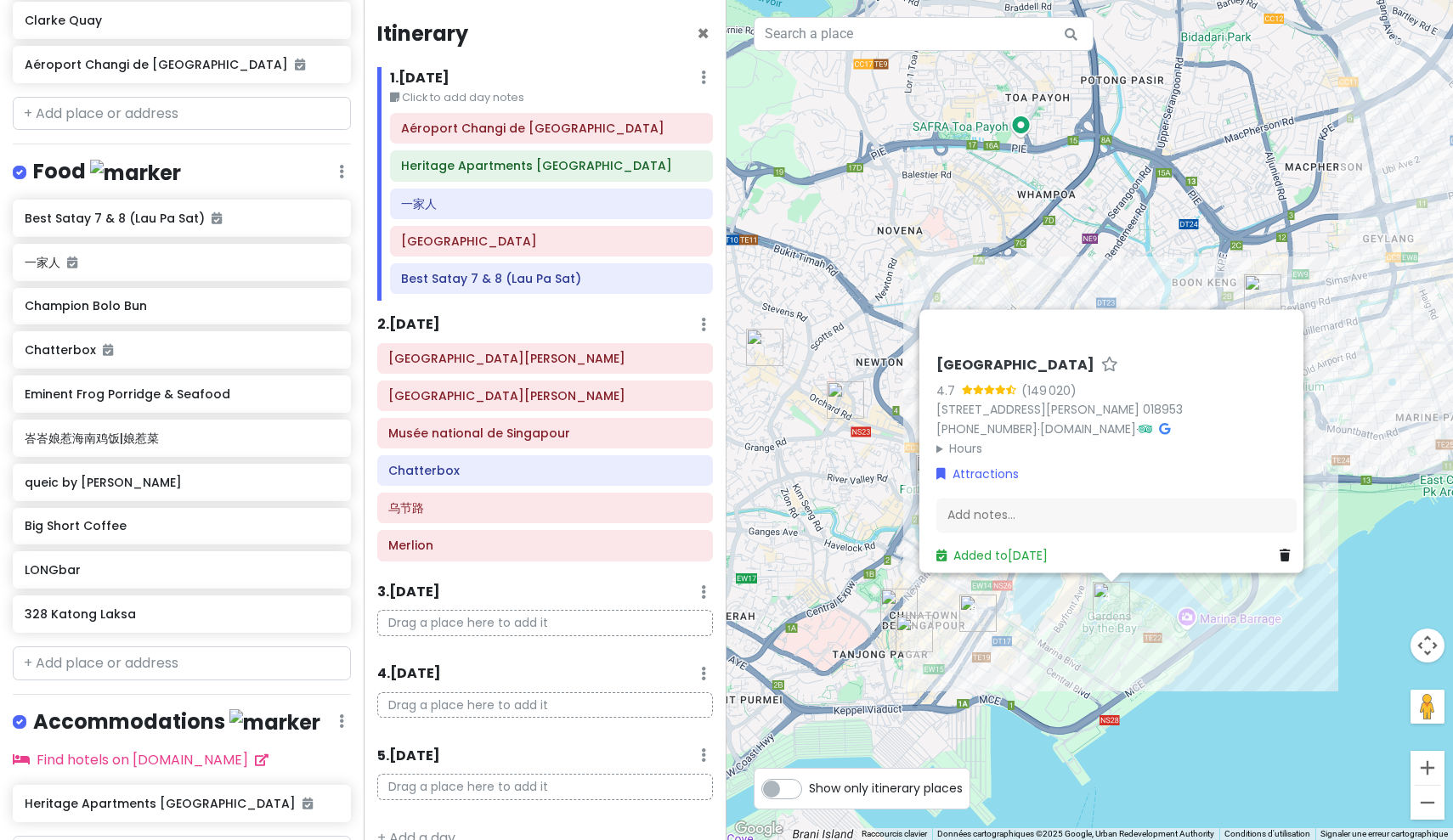 click on "[GEOGRAPHIC_DATA] 4.7        (149 020) [STREET_ADDRESS][PERSON_NAME] 018953 [PHONE_NUMBER]   ·   [DOMAIN_NAME]   ·   Hours lundi  05:00 – 02:00 mardi  05:00 – 02:00 mercredi  05:00 – 02:00 jeudi  05:00 – 02:00 vendredi  05:00 – 02:00 samedi  05:00 – 02:00 dimanche  05:00 – 02:00 Attractions Add notes... Added to  [DATE]" at bounding box center (1089, 420) 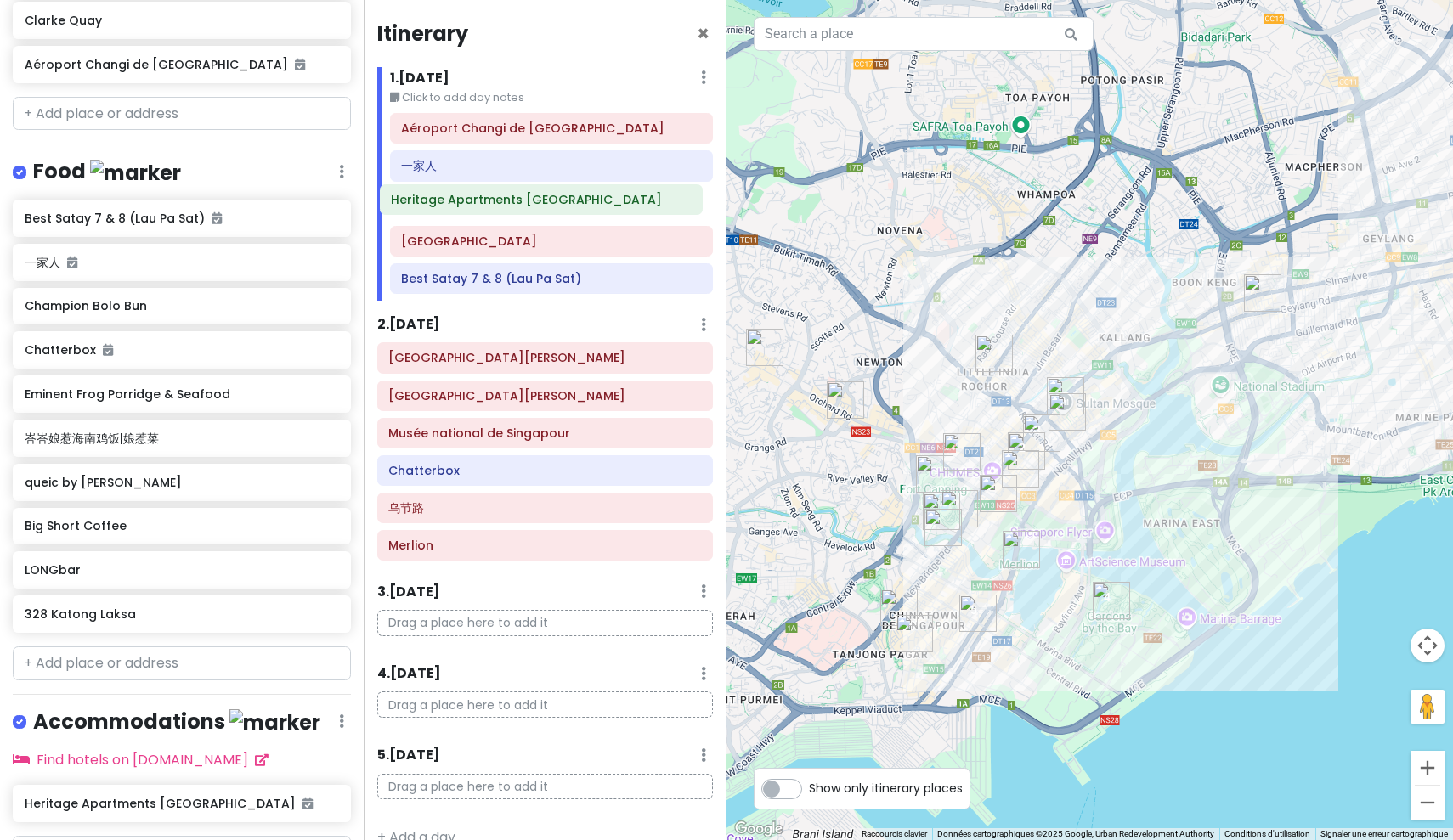 drag, startPoint x: 580, startPoint y: 162, endPoint x: 569, endPoint y: 196, distance: 35.735137 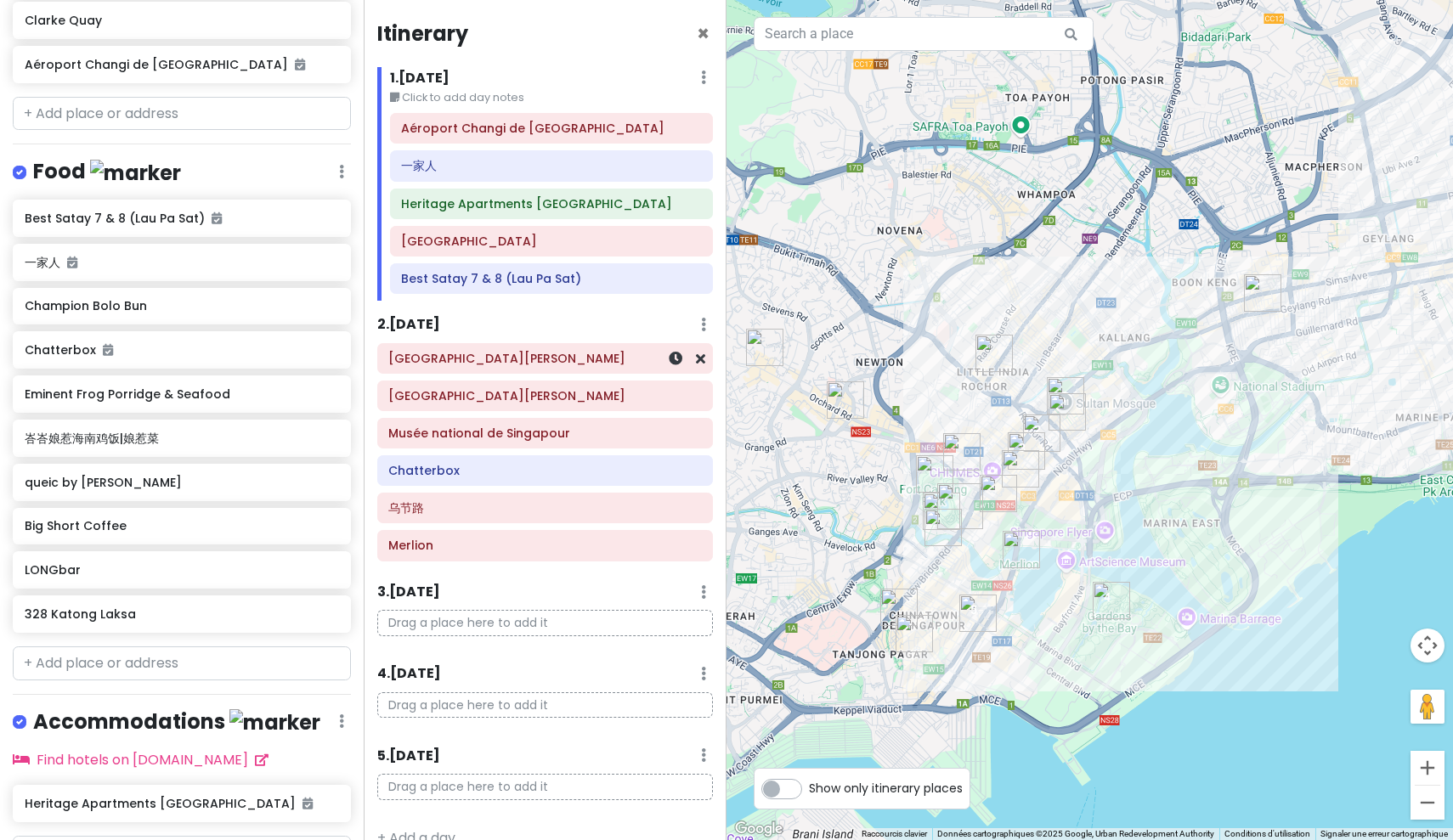 click on "[GEOGRAPHIC_DATA][PERSON_NAME]" at bounding box center (545, 358) 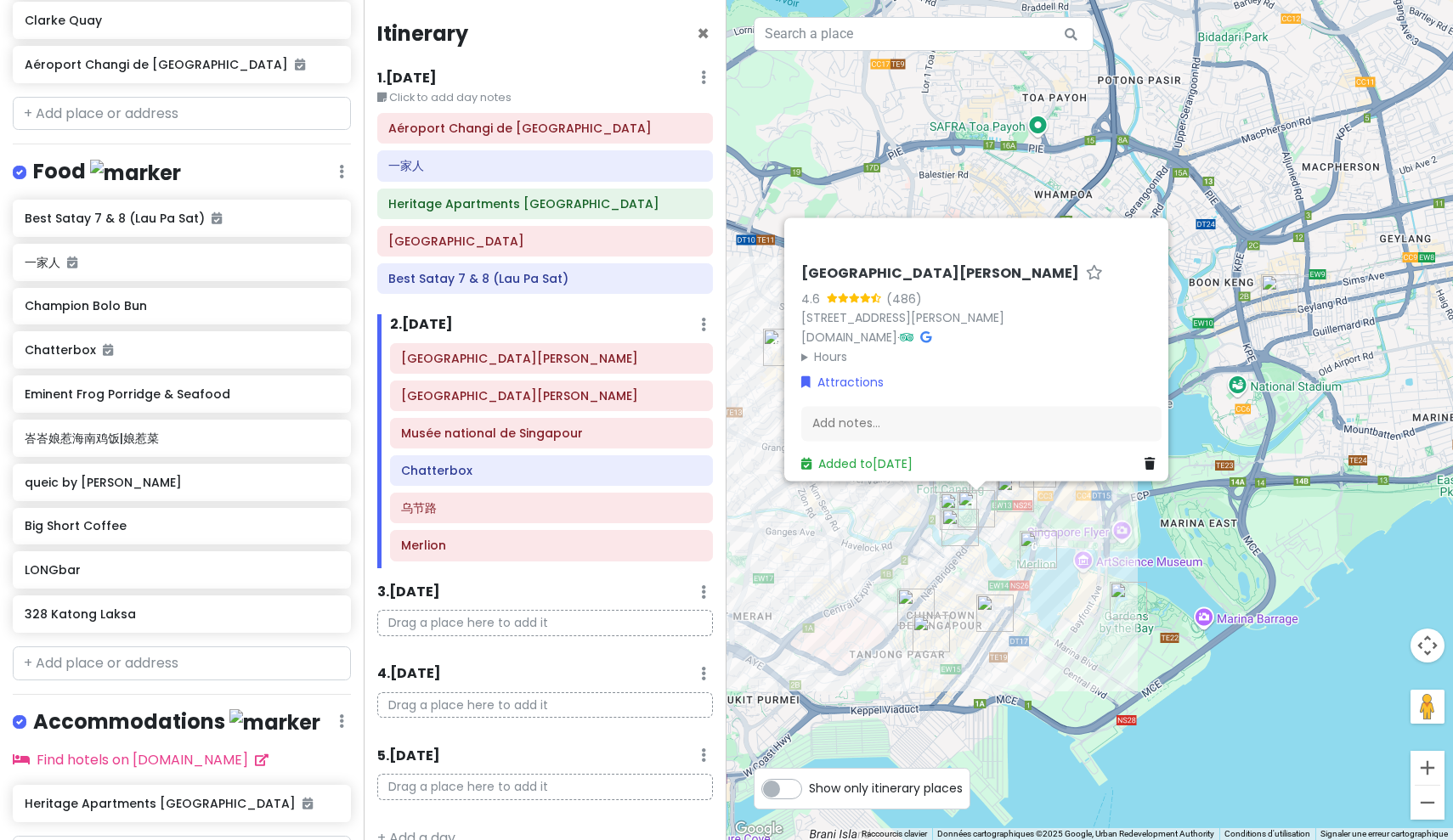 click on "[GEOGRAPHIC_DATA][PERSON_NAME] 4.6        (486) [STREET_ADDRESS][PERSON_NAME] [DOMAIN_NAME]   ·   Hours lundi  08:30 – 12:30, 14:00 – 17:30 mardi  08:30 – 12:30, 14:00 – 17:30 mercredi  08:30 – 12:30, 14:00 – 17:30 jeudi  08:30 – 12:30, 14:00 – 17:30 vendredi  08:30 – 12:30, 14:00 – 17:30 samedi  Fermé dimanche  Fermé Attractions Add notes... Added to  [DATE]" at bounding box center [1089, 420] 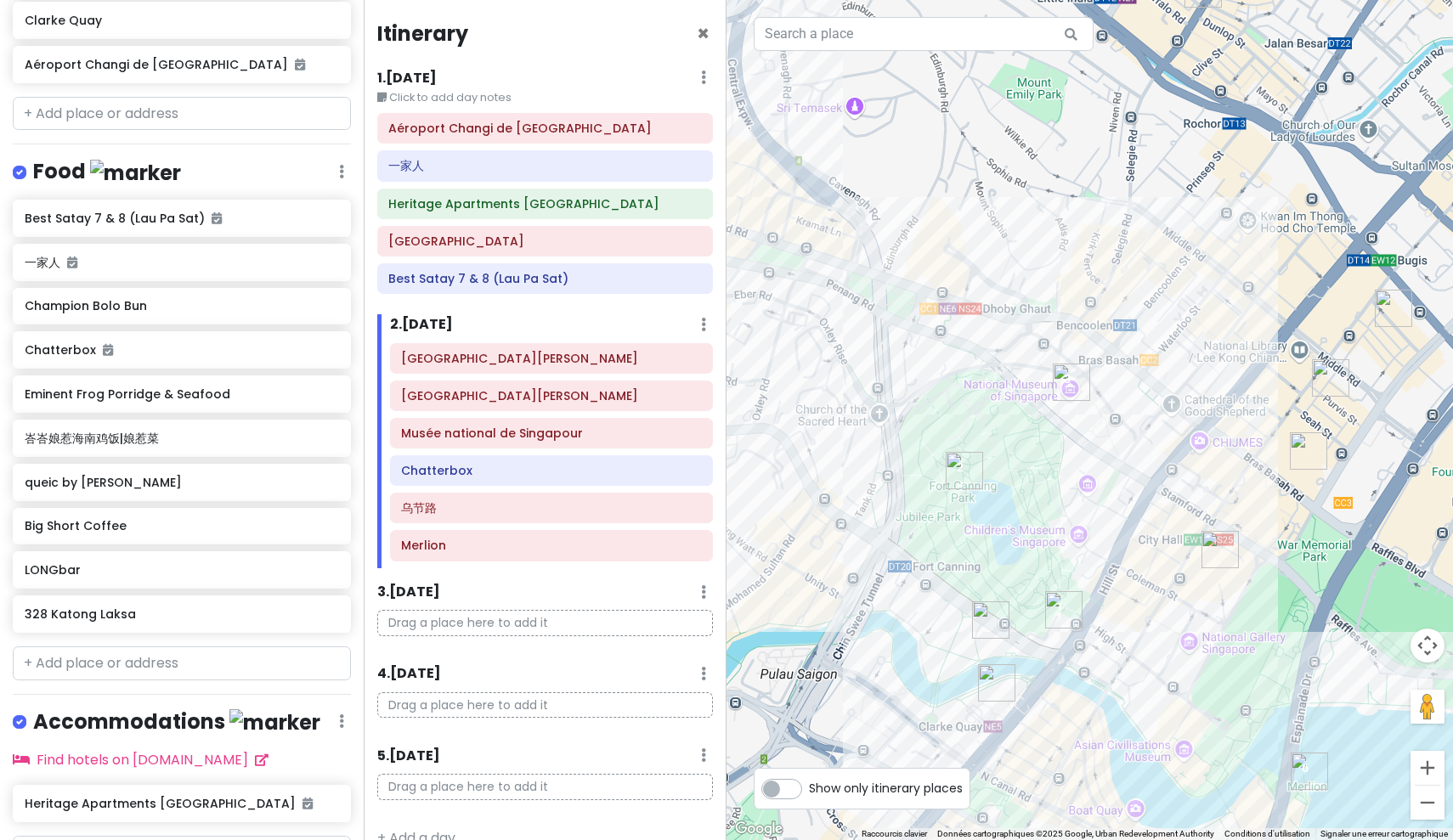 drag, startPoint x: 966, startPoint y: 488, endPoint x: 1257, endPoint y: 222, distance: 394.255 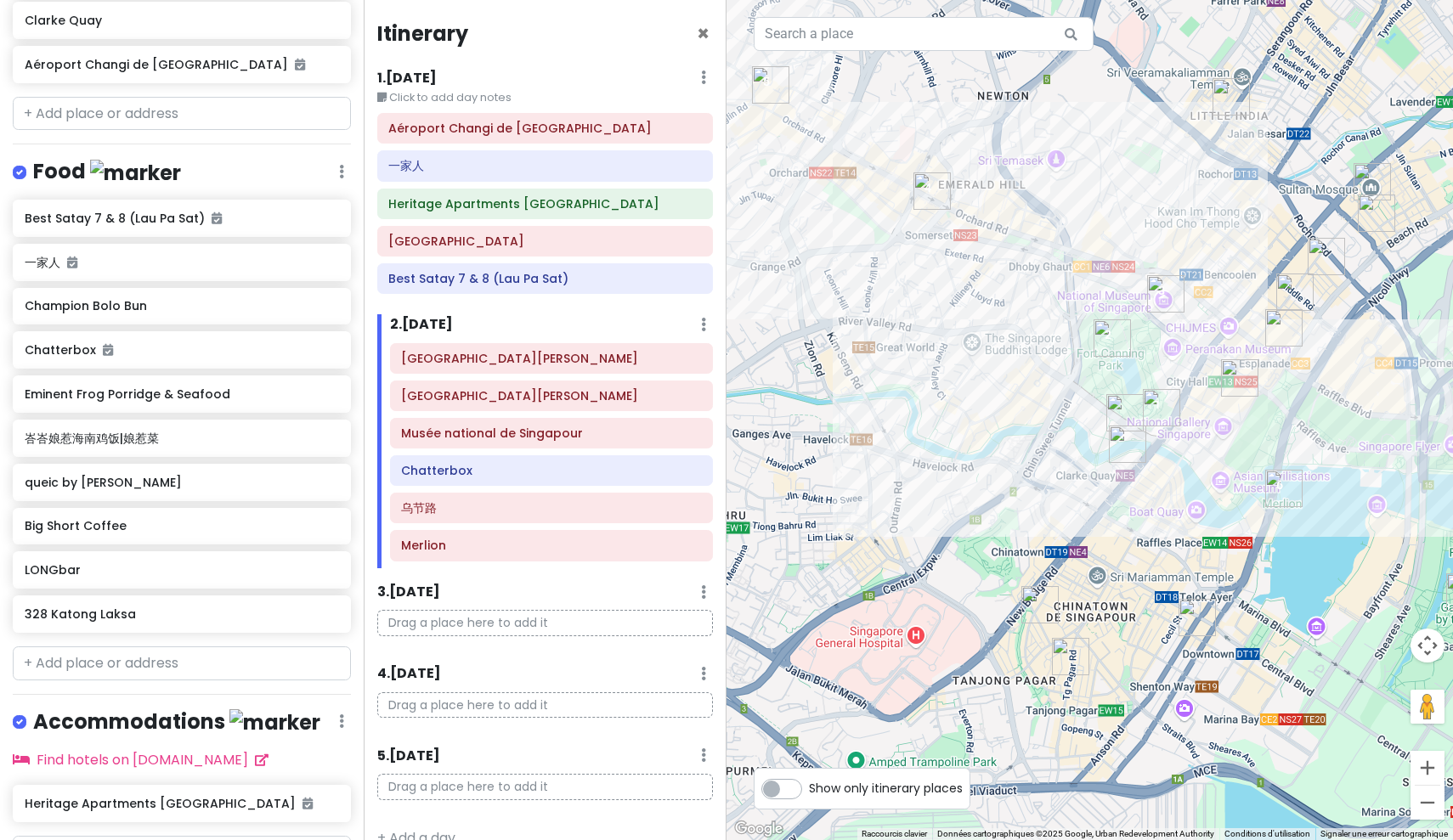click at bounding box center (1125, 413) 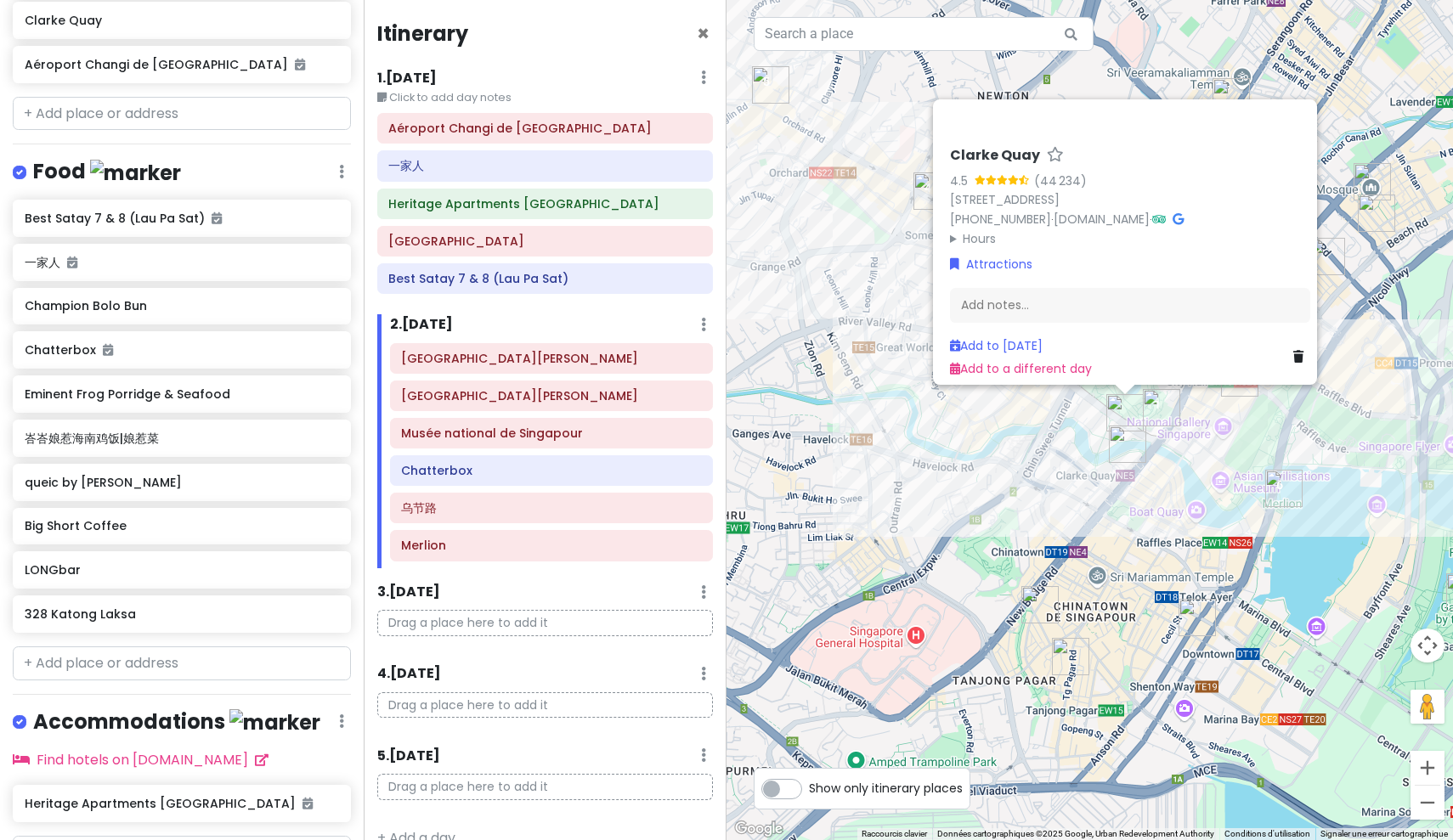click at bounding box center [1128, 444] 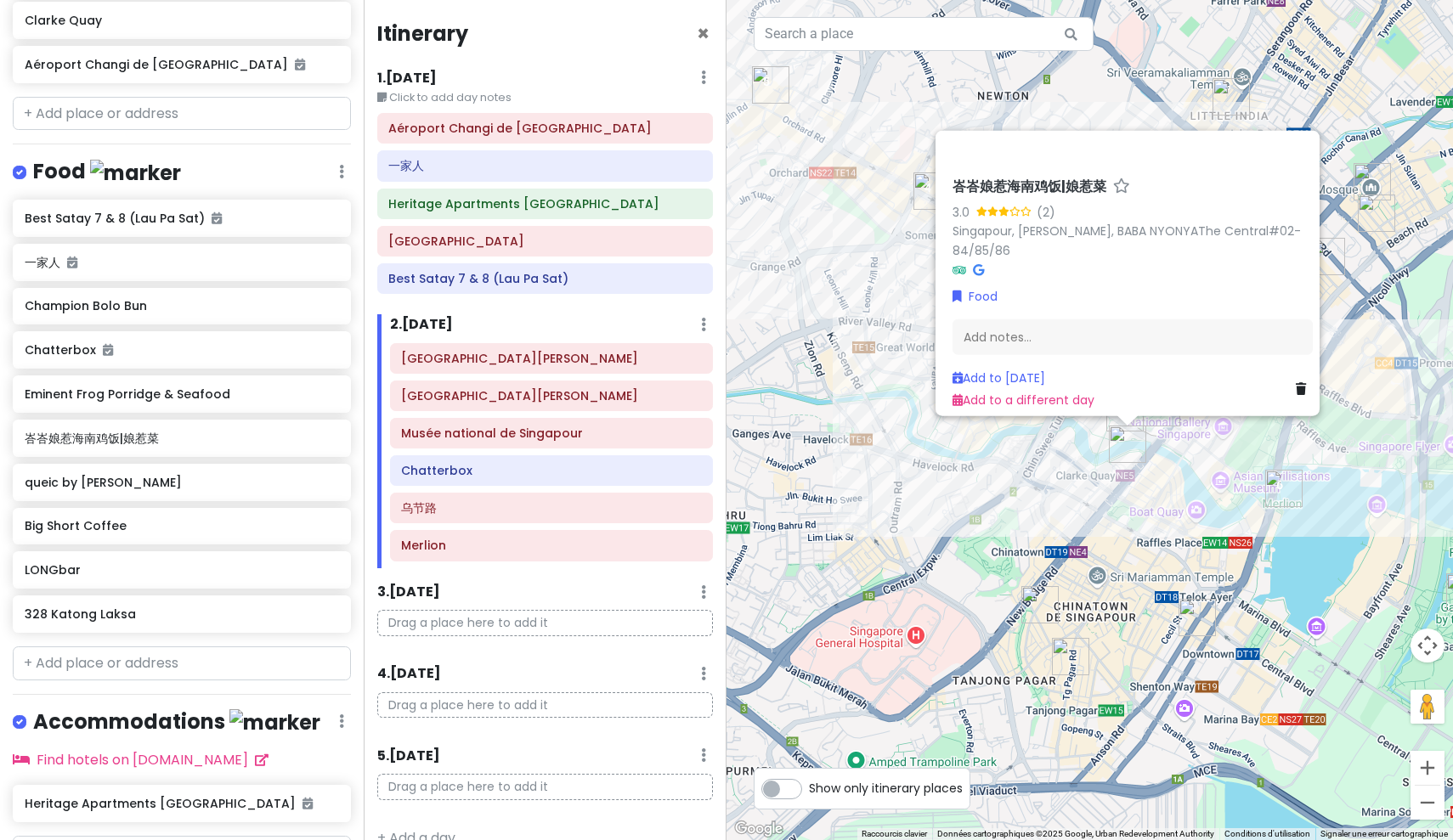 click on "峇峇娘惹海南鸡饭|娘惹菜 3.0        (2) [PERSON_NAME], [PERSON_NAME], BABA NYONYAThe Central#02-84/85/86 Food Add notes...  Add to   [DATE]  Add to a different day" at bounding box center (1089, 420) 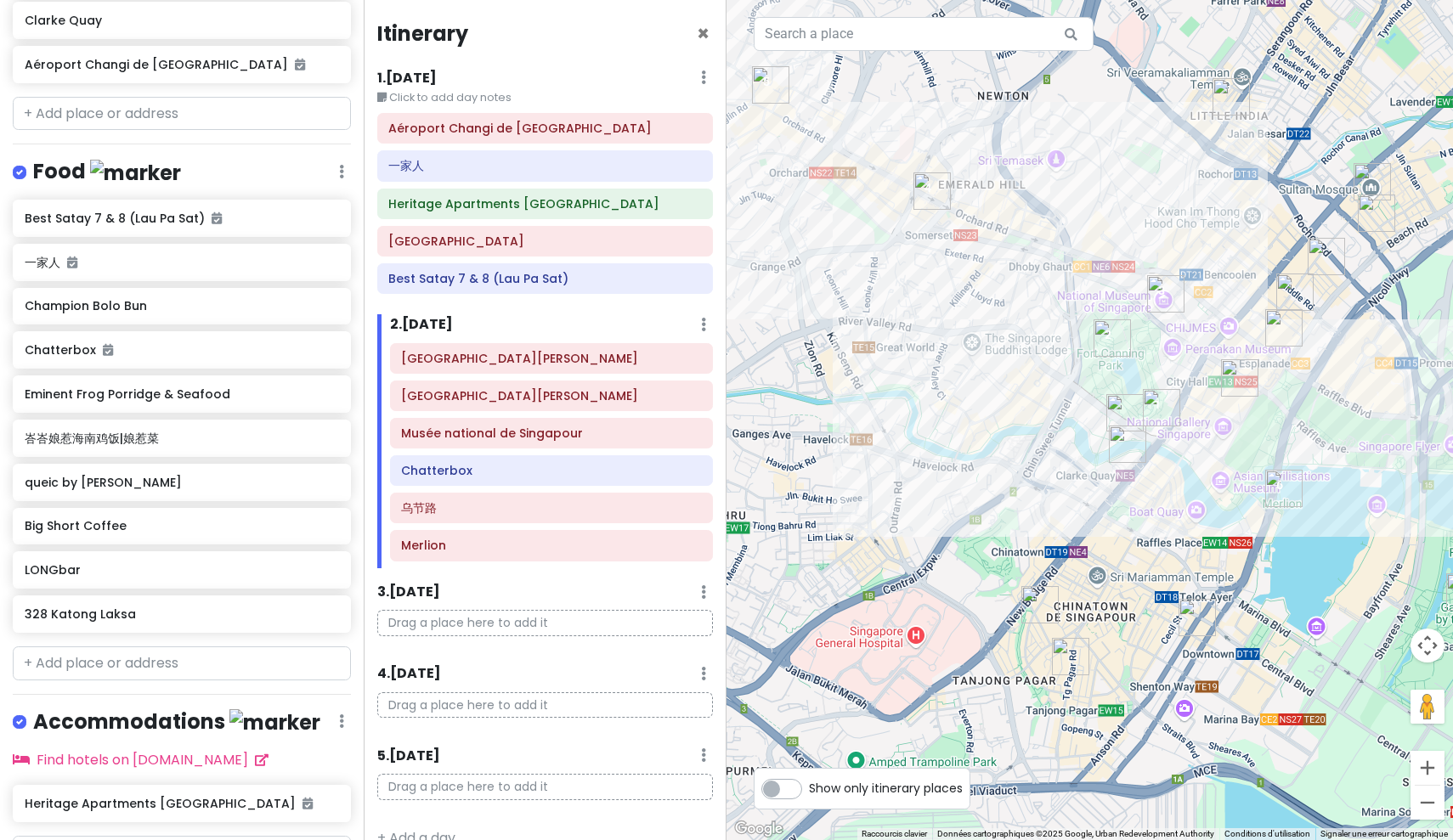 click at bounding box center [1162, 408] 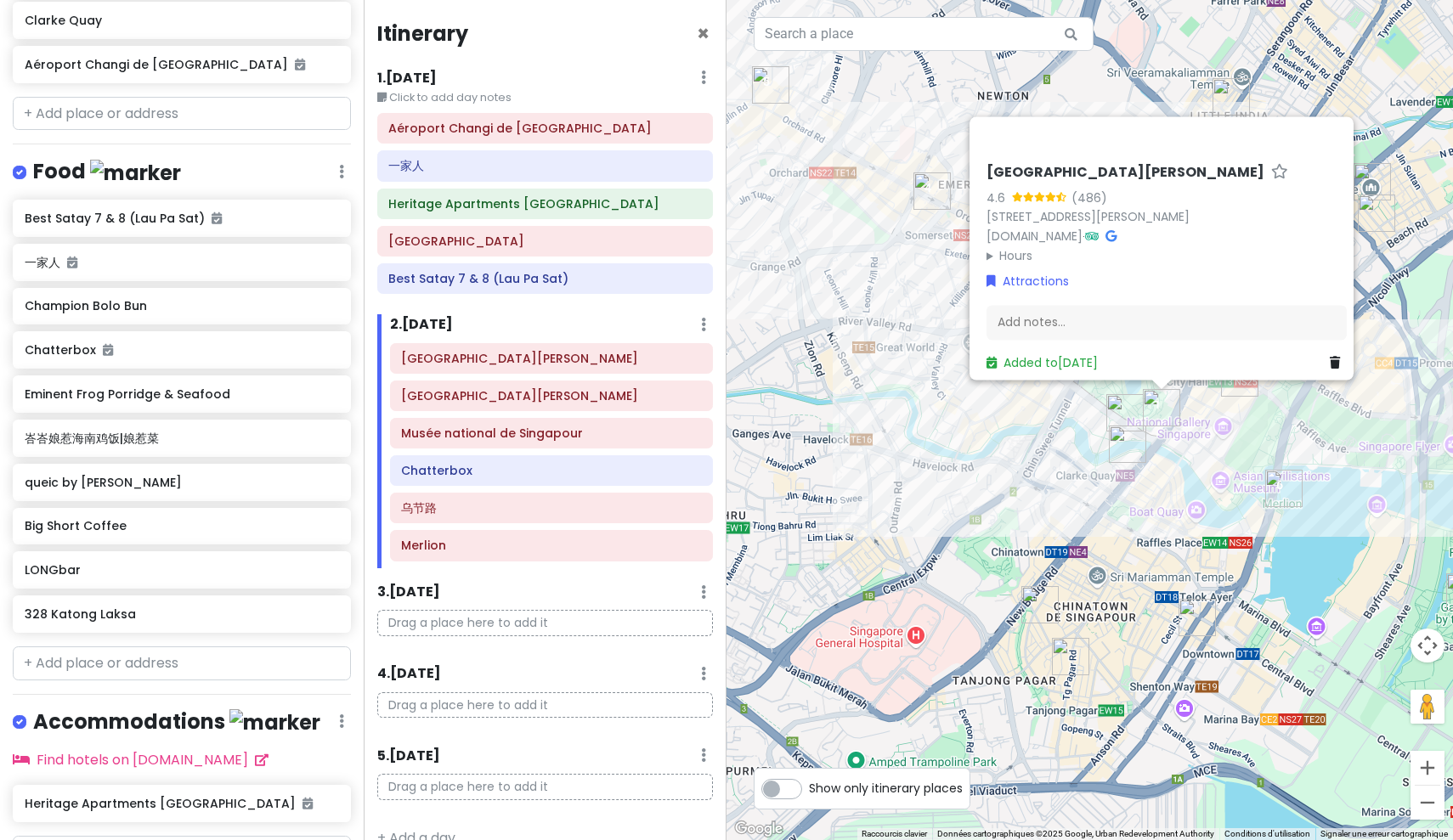 click on "[GEOGRAPHIC_DATA][PERSON_NAME] 4.6        (486) [STREET_ADDRESS][PERSON_NAME] [DOMAIN_NAME]   ·   Hours lundi  08:30 – 12:30, 14:00 – 17:30 mardi  08:30 – 12:30, 14:00 – 17:30 mercredi  08:30 – 12:30, 14:00 – 17:30 jeudi  08:30 – 12:30, 14:00 – 17:30 vendredi  08:30 – 12:30, 14:00 – 17:30 samedi  Fermé dimanche  Fermé Attractions Add notes... Added to  [DATE]" at bounding box center (1089, 420) 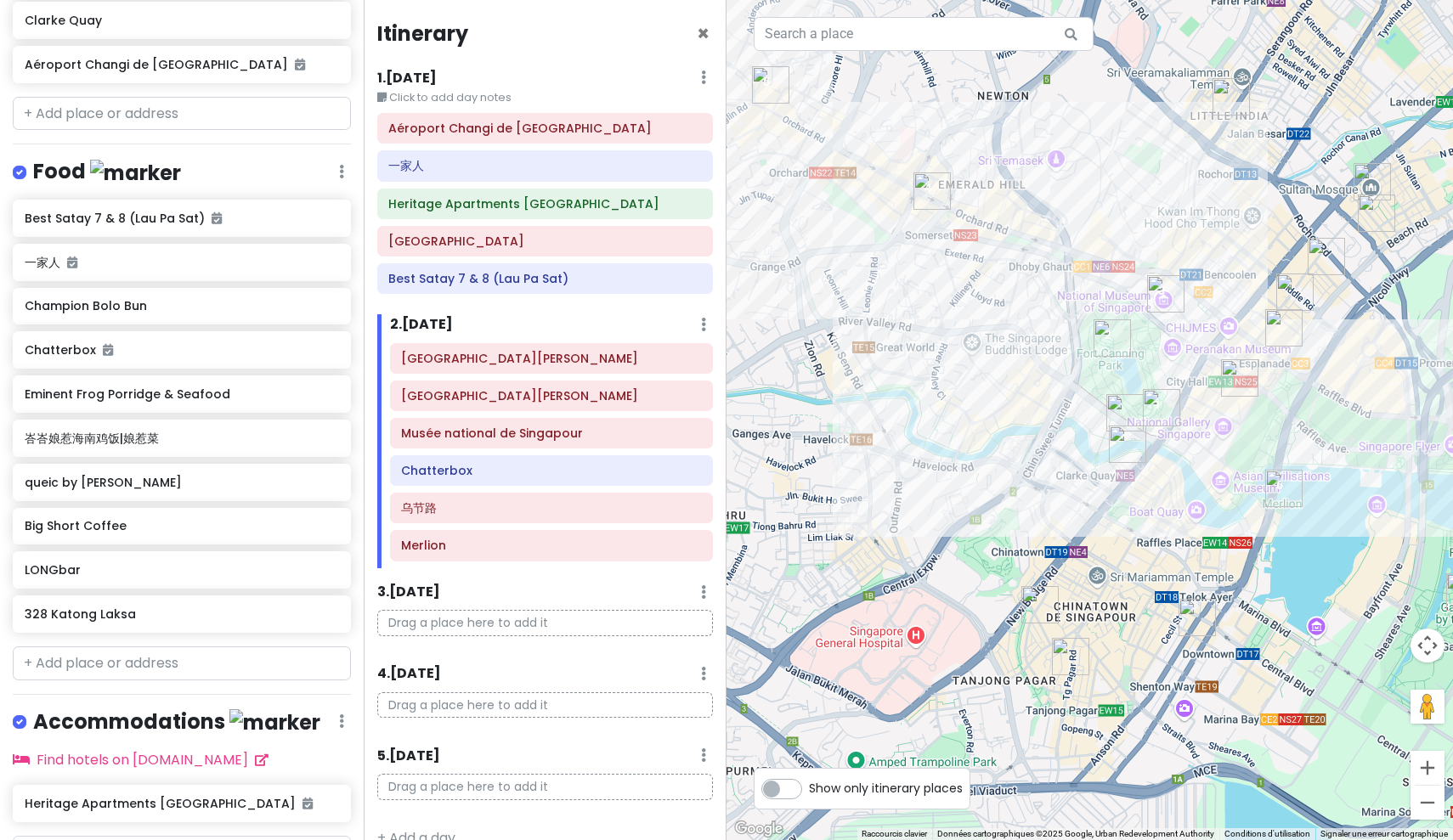 click at bounding box center (1162, 408) 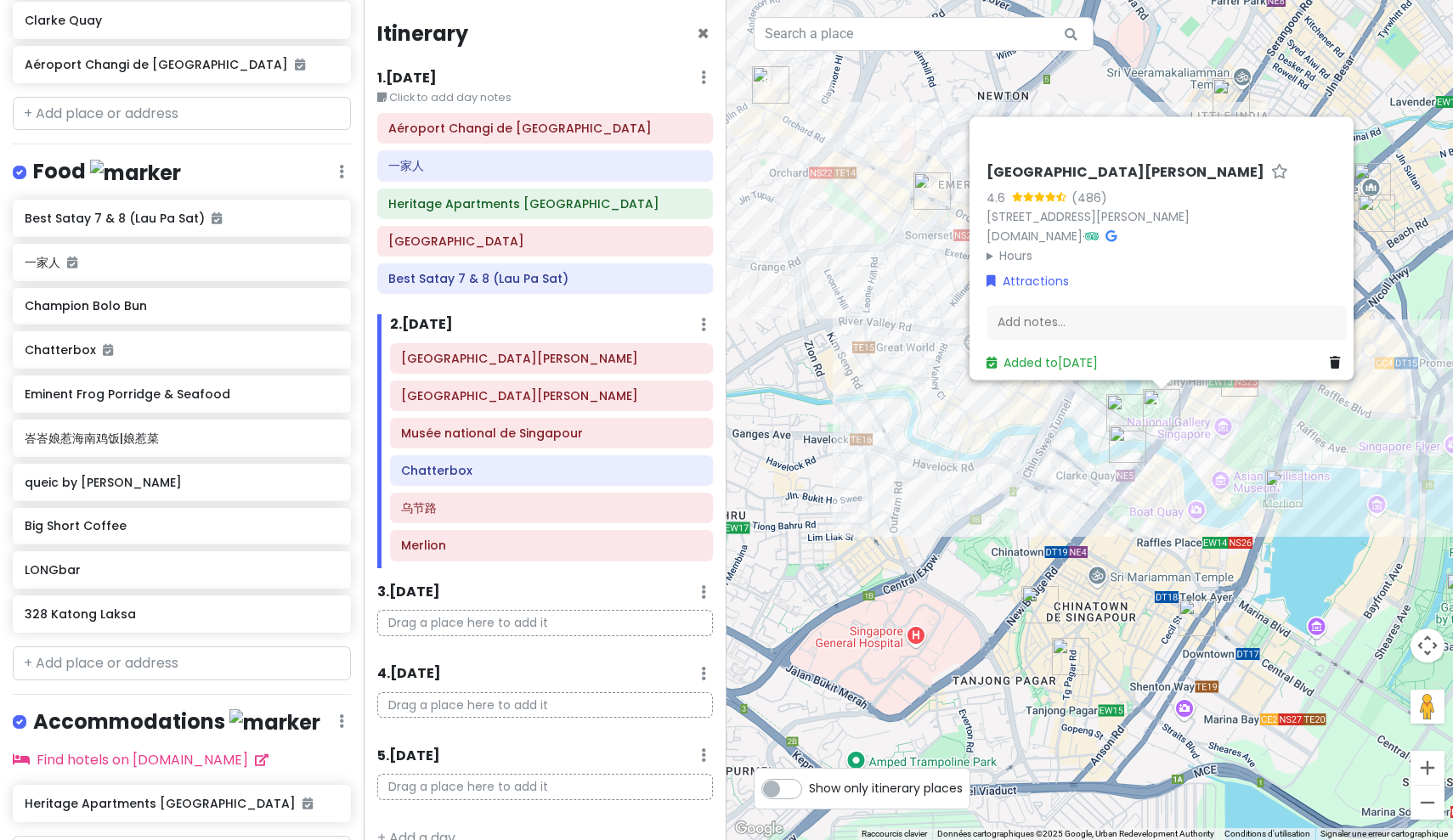 click on "[GEOGRAPHIC_DATA][PERSON_NAME] 4.6        (486) [STREET_ADDRESS][PERSON_NAME] [DOMAIN_NAME]   ·   Hours lundi  08:30 – 12:30, 14:00 – 17:30 mardi  08:30 – 12:30, 14:00 – 17:30 mercredi  08:30 – 12:30, 14:00 – 17:30 jeudi  08:30 – 12:30, 14:00 – 17:30 vendredi  08:30 – 12:30, 14:00 – 17:30 samedi  Fermé dimanche  Fermé Attractions Add notes... Added to  [DATE]" at bounding box center (1089, 420) 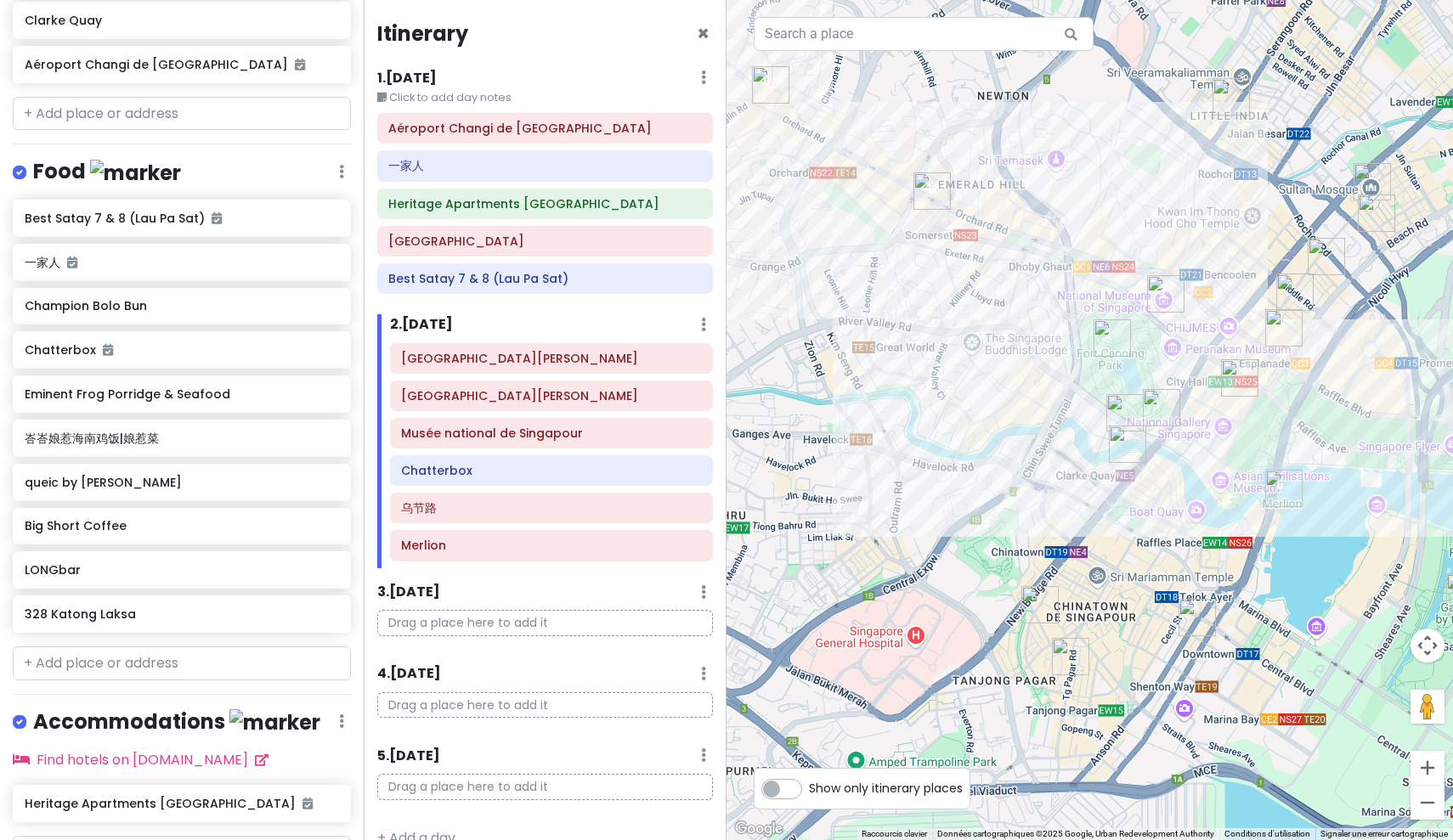 click at bounding box center [1284, 488] 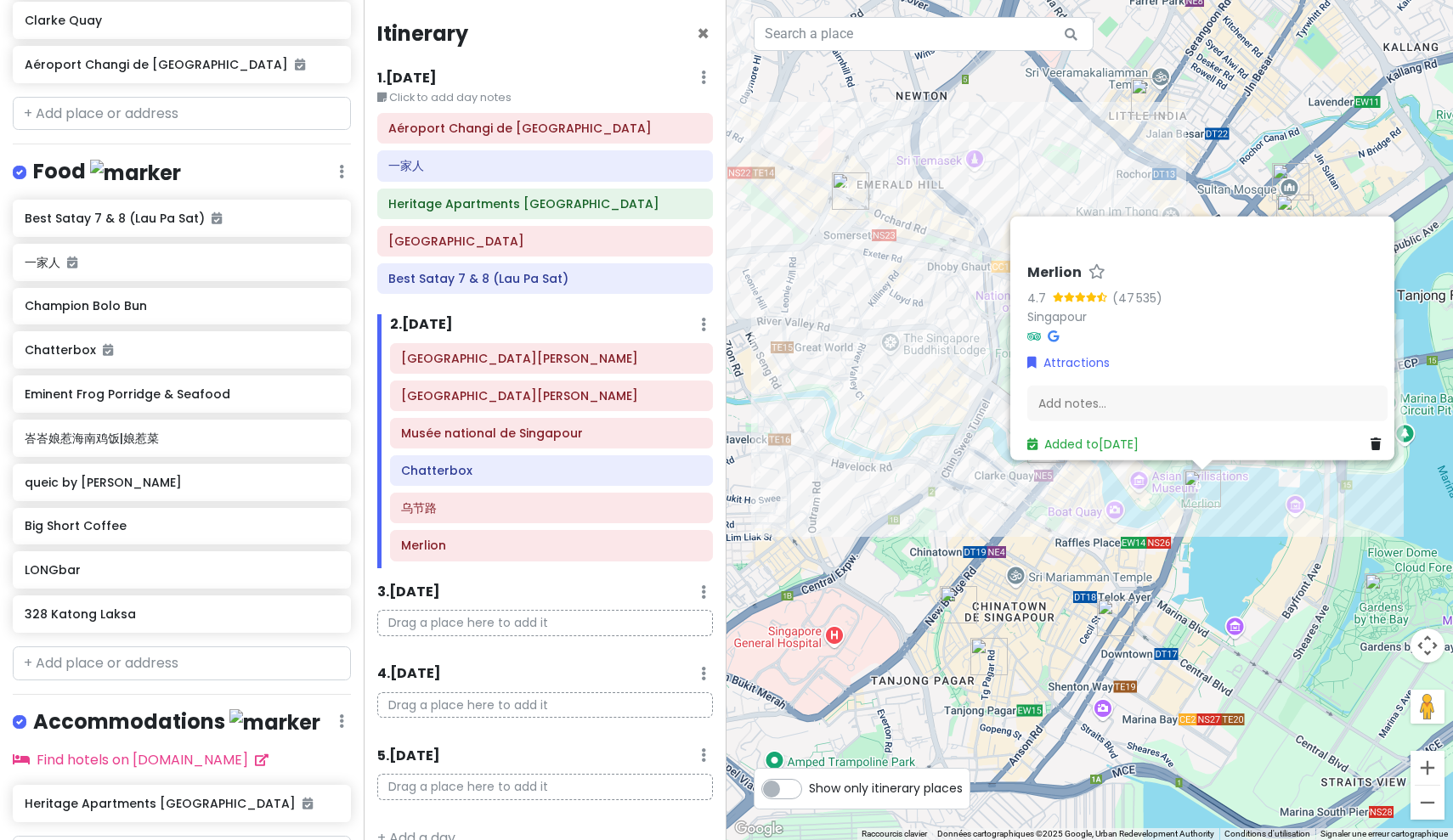 click on "Merlion 4.7        (47 535) Singapour Attractions Add notes... Added to  [DATE]" at bounding box center [1089, 420] 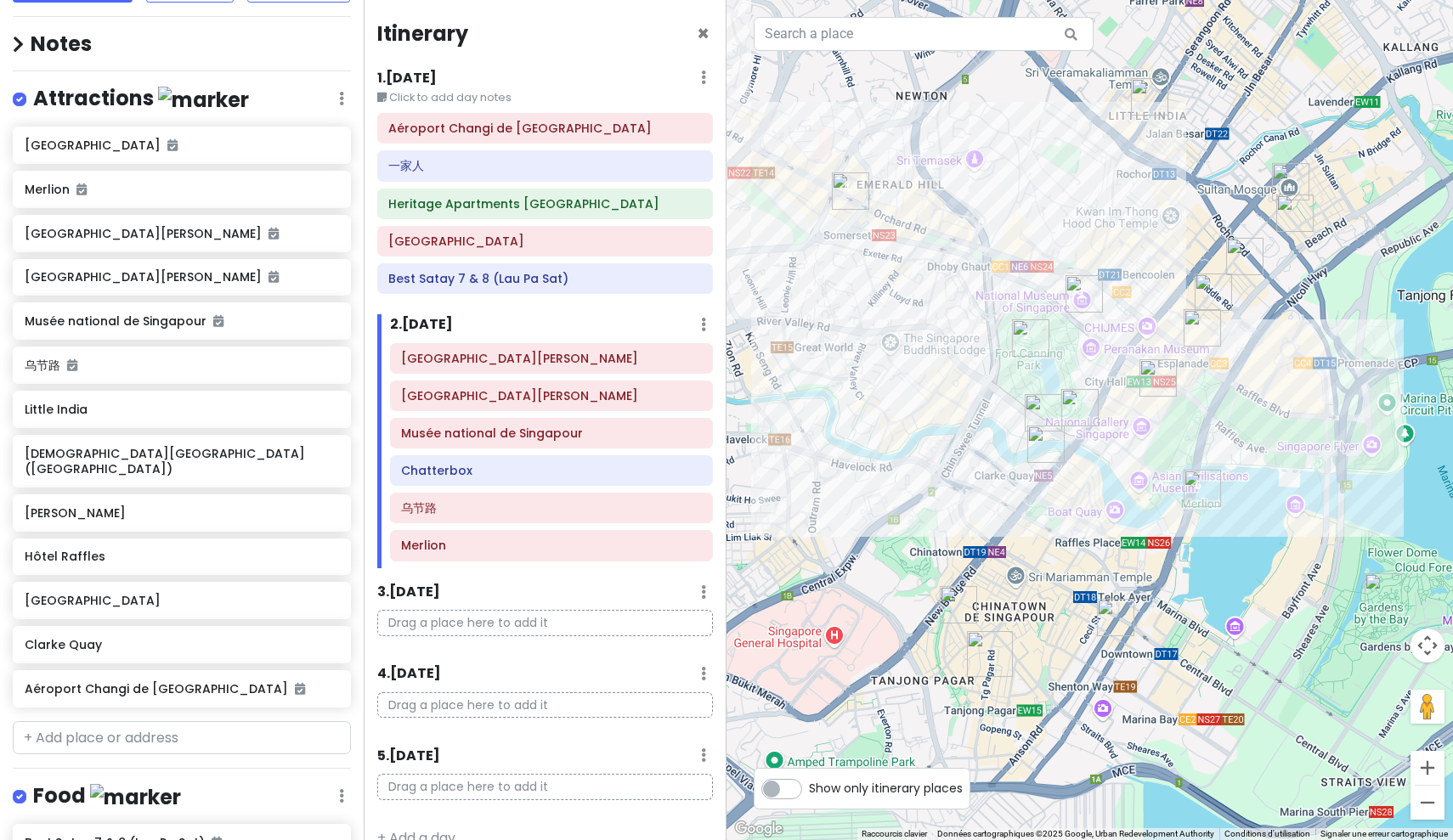 scroll, scrollTop: 122, scrollLeft: 0, axis: vertical 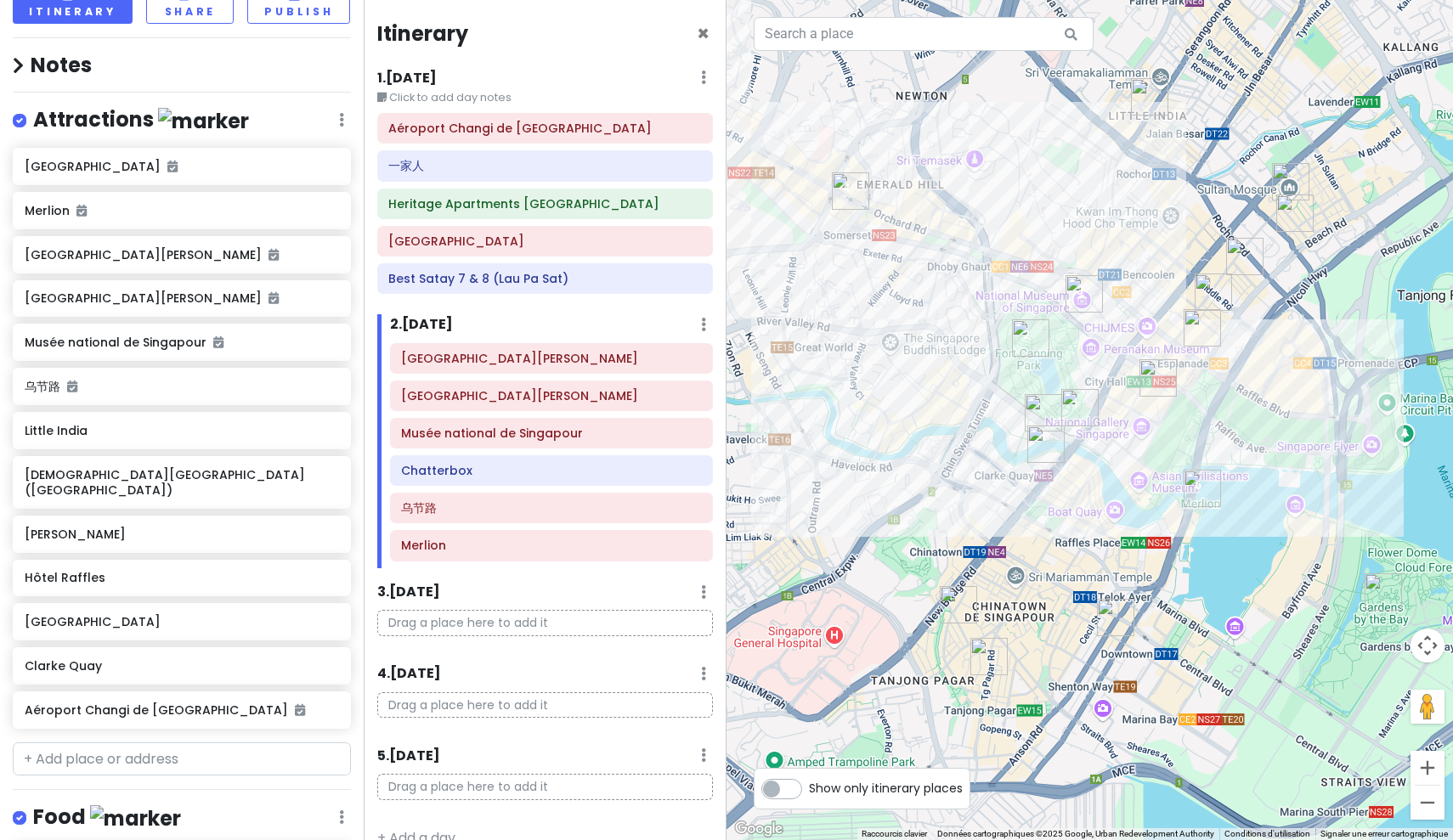 click at bounding box center (1245, 257) 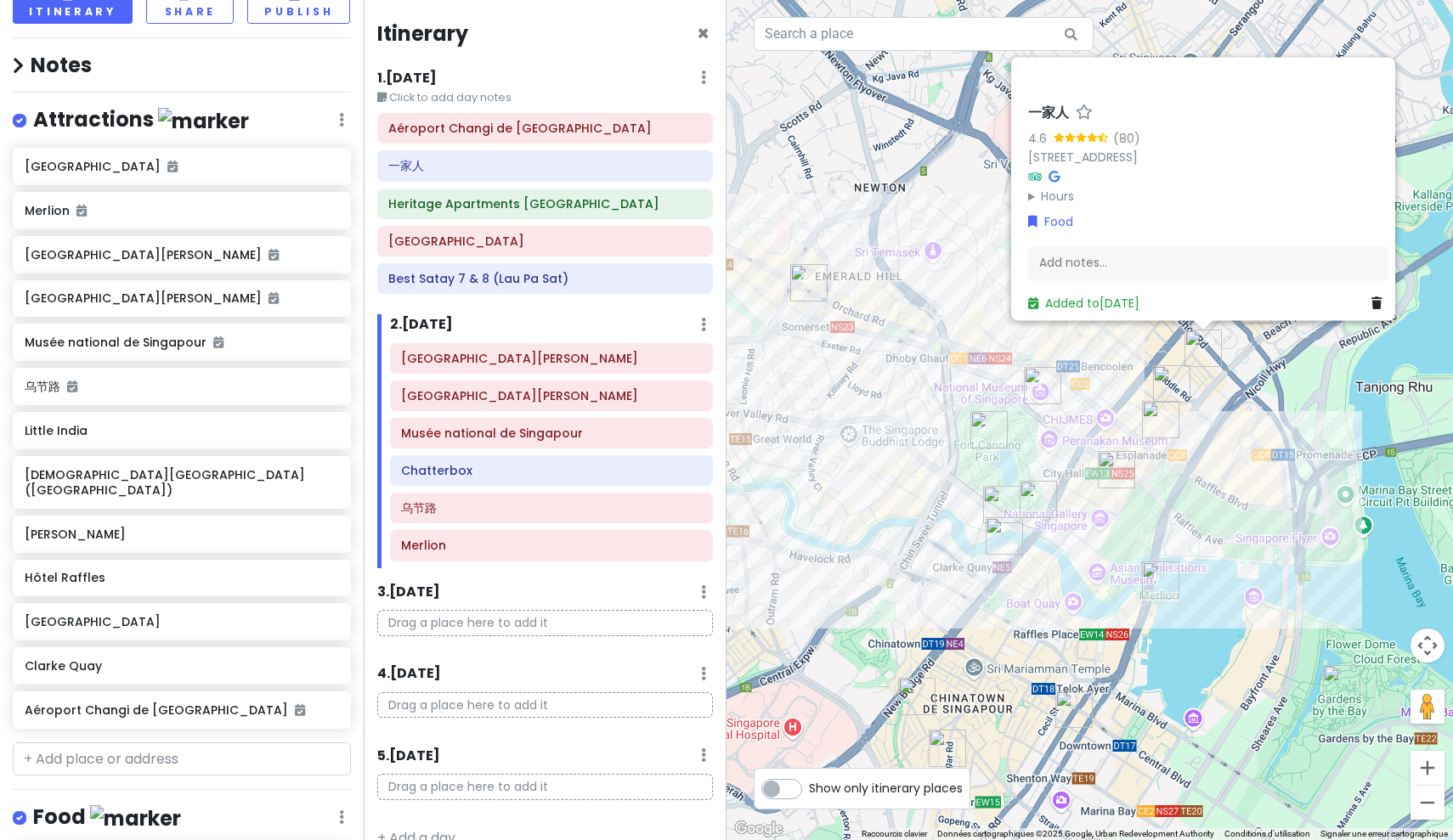 click on "一家人 4.6        (80) [STREET_ADDRESS] 188098 Hours lundi  12:00 – 23:00 mardi  Fermé mercredi  12:00 – 23:00 jeudi  12:00 – 23:00 vendredi  12:00 – 00:00 samedi  12:00 – 00:00 dimanche  12:00 – 00:00 Food Add notes... Added to  [DATE]" at bounding box center [1089, 420] 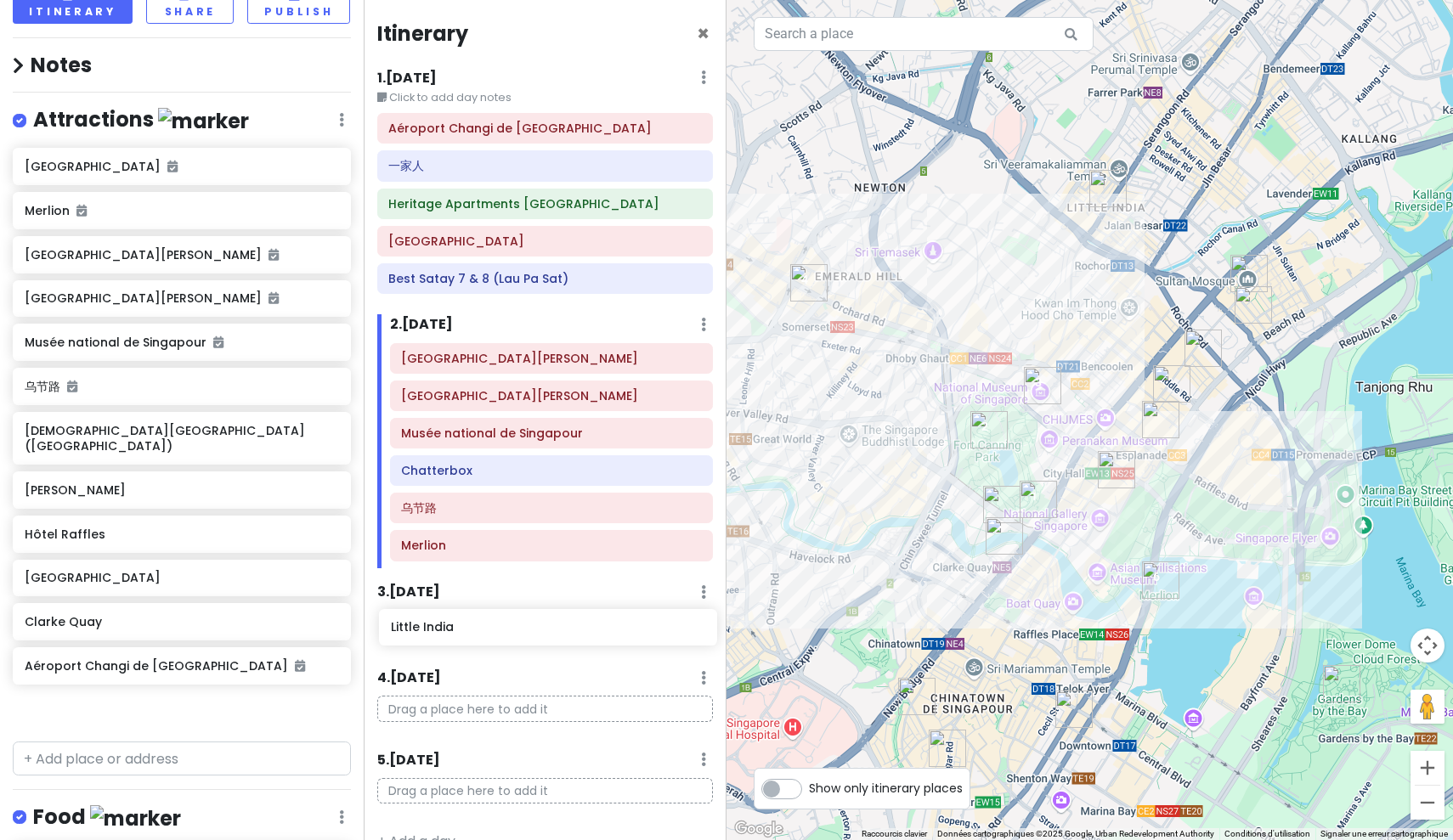 drag, startPoint x: 131, startPoint y: 416, endPoint x: 497, endPoint y: 631, distance: 424.47733 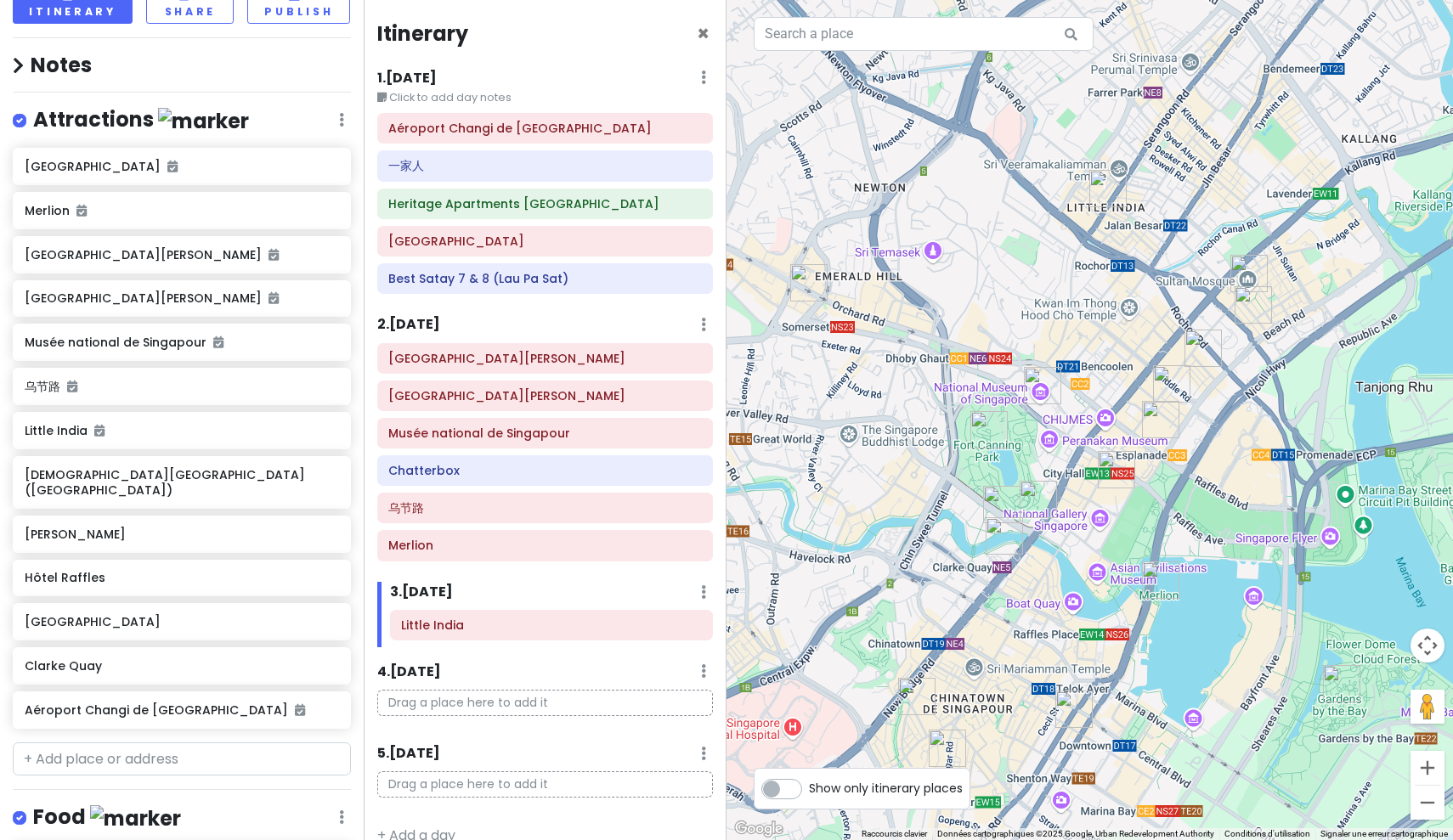 click at bounding box center (1249, 273) 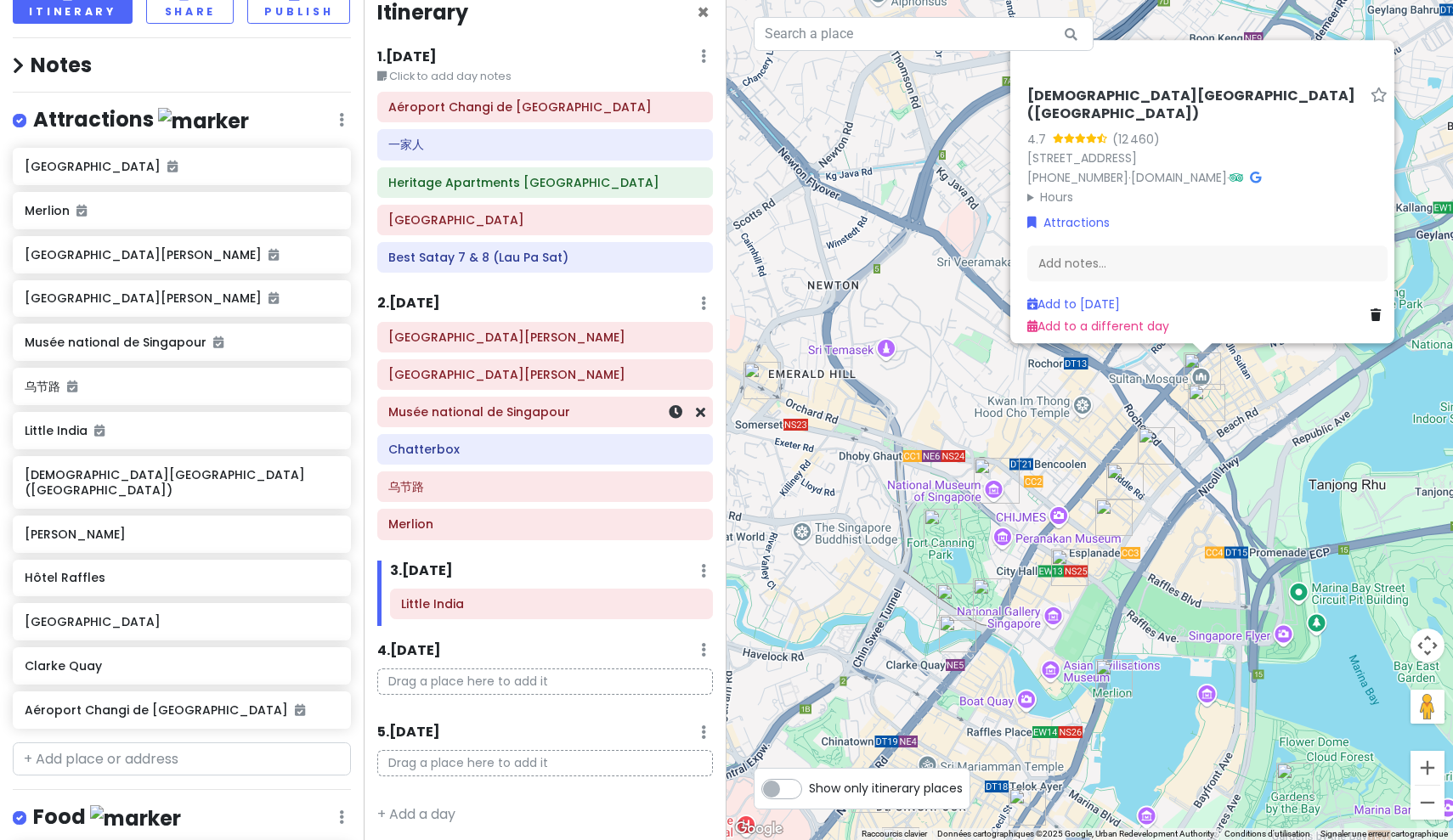scroll, scrollTop: 20, scrollLeft: 0, axis: vertical 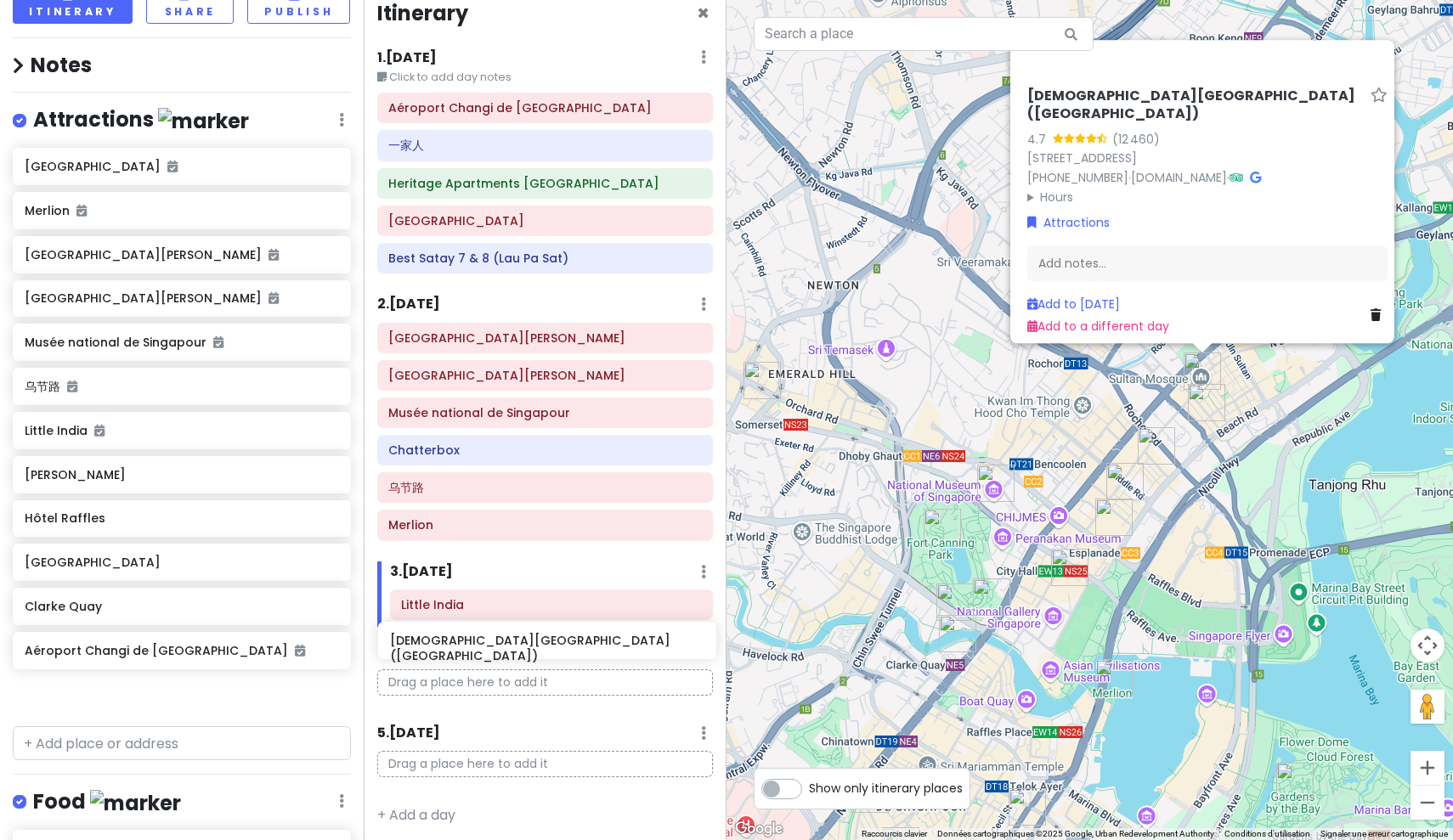 drag, startPoint x: 169, startPoint y: 448, endPoint x: 534, endPoint y: 633, distance: 409.20655 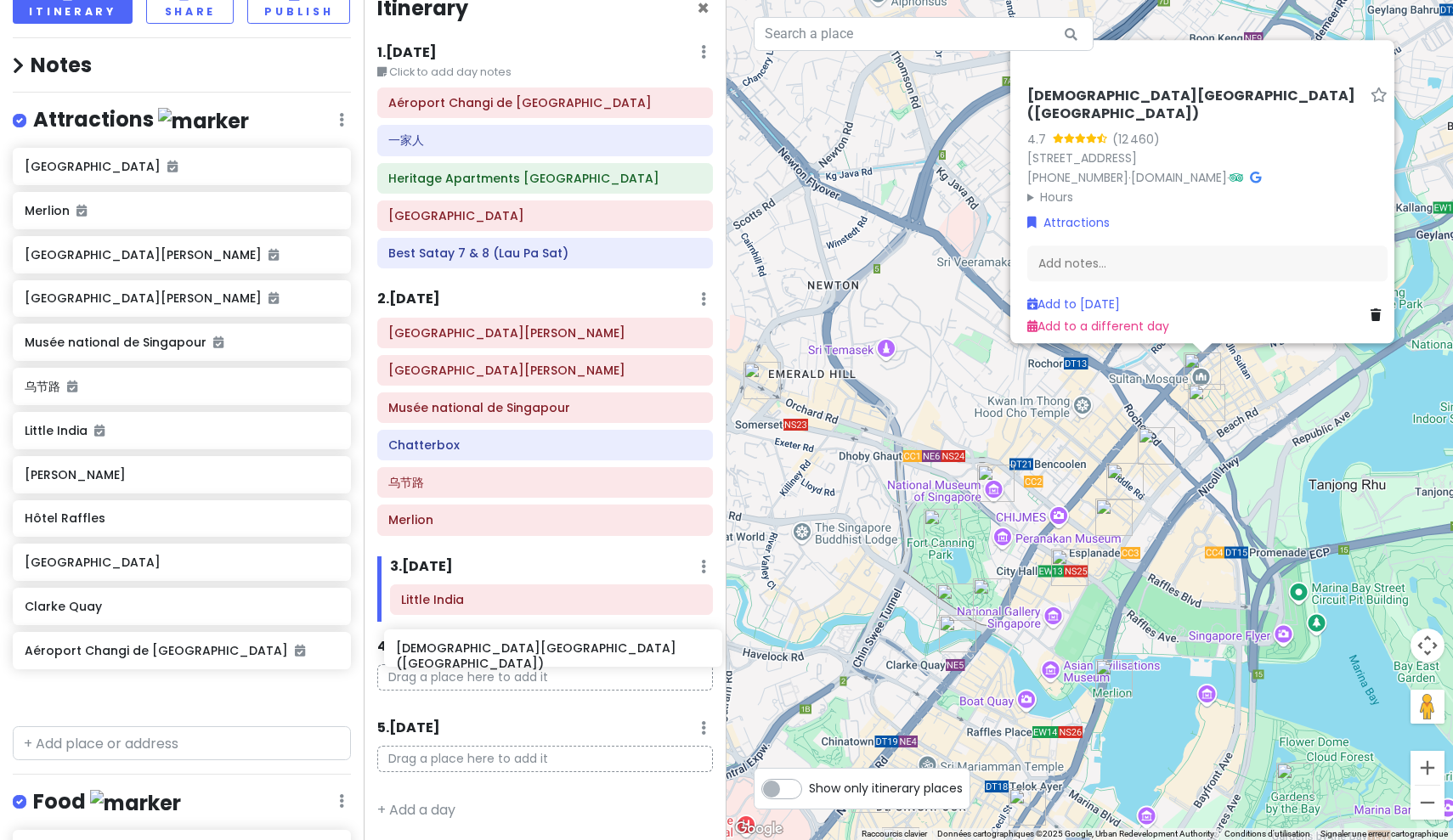 drag, startPoint x: 122, startPoint y: 444, endPoint x: 487, endPoint y: 632, distance: 410.5716 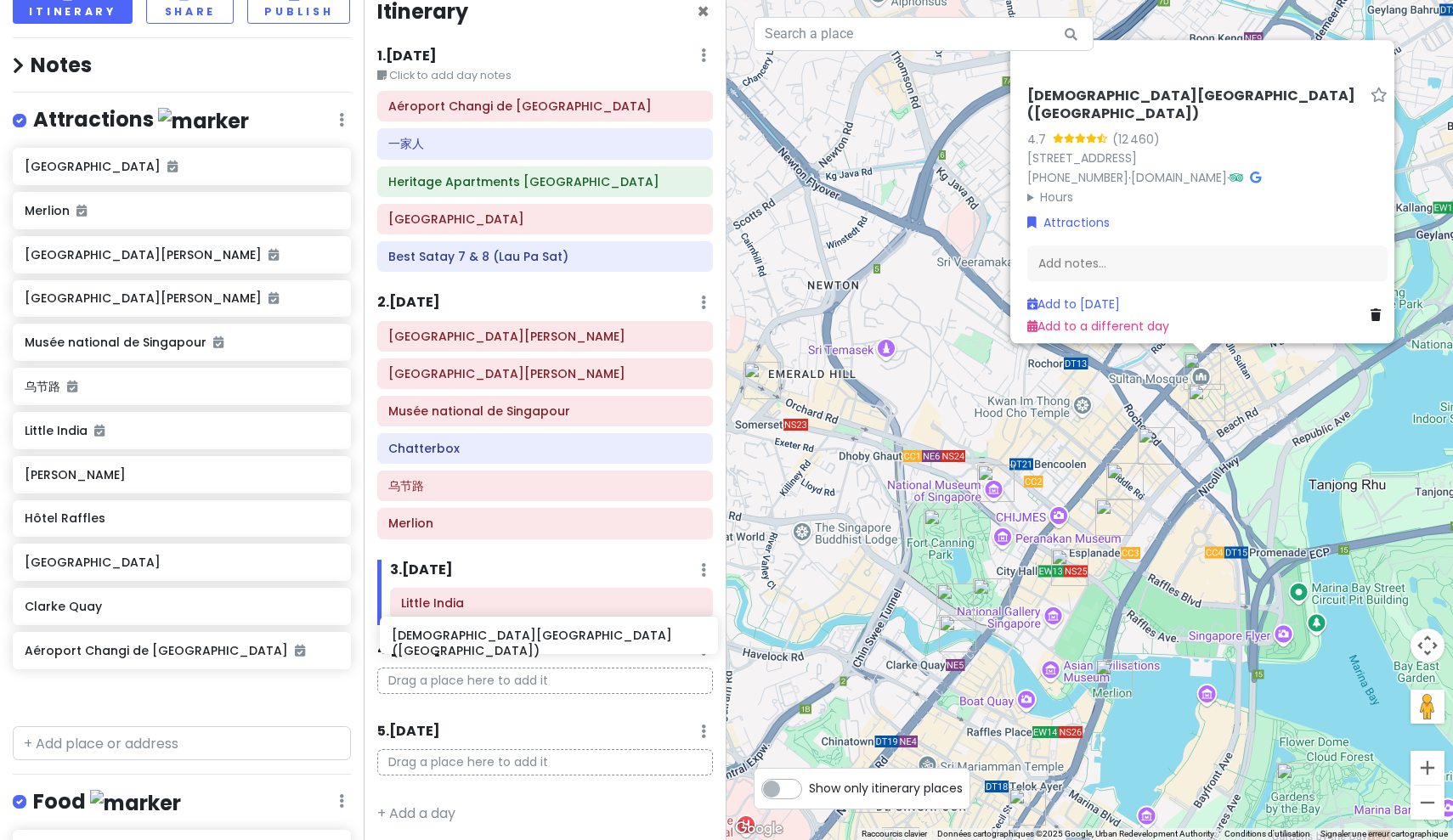 scroll, scrollTop: 20, scrollLeft: 0, axis: vertical 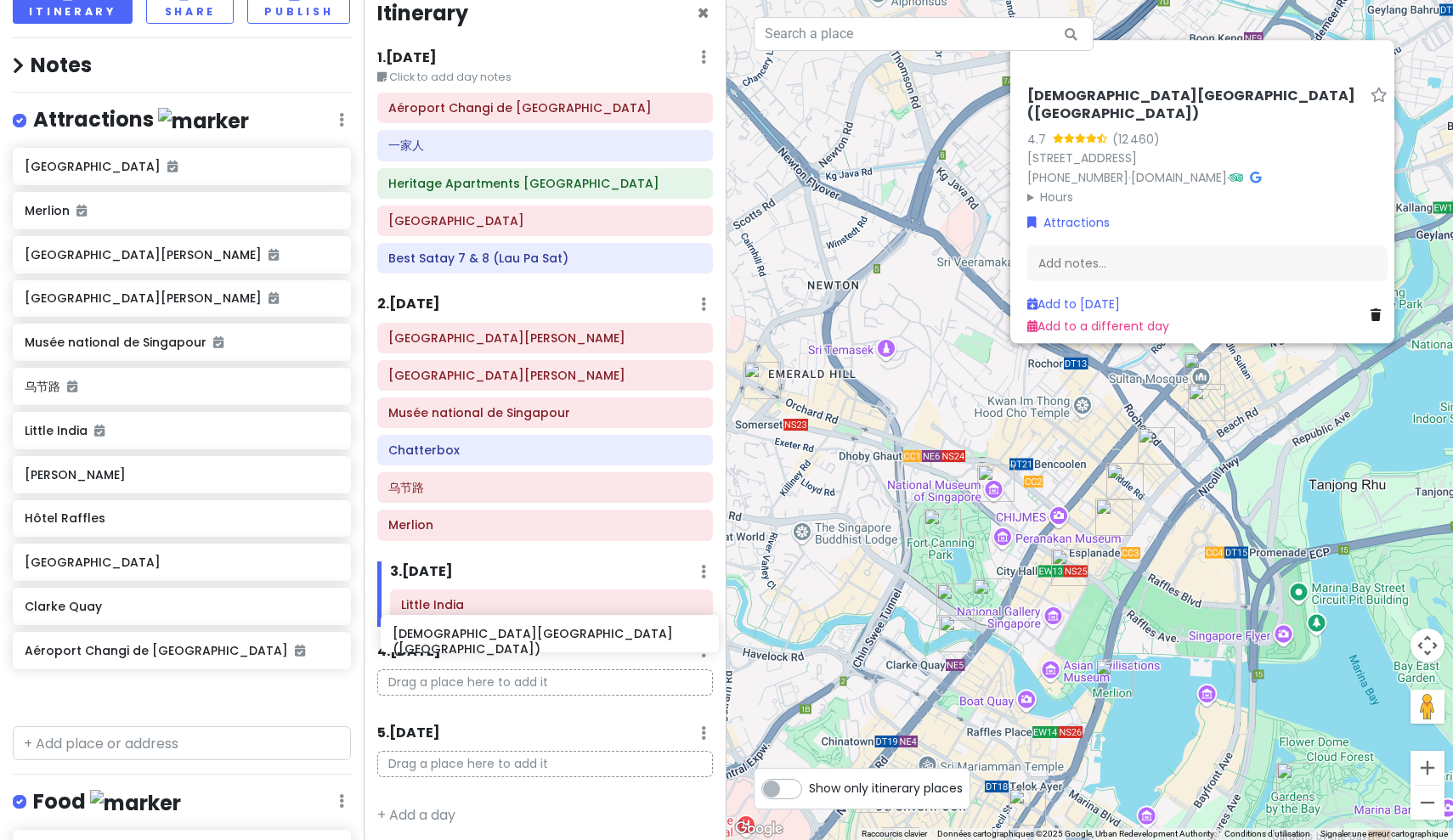 drag, startPoint x: 56, startPoint y: 447, endPoint x: 424, endPoint y: 626, distance: 409.22488 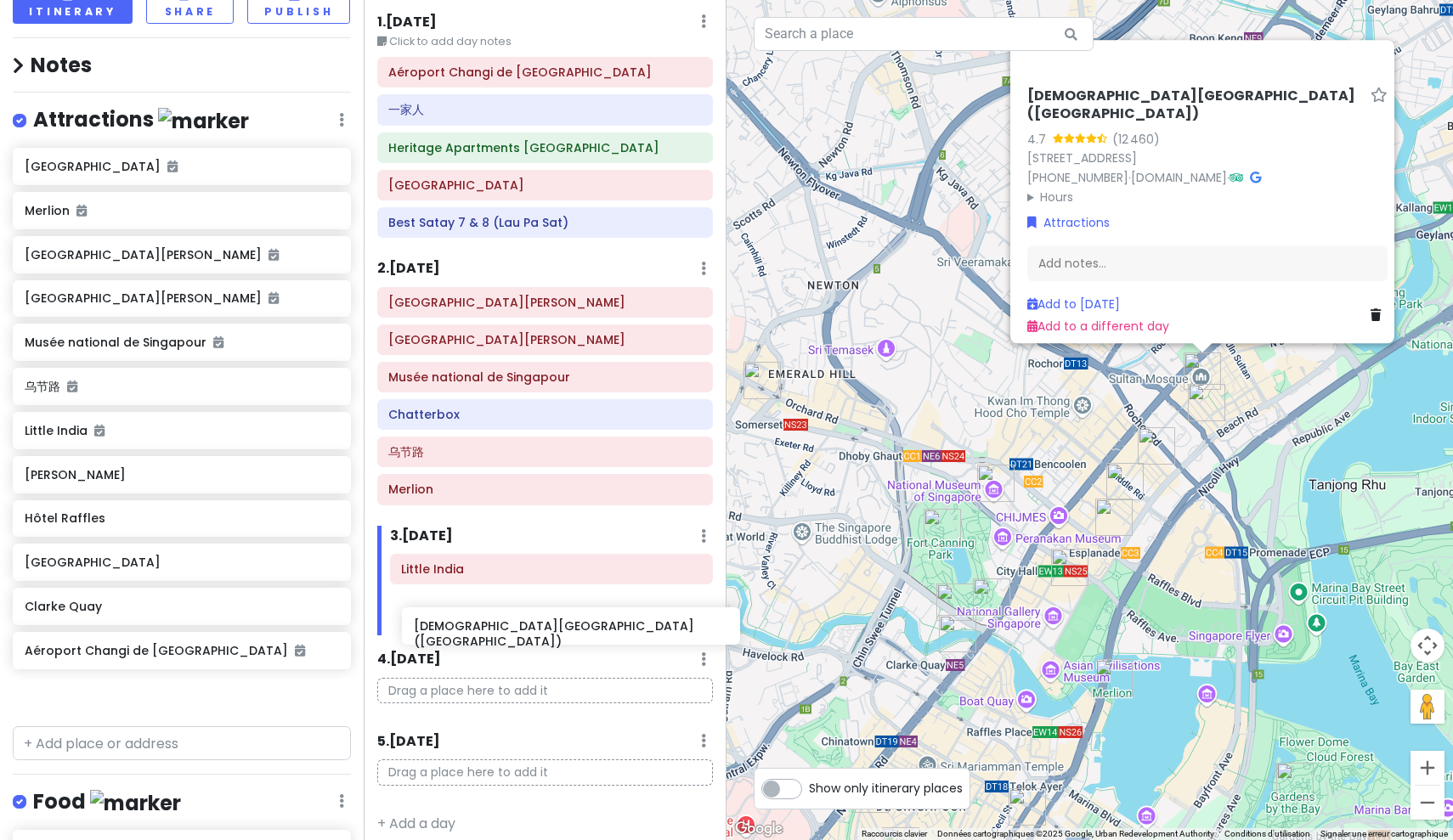 drag, startPoint x: 229, startPoint y: 464, endPoint x: 622, endPoint y: 629, distance: 426.23233 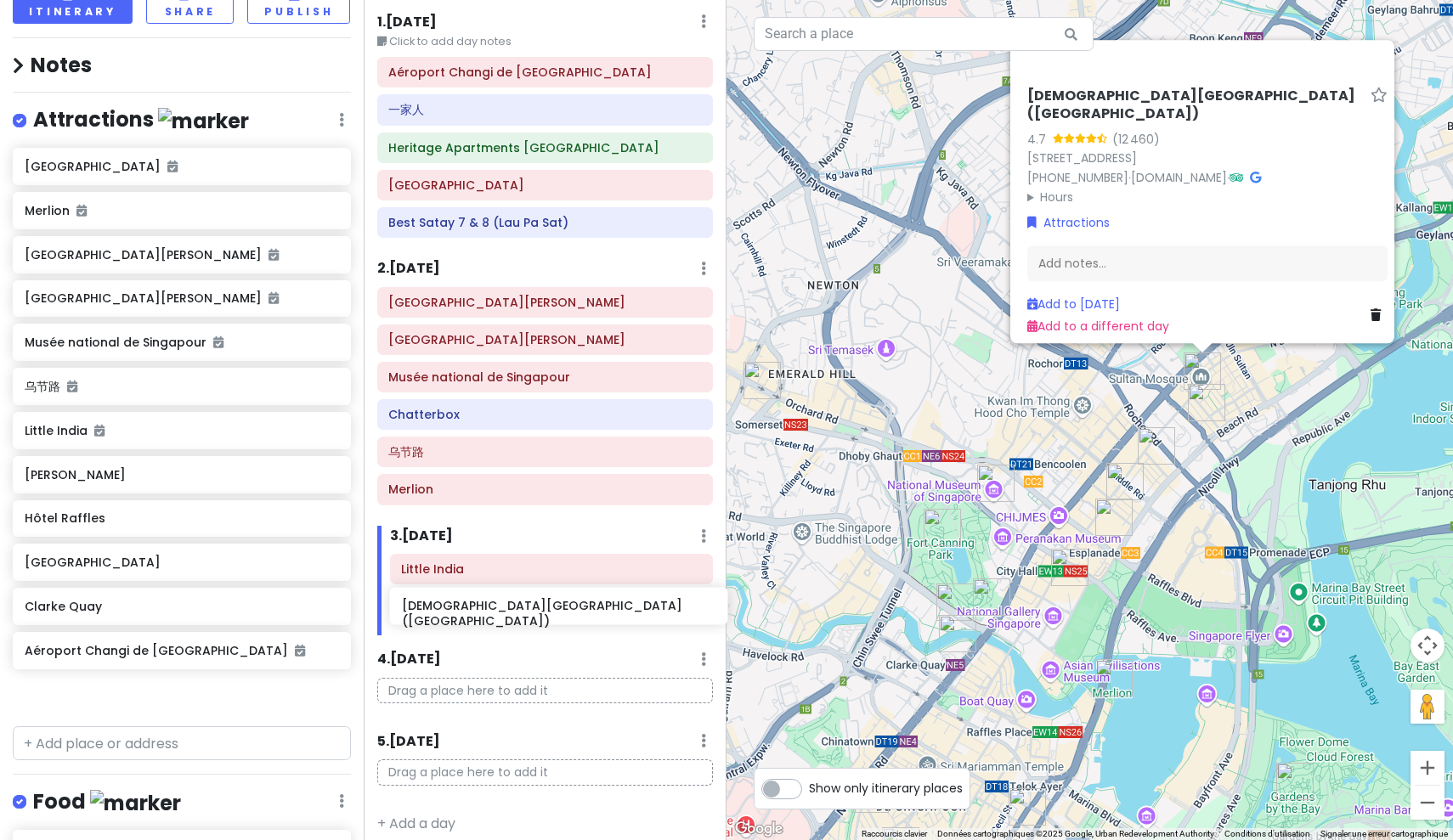 scroll, scrollTop: 20, scrollLeft: 0, axis: vertical 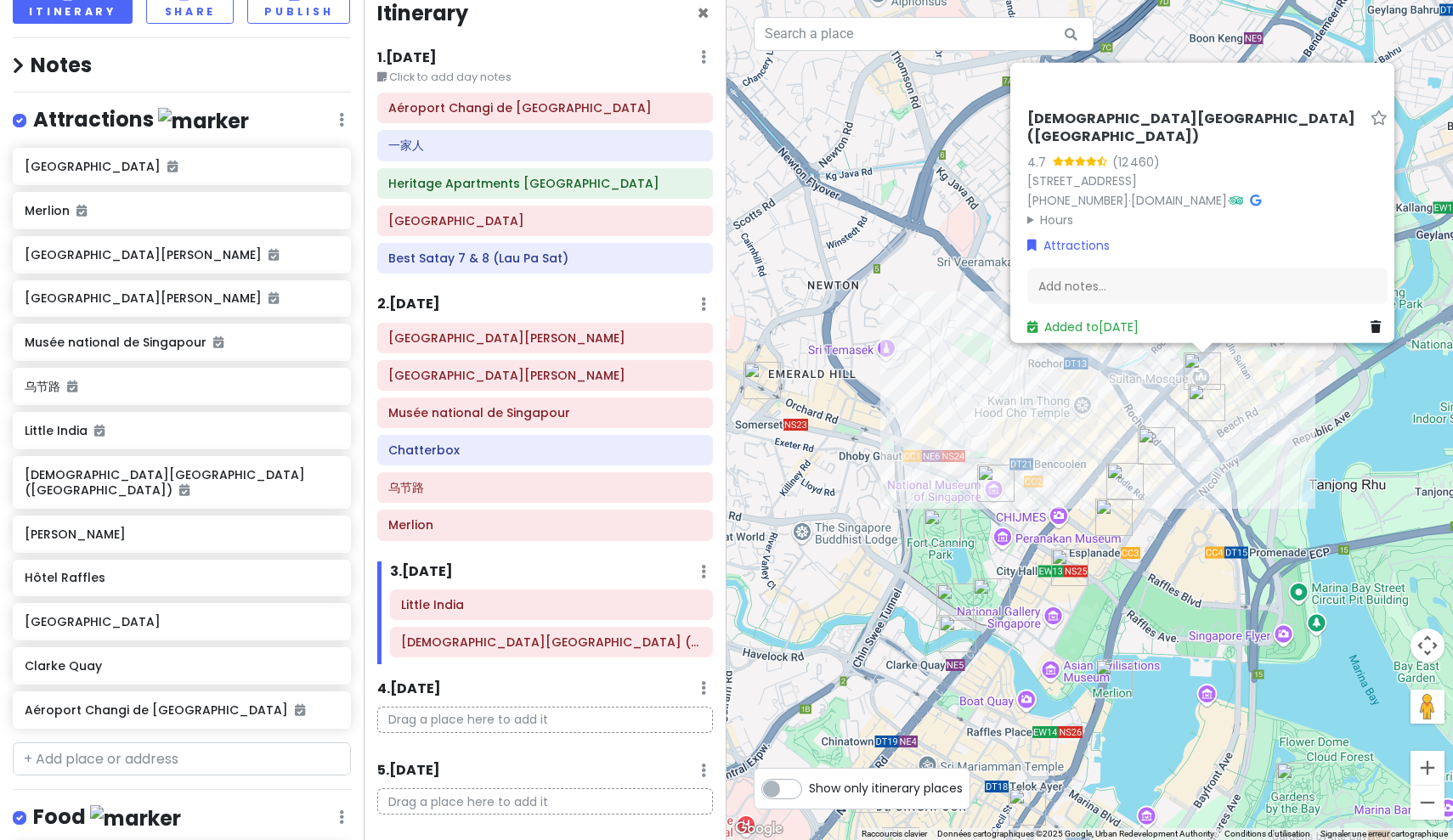 click at bounding box center (1207, 403) 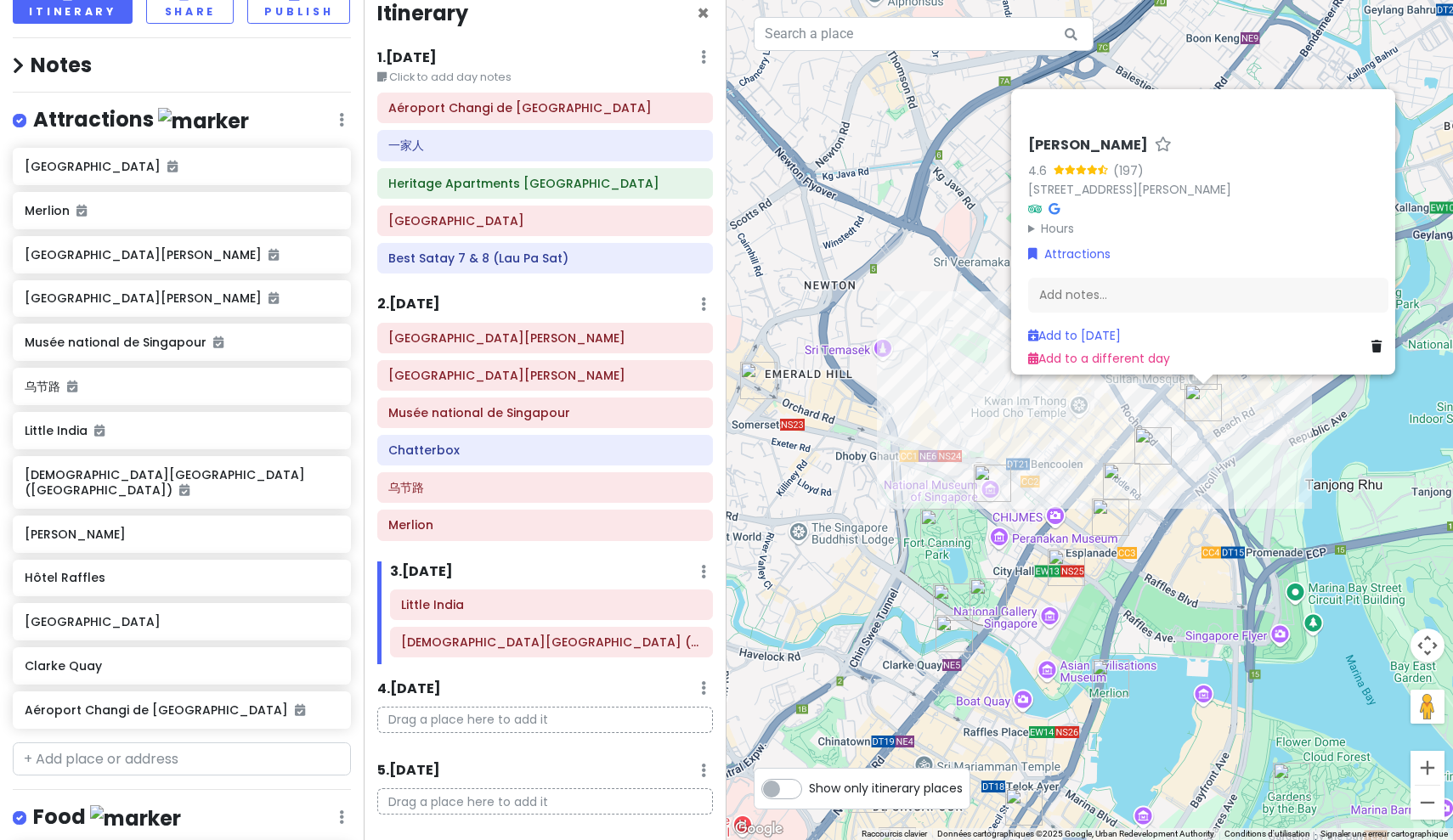 click on "[PERSON_NAME] 4.6        (197) [STREET_ADDRESS][PERSON_NAME] Hours lundi  Ouvert 24h/24 mardi  Ouvert 24h/24 mercredi  Ouvert 24h/24 jeudi  Ouvert 24h/24 vendredi  Ouvert 24h/24 samedi  Ouvert 24h/24 dimanche  Ouvert 24h/24 Attractions Add notes...  Add to   [DATE]  Add to a different day" at bounding box center (1089, 420) 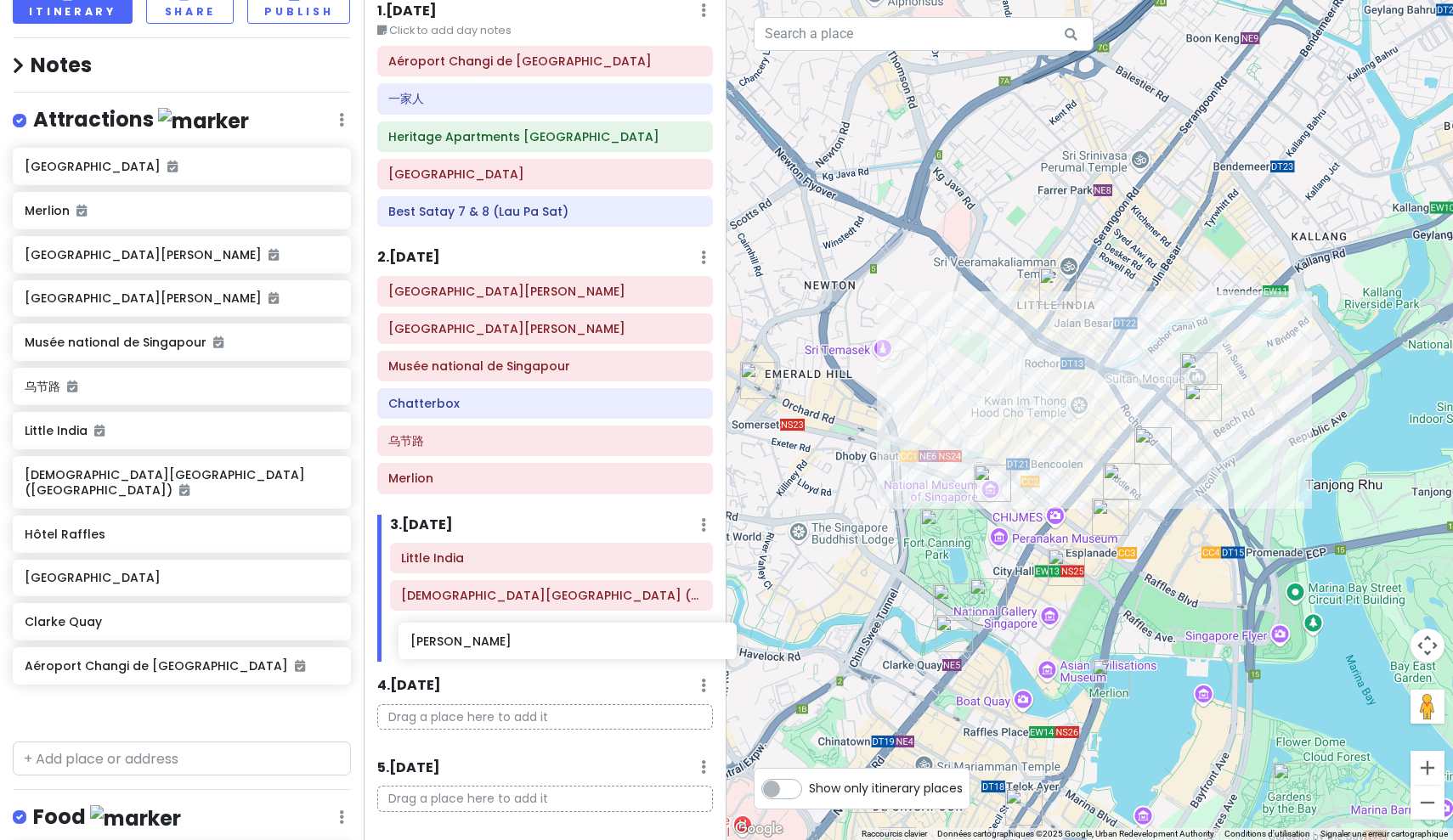drag, startPoint x: 171, startPoint y: 502, endPoint x: 557, endPoint y: 645, distance: 411.63698 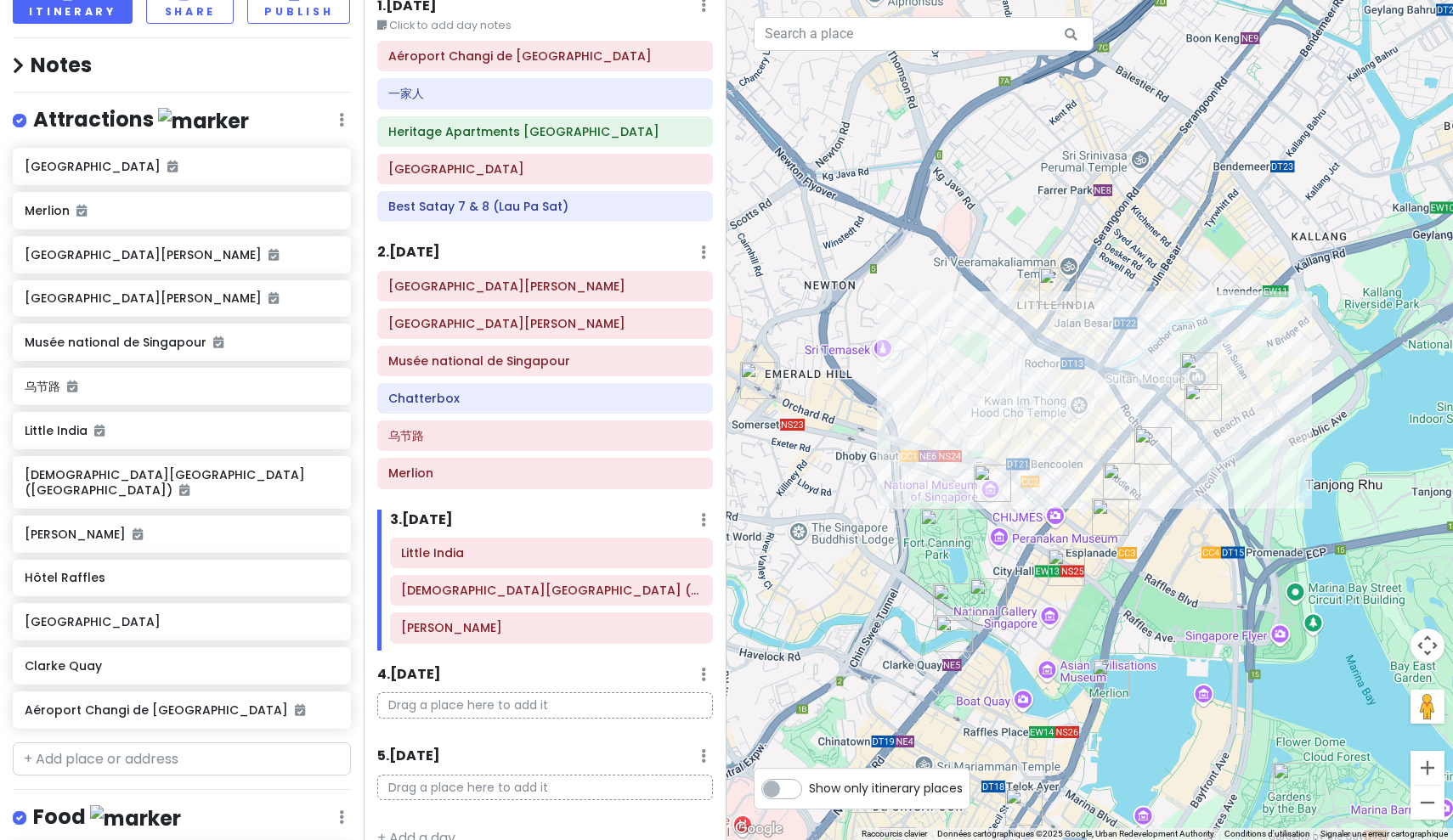 scroll, scrollTop: 58, scrollLeft: 0, axis: vertical 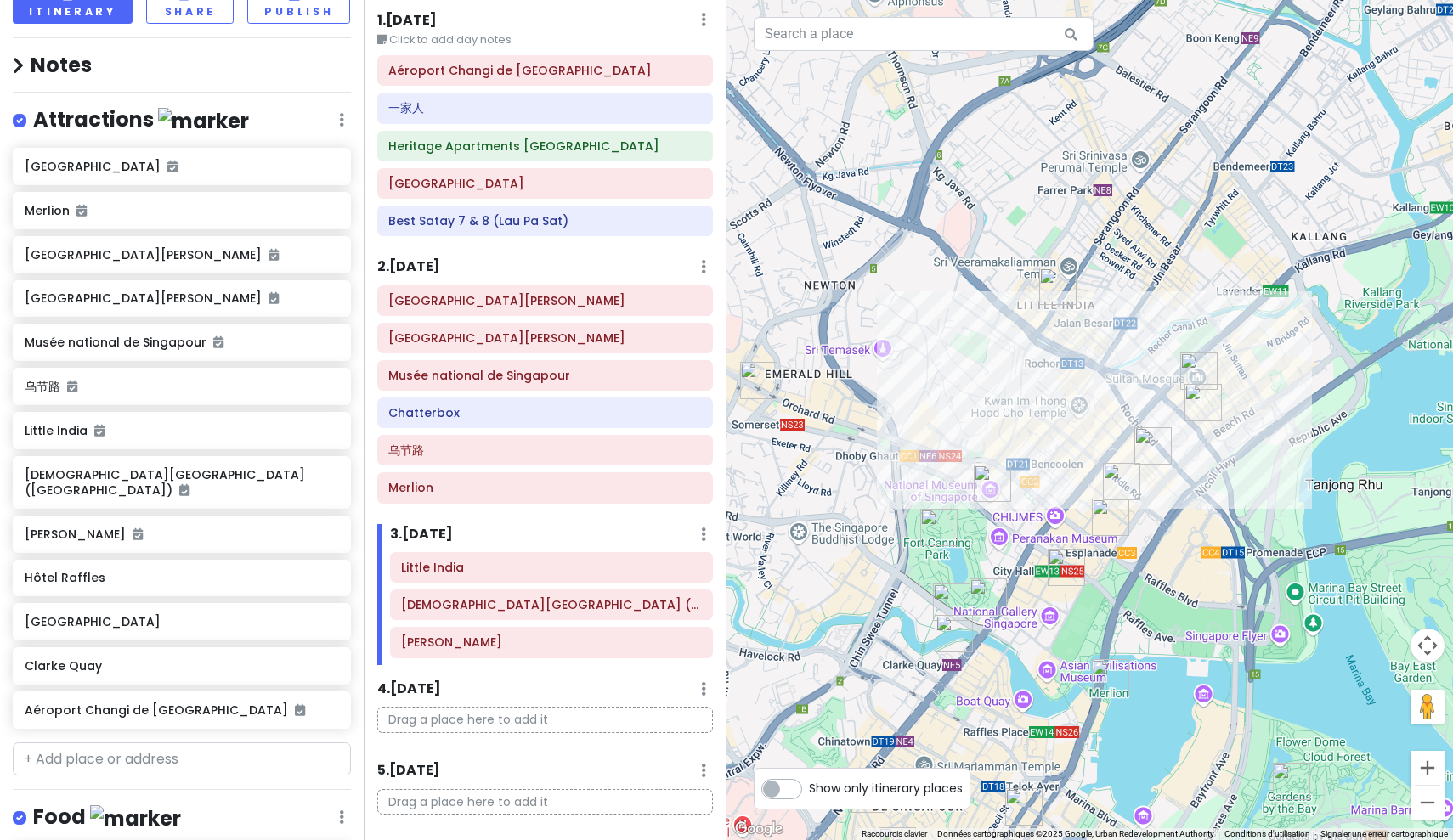 click at bounding box center [1153, 446] 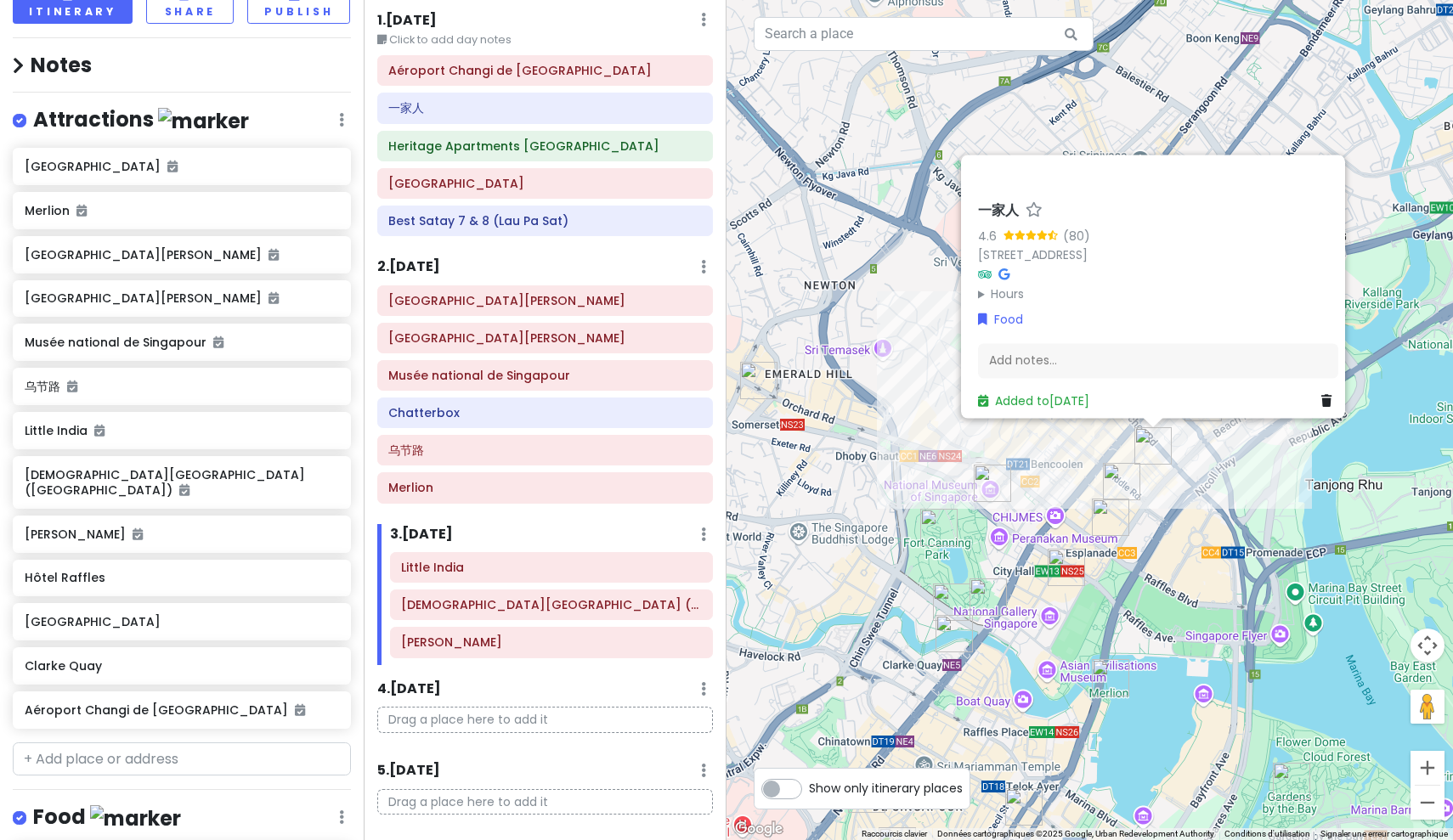 click on "一家人 4.6        (80) [STREET_ADDRESS] 188098 Hours lundi  12:00 – 23:00 mardi  Fermé mercredi  12:00 – 23:00 jeudi  12:00 – 23:00 vendredi  12:00 – 00:00 samedi  12:00 – 00:00 dimanche  12:00 – 00:00 Food Add notes... Added to  [DATE]" at bounding box center (1089, 420) 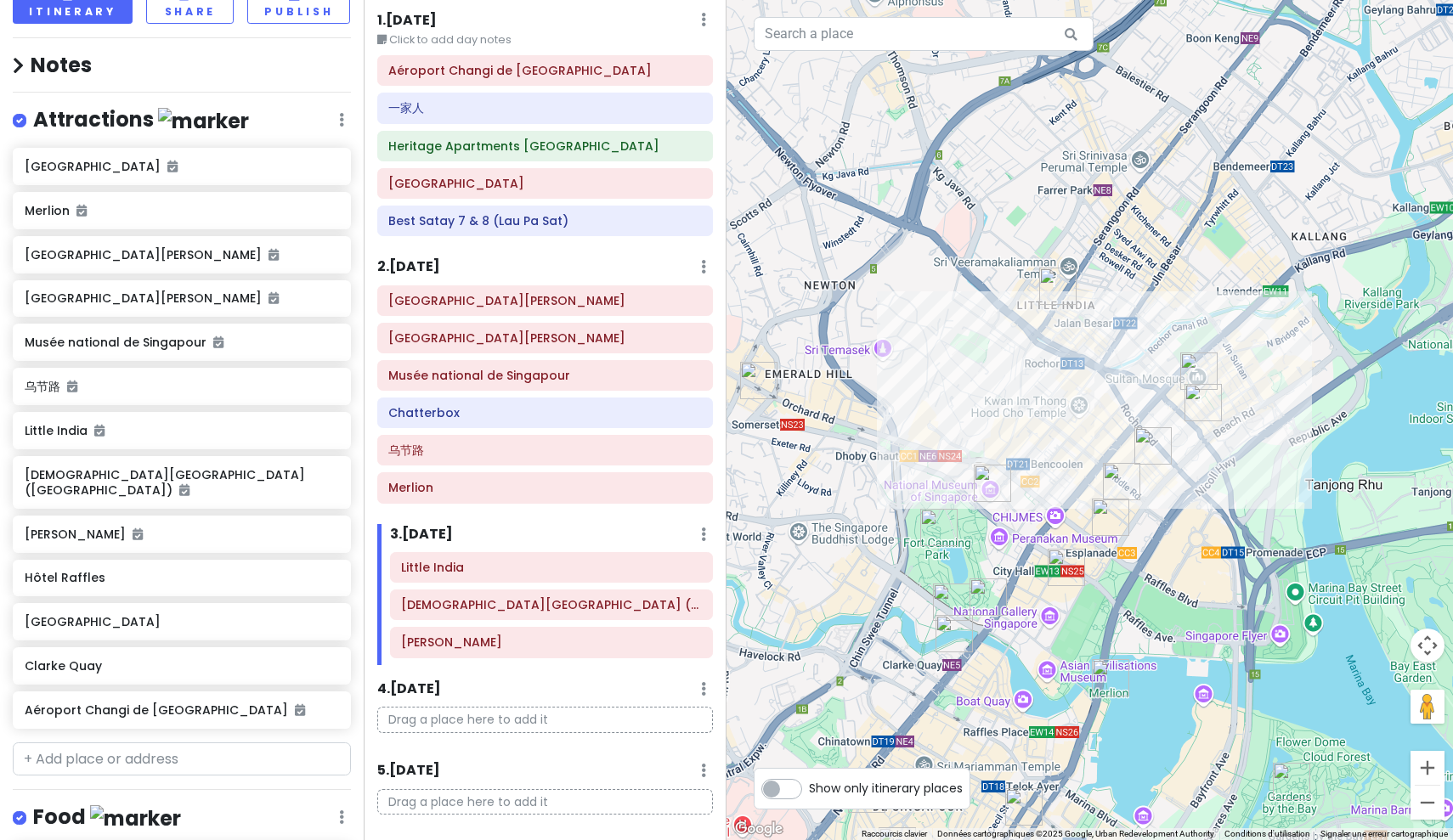 click at bounding box center [1122, 482] 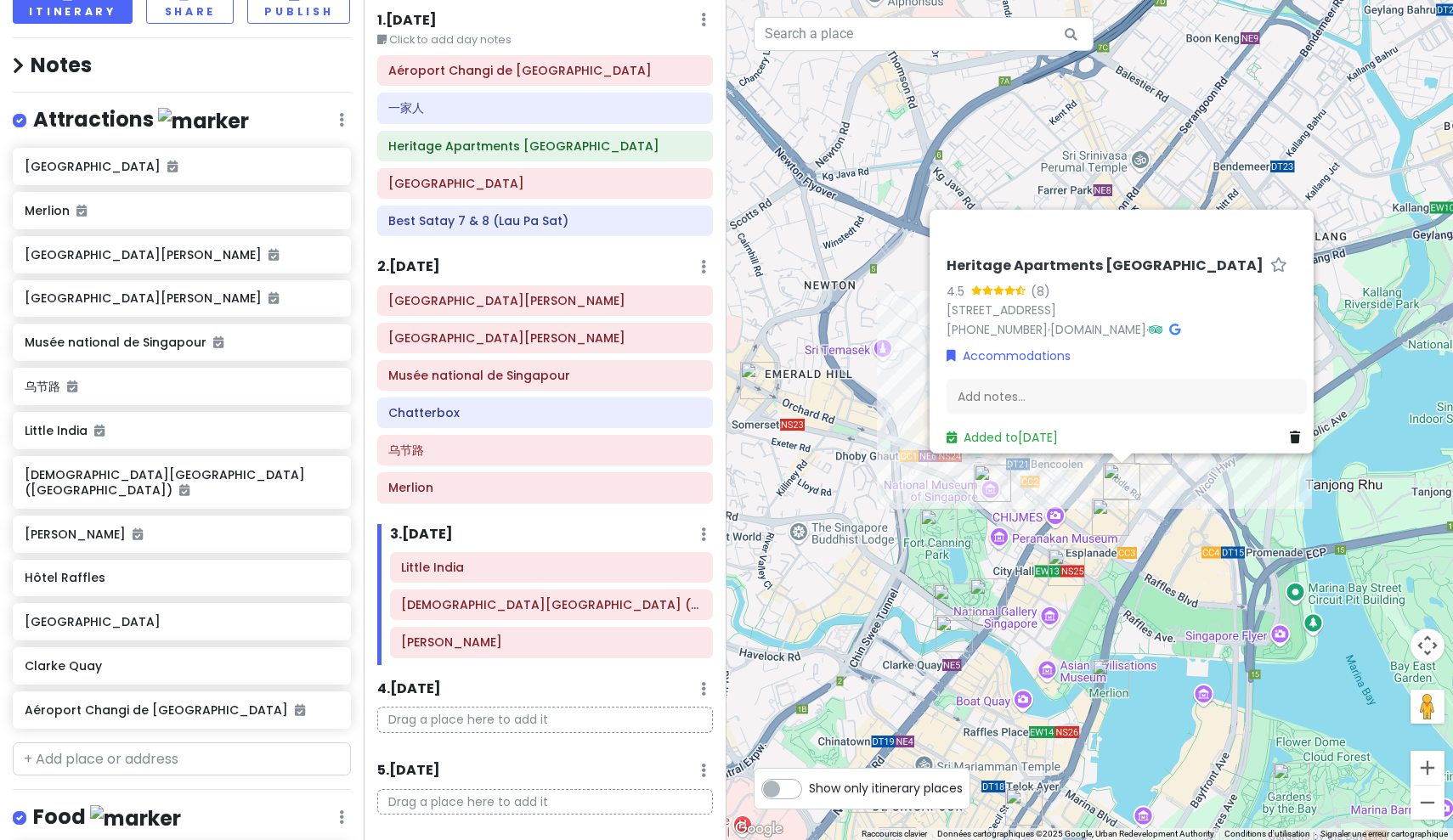 click on "Heritage Apartments [GEOGRAPHIC_DATA] 4.5        (8) [STREET_ADDRESS] [PHONE_NUMBER]   ·   [DOMAIN_NAME]   ·   Accommodations Add notes... Added to  [DATE]" at bounding box center [1089, 420] 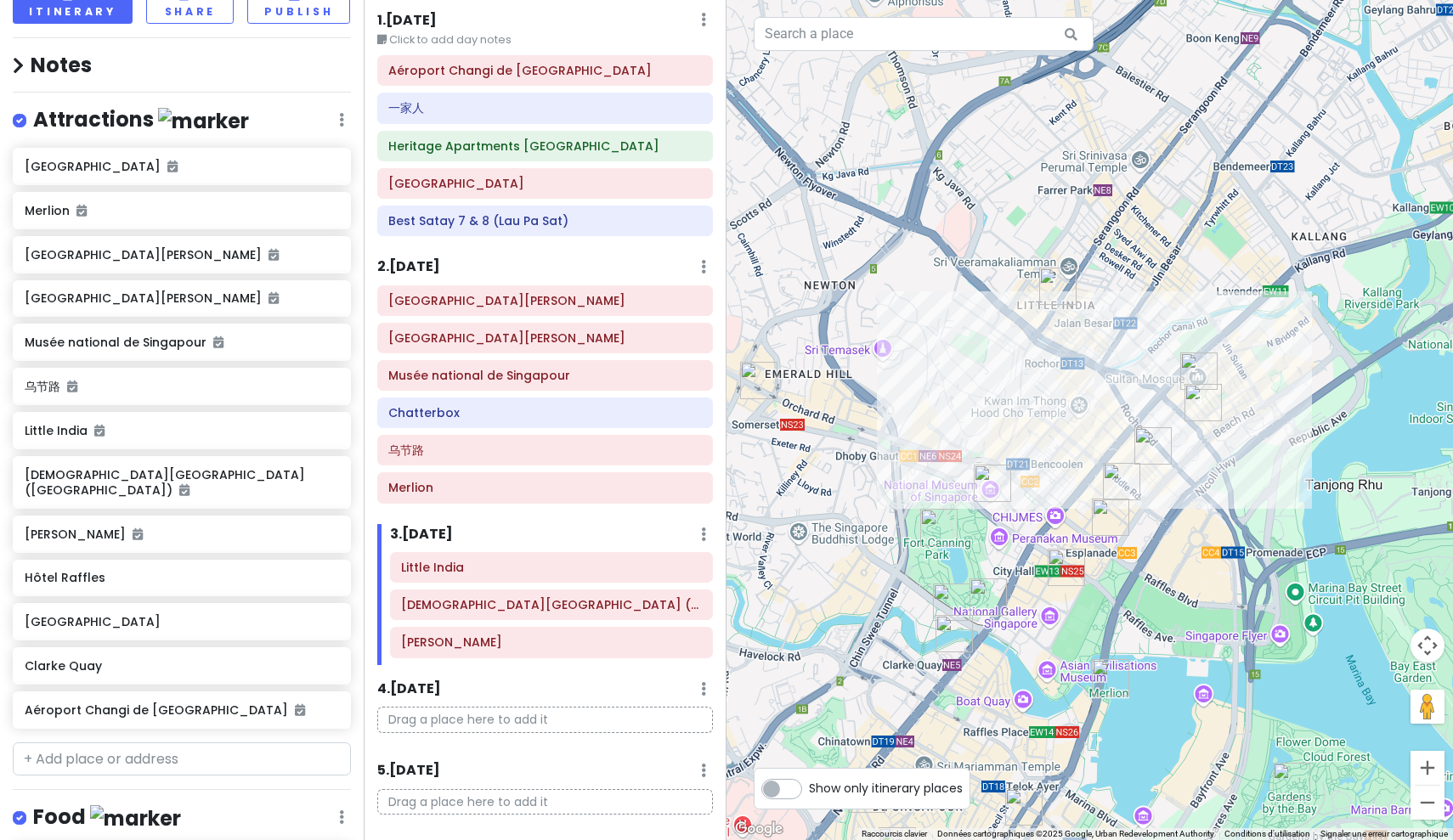 click at bounding box center [759, 381] 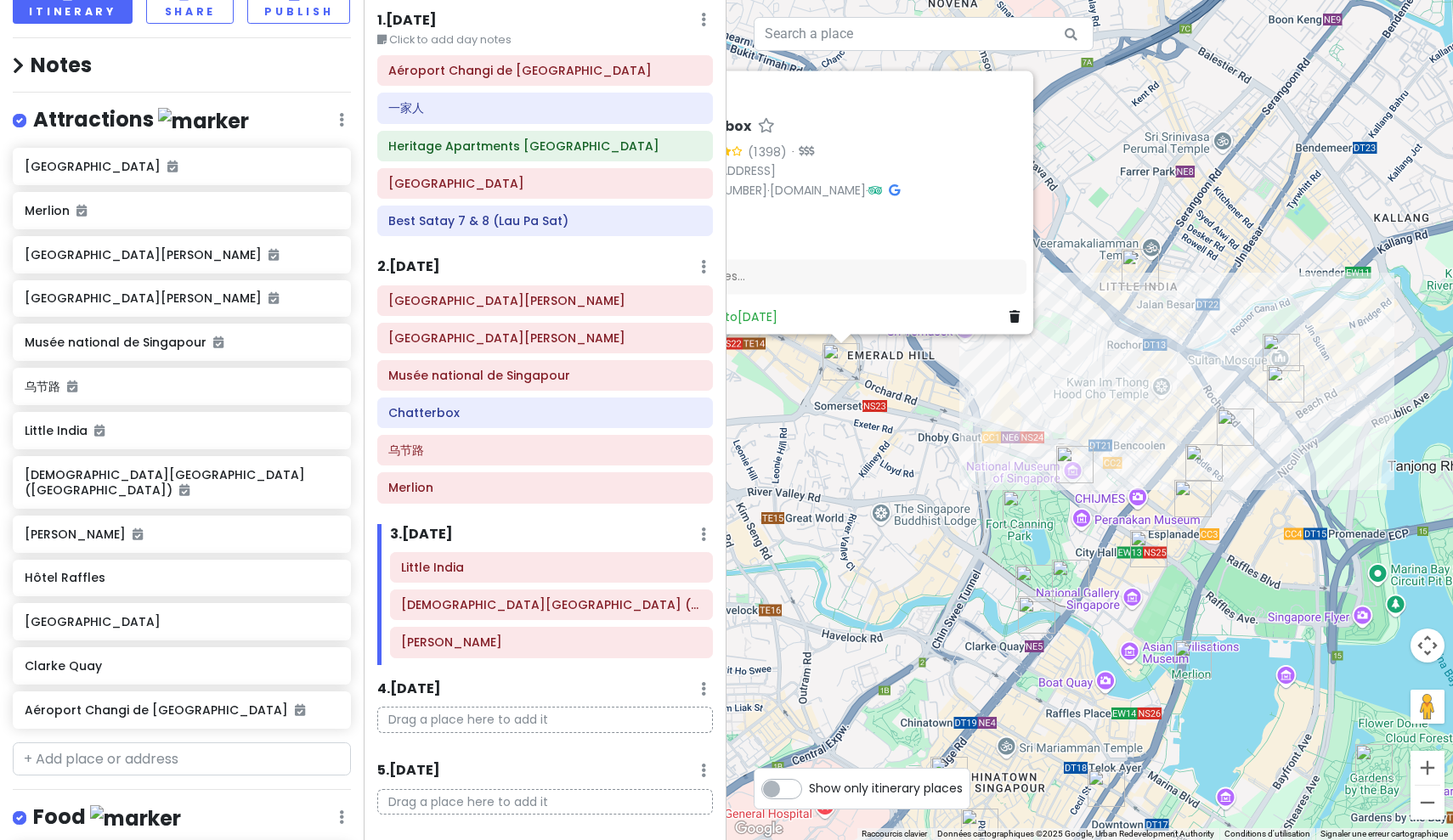 drag, startPoint x: 945, startPoint y: 437, endPoint x: 803, endPoint y: 417, distance: 143.40153 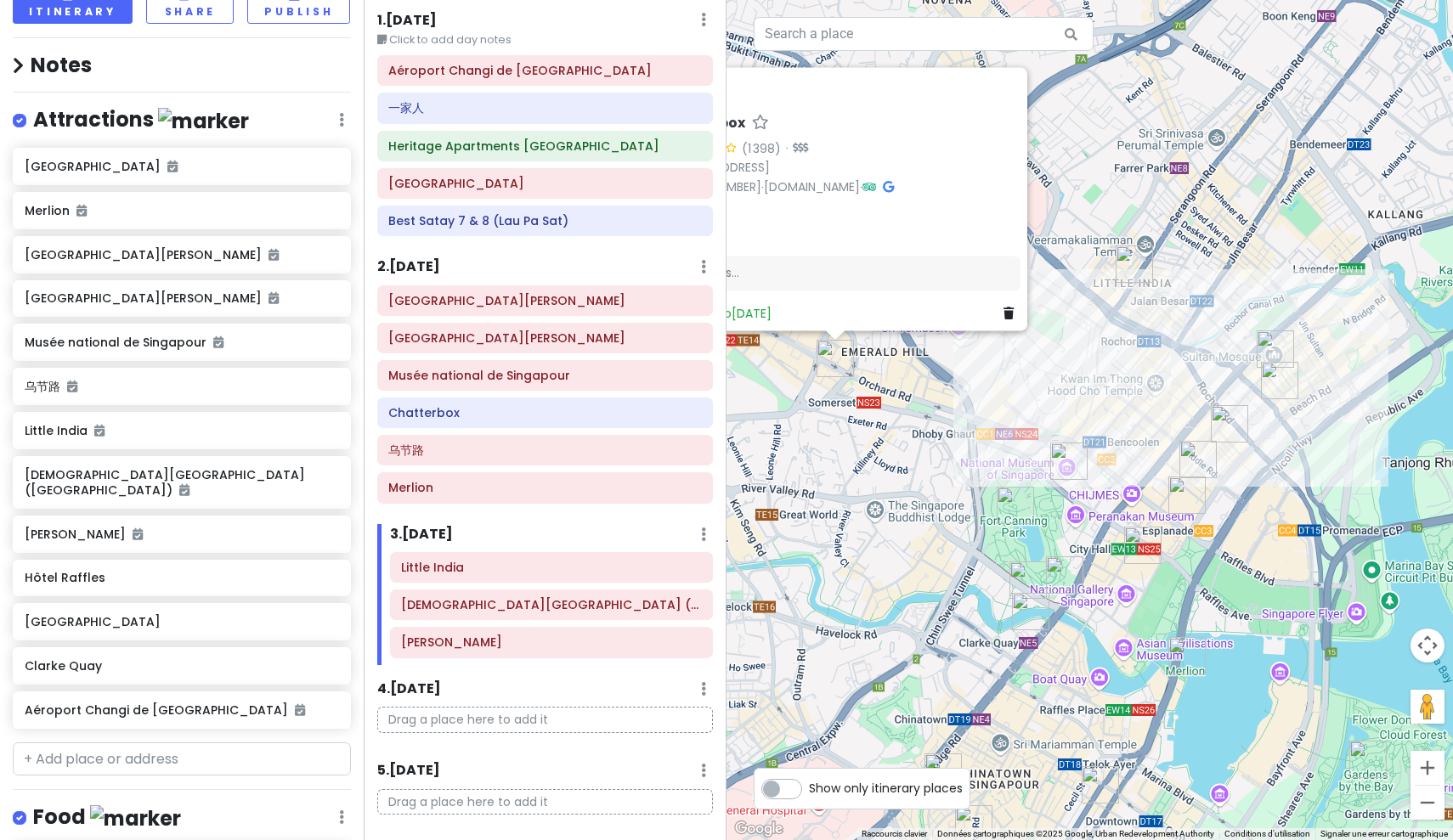 click at bounding box center [1069, 461] 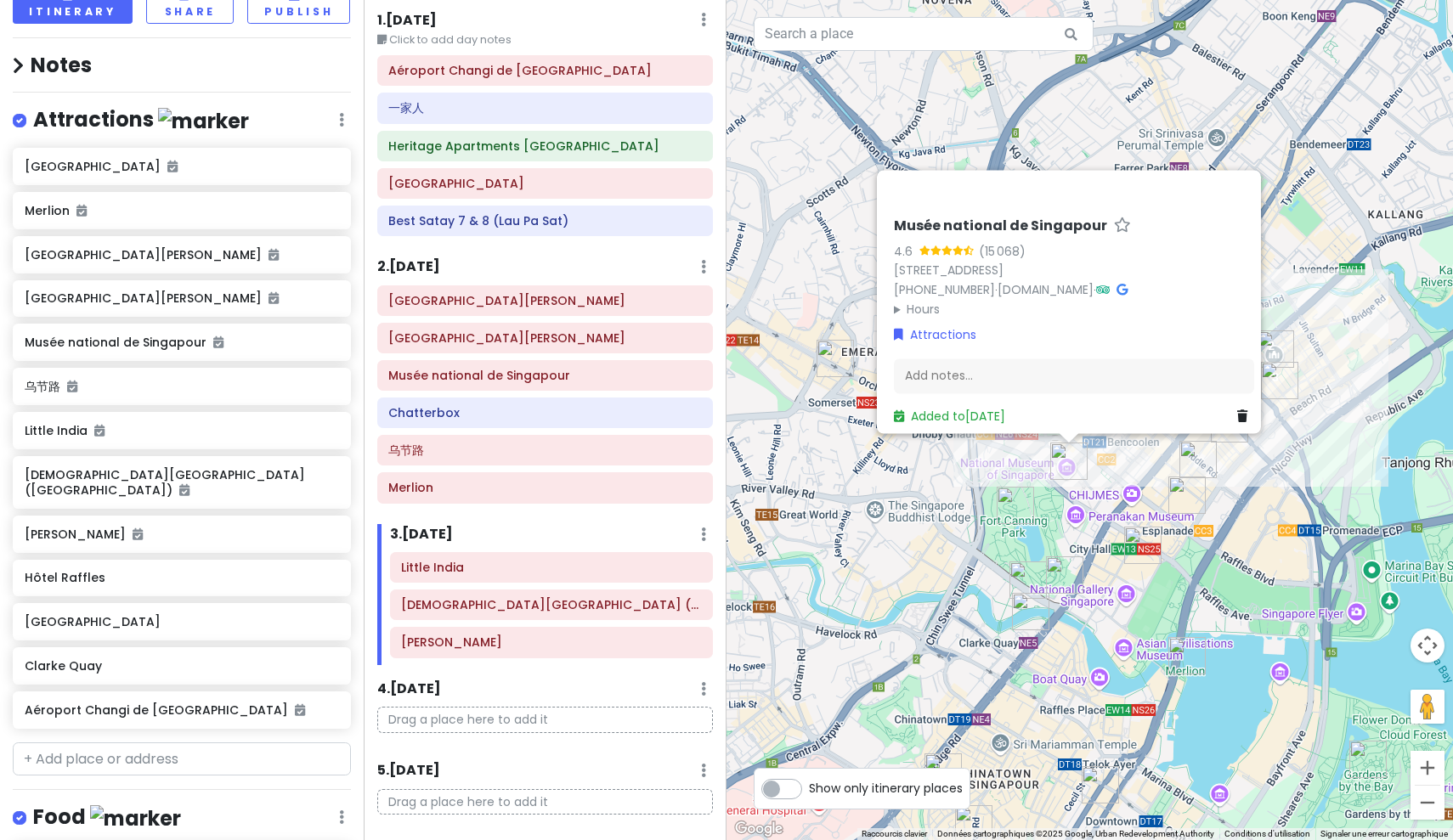 click at bounding box center [1015, 505] 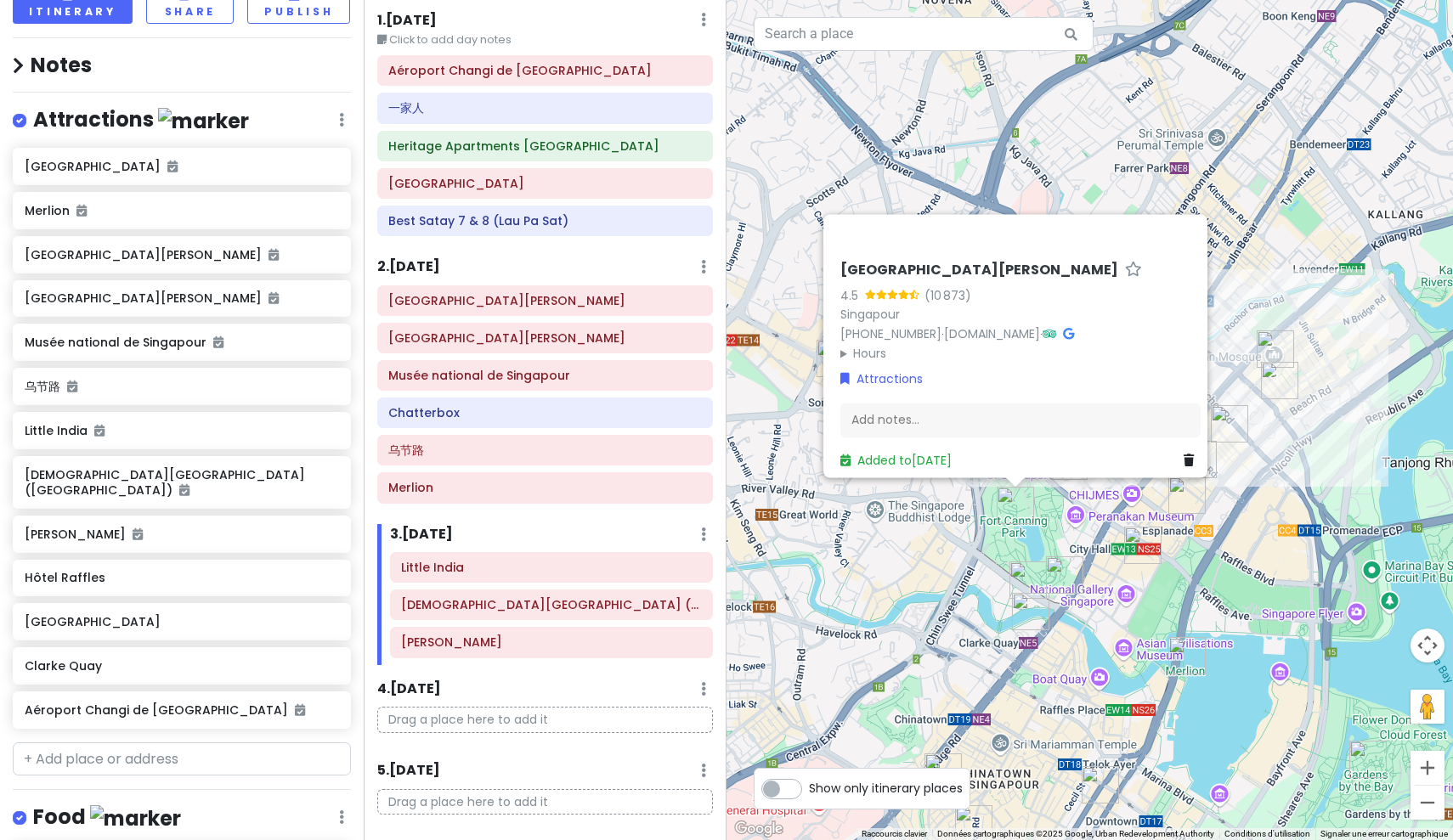 click at bounding box center [1143, 545] 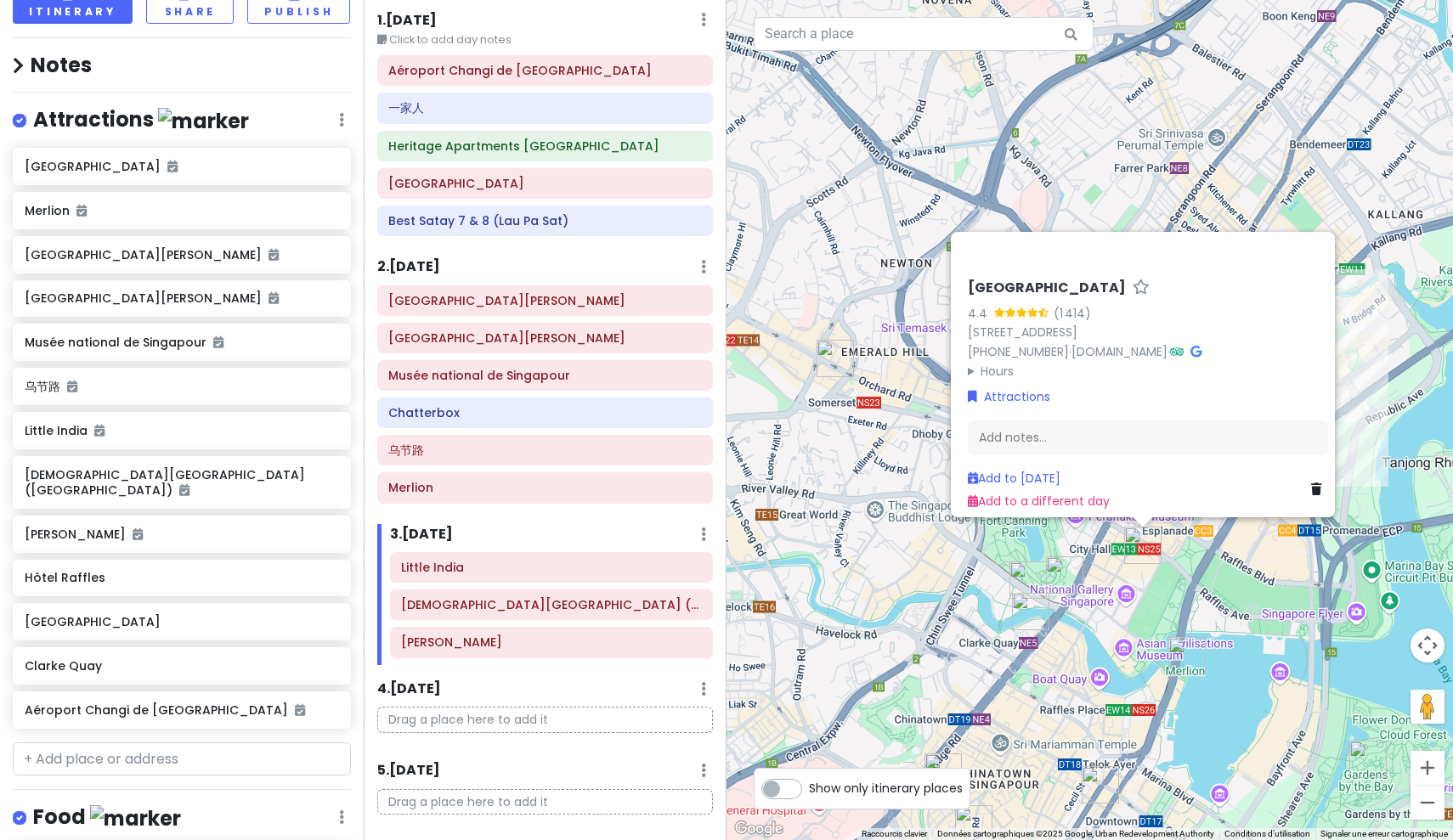click on "[GEOGRAPHIC_DATA] 4.4        (1 414) [STREET_ADDRESS] 178959 [PHONE_NUMBER]   ·   [DOMAIN_NAME]   ·   Hours lundi  07:00 – 20:00 mardi  07:00 – 20:00 mercredi  07:00 – 20:00 jeudi  07:00 – 20:00 vendredi  07:00 – 20:00 samedi  07:00 – 20:00 dimanche  07:00 – 20:00 Attractions Add notes...  Add to   [DATE]  Add to a different day" at bounding box center (1089, 420) 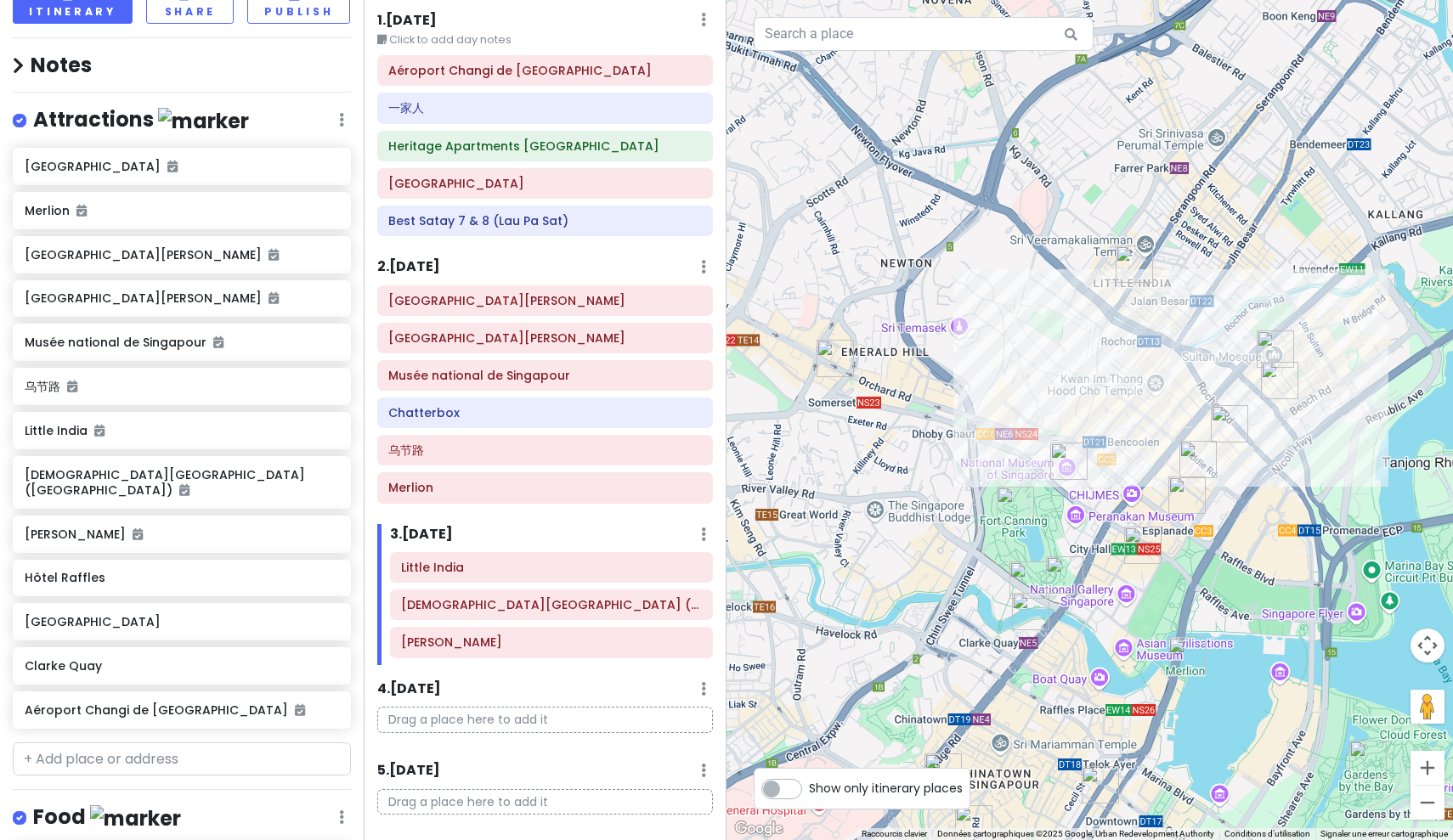 click at bounding box center [1143, 545] 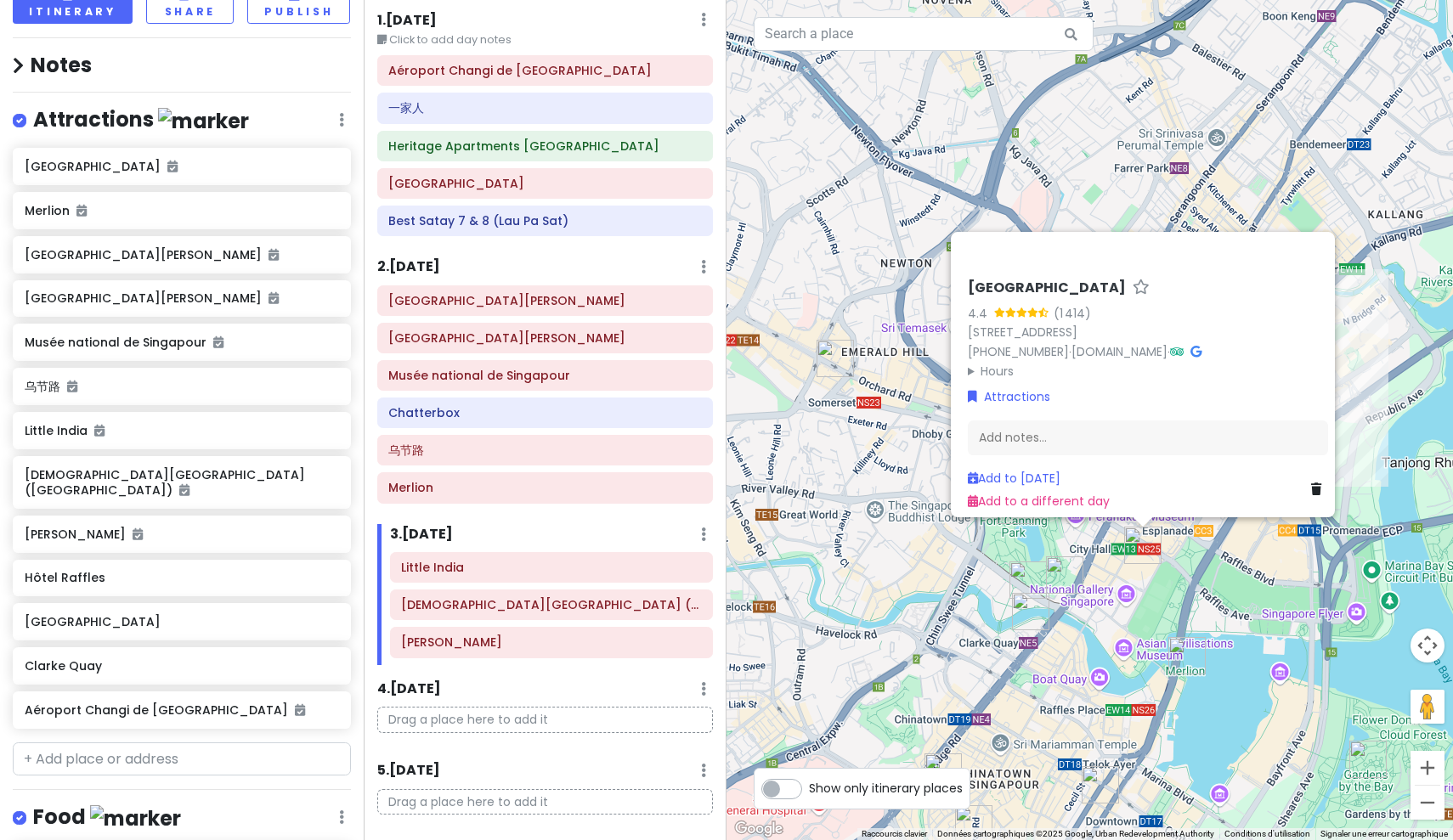 click on "[GEOGRAPHIC_DATA] 4.4        (1 414) [STREET_ADDRESS] 178959 [PHONE_NUMBER]   ·   [DOMAIN_NAME]   ·   Hours lundi  07:00 – 20:00 mardi  07:00 – 20:00 mercredi  07:00 – 20:00 jeudi  07:00 – 20:00 vendredi  07:00 – 20:00 samedi  07:00 – 20:00 dimanche  07:00 – 20:00 Attractions Add notes...  Add to   [DATE]  Add to a different day" at bounding box center (1089, 420) 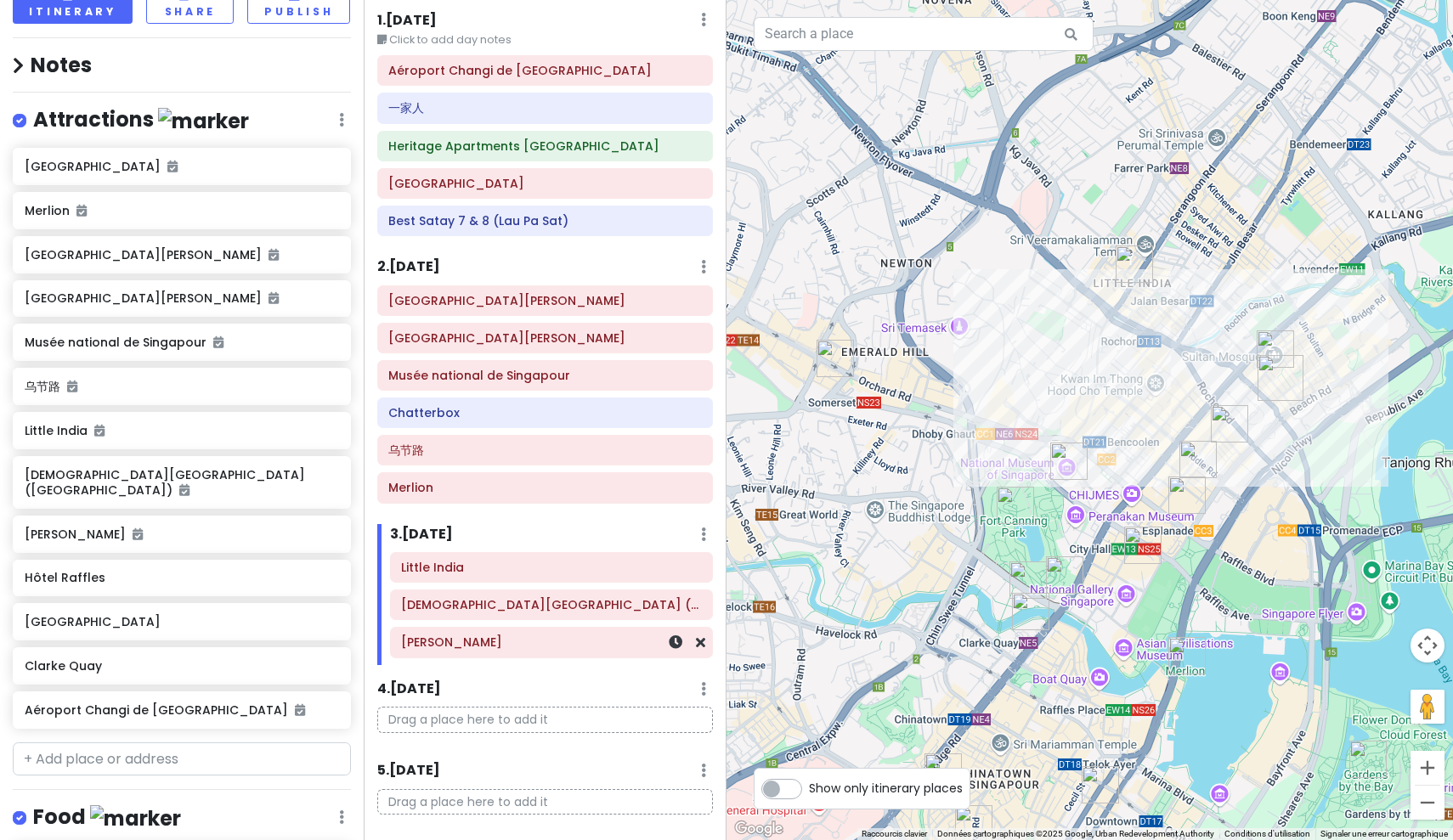 scroll, scrollTop: 59, scrollLeft: 0, axis: vertical 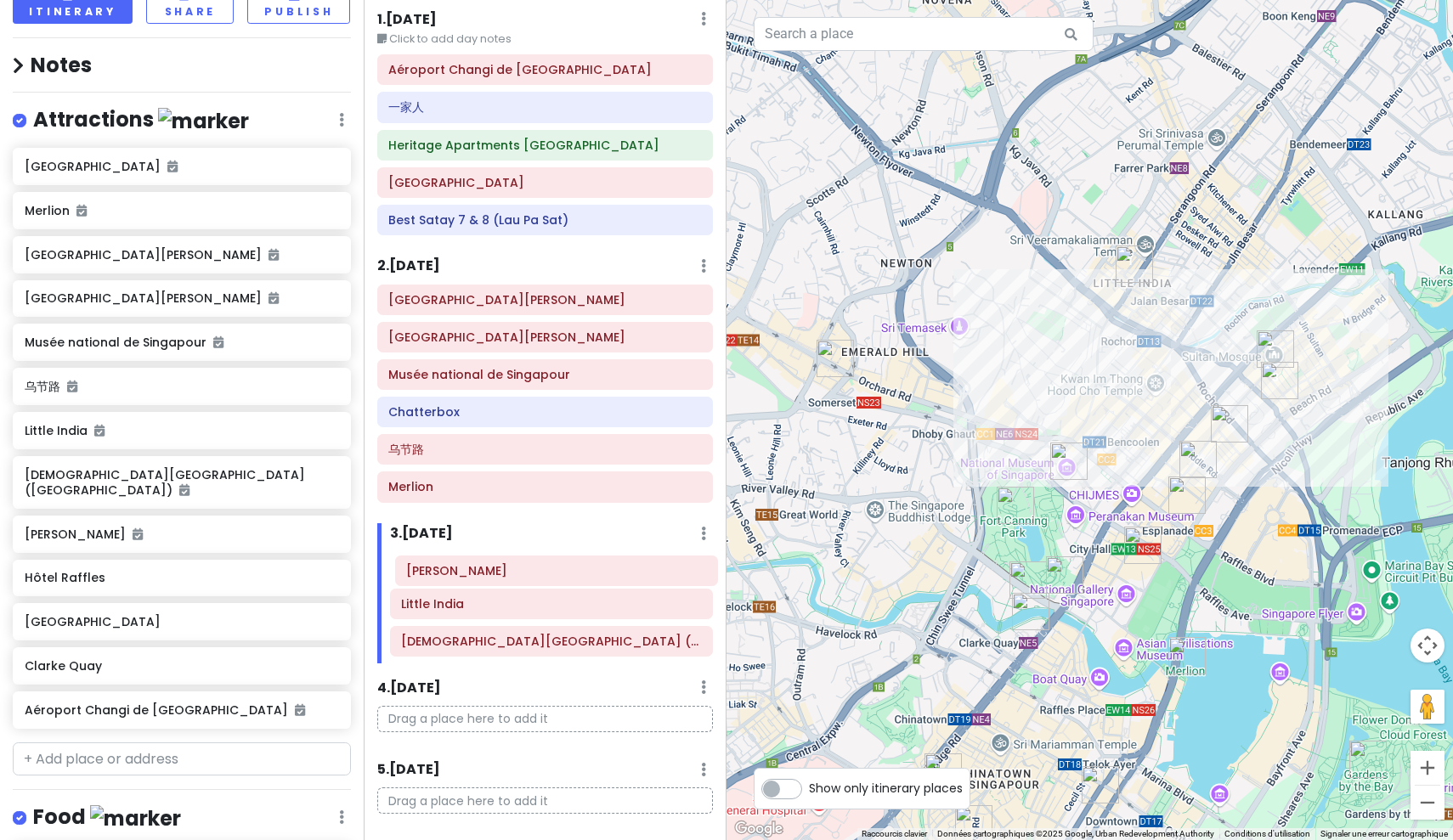 drag, startPoint x: 520, startPoint y: 638, endPoint x: 526, endPoint y: 570, distance: 68.264193 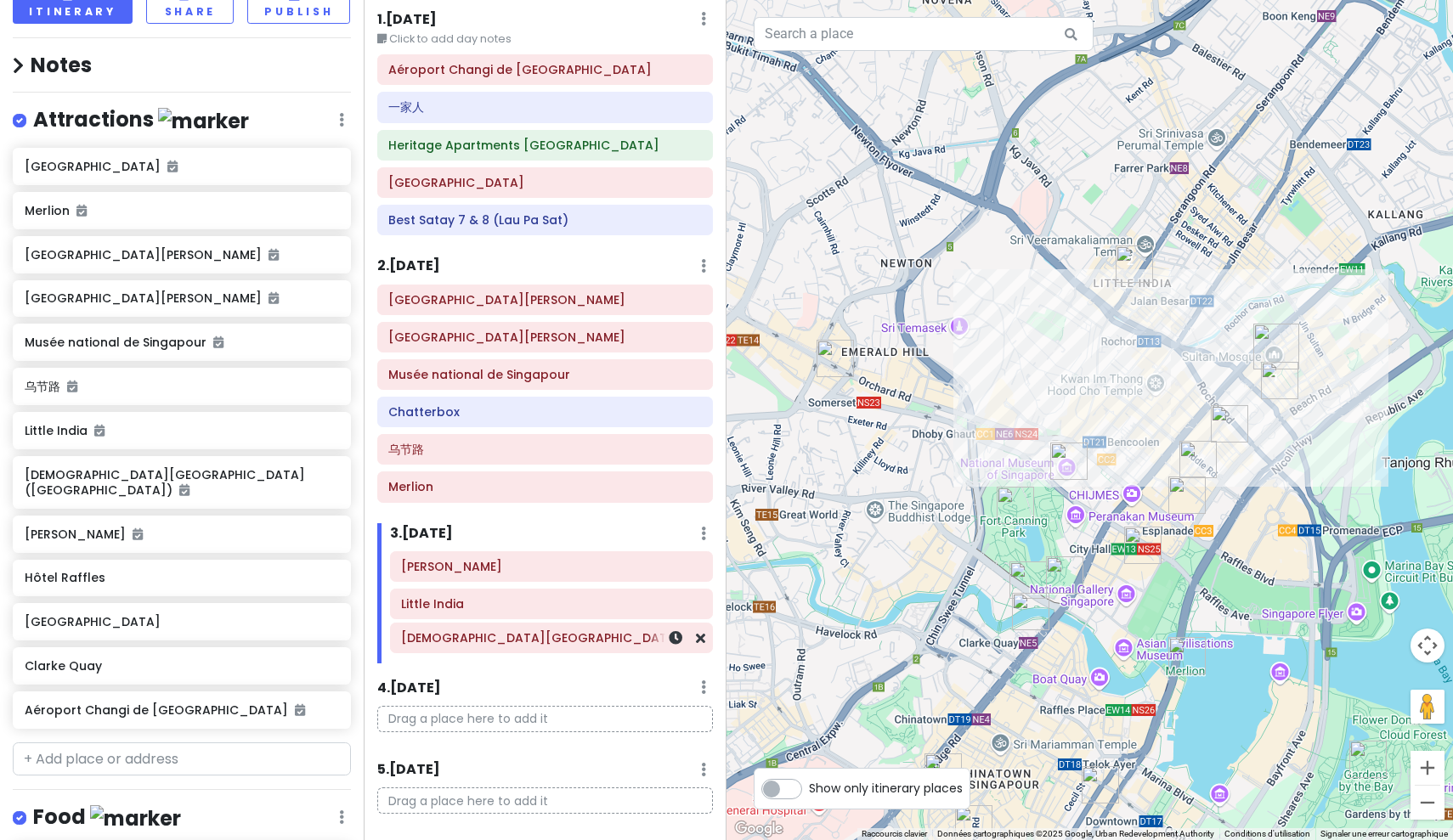 scroll, scrollTop: 59, scrollLeft: 0, axis: vertical 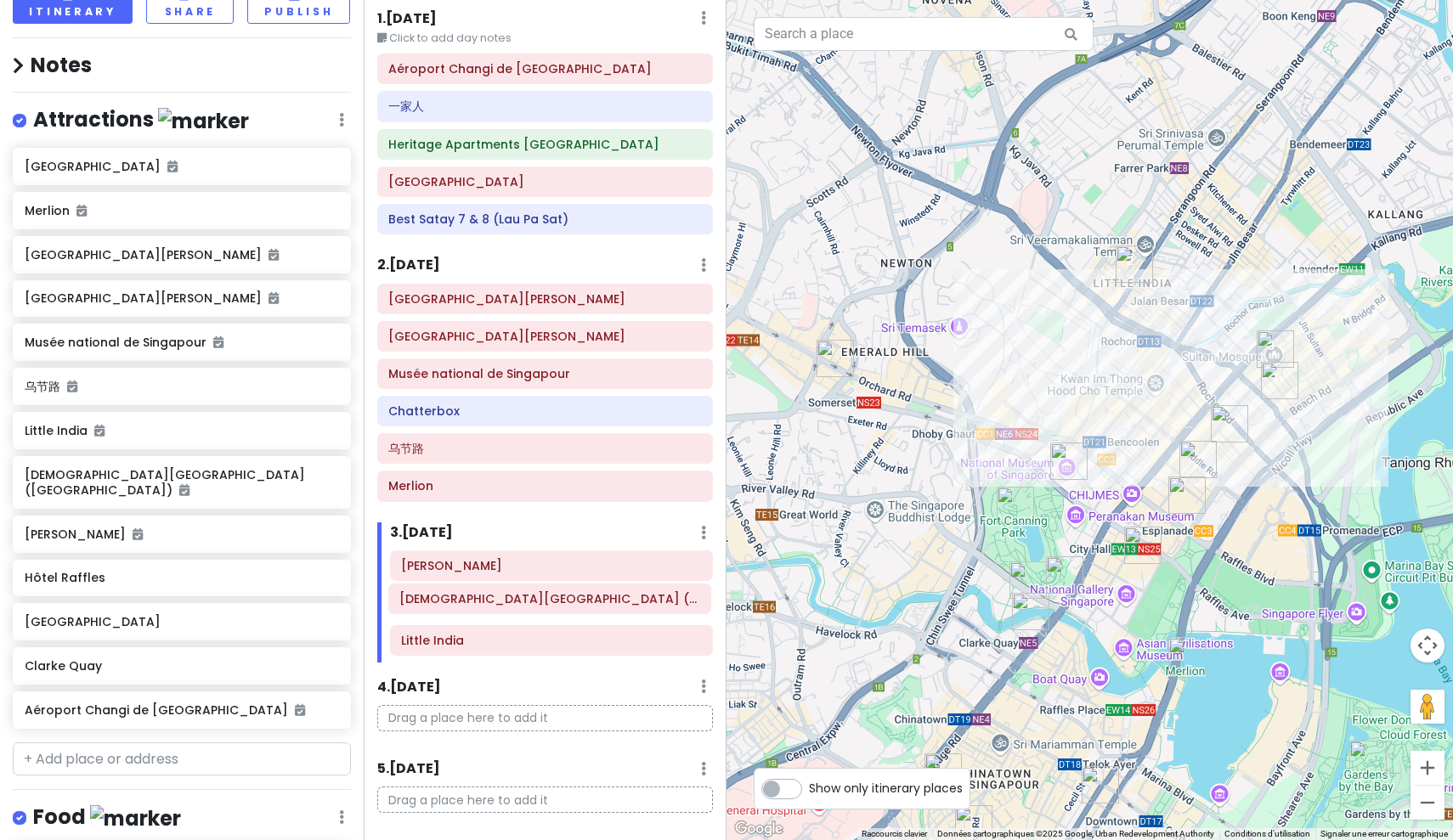 drag, startPoint x: 498, startPoint y: 640, endPoint x: 497, endPoint y: 600, distance: 40.012498 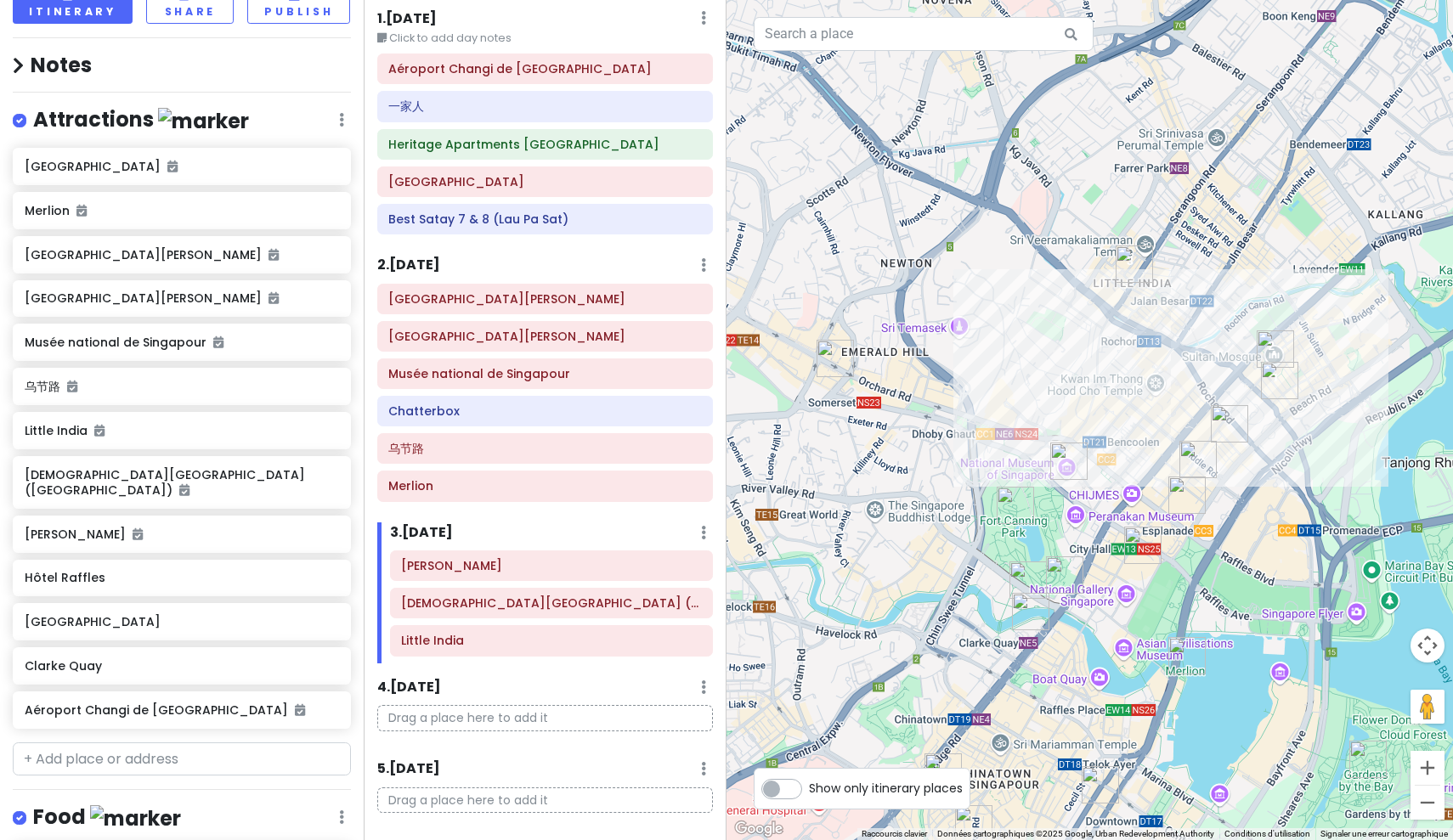 click at bounding box center (1187, 495) 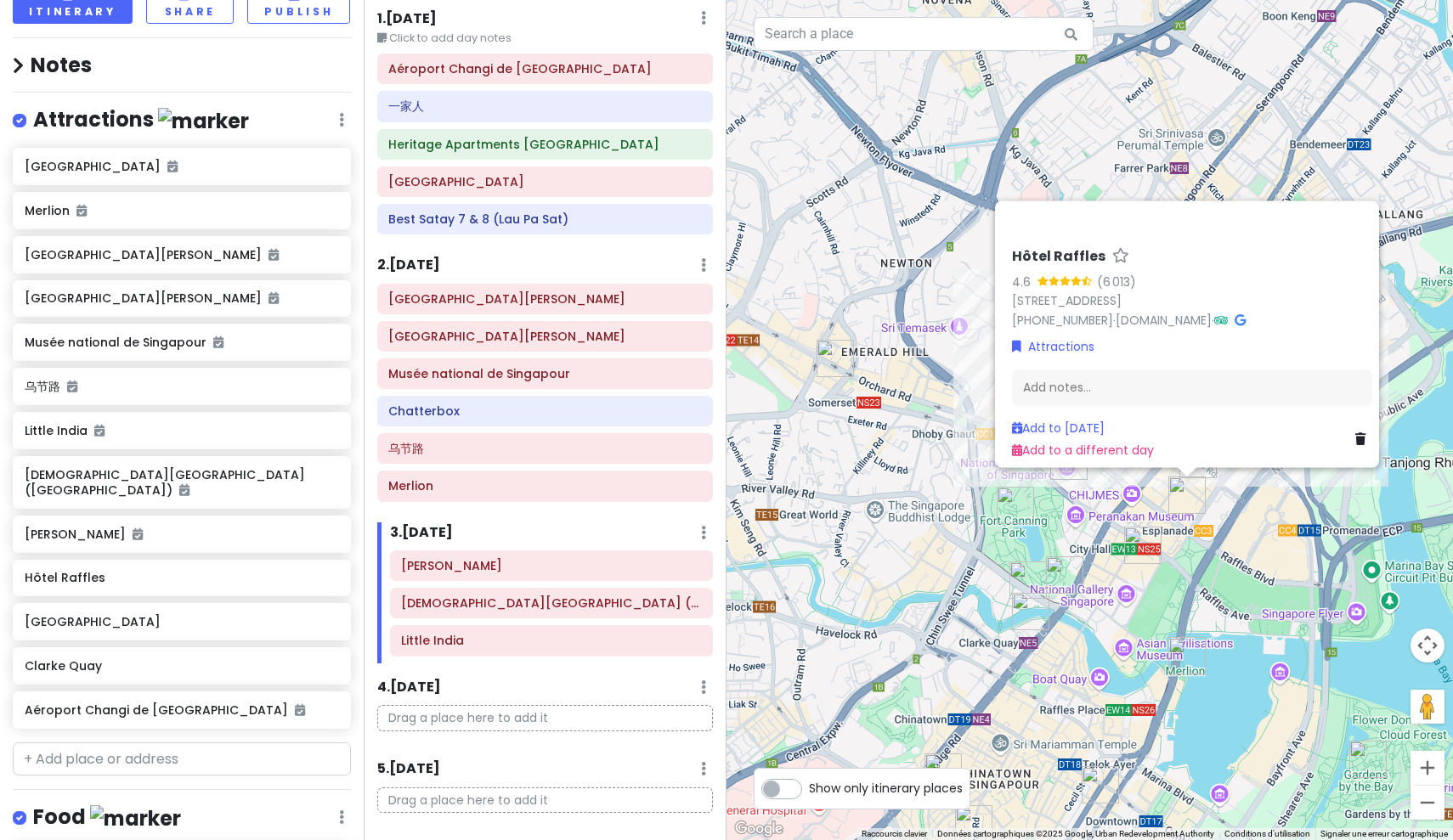 click on "Hôtel Raffles 4.6        (6 013) [STREET_ADDRESS] 189673 [PHONE_NUMBER]   ·   [DOMAIN_NAME]   ·   Attractions Add notes...  Add to   [DATE]  Add to a different day" at bounding box center [1089, 420] 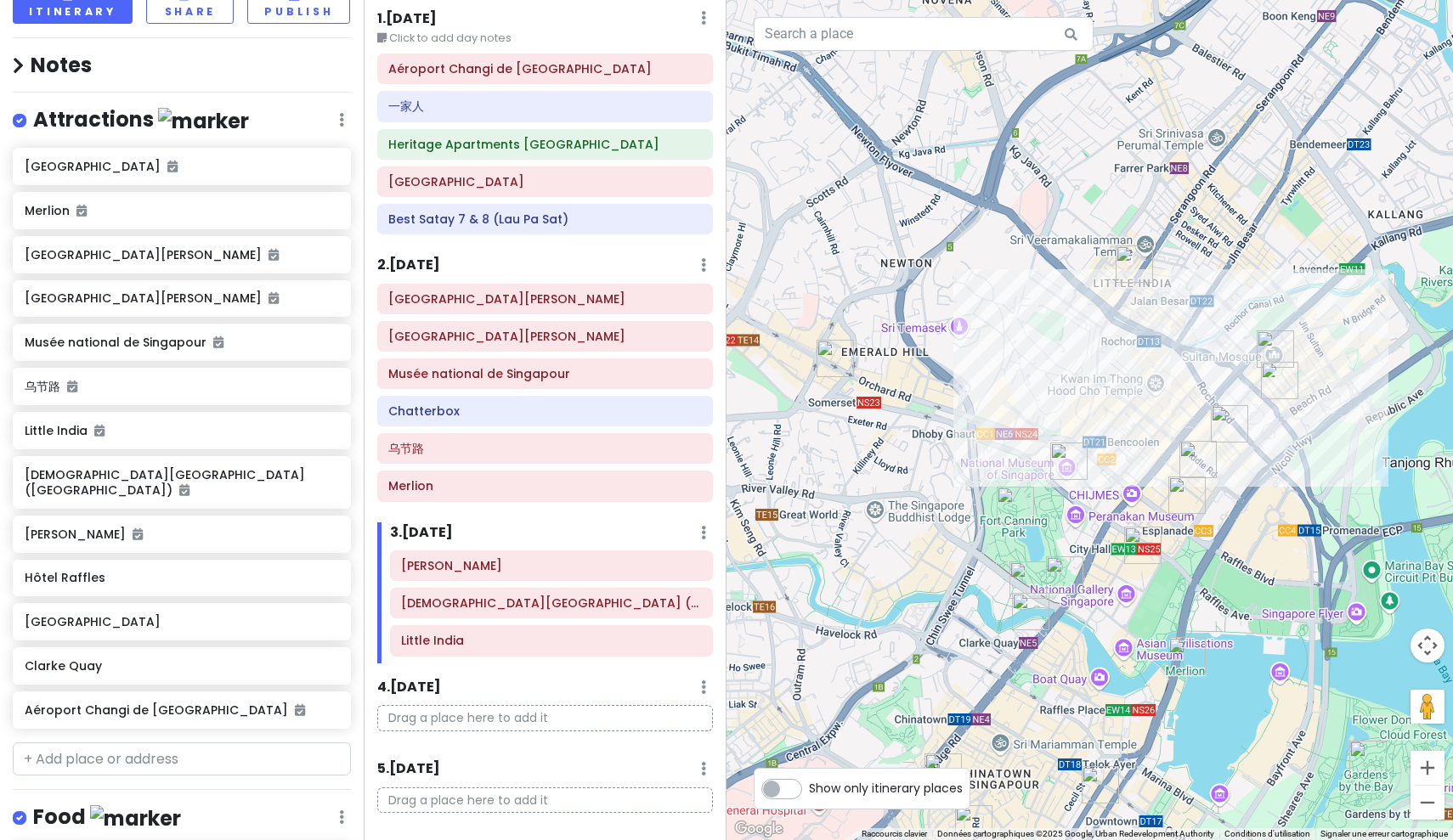 click at bounding box center [1198, 459] 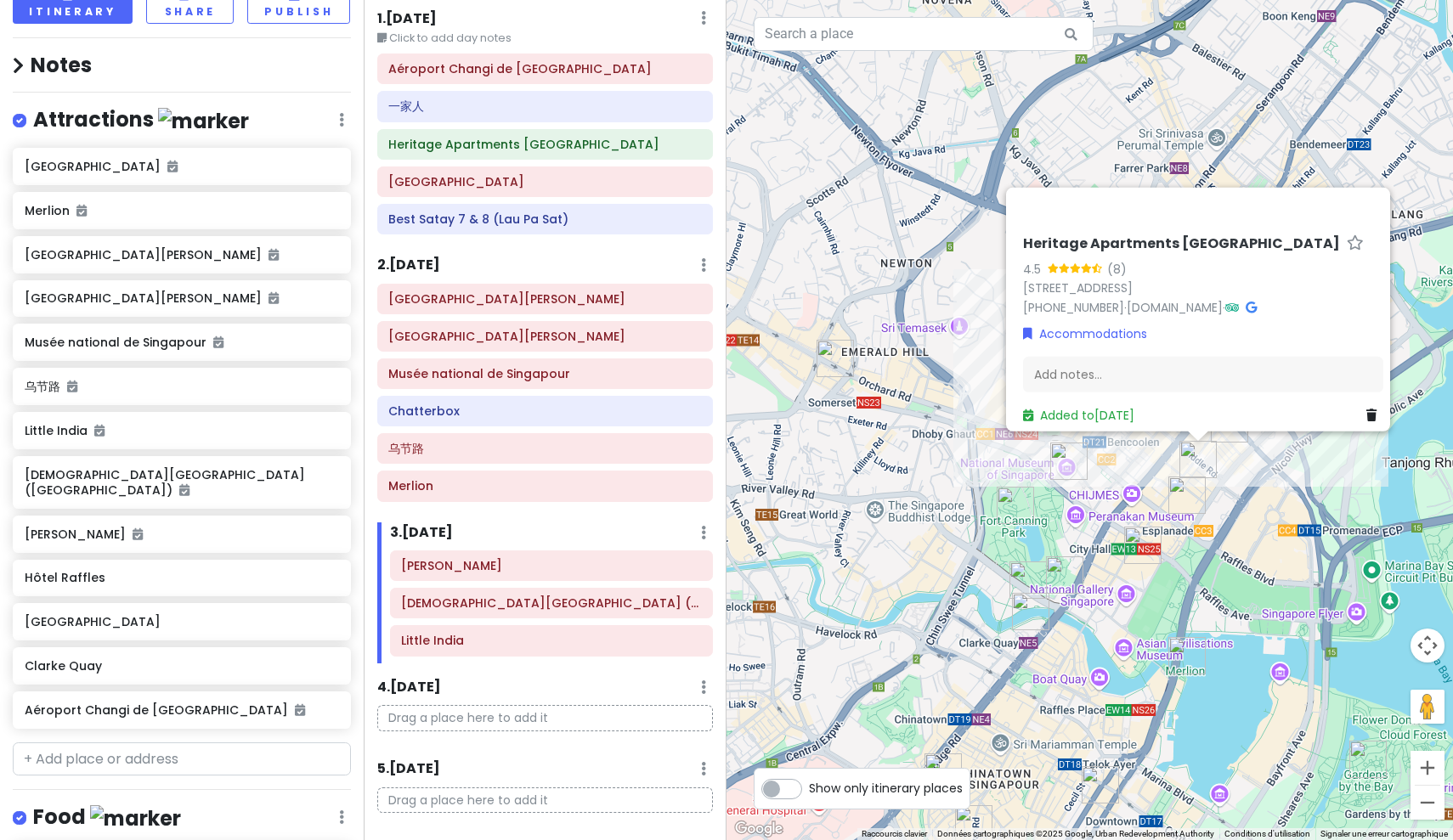 click at bounding box center [1187, 495] 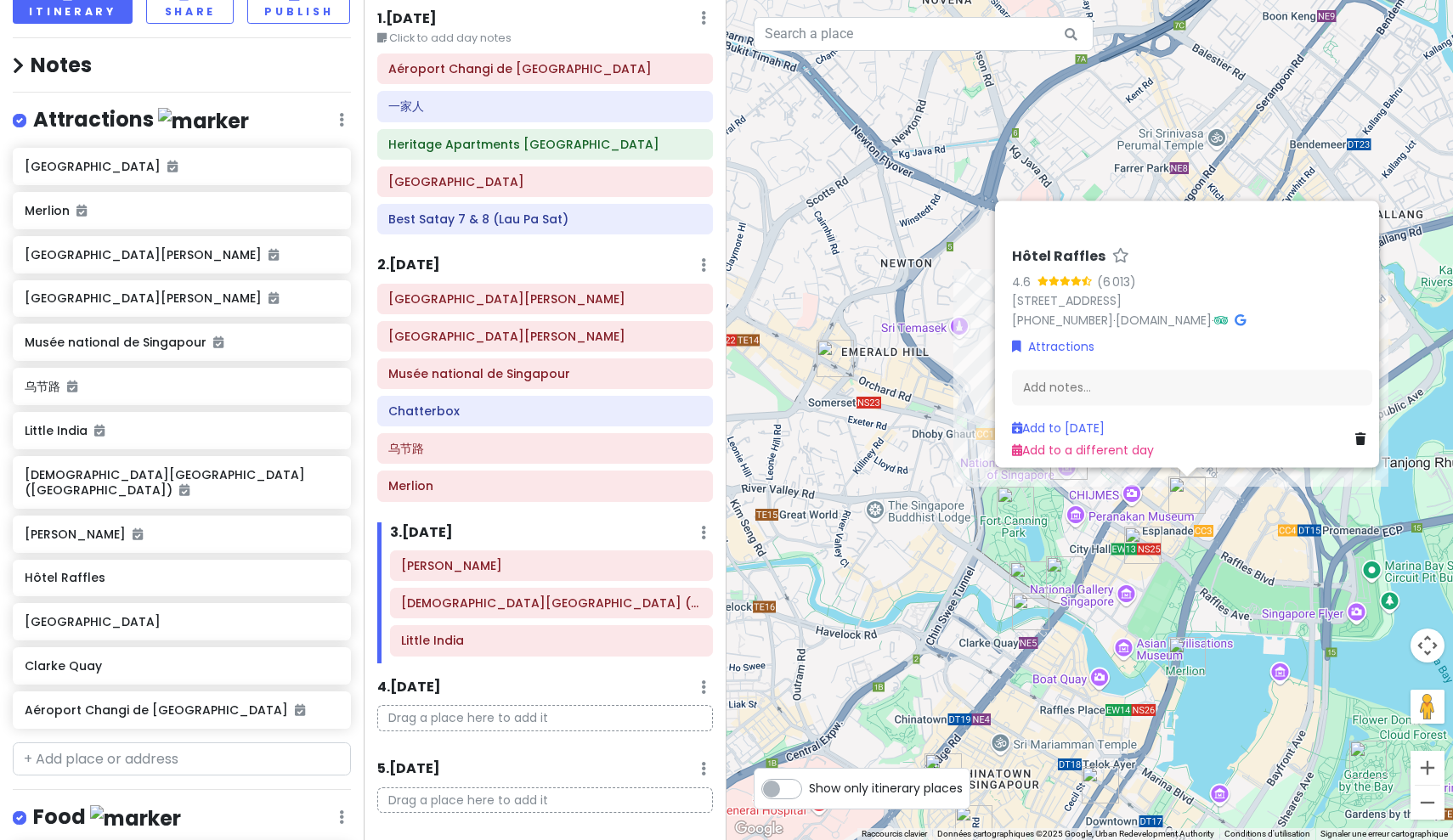 click on "Hôtel Raffles 4.6        (6 013) [STREET_ADDRESS] 189673 [PHONE_NUMBER]   ·   [DOMAIN_NAME]   ·   Attractions Add notes...  Add to   [DATE]  Add to a different day" at bounding box center (1089, 420) 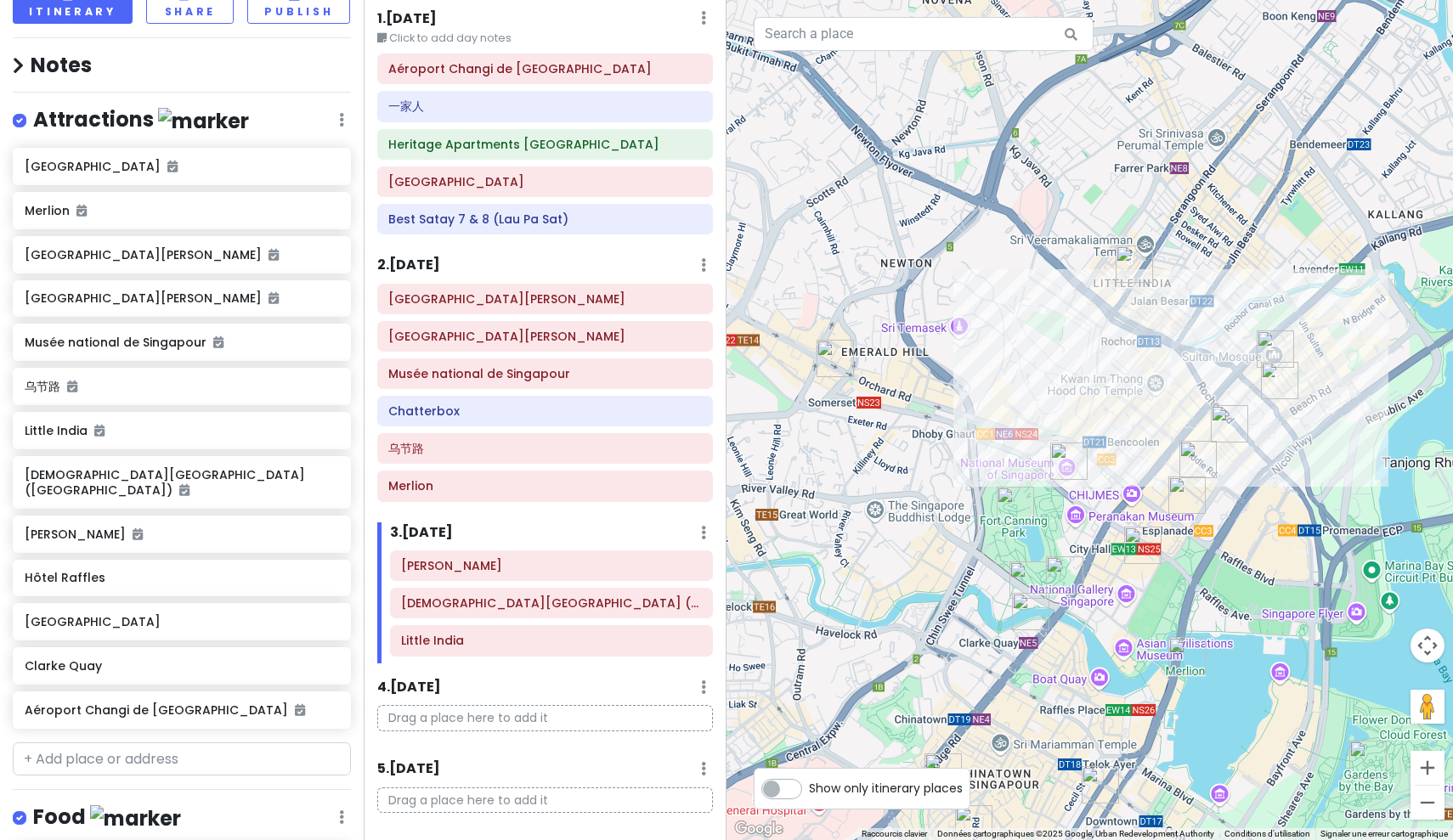 click at bounding box center [1187, 495] 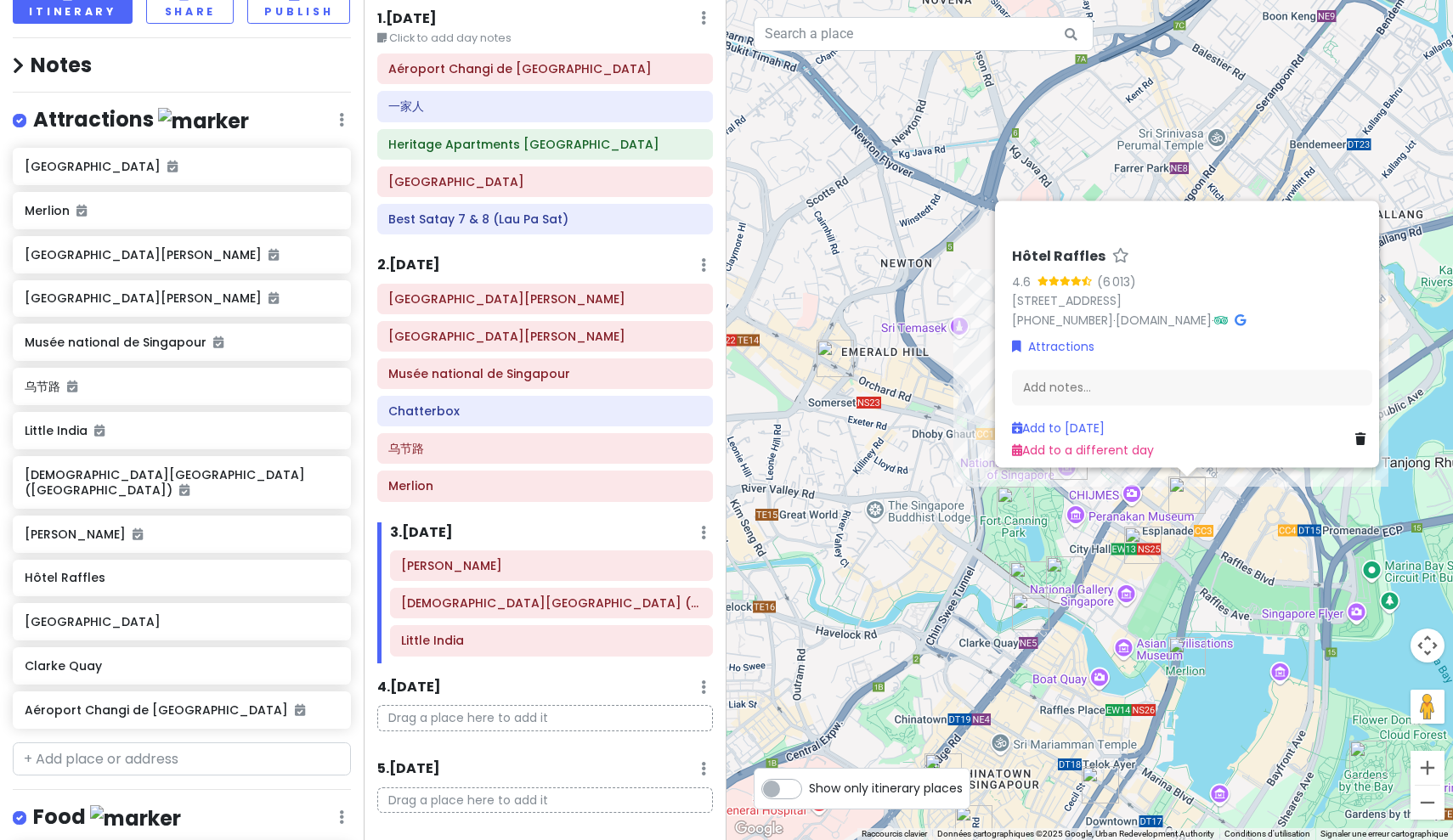 click on "Hôtel Raffles 4.6        (6 013) [STREET_ADDRESS] 189673 [PHONE_NUMBER]   ·   [DOMAIN_NAME]   ·   Attractions Add notes...  Add to   [DATE]  Add to a different day" at bounding box center [1089, 420] 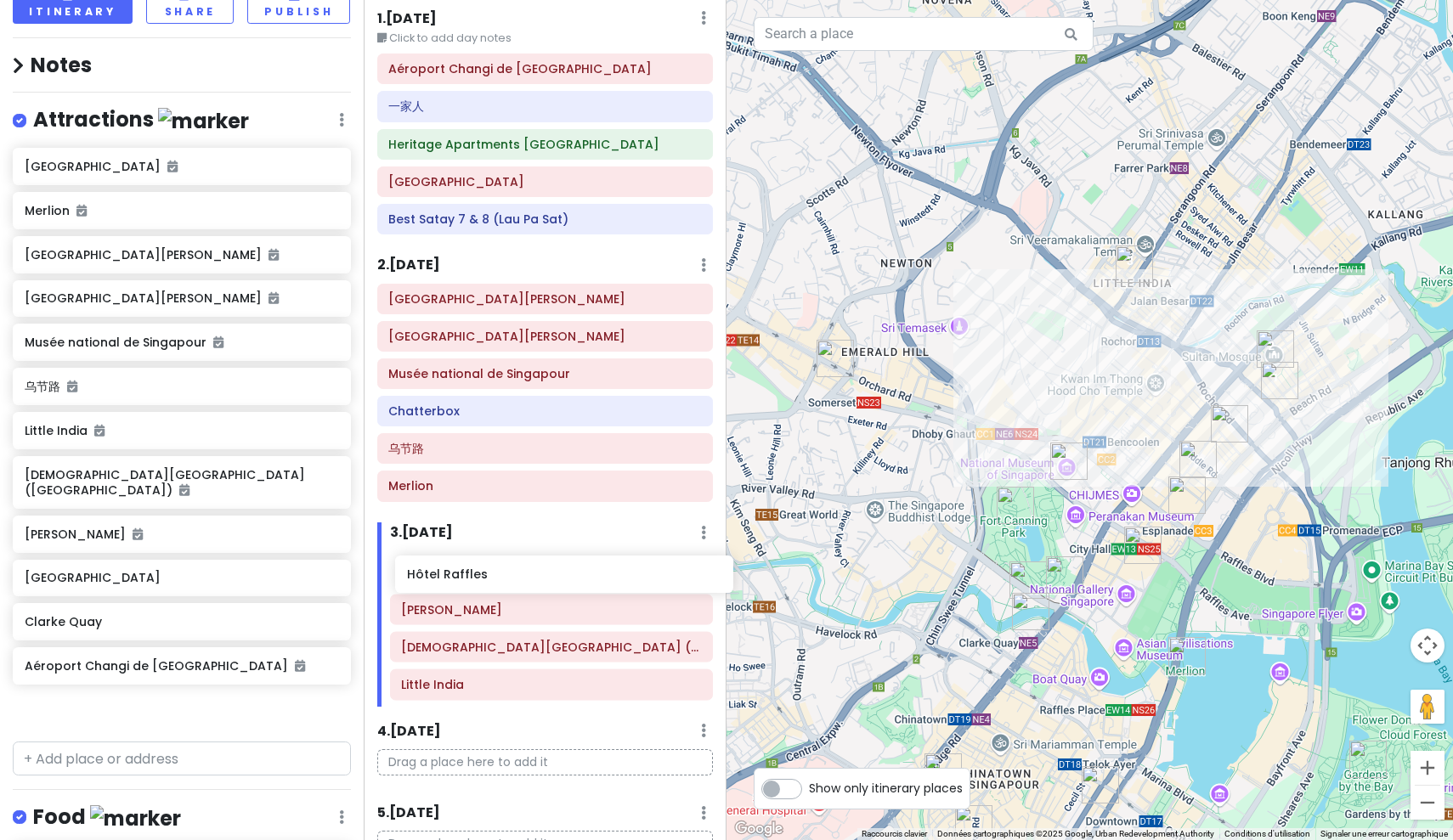 drag, startPoint x: 206, startPoint y: 553, endPoint x: 588, endPoint y: 584, distance: 383.2558 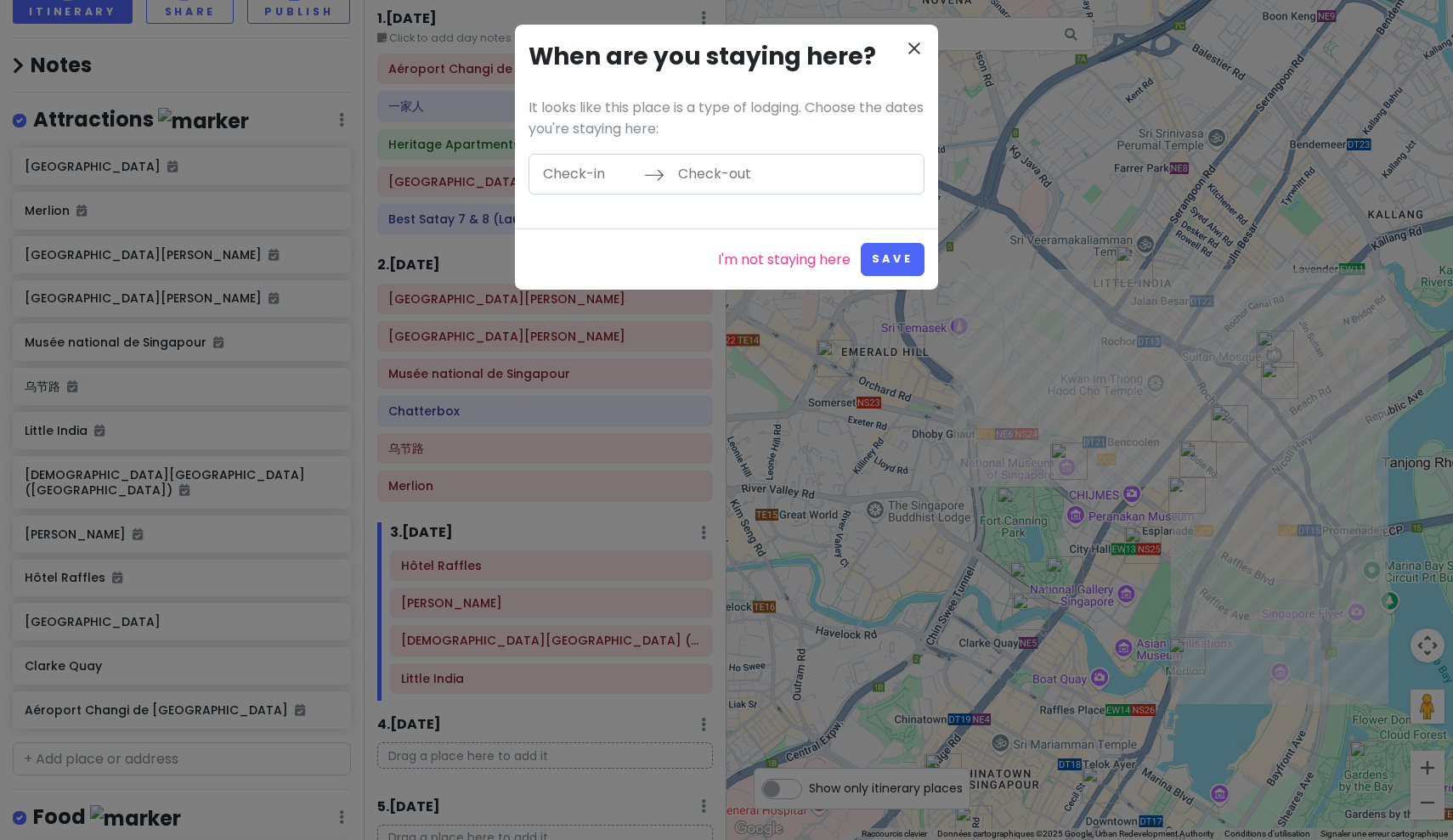 click on "close" at bounding box center [914, 48] 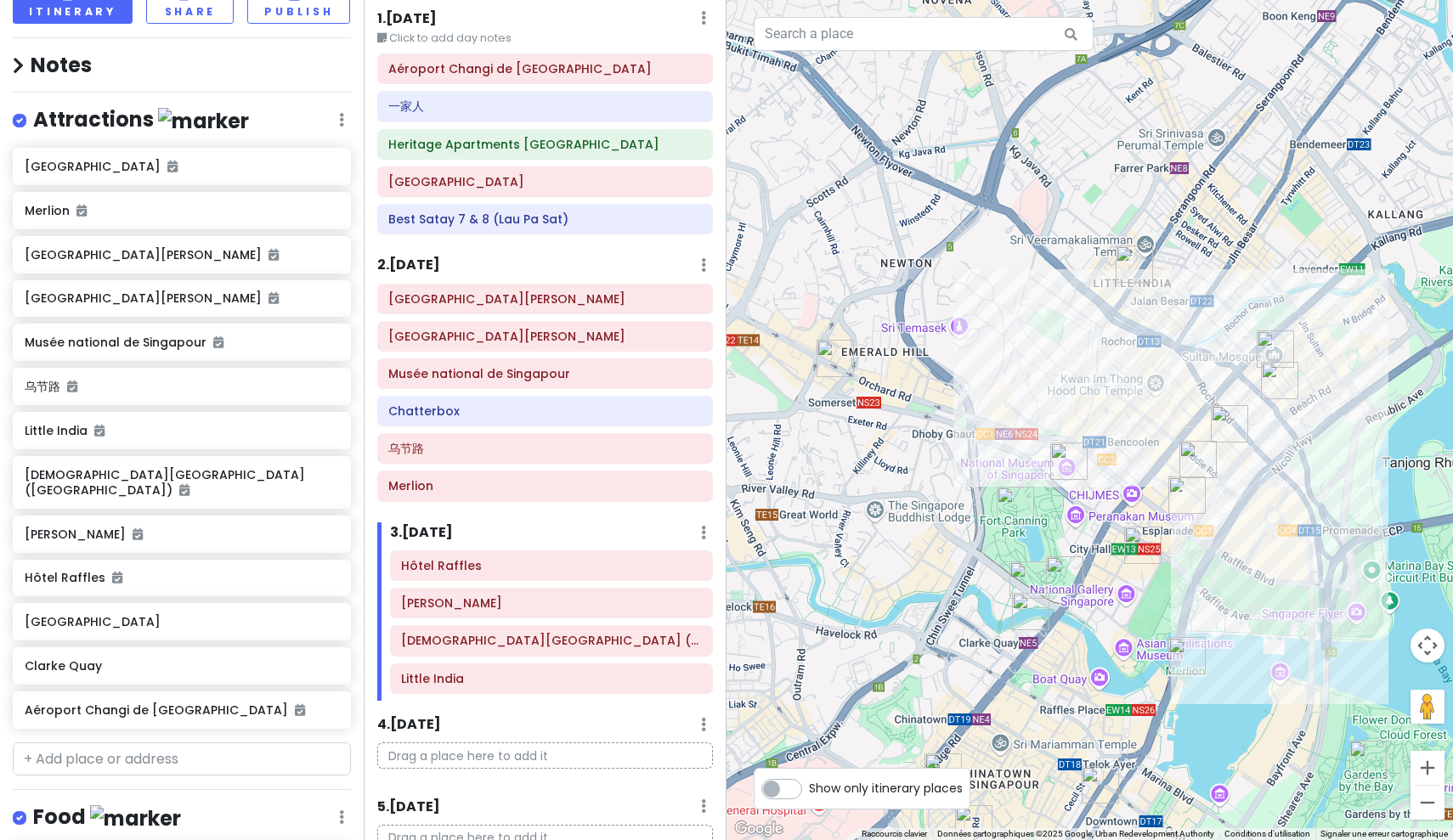 click at bounding box center [1230, 424] 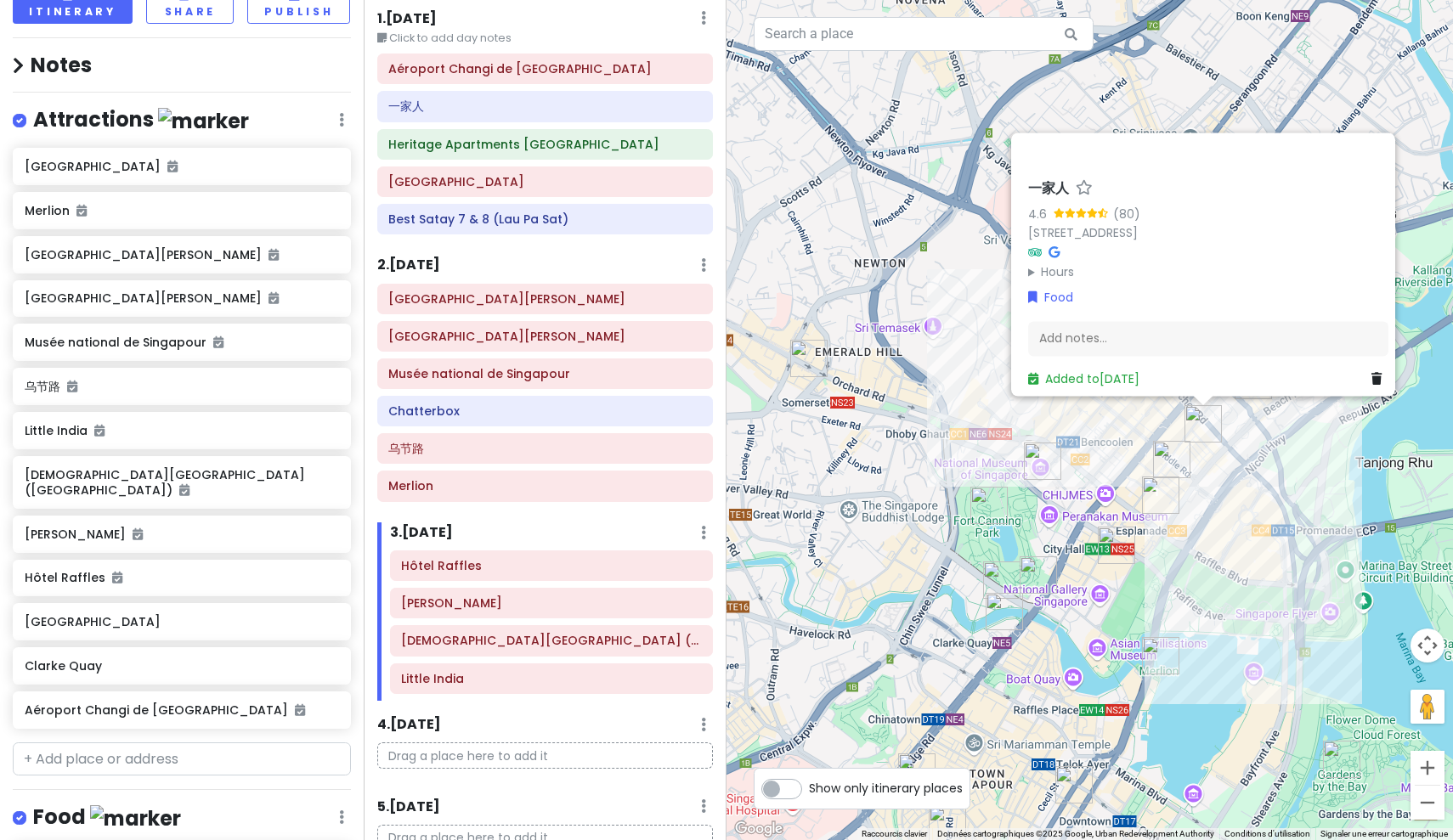 click on "一家人 4.6        (80) [STREET_ADDRESS] 188098 Hours lundi  12:00 – 23:00 mardi  Fermé mercredi  12:00 – 23:00 jeudi  12:00 – 23:00 vendredi  12:00 – 00:00 samedi  12:00 – 00:00 dimanche  12:00 – 00:00 Food Add notes... Added to  [DATE]" at bounding box center (1089, 420) 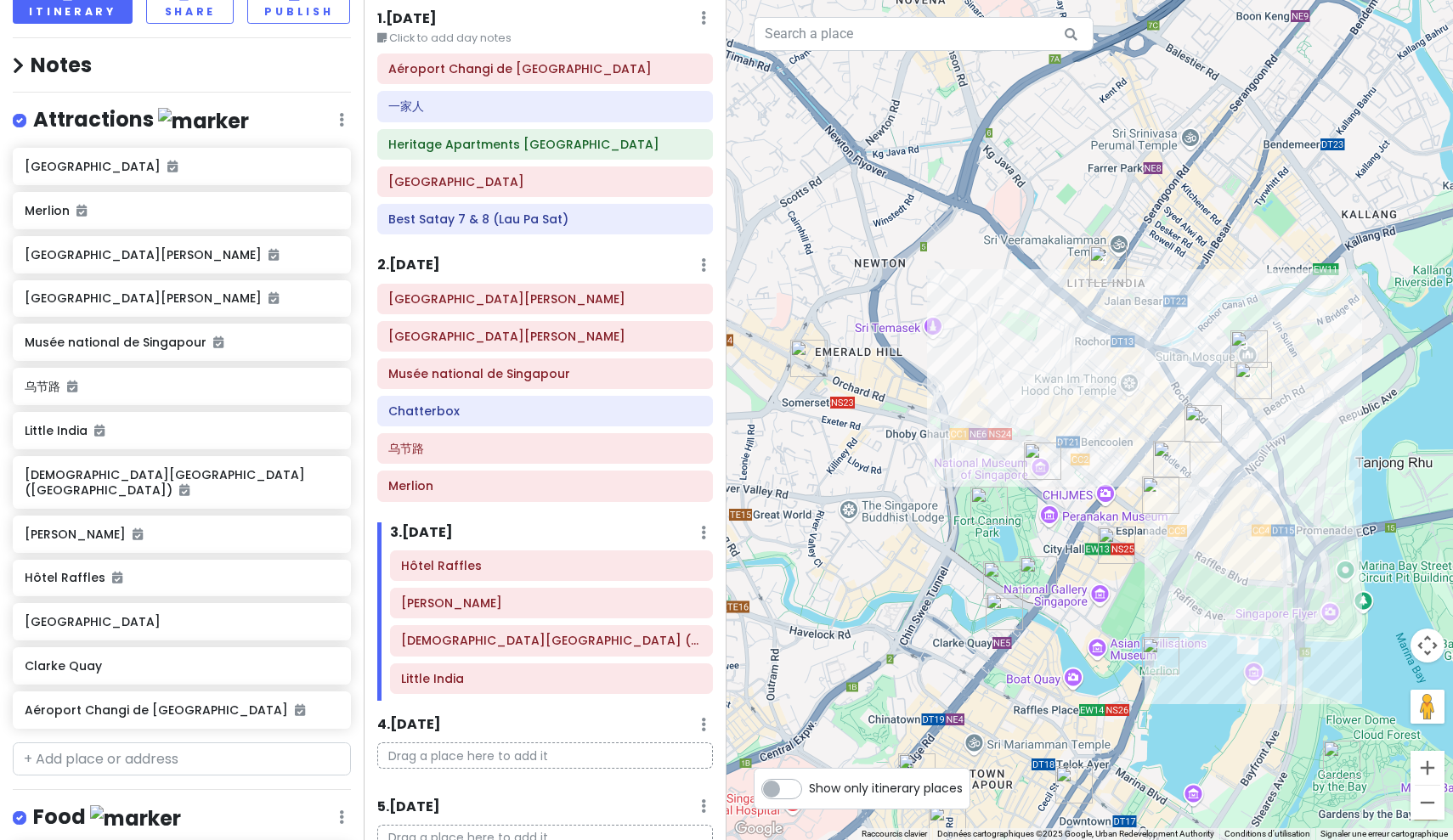 click at bounding box center [1117, 545] 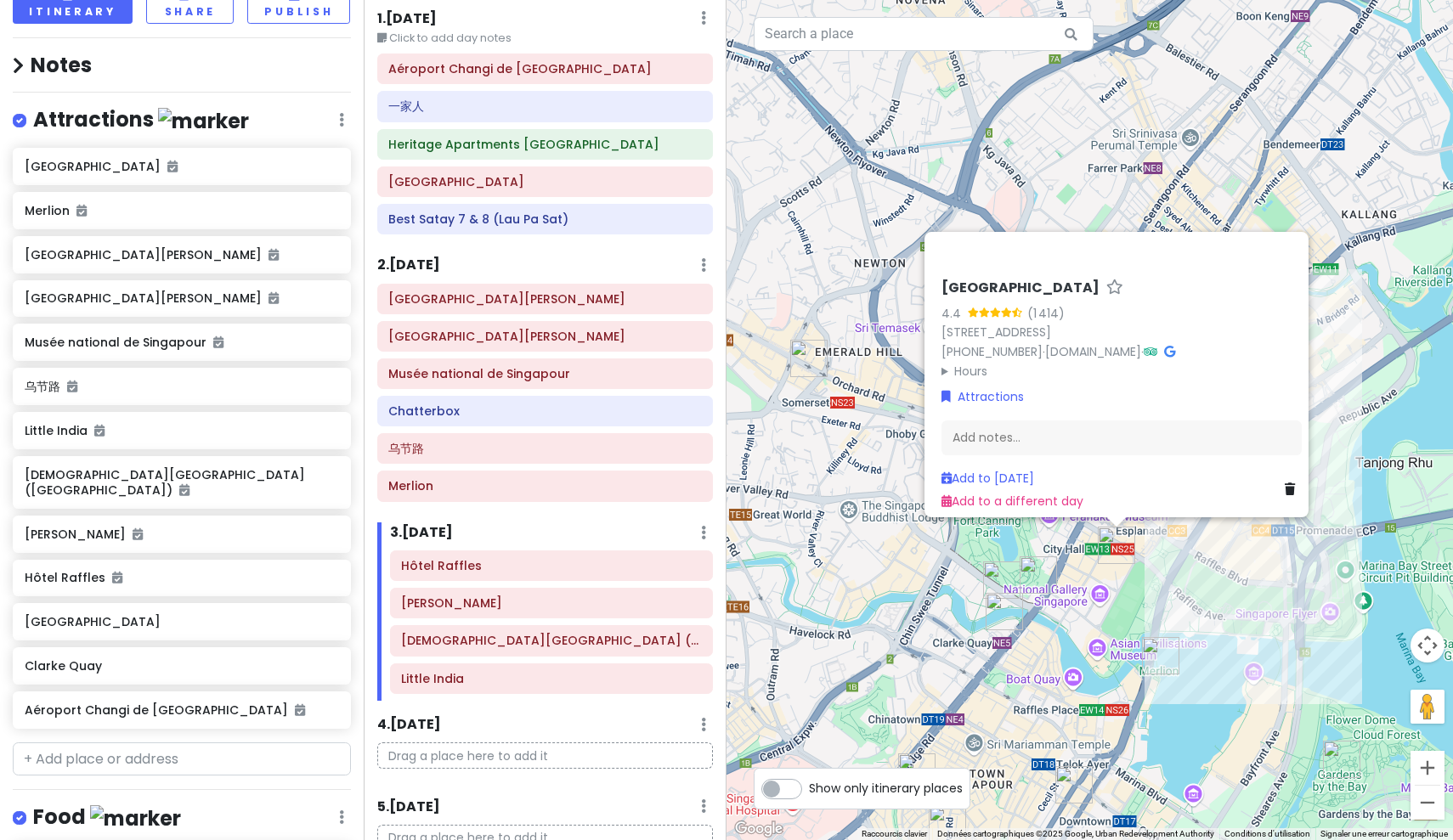 click on "[GEOGRAPHIC_DATA] 4.4        (1 414) [STREET_ADDRESS] 178959 [PHONE_NUMBER]   ·   [DOMAIN_NAME]   ·   Hours lundi  07:00 – 20:00 mardi  07:00 – 20:00 mercredi  07:00 – 20:00 jeudi  07:00 – 20:00 vendredi  07:00 – 20:00 samedi  07:00 – 20:00 dimanche  07:00 – 20:00 Attractions Add notes...  Add to   [DATE]  Add to a different day" at bounding box center (1089, 420) 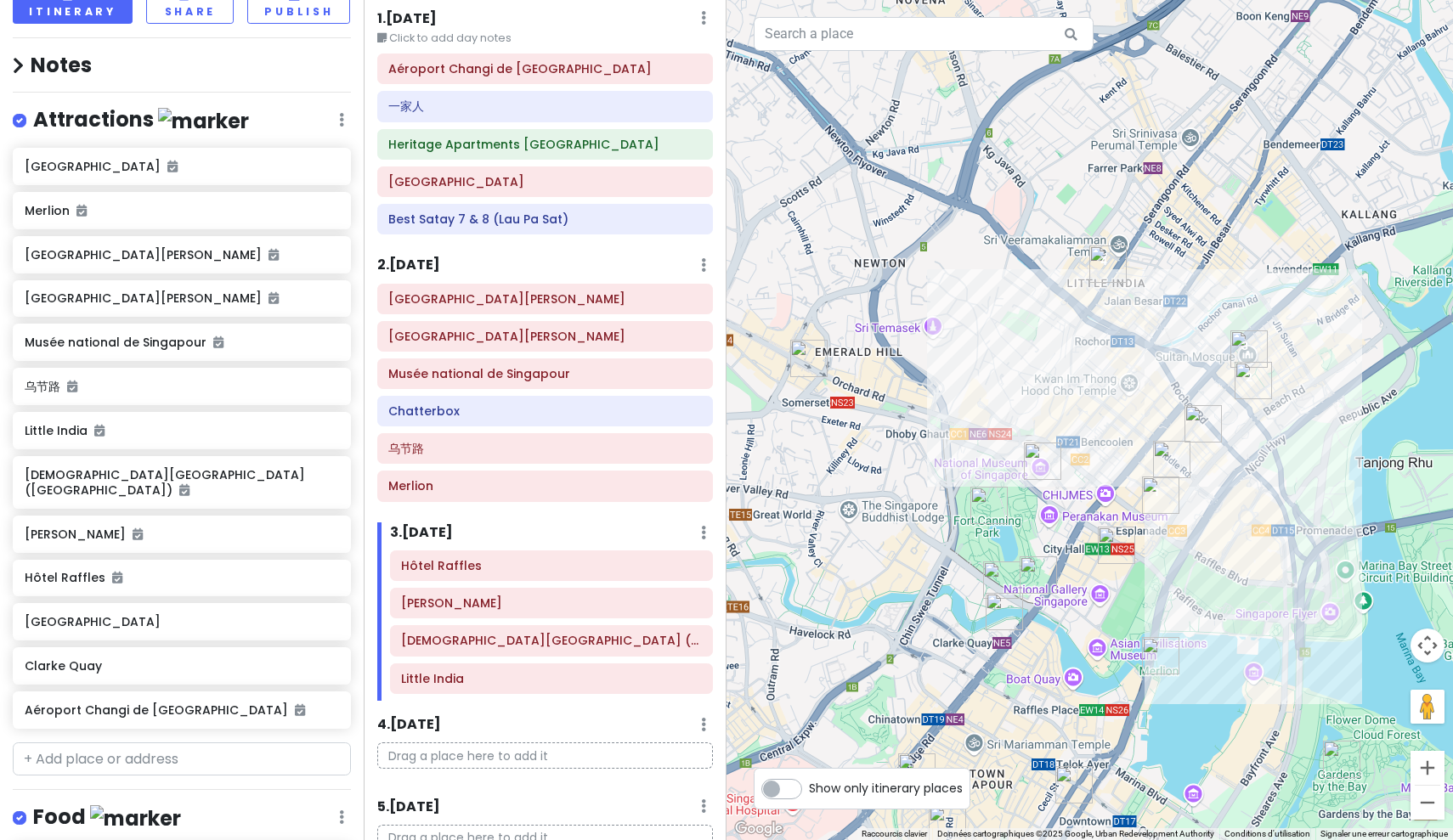 click at bounding box center [1117, 545] 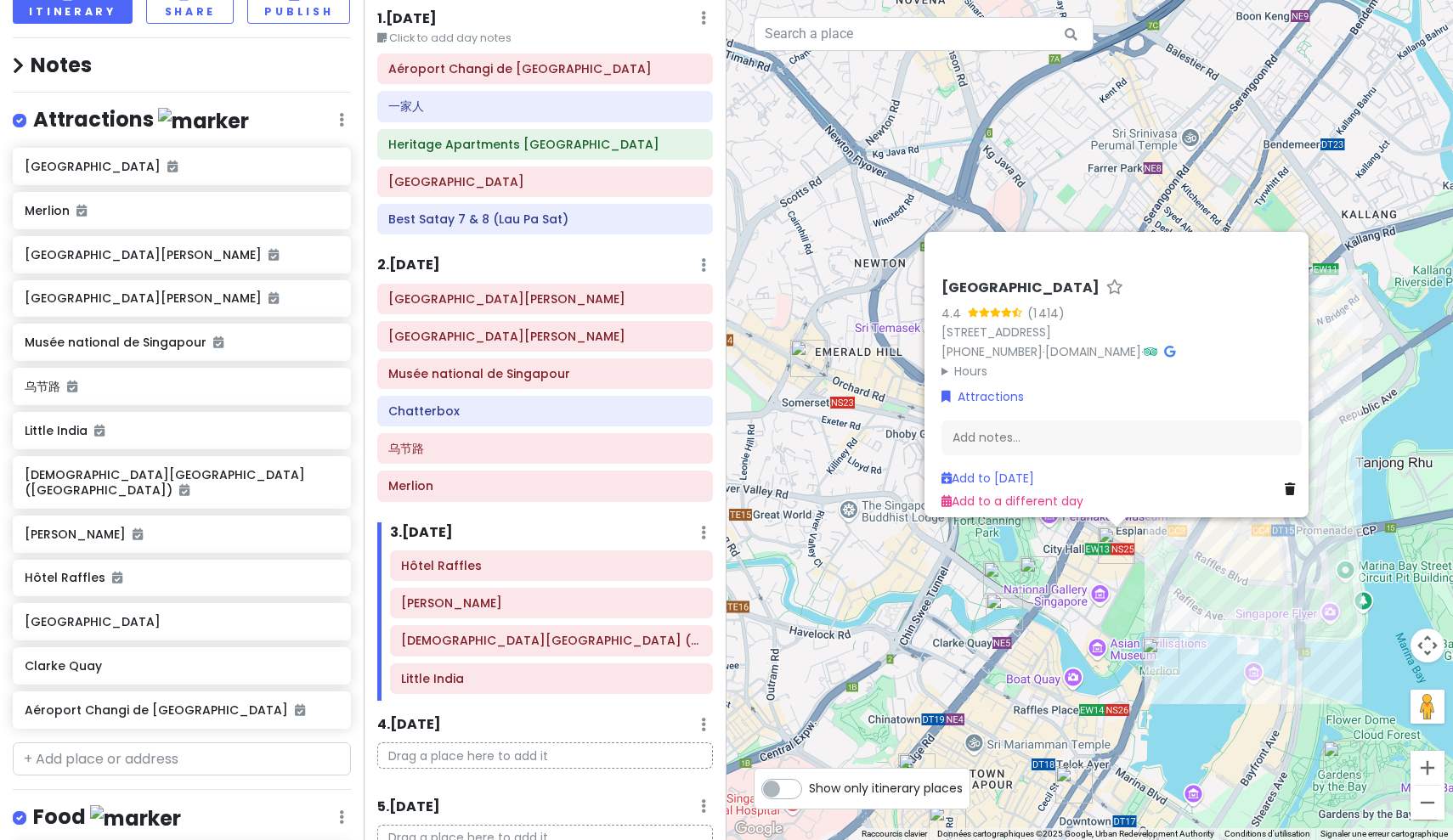click at bounding box center [1038, 575] 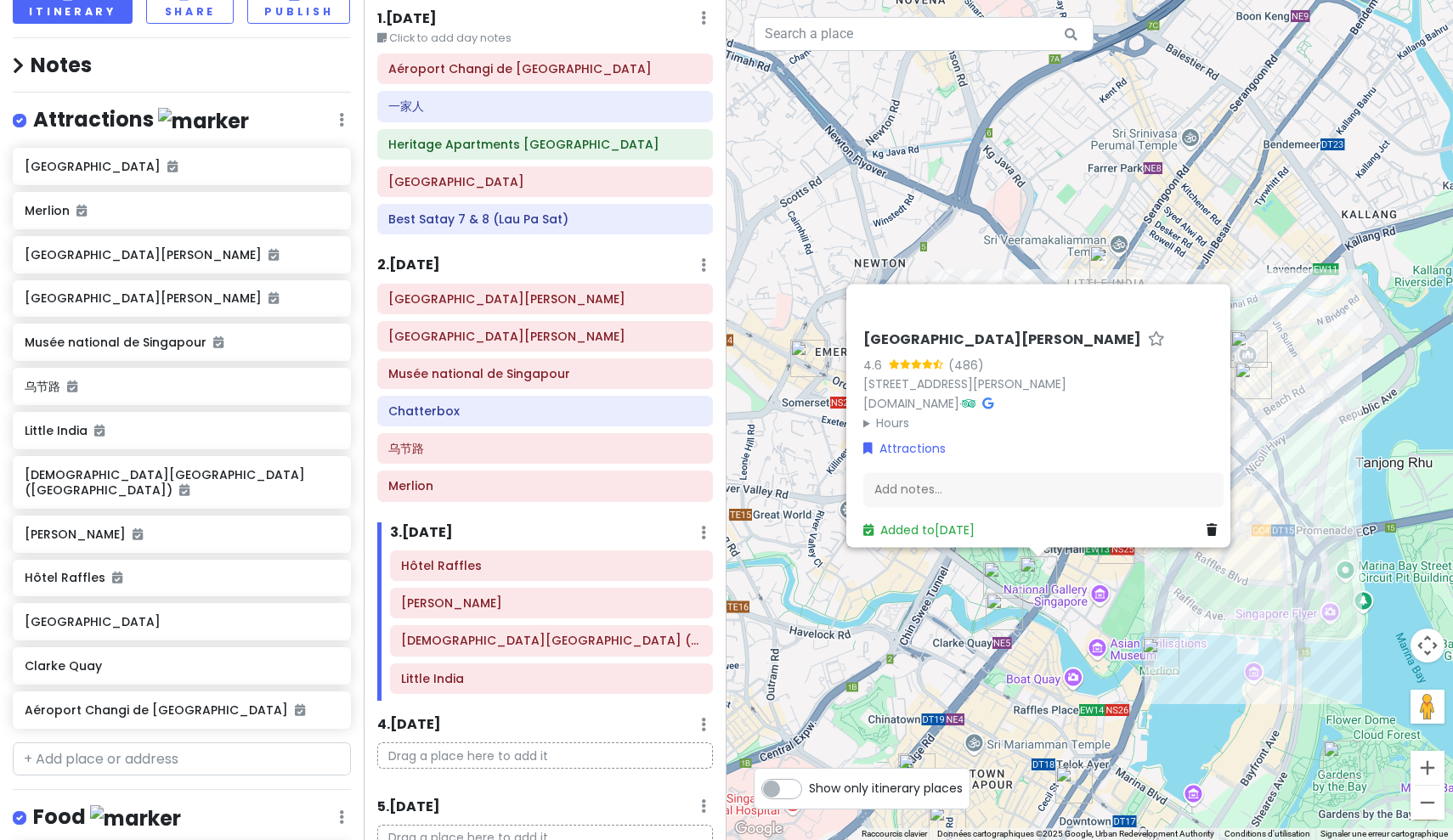 click on "[GEOGRAPHIC_DATA][PERSON_NAME] 4.6        (486) [STREET_ADDRESS][PERSON_NAME] [DOMAIN_NAME]   ·   Hours lundi  08:30 – 12:30, 14:00 – 17:30 mardi  08:30 – 12:30, 14:00 – 17:30 mercredi  08:30 – 12:30, 14:00 – 17:30 jeudi  08:30 – 12:30, 14:00 – 17:30 vendredi  08:30 – 12:30, 14:00 – 17:30 samedi  Fermé dimanche  Fermé Attractions Add notes... Added to  [DATE]" at bounding box center [1089, 420] 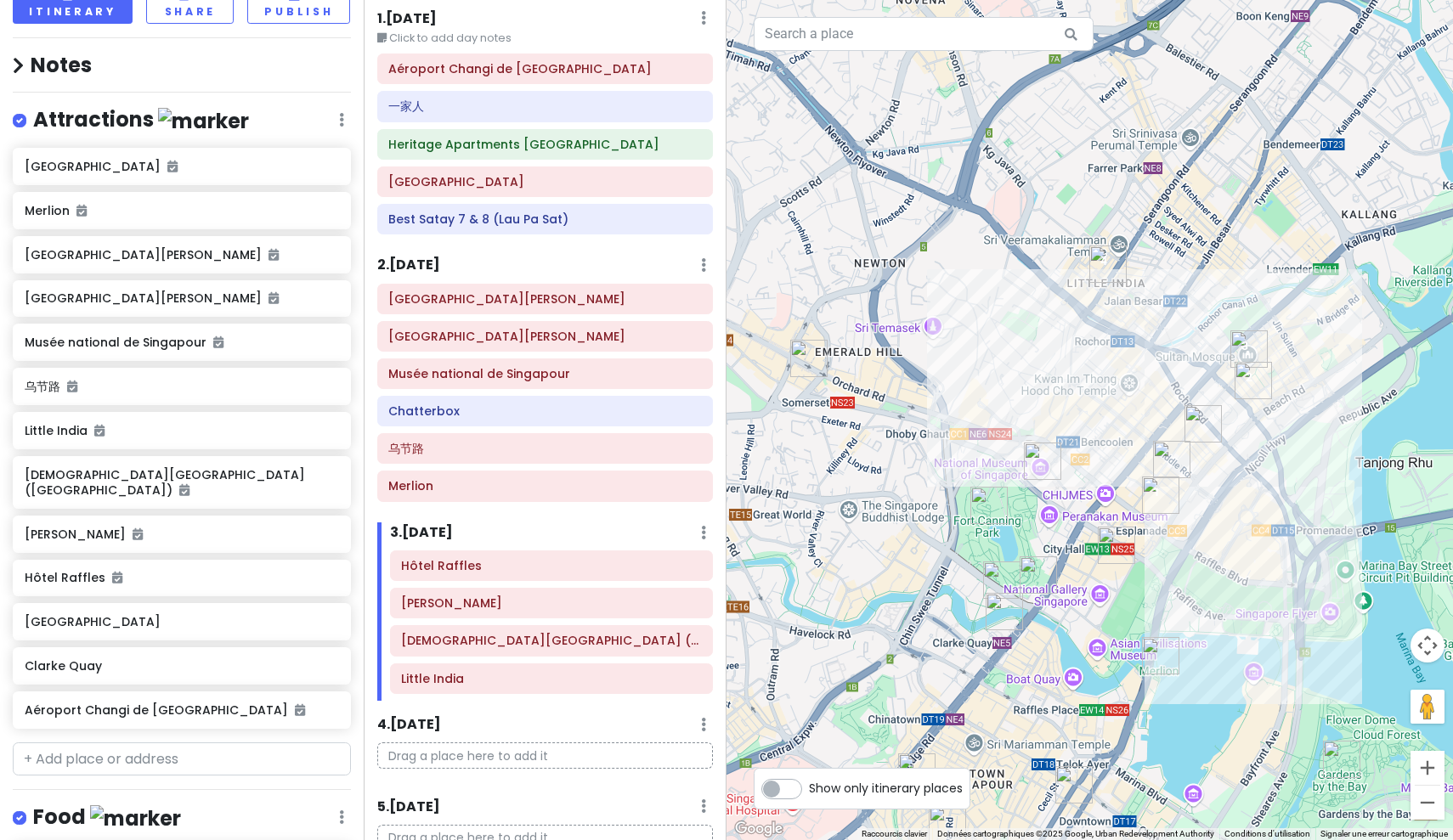 click at bounding box center (1117, 545) 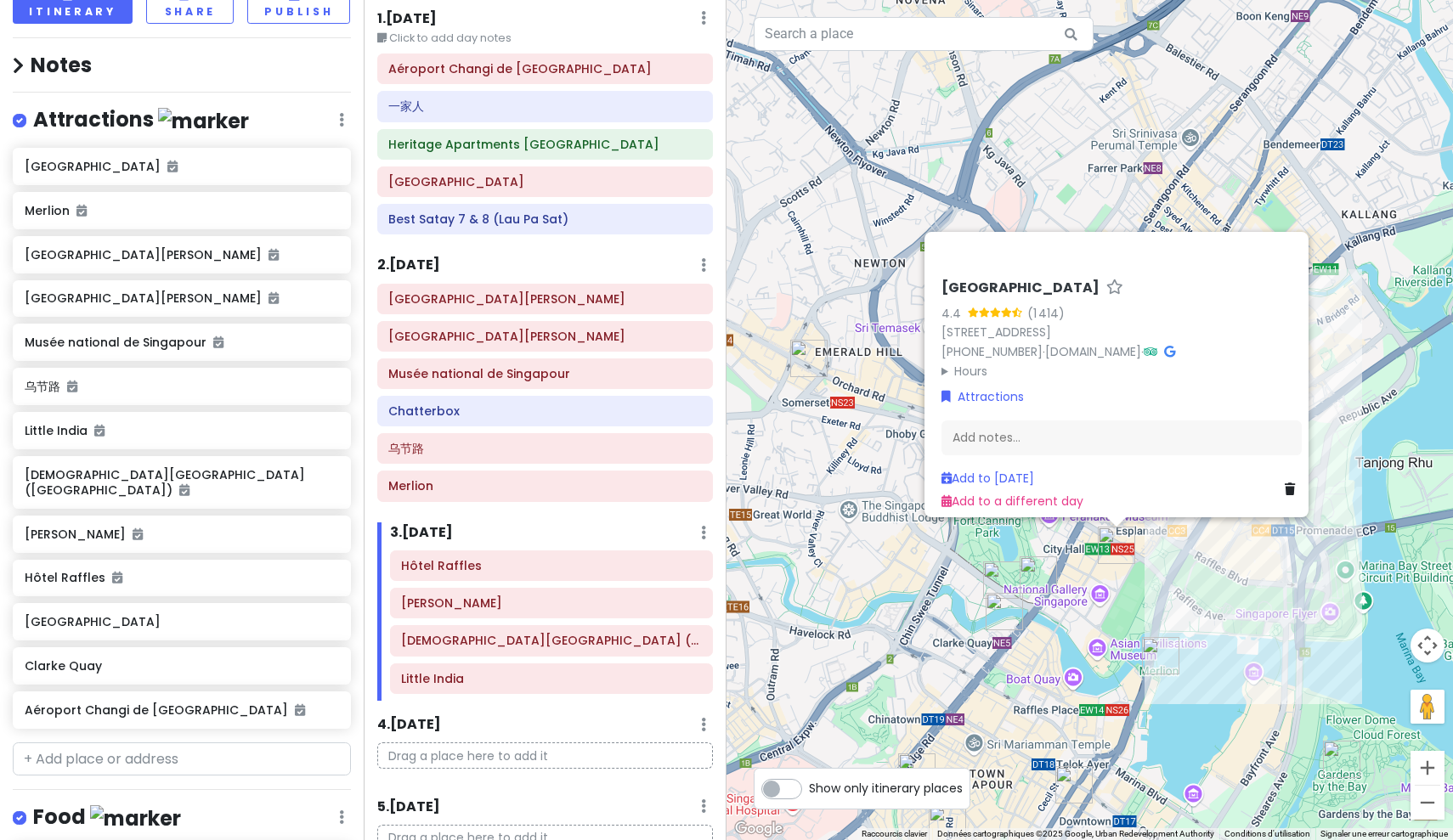 click at bounding box center (1117, 545) 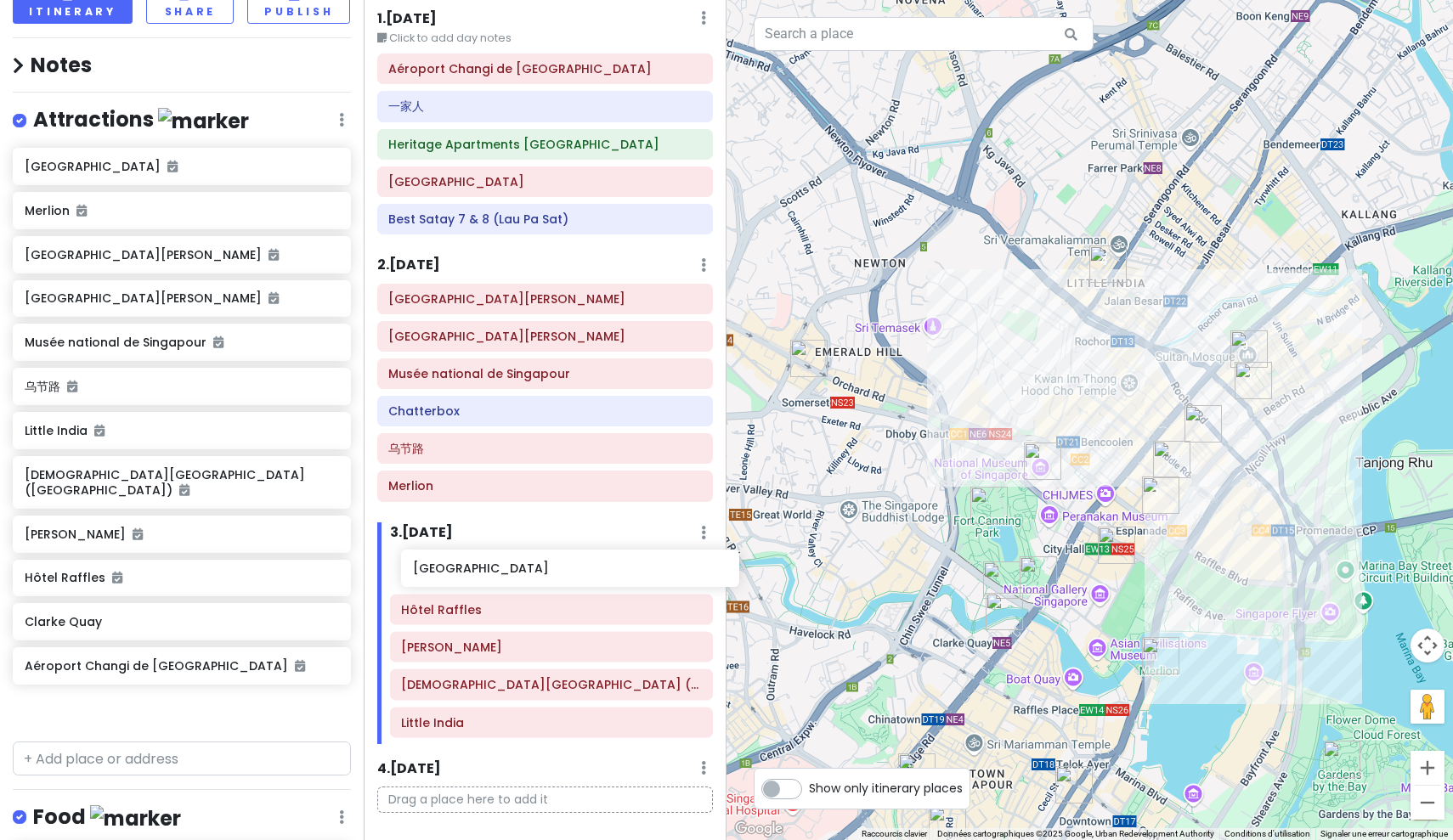 drag, startPoint x: 174, startPoint y: 582, endPoint x: 563, endPoint y: 564, distance: 389.41623 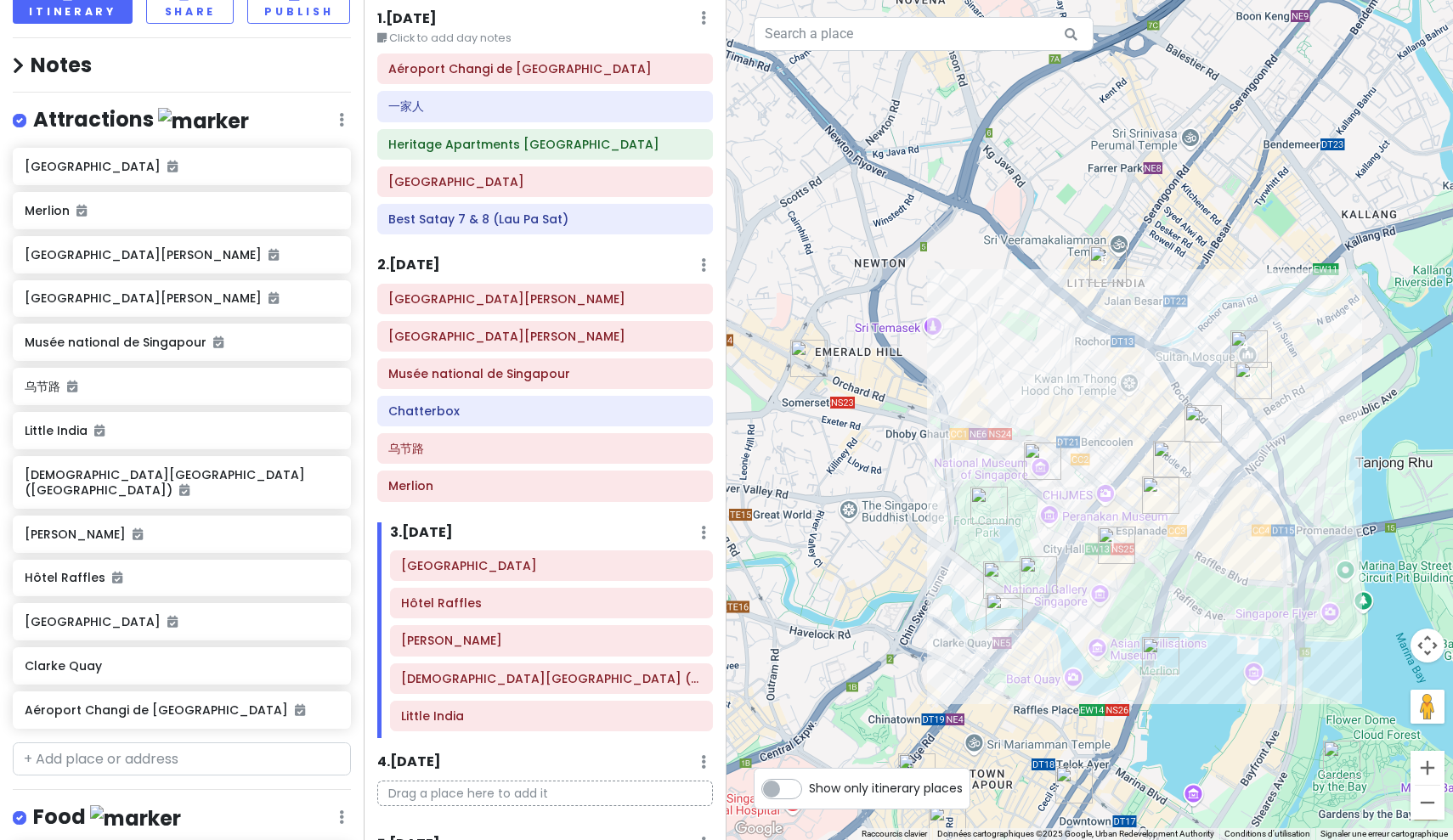 click at bounding box center (1117, 545) 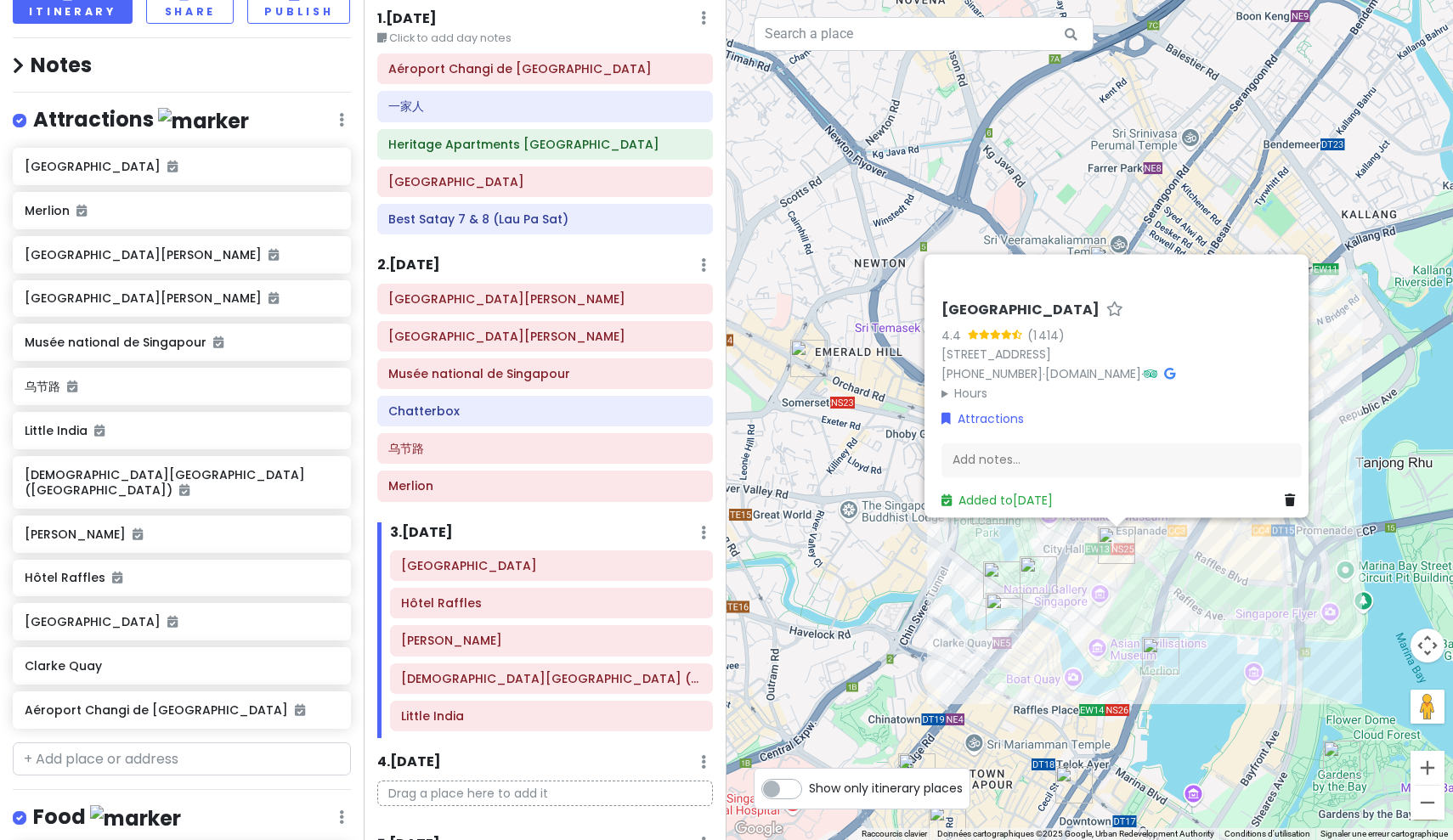 click on "[GEOGRAPHIC_DATA] 4.4        (1 414) [STREET_ADDRESS] 178959 [PHONE_NUMBER]   ·   [DOMAIN_NAME]   ·   Hours lundi  07:00 – 20:00 mardi  07:00 – 20:00 mercredi  07:00 – 20:00 jeudi  07:00 – 20:00 vendredi  07:00 – 20:00 samedi  07:00 – 20:00 dimanche  07:00 – 20:00 Attractions Add notes... Added to  [DATE]" at bounding box center [1089, 420] 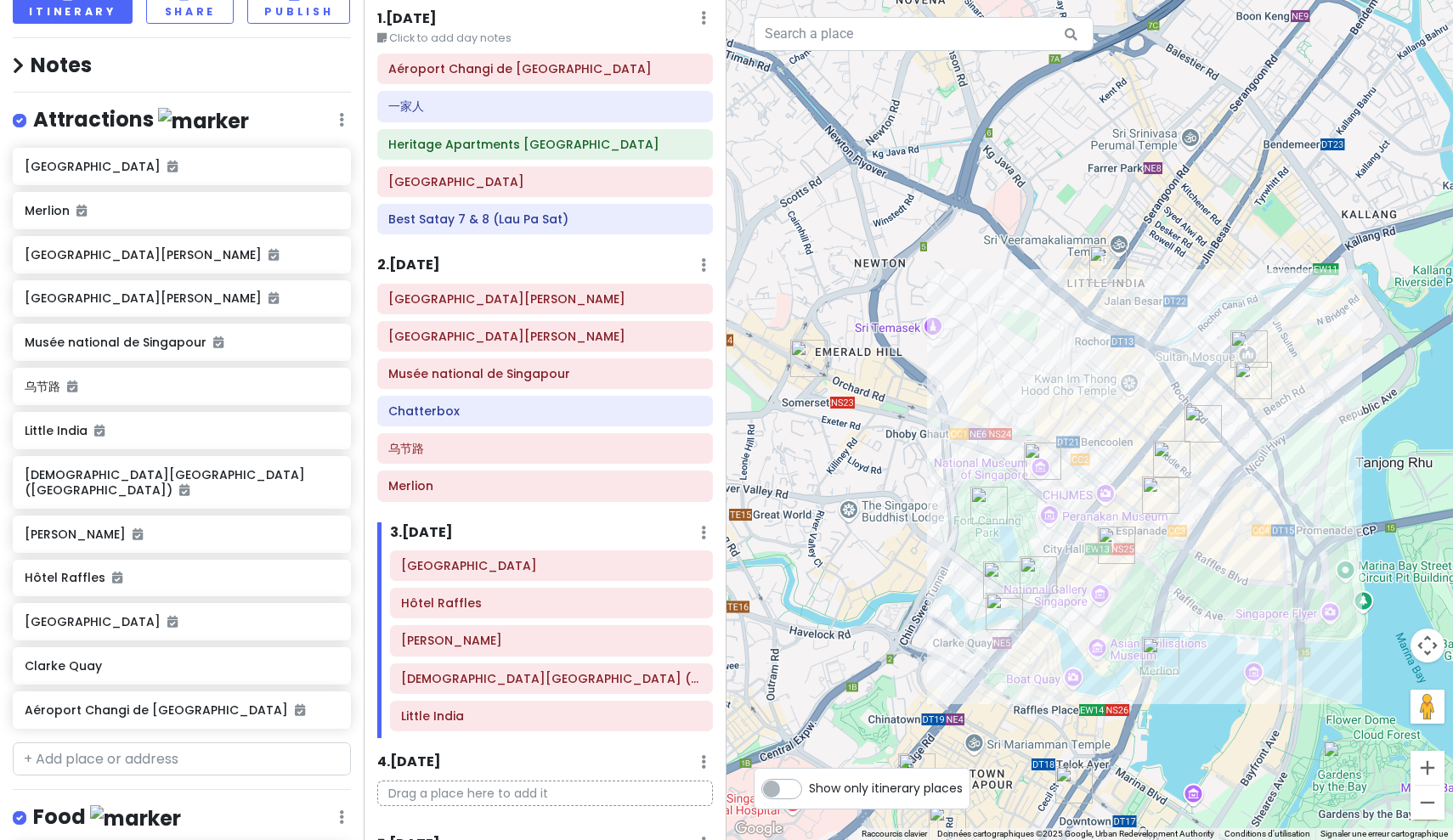 click at bounding box center [1002, 580] 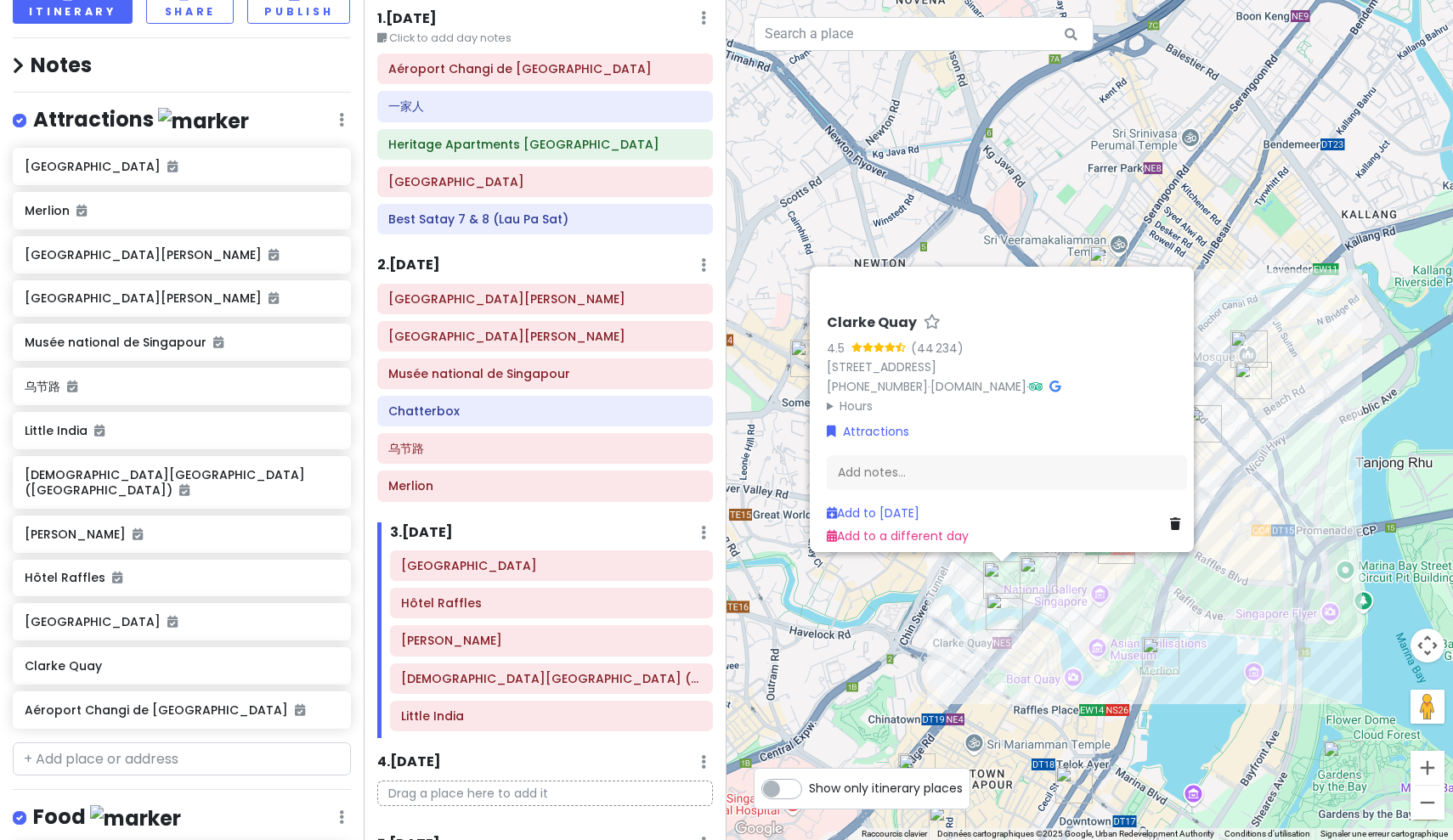 click on "Clarke Quay 4.5        (44 234) [STREET_ADDRESS] 179024 [PHONE_NUMBER]   ·   [DOMAIN_NAME]   ·   Hours lundi  10:00 – 23:00 mardi  10:00 – 23:00 mercredi  10:00 – 23:00 jeudi  10:00 – 23:00 vendredi  10:00 – 23:00 samedi  10:00 – 23:00 dimanche  10:00 – 23:00 Attractions Add notes...  Add to   [DATE]  Add to a different day" at bounding box center (1089, 420) 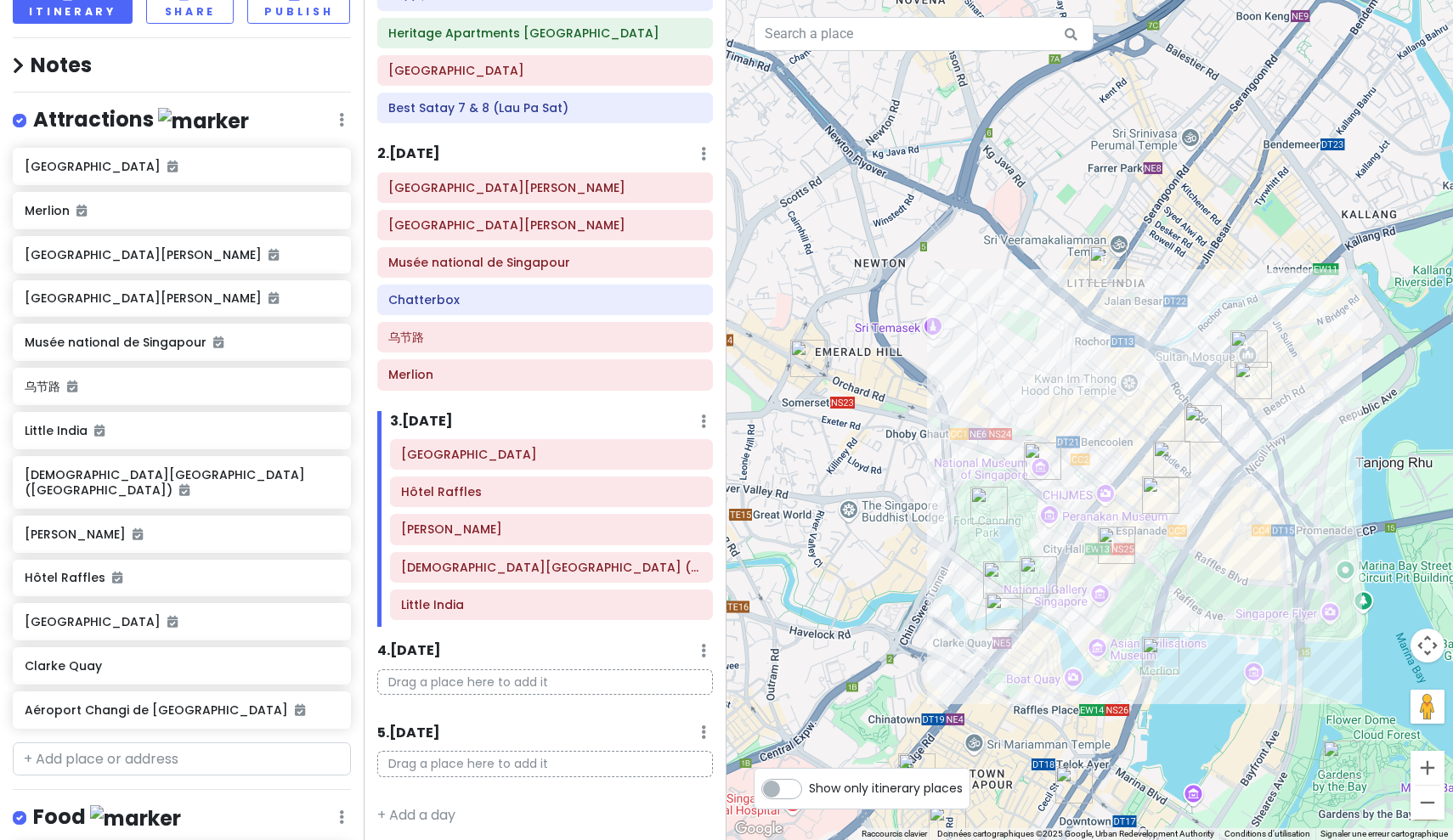 scroll, scrollTop: 170, scrollLeft: 0, axis: vertical 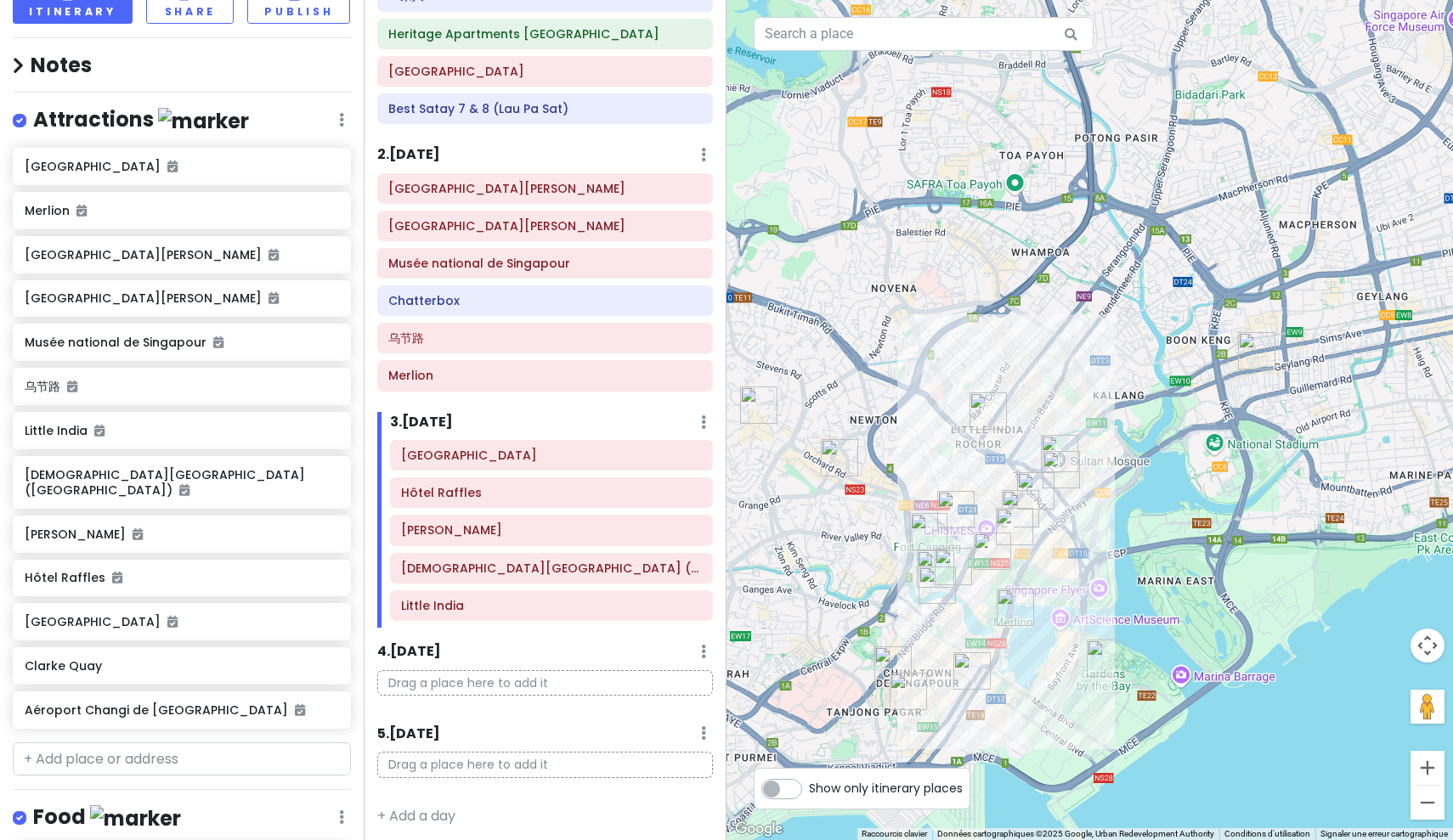 click at bounding box center (1257, 351) 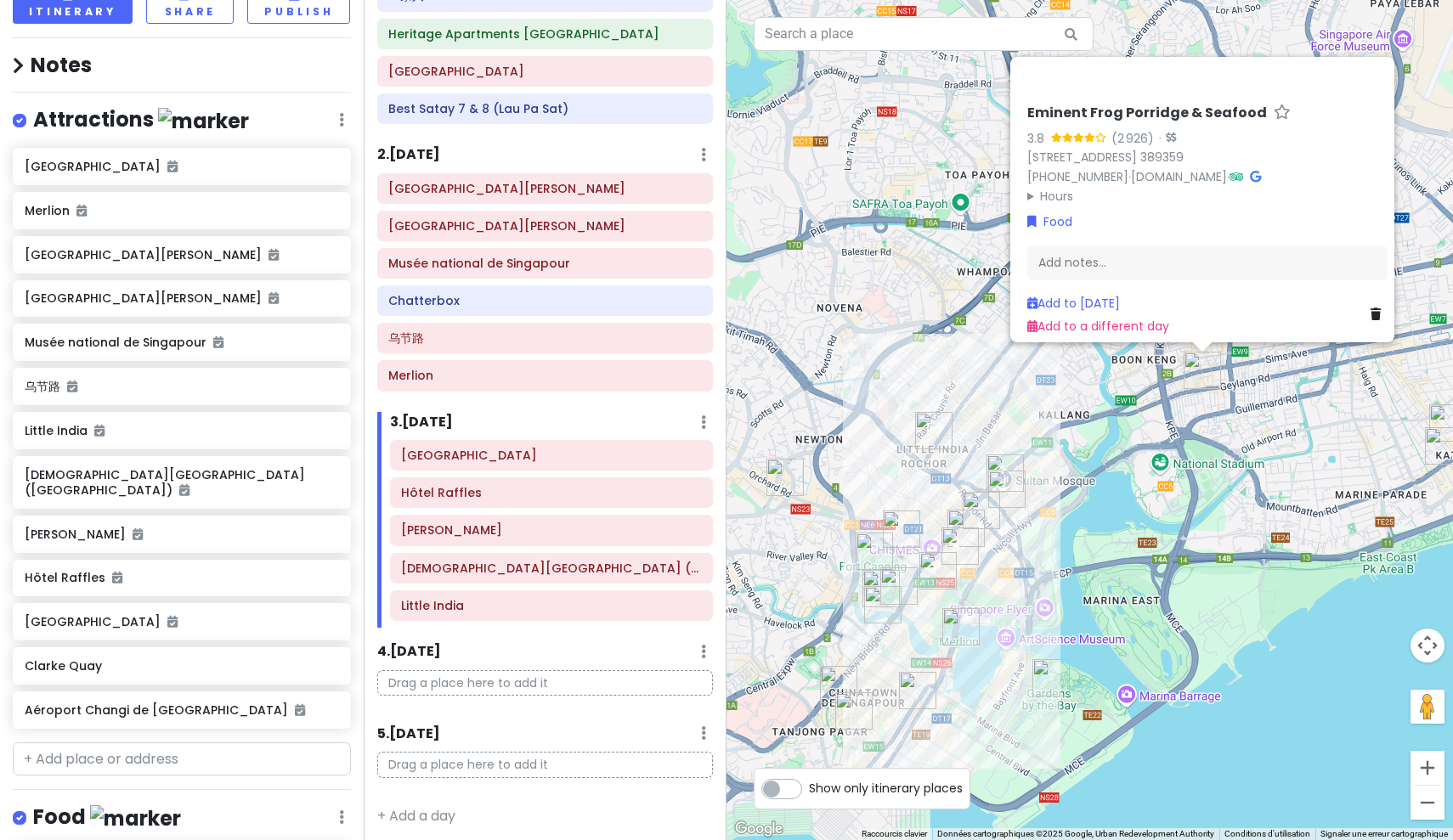 click on "Eminent Frog Porridge & Seafood 3.8        (2 926)    ·    [STREET_ADDRESS] [PHONE_NUMBER]   ·   [DOMAIN_NAME]   ·   Hours lundi  16:00 – 03:30 mardi  16:00 – 03:30 mercredi  16:00 – 03:30 jeudi  16:00 – 03:30 vendredi  16:00 – 04:00 samedi  16:00 – 04:00 dimanche  16:00 – 03:30 Food Add notes...  Add to   [DATE]  Add to a different day" at bounding box center (1089, 420) 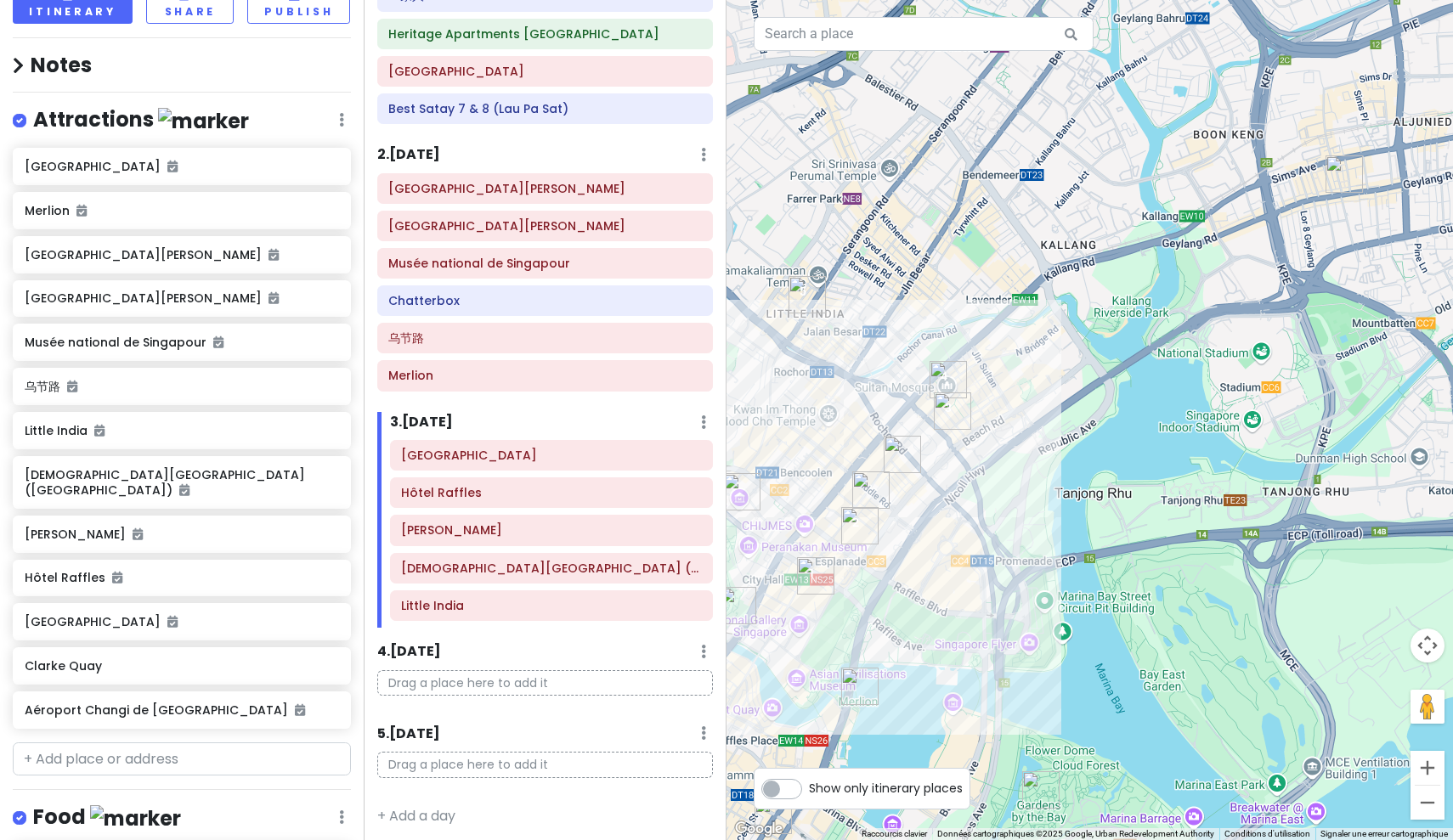 drag, startPoint x: 1213, startPoint y: 546, endPoint x: 911, endPoint y: 492, distance: 306.78983 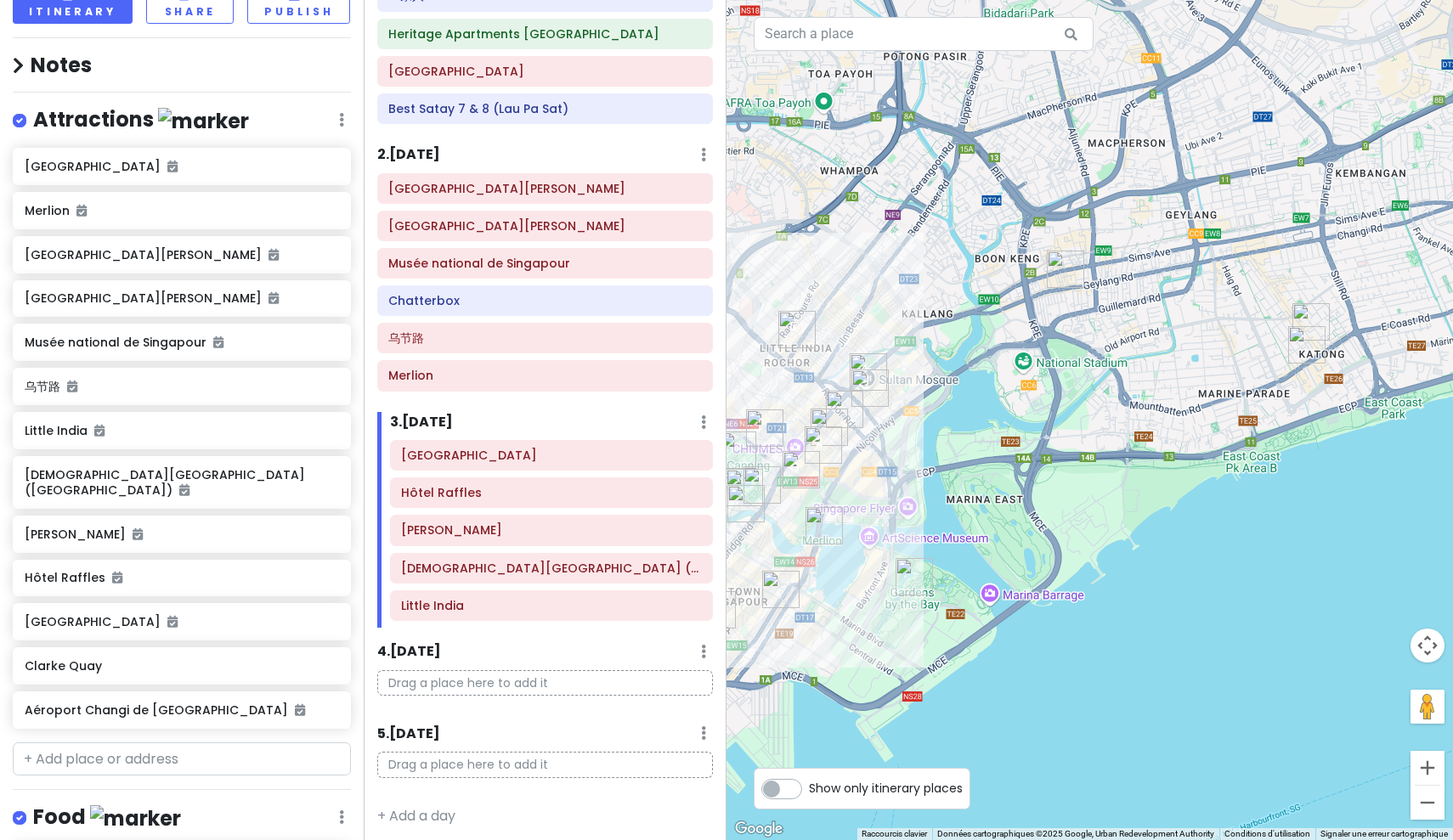 click at bounding box center [1307, 345] 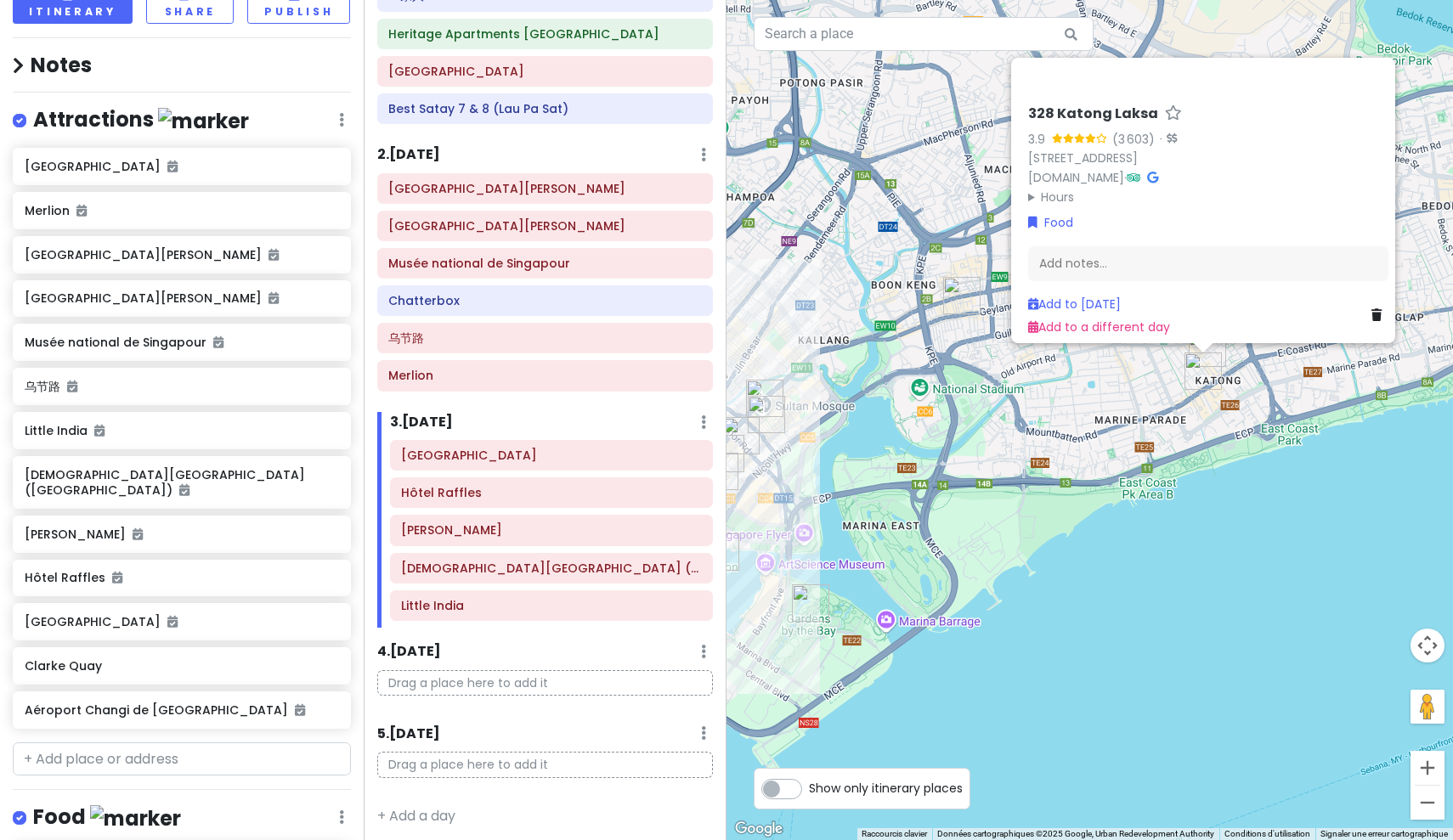 click on "328 Katong Laksa 3.9        (3 603)    ·    [STREET_ADDRESS][DOMAIN_NAME]   ·   Hours lundi  09:30 – 21:30 mardi  09:30 – 21:30 mercredi  09:30 – 21:30 jeudi  09:30 – 21:30 vendredi  09:30 – 21:30 samedi  09:30 – 21:30 dimanche  09:30 – 21:30 Food Add notes...  Add to   [DATE]  Add to a different day" at bounding box center [1089, 420] 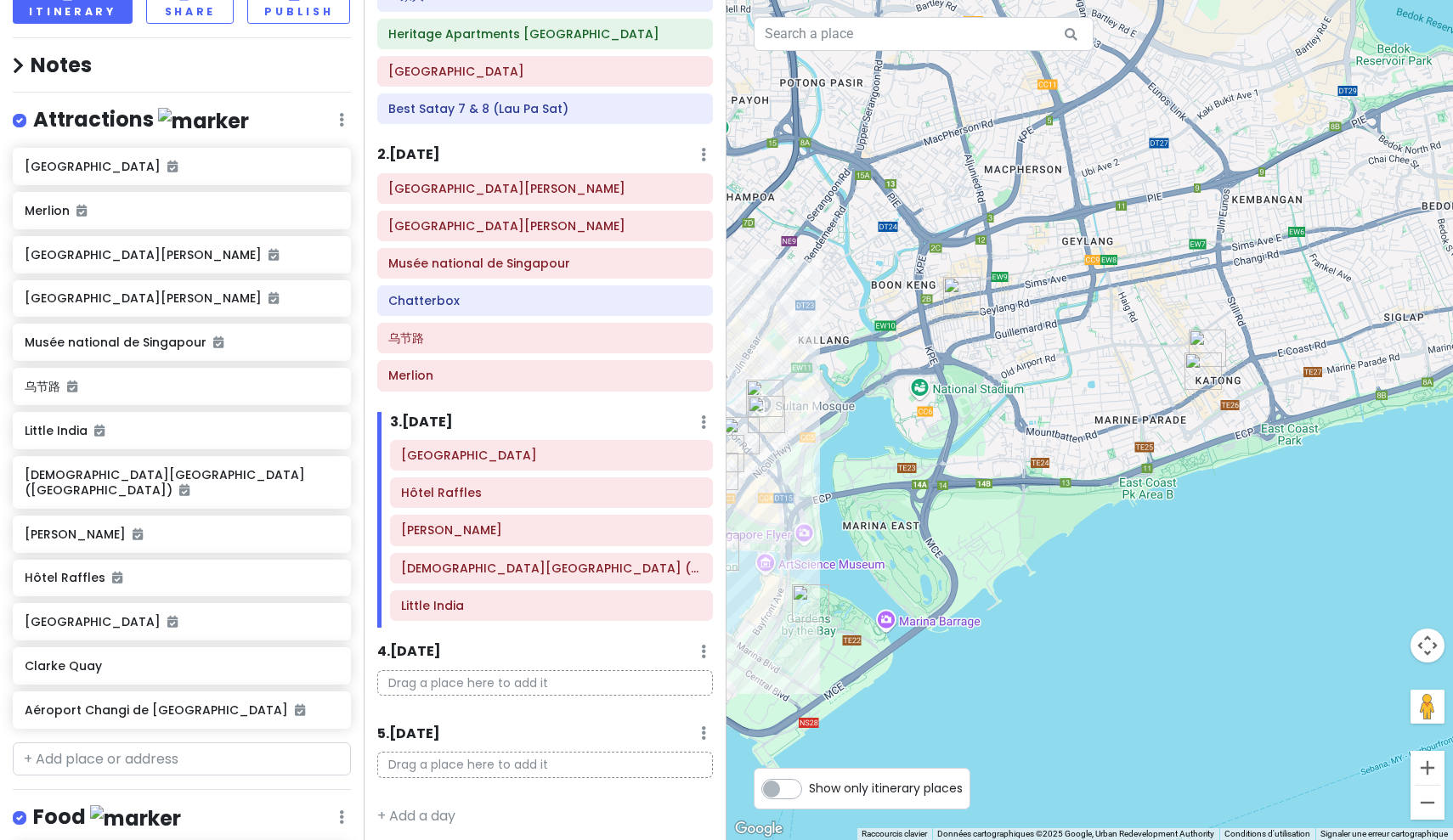 click at bounding box center [1207, 348] 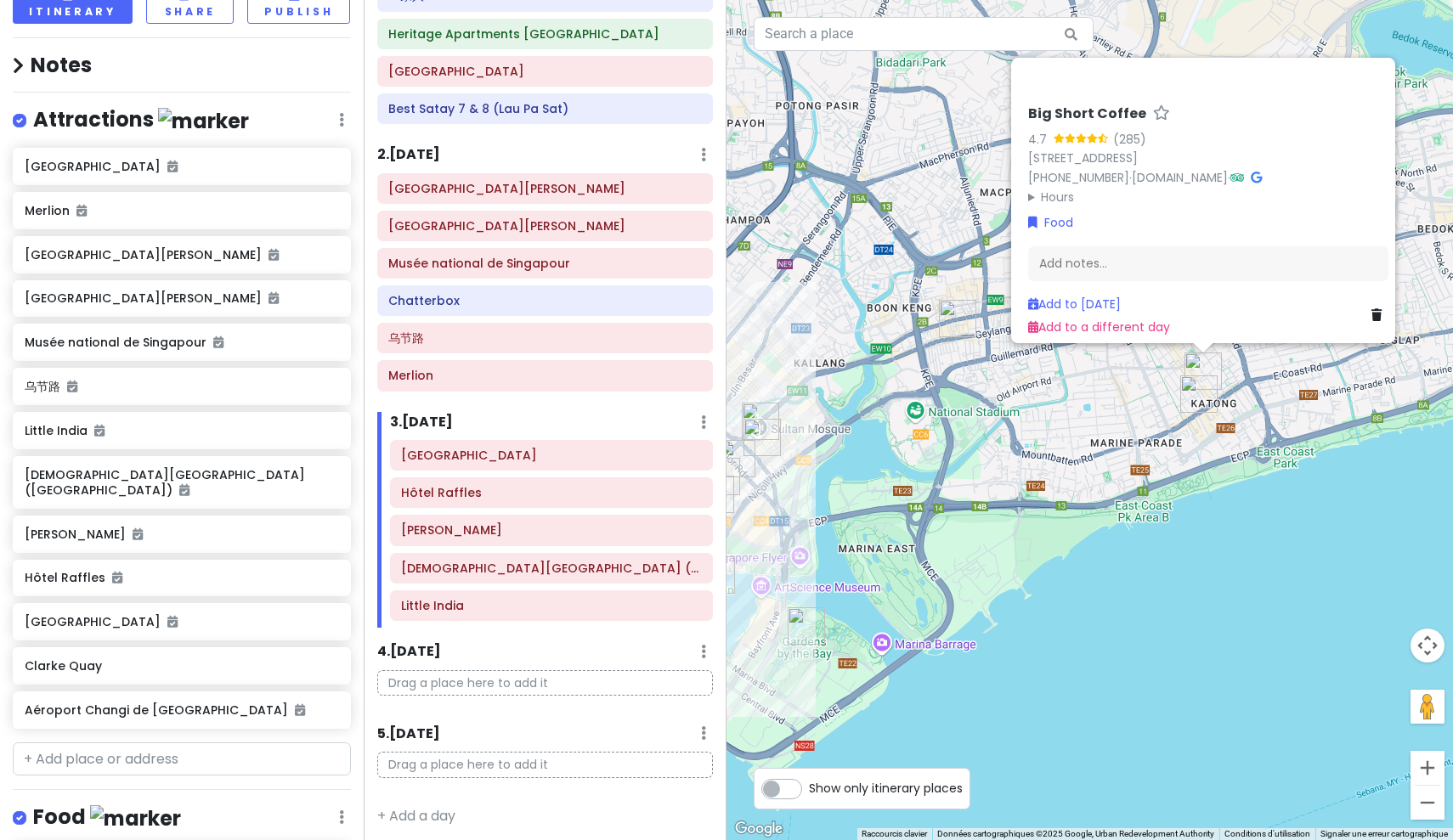 click on "Big Short Coffee 4.7        (285) [STREET_ADDRESS] 428505 [PHONE_NUMBER]   ·   [DOMAIN_NAME]   ·   Hours lundi  08:00 – 17:00 mardi  08:00 – 17:00 mercredi  08:00 – 17:00 jeudi  08:00 – 17:00 vendredi  08:00 – 17:00 samedi  08:00 – 17:00 dimanche  08:00 – 17:00 Food Add notes...  Add to   [DATE]  Add to a different day" at bounding box center (1089, 420) 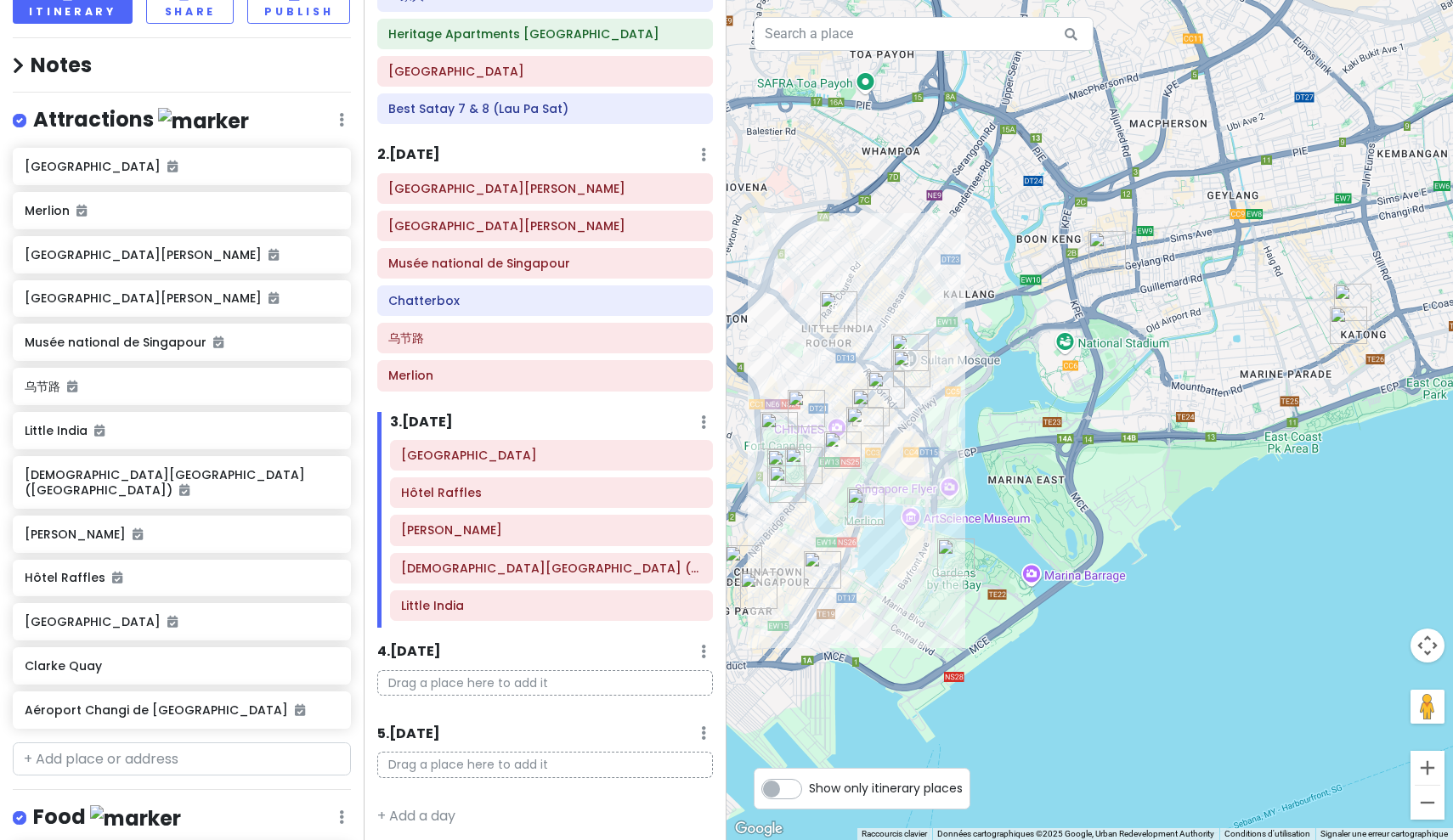 drag, startPoint x: 1079, startPoint y: 442, endPoint x: 1231, endPoint y: 372, distance: 167.34396 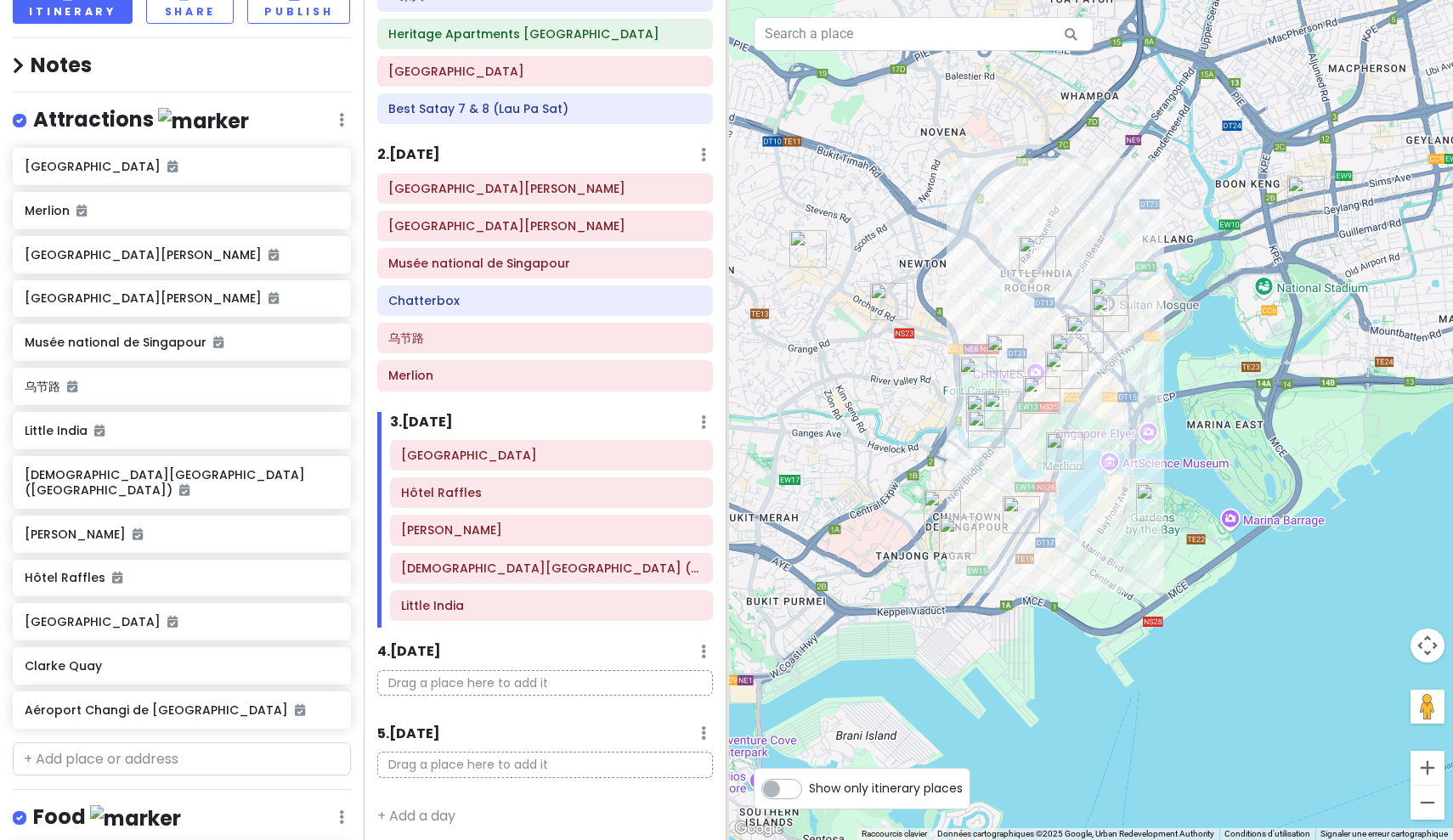 drag, startPoint x: 1231, startPoint y: 372, endPoint x: 1417, endPoint y: 319, distance: 193.40372 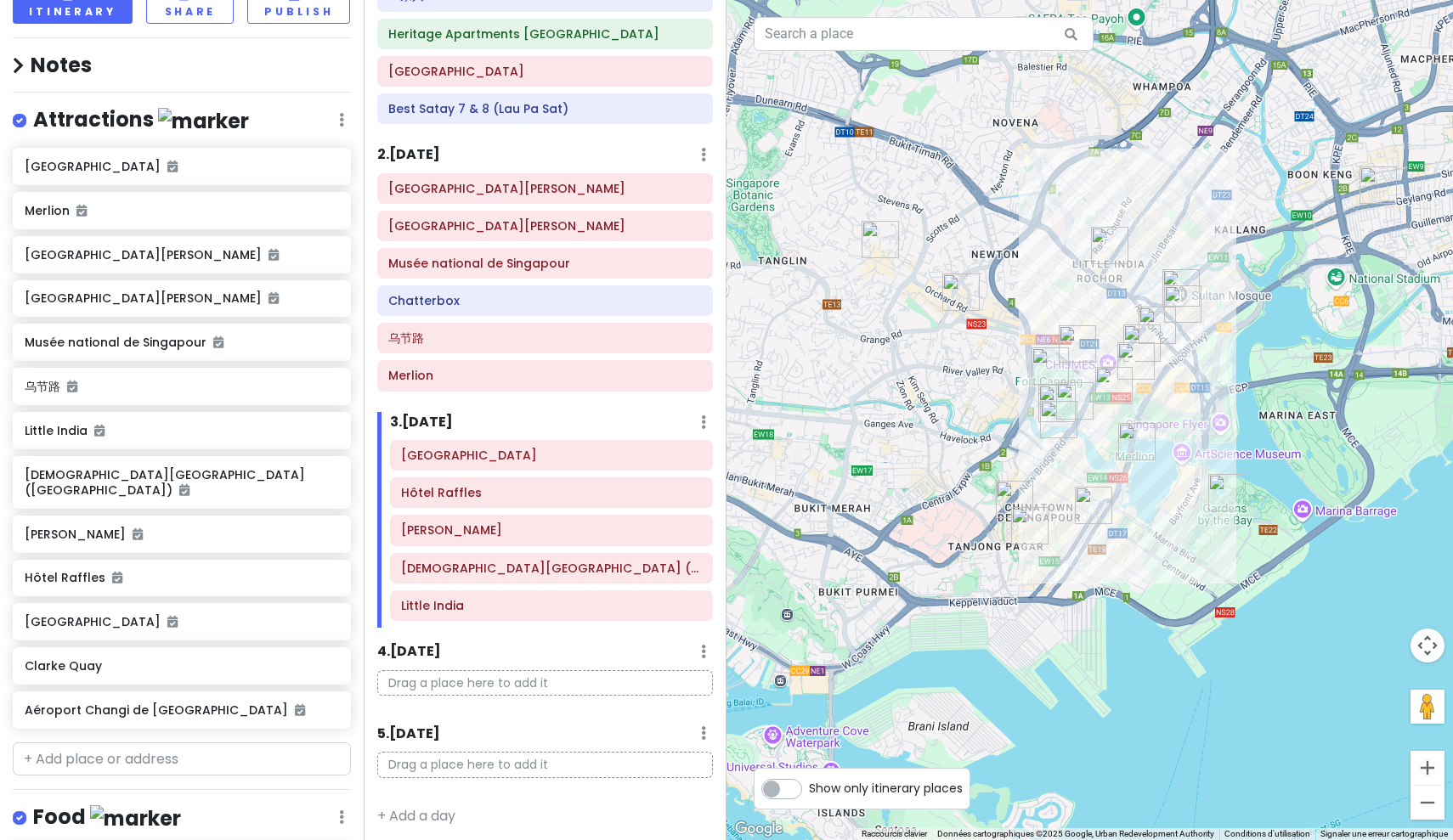 drag, startPoint x: 1406, startPoint y: 320, endPoint x: 1452, endPoint y: 319, distance: 46.010868 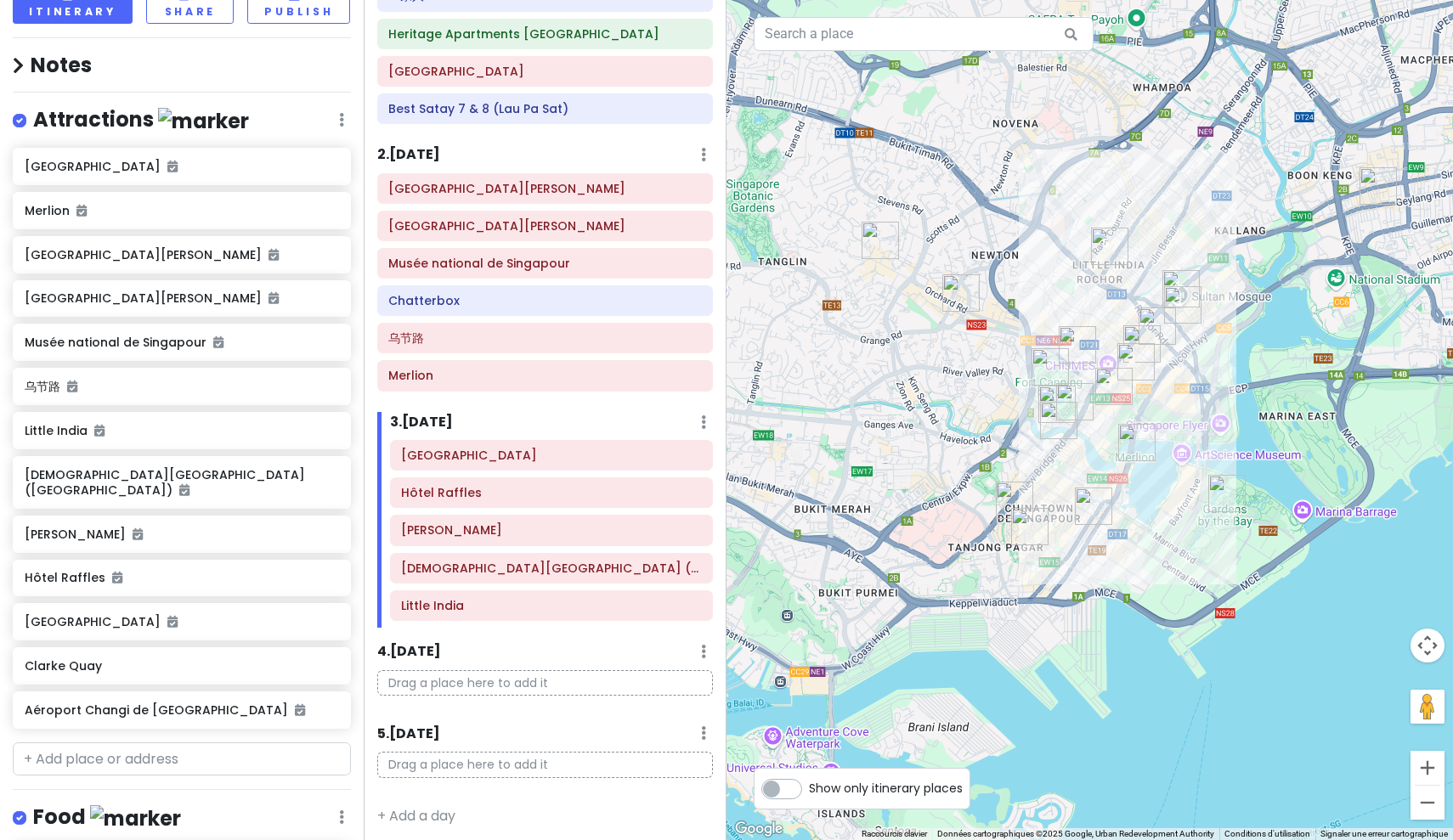 click at bounding box center [1094, 506] 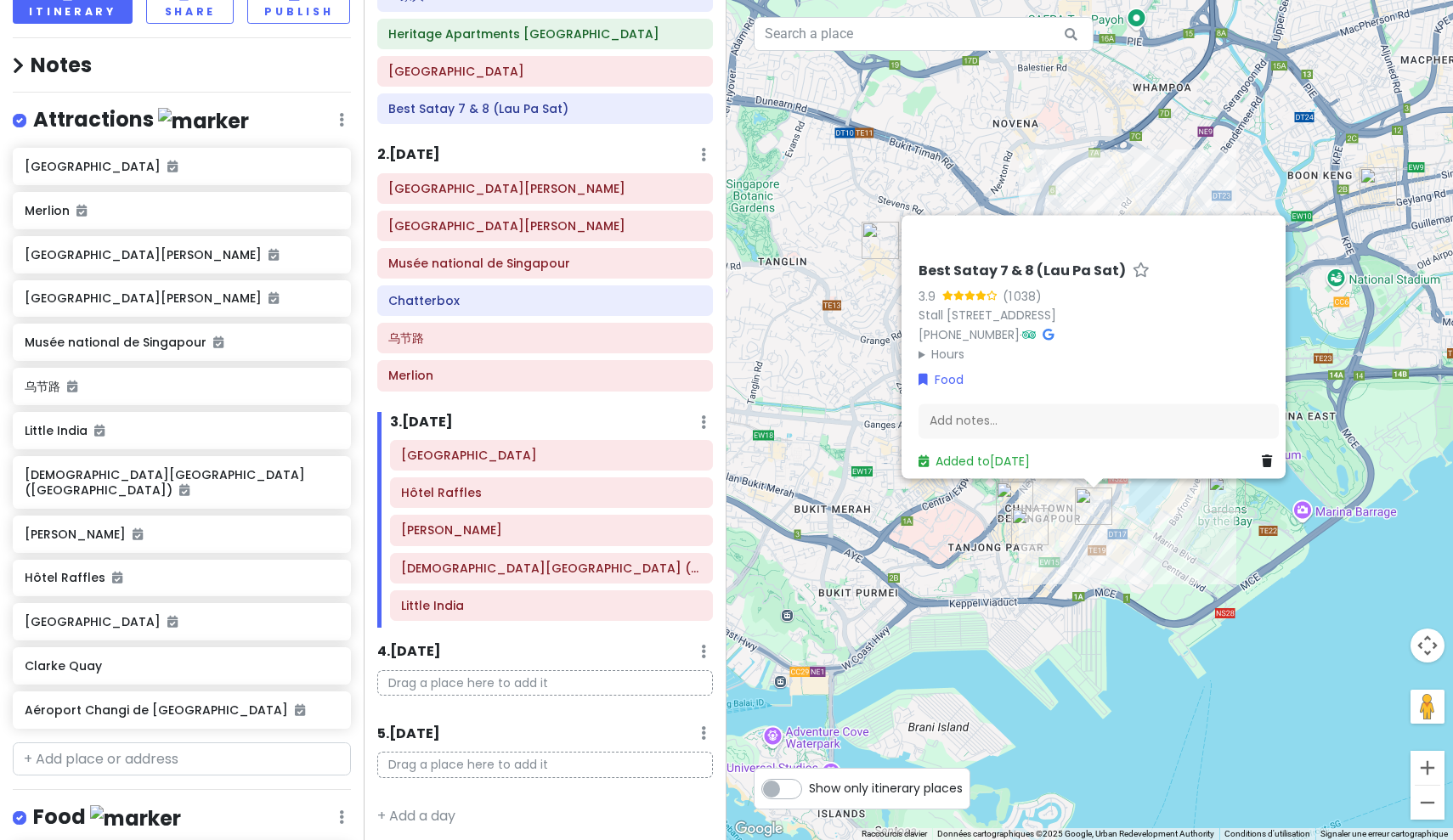 click on "Best Satay 7 & 8 (Lau Pa Sat) 3.9        (1 038) Stall 7 & 8, [STREET_ADDRESS] [PHONE_NUMBER]   ·   Hours lundi  19:00 – 01:00 mardi  19:00 – 01:00 mercredi  19:00 – 01:00 jeudi  19:00 – 01:00 vendredi  19:00 – 01:00 samedi  17:30 – 01:30 dimanche  17:30 – 01:30 Food Add notes... Added to  [DATE]" at bounding box center [1089, 420] 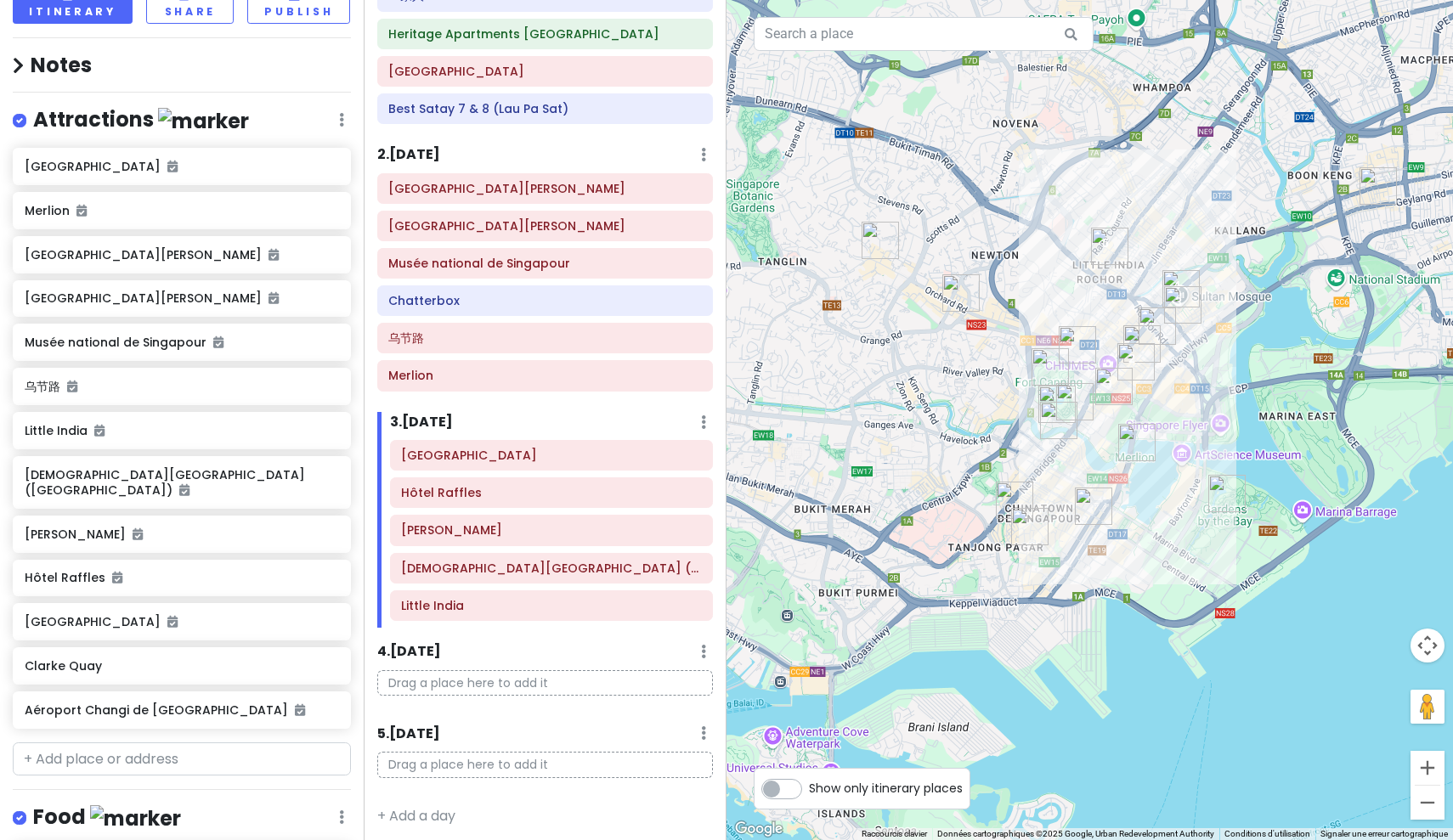 click at bounding box center (1030, 527) 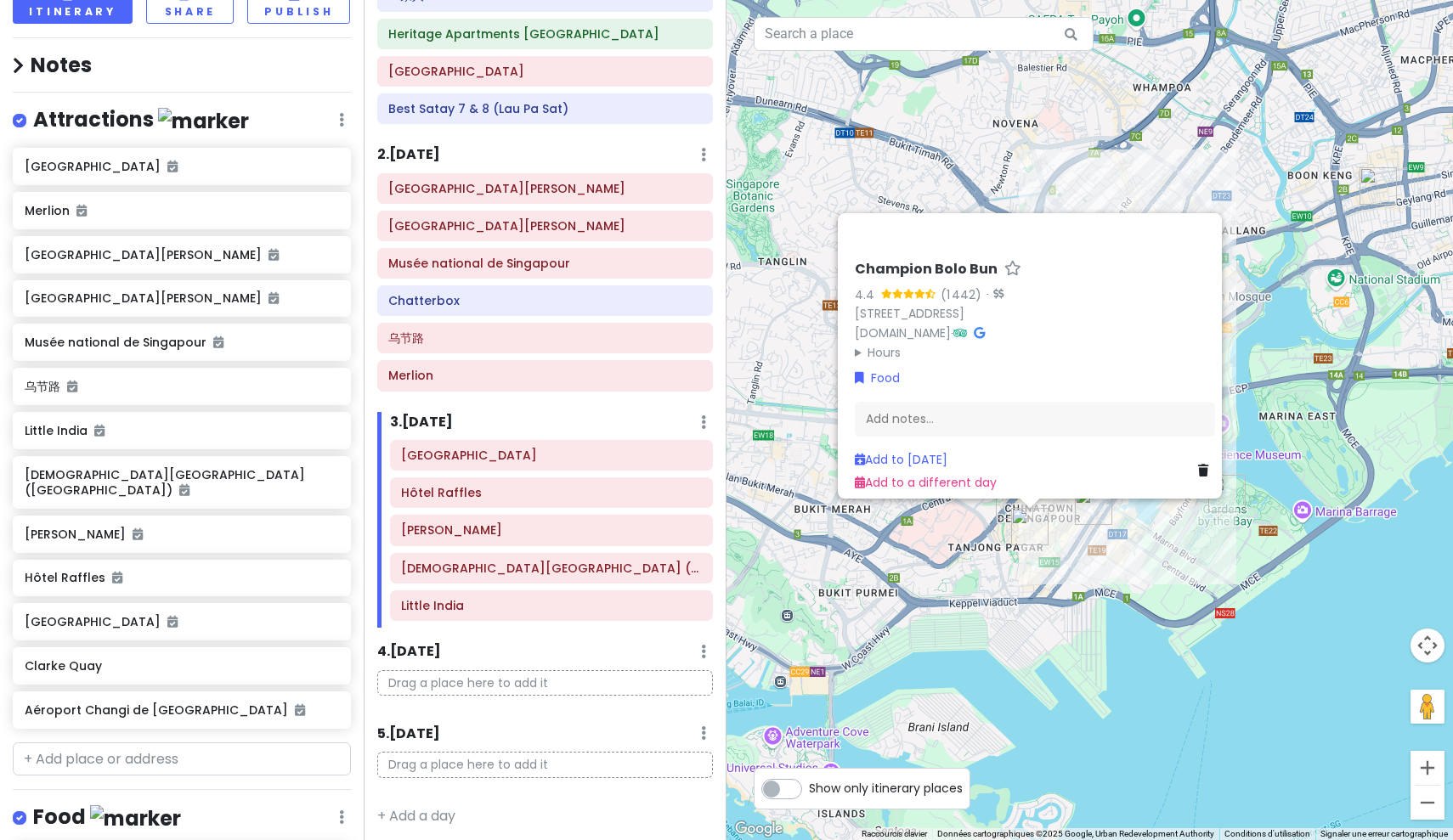 click on "Champion Bolo Bun 4.4        (1 442)    ·    [STREET_ADDRESS] [DOMAIN_NAME]   ·   Hours lundi  11:00 – 19:00 mardi  11:00 – 19:00 mercredi  Fermé jeudi  11:00 – 19:00 vendredi  11:00 – 19:00 samedi  08:30 – 19:00 dimanche  08:30 – 19:00 Food Add notes...  Add to   [DATE]  Add to a different day" at bounding box center (1089, 420) 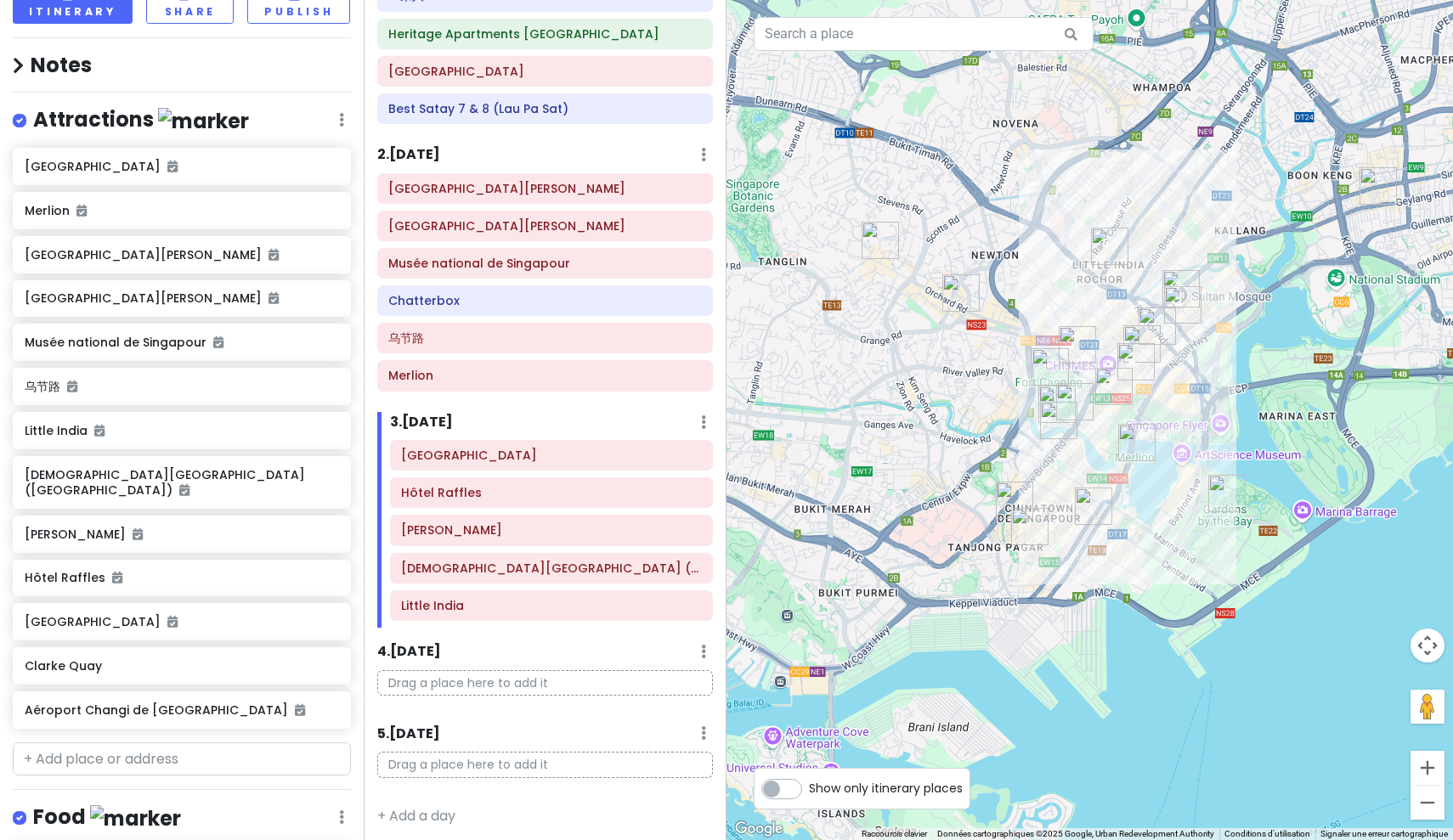 click at bounding box center (1094, 506) 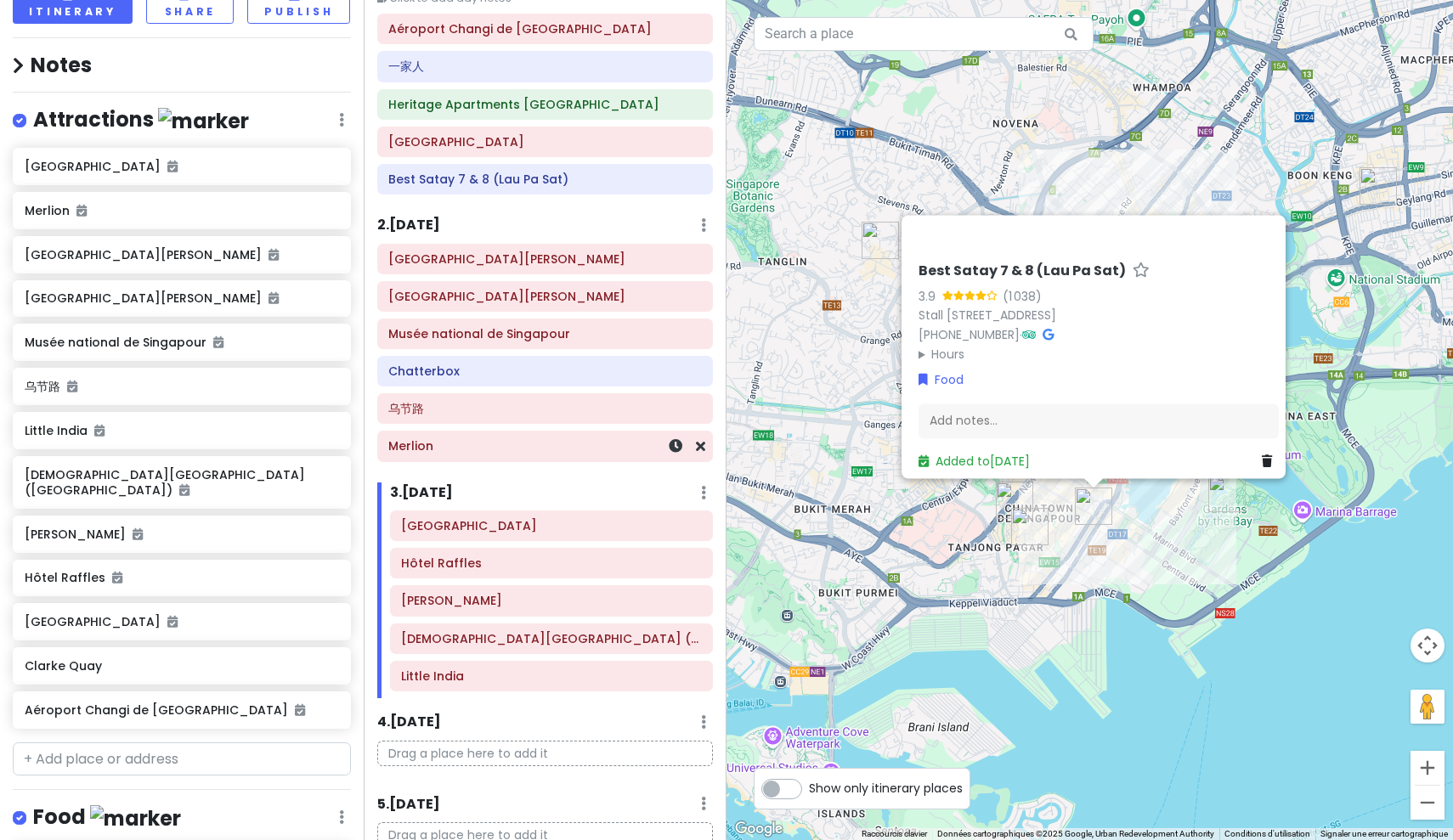 scroll, scrollTop: 87, scrollLeft: 0, axis: vertical 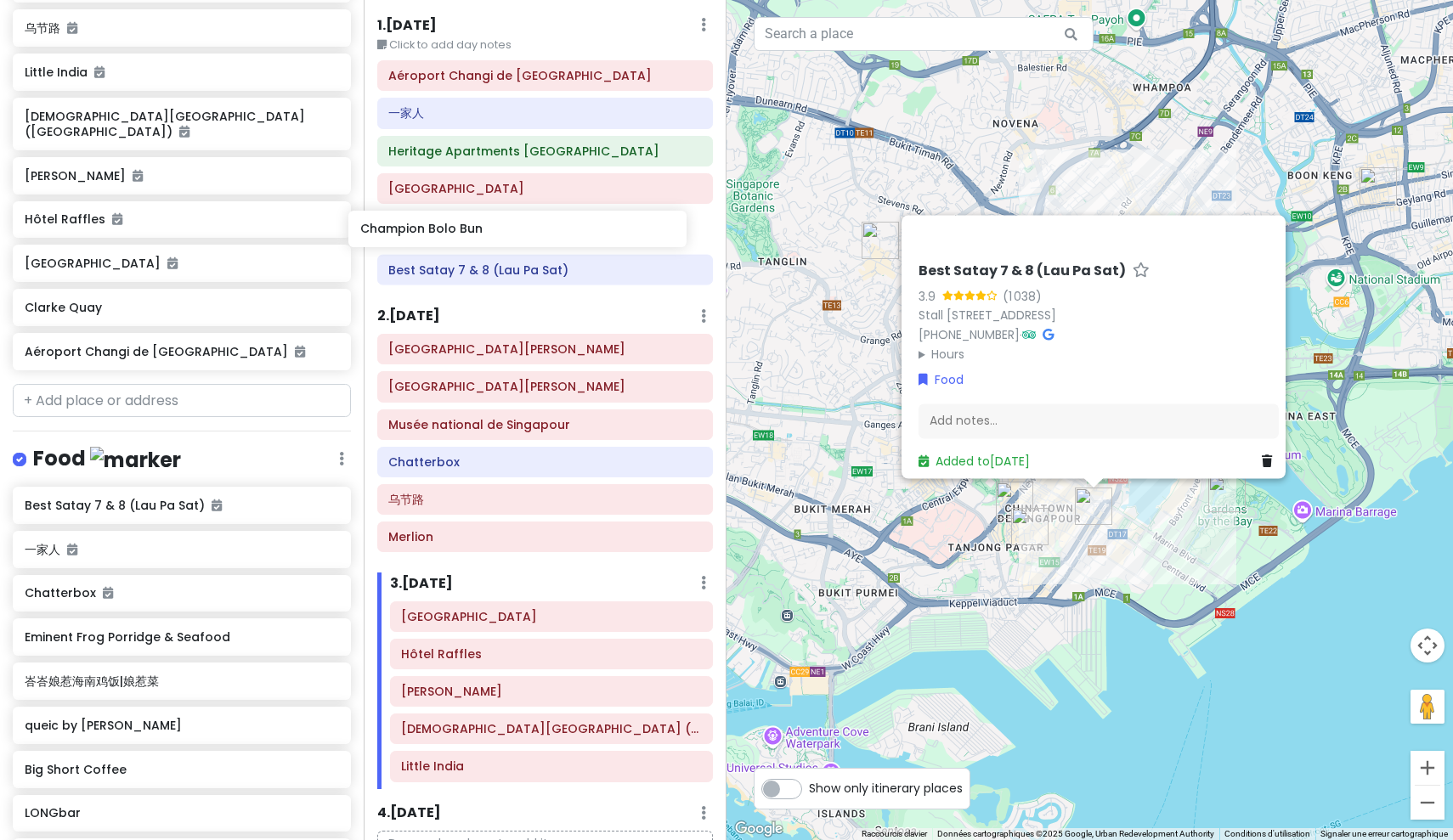 drag, startPoint x: 142, startPoint y: 556, endPoint x: 478, endPoint y: 224, distance: 472.3558 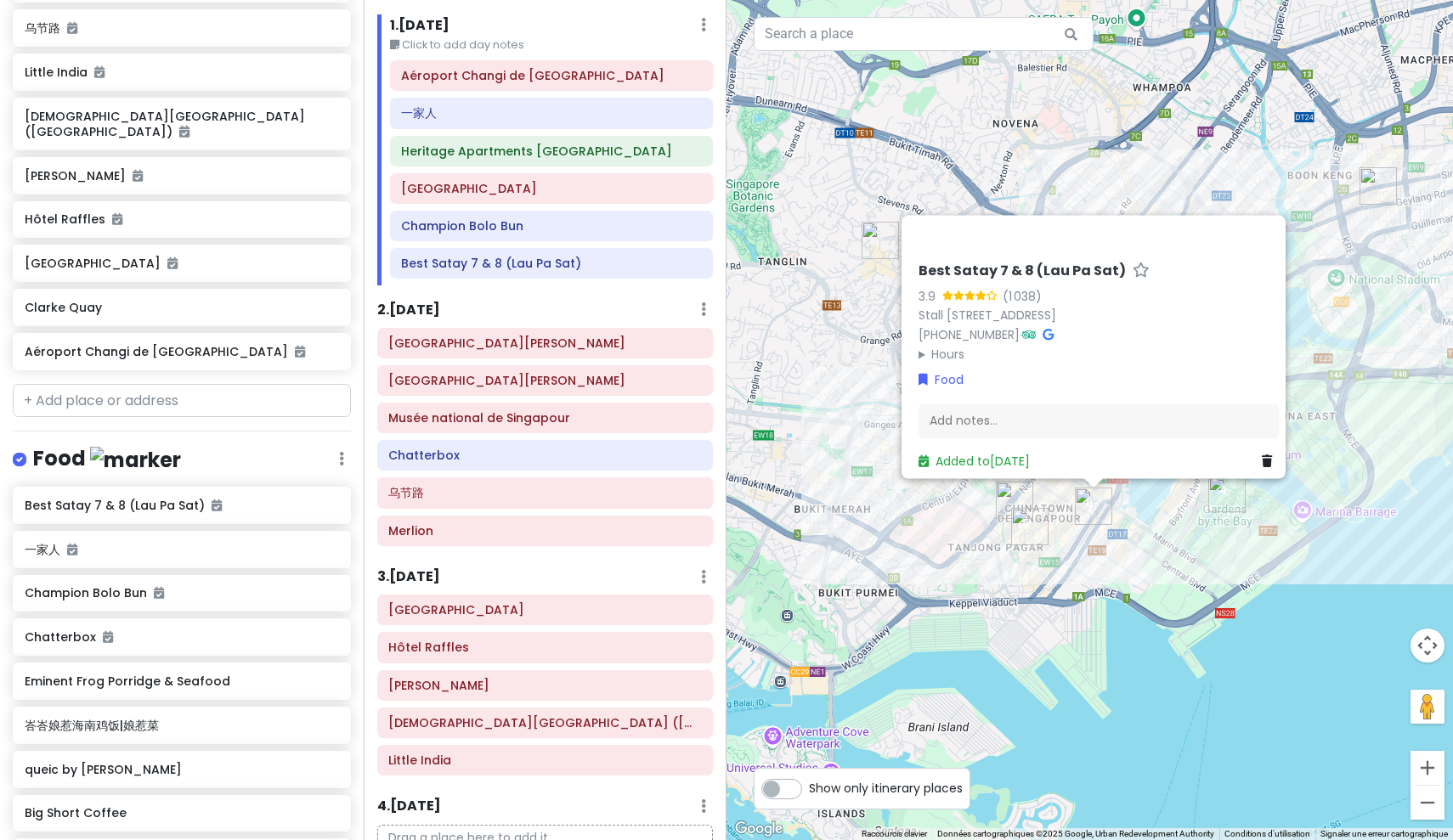 click on "Best Satay 7 & 8 (Lau Pa Sat) 3.9        (1 038) Stall 7 & 8, [STREET_ADDRESS] [PHONE_NUMBER]   ·   Hours lundi  19:00 – 01:00 mardi  19:00 – 01:00 mercredi  19:00 – 01:00 jeudi  19:00 – 01:00 vendredi  19:00 – 01:00 samedi  17:30 – 01:30 dimanche  17:30 – 01:30 Food Add notes... Added to  [DATE]" at bounding box center [1089, 420] 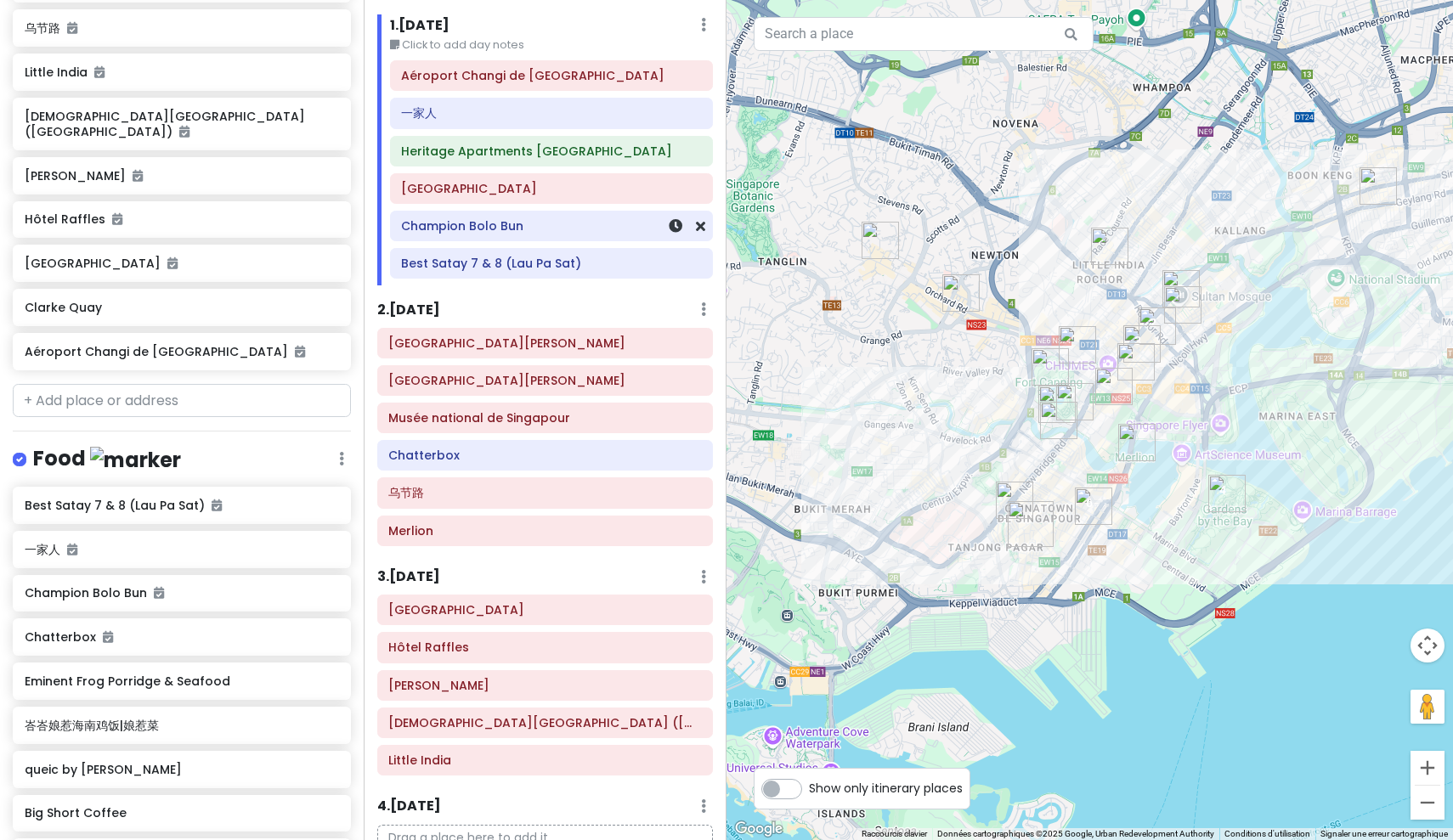 click on "Champion Bolo Bun" at bounding box center (551, 226) 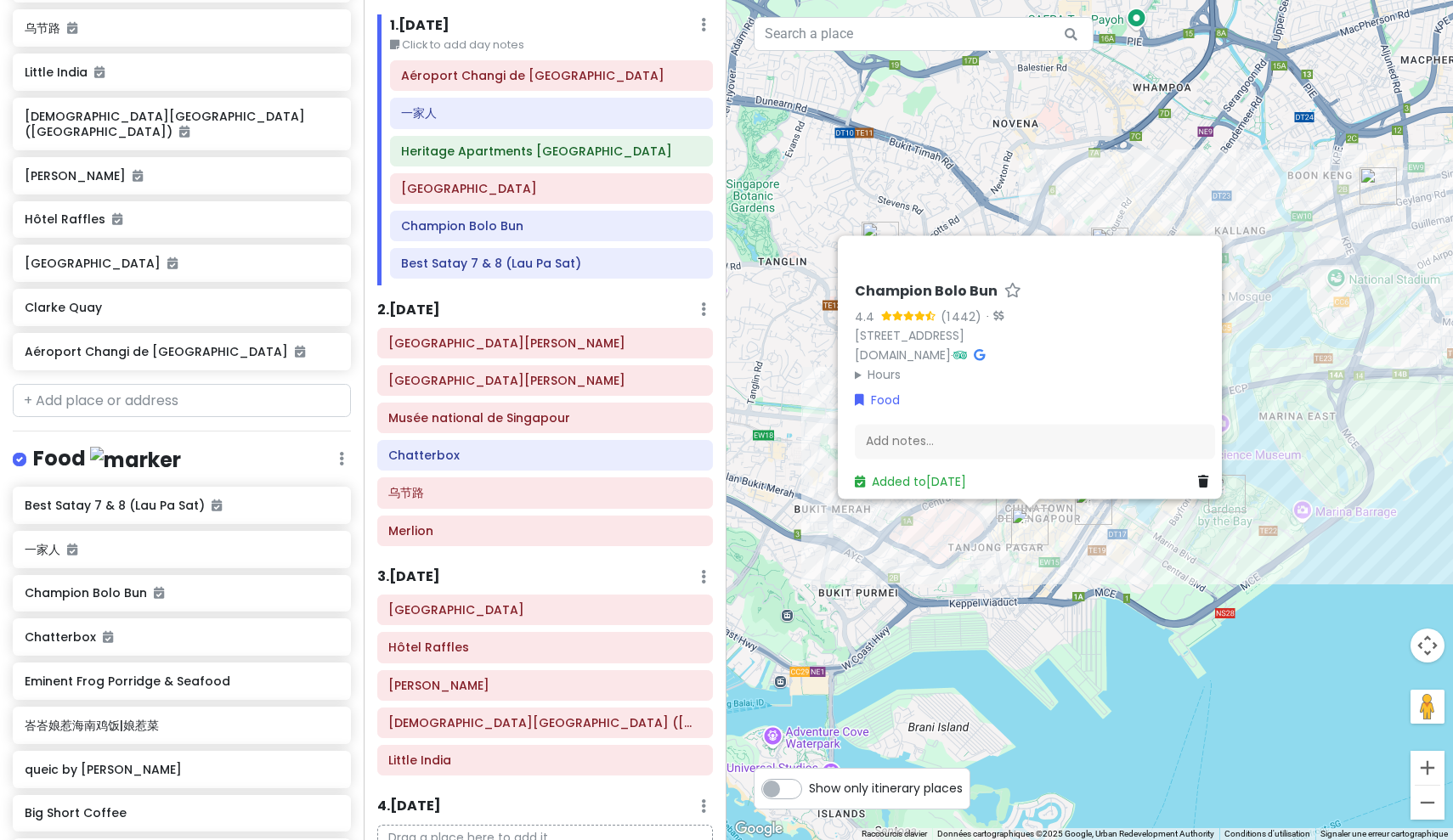 click on "Hours" at bounding box center (1035, 375) 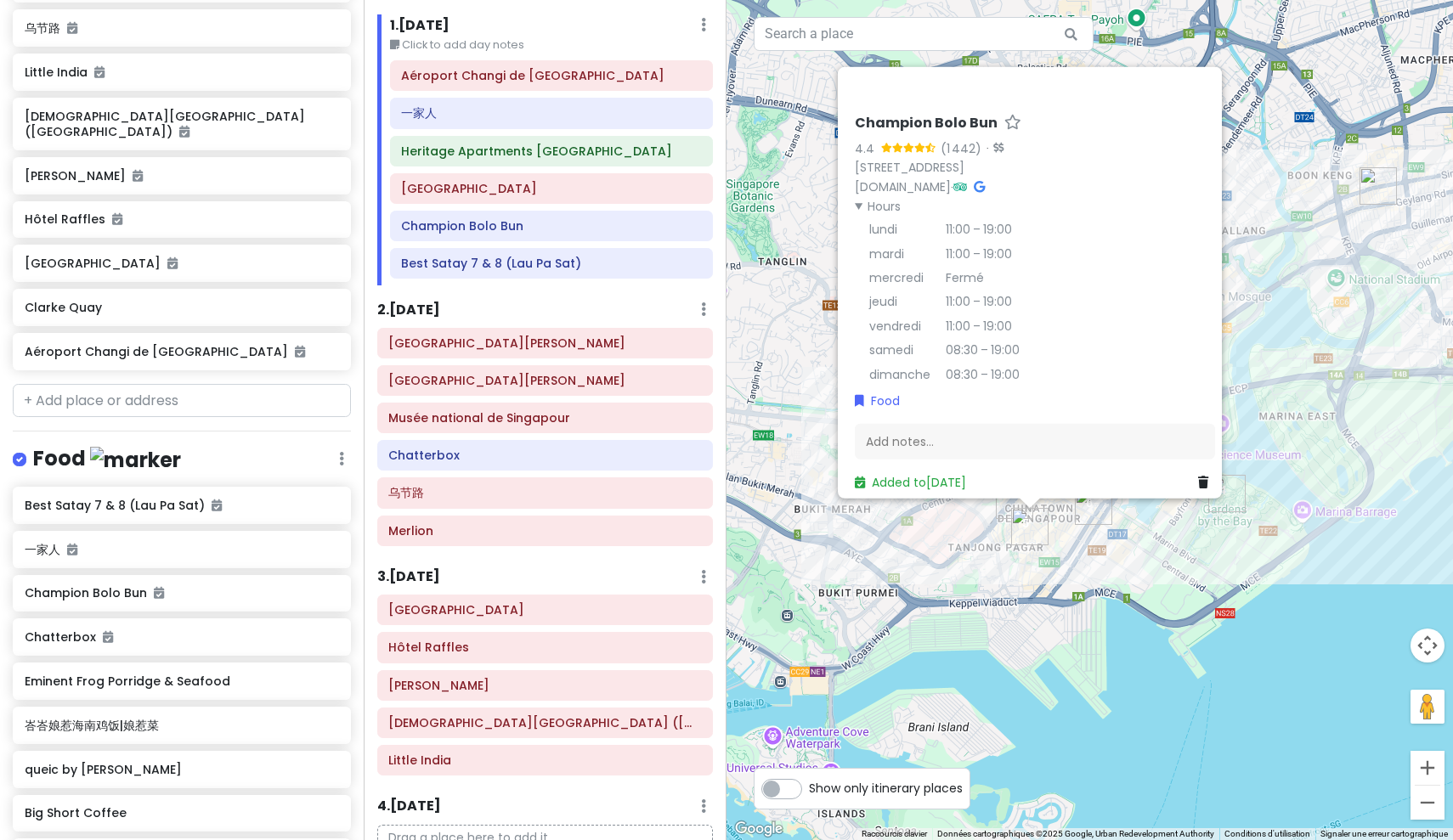 click on "Champion Bolo Bun 4.4        (1 442)    ·    [STREET_ADDRESS] [DOMAIN_NAME]   ·   Hours lundi  11:00 – 19:00 mardi  11:00 – 19:00 mercredi  Fermé jeudi  11:00 – 19:00 vendredi  11:00 – 19:00 samedi  08:30 – 19:00 dimanche  08:30 – 19:00 Food Add notes... Added to  [DATE]" at bounding box center (1089, 420) 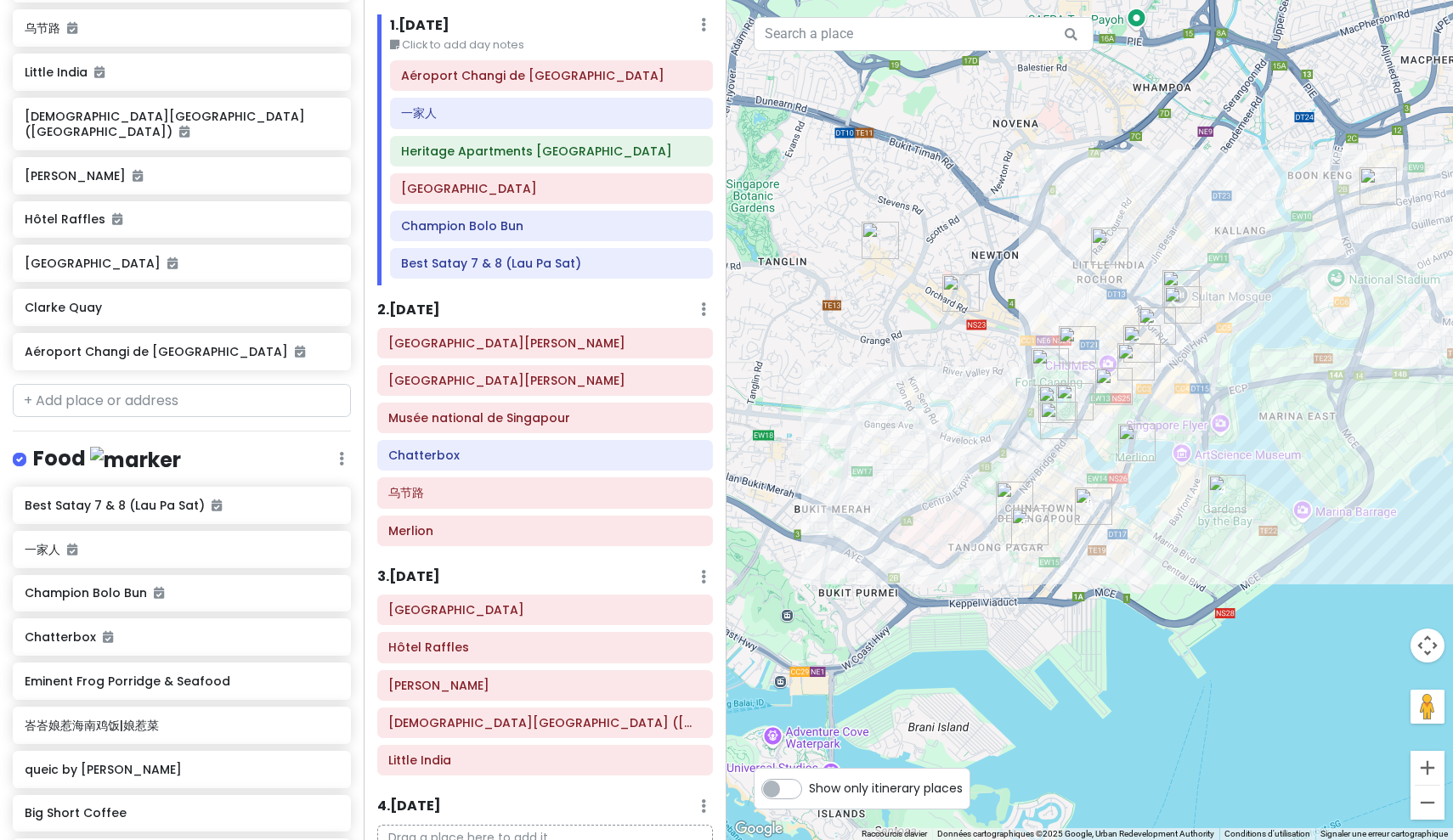 click at bounding box center (1227, 493) 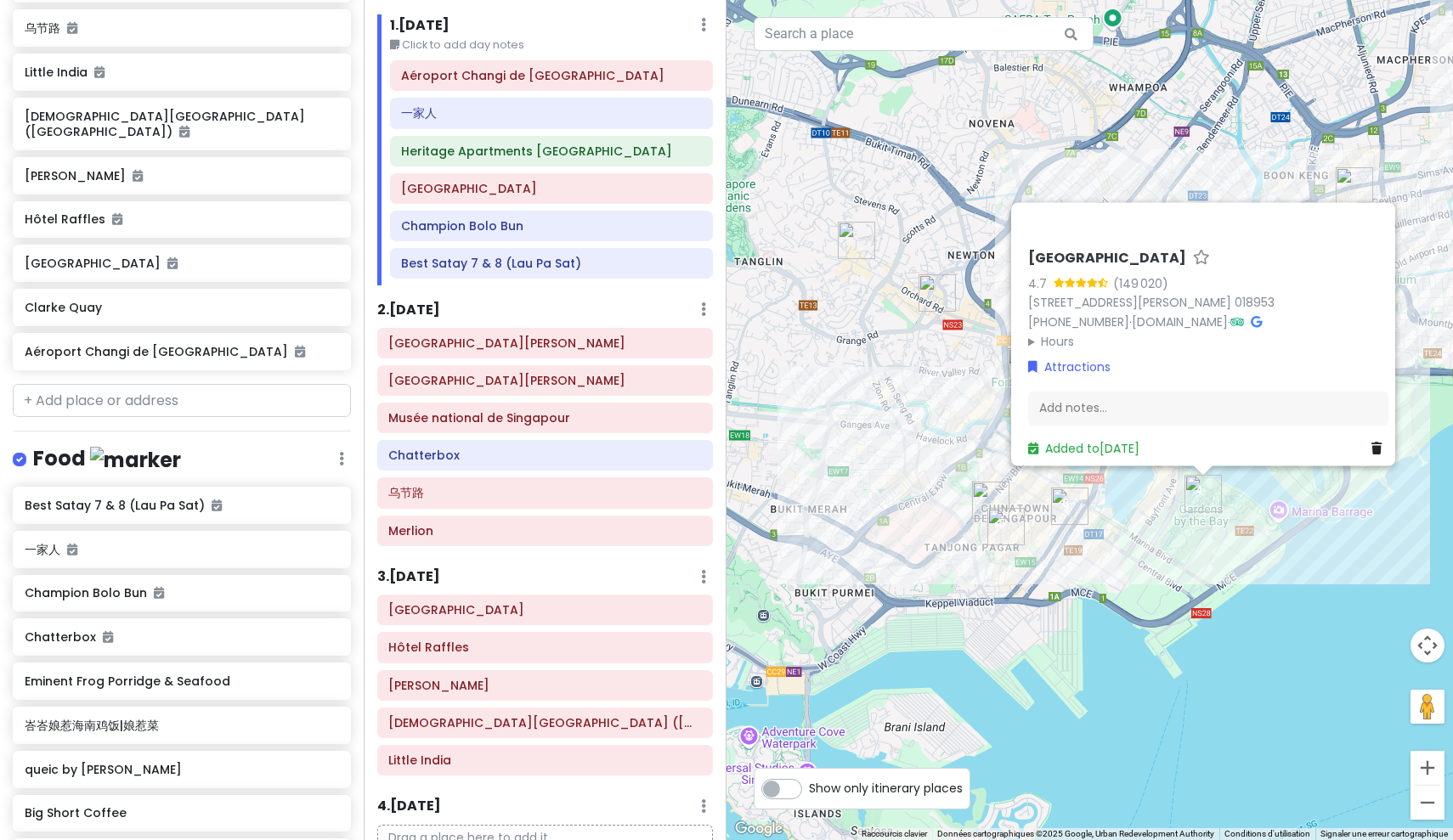 click on "[GEOGRAPHIC_DATA] 4.7        (149 020) [STREET_ADDRESS][PERSON_NAME] 018953 [PHONE_NUMBER]   ·   [DOMAIN_NAME]   ·   Hours lundi  05:00 – 02:00 mardi  05:00 – 02:00 mercredi  05:00 – 02:00 jeudi  05:00 – 02:00 vendredi  05:00 – 02:00 samedi  05:00 – 02:00 dimanche  05:00 – 02:00 Attractions Add notes... Added to  [DATE]" at bounding box center [1089, 420] 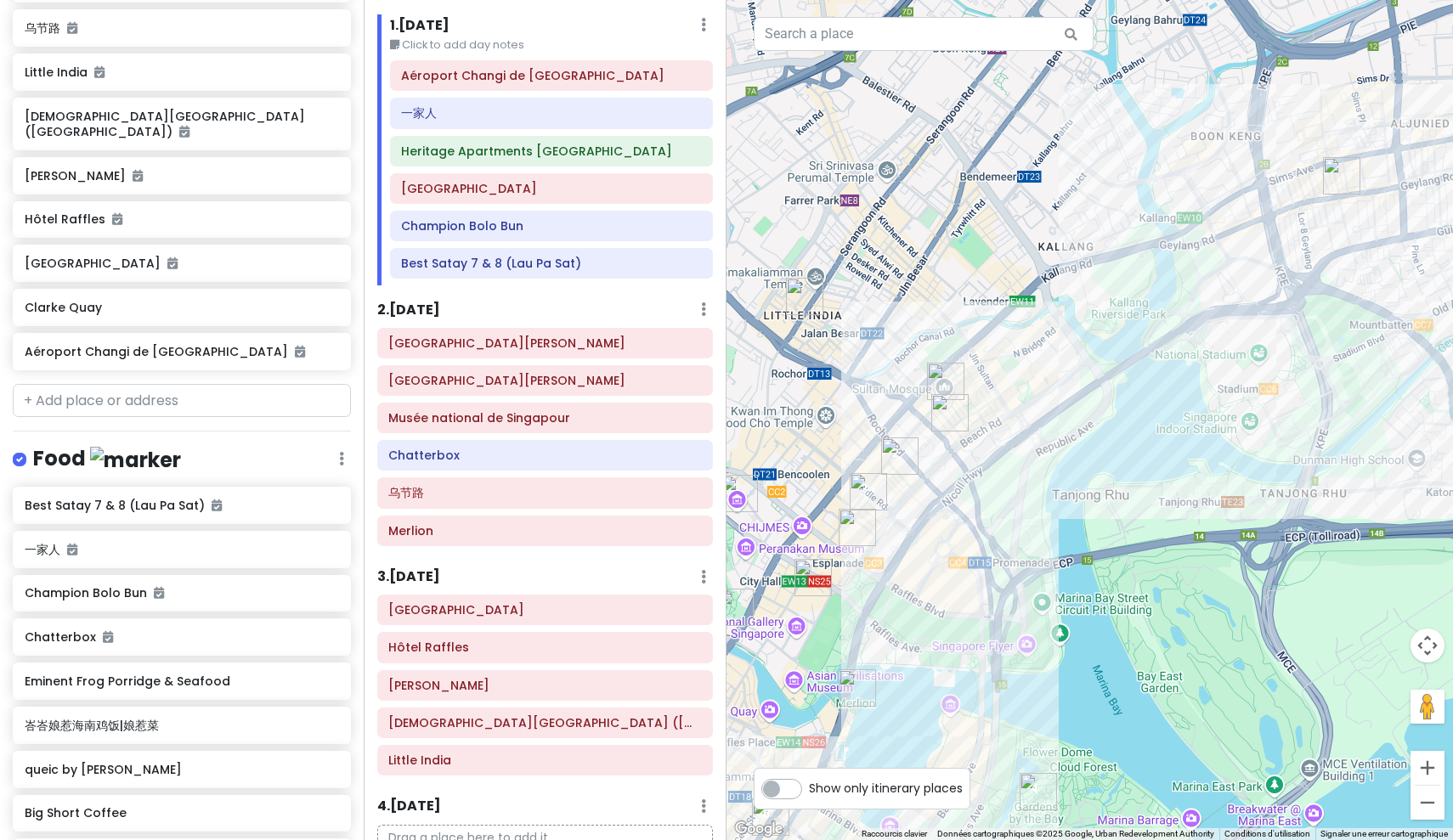 drag, startPoint x: 1428, startPoint y: 323, endPoint x: 1076, endPoint y: 501, distance: 394.4464 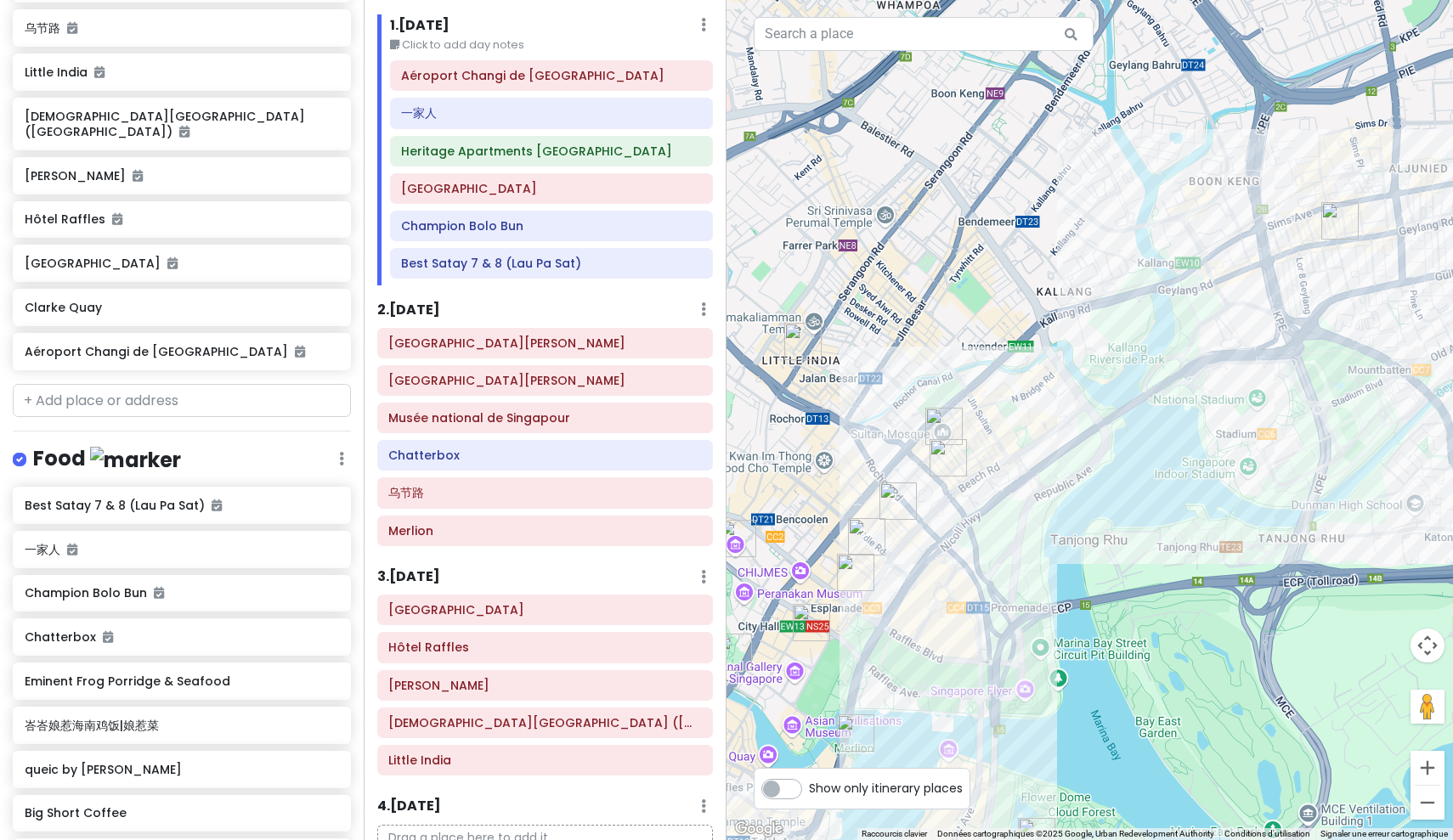 drag, startPoint x: 1076, startPoint y: 501, endPoint x: 821, endPoint y: 736, distance: 346.77082 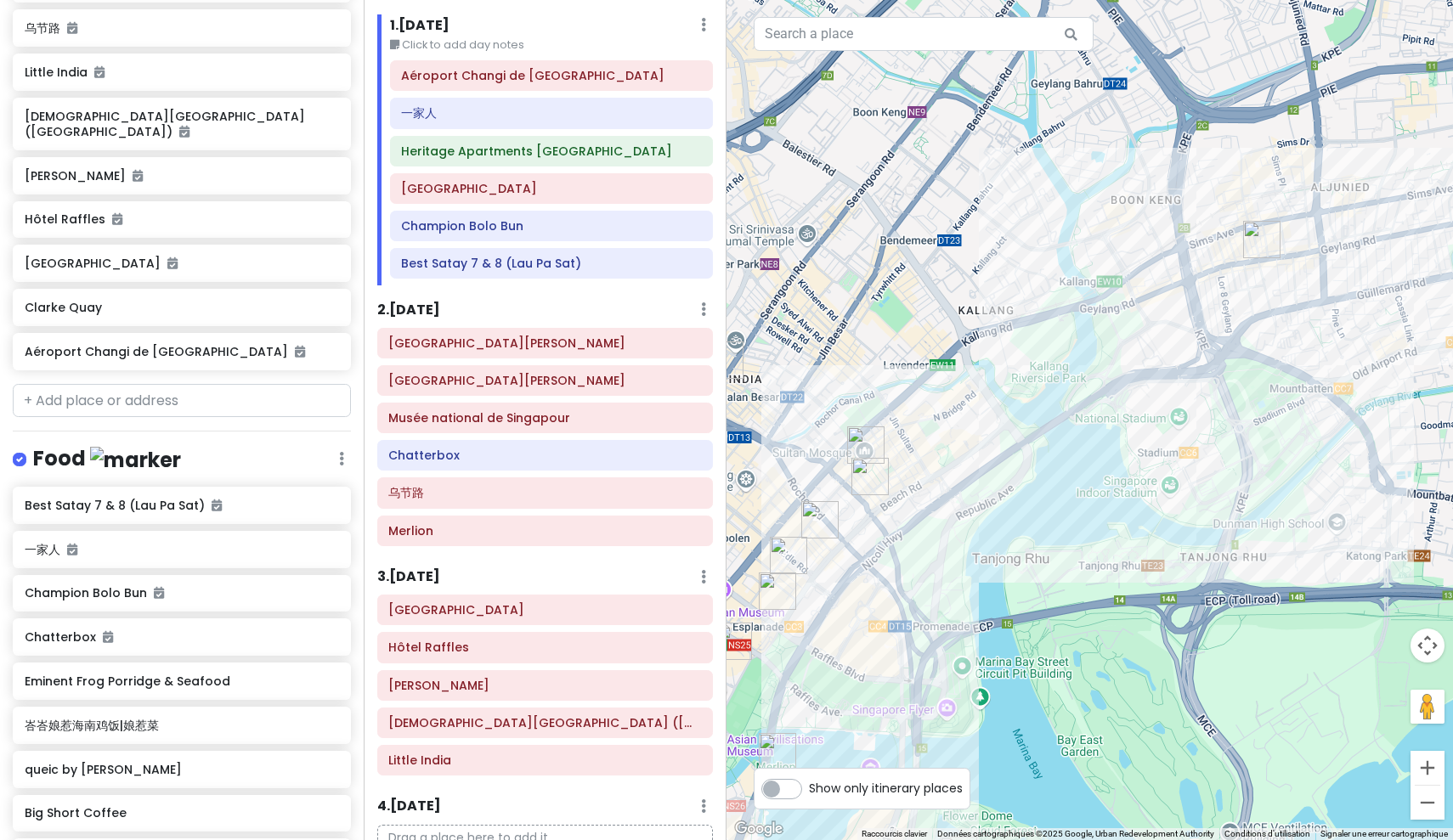 drag, startPoint x: 821, startPoint y: 736, endPoint x: 1122, endPoint y: 476, distance: 397.74489 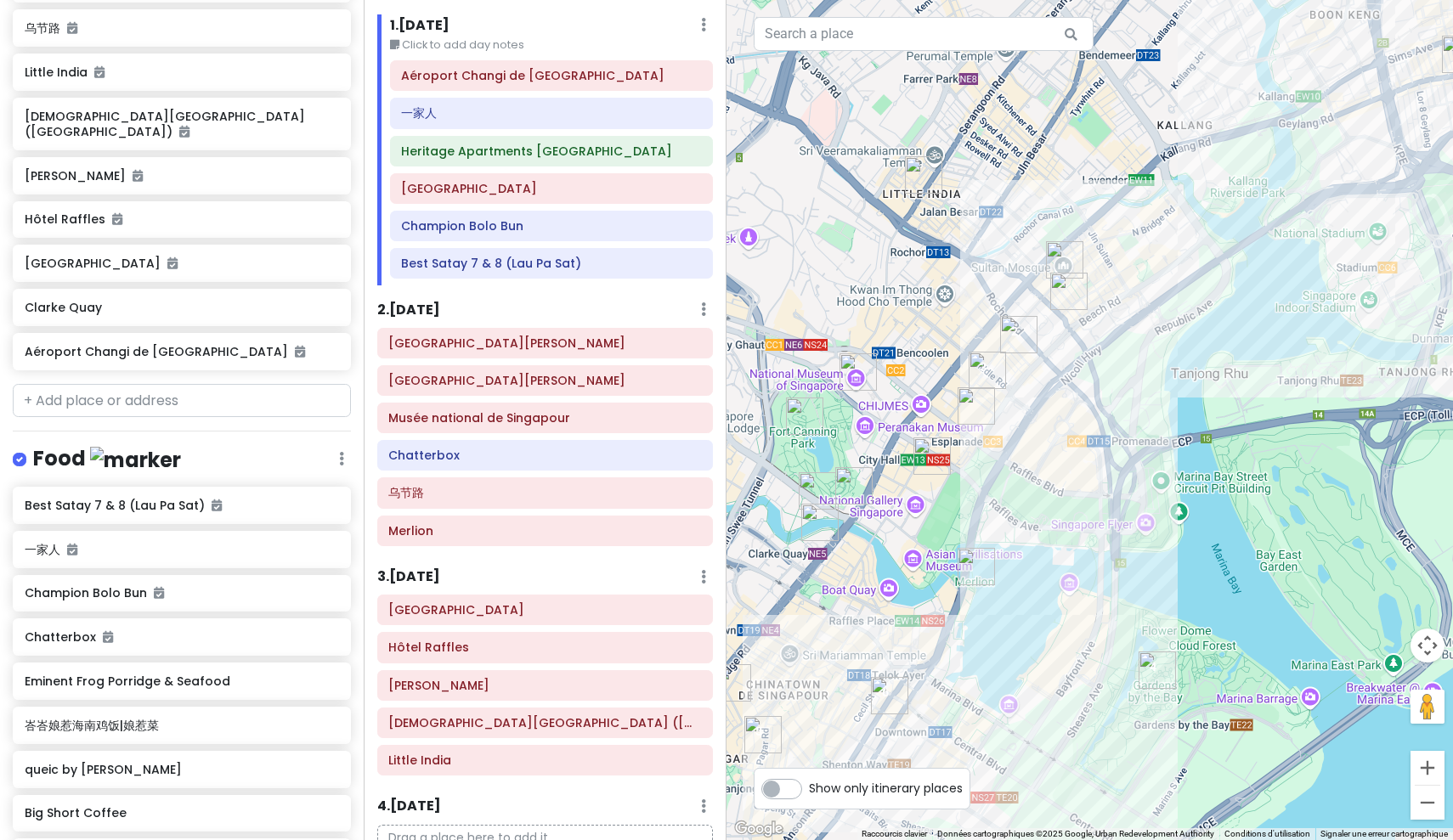 drag, startPoint x: 1122, startPoint y: 476, endPoint x: 1282, endPoint y: 284, distance: 249.92799 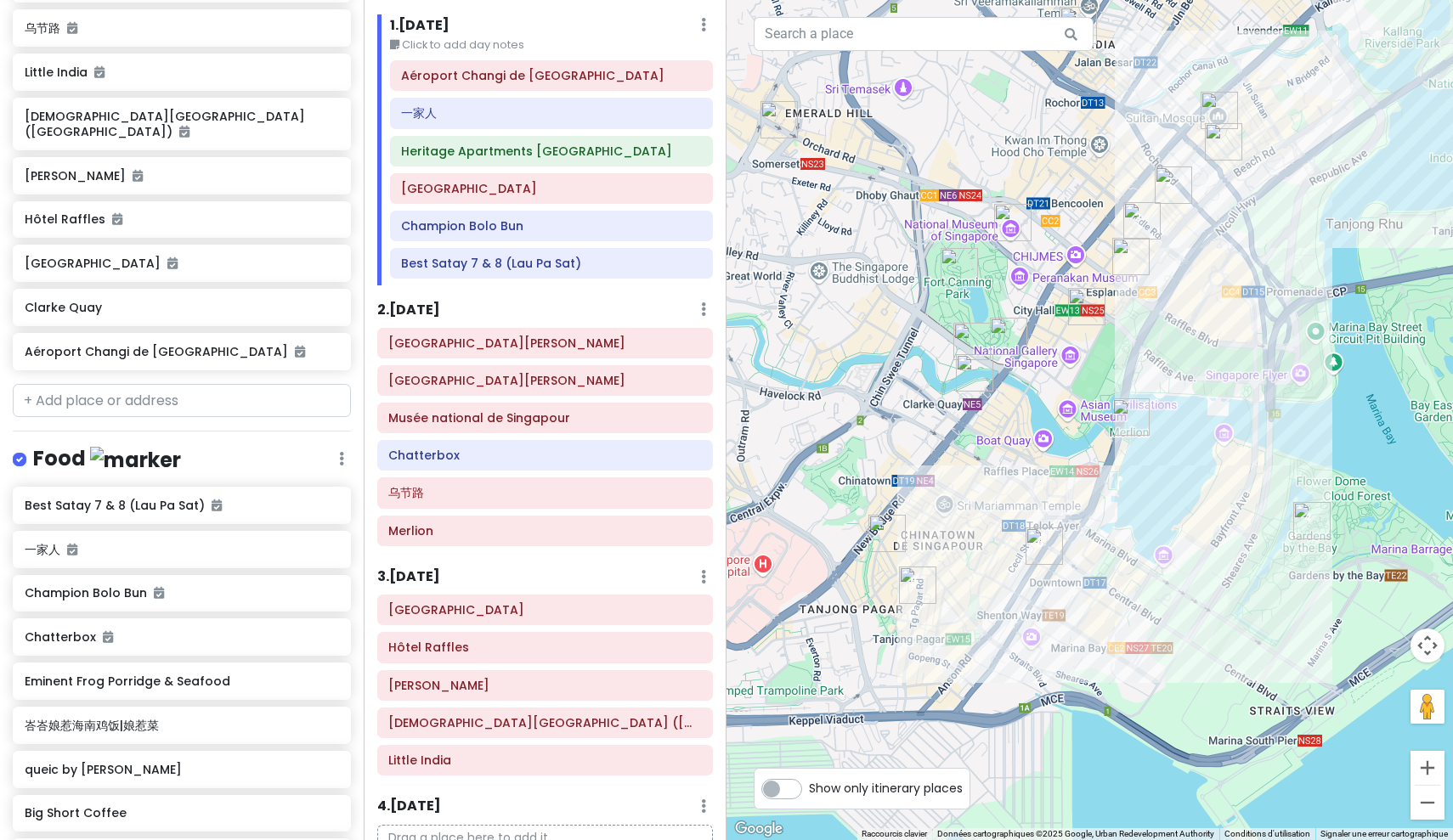 click at bounding box center (887, 533) 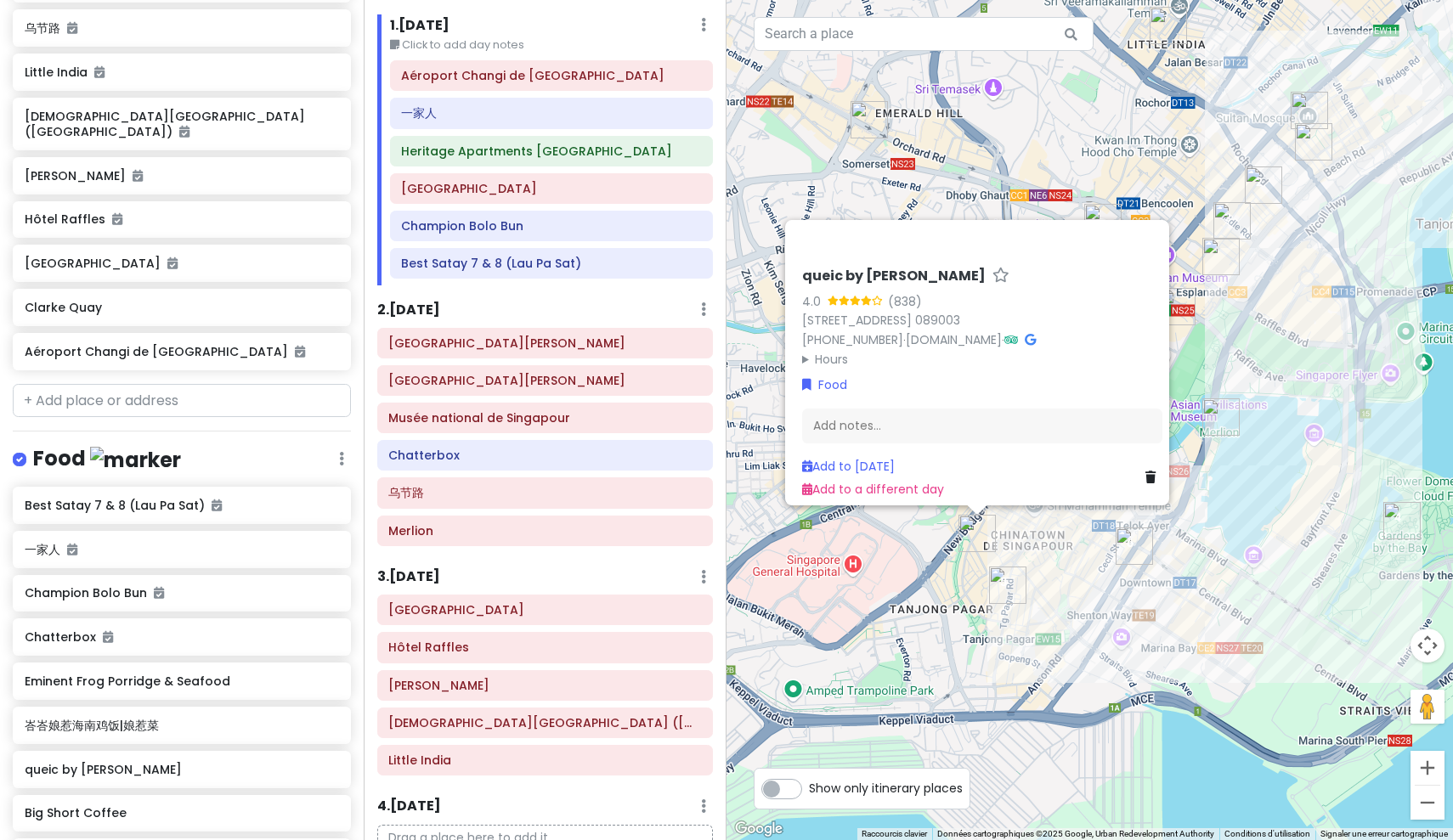 click on "Hours" at bounding box center [982, 358] 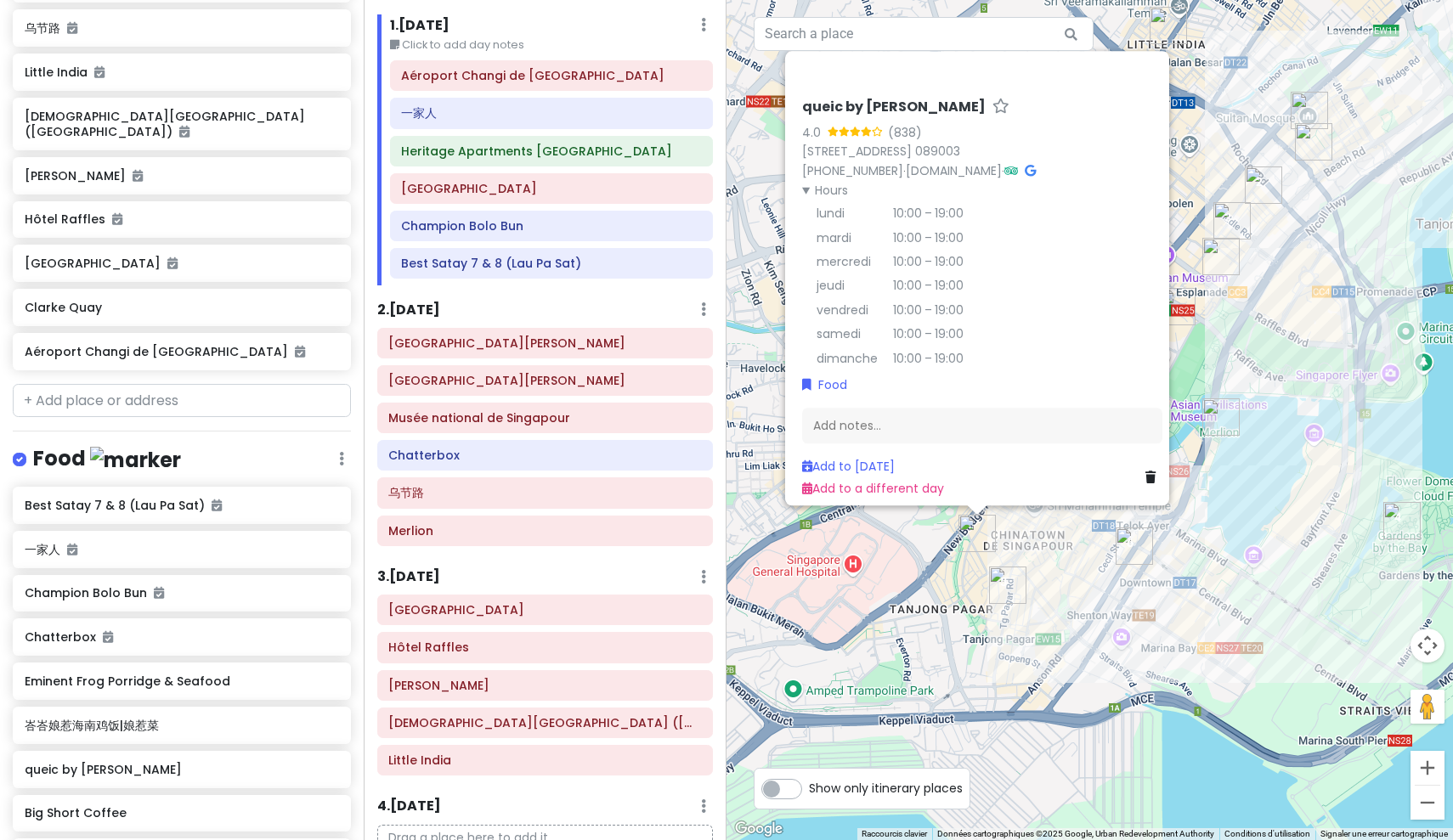 click on "queic by [PERSON_NAME] 4.0        (838) [STREET_ADDRESS] 089003 [PHONE_NUMBER]   ·   [DOMAIN_NAME]   ·   Hours lundi  10:00 – 19:00 mardi  10:00 – 19:00 mercredi  10:00 – 19:00 jeudi  10:00 – 19:00 vendredi  10:00 – 19:00 samedi  10:00 – 19:00 dimanche  10:00 – 19:00 Food Add notes...  Add to   [DATE]  Add to a different day" at bounding box center [1089, 420] 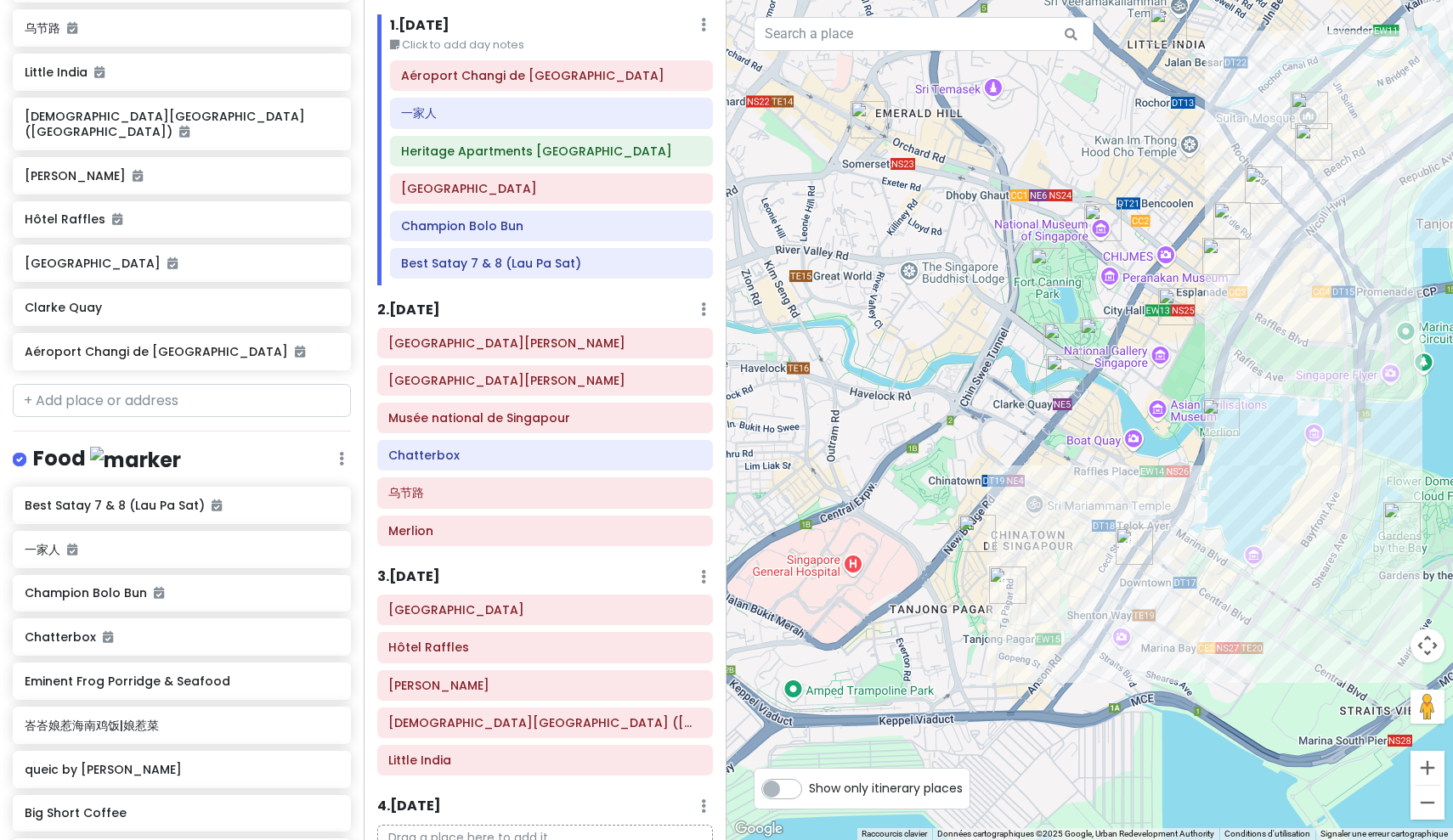 click at bounding box center [1062, 341] 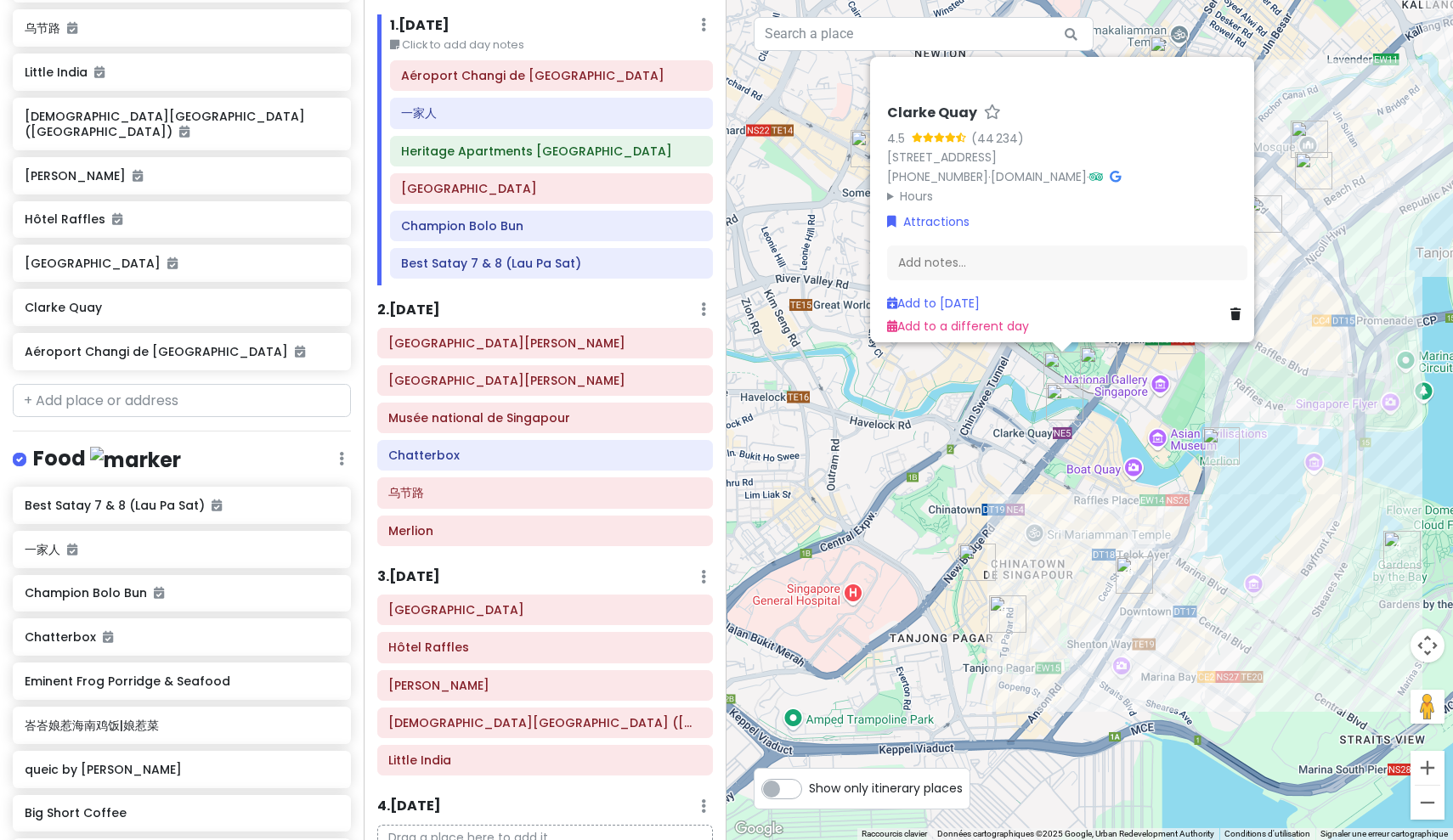 click at bounding box center (1221, 446) 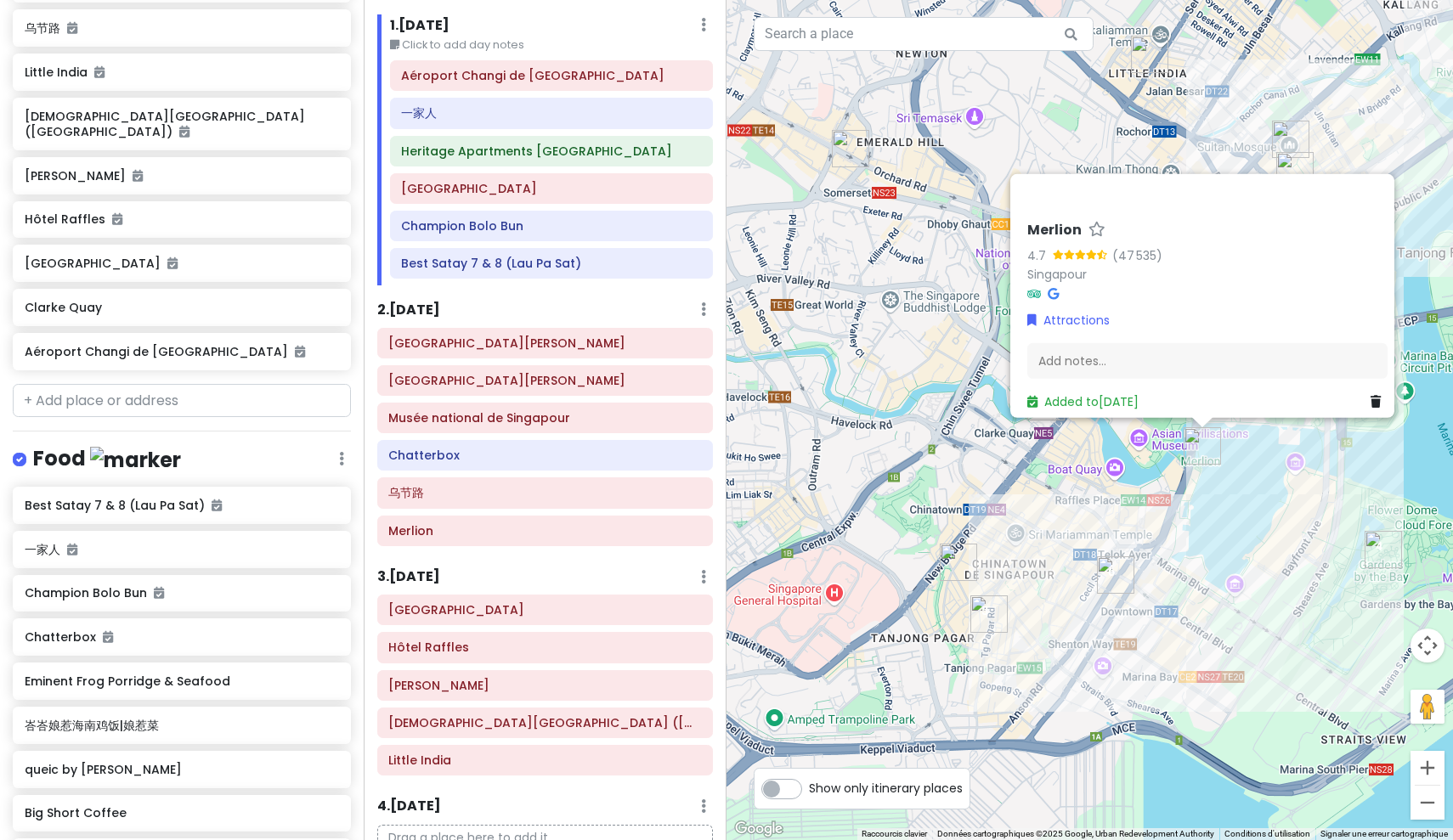 click on "Merlion 4.7        (47 535) Singapour Attractions Add notes... Added to  [DATE]" at bounding box center [1089, 420] 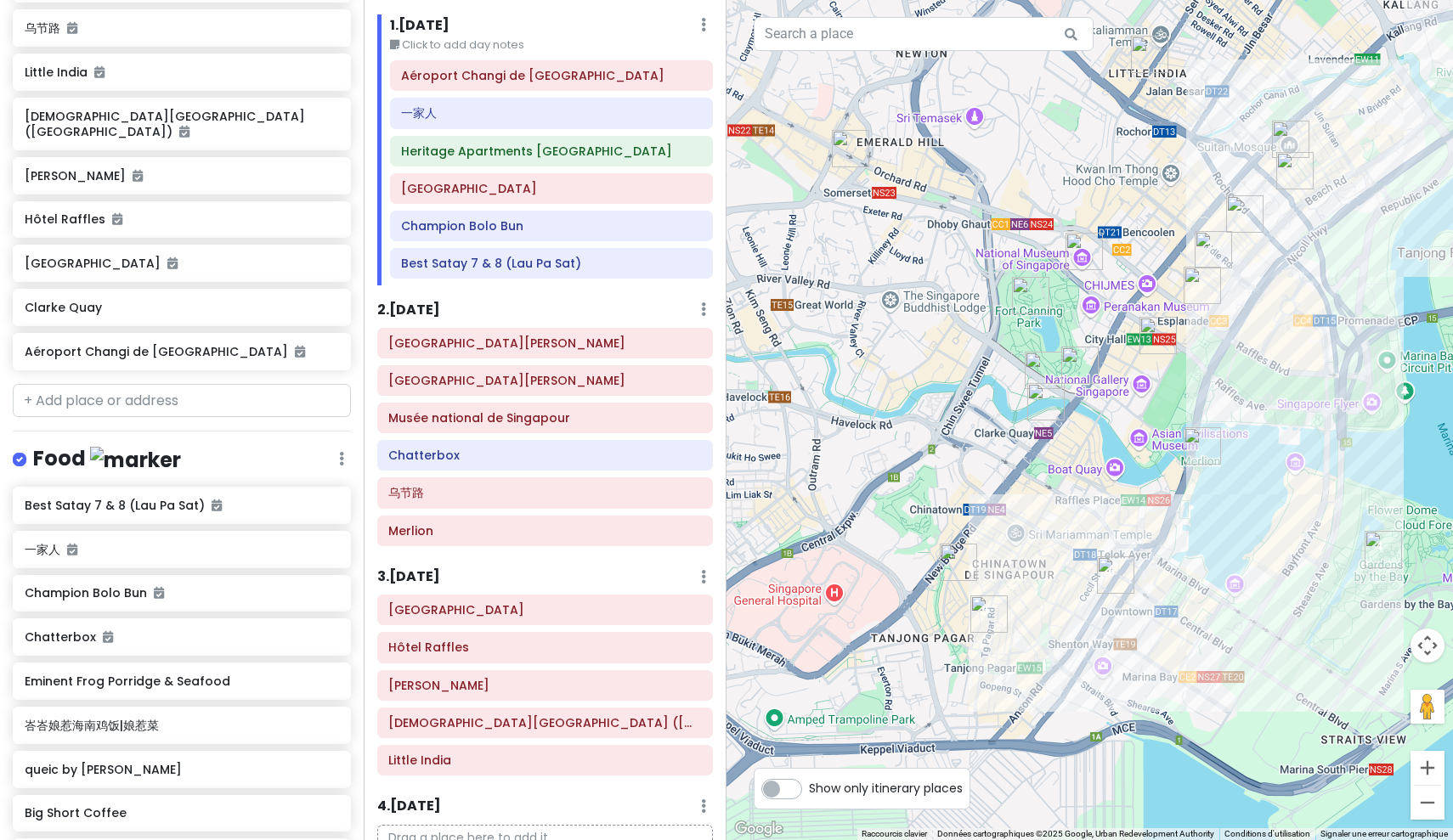 click at bounding box center (1080, 365) 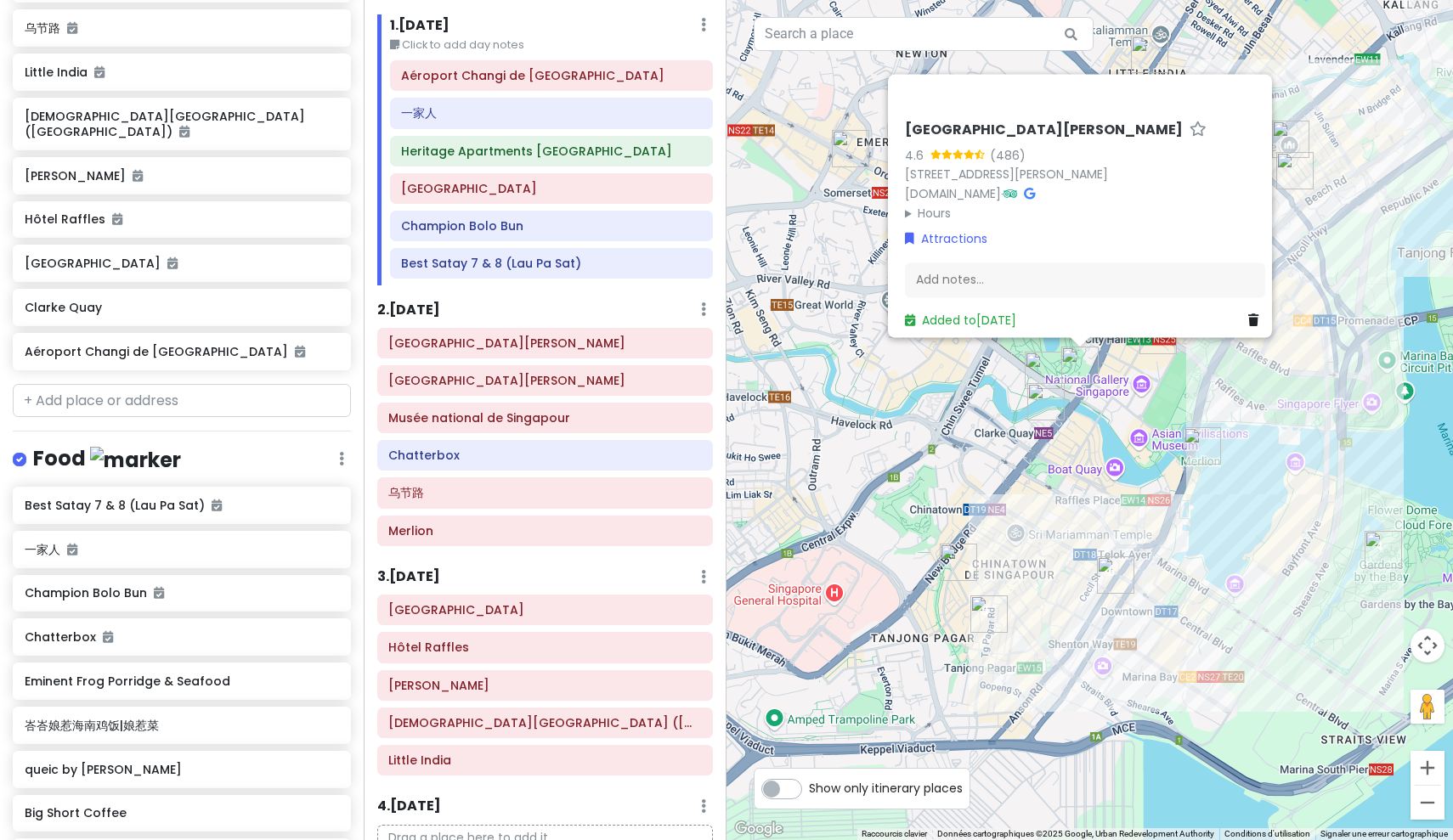 click at bounding box center (1043, 370) 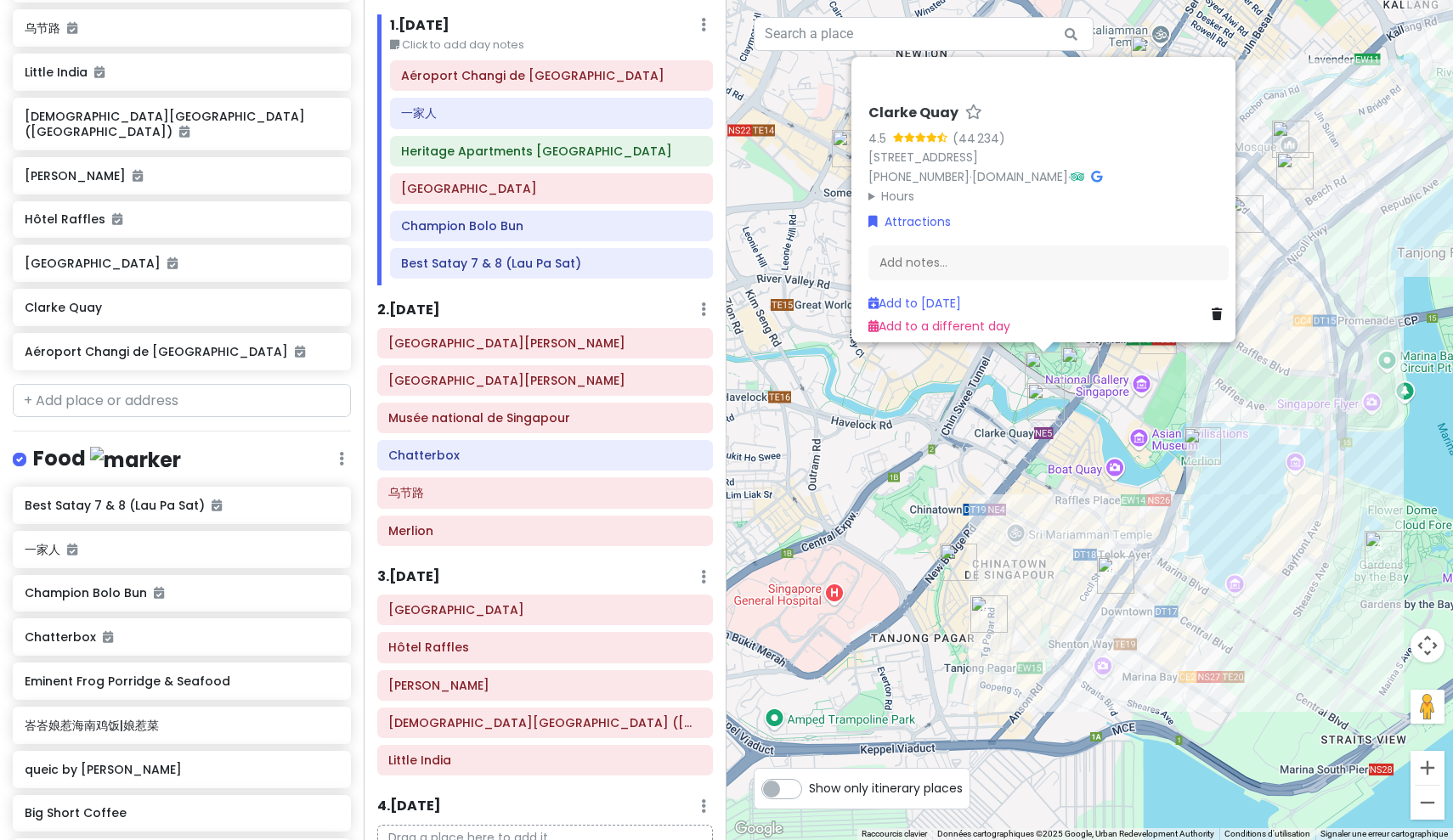 click on "Clarke Quay 4.5        (44 234) [STREET_ADDRESS] 179024 [PHONE_NUMBER]   ·   [DOMAIN_NAME]   ·   Hours lundi  10:00 – 23:00 mardi  10:00 – 23:00 mercredi  10:00 – 23:00 jeudi  10:00 – 23:00 vendredi  10:00 – 23:00 samedi  10:00 – 23:00 dimanche  10:00 – 23:00 Attractions Add notes...  Add to   [DATE]  Add to a different day" at bounding box center (1089, 420) 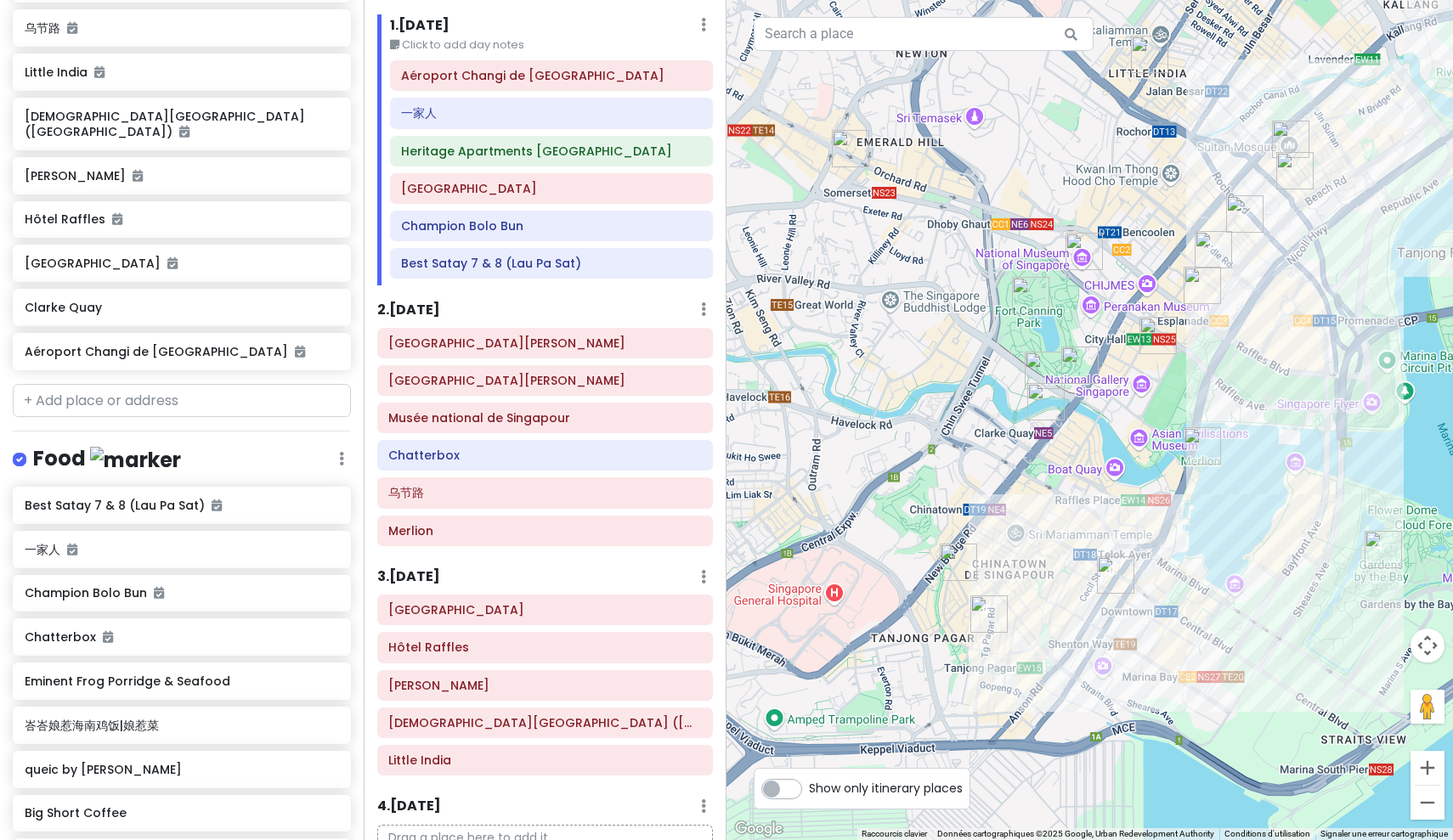 click at bounding box center (989, 614) 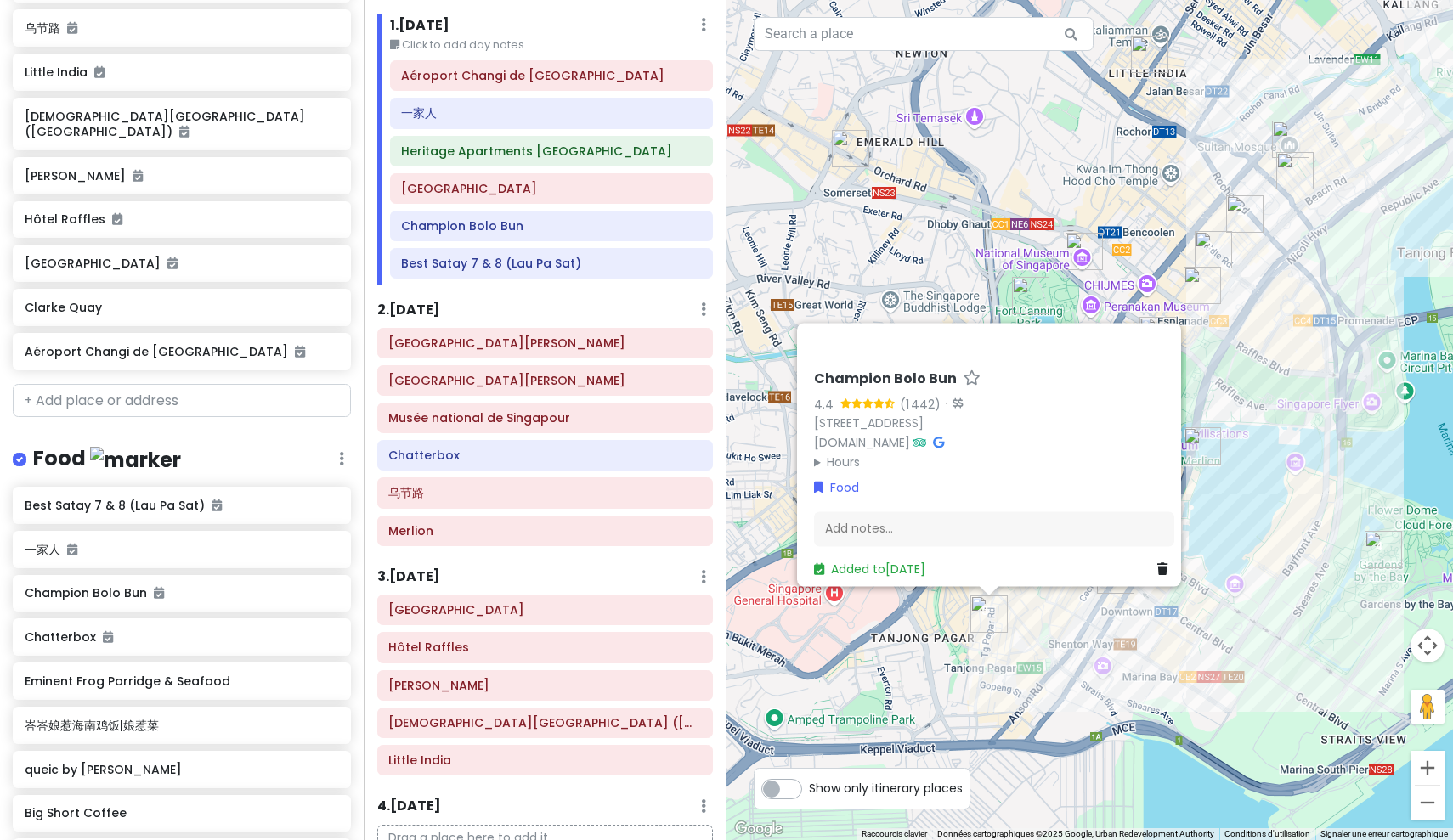 click at bounding box center (989, 614) 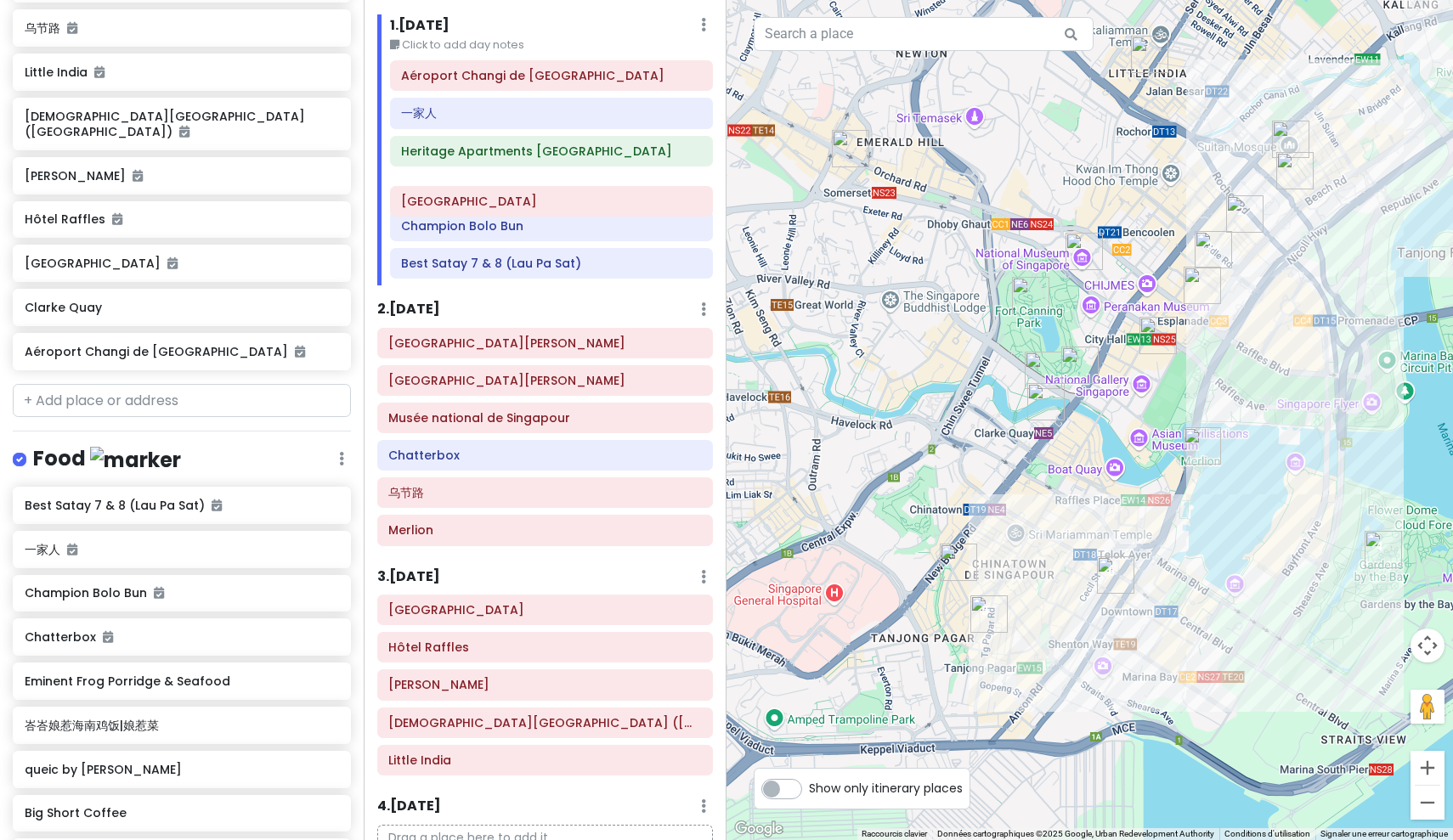 scroll, scrollTop: 48, scrollLeft: 0, axis: vertical 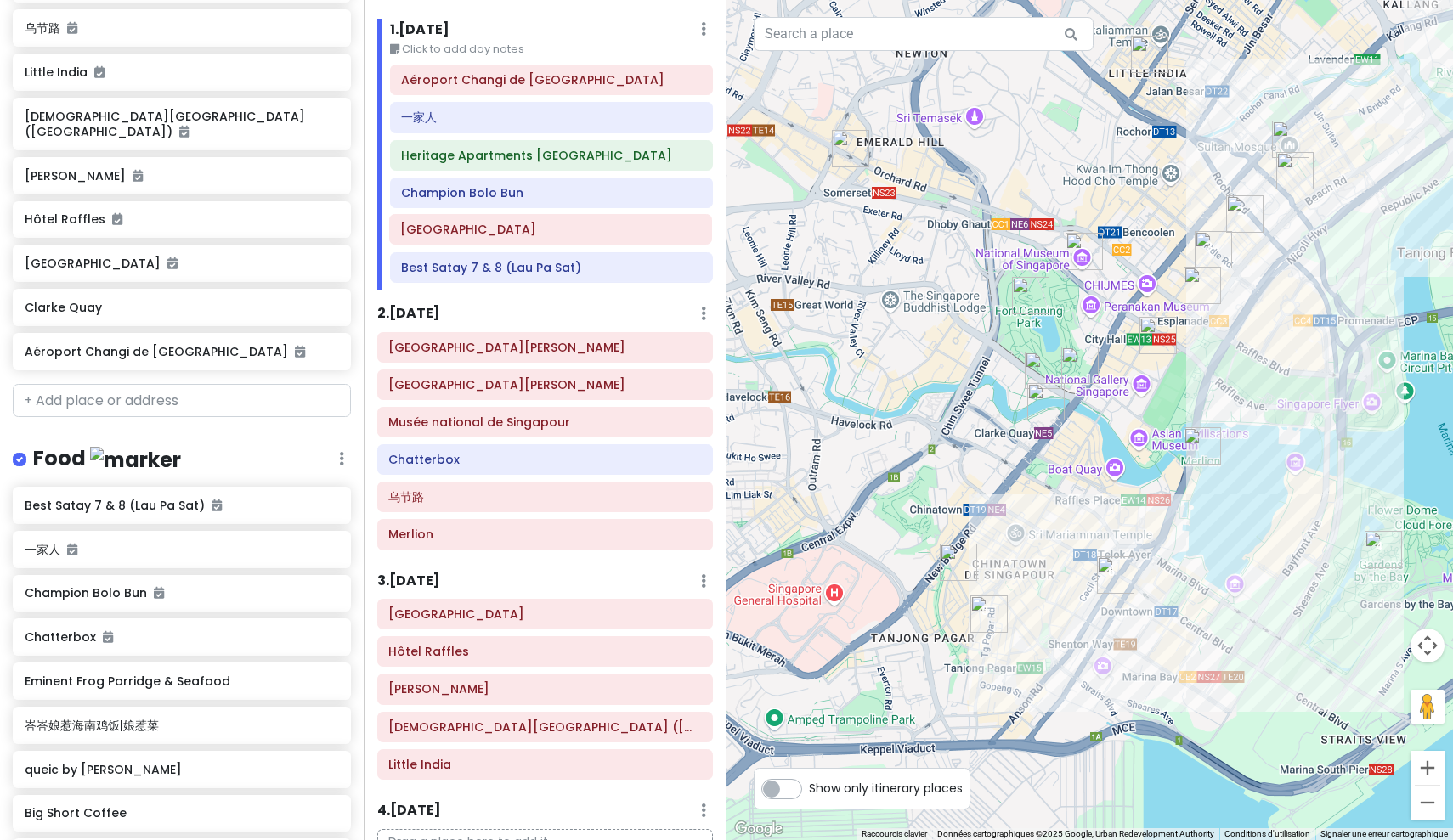 drag, startPoint x: 489, startPoint y: 189, endPoint x: 488, endPoint y: 231, distance: 42.01 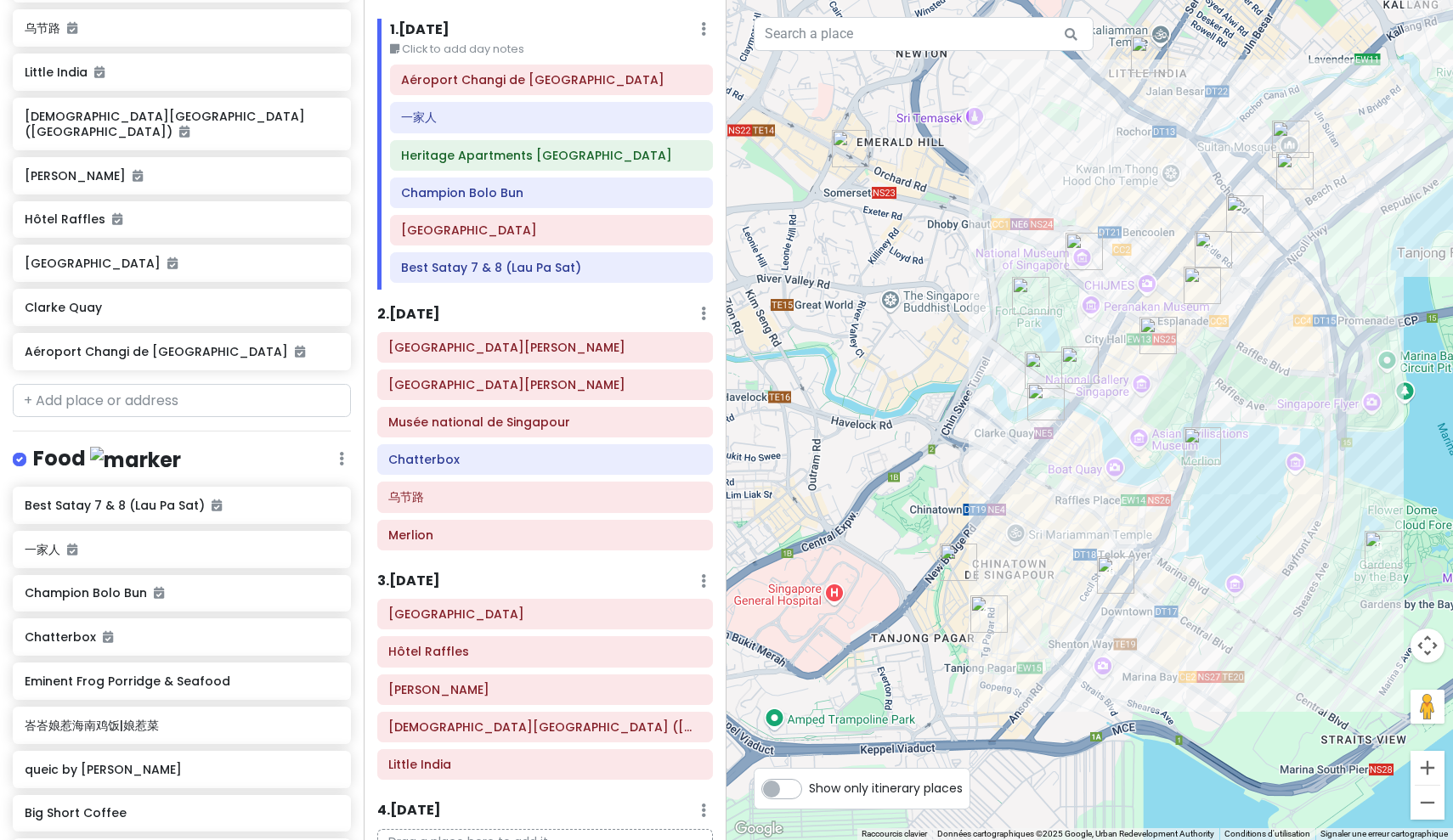 click at bounding box center (989, 614) 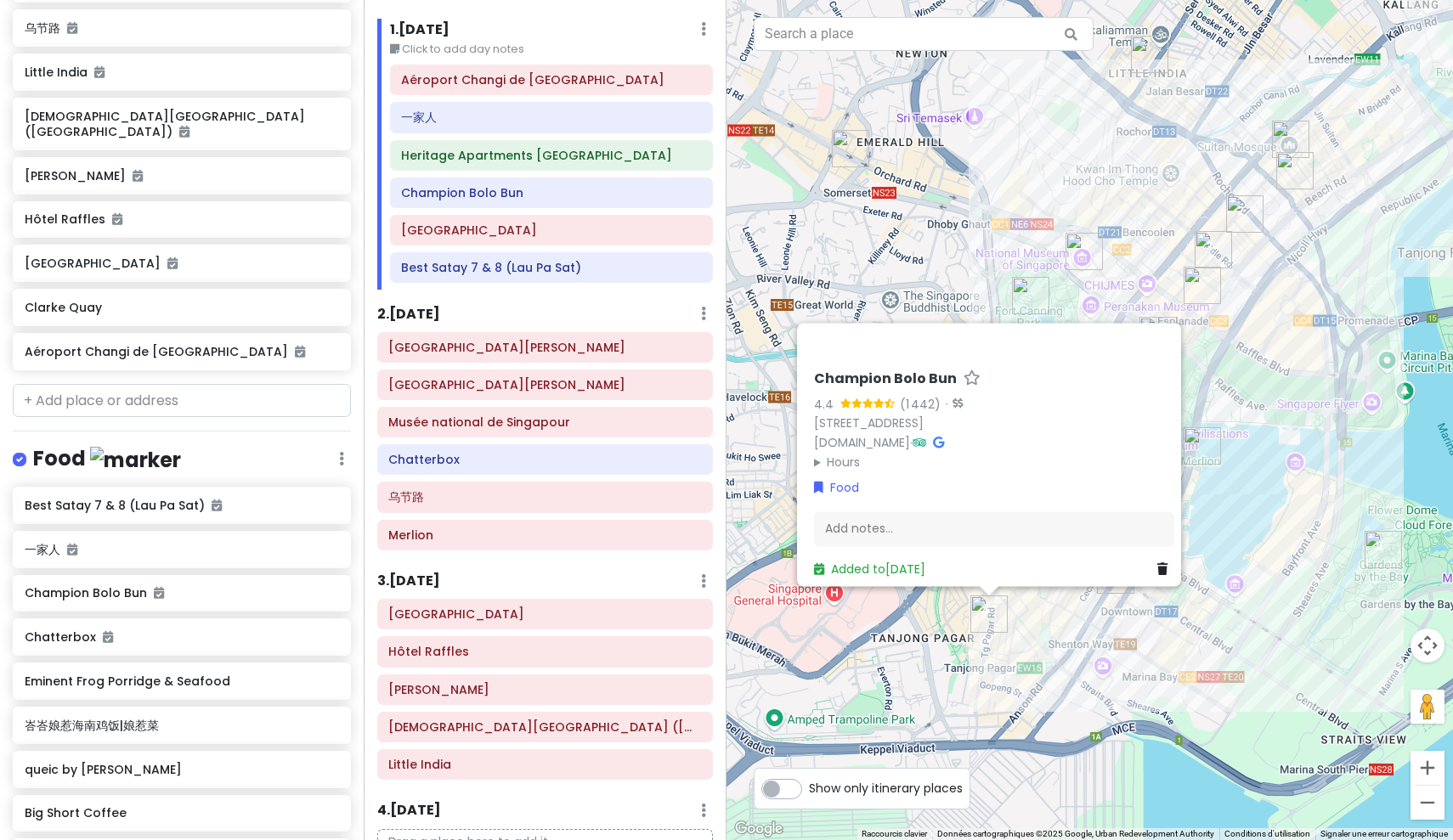 click on "Champion Bolo Bun 4.4        (1 442)    ·    [STREET_ADDRESS] [DOMAIN_NAME]   ·   Hours lundi  11:00 – 19:00 mardi  11:00 – 19:00 mercredi  Fermé jeudi  11:00 – 19:00 vendredi  11:00 – 19:00 samedi  08:30 – 19:00 dimanche  08:30 – 19:00 Food Add notes... Added to  [DATE]" at bounding box center (1089, 420) 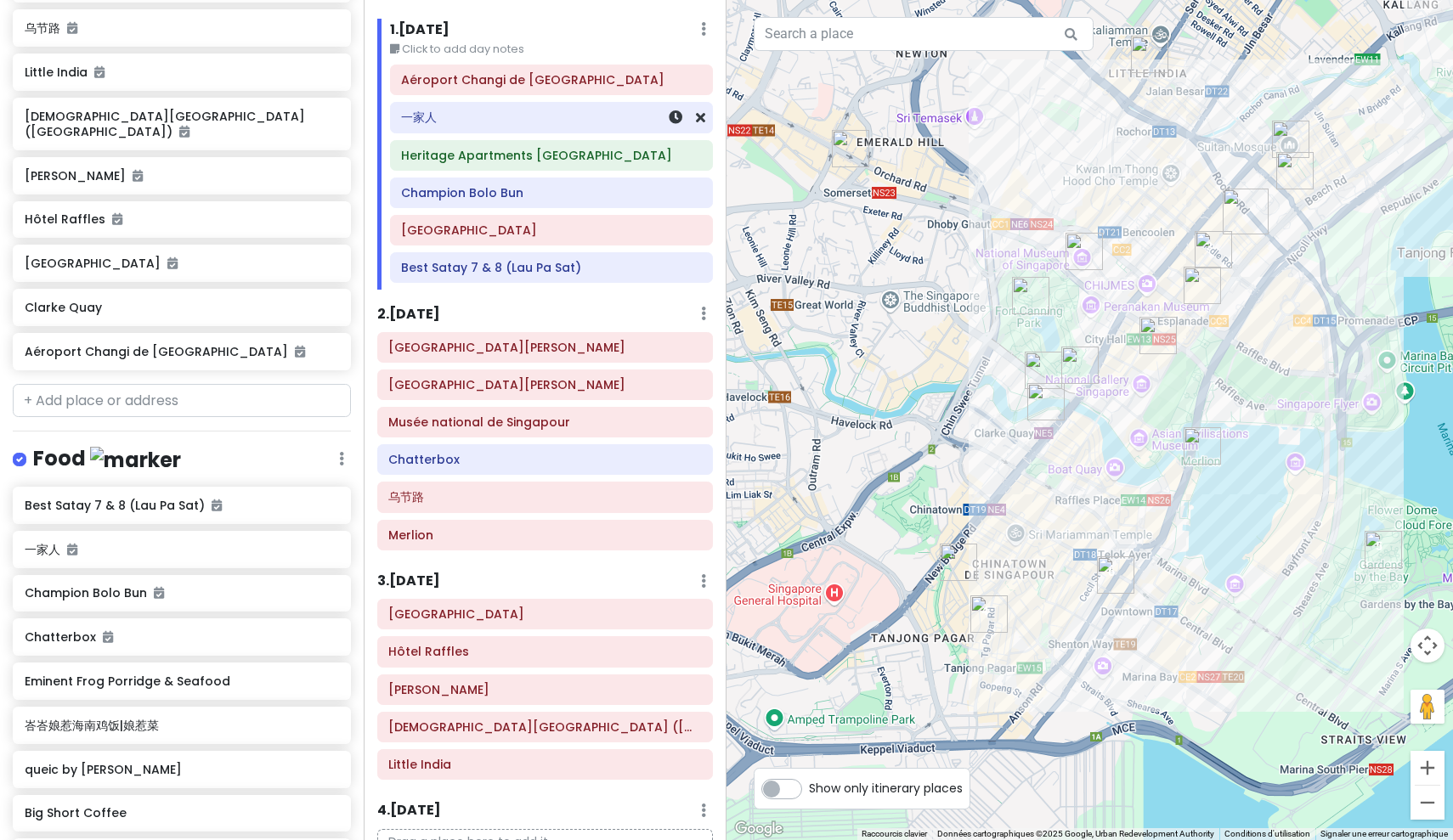 click on "一家人" at bounding box center [551, 118] 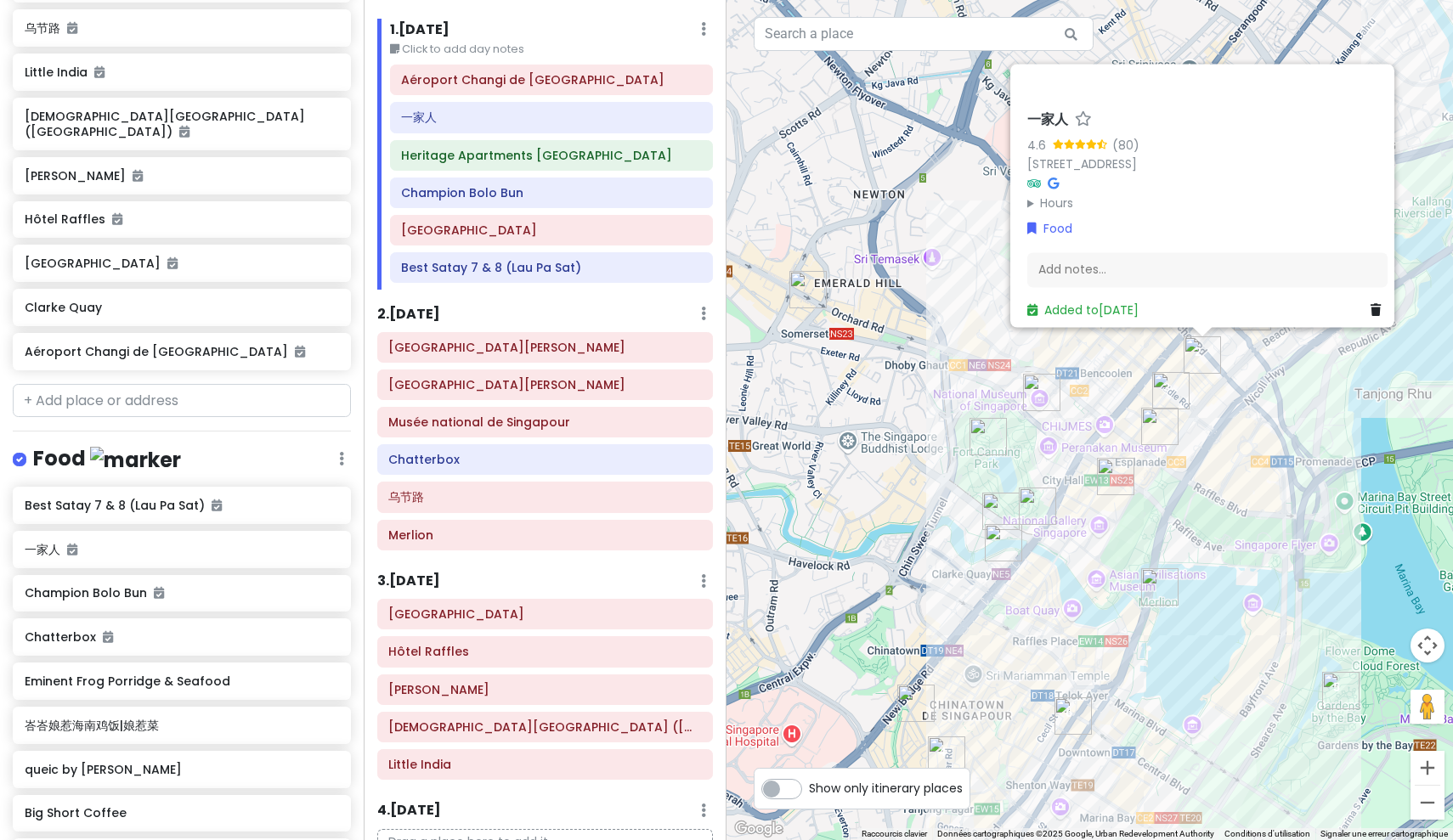 click on "一家人 4.6        (80) [STREET_ADDRESS] 188098 Hours lundi  12:00 – 23:00 mardi  Fermé mercredi  12:00 – 23:00 jeudi  12:00 – 23:00 vendredi  12:00 – 00:00 samedi  12:00 – 00:00 dimanche  12:00 – 00:00 Food Add notes... Added to  [DATE]" at bounding box center [1089, 420] 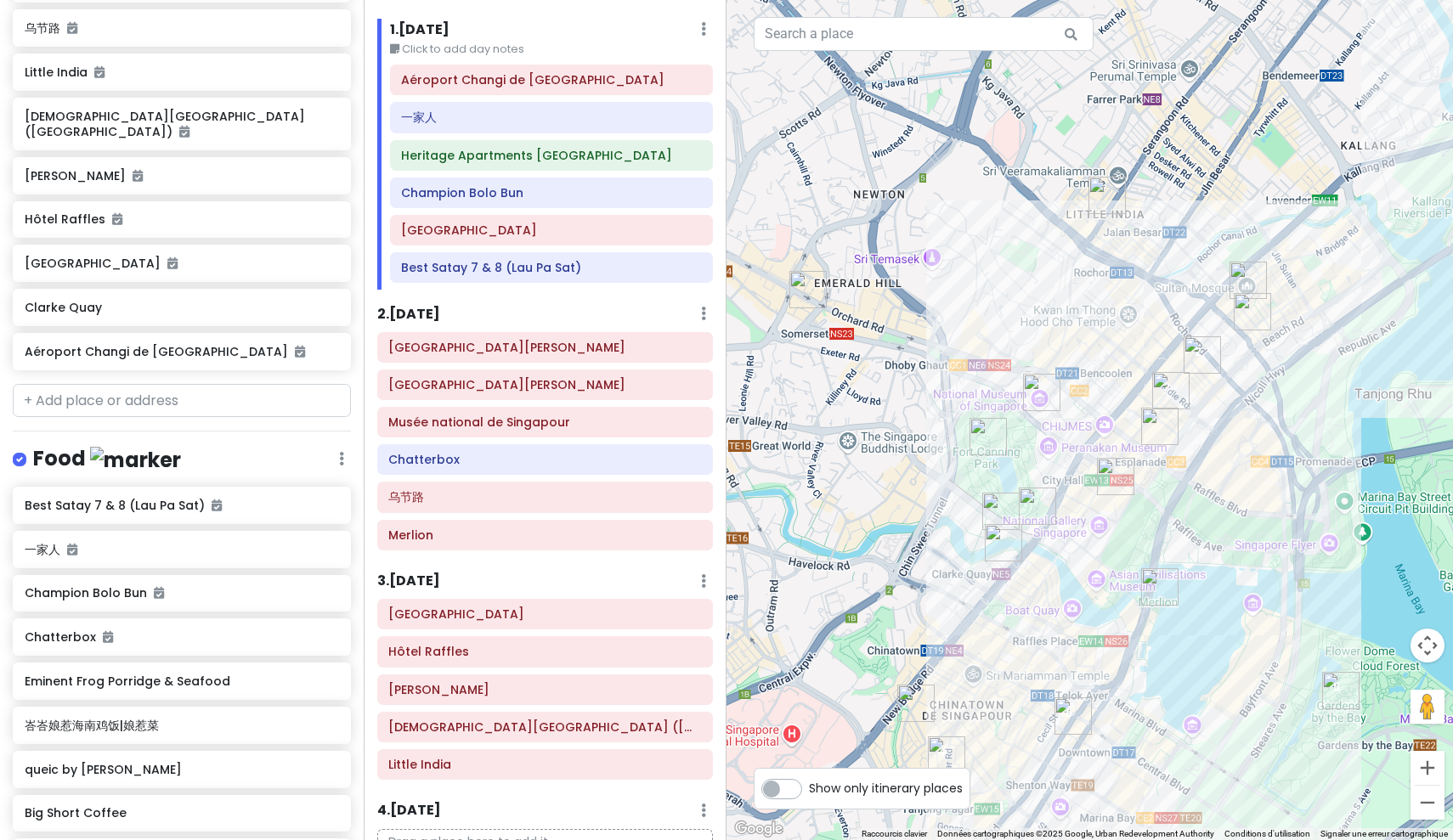 click at bounding box center [1252, 312] 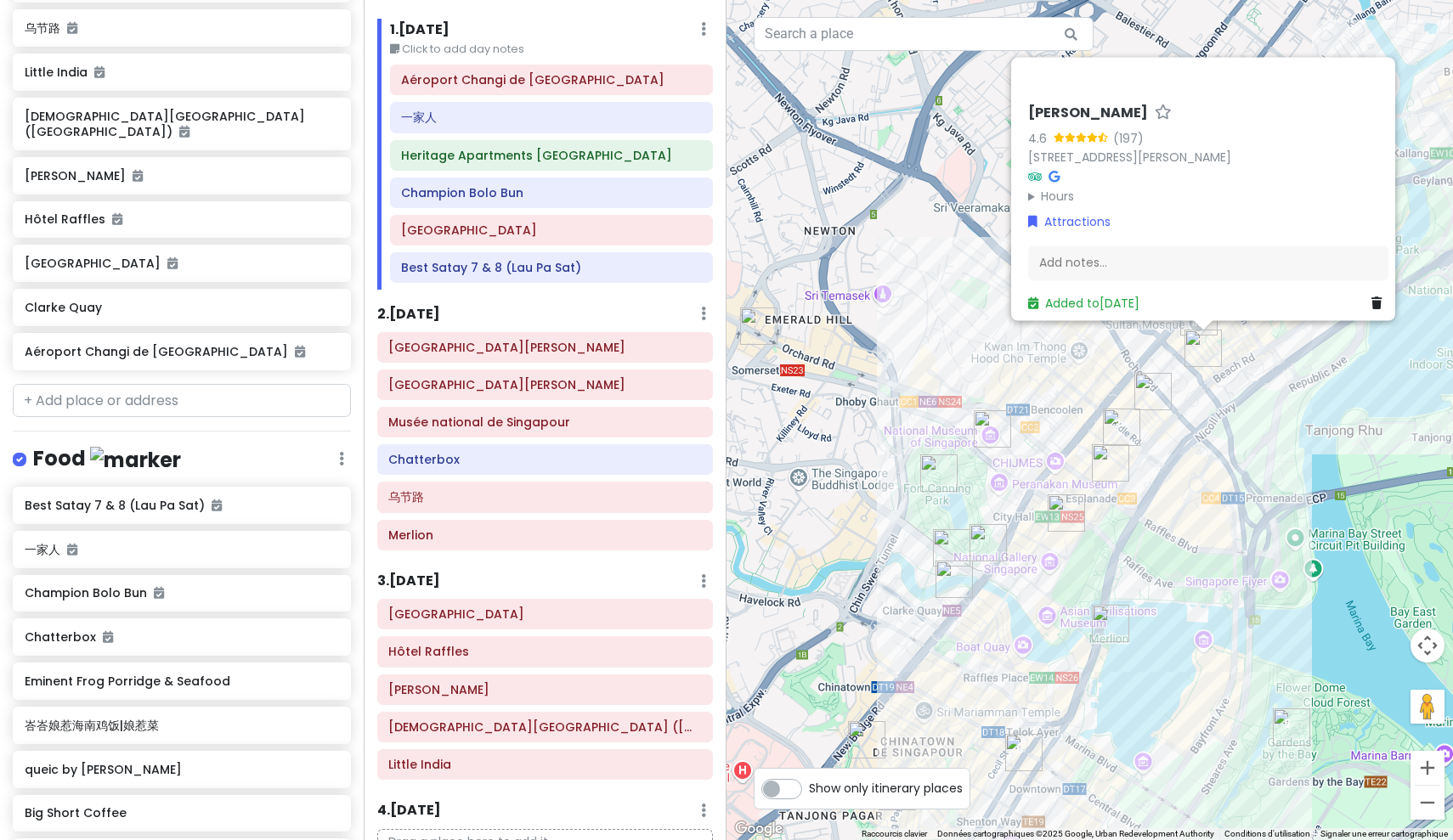 click on "[PERSON_NAME] 4.6        (197) [STREET_ADDRESS][PERSON_NAME] Hours lundi  Ouvert 24h/24 mardi  Ouvert 24h/24 mercredi  Ouvert 24h/24 jeudi  Ouvert 24h/24 vendredi  Ouvert 24h/24 samedi  Ouvert 24h/24 dimanche  Ouvert 24h/24 Attractions Add notes... Added to  [DATE]" at bounding box center (1089, 420) 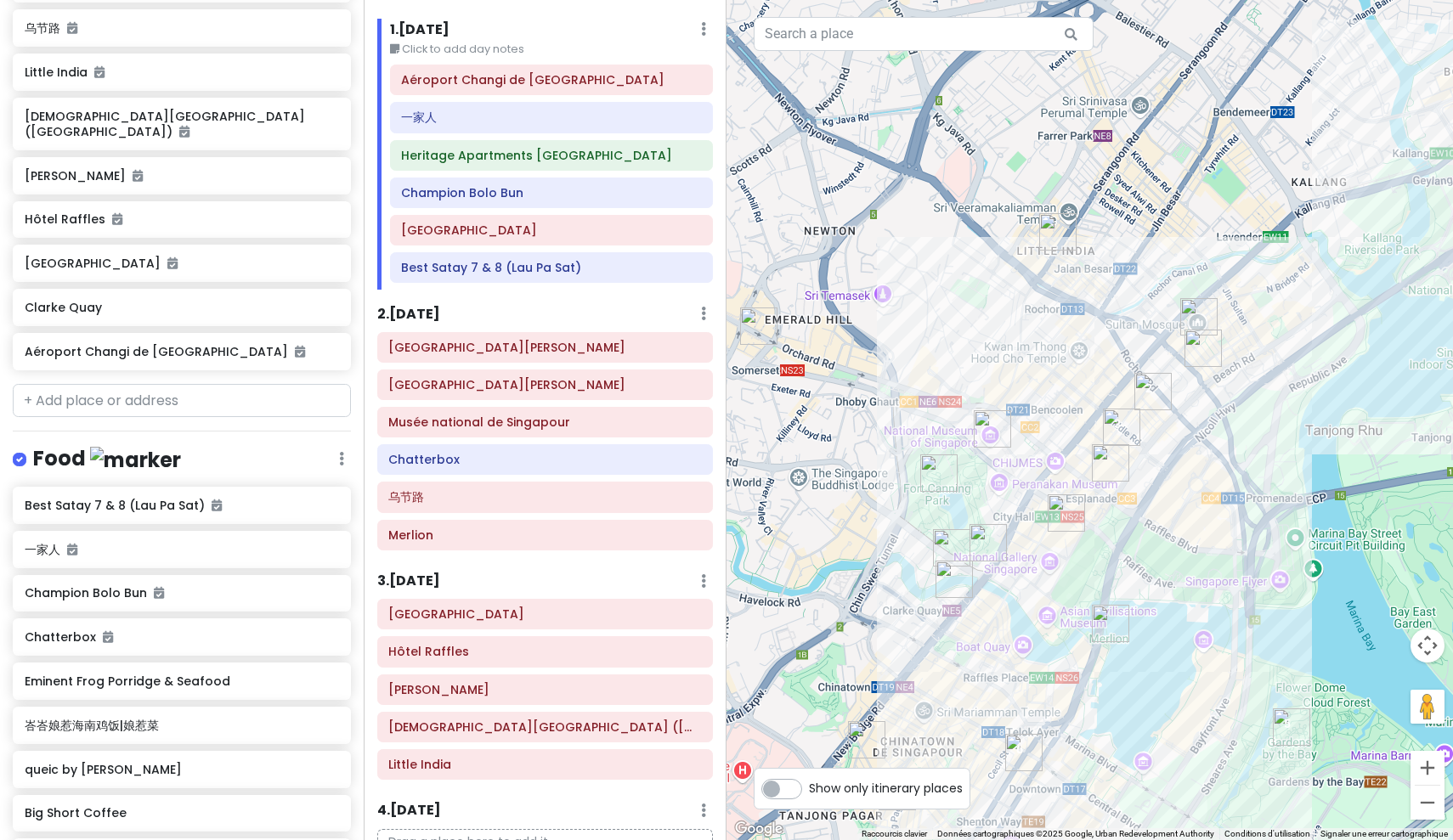 click at bounding box center [1199, 317] 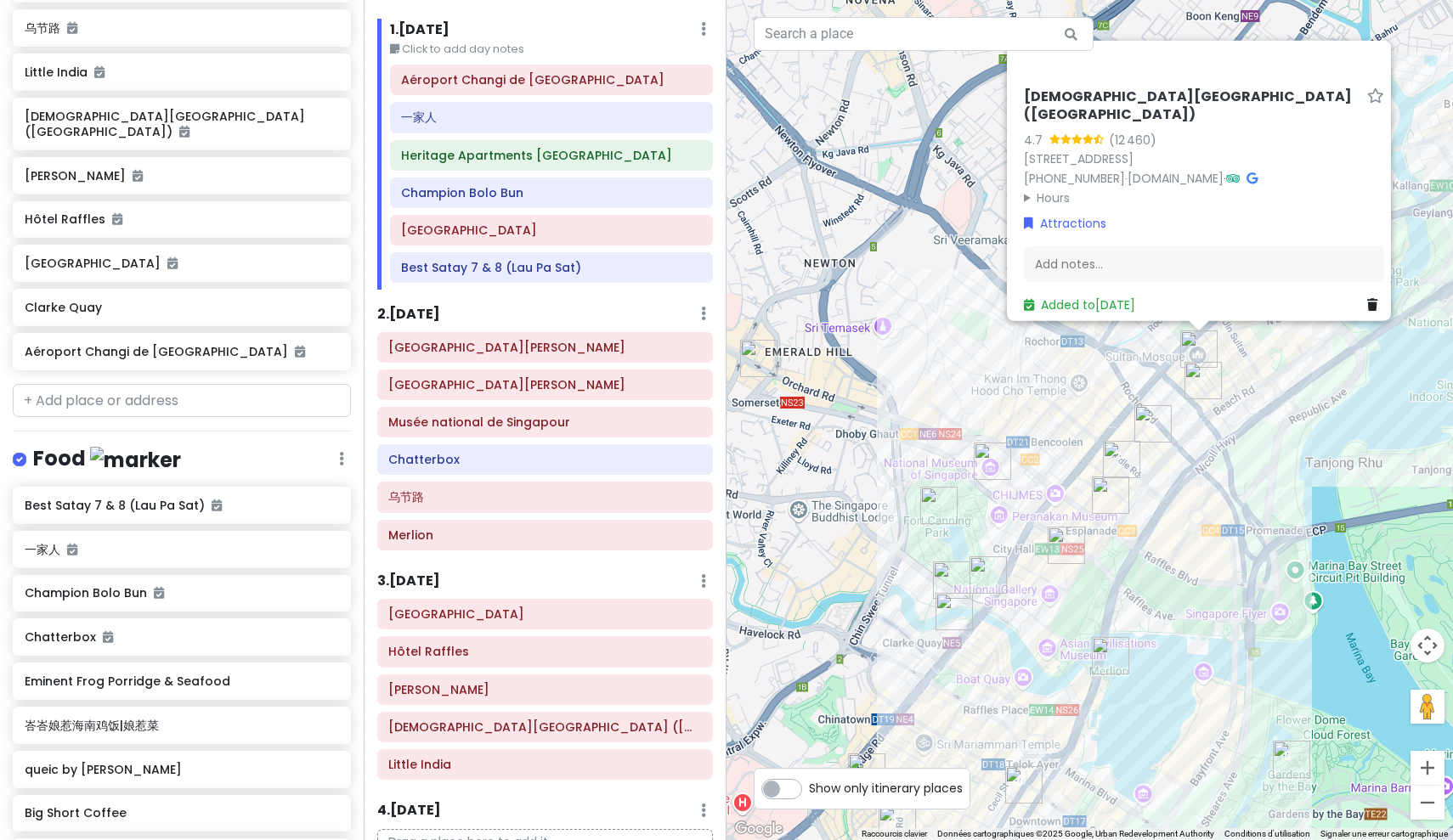 click on "[DEMOGRAPHIC_DATA] du Sultan ([GEOGRAPHIC_DATA]) 4.7        (12 460) [STREET_ADDRESS] [PHONE_NUMBER]   ·   [DOMAIN_NAME]   ·   Hours lundi  10:00 – 12:00, 14:00 – 16:00 mardi  10:00 – 12:00, 14:00 – 16:00 mercredi  10:00 – 12:00, 14:00 – 16:00 jeudi  10:00 – 12:00, 14:00 – 16:00 vendredi  10:00 – 12:00, 14:00 – 16:00 samedi  10:00 – 12:00, 14:00 – 16:00 dimanche  10:00 – 12:00, 14:00 – 16:00 Attractions Add notes... Added to  [DATE]" at bounding box center [1089, 420] 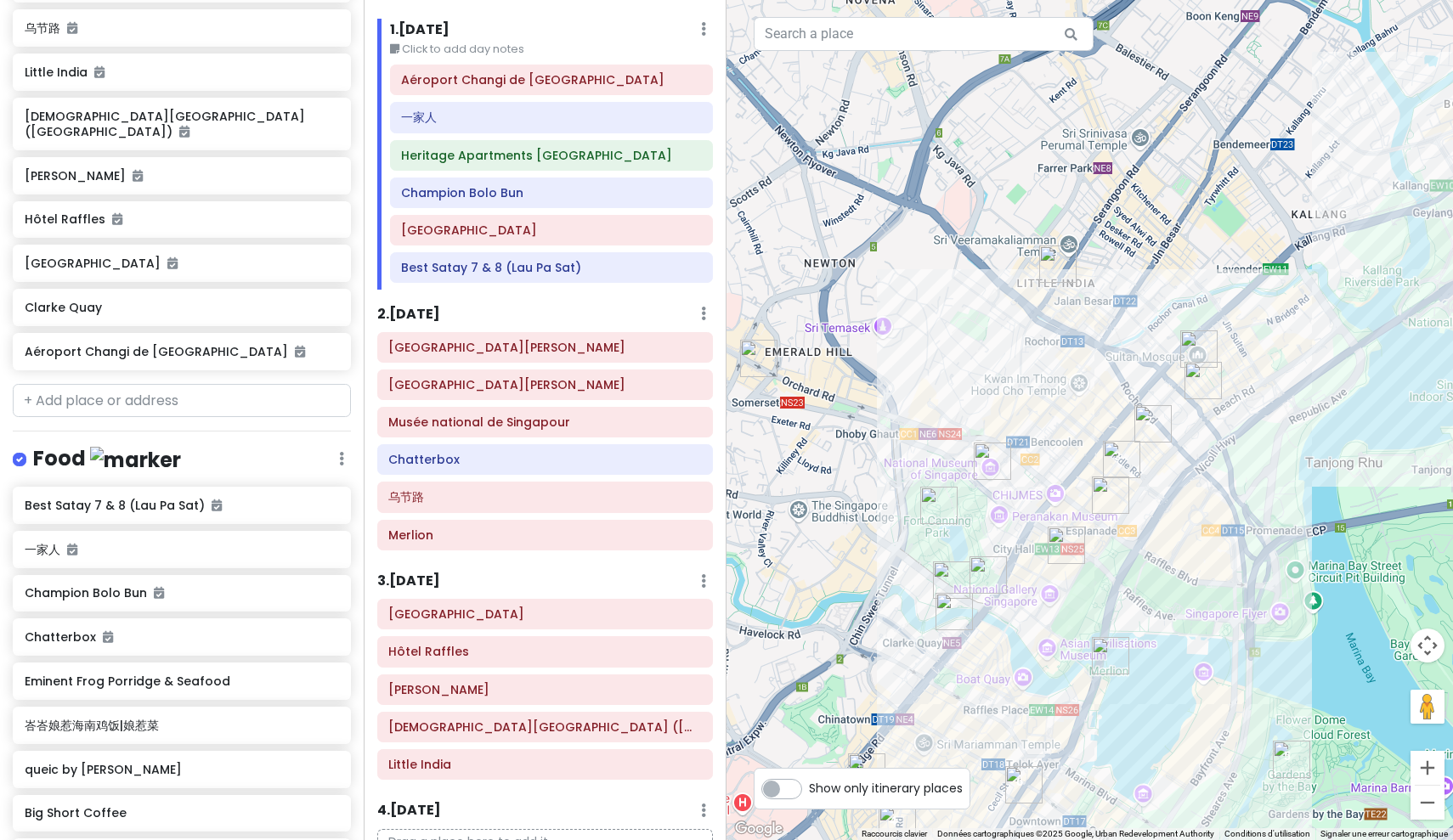 click at bounding box center [1058, 264] 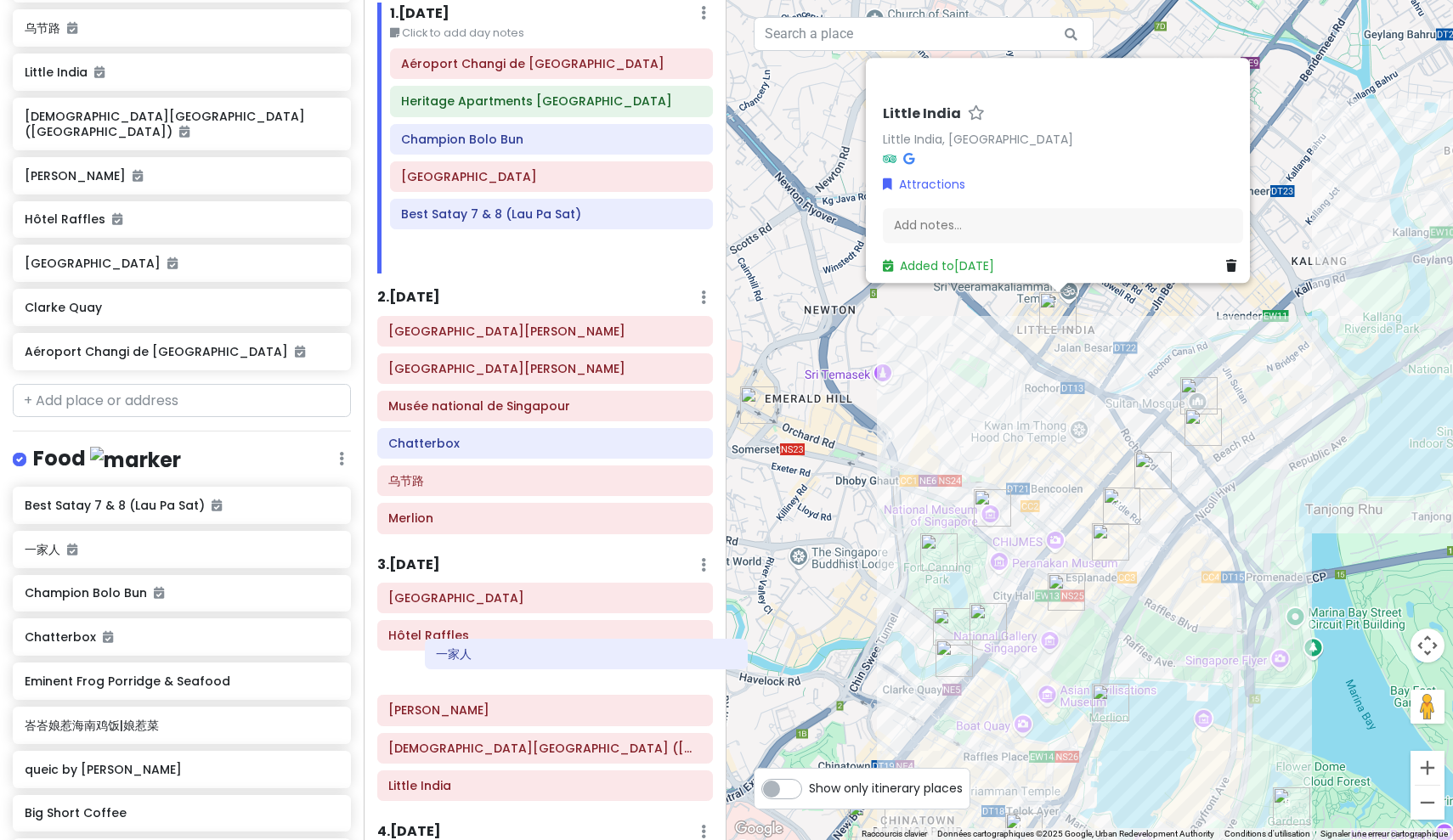 scroll, scrollTop: 70, scrollLeft: 0, axis: vertical 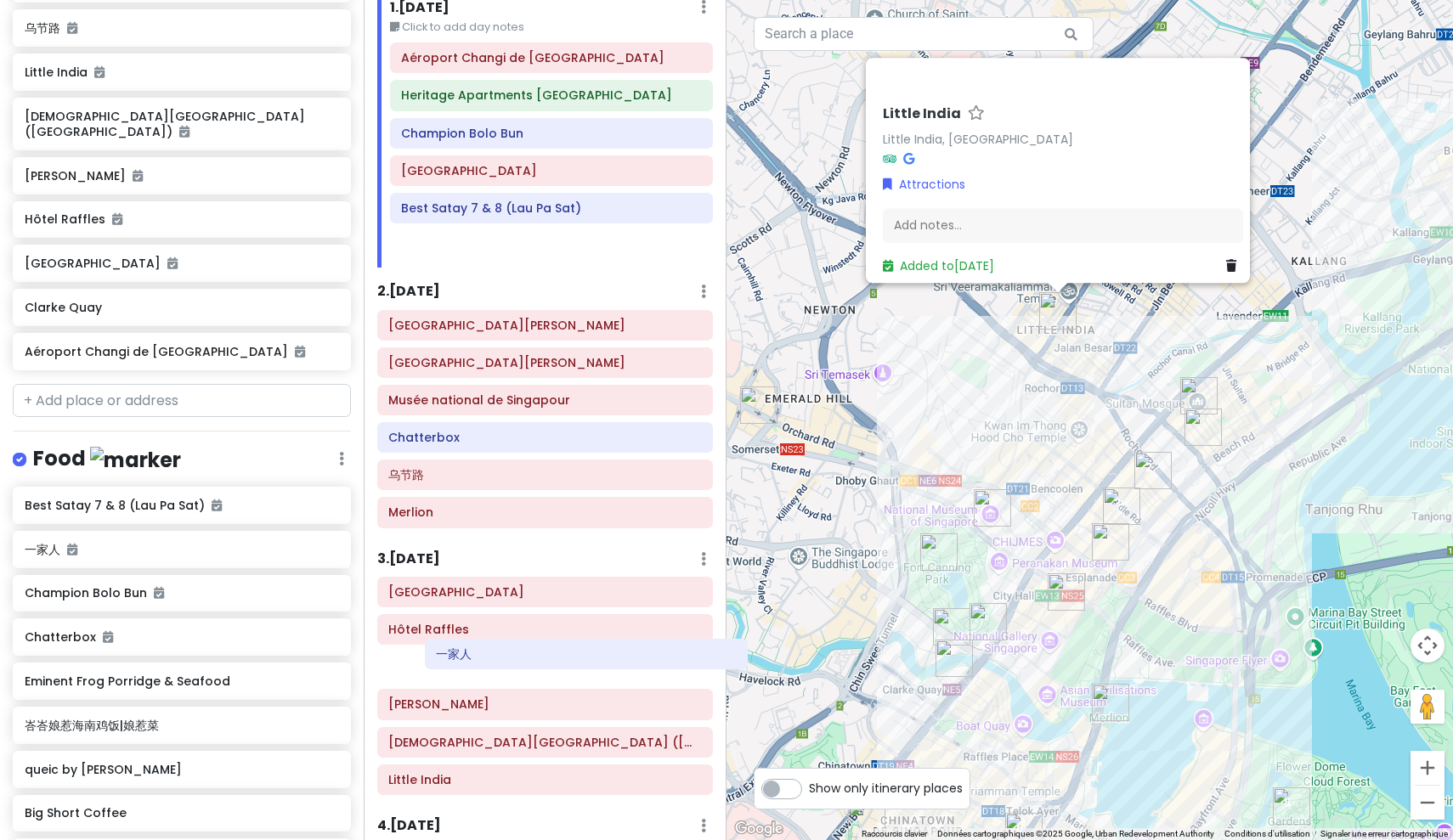 drag, startPoint x: 463, startPoint y: 109, endPoint x: 495, endPoint y: 646, distance: 537.9526 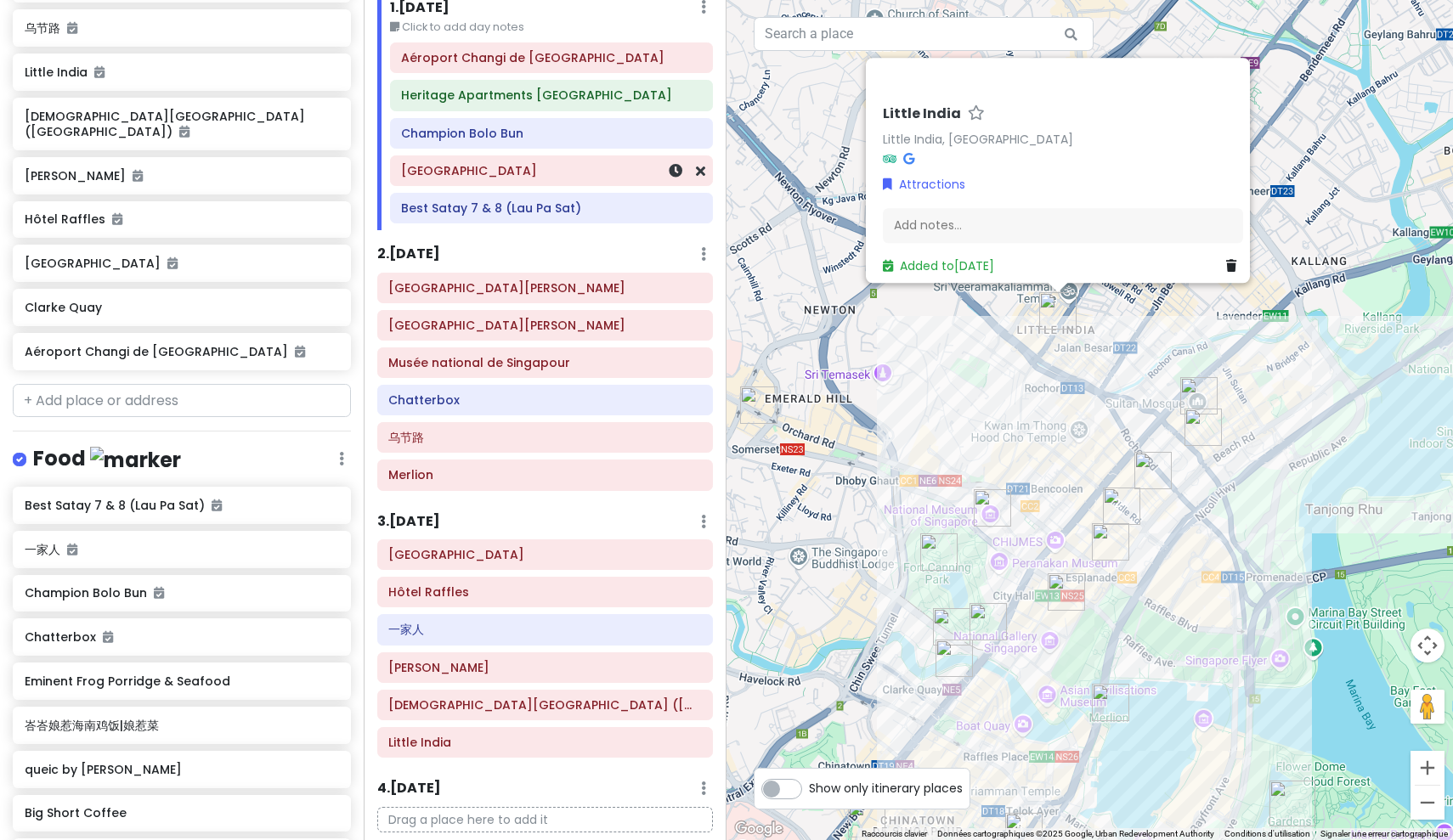 click on "[GEOGRAPHIC_DATA]" at bounding box center (551, 171) 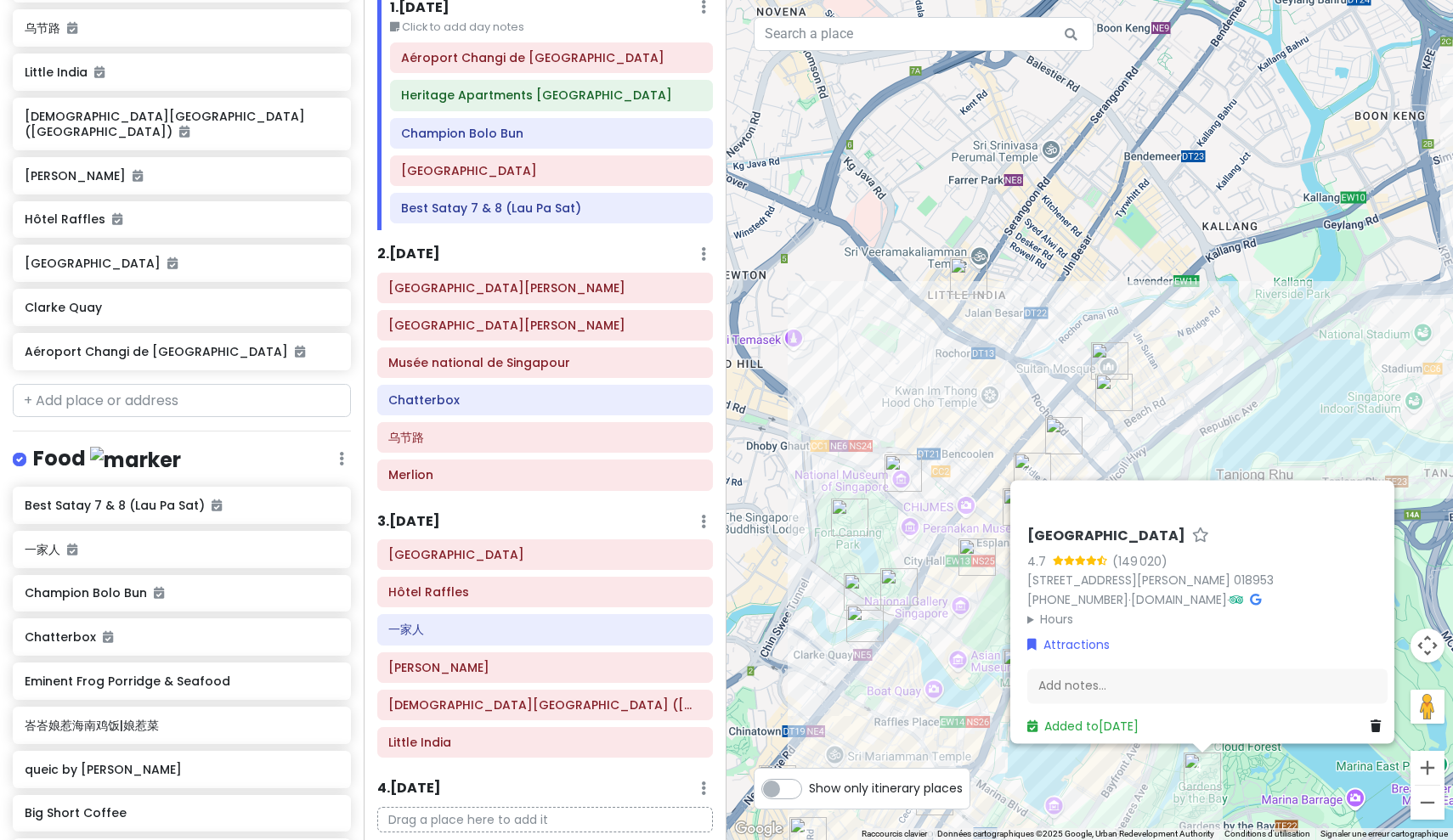 click on "[GEOGRAPHIC_DATA] 4.7        (149 020) [STREET_ADDRESS][PERSON_NAME] 018953 [PHONE_NUMBER]   ·   [DOMAIN_NAME]   ·   Hours lundi  05:00 – 02:00 mardi  05:00 – 02:00 mercredi  05:00 – 02:00 jeudi  05:00 – 02:00 vendredi  05:00 – 02:00 samedi  05:00 – 02:00 dimanche  05:00 – 02:00 Attractions Add notes... Added to  [DATE]" at bounding box center (1089, 420) 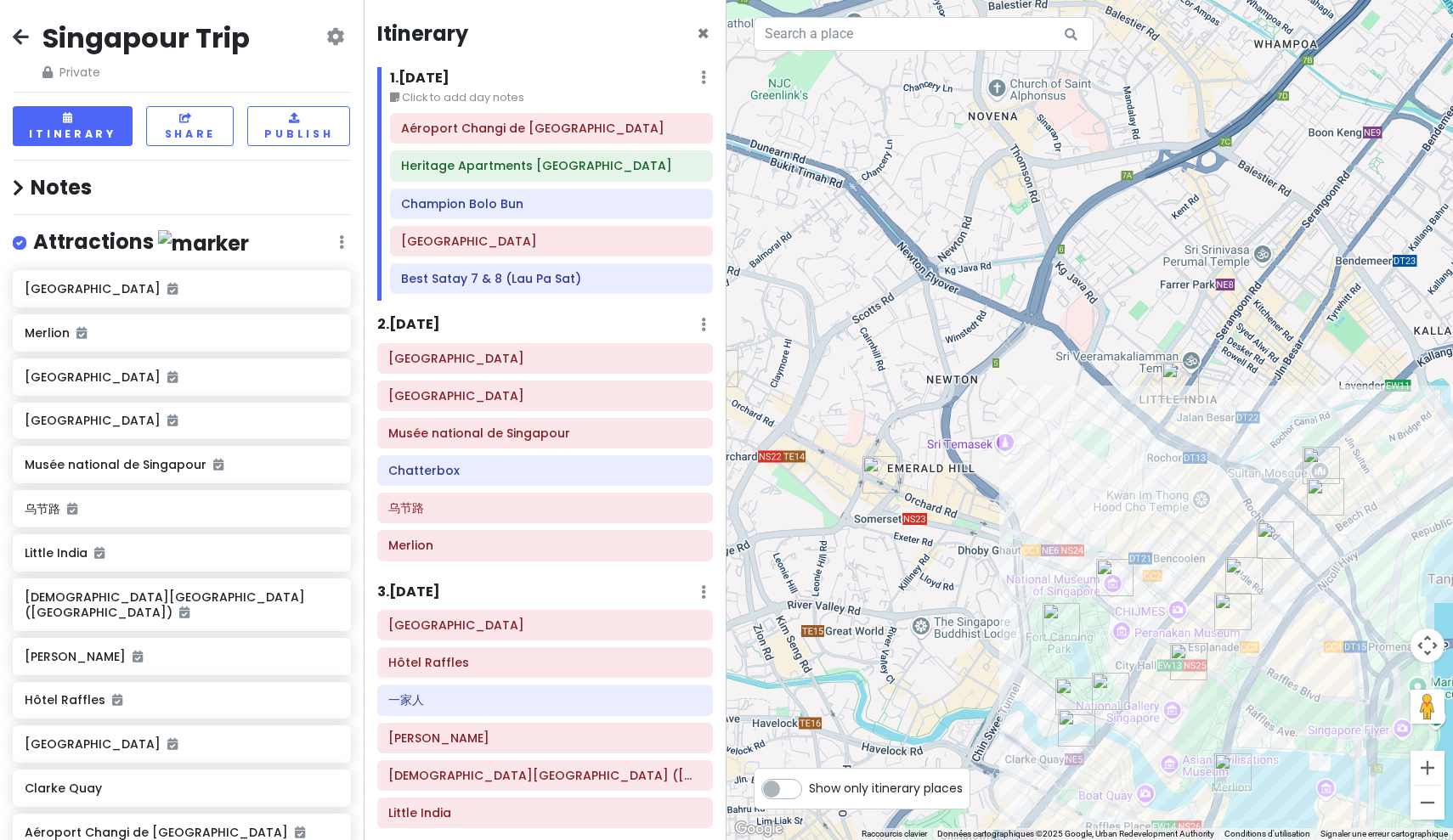 scroll, scrollTop: 0, scrollLeft: 0, axis: both 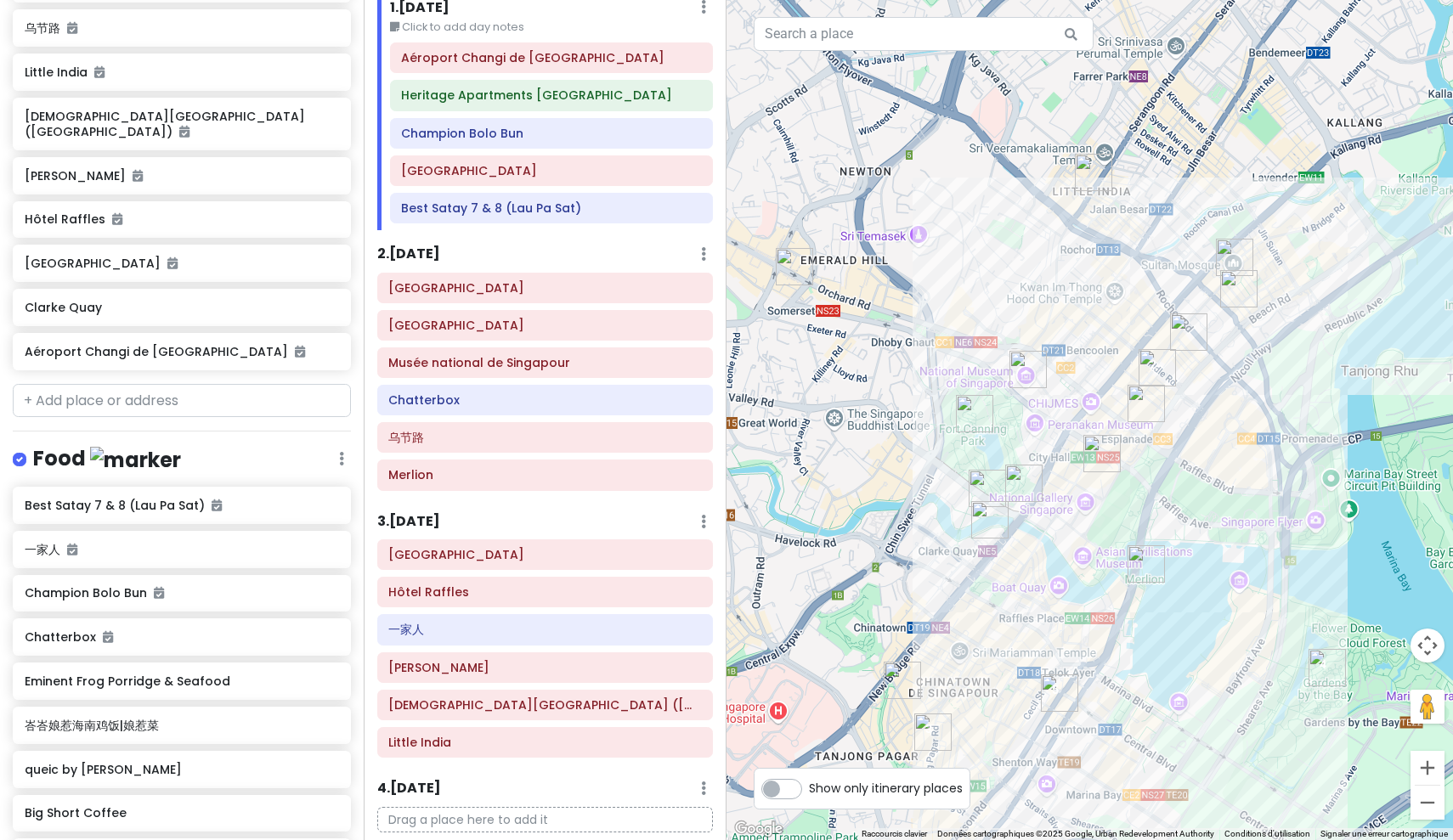 drag, startPoint x: 1110, startPoint y: 393, endPoint x: 1022, endPoint y: 182, distance: 228.6154 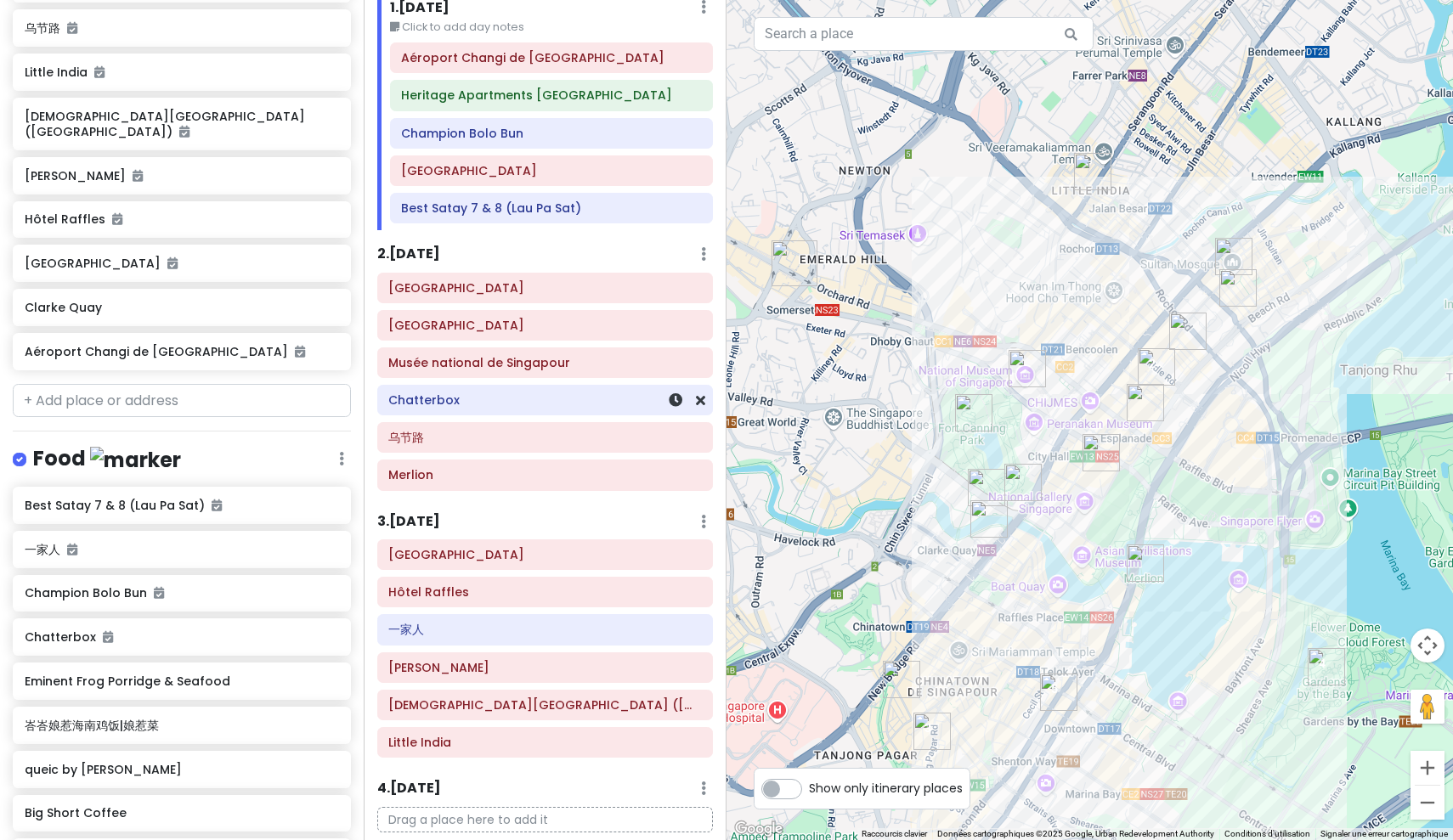 click on "Chatterbox" at bounding box center [546, 400] 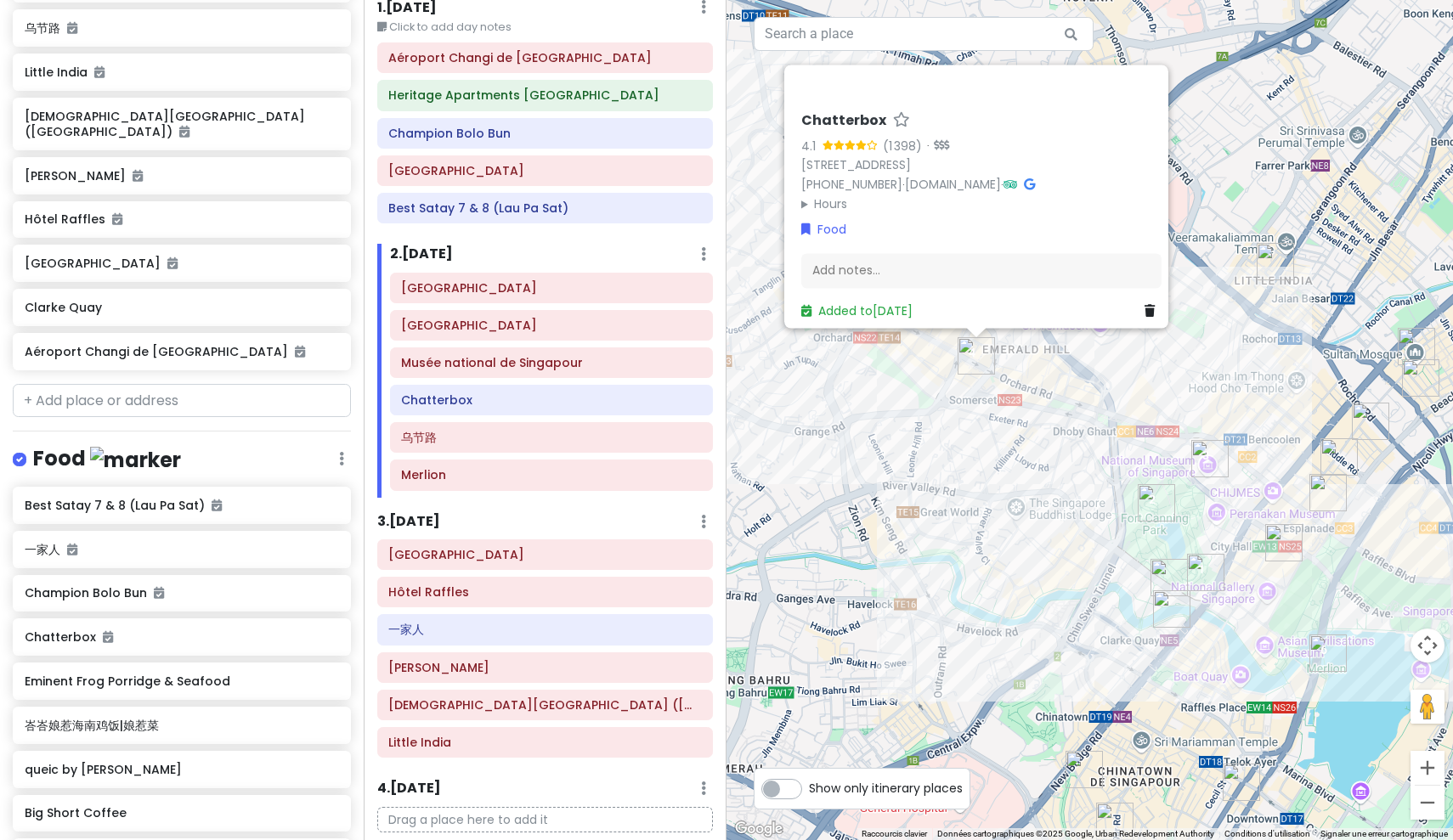 click on "Chatterbox 4.1        (1 398)    ·    [STREET_ADDRESS] [PHONE_NUMBER]   ·   [DOMAIN_NAME]   ·   Hours lundi  11:30 – 16:30, 17:30 – 22:30 mardi  11:30 – 16:30, 17:30 – 22:30 mercredi  11:30 – 16:30, 17:30 – 22:30 jeudi  11:30 – 16:30, 17:30 – 22:30 vendredi  11:30 – 16:30, 17:30 – 23:00 samedi  11:00 – 16:30, 17:30 – 23:00 dimanche  11:00 – 16:30, 17:30 – 23:00 Food Add notes... Added to  [DATE]" at bounding box center (1089, 420) 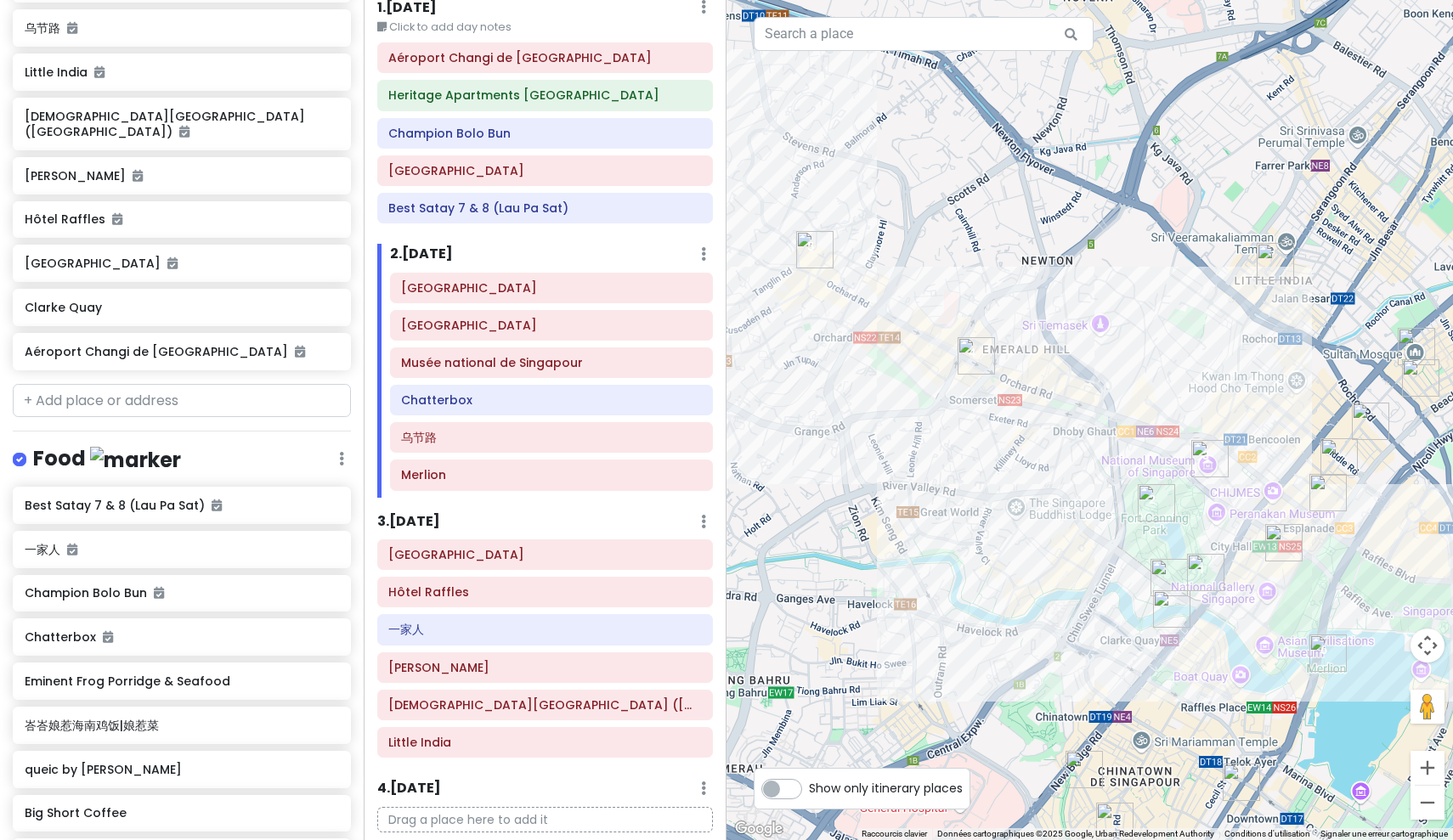 click at bounding box center [1206, 572] 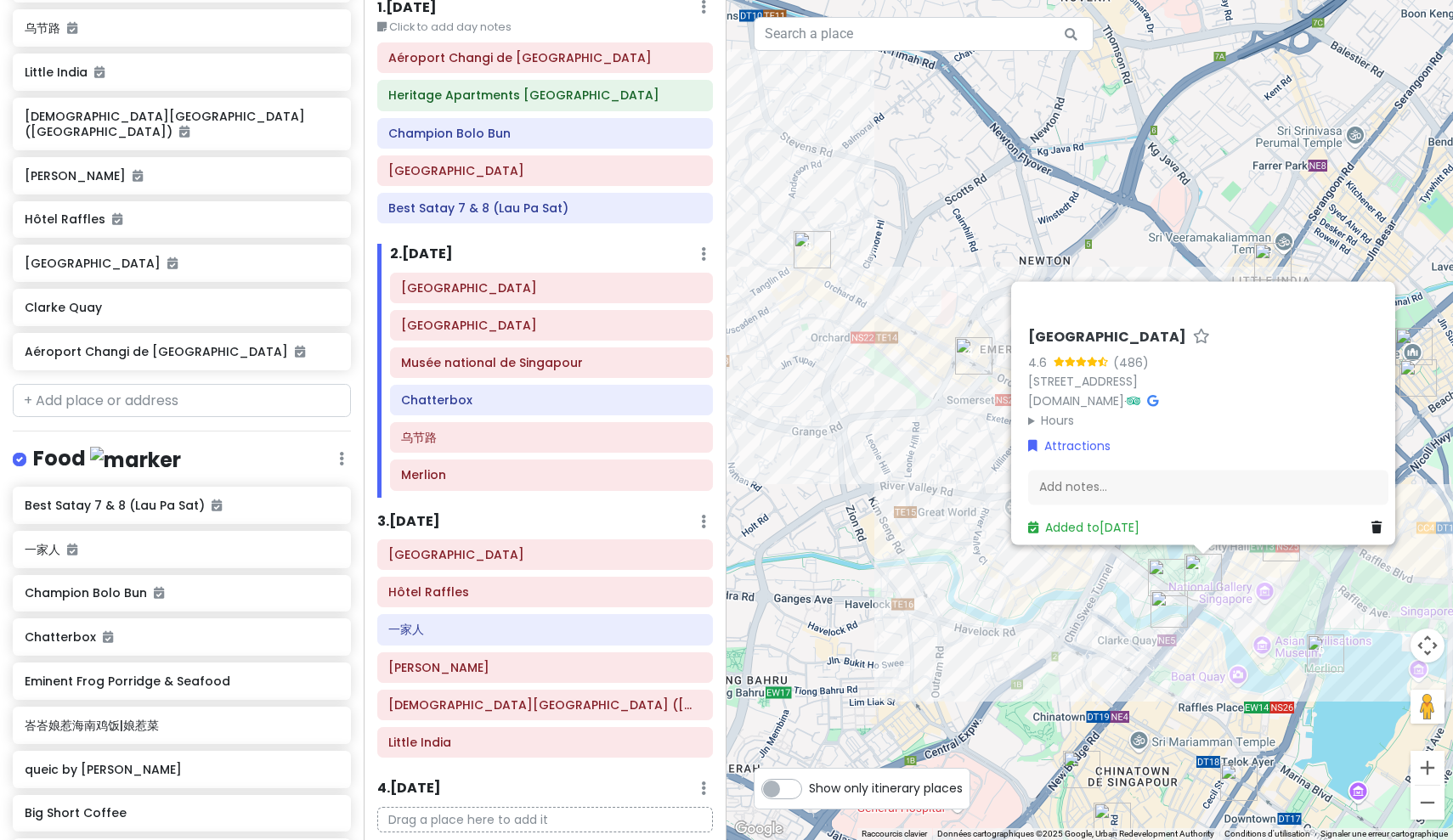 click on "[GEOGRAPHIC_DATA][PERSON_NAME] 4.6        (486) [STREET_ADDRESS][PERSON_NAME] [DOMAIN_NAME]   ·   Hours lundi  08:30 – 12:30, 14:00 – 17:30 mardi  08:30 – 12:30, 14:00 – 17:30 mercredi  08:30 – 12:30, 14:00 – 17:30 jeudi  08:30 – 12:30, 14:00 – 17:30 vendredi  08:30 – 12:30, 14:00 – 17:30 samedi  Fermé dimanche  Fermé Attractions Add notes... Added to  [DATE]" at bounding box center (1089, 420) 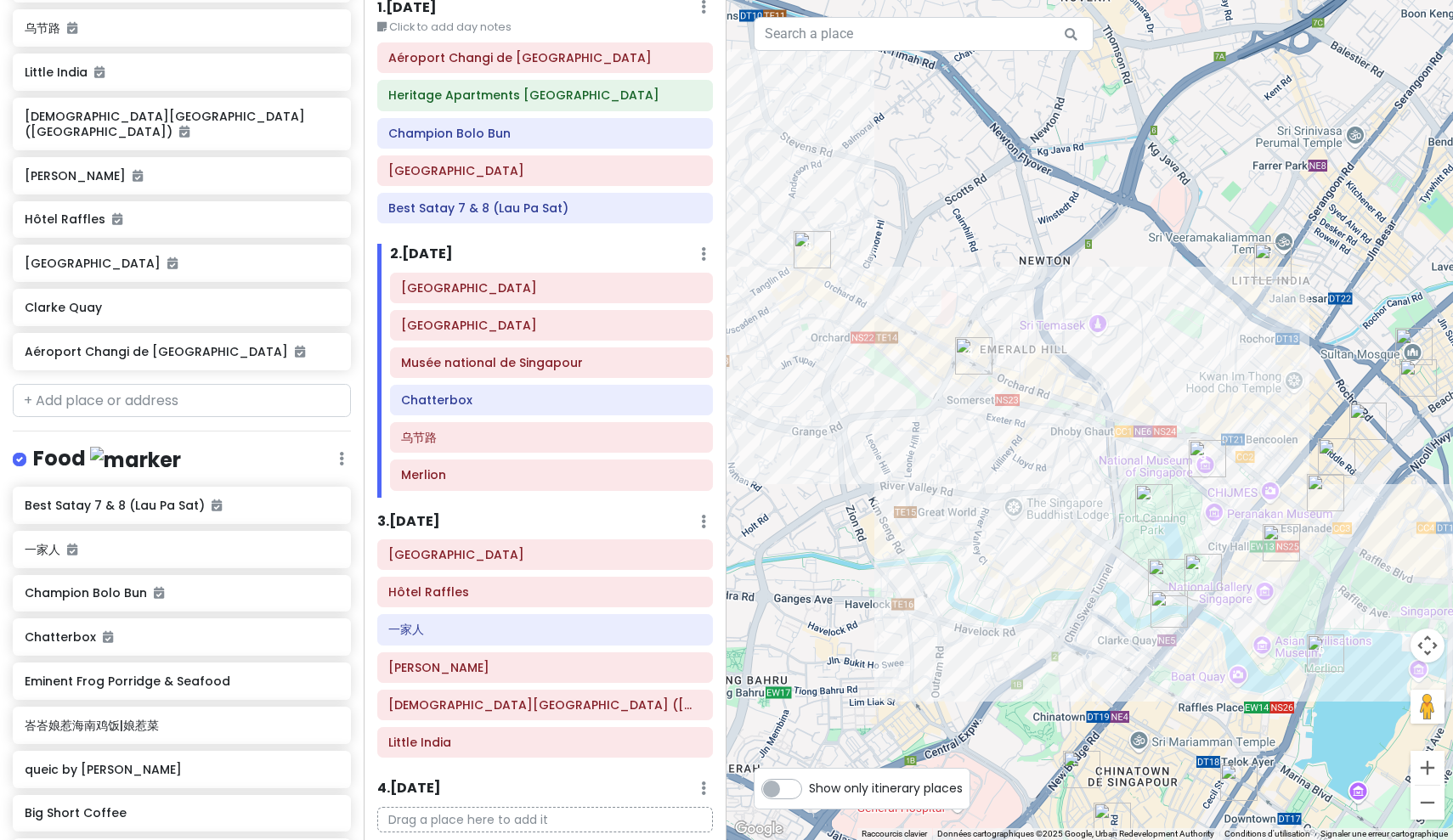 click at bounding box center [1154, 503] 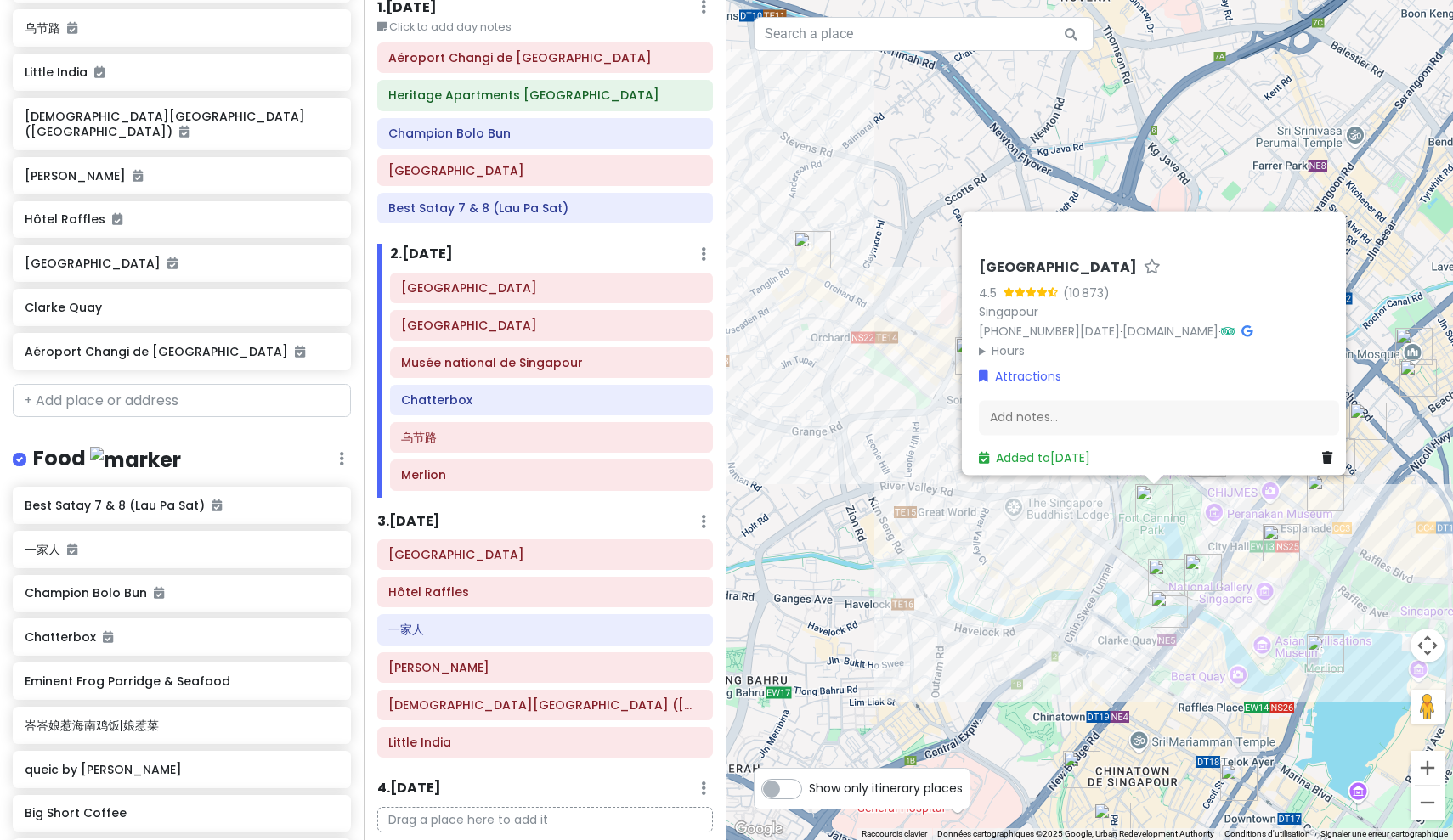 click on "[GEOGRAPHIC_DATA][PERSON_NAME] 4.5        (10 873) [GEOGRAPHIC_DATA] [PHONE_NUMBER]   ·   [DOMAIN_NAME]   ·   Hours lundi  Ouvert 24h/24 mardi  Ouvert 24h/24 mercredi  Ouvert 24h/24 jeudi  Ouvert 24h/24 vendredi  Ouvert 24h/24 samedi  Ouvert 24h/24 dimanche  Ouvert 24h/24 Attractions Add notes... Added to  [DATE]" at bounding box center (1089, 420) 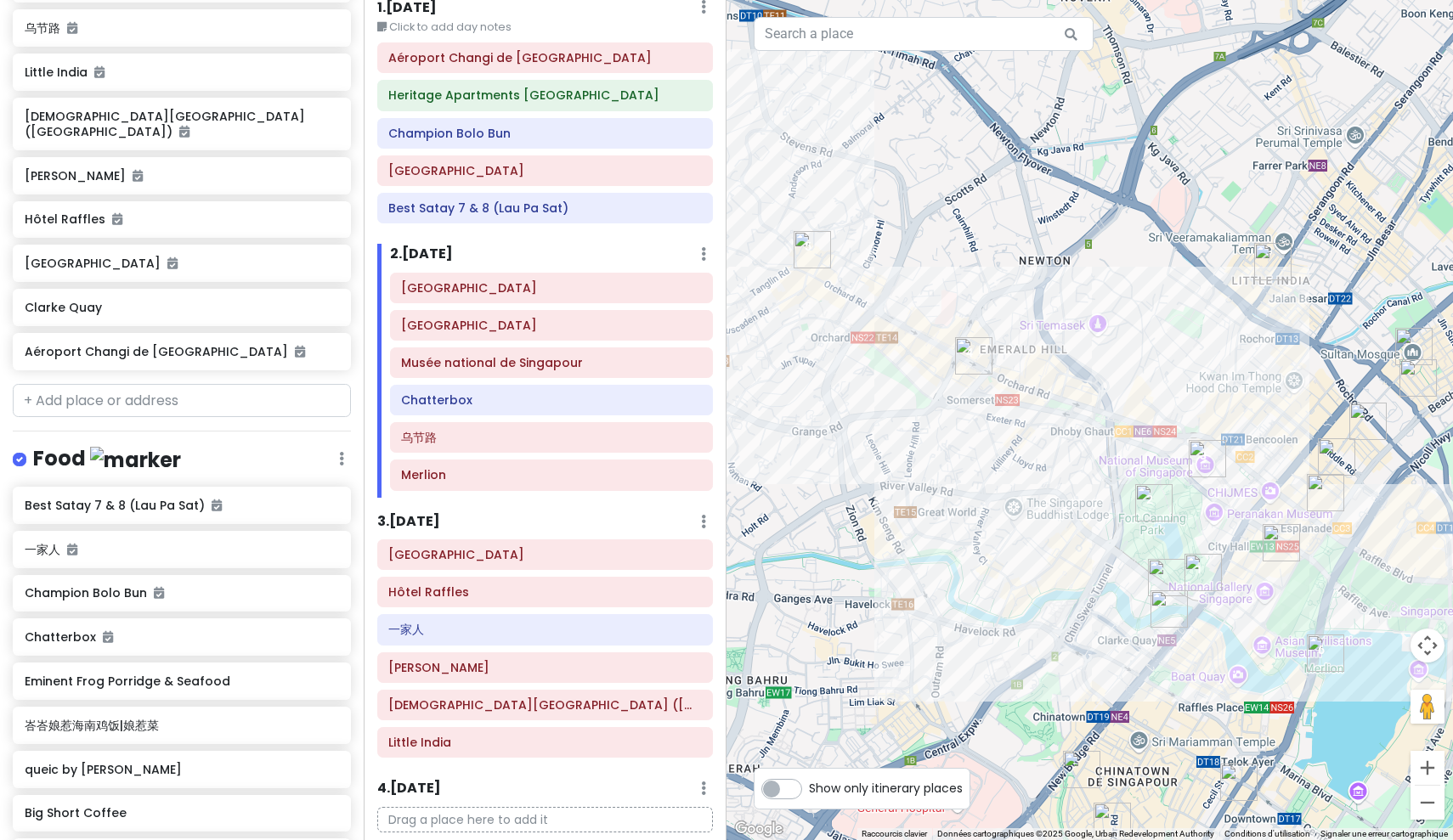 click at bounding box center [1203, 572] 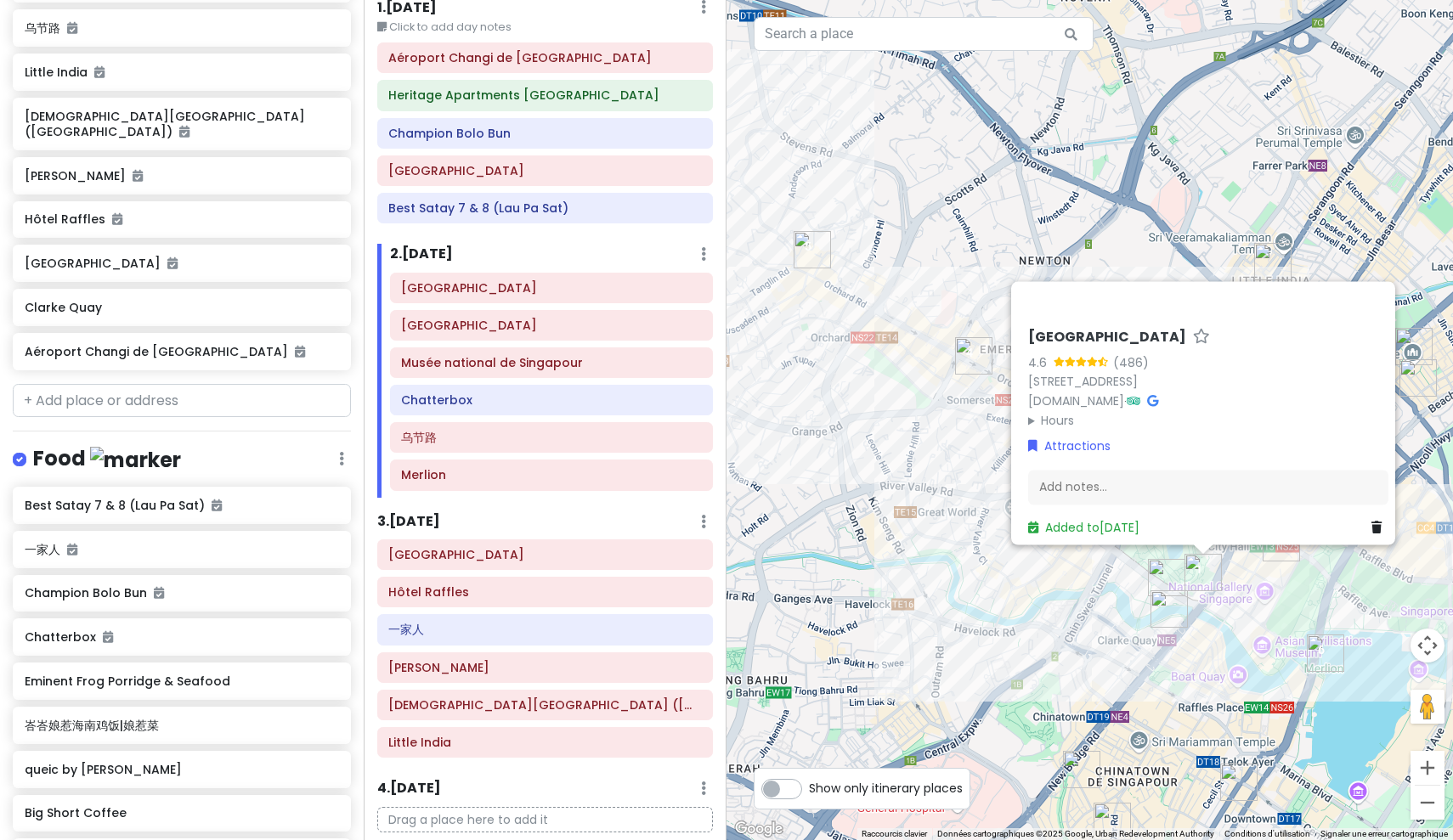 click on "[GEOGRAPHIC_DATA][PERSON_NAME] 4.6        (486) [STREET_ADDRESS][PERSON_NAME] [DOMAIN_NAME]   ·   Hours lundi  08:30 – 12:30, 14:00 – 17:30 mardi  08:30 – 12:30, 14:00 – 17:30 mercredi  08:30 – 12:30, 14:00 – 17:30 jeudi  08:30 – 12:30, 14:00 – 17:30 vendredi  08:30 – 12:30, 14:00 – 17:30 samedi  Fermé dimanche  Fermé Attractions Add notes... Added to  [DATE]" at bounding box center (1089, 420) 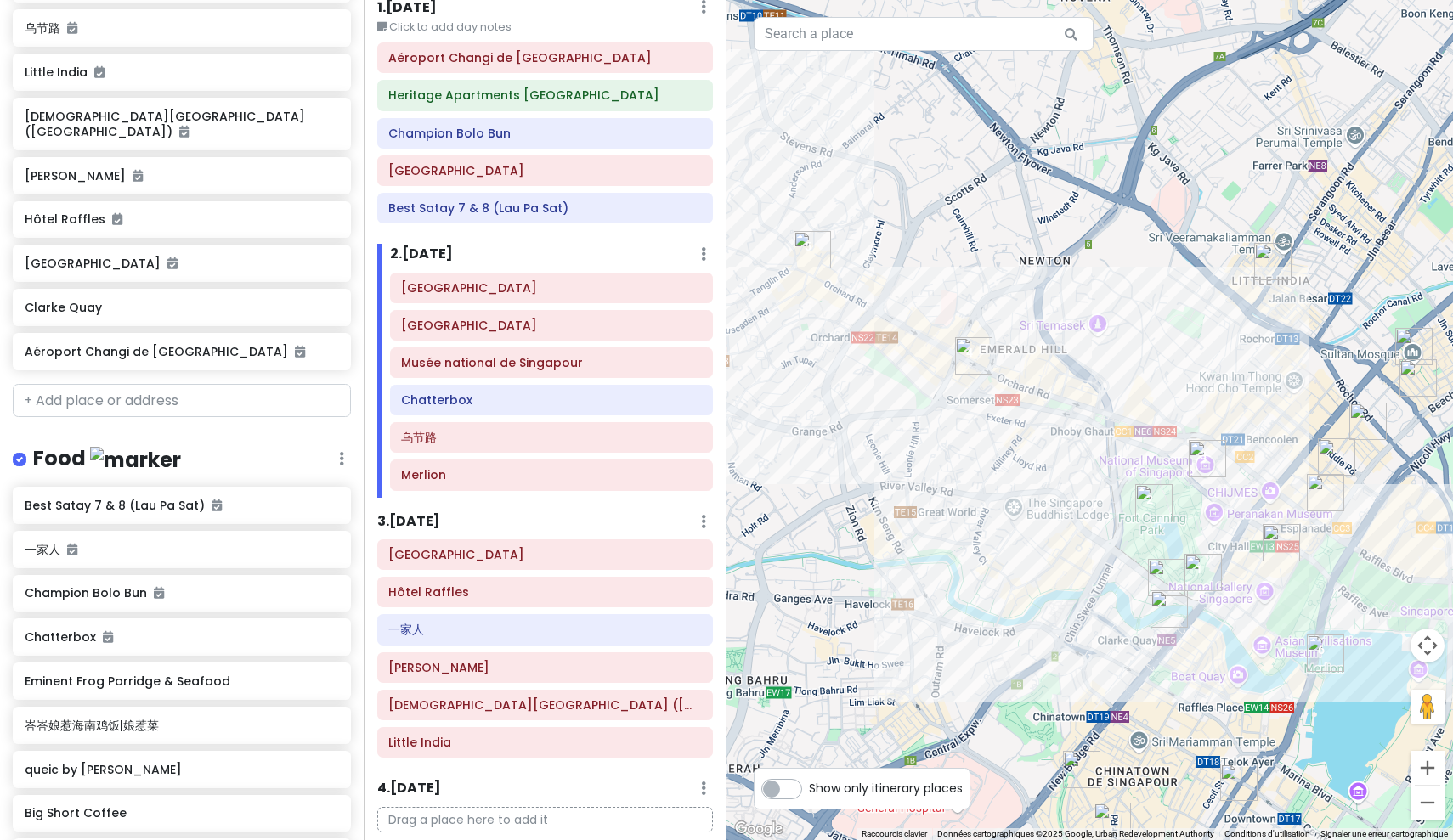 click at bounding box center (1203, 572) 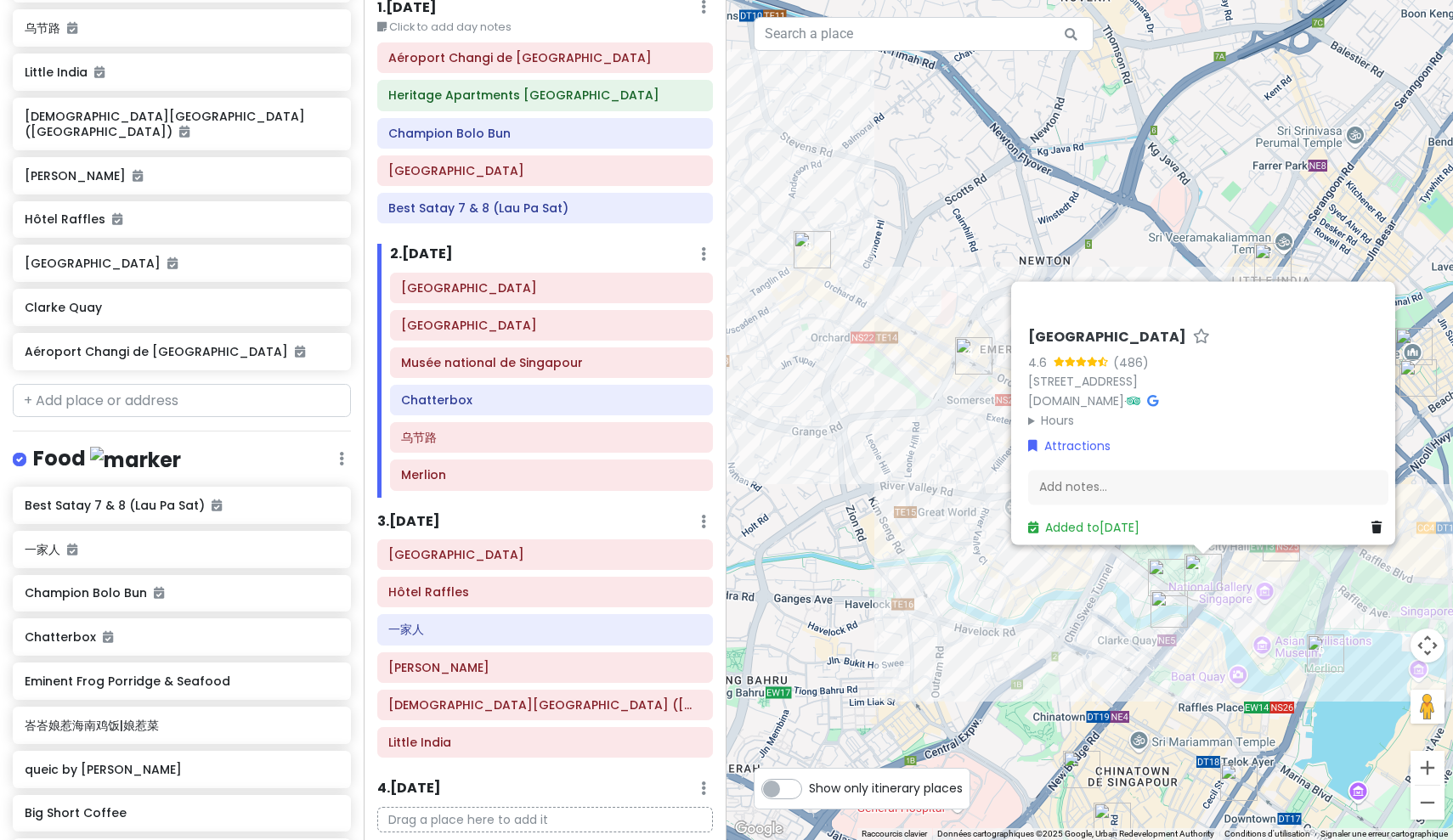 click on "[GEOGRAPHIC_DATA][PERSON_NAME] 4.6        (486) [STREET_ADDRESS][PERSON_NAME] [DOMAIN_NAME]   ·   Hours lundi  08:30 – 12:30, 14:00 – 17:30 mardi  08:30 – 12:30, 14:00 – 17:30 mercredi  08:30 – 12:30, 14:00 – 17:30 jeudi  08:30 – 12:30, 14:00 – 17:30 vendredi  08:30 – 12:30, 14:00 – 17:30 samedi  Fermé dimanche  Fermé Attractions Add notes... Added to  [DATE]" at bounding box center (1089, 420) 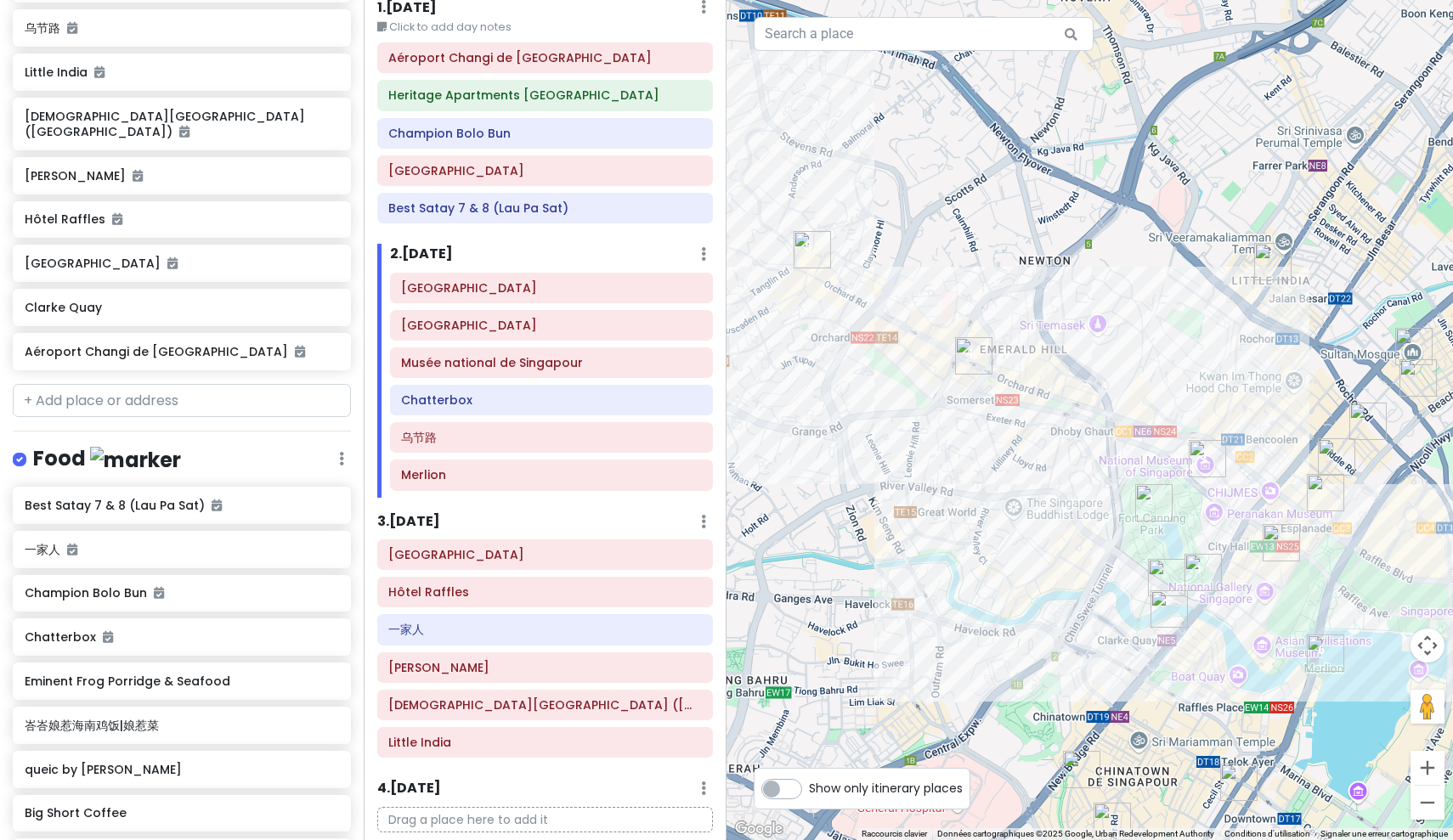 click at bounding box center [1203, 572] 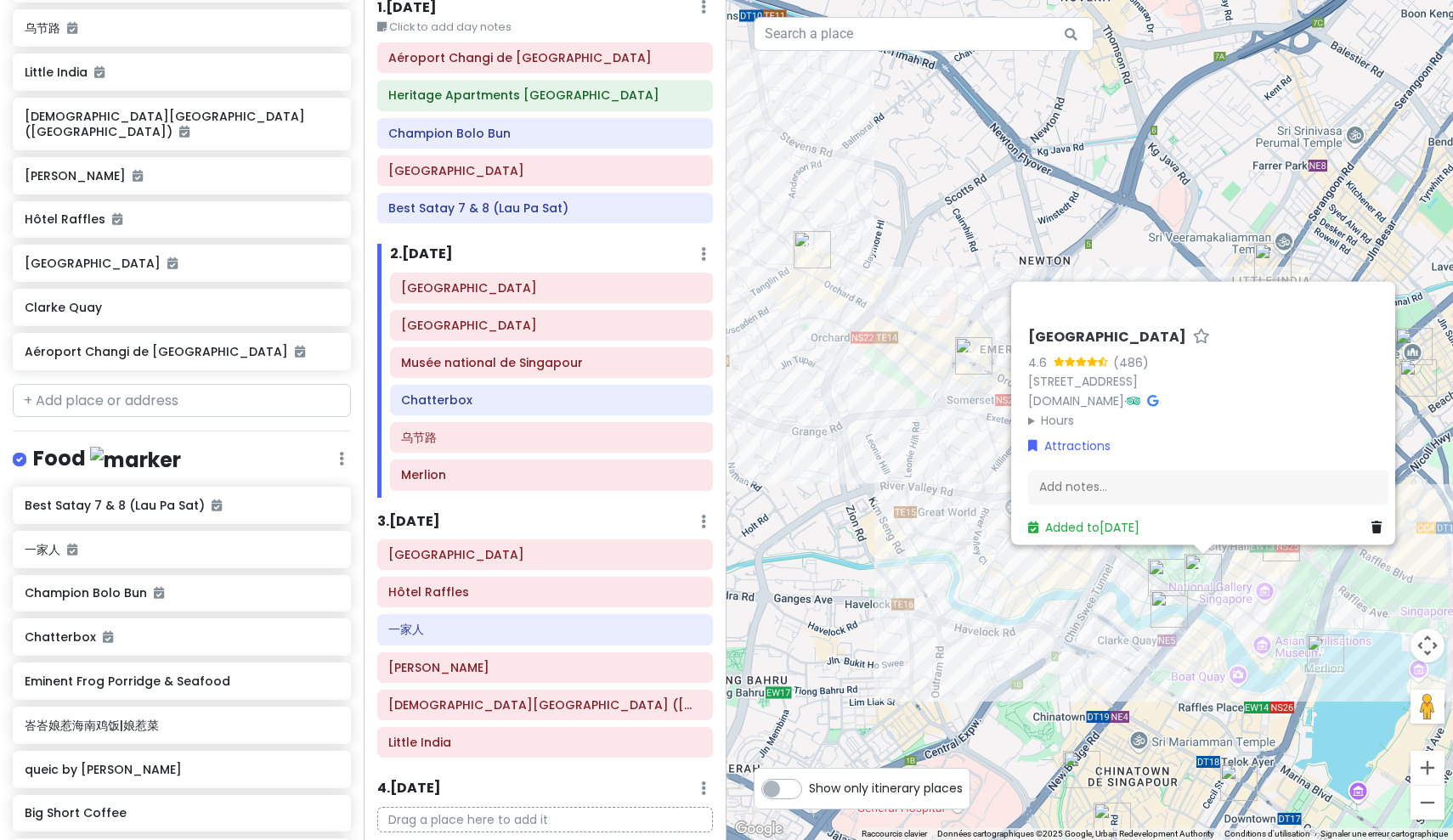 click on "[GEOGRAPHIC_DATA][PERSON_NAME] 4.6        (486) [STREET_ADDRESS][PERSON_NAME] [DOMAIN_NAME]   ·   Hours lundi  08:30 – 12:30, 14:00 – 17:30 mardi  08:30 – 12:30, 14:00 – 17:30 mercredi  08:30 – 12:30, 14:00 – 17:30 jeudi  08:30 – 12:30, 14:00 – 17:30 vendredi  08:30 – 12:30, 14:00 – 17:30 samedi  Fermé dimanche  Fermé Attractions Add notes... Added to  [DATE]" at bounding box center [1089, 420] 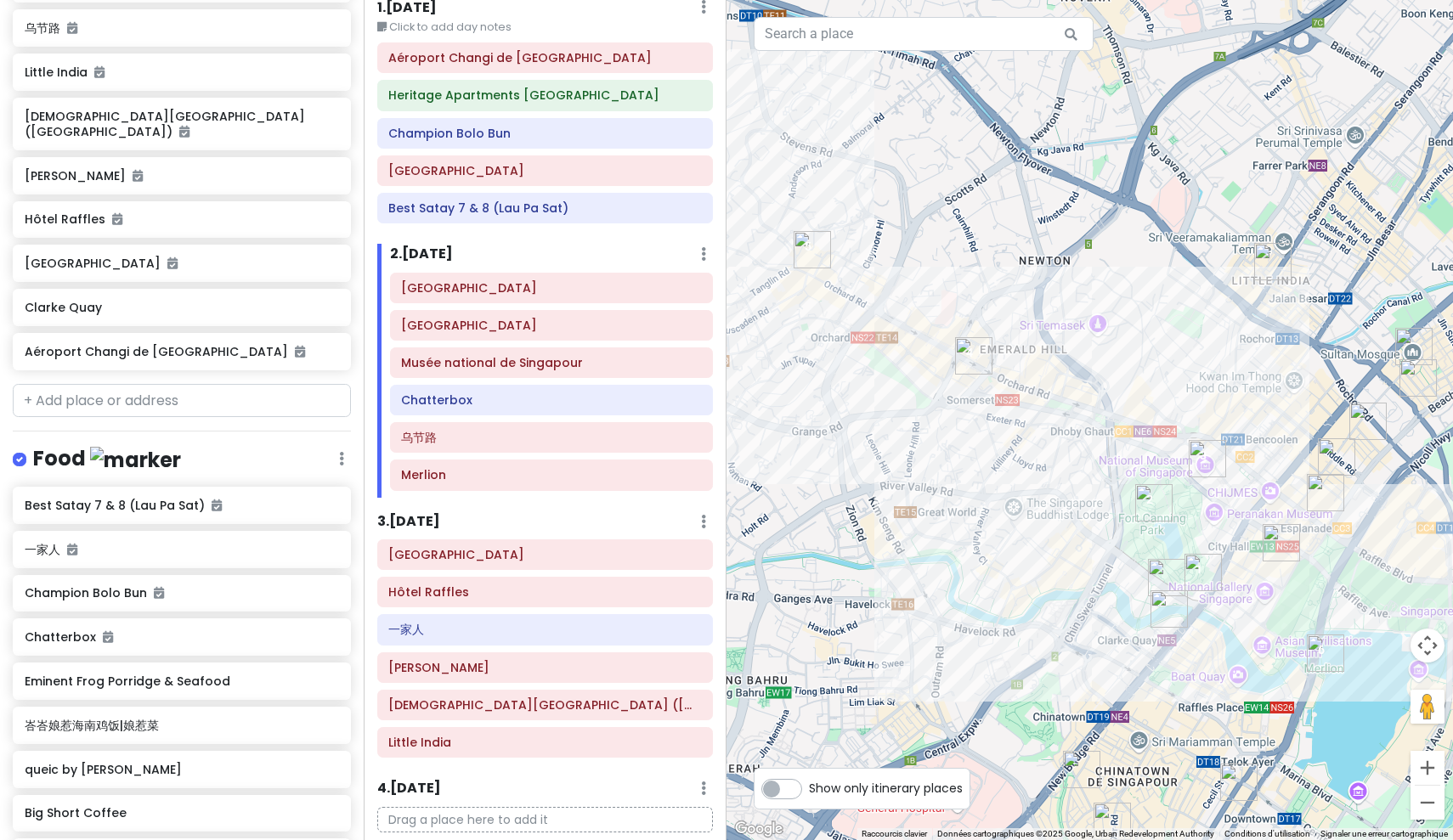 click at bounding box center (974, 356) 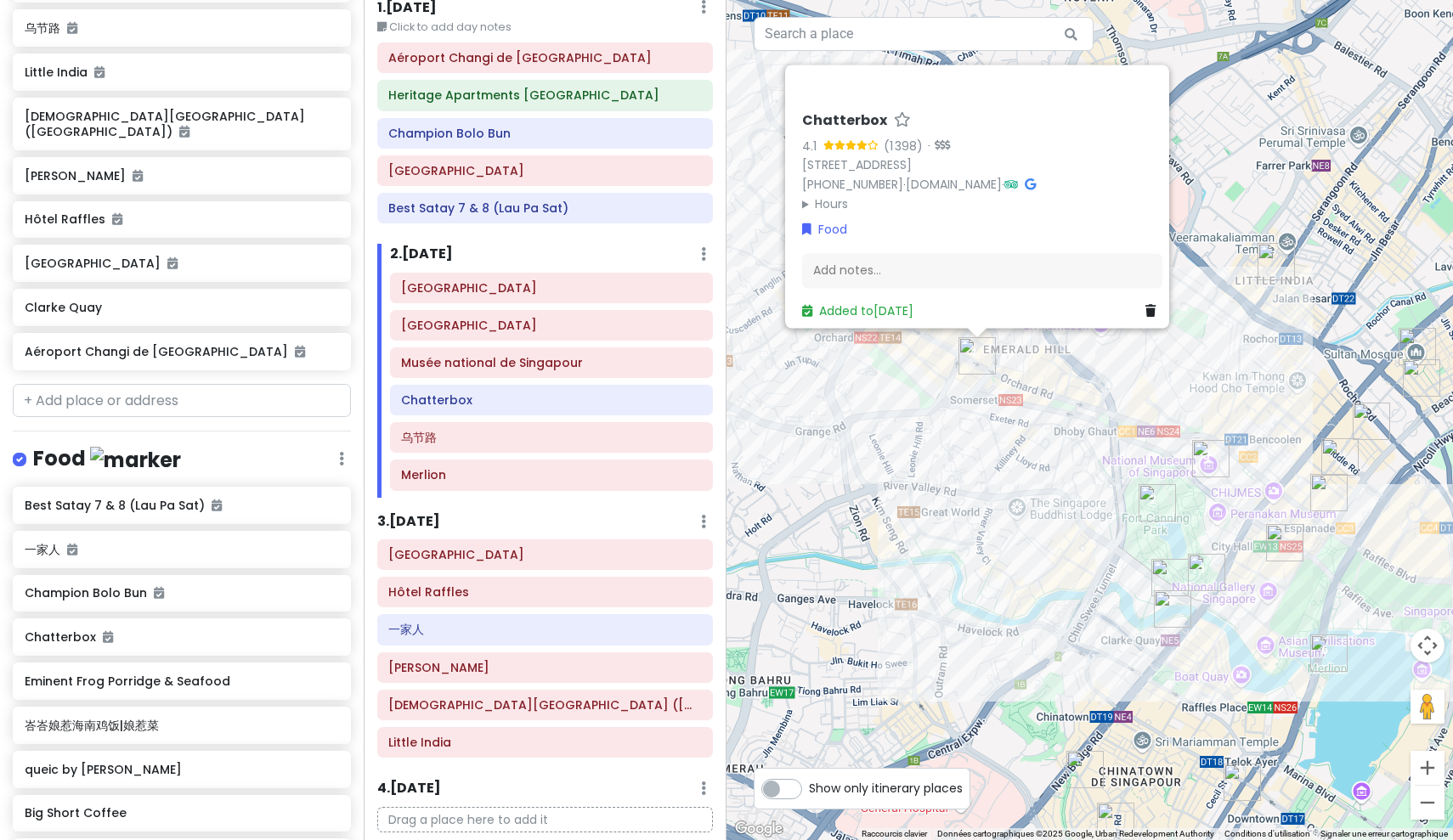 click on "Hours" at bounding box center [982, 204] 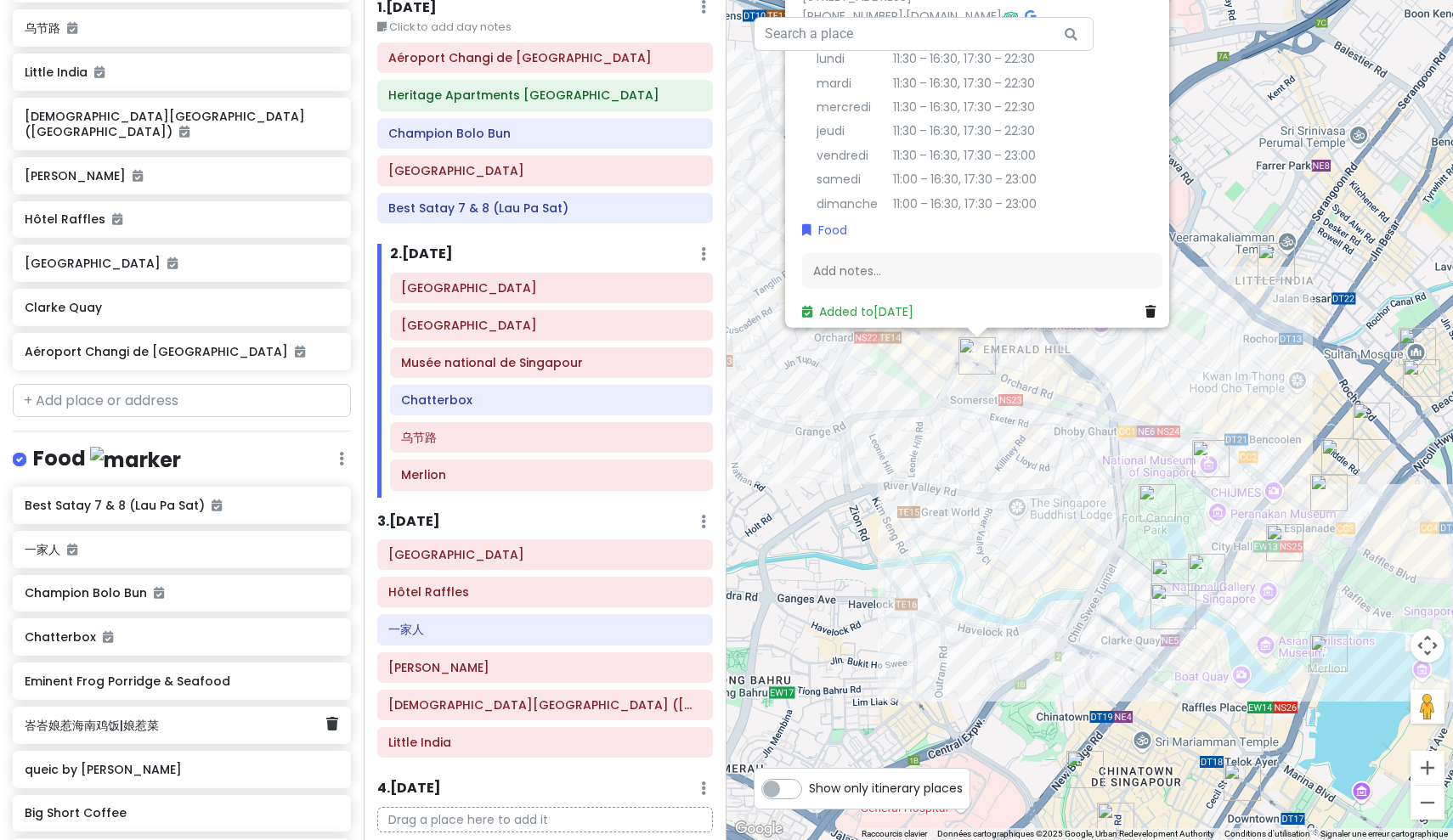 click on "峇峇娘惹海南鸡饭|娘惹菜" at bounding box center (175, 725) 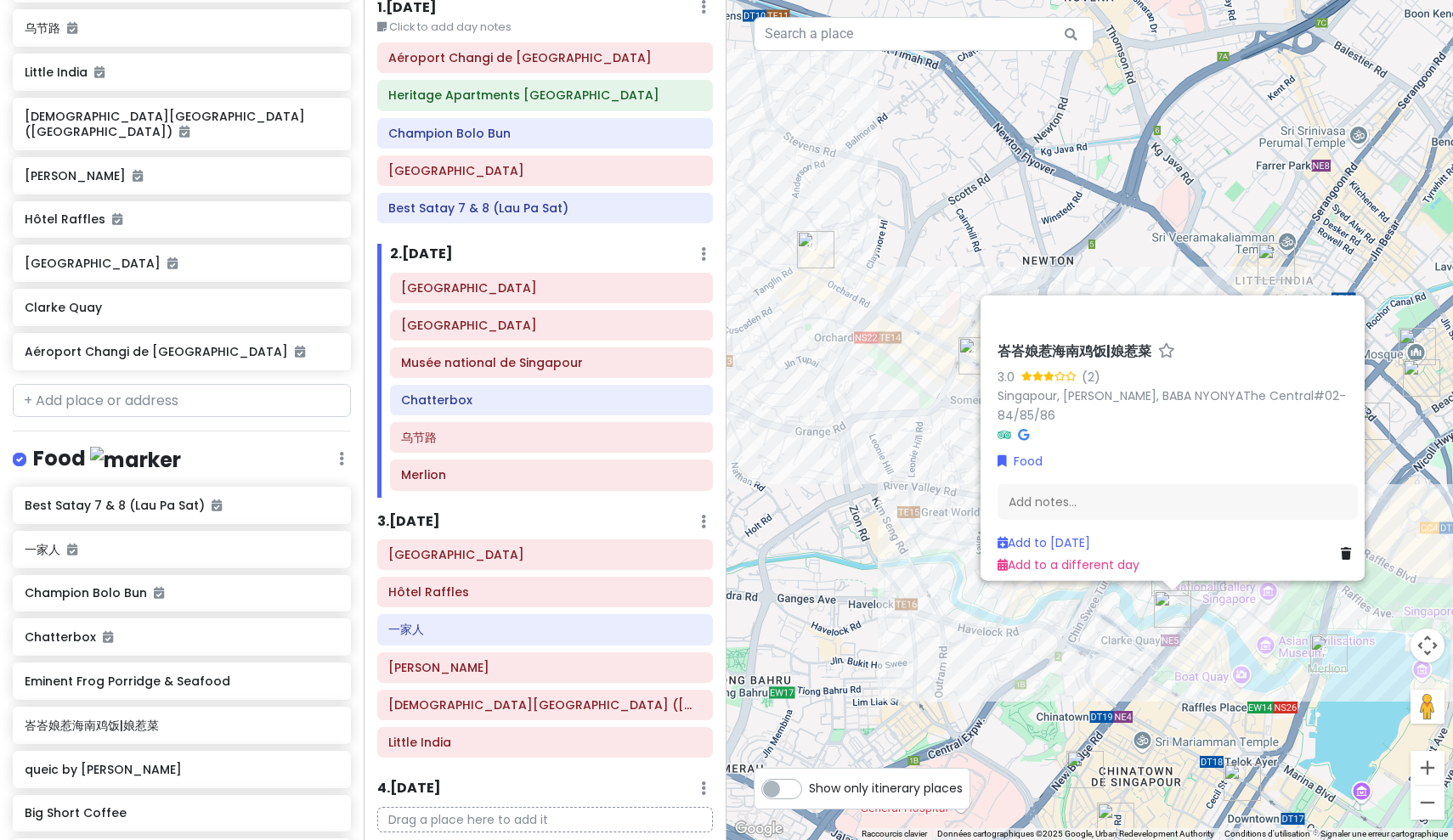 click at bounding box center (1173, 609) 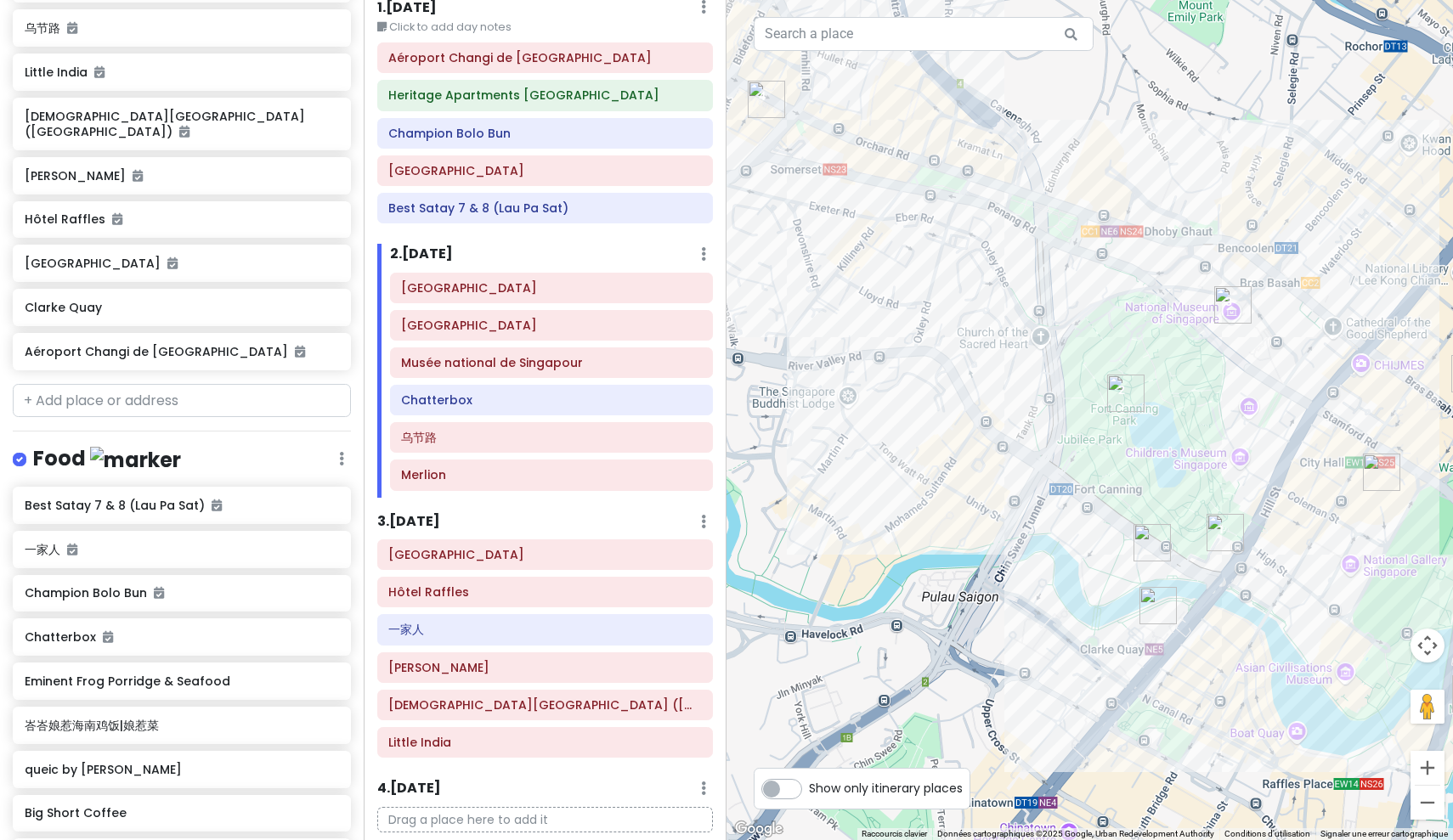 click at bounding box center (1152, 543) 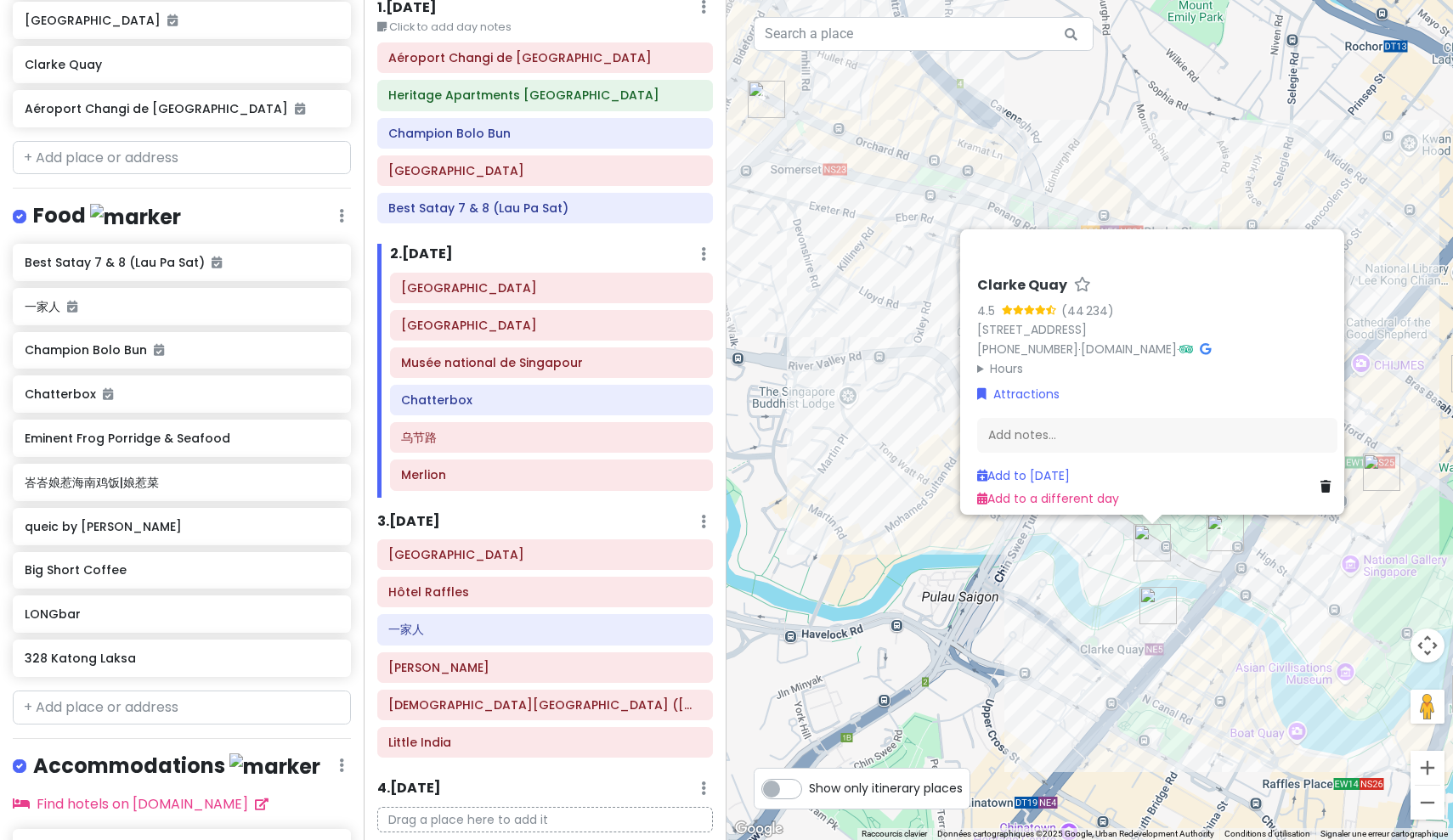 scroll, scrollTop: 725, scrollLeft: 0, axis: vertical 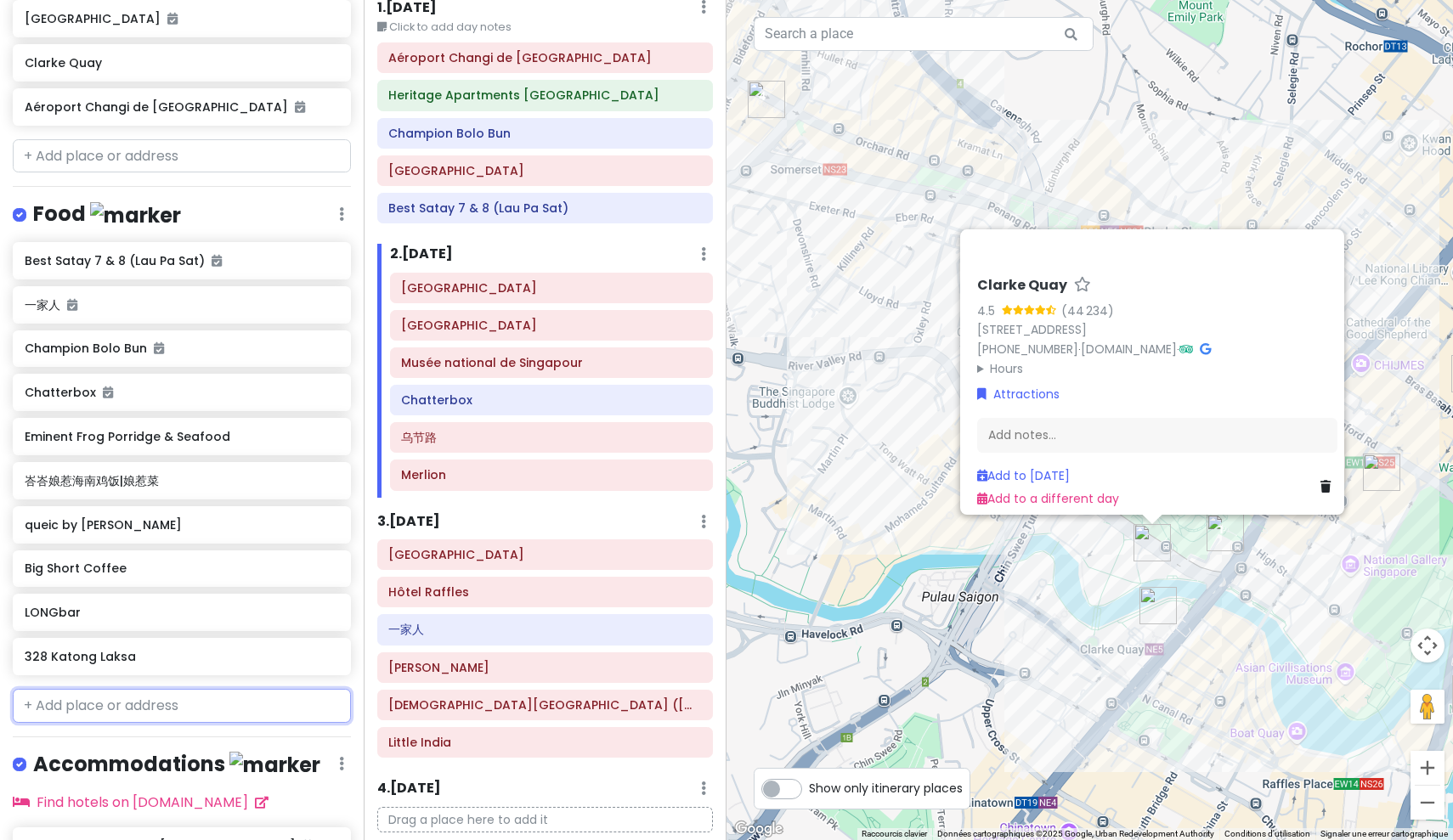 click at bounding box center [182, 706] 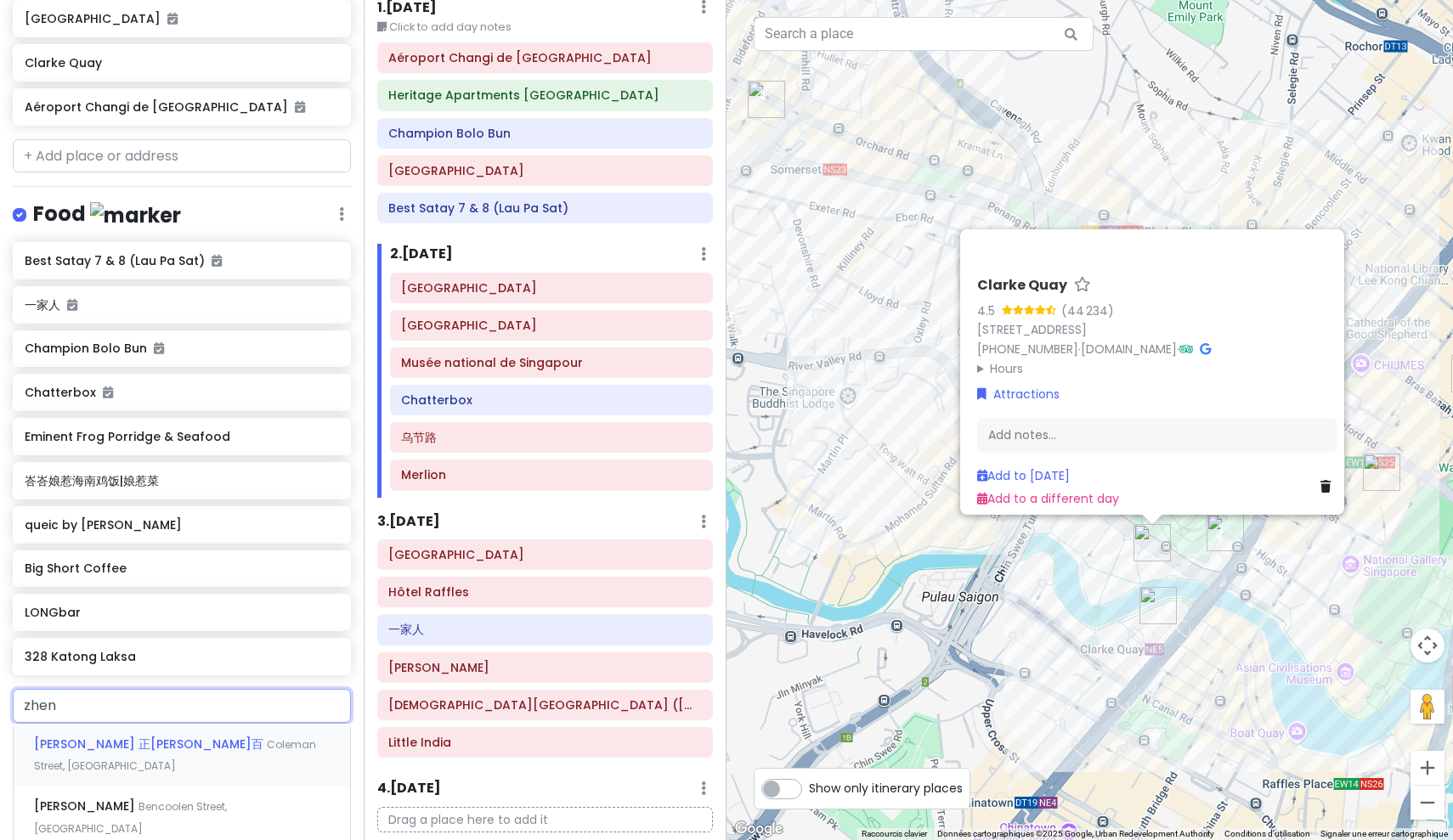 type on "振" 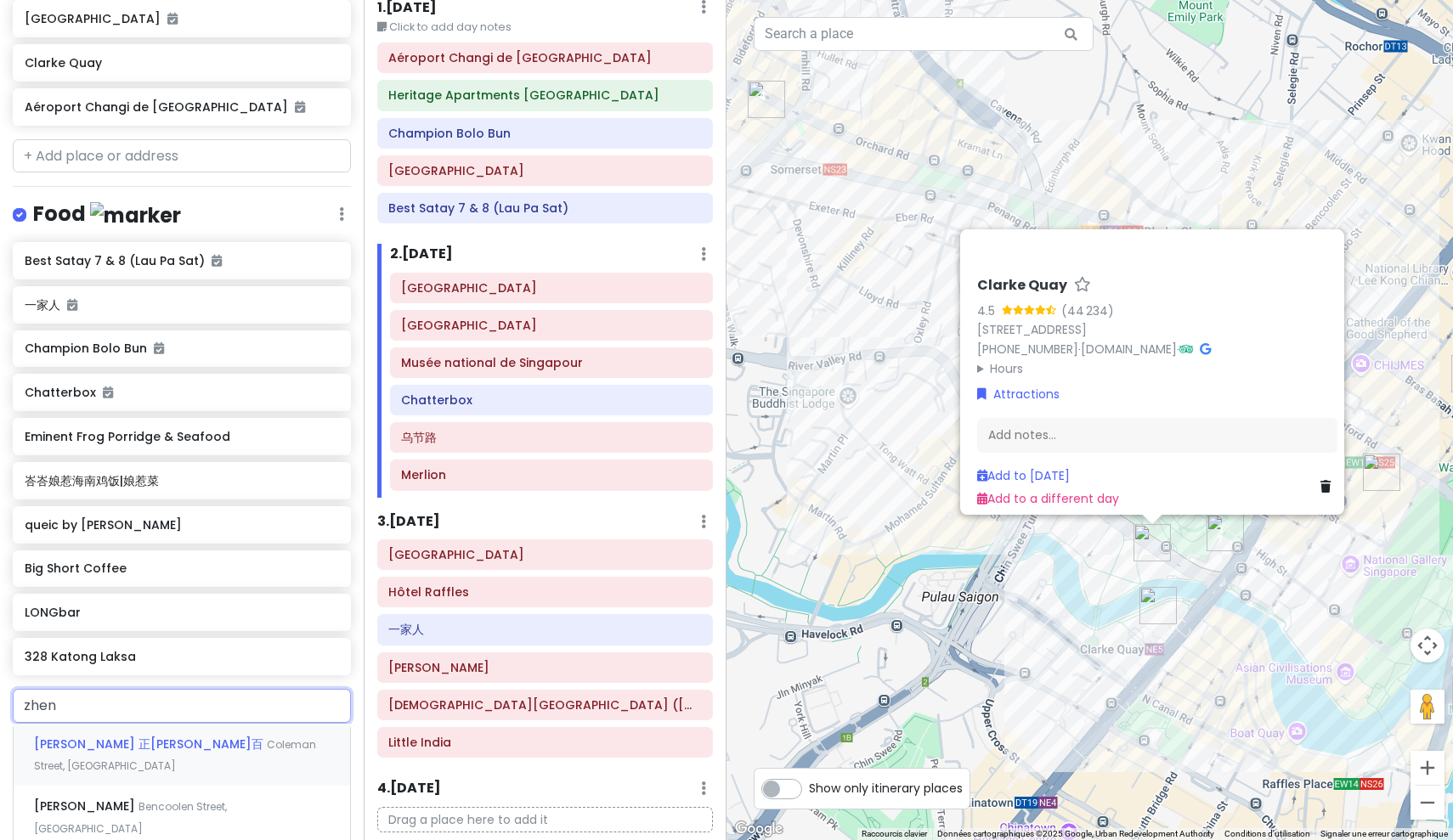 type on "震" 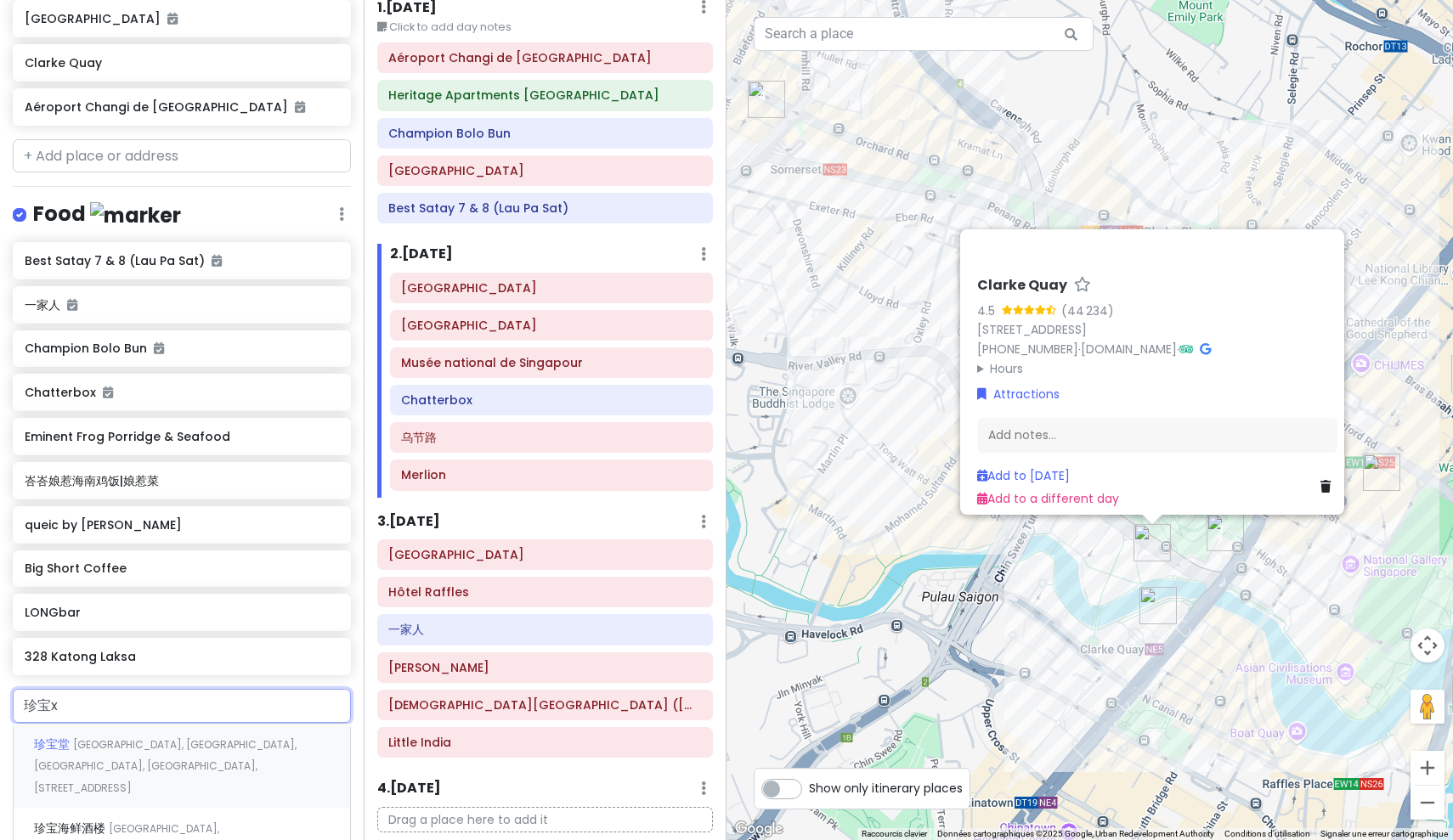 type on "珍宝" 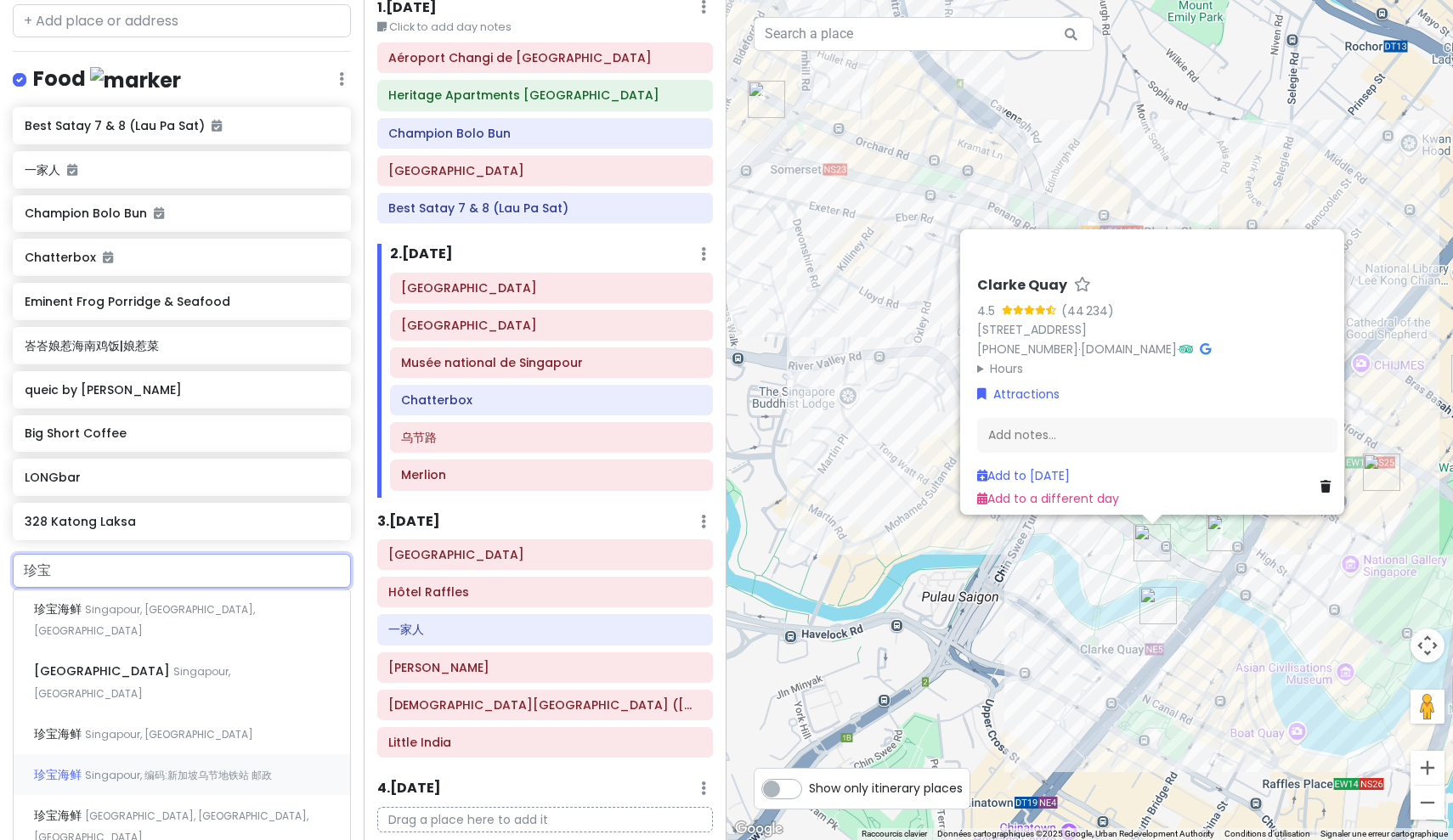scroll, scrollTop: 862, scrollLeft: 0, axis: vertical 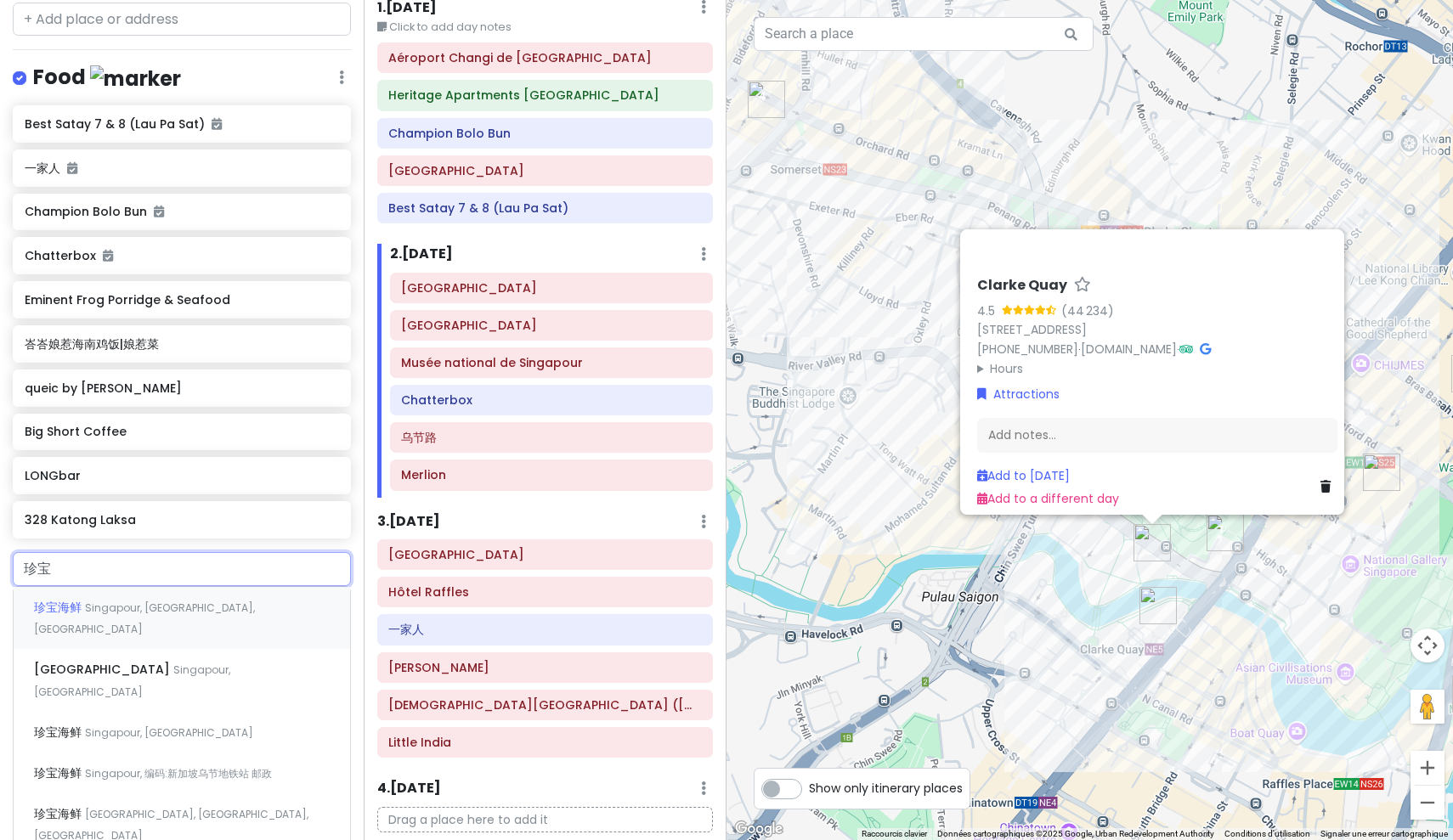 click on "Singapour, Merchant Road, Riverside Point" at bounding box center [144, 618] 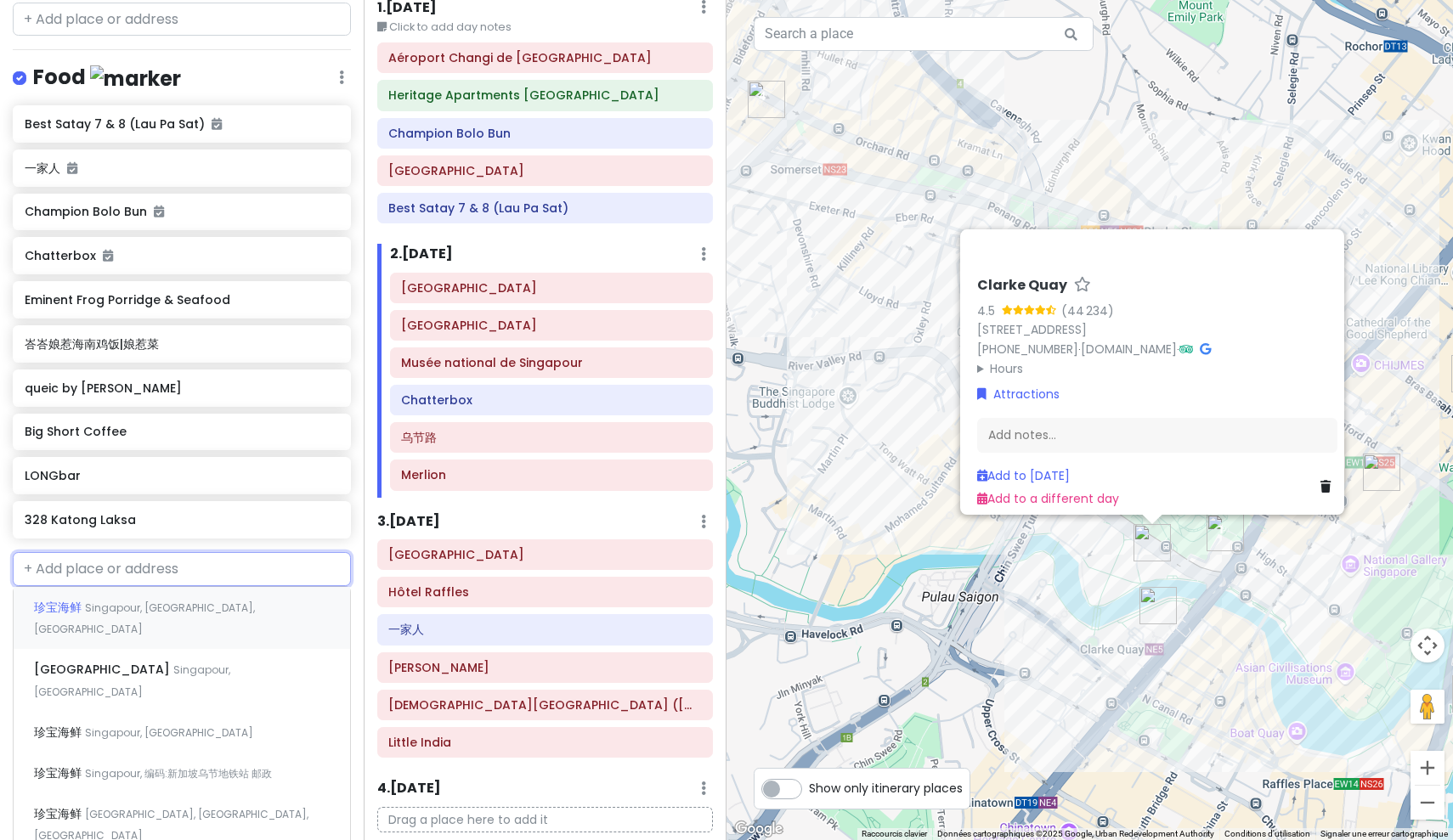 scroll, scrollTop: 817, scrollLeft: 0, axis: vertical 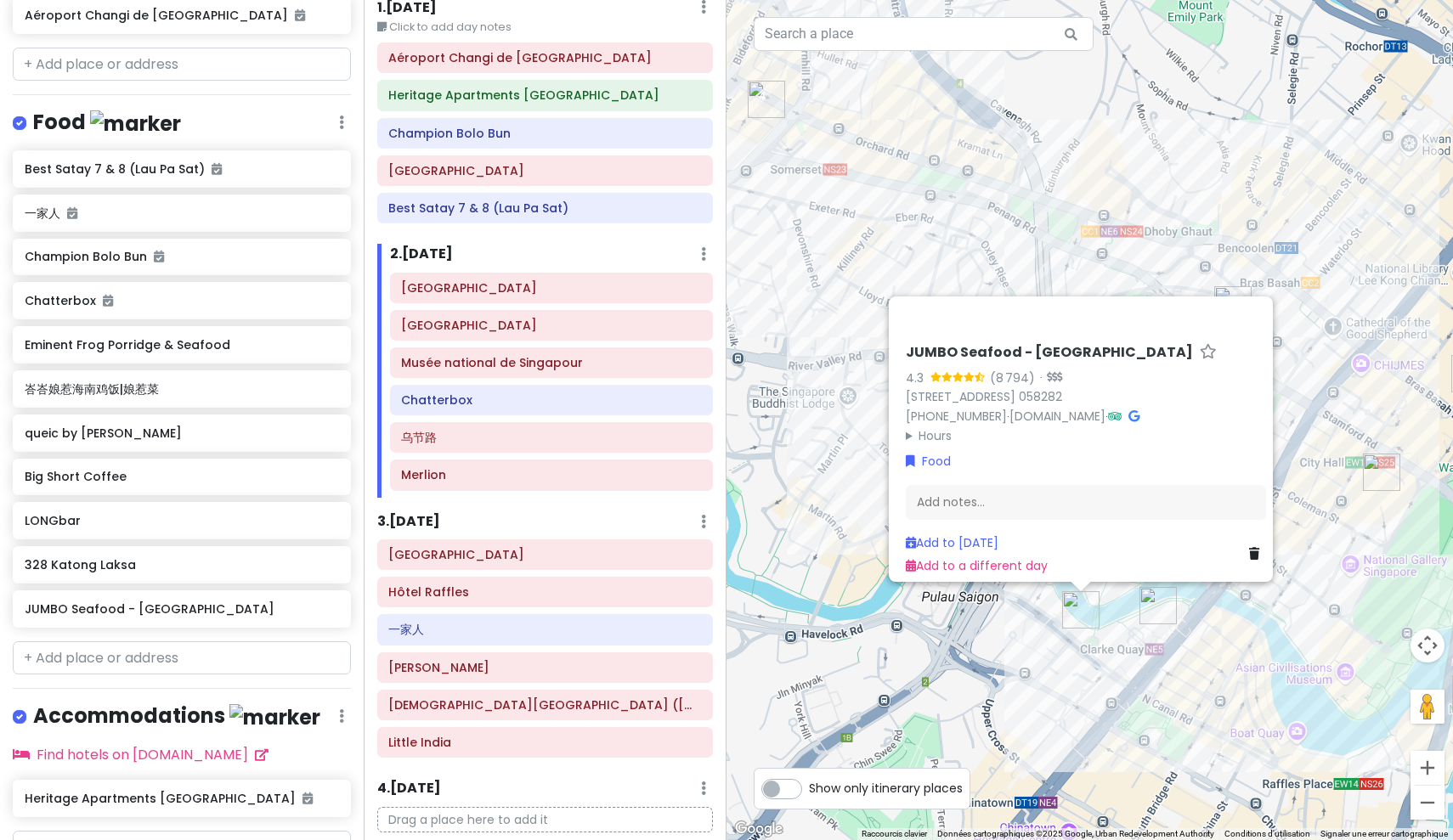 click on "JUMBO Seafood - Riverside Point 4.3        (8 794)    ·    30 Merchant Rd, #01-01/02 Riverside Point, Singapour 058282 +65 6532 3435   ·   www.jumboseafood.com.sg   ·   Hours lundi  11:30 – 23:00 mardi  11:30 – 23:00 mercredi  11:30 – 23:00 jeudi  11:30 – 23:00 vendredi  11:30 – 23:00 samedi  11:30 – 23:00 dimanche  11:30 – 23:00 Food Add notes...  Add to   Sun 8/17  Add to a different day" at bounding box center (1089, 420) 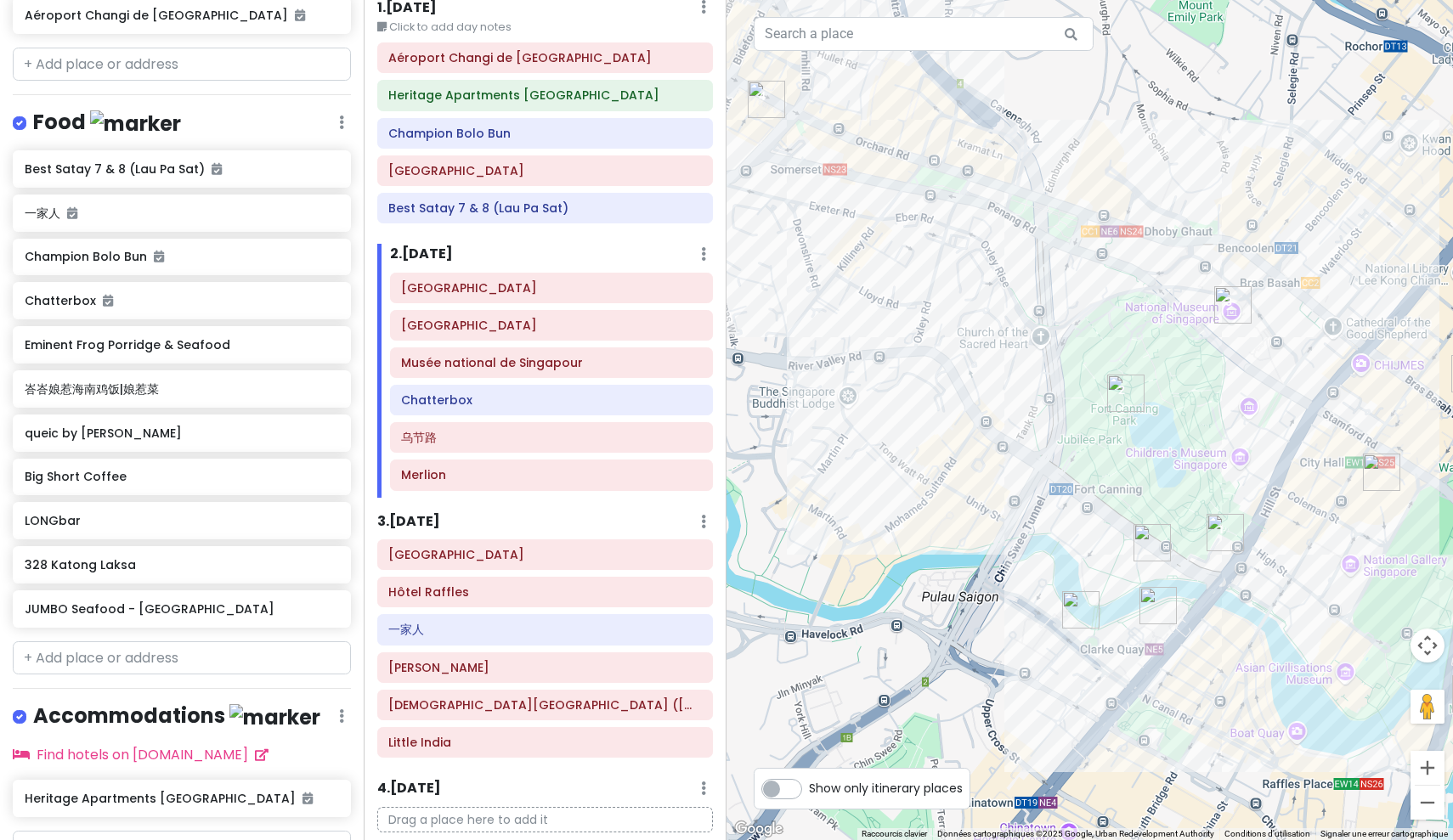 click at bounding box center (1081, 610) 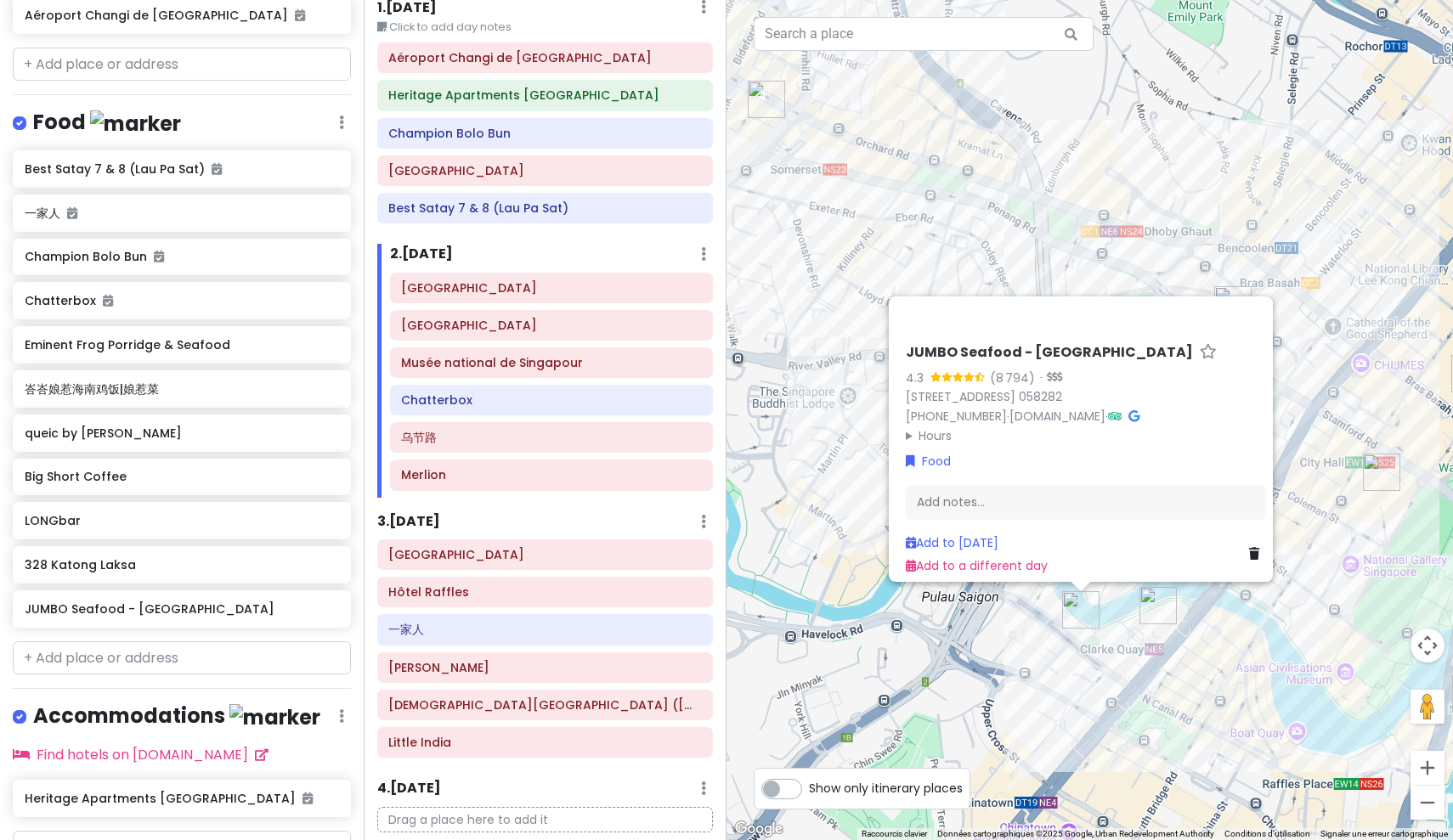 click on "JUMBO Seafood - Riverside Point 4.3        (8 794)    ·    30 Merchant Rd, #01-01/02 Riverside Point, Singapour 058282 +65 6532 3435   ·   www.jumboseafood.com.sg   ·   Hours lundi  11:30 – 23:00 mardi  11:30 – 23:00 mercredi  11:30 – 23:00 jeudi  11:30 – 23:00 vendredi  11:30 – 23:00 samedi  11:30 – 23:00 dimanche  11:30 – 23:00 Food Add notes...  Add to   Sun 8/17  Add to a different day" at bounding box center [1089, 420] 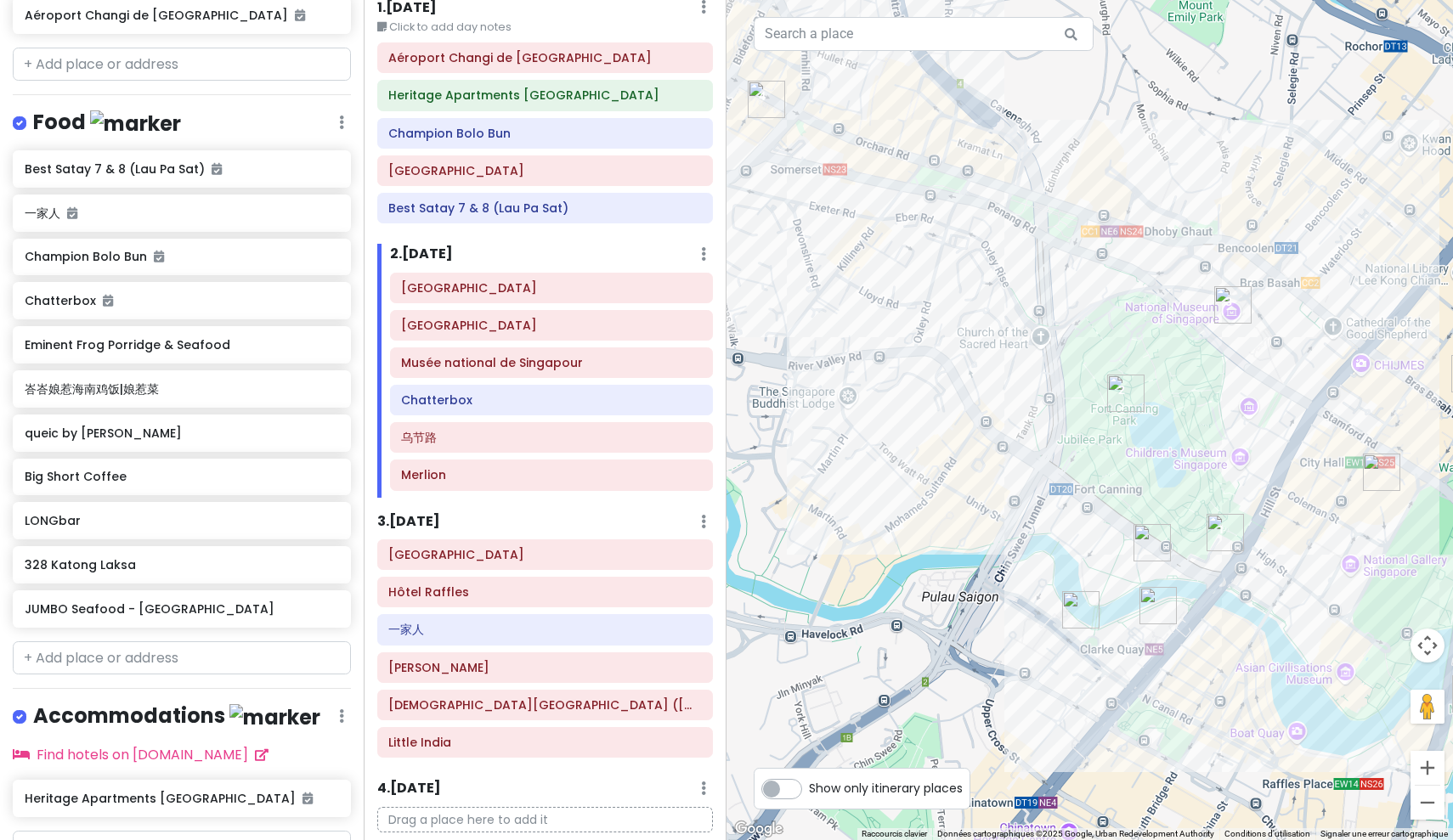 drag, startPoint x: 768, startPoint y: 355, endPoint x: 480, endPoint y: 135, distance: 362.4141 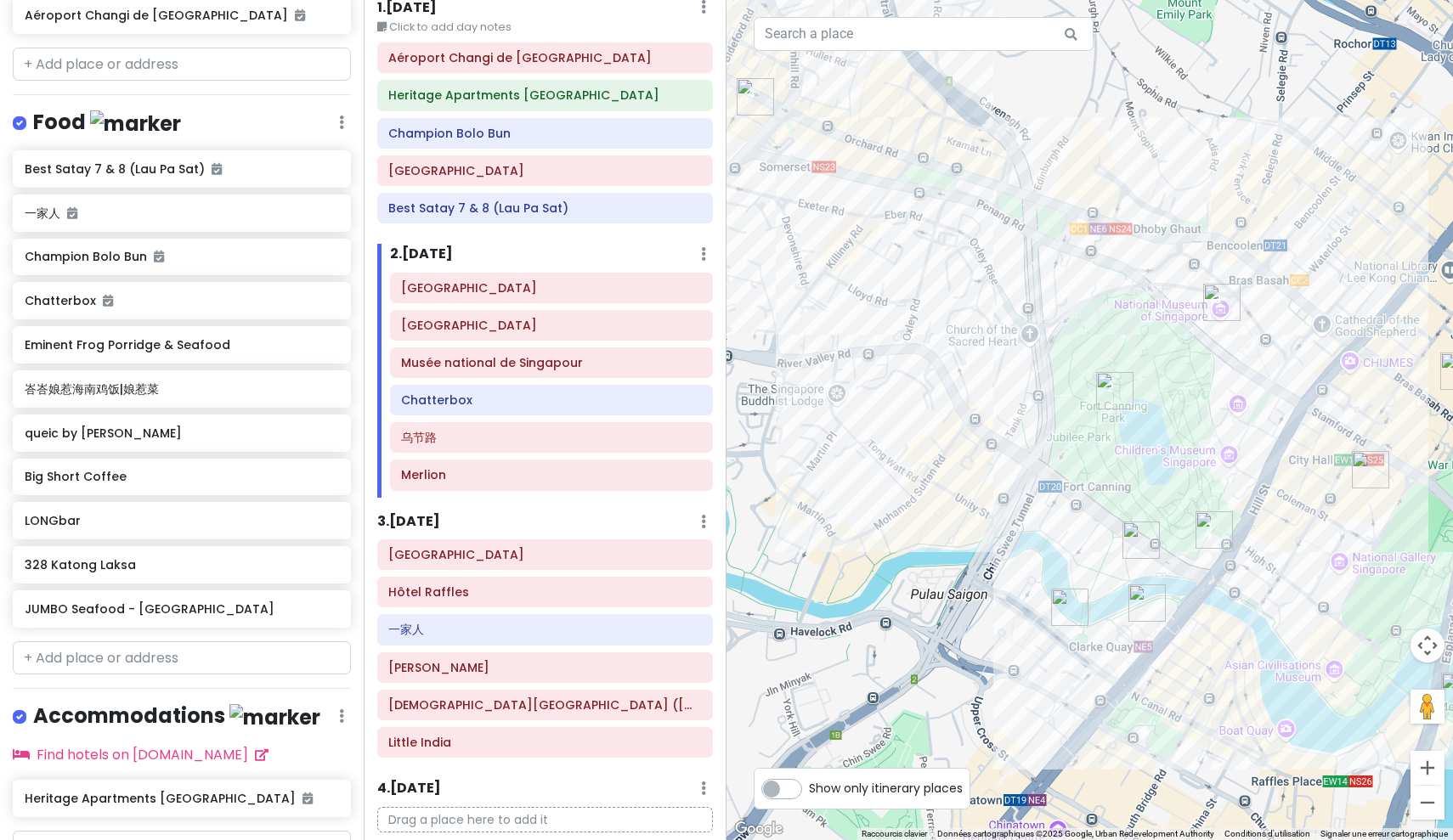 click at bounding box center [1147, 603] 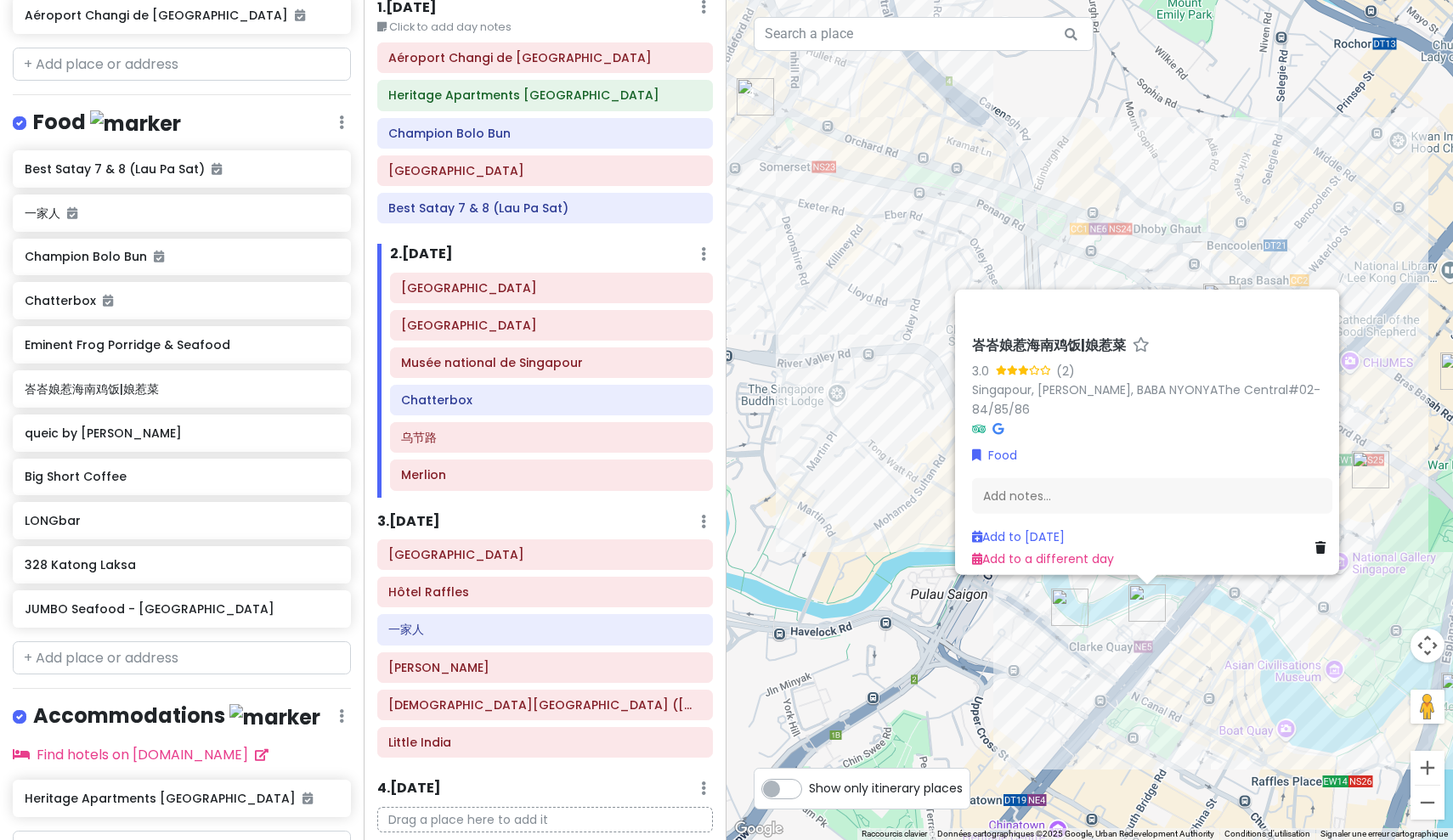 click at bounding box center [1070, 607] 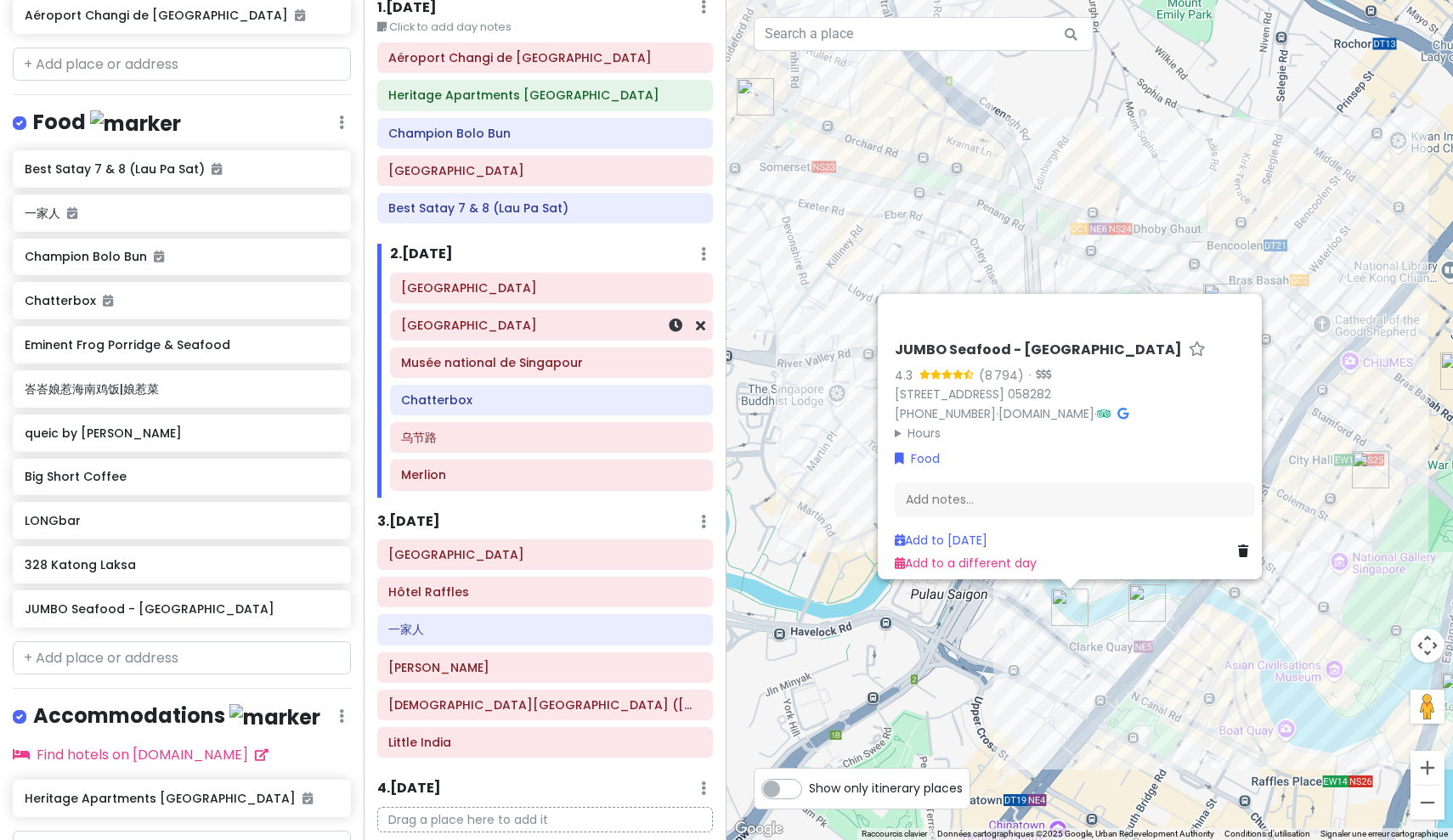 click on "[GEOGRAPHIC_DATA][PERSON_NAME]" at bounding box center [551, 325] 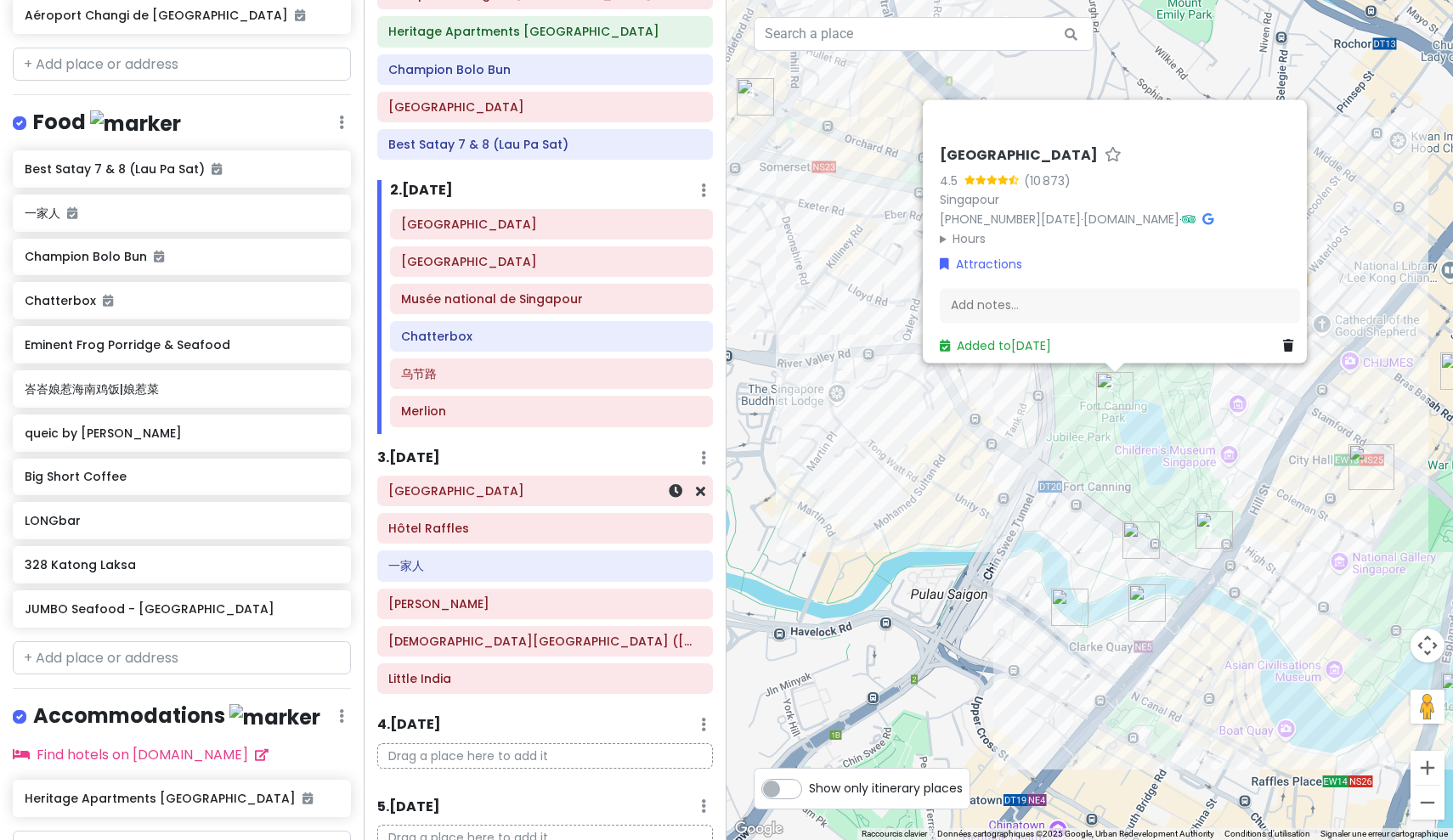 scroll, scrollTop: 143, scrollLeft: 0, axis: vertical 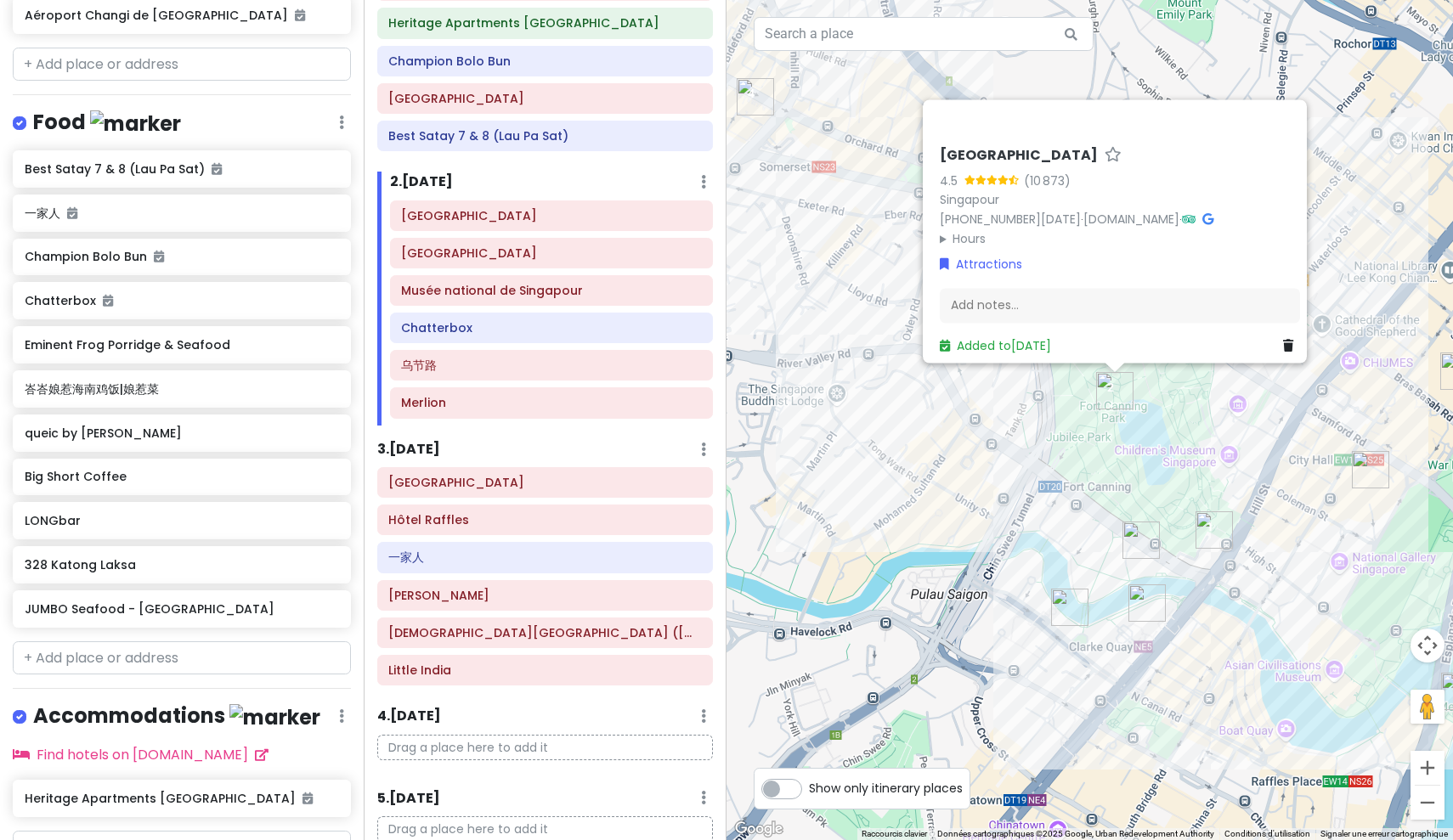 click on "St Andrew's Cathedral Hôtel Raffles 一家人 Haji Lane Mosquée du Sultan (Masjid Sultan) Little India" 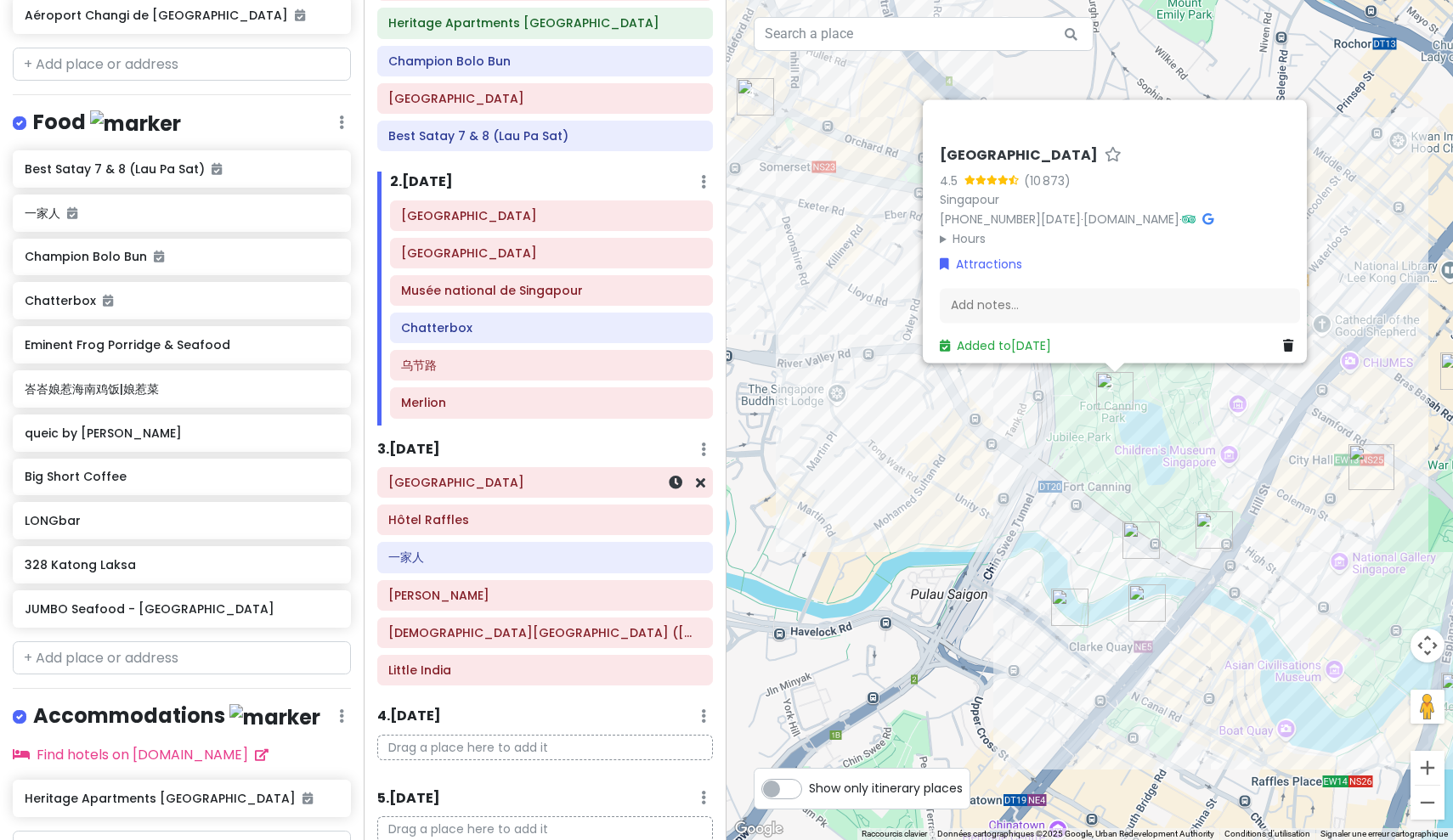 click on "[GEOGRAPHIC_DATA]" at bounding box center (545, 482) 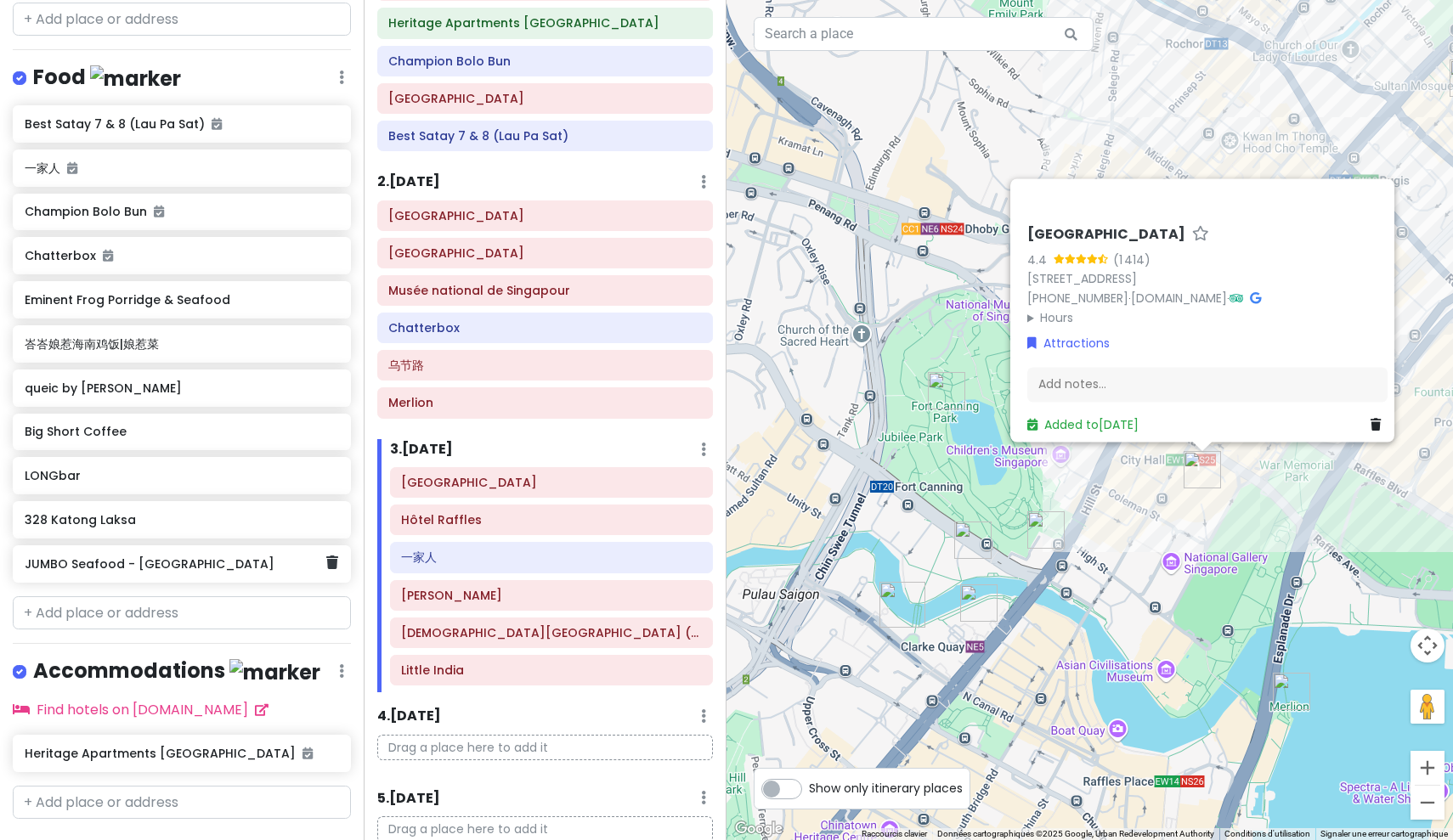 scroll, scrollTop: 861, scrollLeft: 0, axis: vertical 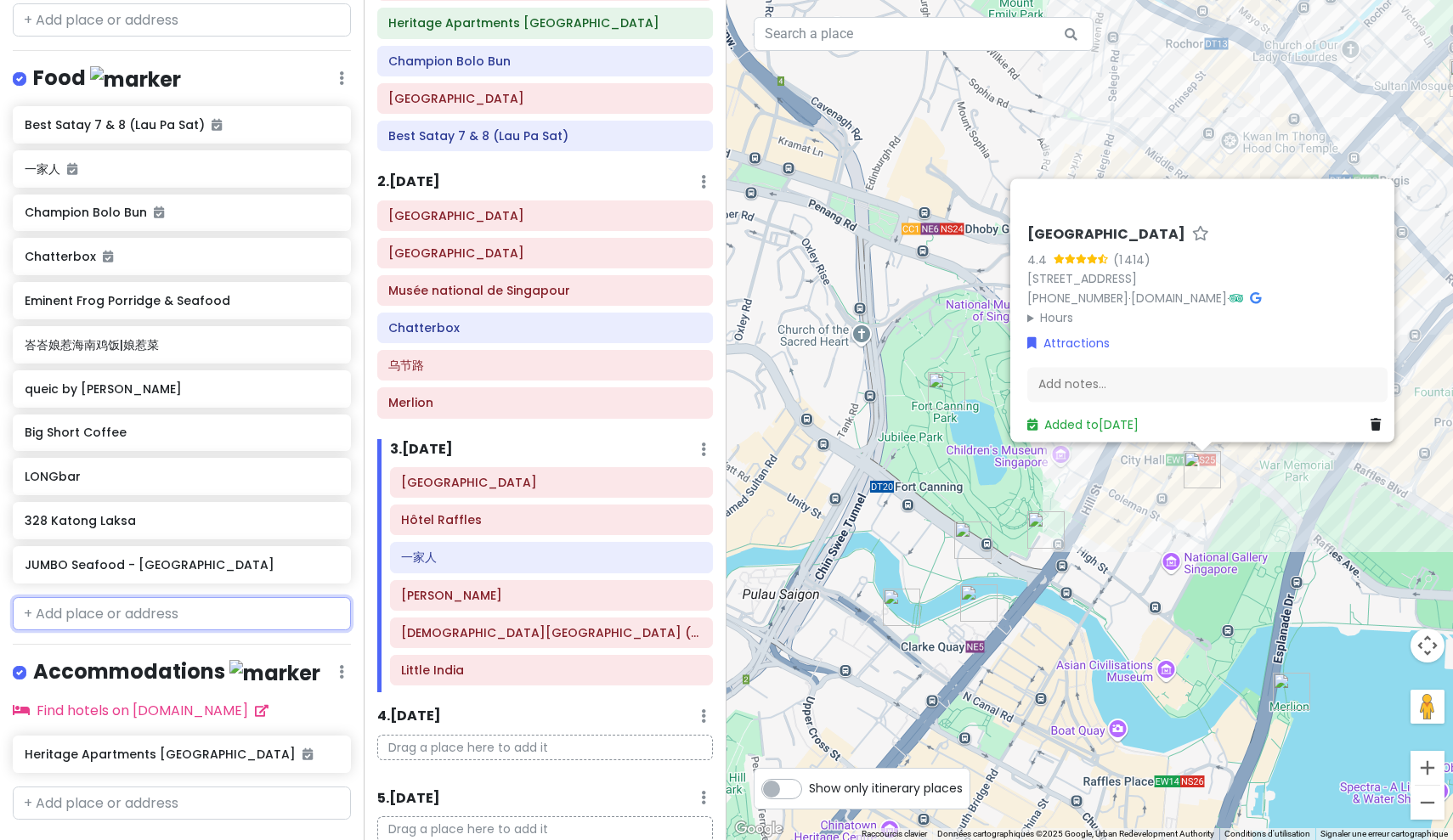 click at bounding box center [182, 614] 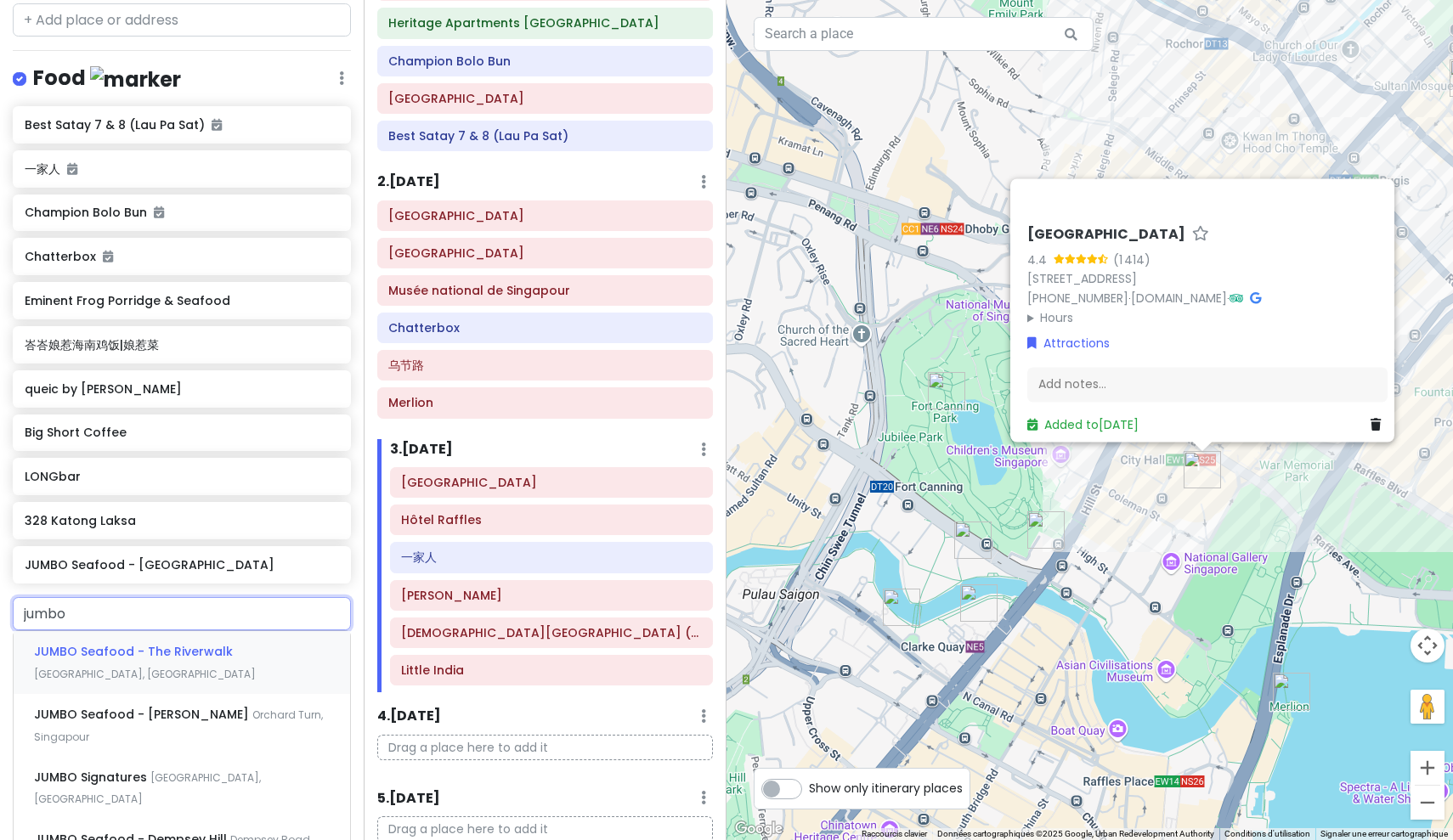 type on "jumbo" 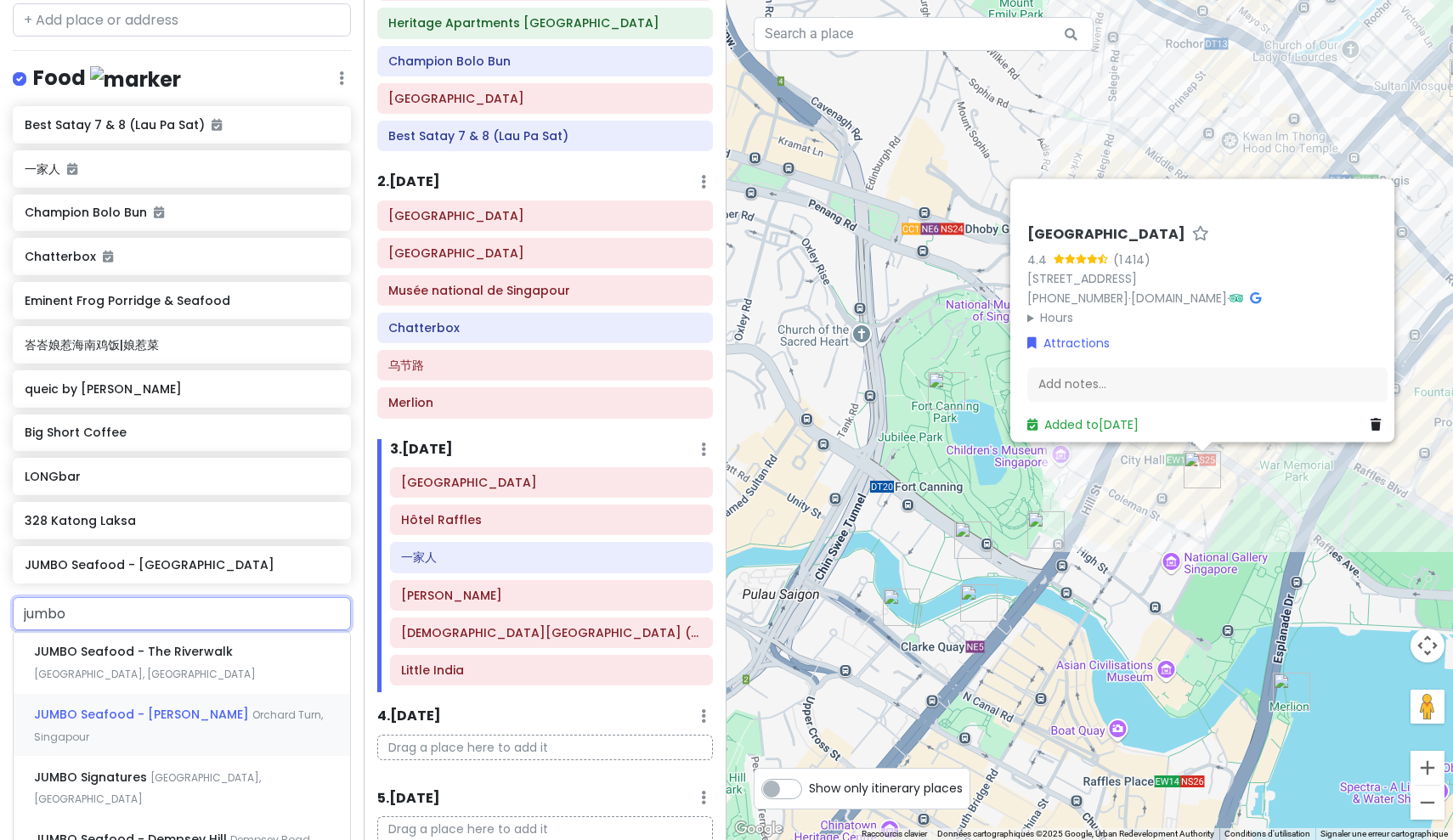 click on "JUMBO Seafood - [PERSON_NAME]" at bounding box center [133, 651] 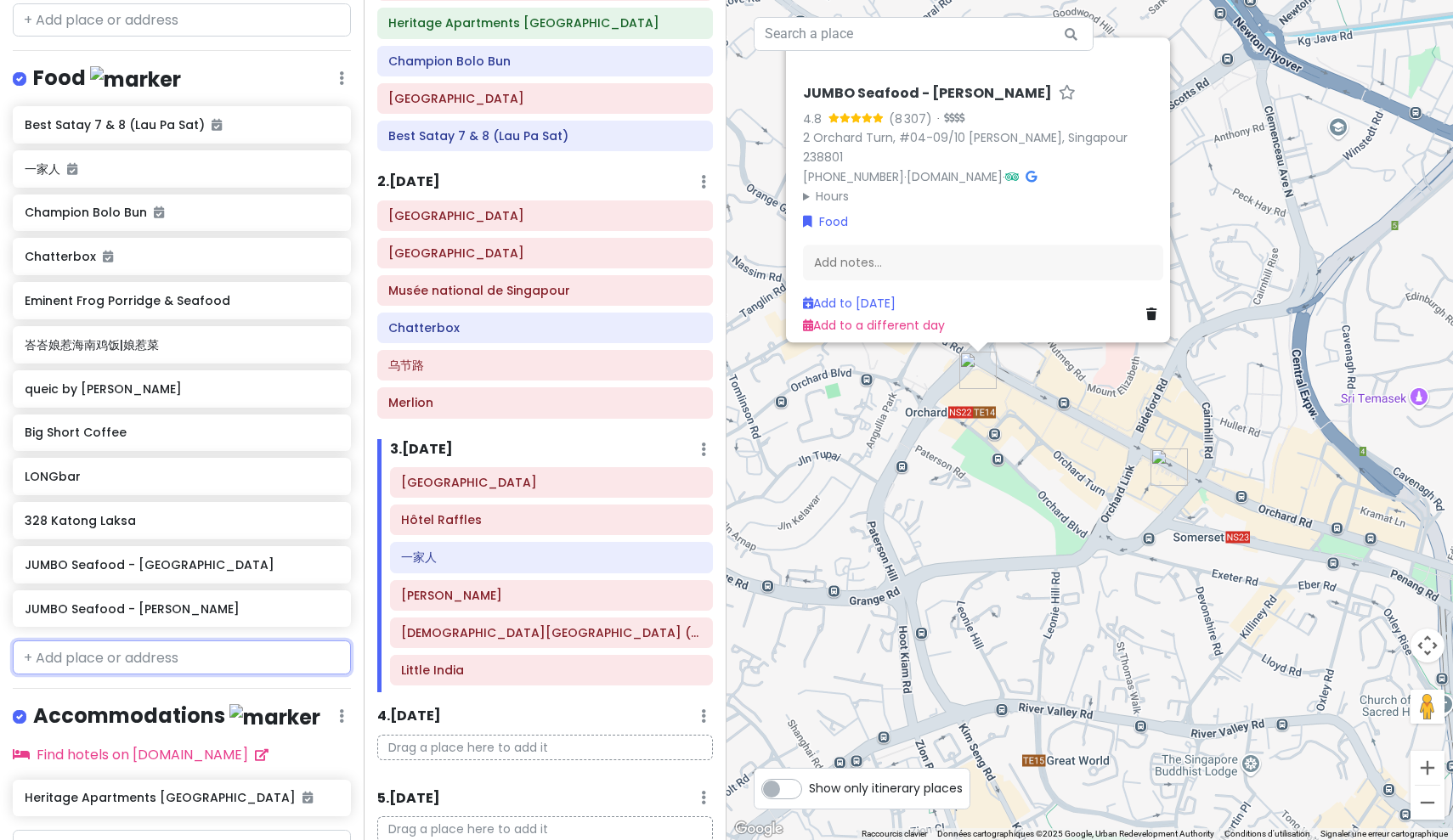 click at bounding box center (182, 657) 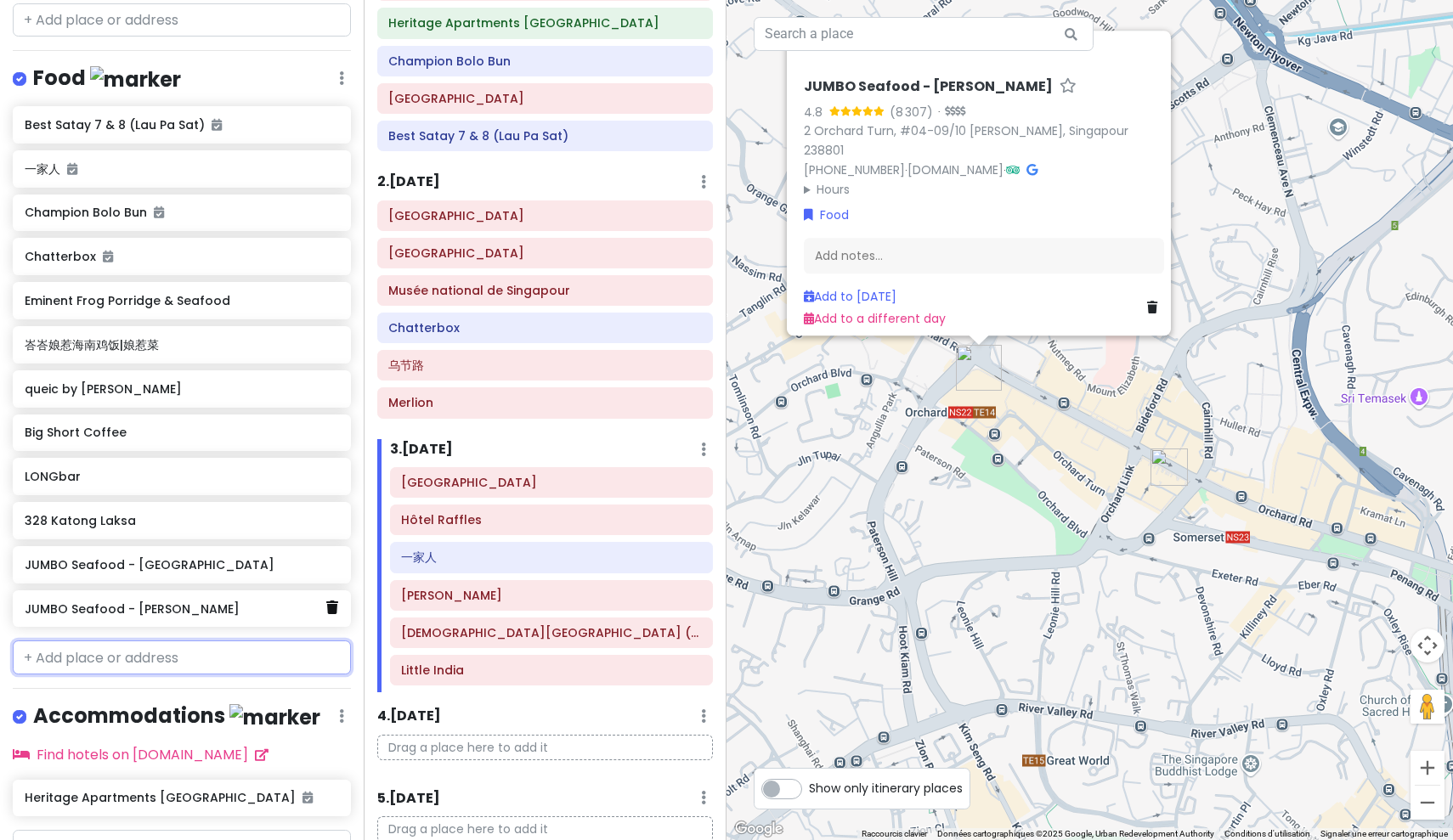 click at bounding box center (332, 607) 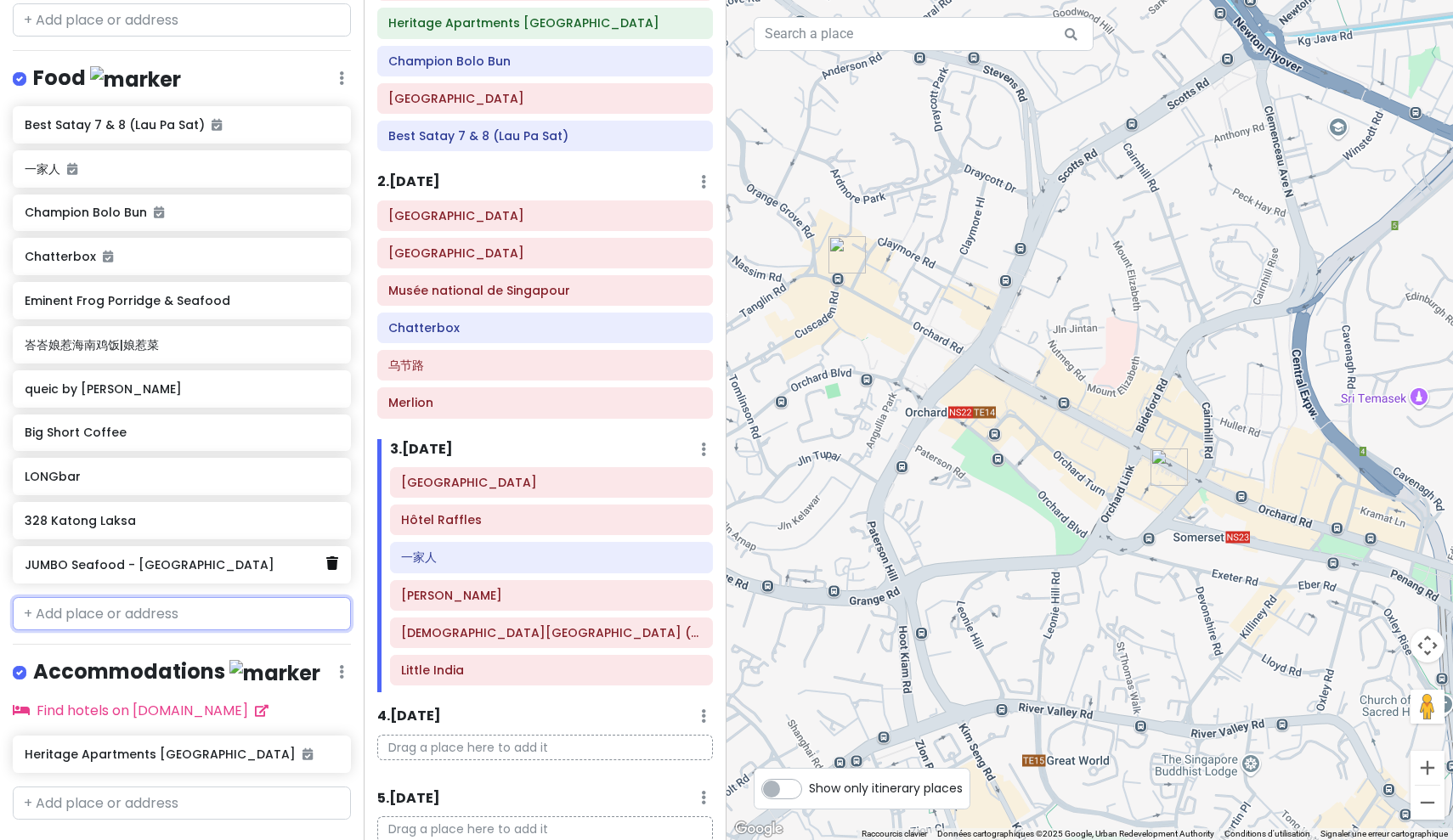 click at bounding box center [332, 563] 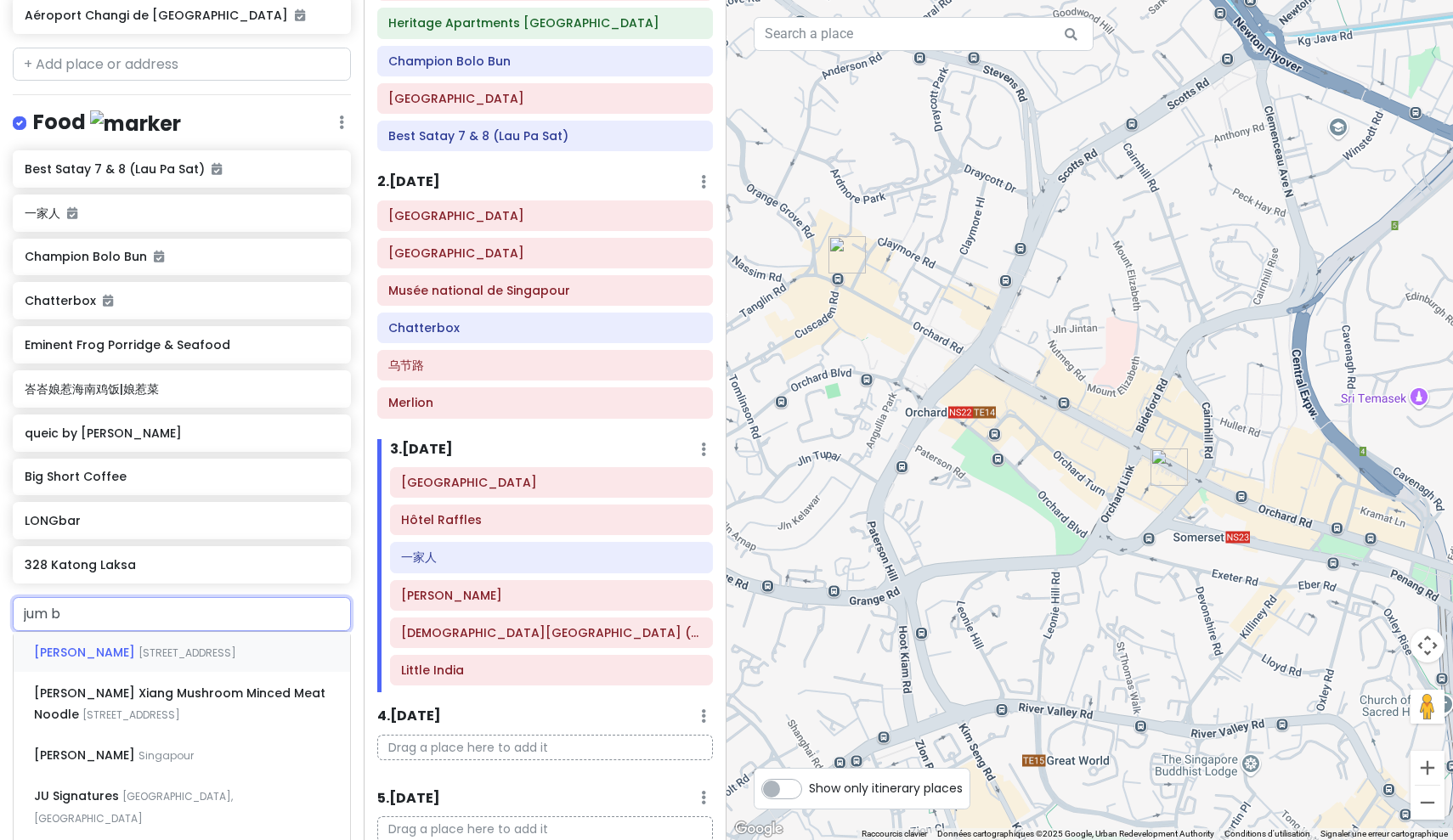 type on "jumbo" 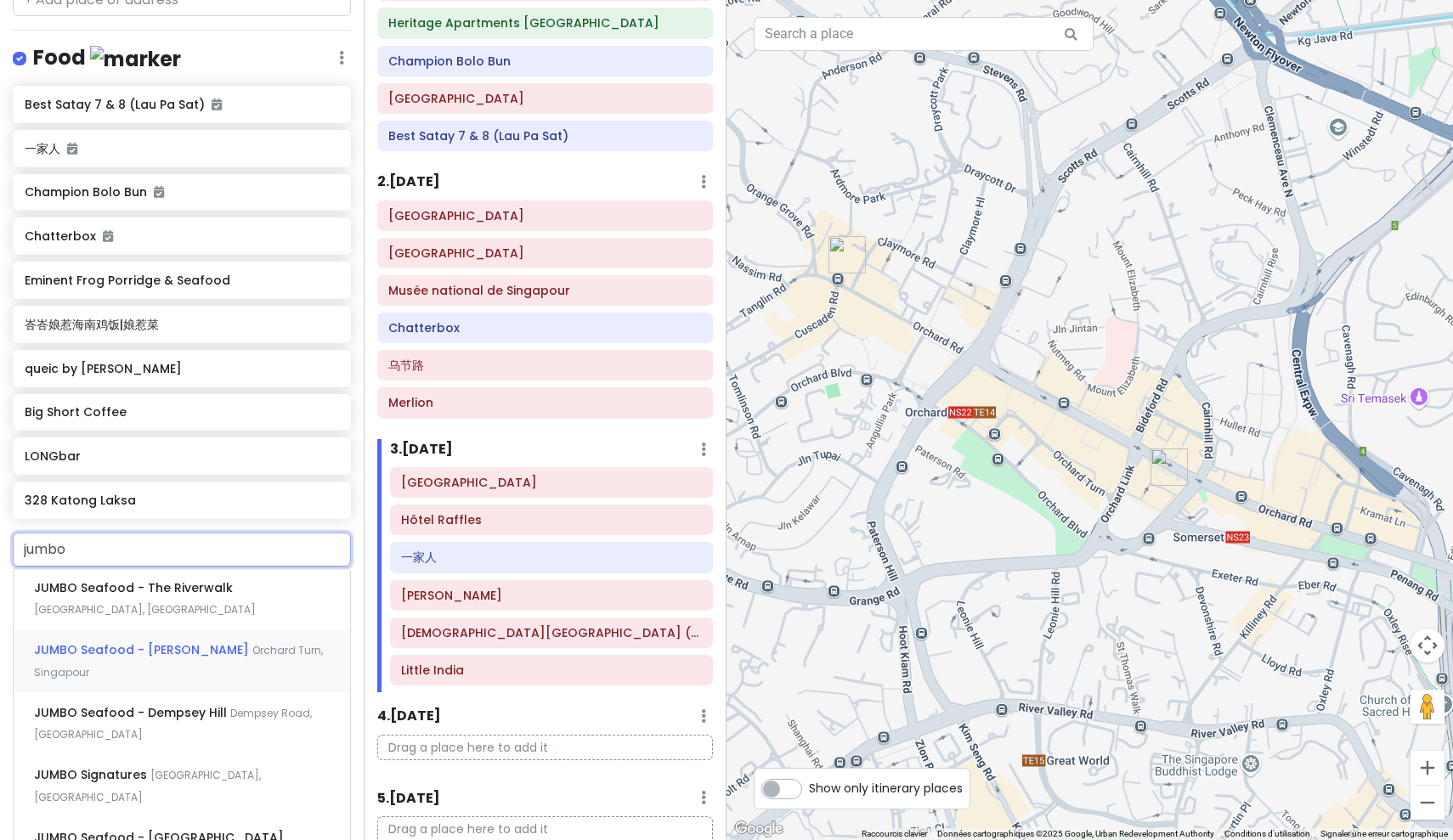 scroll, scrollTop: 883, scrollLeft: 0, axis: vertical 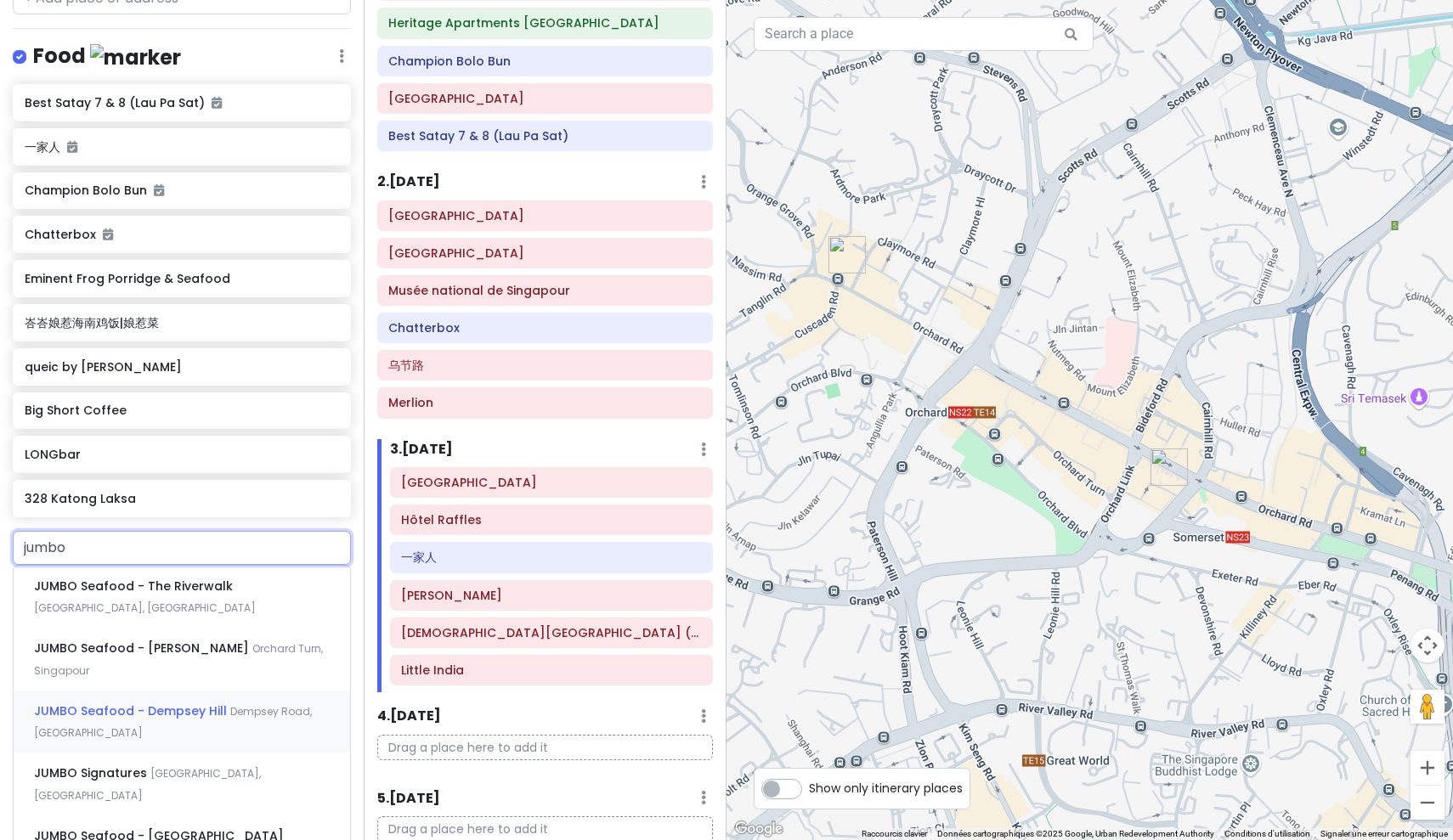 click on "JUMBO Seafood - Dempsey Hill   Dempsey Road, Singapour" at bounding box center [182, 722] 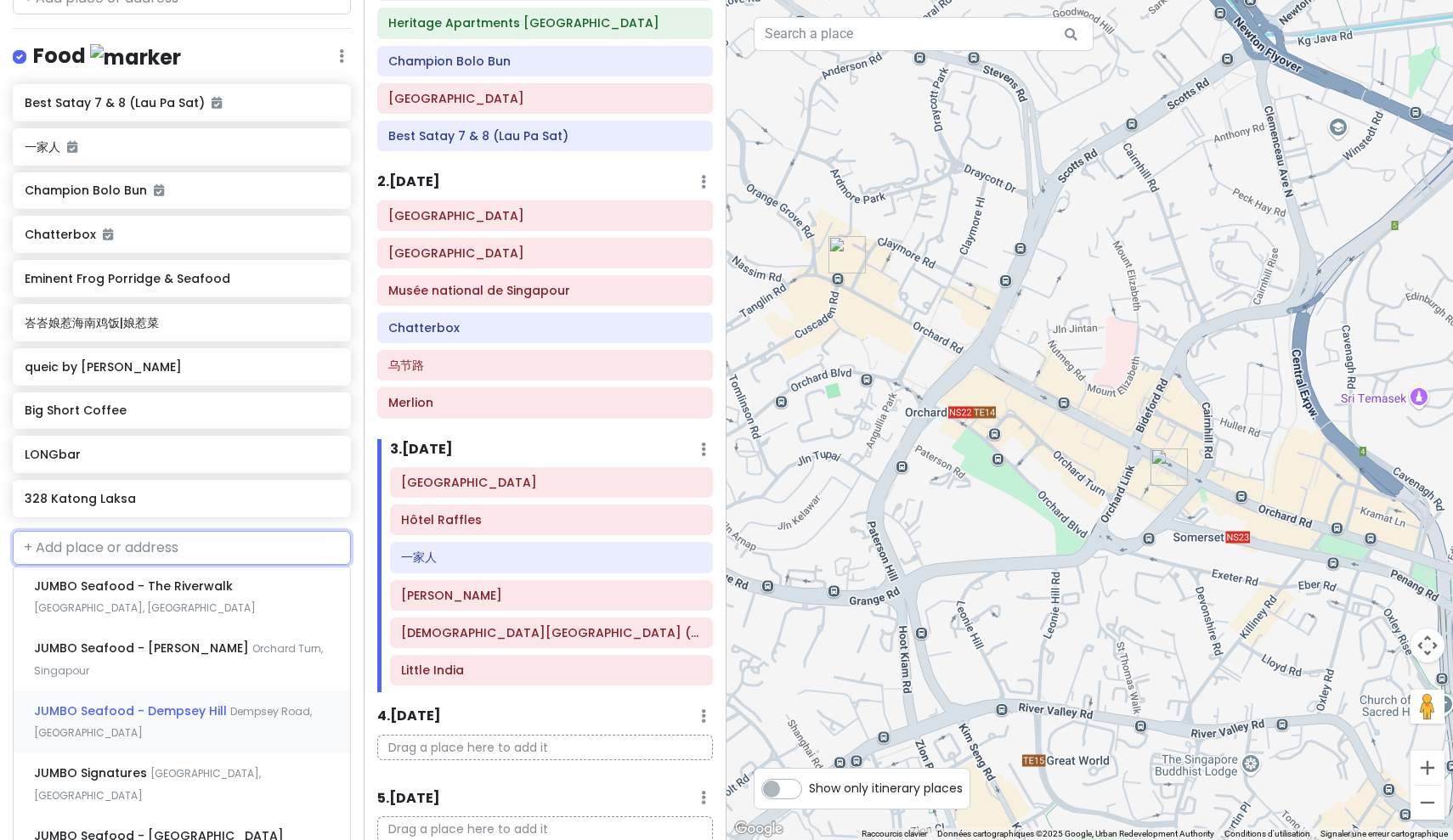 scroll, scrollTop: 817, scrollLeft: 0, axis: vertical 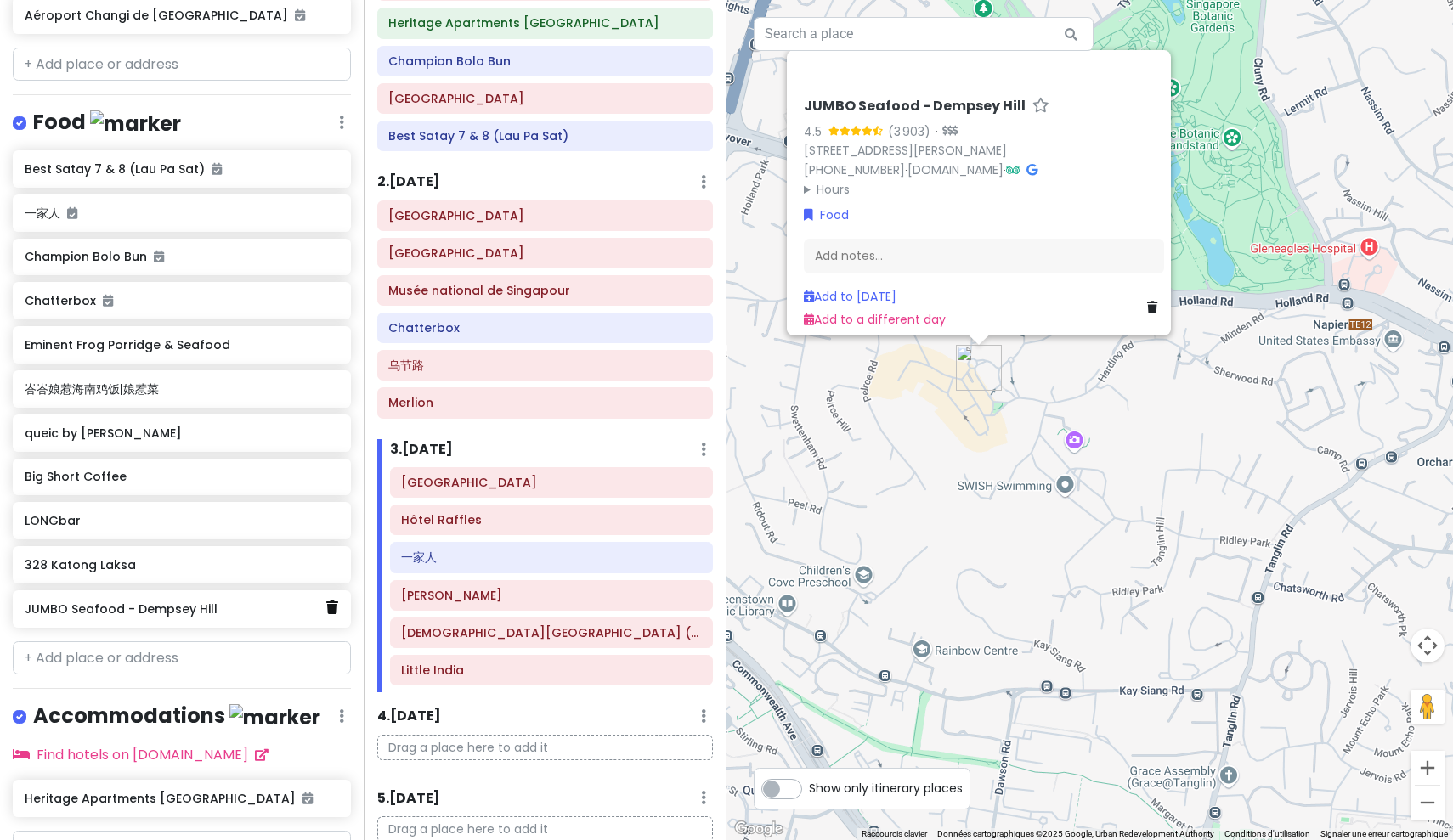 click at bounding box center (332, 607) 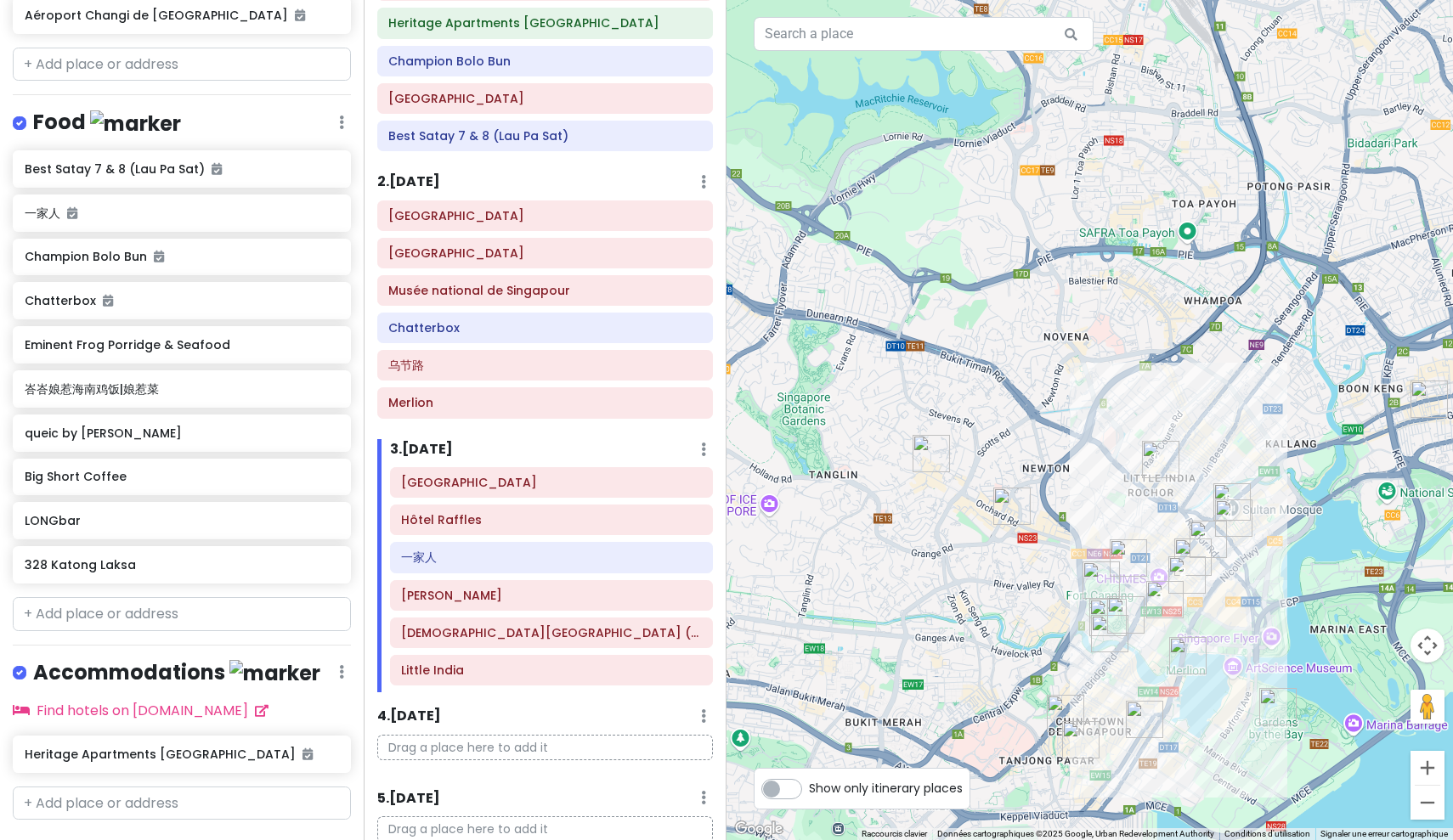 drag, startPoint x: 1200, startPoint y: 594, endPoint x: 952, endPoint y: 593, distance: 248.002 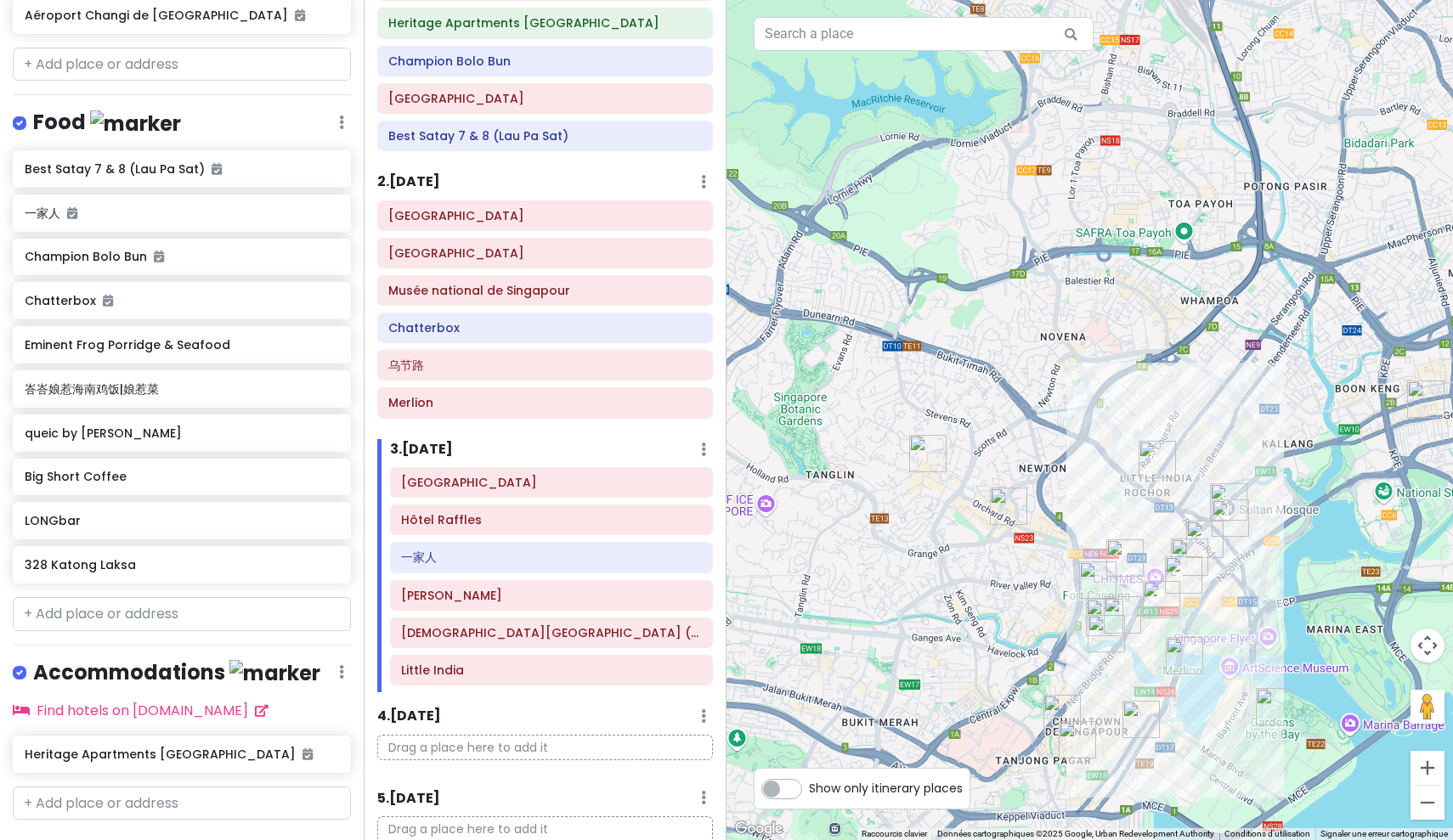 click at bounding box center [928, 454] 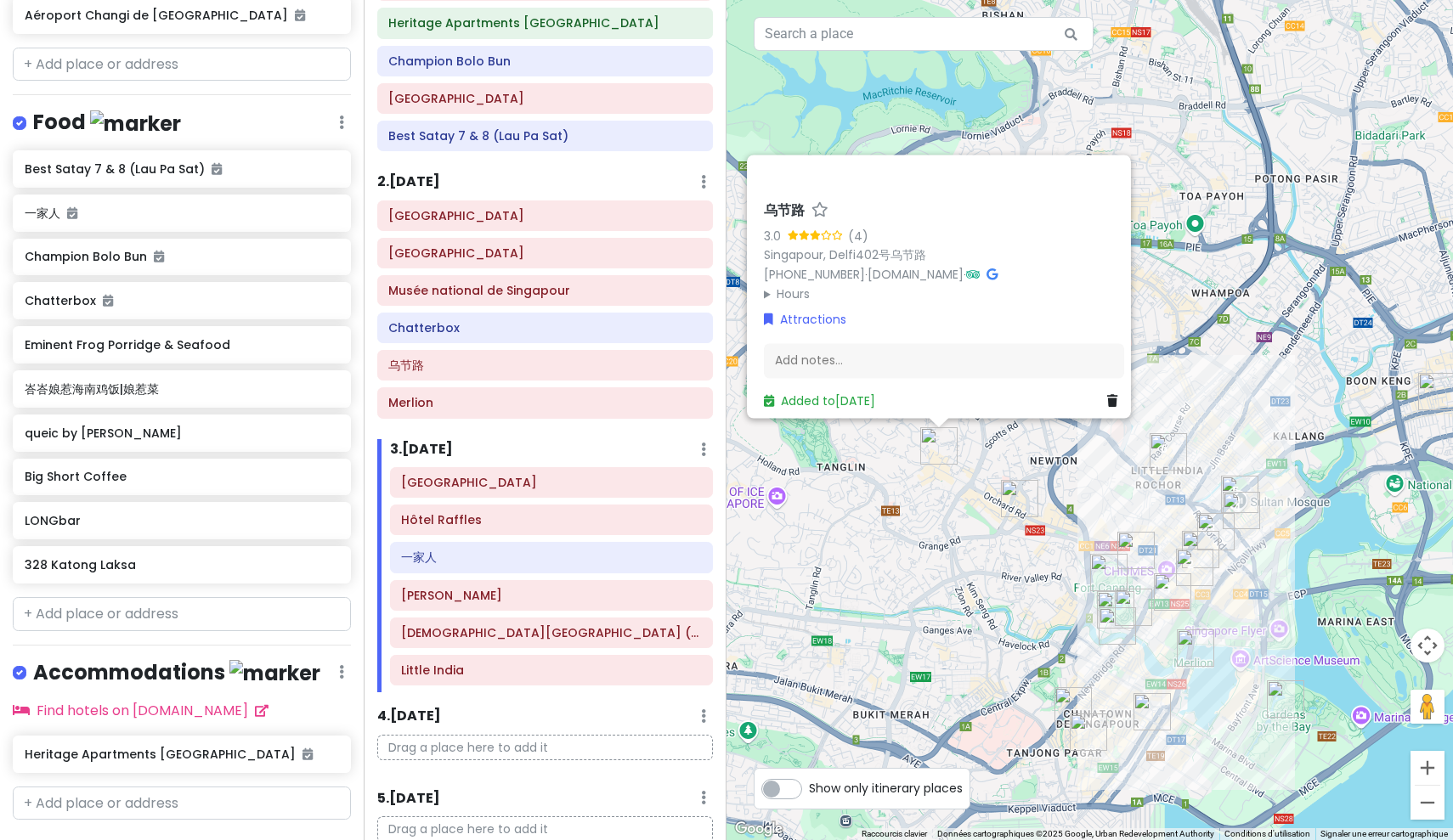 drag, startPoint x: 1071, startPoint y: 576, endPoint x: 1026, endPoint y: 567, distance: 45.891176 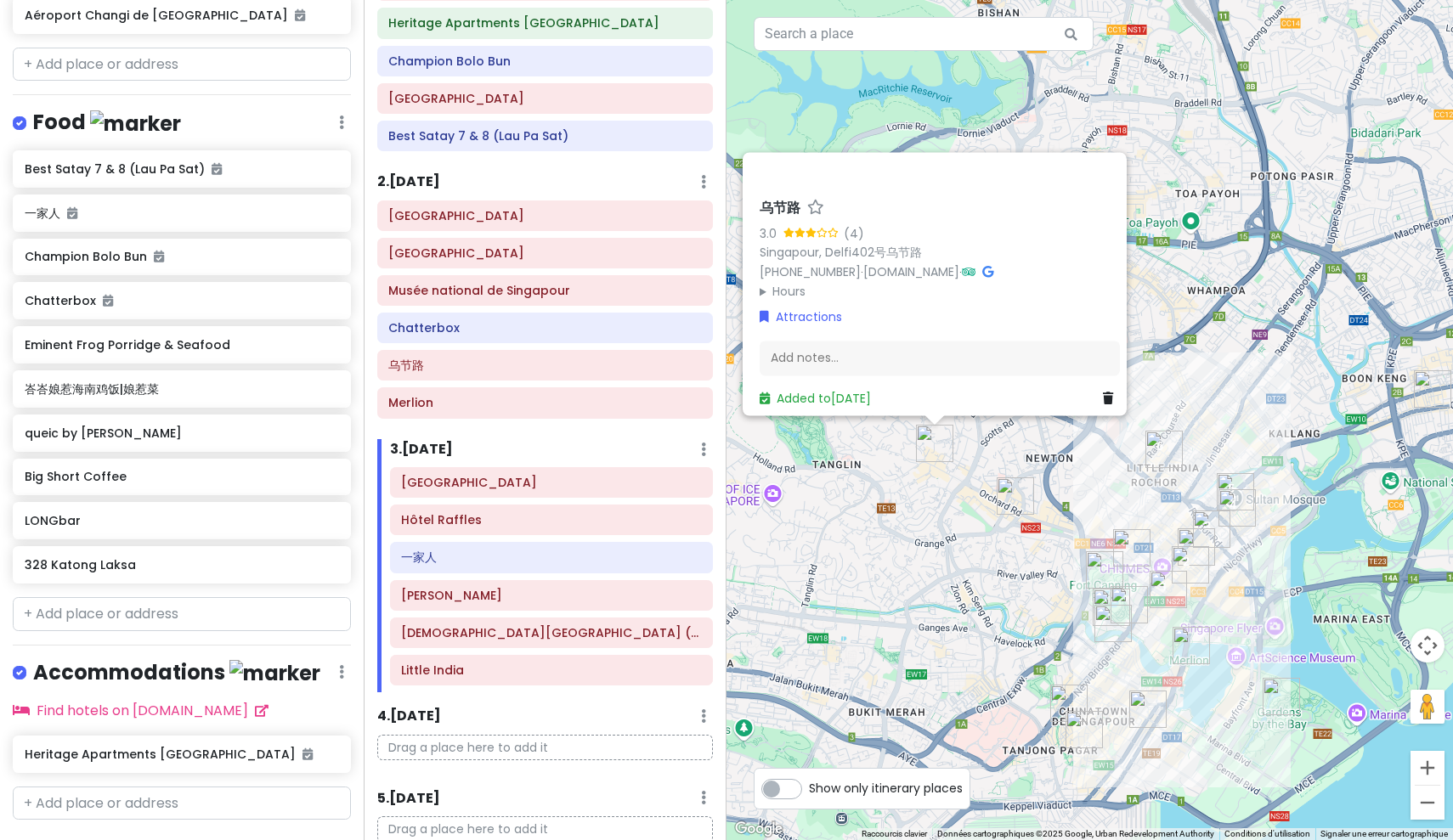 click at bounding box center [1015, 496] 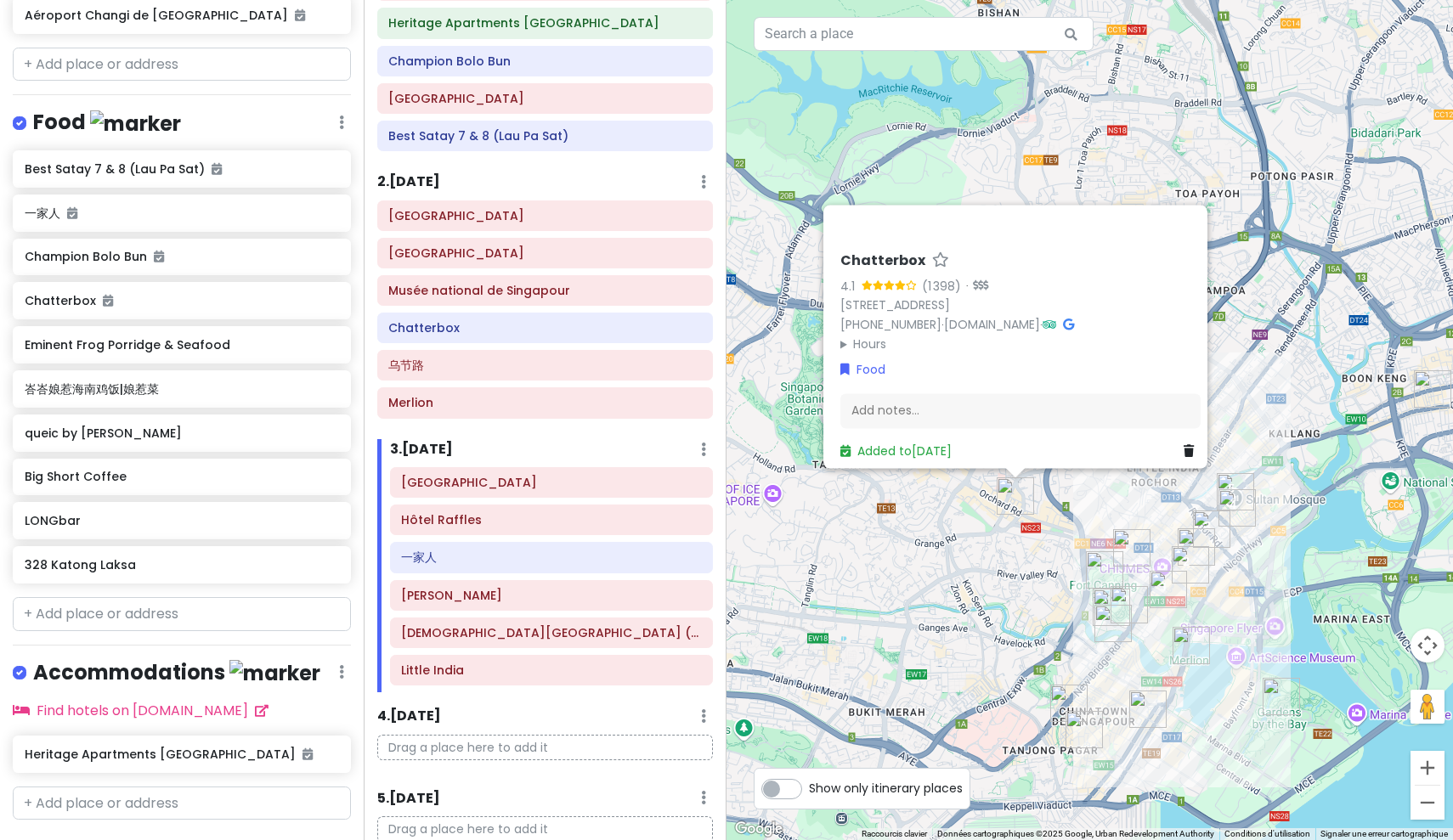 click on "Chatterbox 4.1        (1 398)    ·    [STREET_ADDRESS] [PHONE_NUMBER]   ·   [DOMAIN_NAME]   ·   Hours lundi  11:30 – 16:30, 17:30 – 22:30 mardi  11:30 – 16:30, 17:30 – 22:30 mercredi  11:30 – 16:30, 17:30 – 22:30 jeudi  11:30 – 16:30, 17:30 – 22:30 vendredi  11:30 – 16:30, 17:30 – 23:00 samedi  11:00 – 16:30, 17:30 – 23:00 dimanche  11:00 – 16:30, 17:30 – 23:00 Food Add notes... Added to  [DATE]" at bounding box center [1089, 420] 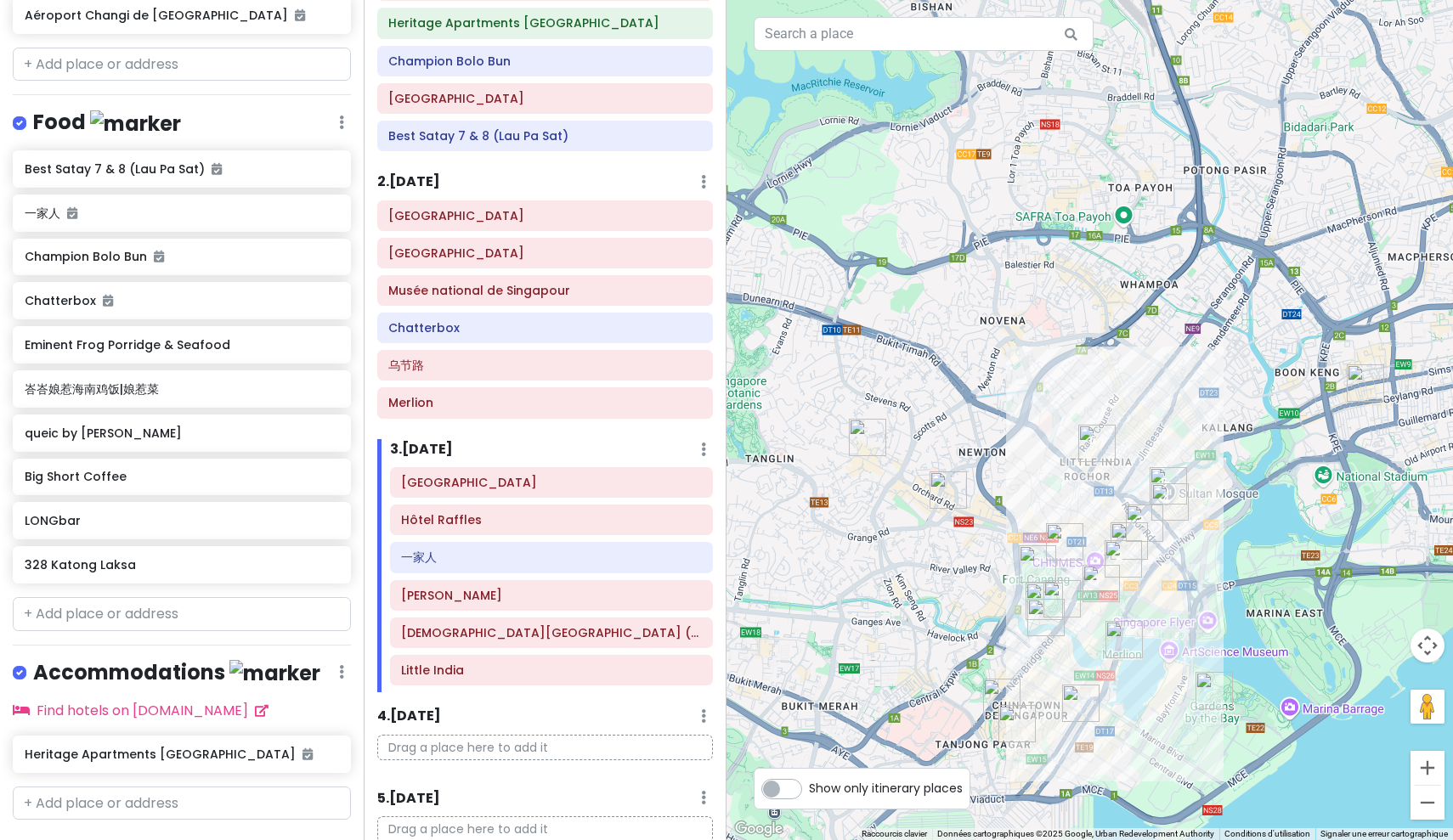 drag, startPoint x: 971, startPoint y: 577, endPoint x: 902, endPoint y: 571, distance: 69.2604 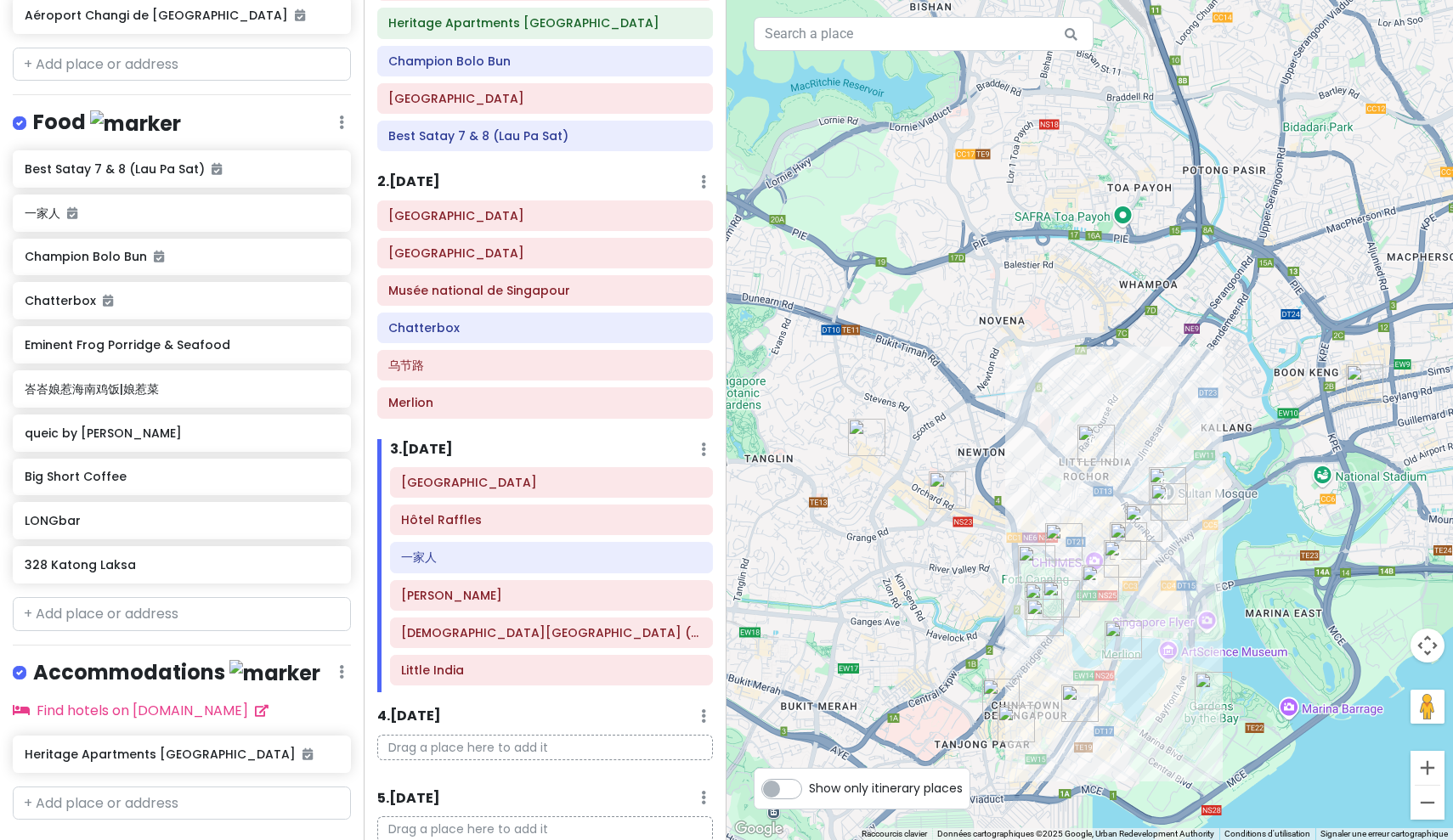 click at bounding box center [1080, 703] 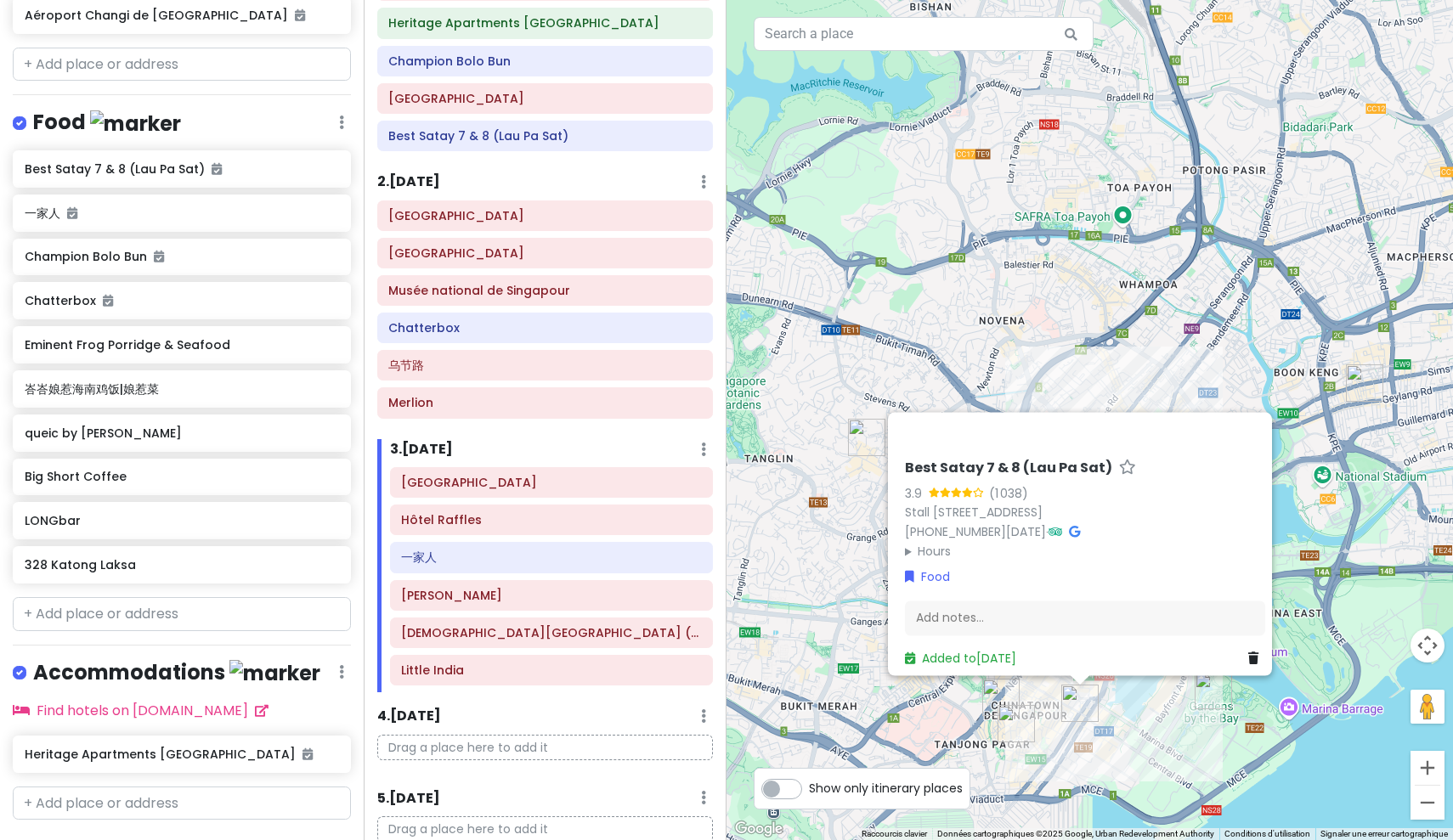 click at bounding box center [1016, 724] 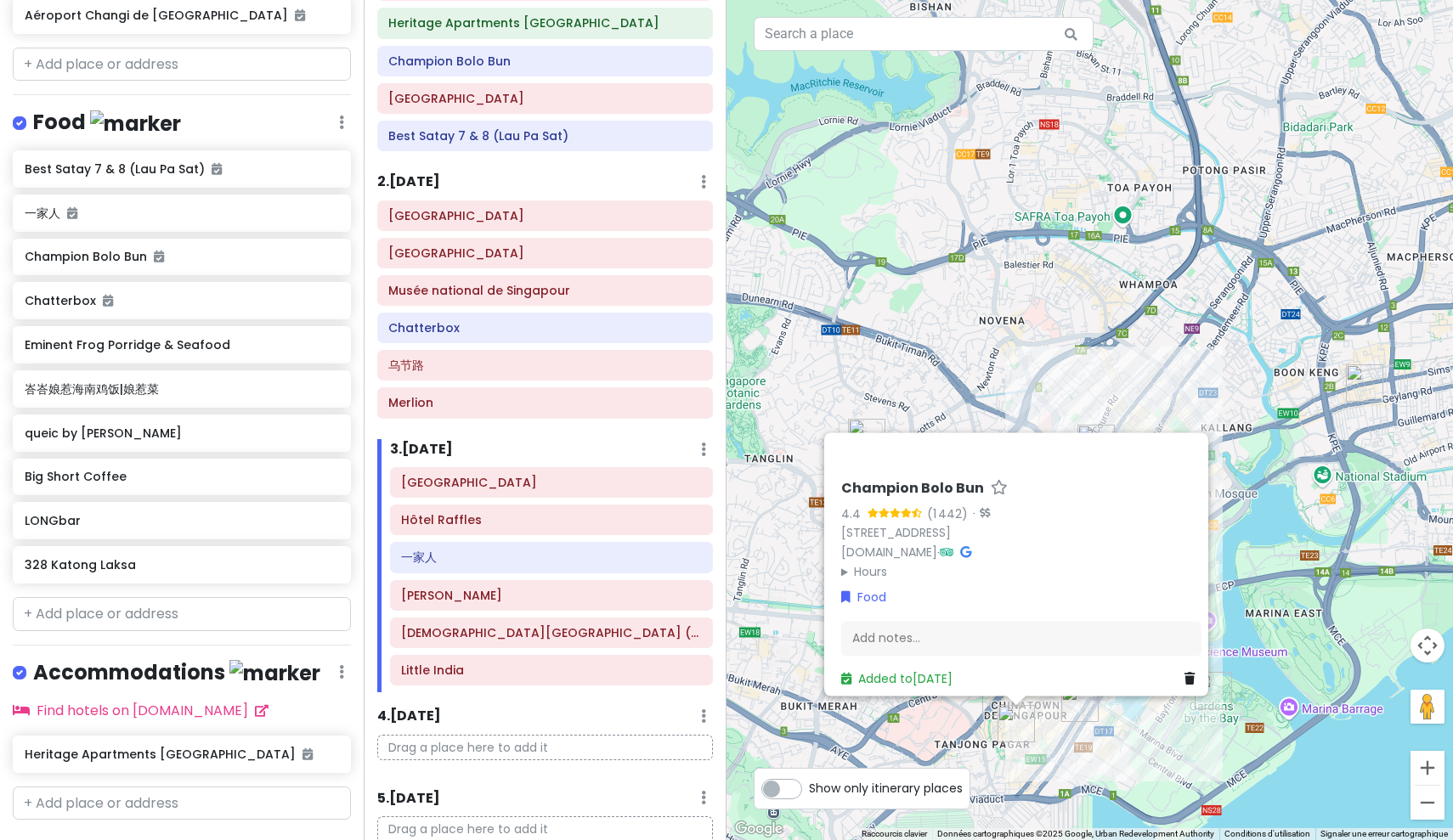 click on "Champion Bolo Bun 4.4        (1 442)    ·    [STREET_ADDRESS] [DOMAIN_NAME]   ·   Hours lundi  11:00 – 19:00 mardi  11:00 – 19:00 mercredi  Fermé jeudi  11:00 – 19:00 vendredi  11:00 – 19:00 samedi  08:30 – 19:00 dimanche  08:30 – 19:00 Food Add notes... Added to  [DATE]" at bounding box center (1089, 420) 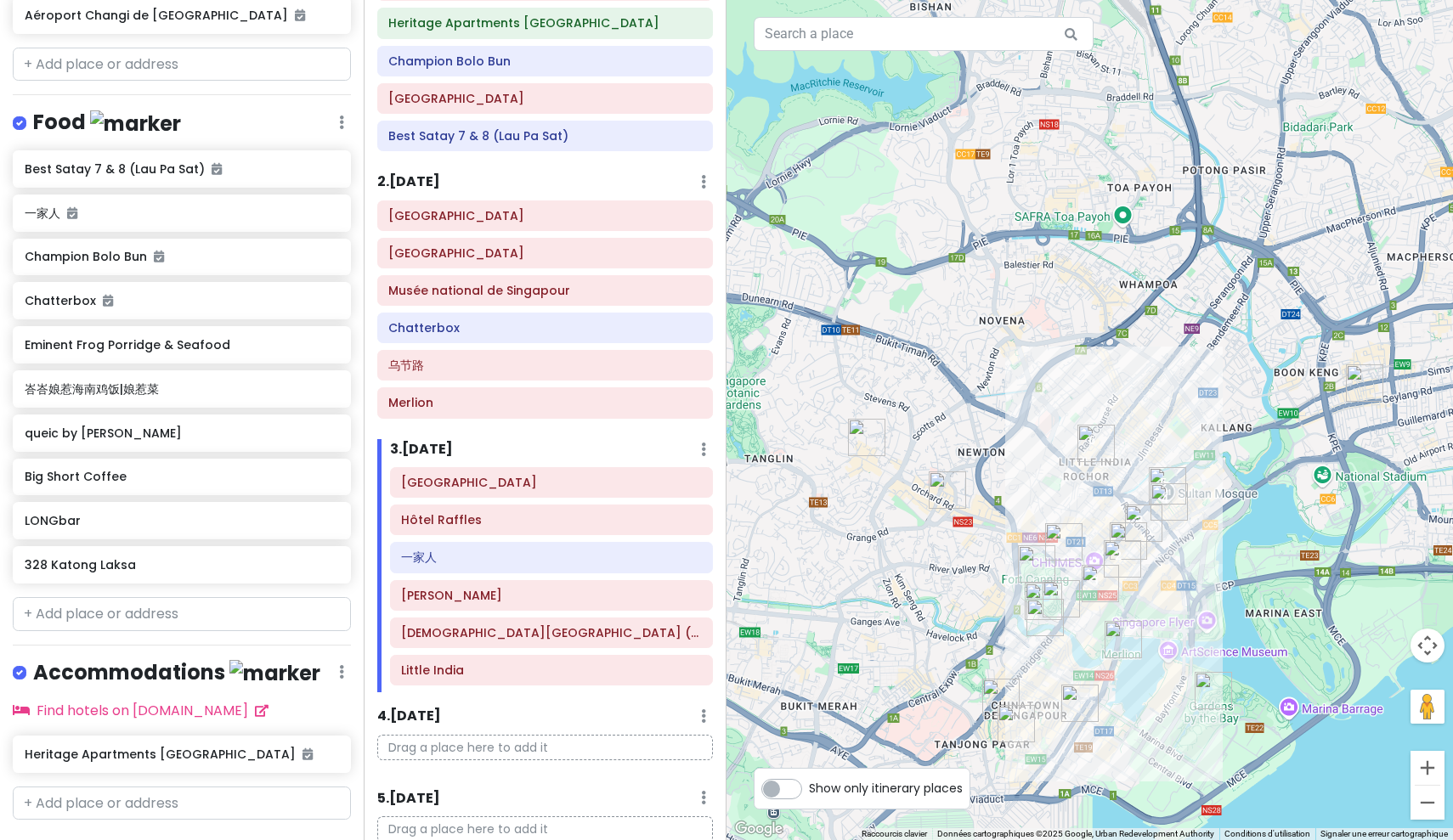click at bounding box center (1128, 541) 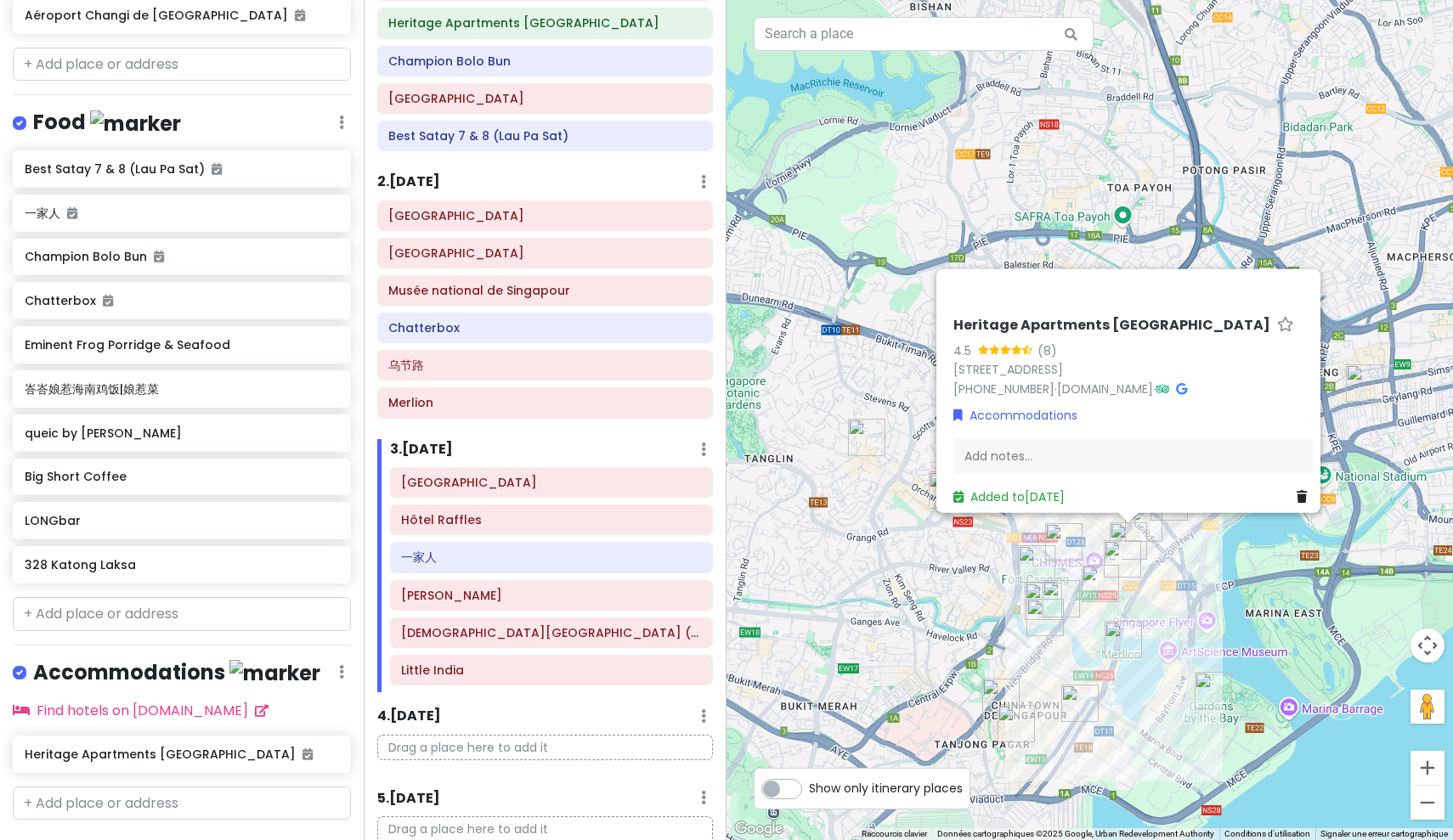 click on "Heritage Apartments [GEOGRAPHIC_DATA] 4.5        (8) [STREET_ADDRESS] [PHONE_NUMBER]   ·   [DOMAIN_NAME]   ·   Accommodations Add notes... Added to  [DATE]" at bounding box center [1089, 420] 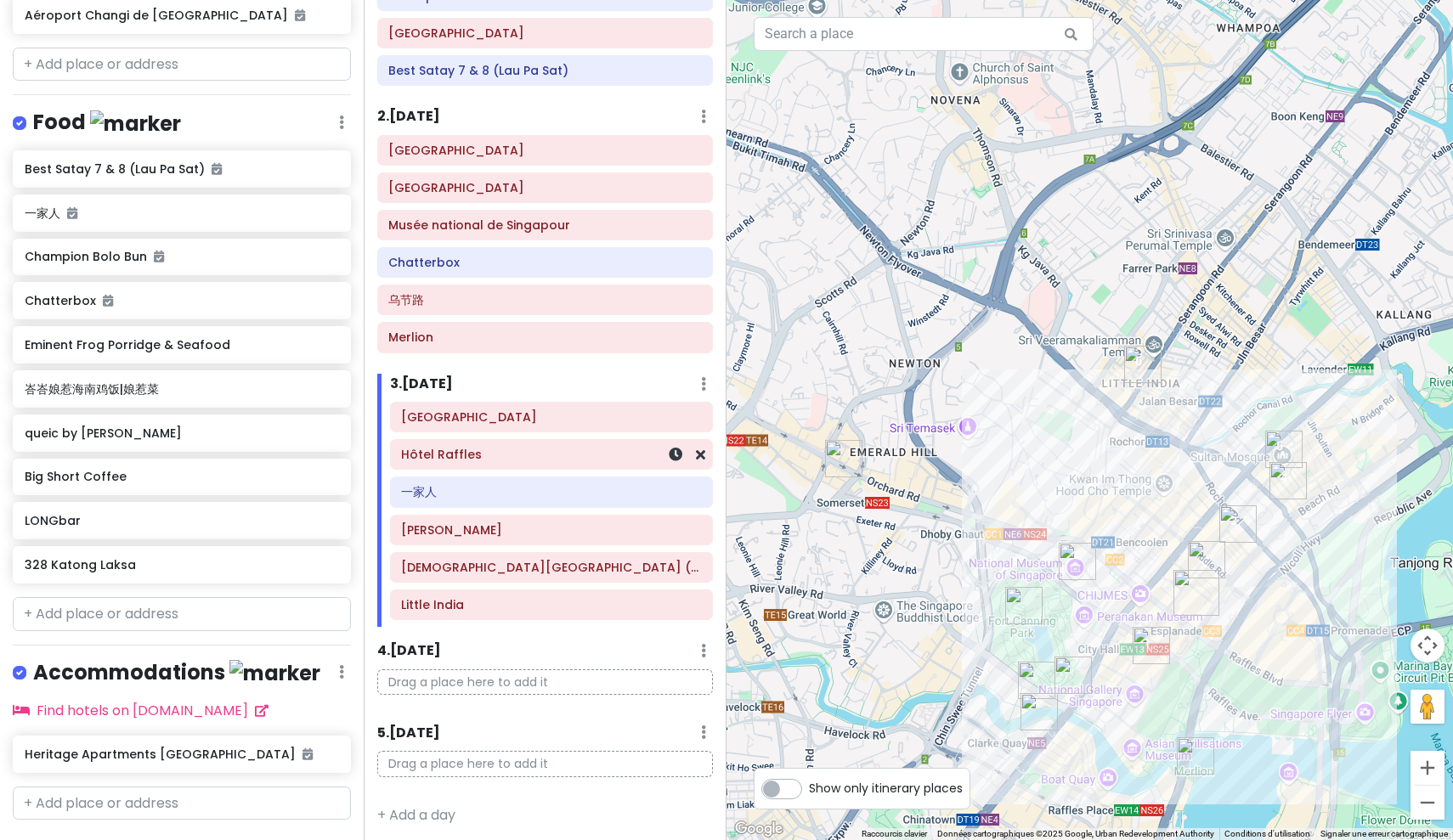 scroll, scrollTop: 207, scrollLeft: 0, axis: vertical 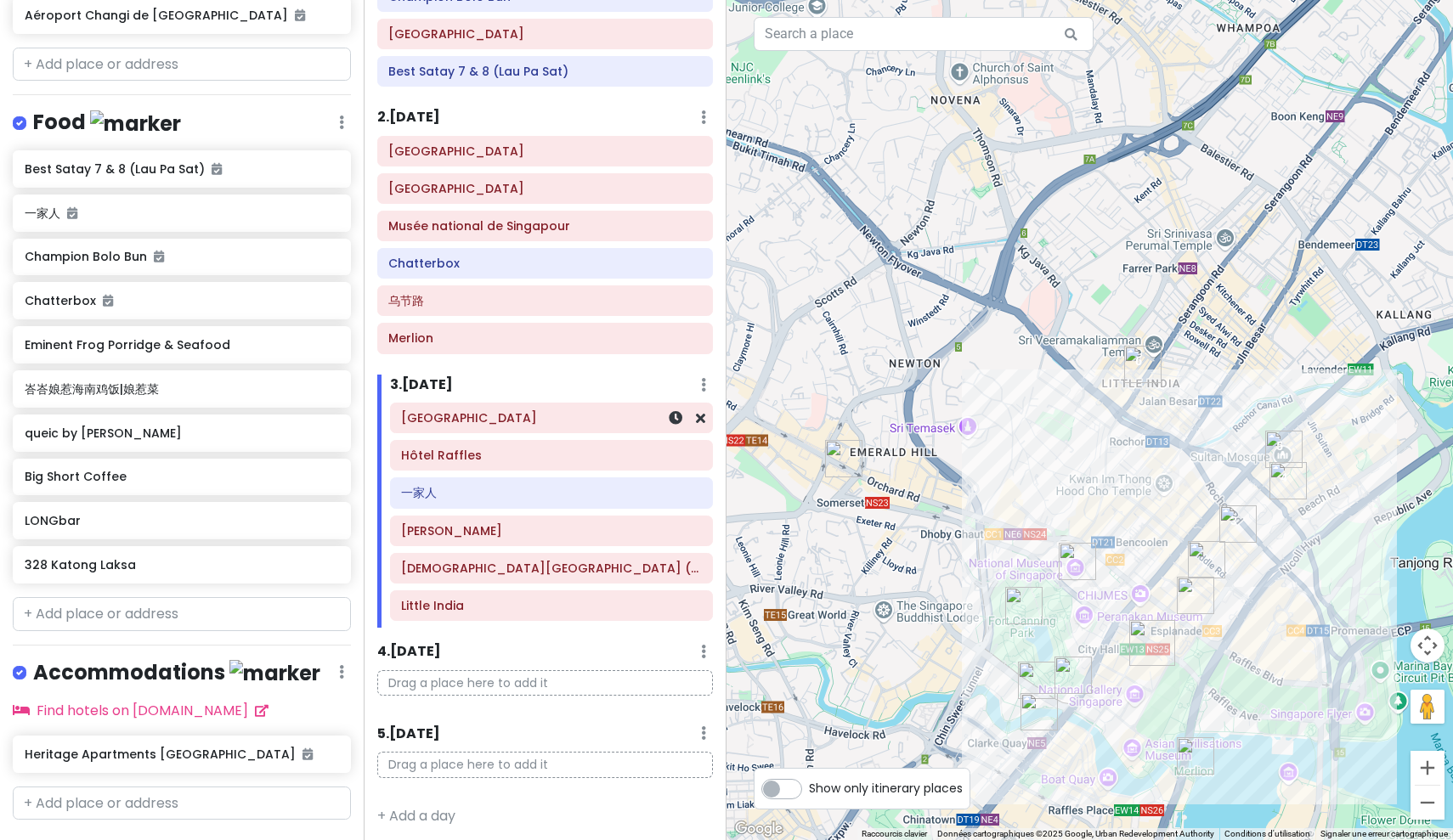 click on "[GEOGRAPHIC_DATA]" at bounding box center [551, 418] 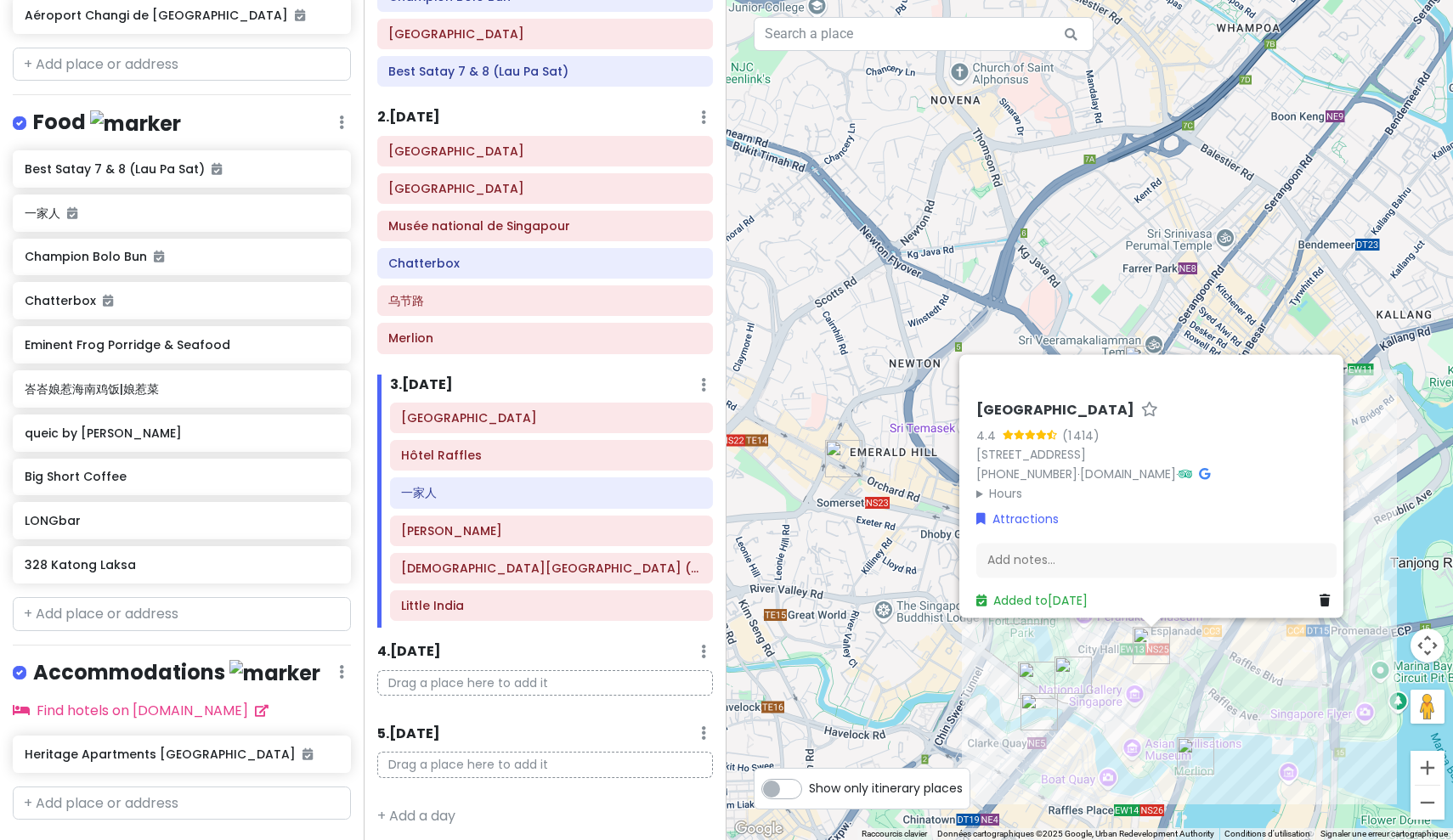 drag, startPoint x: 1273, startPoint y: 691, endPoint x: 1252, endPoint y: 640, distance: 55.154329 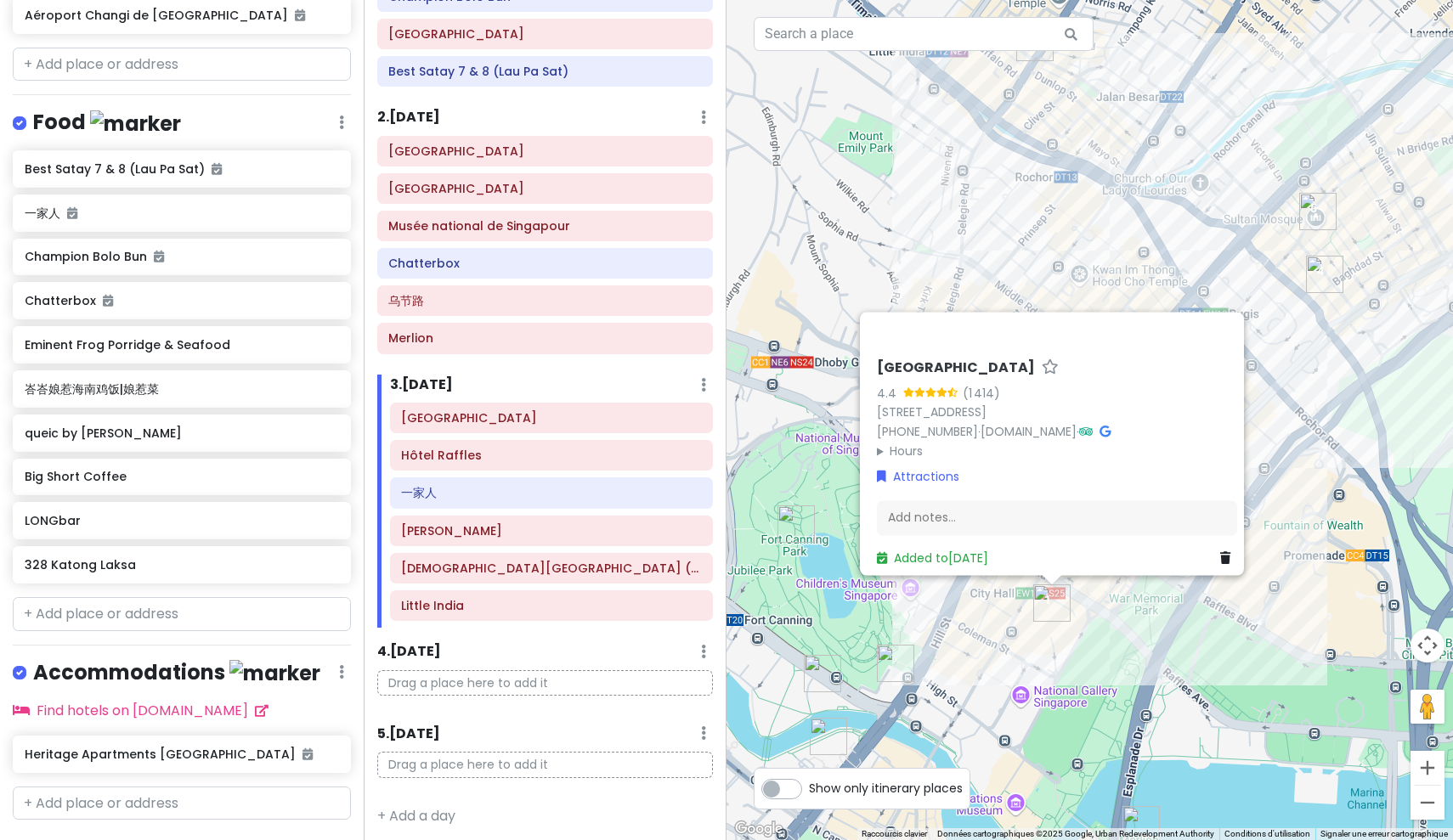 drag, startPoint x: 1194, startPoint y: 528, endPoint x: 1280, endPoint y: 656, distance: 154.20765 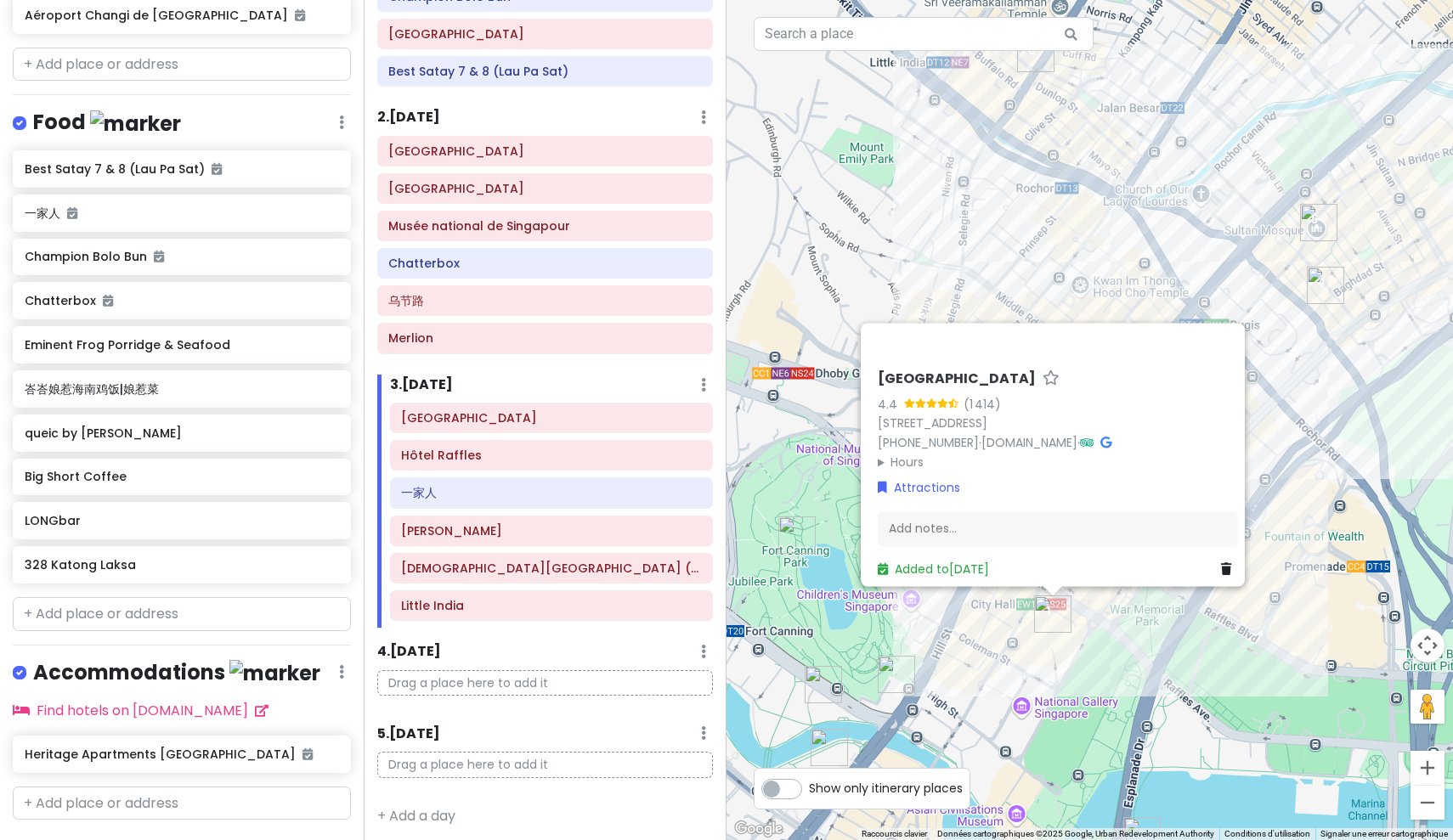 click on "[GEOGRAPHIC_DATA] 4.4        (1 414) [STREET_ADDRESS] 178959 [PHONE_NUMBER]   ·   [DOMAIN_NAME]   ·   Hours lundi  07:00 – 20:00 mardi  07:00 – 20:00 mercredi  07:00 – 20:00 jeudi  07:00 – 20:00 vendredi  07:00 – 20:00 samedi  07:00 – 20:00 dimanche  07:00 – 20:00 Attractions Add notes... Added to  [DATE]" at bounding box center [1089, 420] 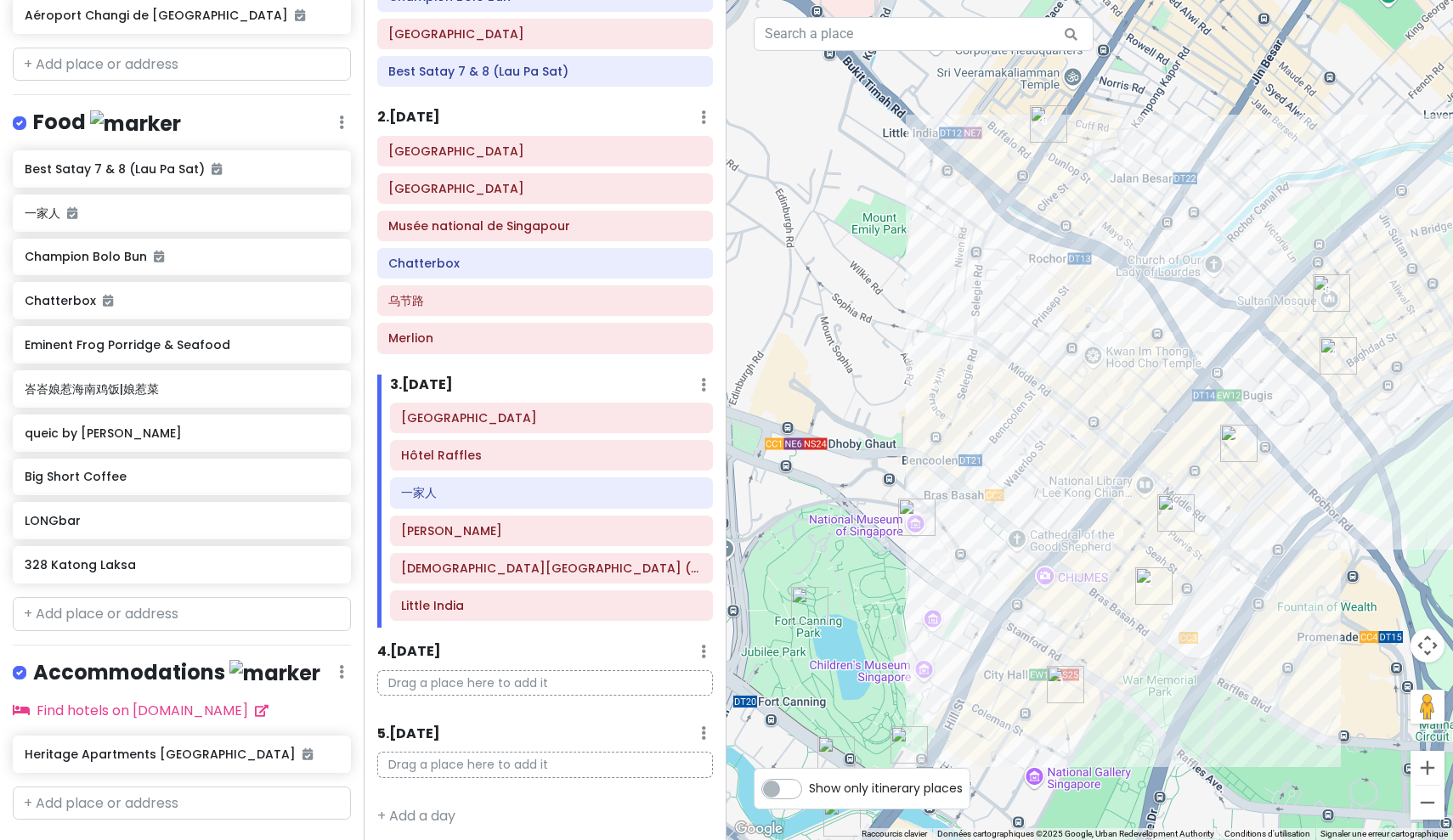 drag, startPoint x: 1278, startPoint y: 657, endPoint x: 1293, endPoint y: 741, distance: 85.328776 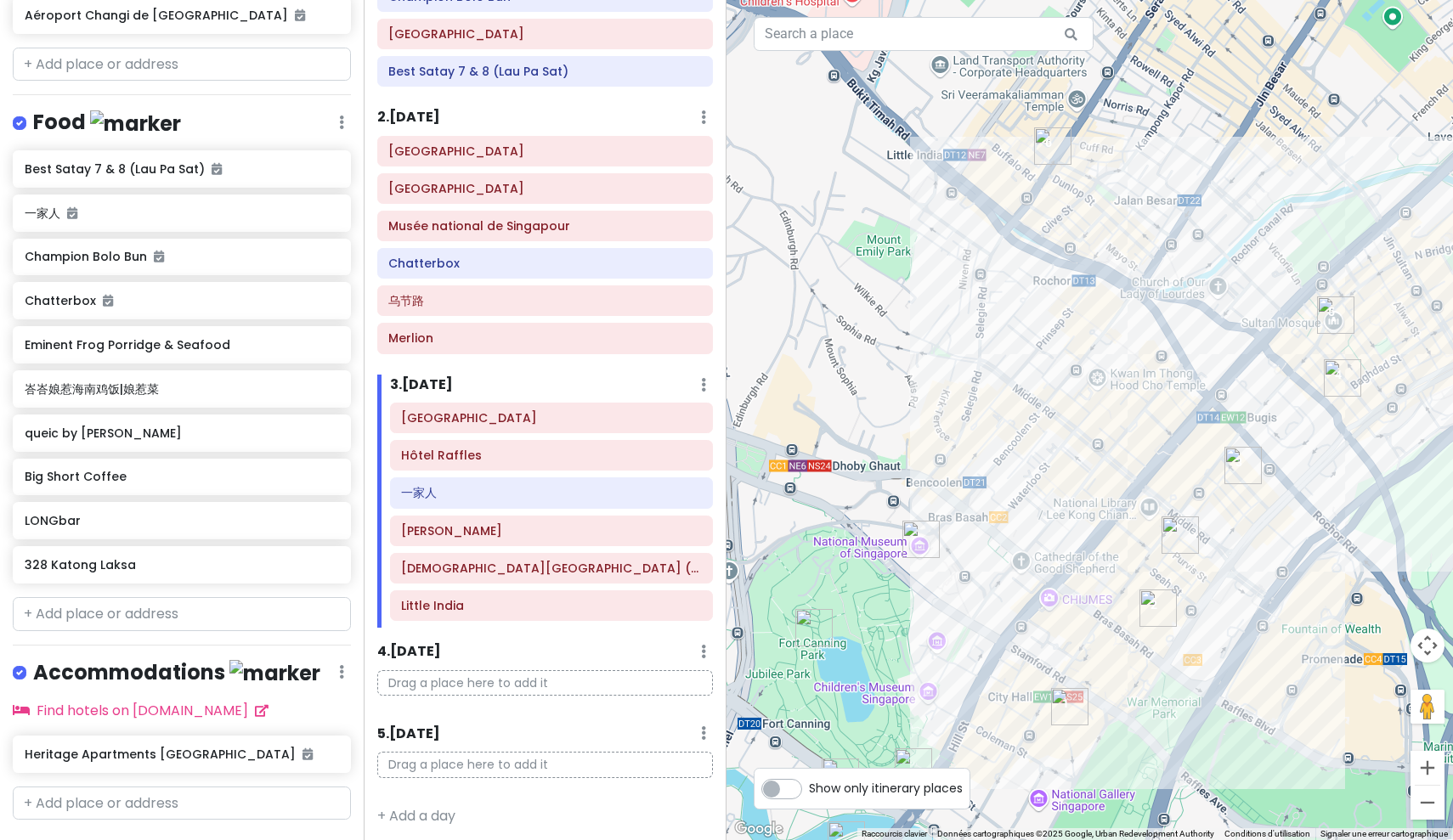 click at bounding box center (1070, 707) 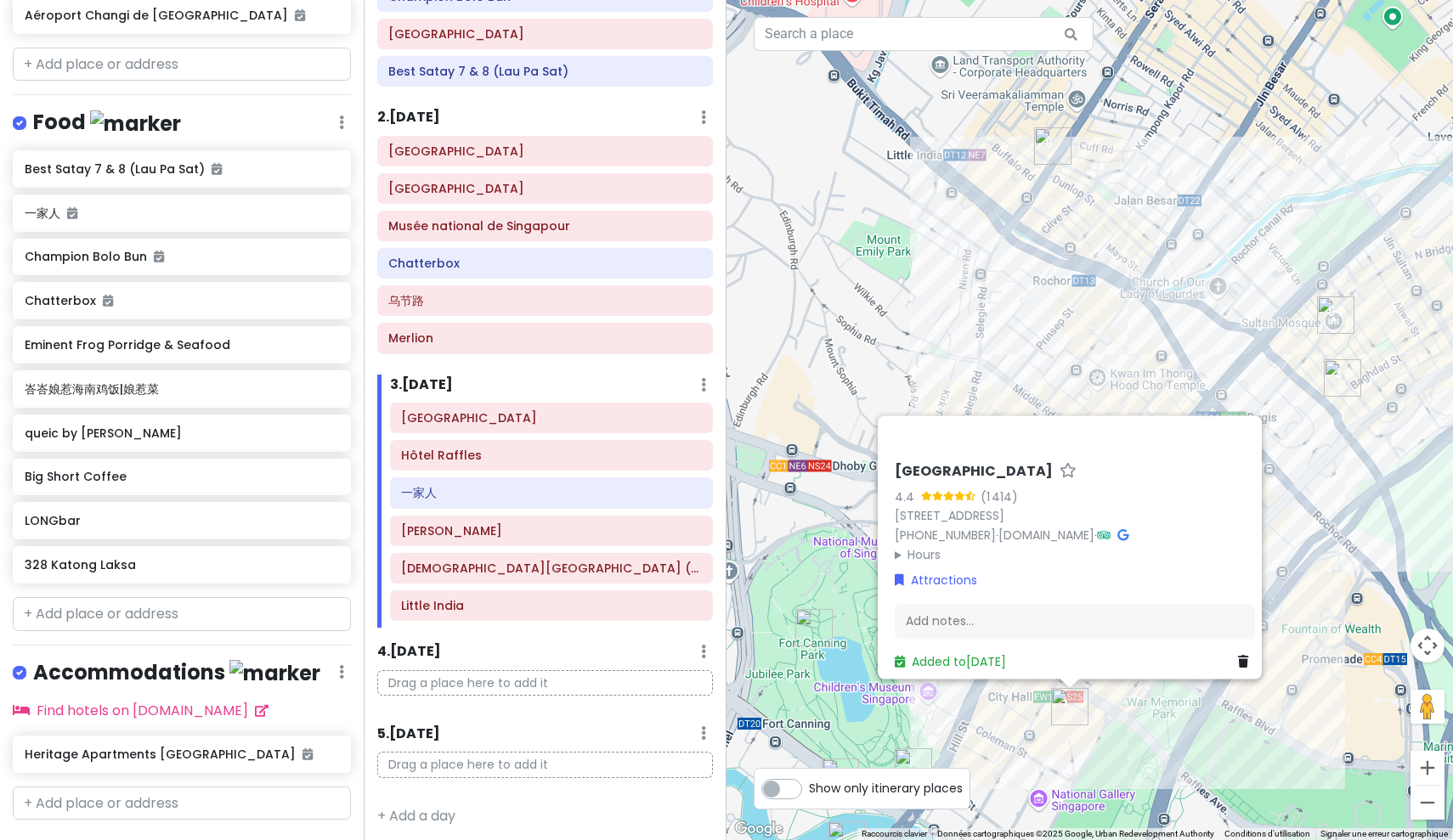 click on "[GEOGRAPHIC_DATA] 4.4        (1 414) [STREET_ADDRESS] 178959 [PHONE_NUMBER]   ·   [DOMAIN_NAME]   ·   Hours lundi  07:00 – 20:00 mardi  07:00 – 20:00 mercredi  07:00 – 20:00 jeudi  07:00 – 20:00 vendredi  07:00 – 20:00 samedi  07:00 – 20:00 dimanche  07:00 – 20:00 Attractions Add notes... Added to  [DATE]" at bounding box center [1089, 420] 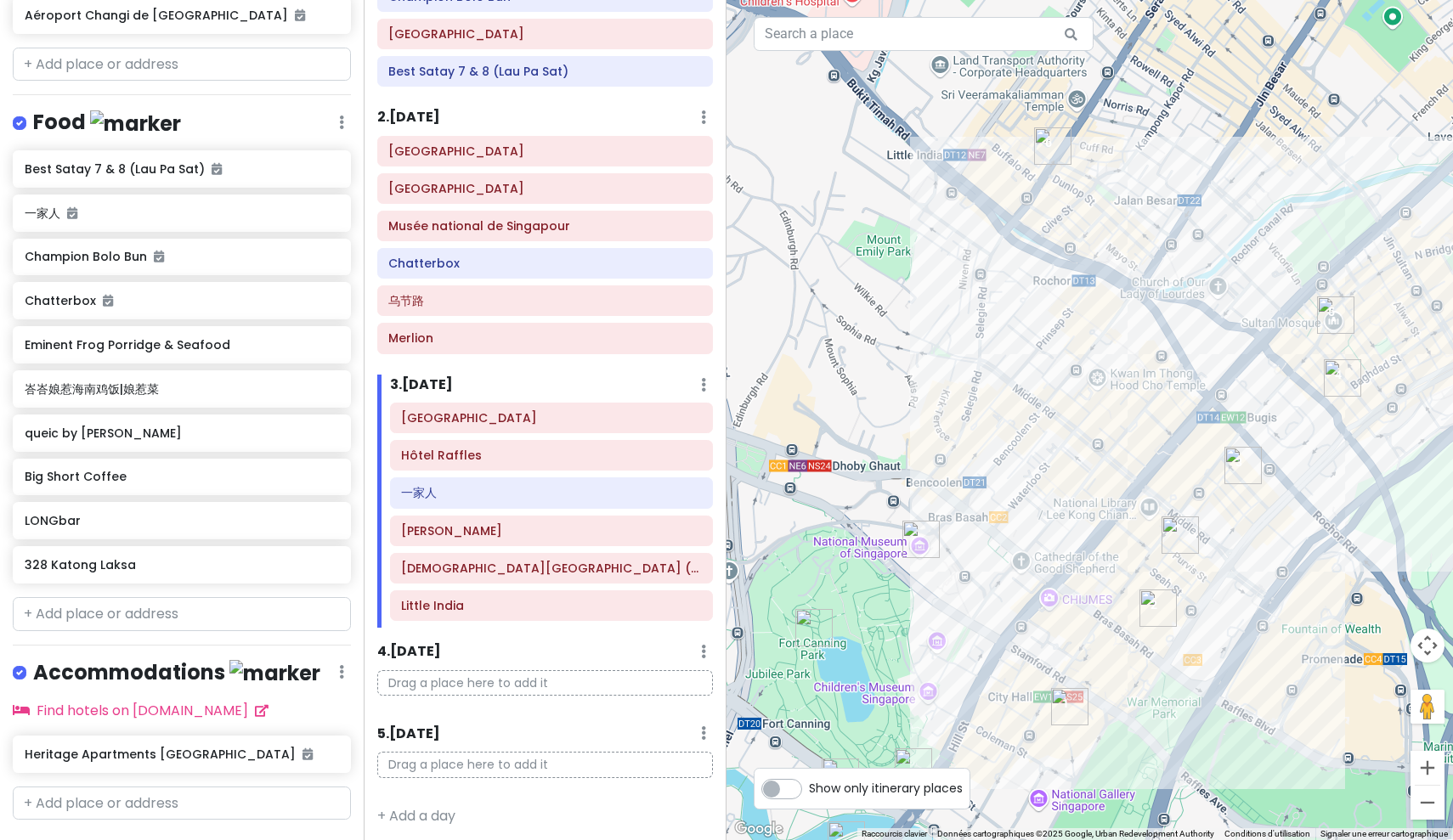 click at bounding box center [1158, 608] 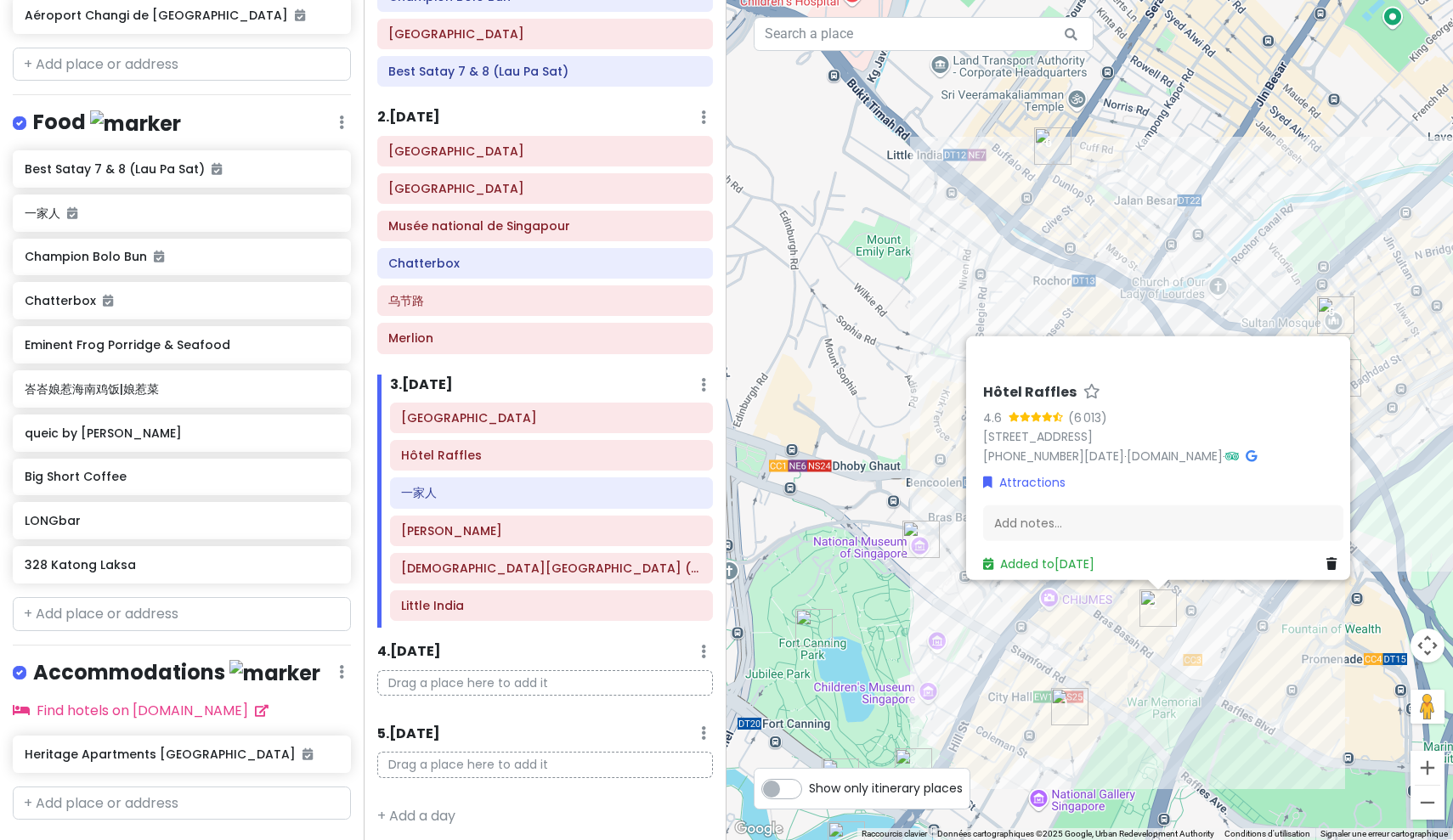 click on "Hôtel Raffles 4.6        (6 013) 1 Beach Rd, Singapour 189673 +65 6337 1886   ·   www.raffles.com   ·   Attractions Add notes... Added to  Mon 8/18" at bounding box center [1089, 420] 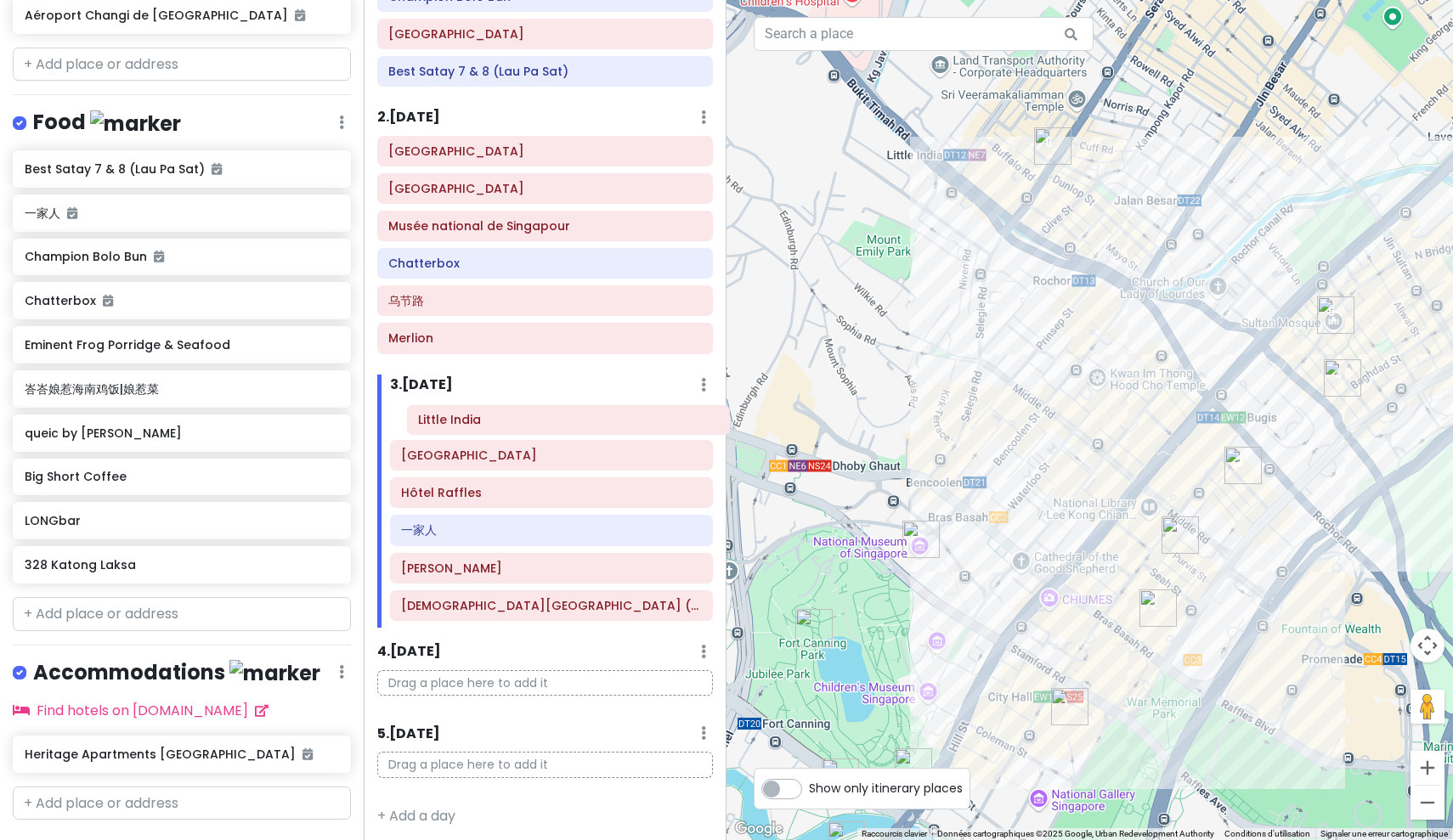 drag, startPoint x: 485, startPoint y: 600, endPoint x: 501, endPoint y: 415, distance: 185.6906 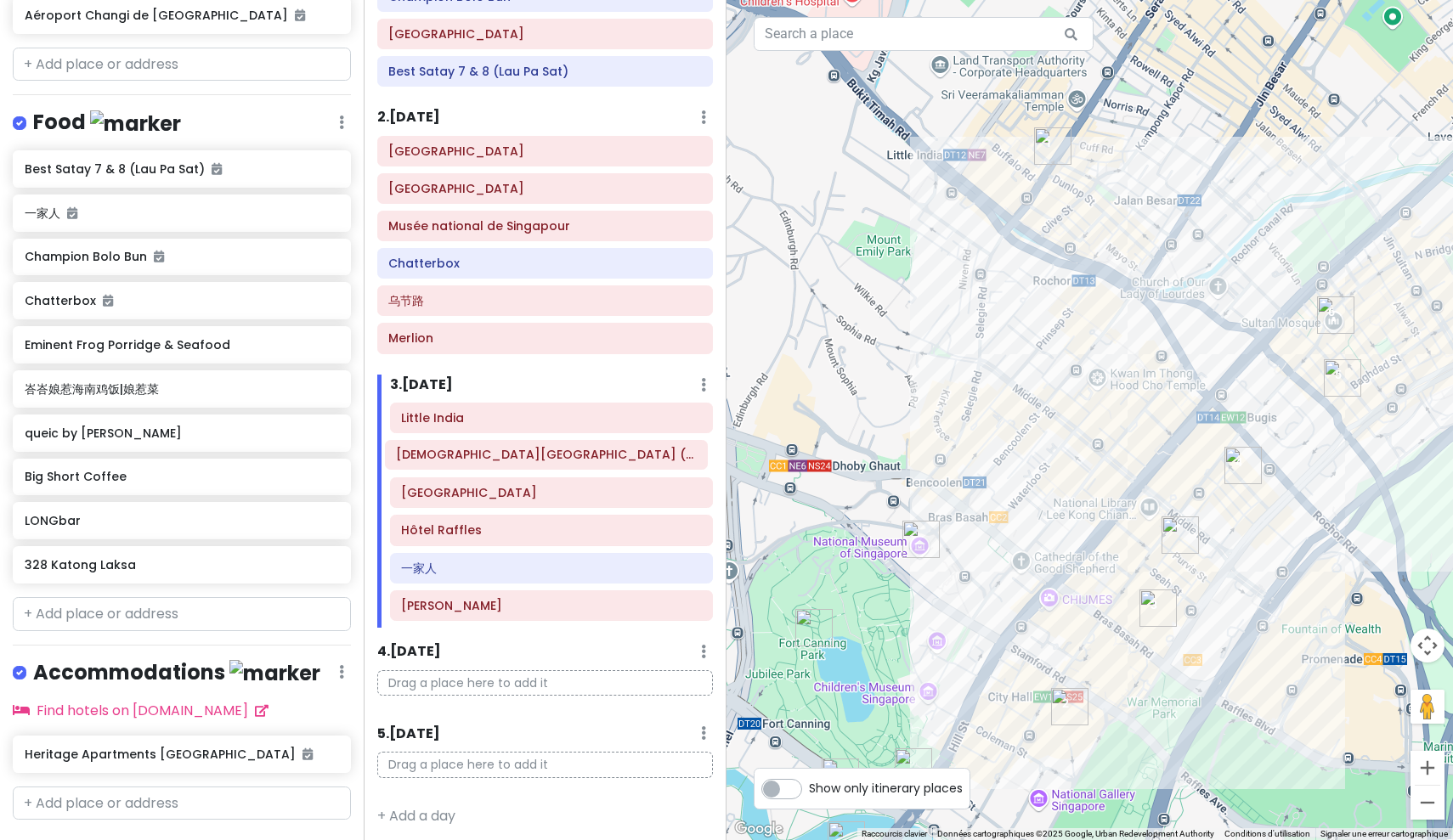 drag, startPoint x: 490, startPoint y: 602, endPoint x: 484, endPoint y: 457, distance: 145.12408 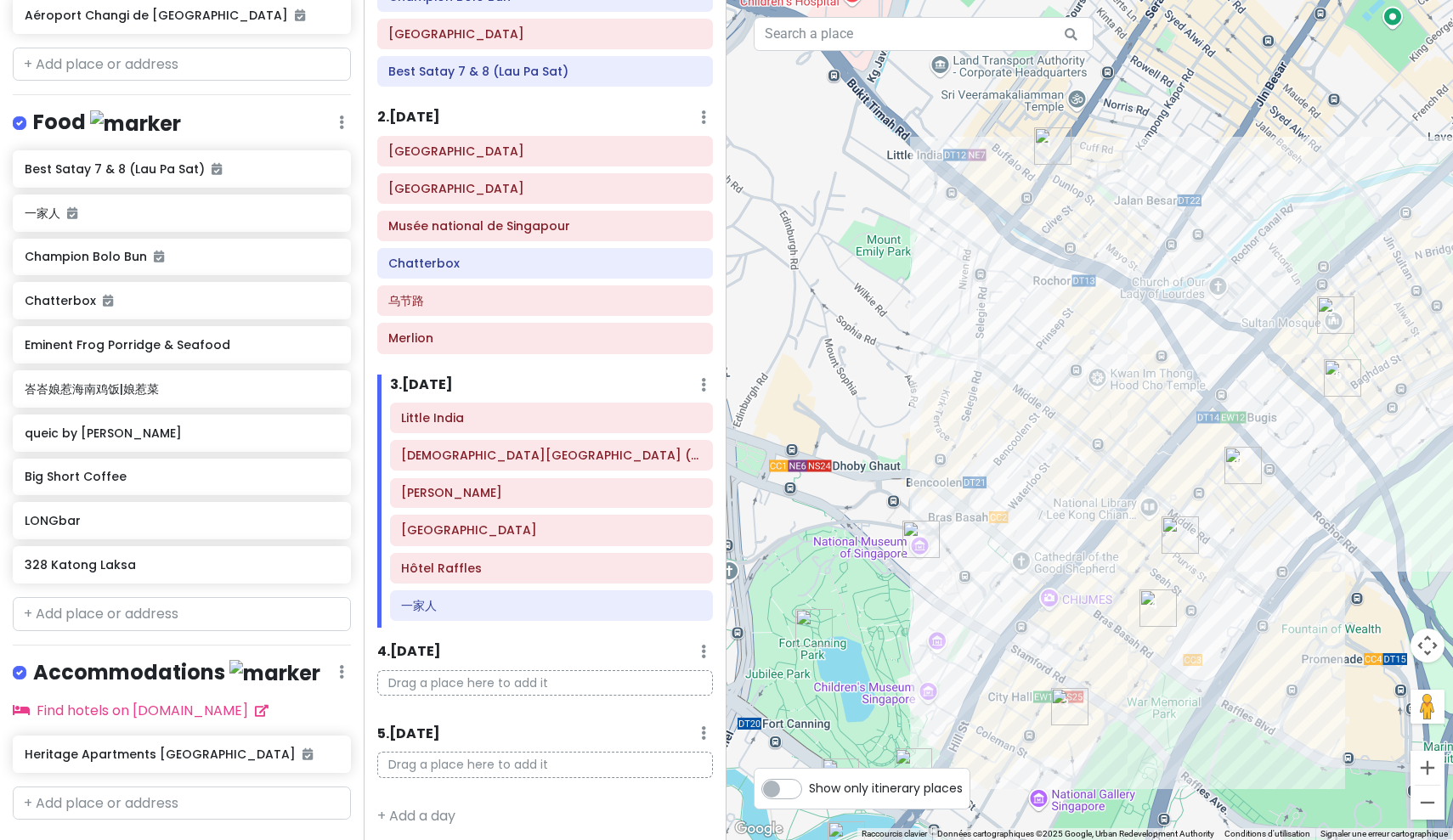 drag, startPoint x: 465, startPoint y: 602, endPoint x: 465, endPoint y: 493, distance: 109 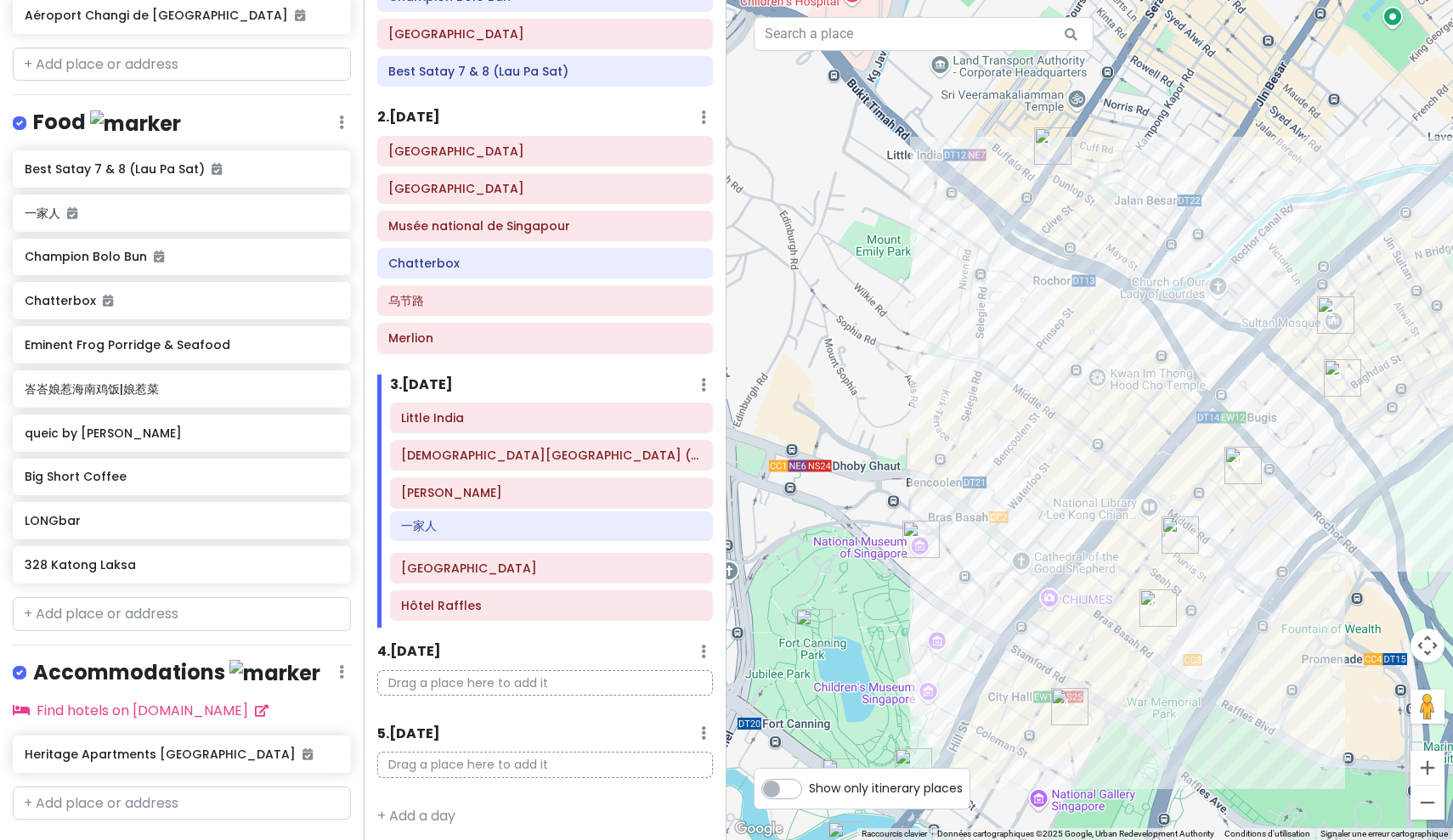 drag, startPoint x: 457, startPoint y: 603, endPoint x: 457, endPoint y: 528, distance: 75 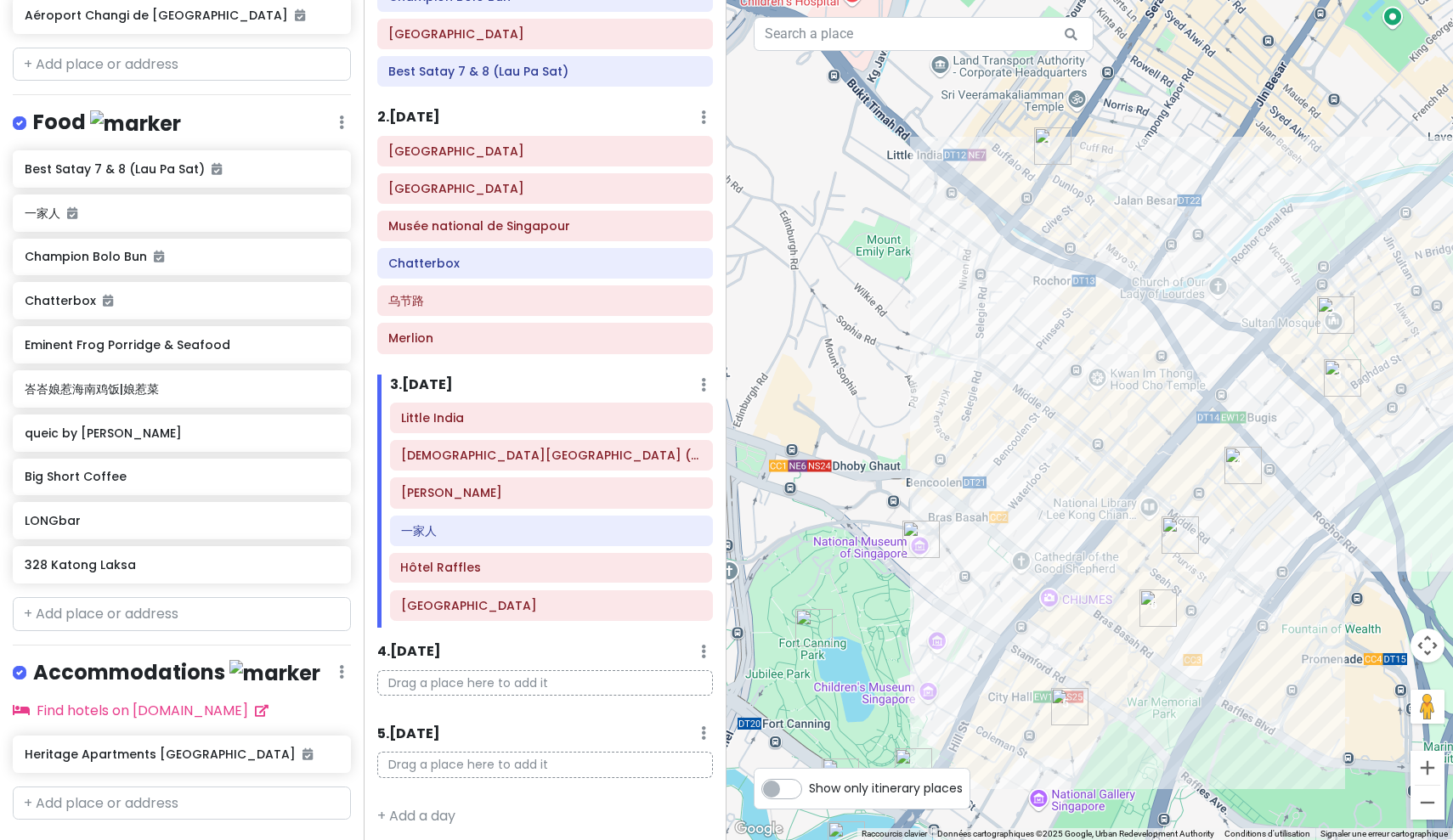 drag, startPoint x: 458, startPoint y: 602, endPoint x: 457, endPoint y: 567, distance: 35.01428 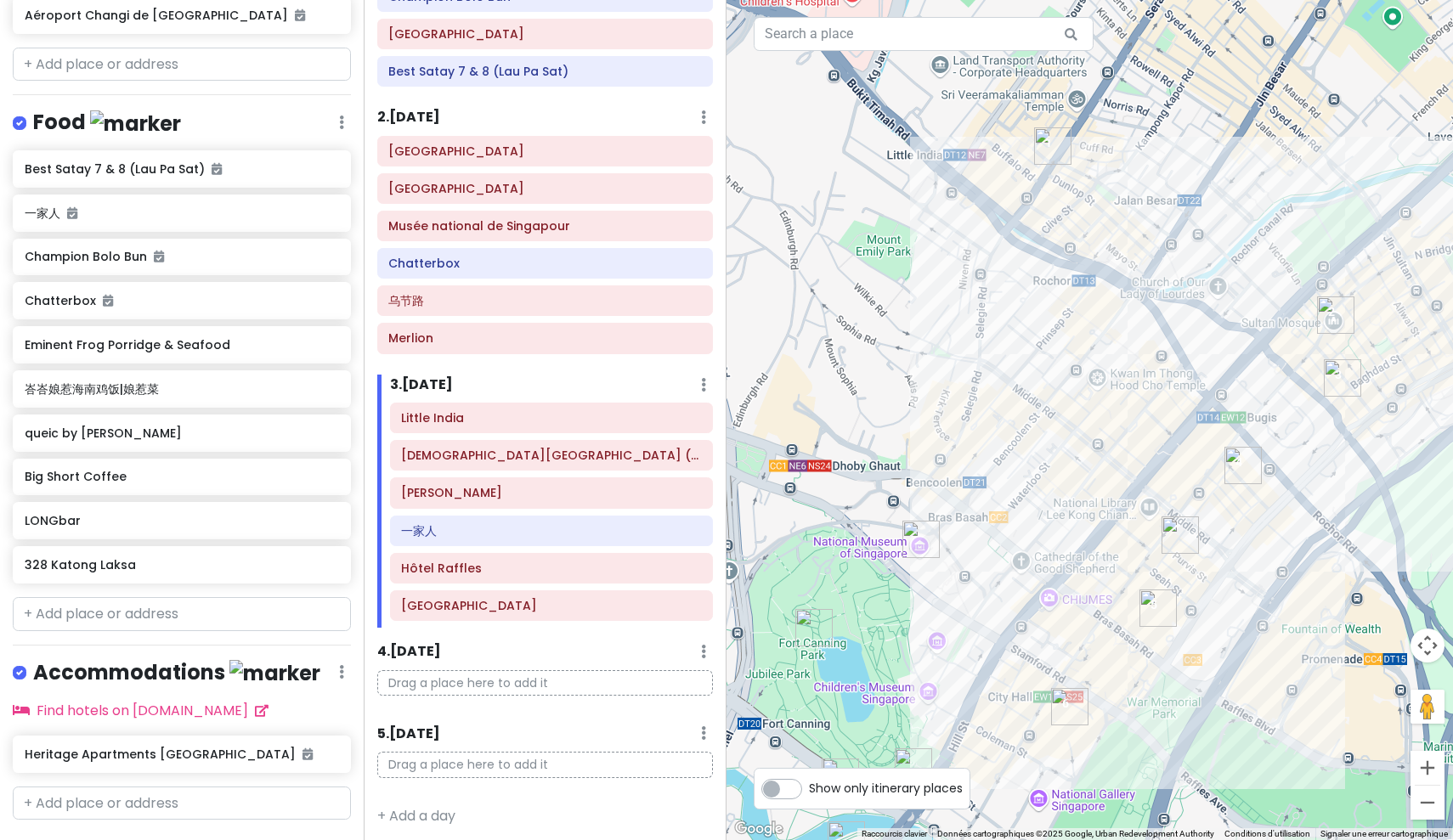 scroll, scrollTop: 0, scrollLeft: 0, axis: both 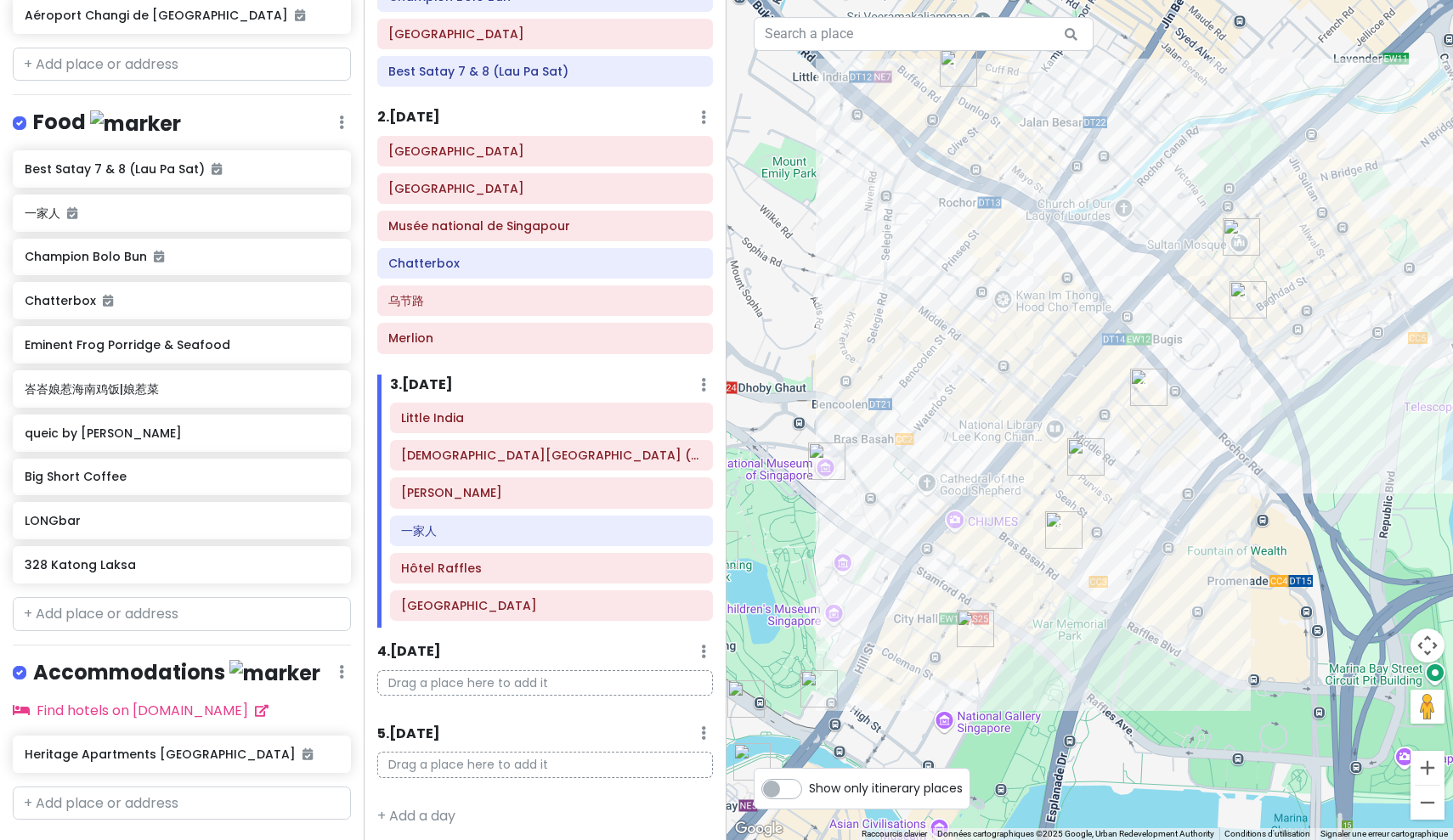 drag, startPoint x: 1269, startPoint y: 683, endPoint x: 1174, endPoint y: 604, distance: 123.55566 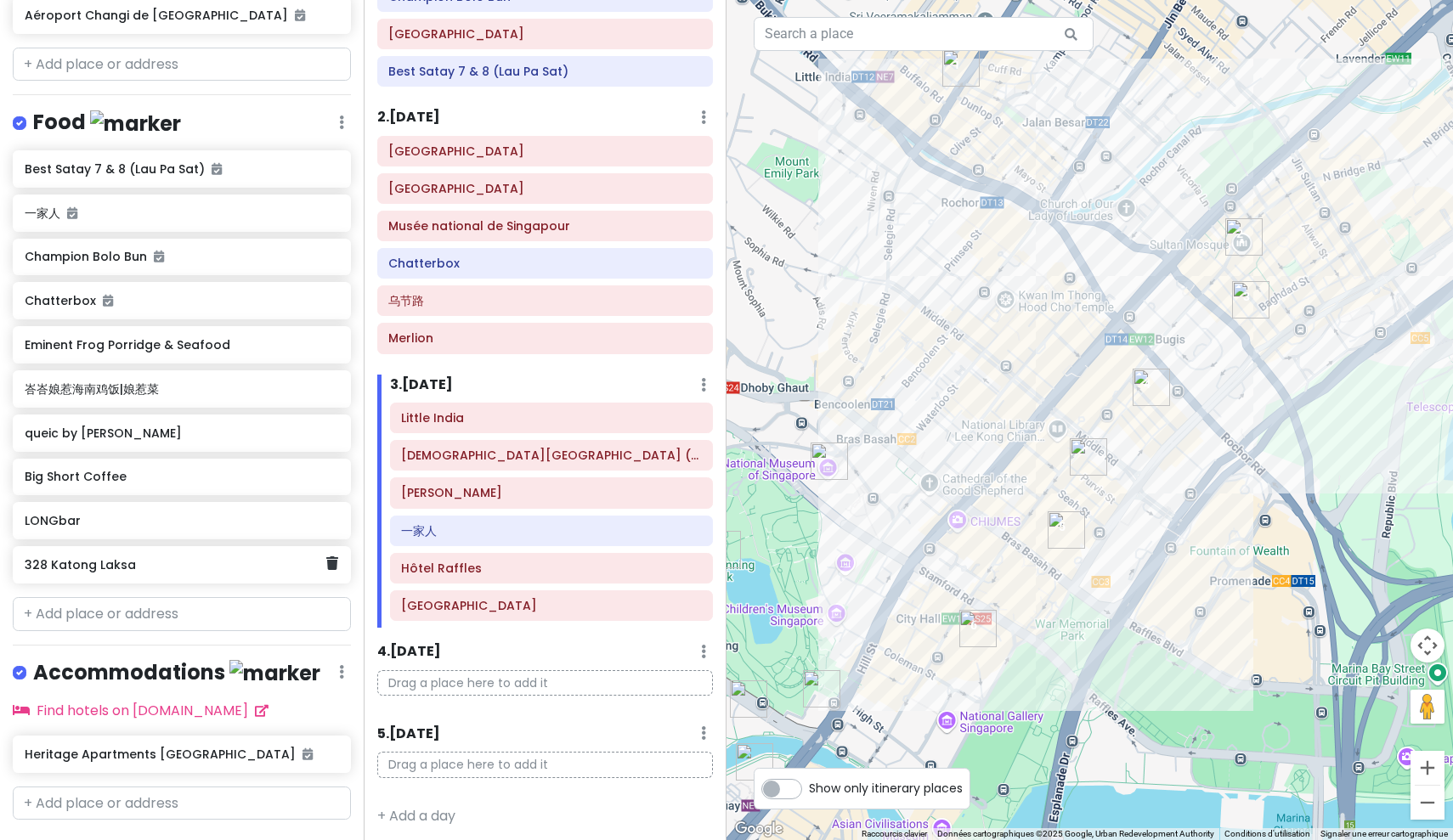 scroll, scrollTop: 0, scrollLeft: 0, axis: both 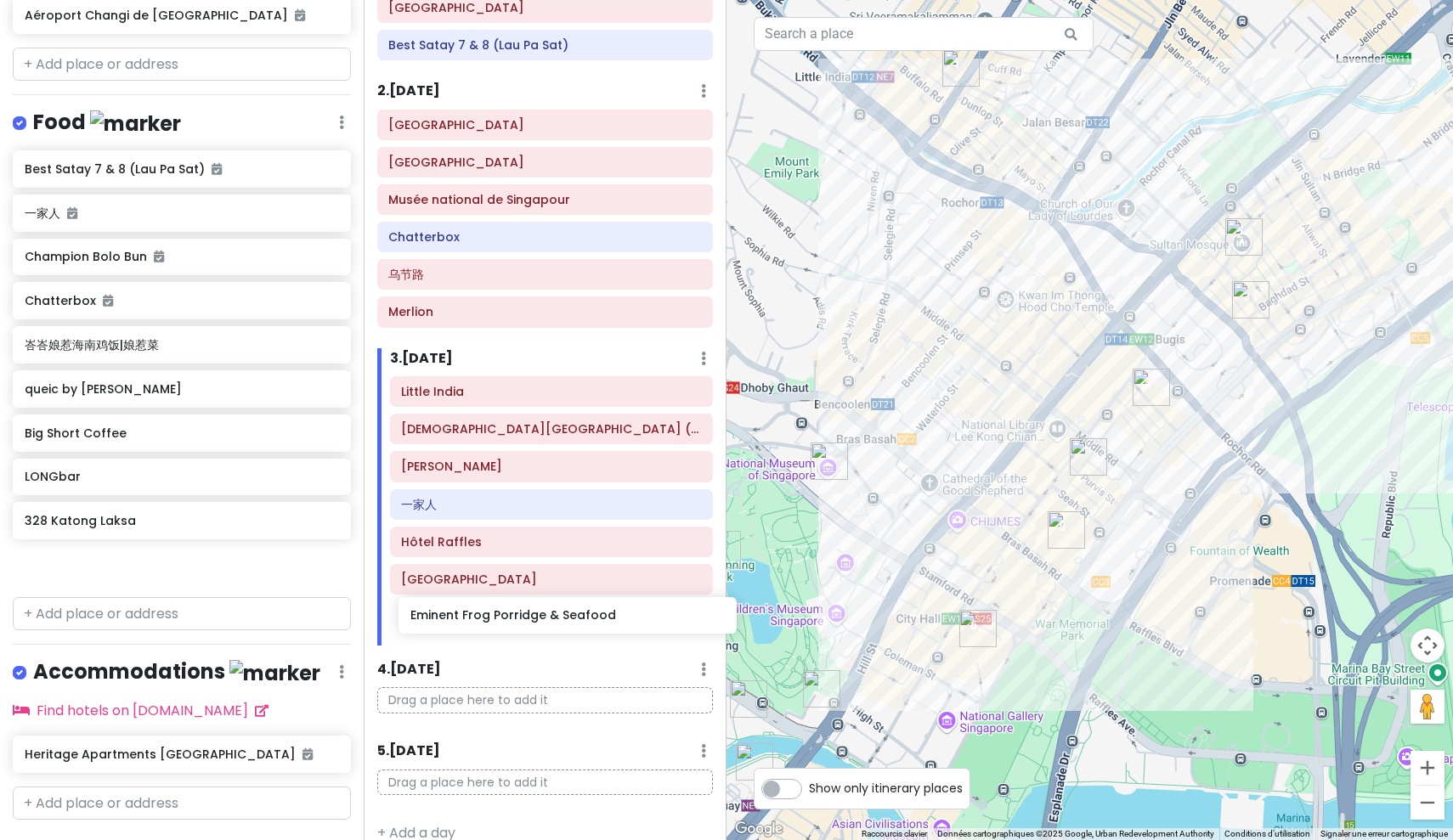 drag, startPoint x: 157, startPoint y: 313, endPoint x: 543, endPoint y: 623, distance: 495.07171 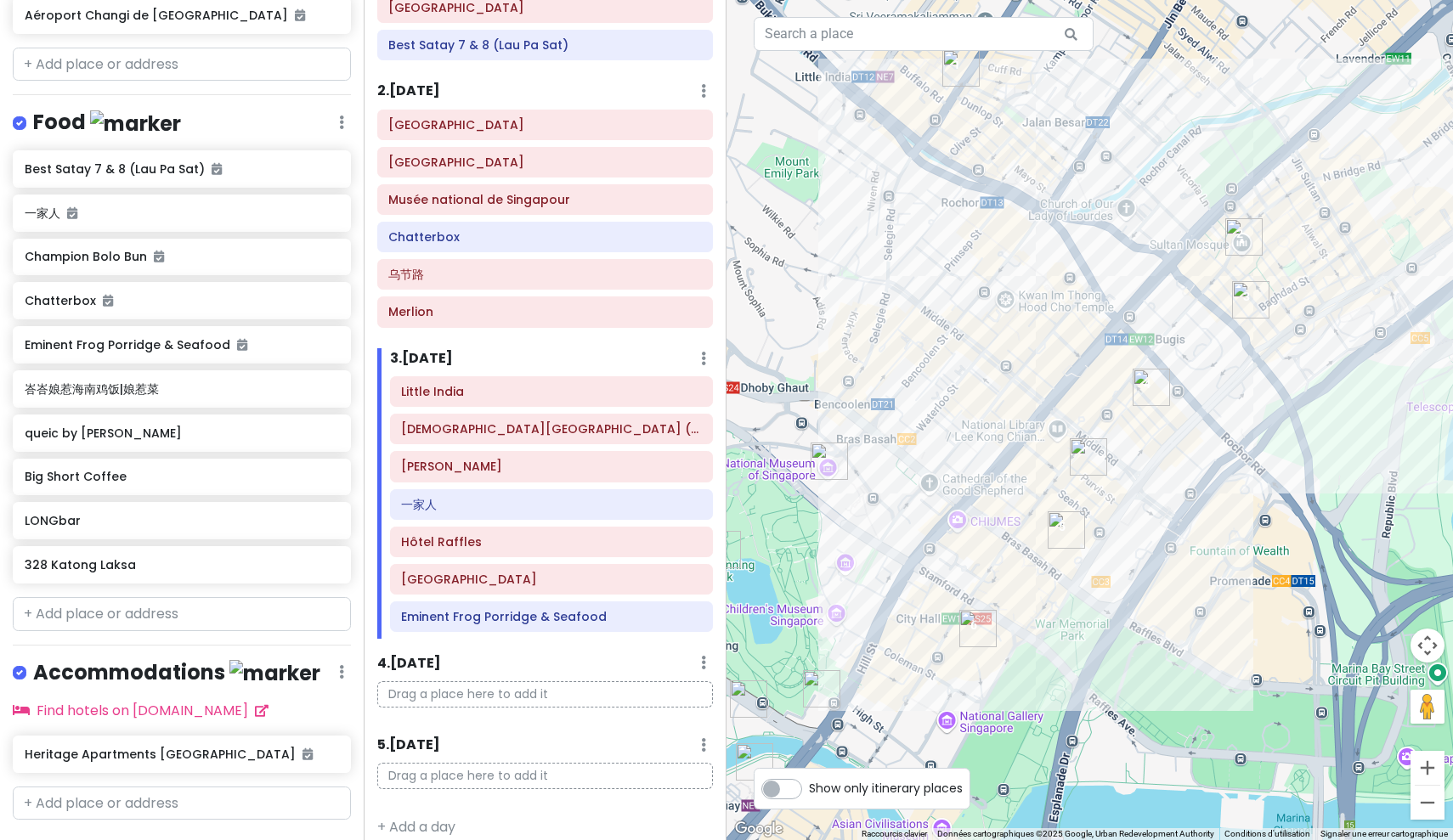 scroll, scrollTop: 207, scrollLeft: 0, axis: vertical 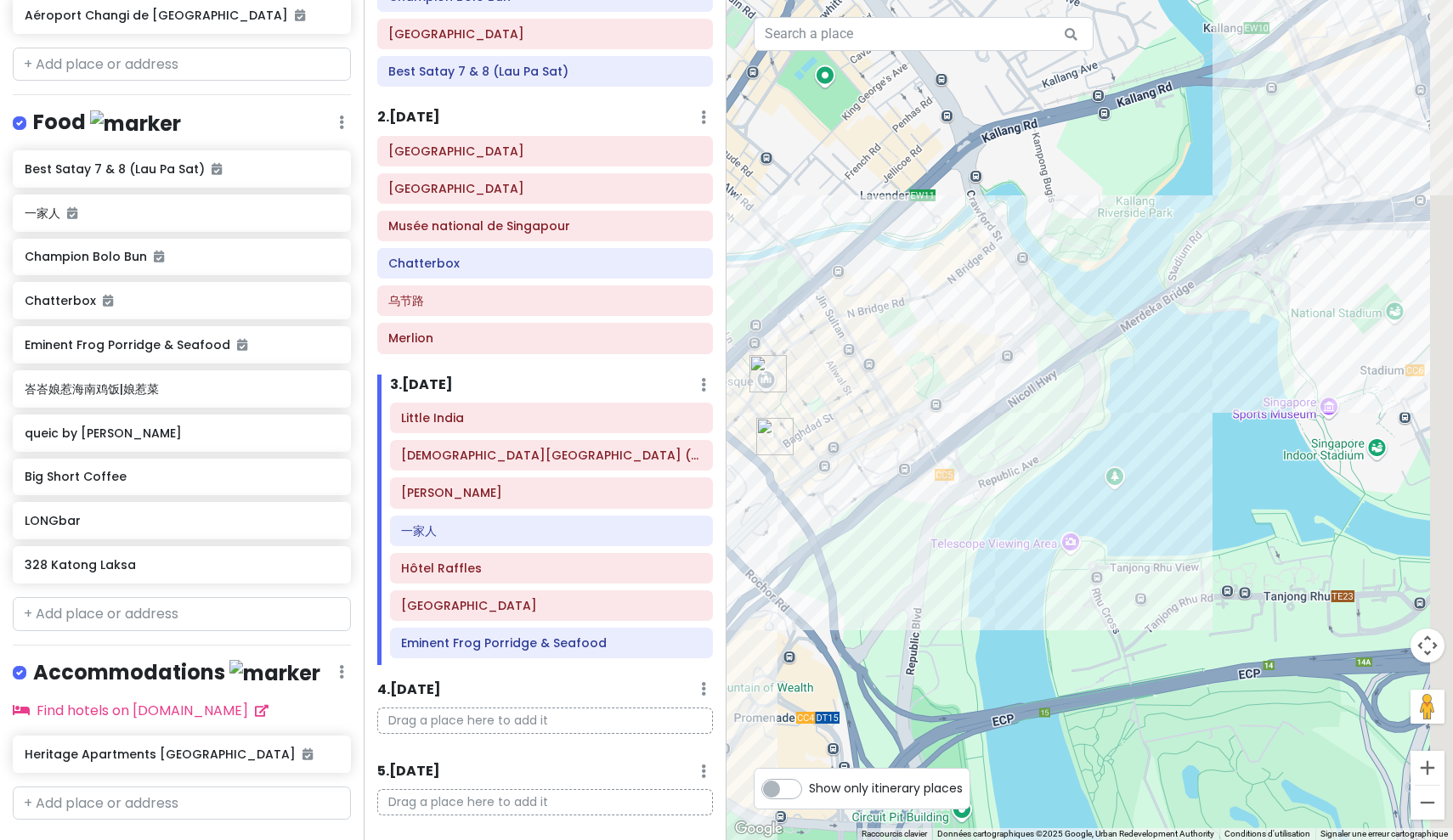 drag, startPoint x: 1294, startPoint y: 505, endPoint x: 809, endPoint y: 646, distance: 505.0802 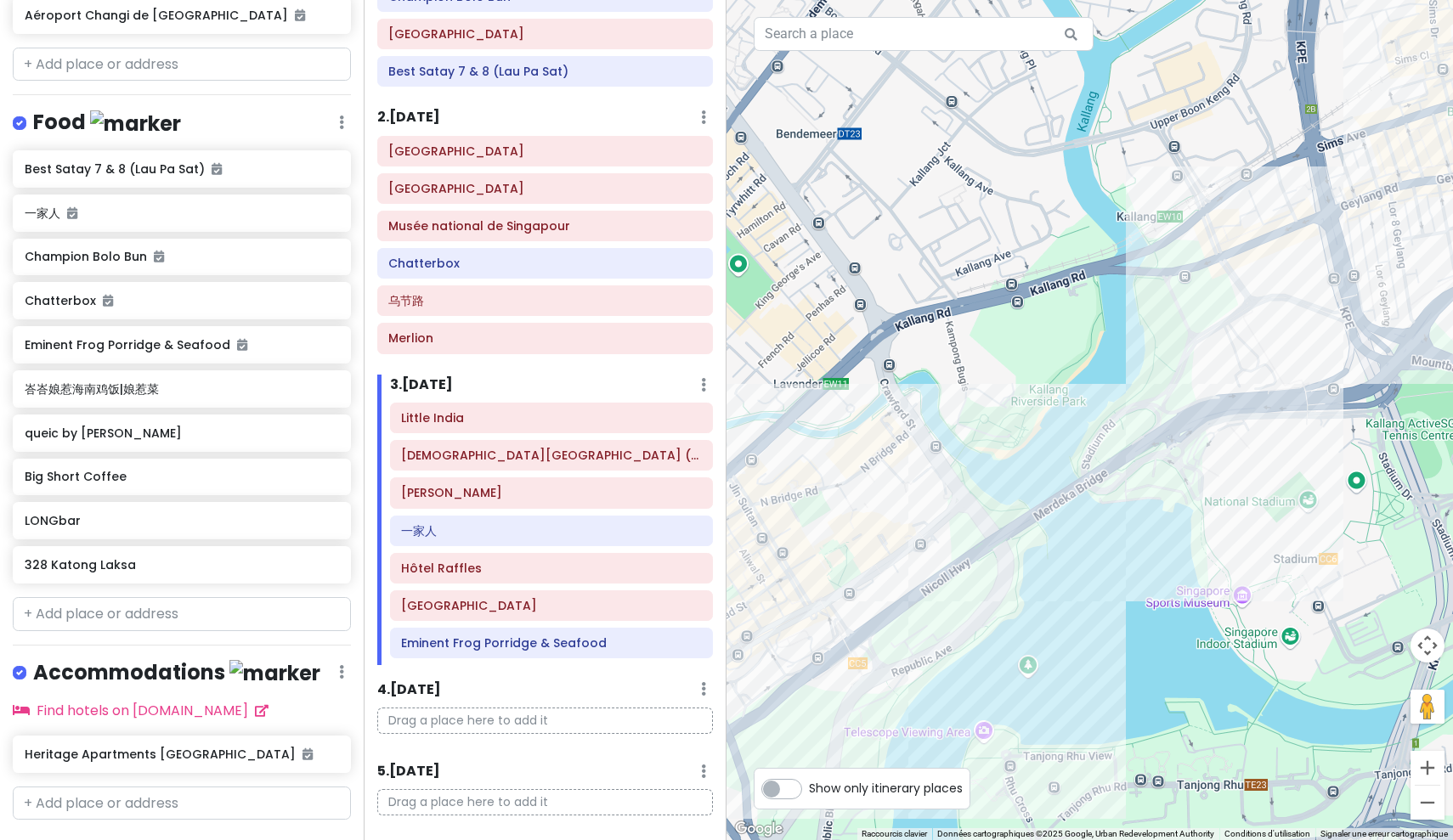 drag, startPoint x: 809, startPoint y: 646, endPoint x: 769, endPoint y: 809, distance: 167.83623 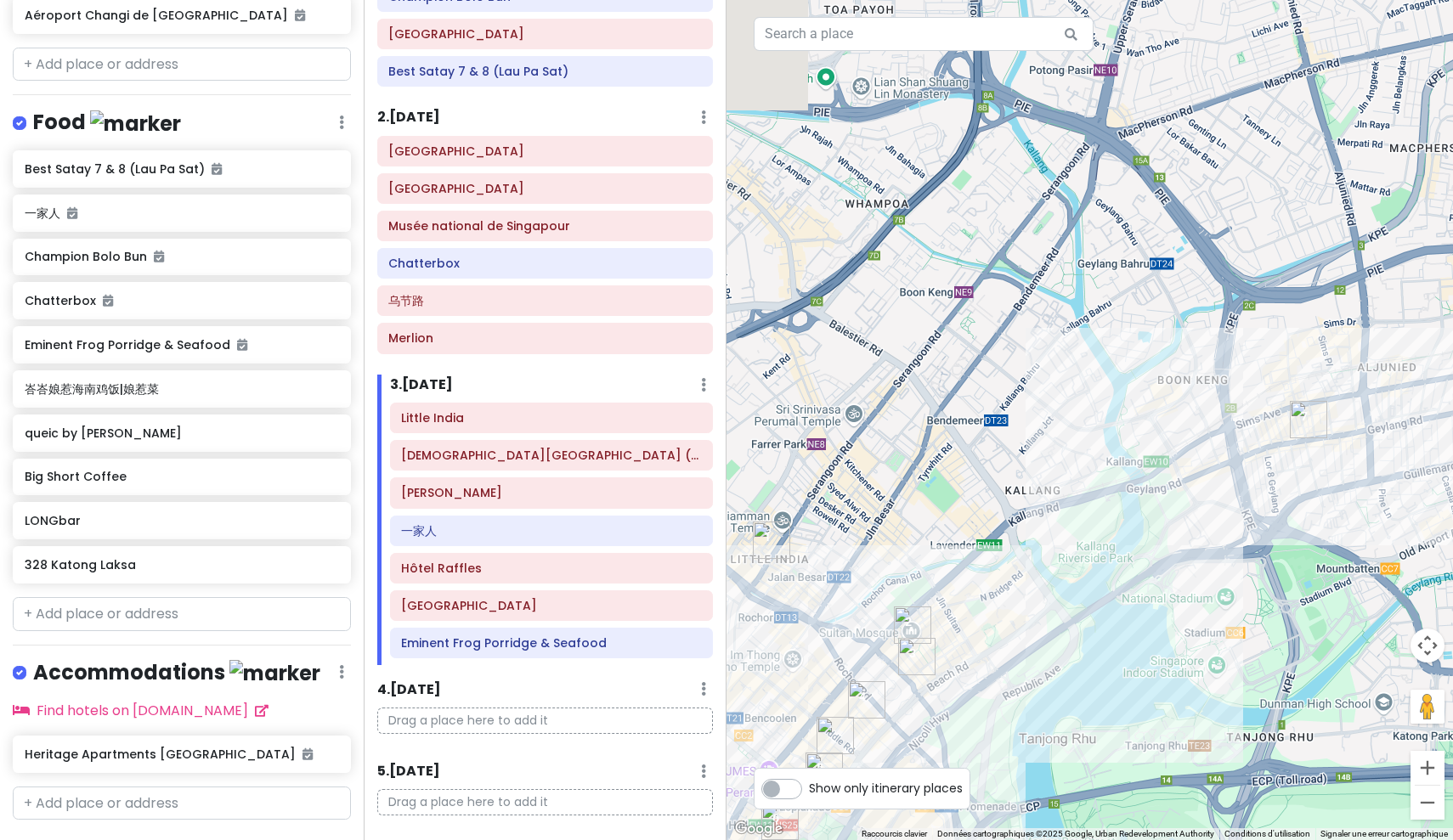 drag, startPoint x: 994, startPoint y: 650, endPoint x: 1326, endPoint y: 527, distance: 354.05226 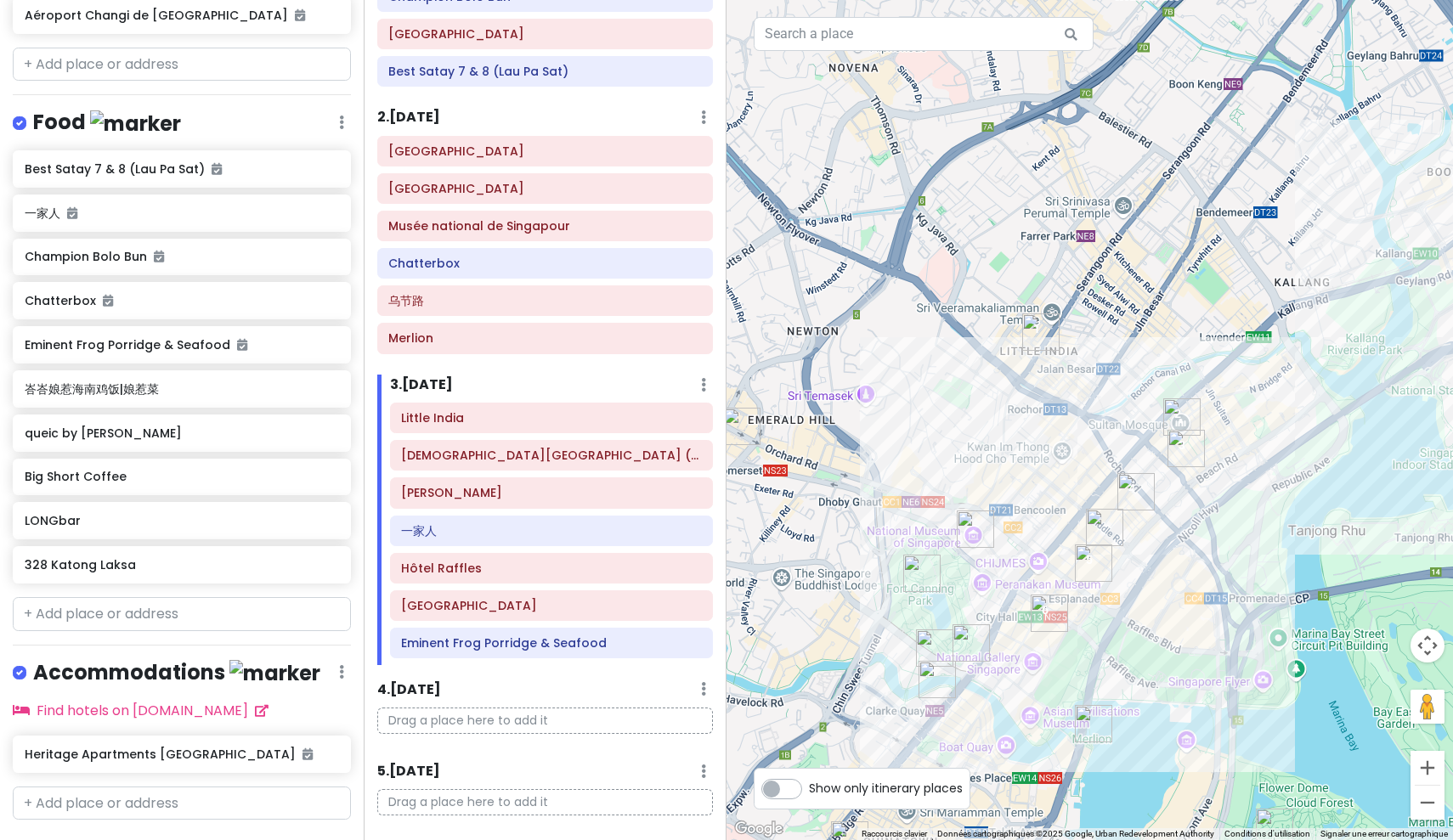 drag, startPoint x: 1049, startPoint y: 540, endPoint x: 1050, endPoint y: 447, distance: 93.00538 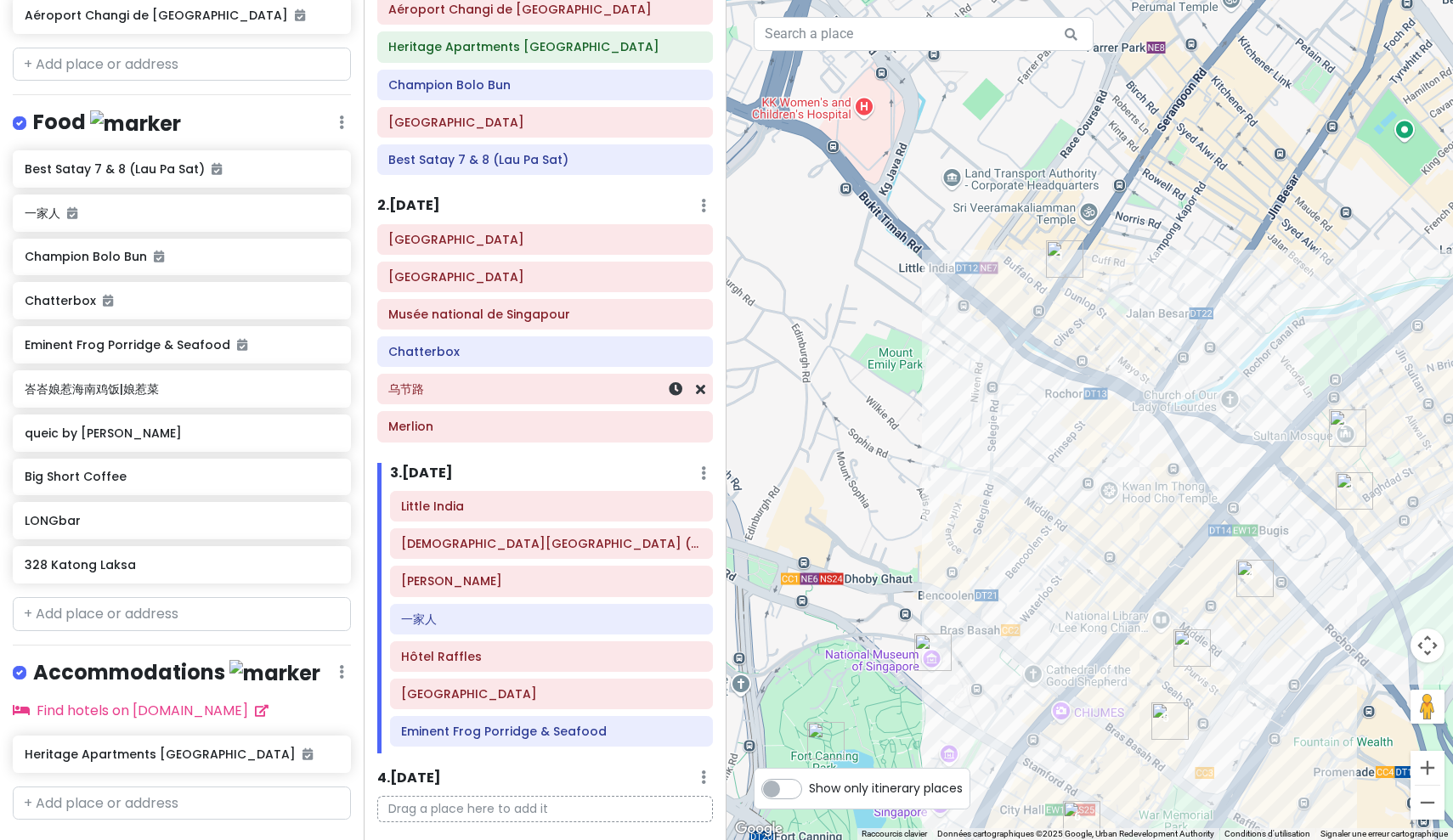scroll, scrollTop: 120, scrollLeft: 0, axis: vertical 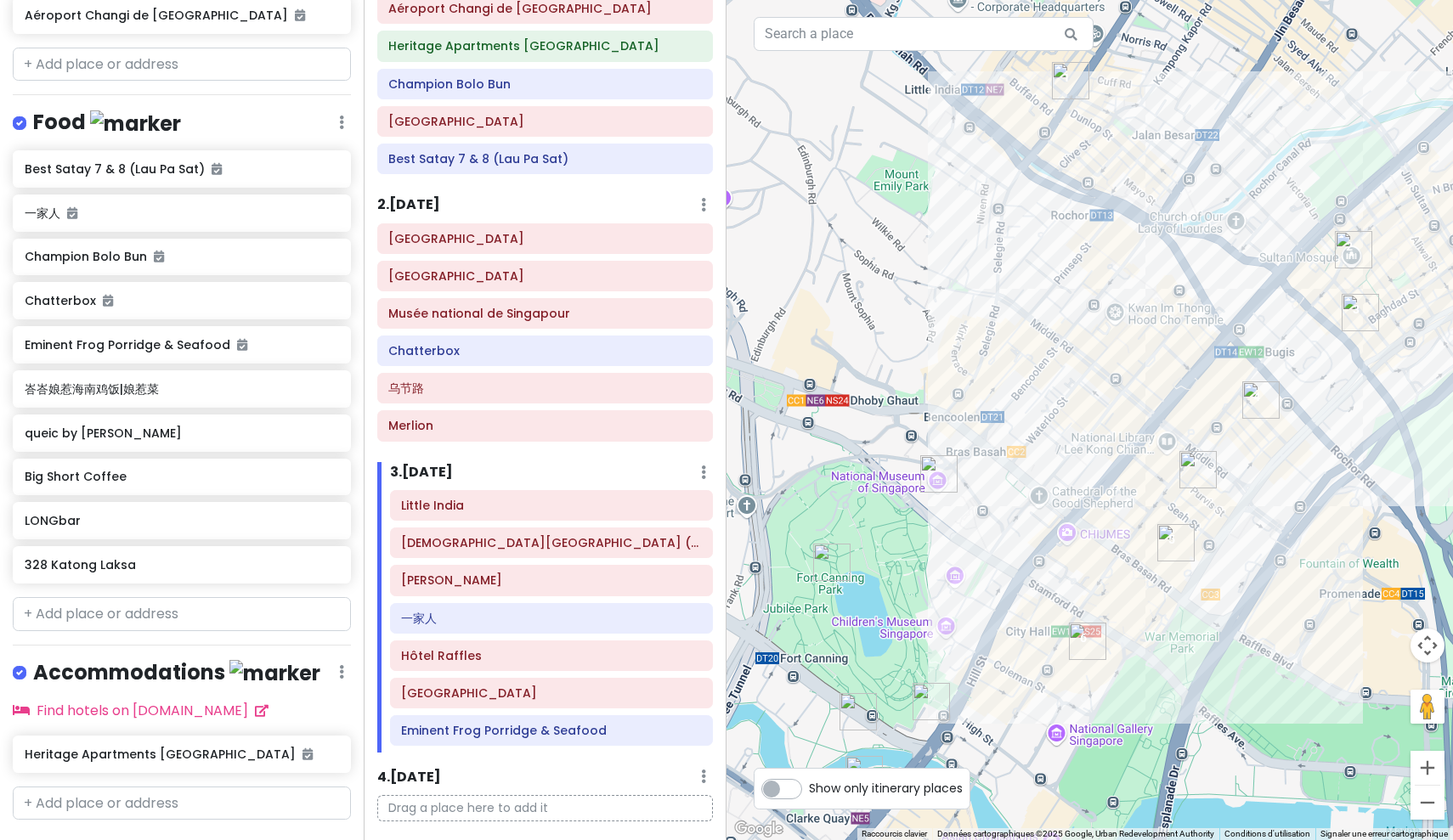 drag, startPoint x: 1142, startPoint y: 571, endPoint x: 1147, endPoint y: 390, distance: 181.06905 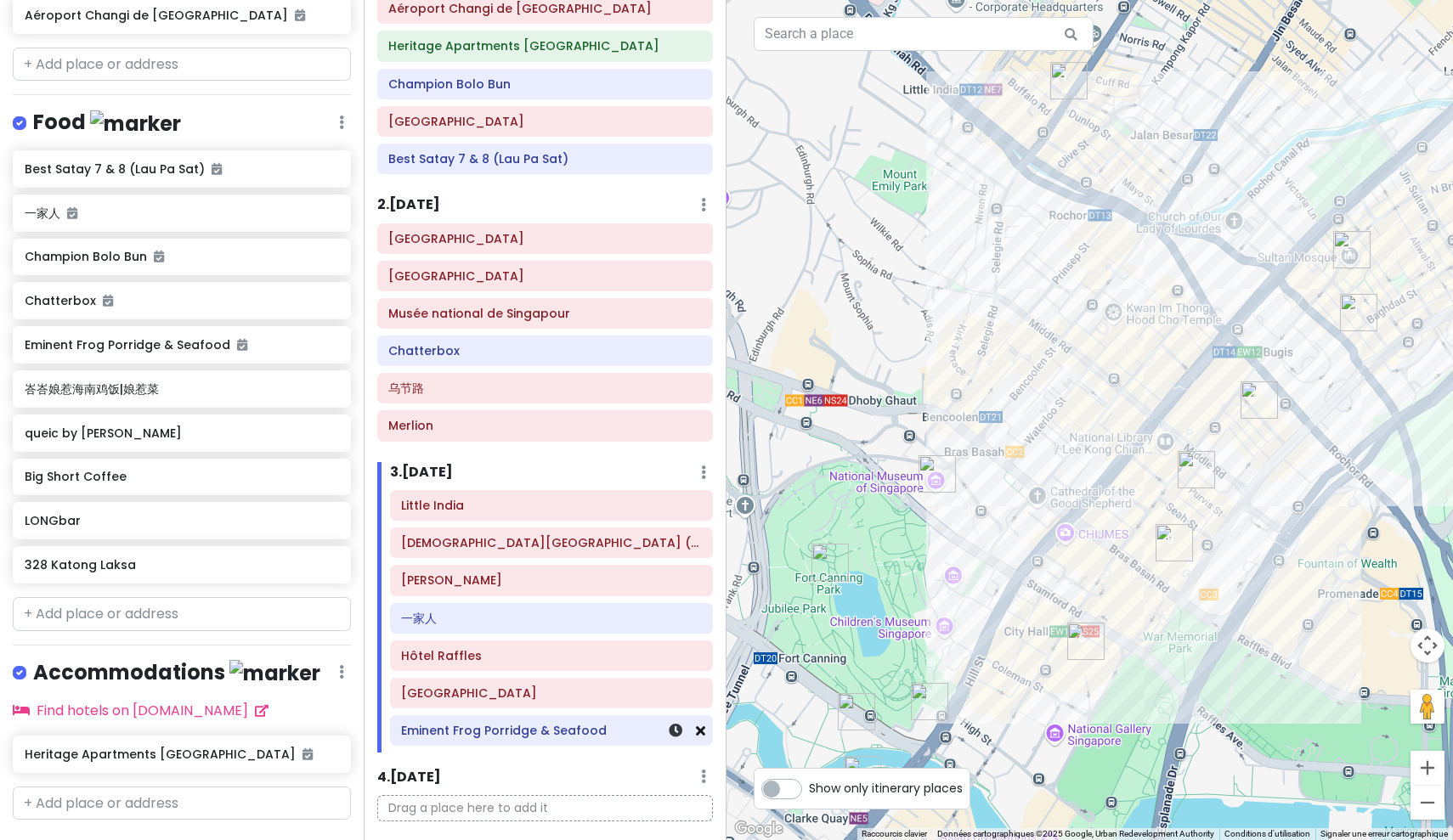click at bounding box center (700, 730) 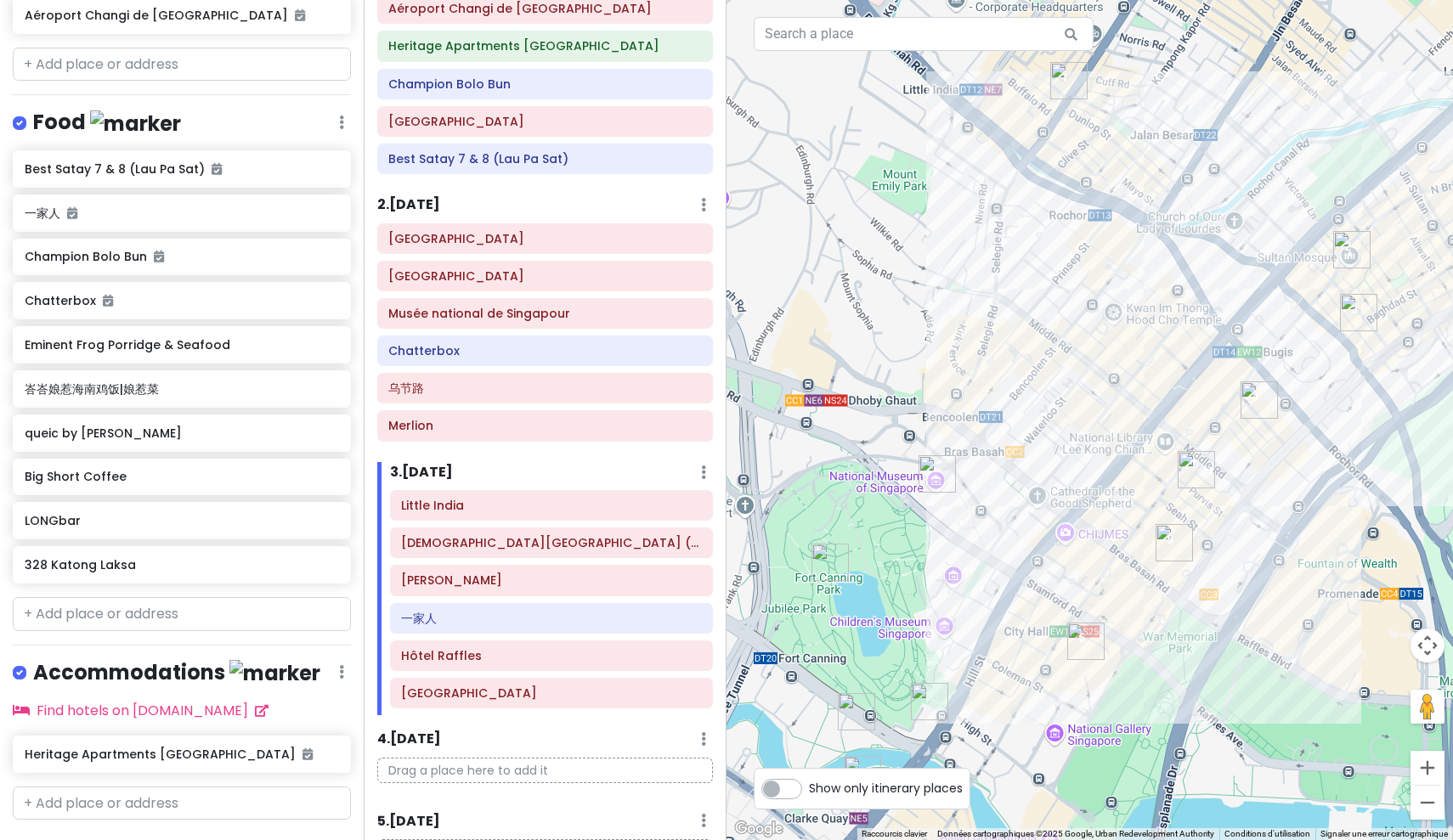 scroll, scrollTop: 1, scrollLeft: 0, axis: vertical 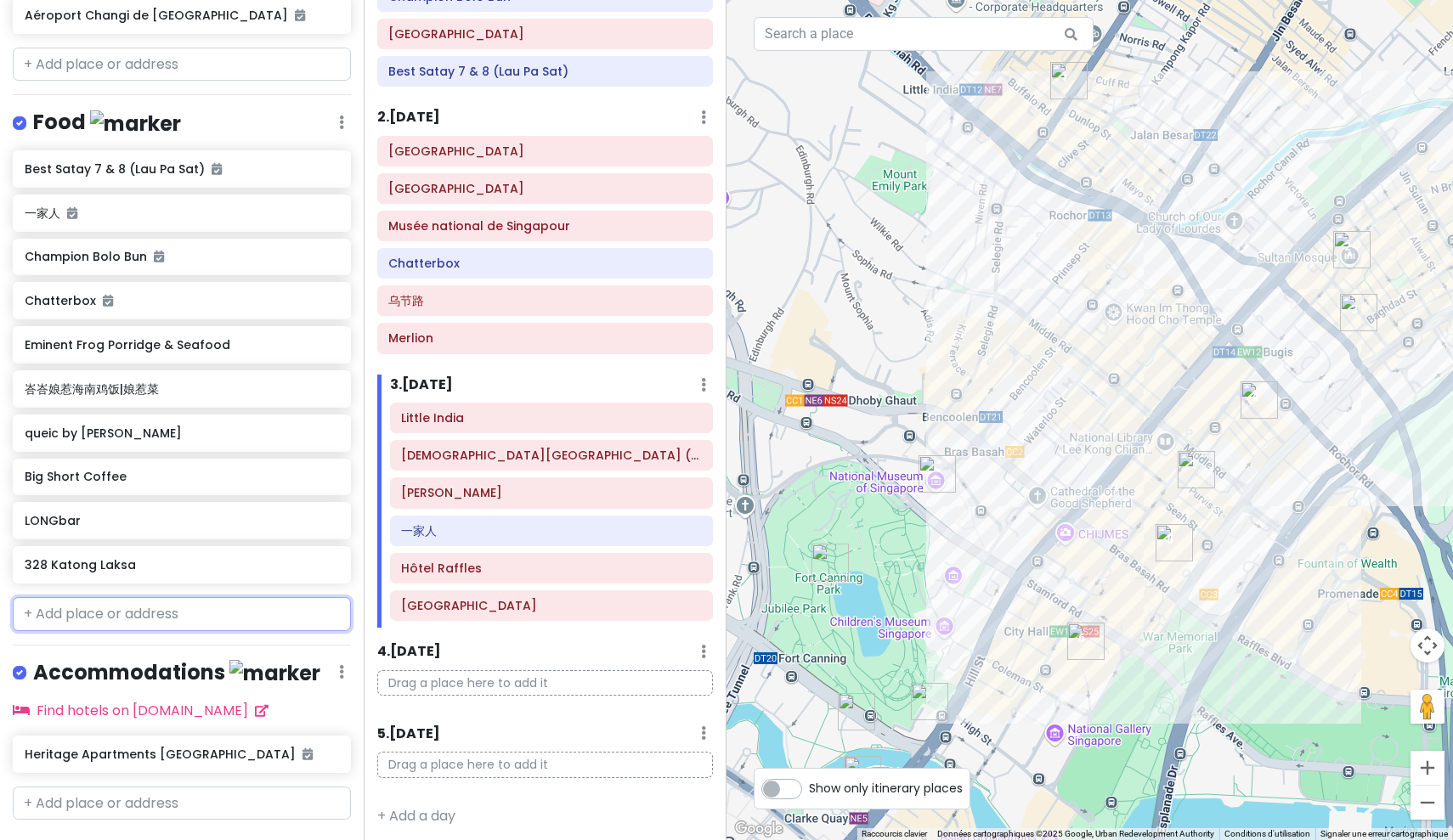 click at bounding box center [182, 614] 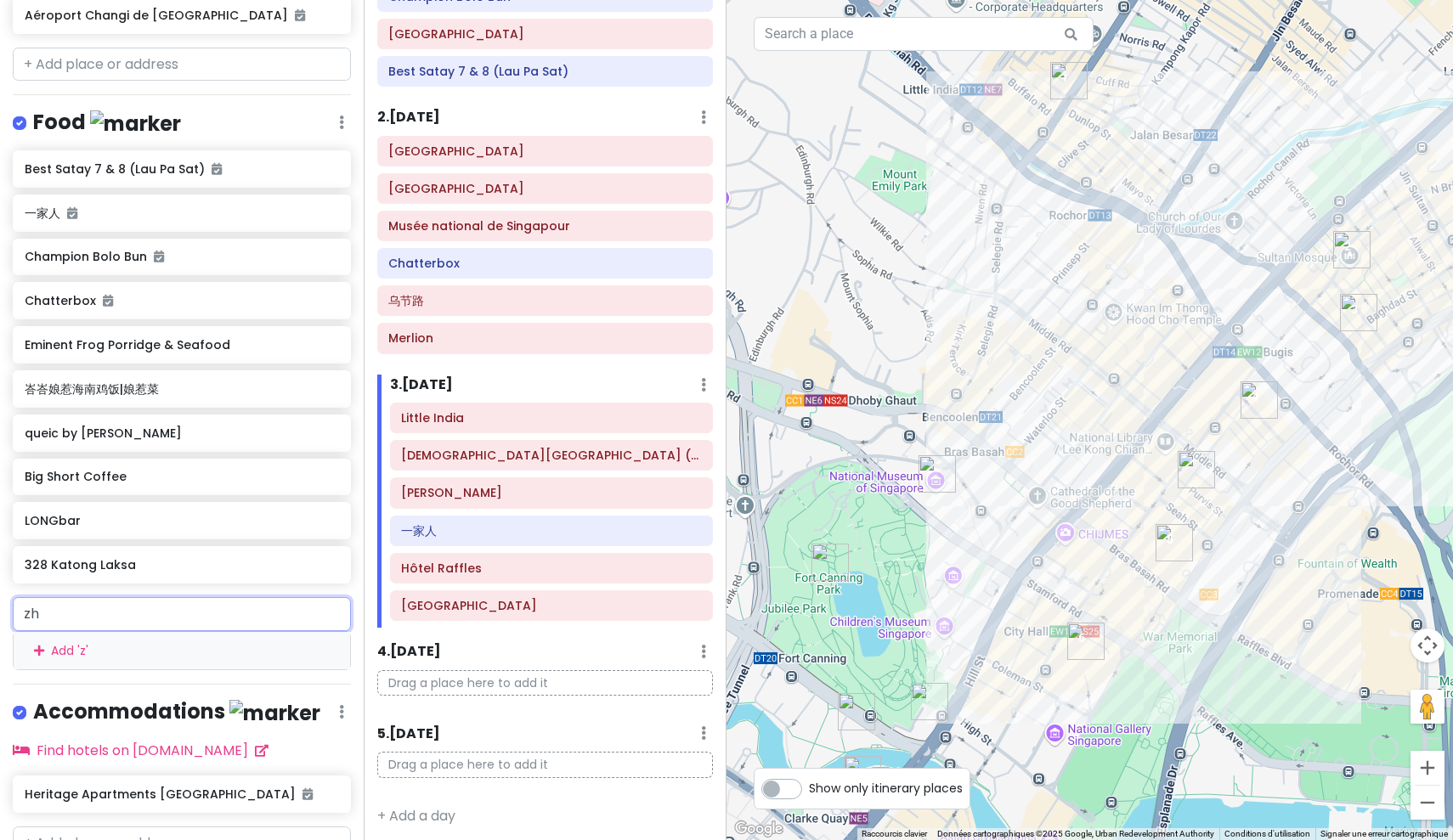 scroll, scrollTop: 0, scrollLeft: 0, axis: both 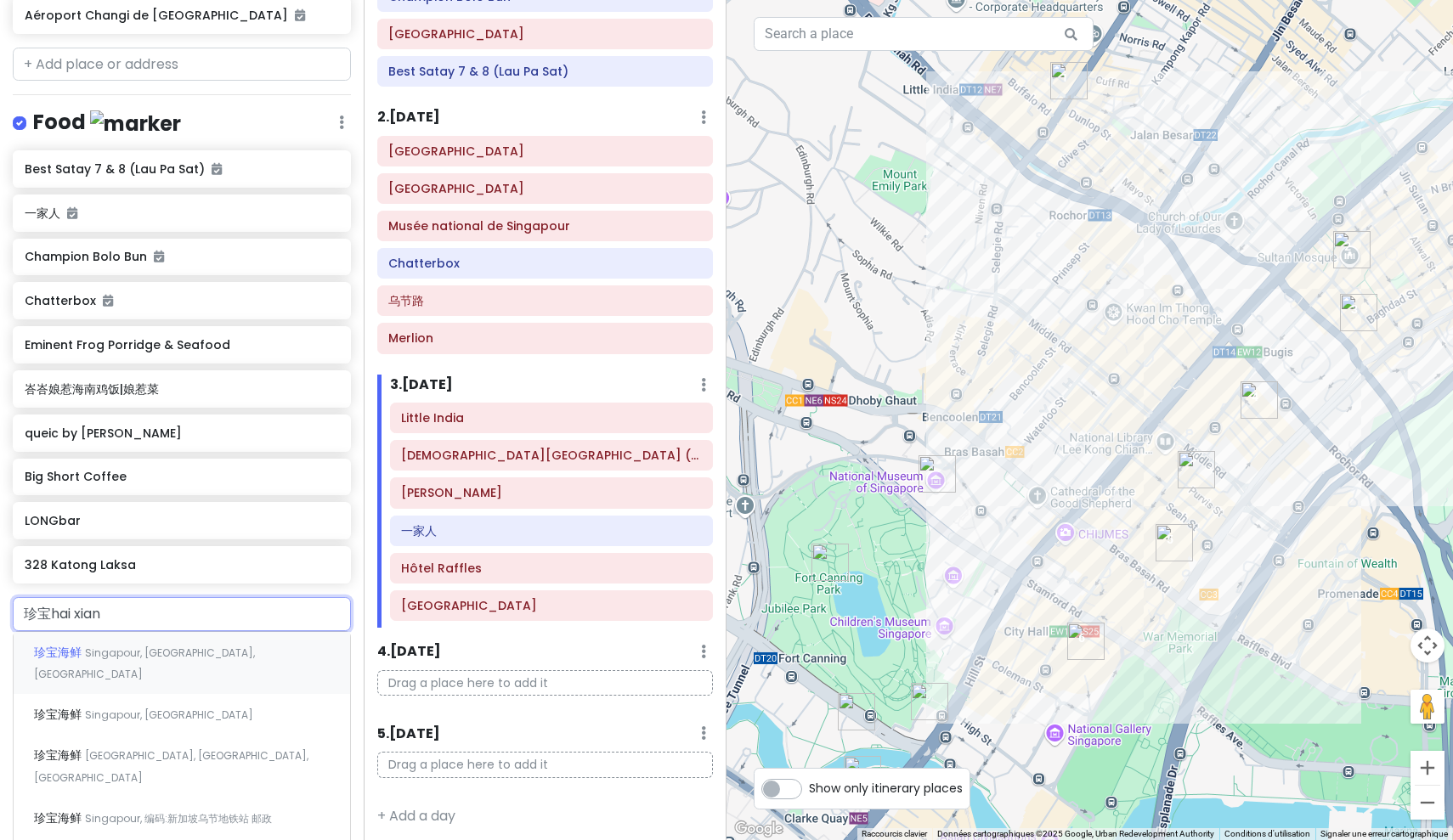type on "珍宝海鲜" 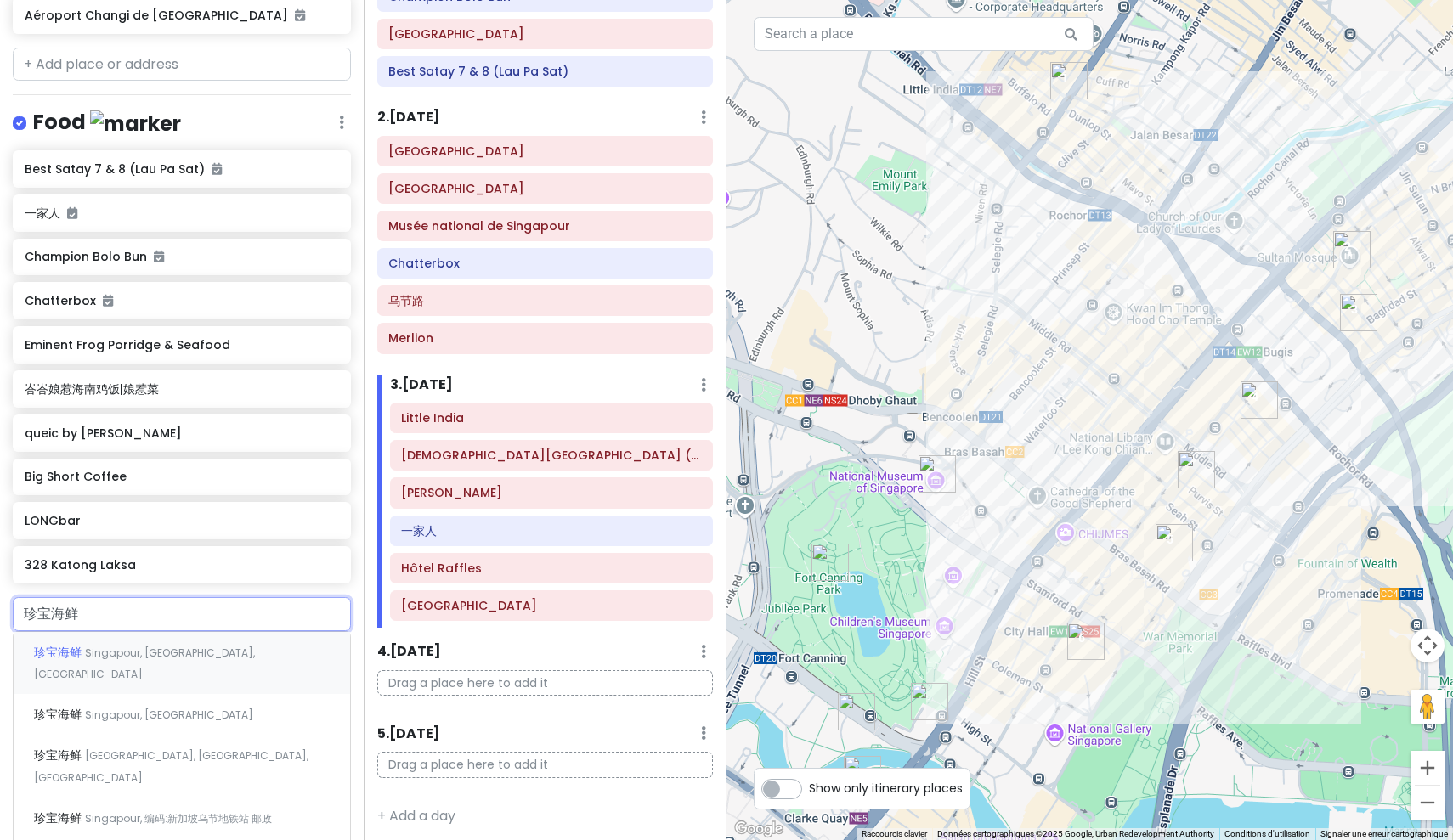 click on "Singapour, Merchant Road, Riverside Point" at bounding box center [144, 663] 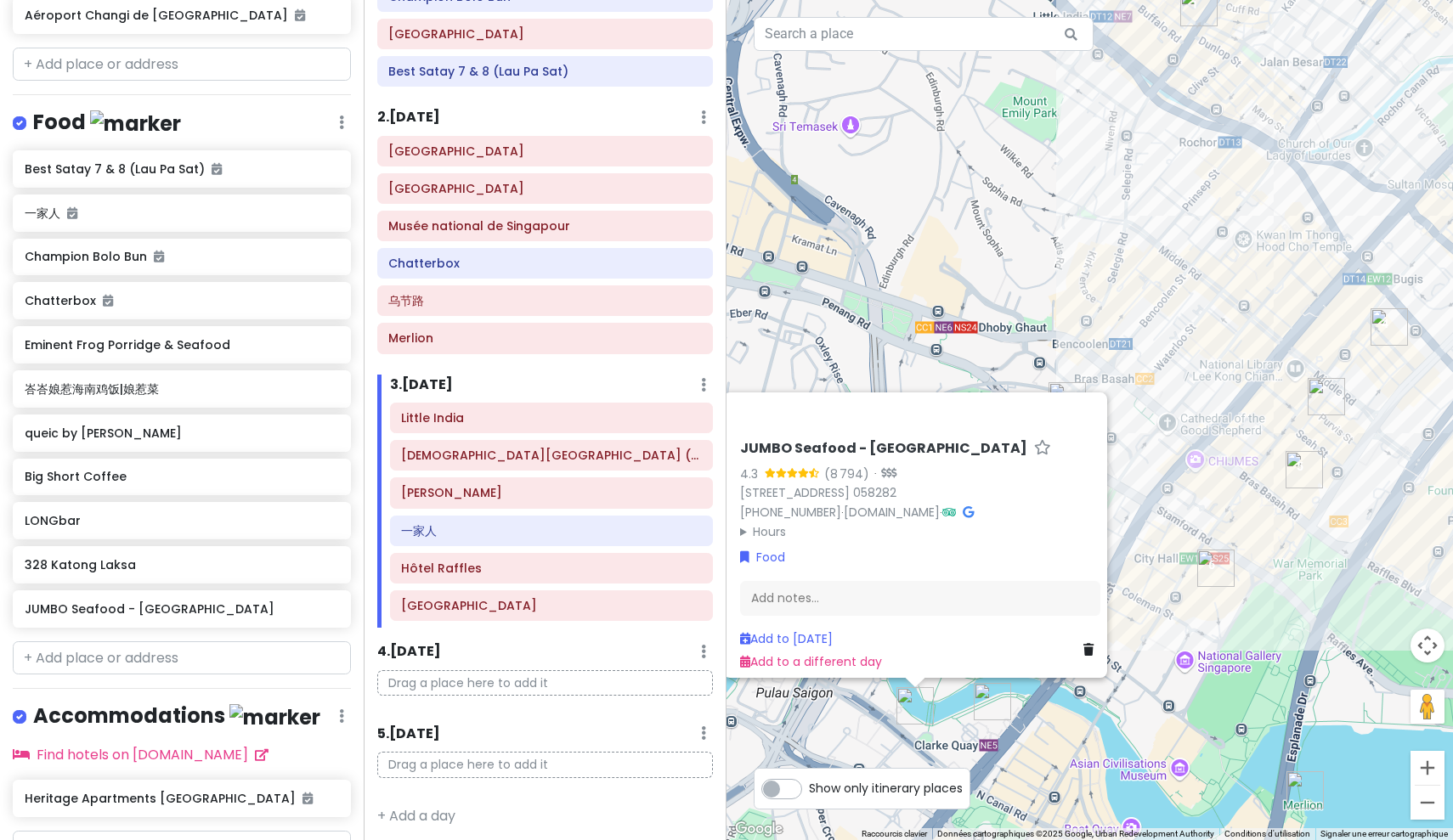 drag, startPoint x: 997, startPoint y: 383, endPoint x: 932, endPoint y: 314, distance: 94.79451 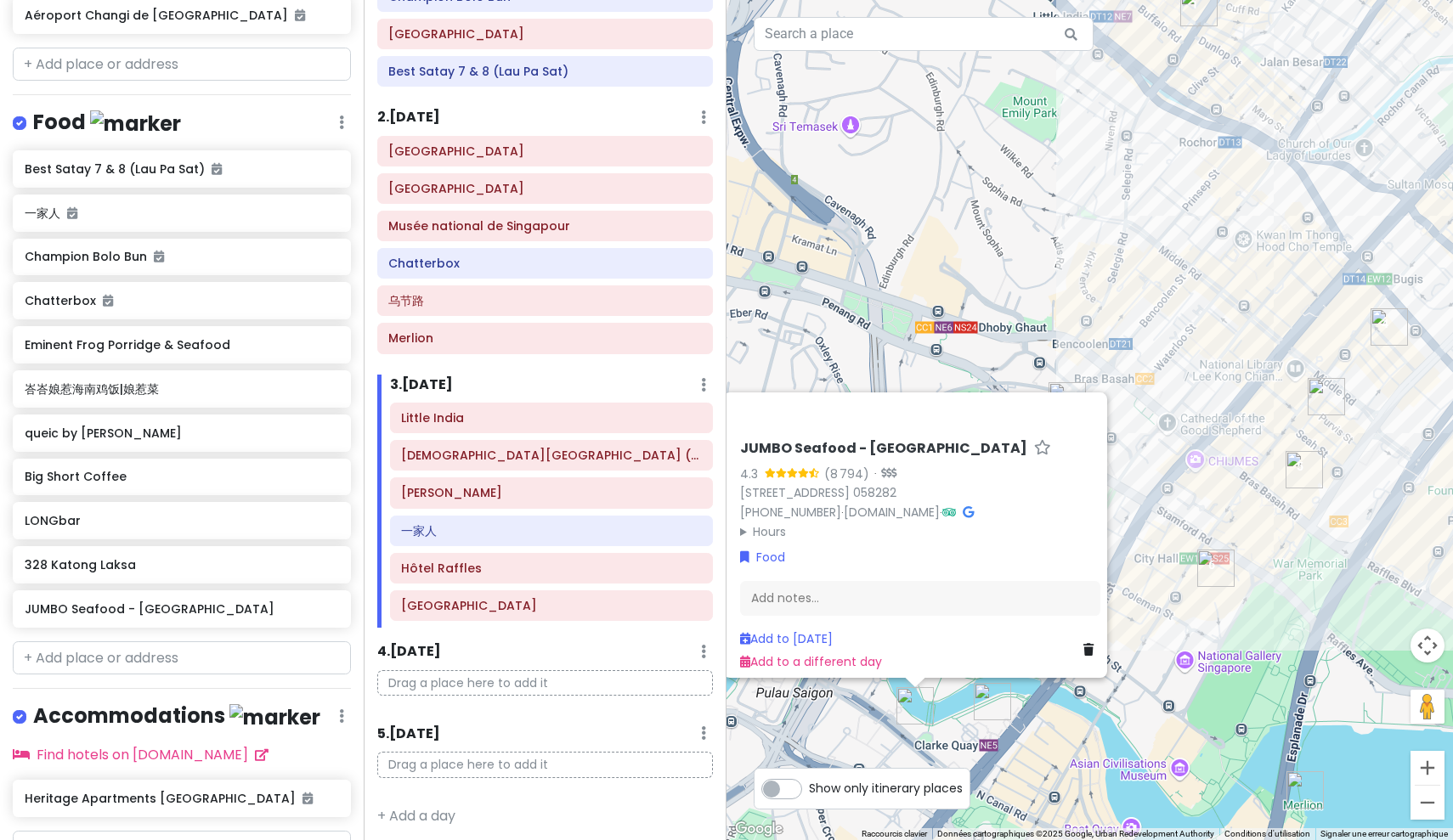 click on "JUMBO Seafood - Riverside Point 4.3        (8 794)    ·    30 Merchant Rd, #01-01/02 Riverside Point, Singapour 058282 +65 6532 3435   ·   www.jumboseafood.com.sg   ·   Hours lundi  11:30 – 23:00 mardi  11:30 – 23:00 mercredi  11:30 – 23:00 jeudi  11:30 – 23:00 vendredi  11:30 – 23:00 samedi  11:30 – 23:00 dimanche  11:30 – 23:00 Food Add notes...  Add to   Mon 8/18  Add to a different day" at bounding box center (1089, 420) 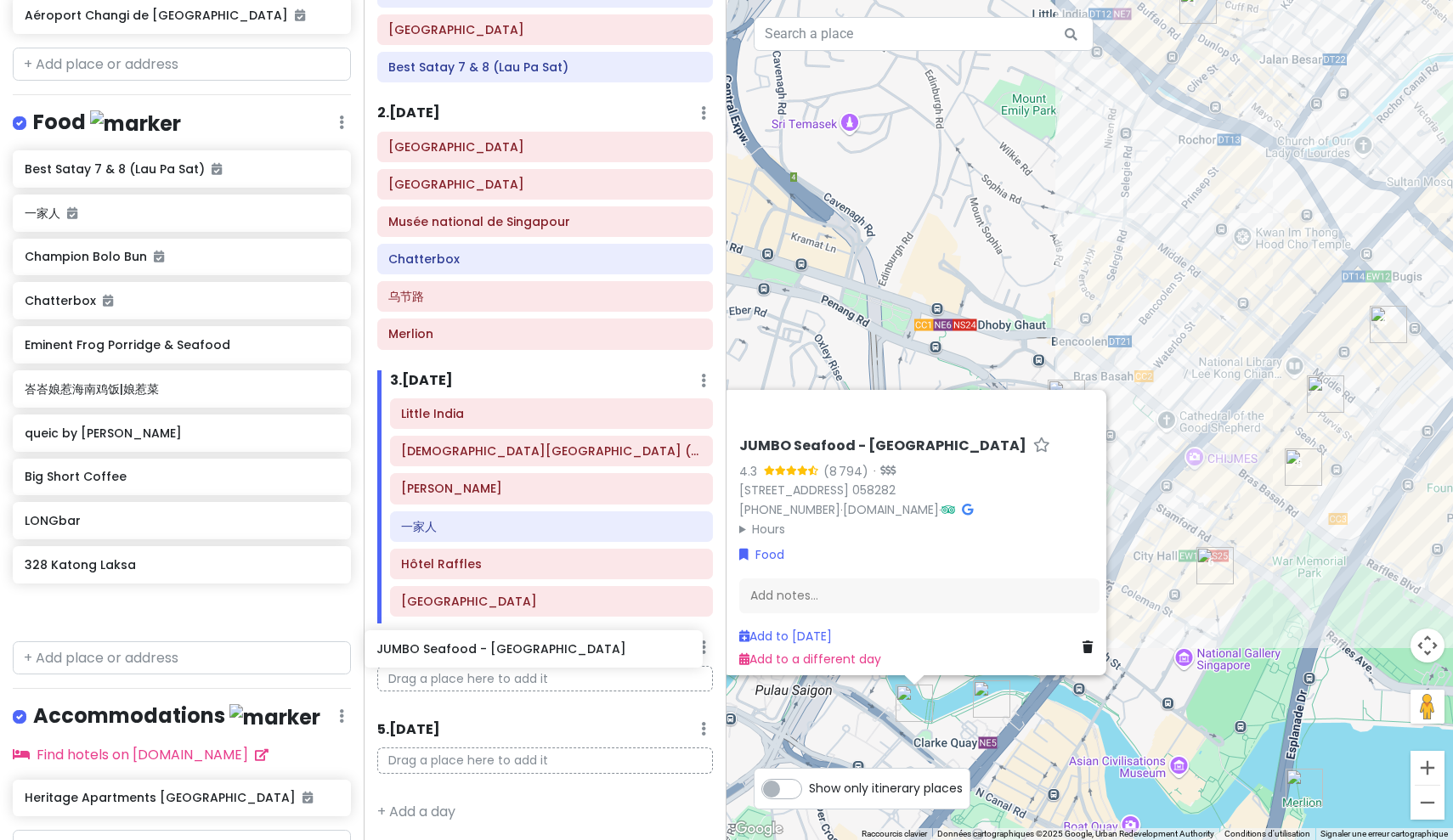 scroll, scrollTop: 207, scrollLeft: 0, axis: vertical 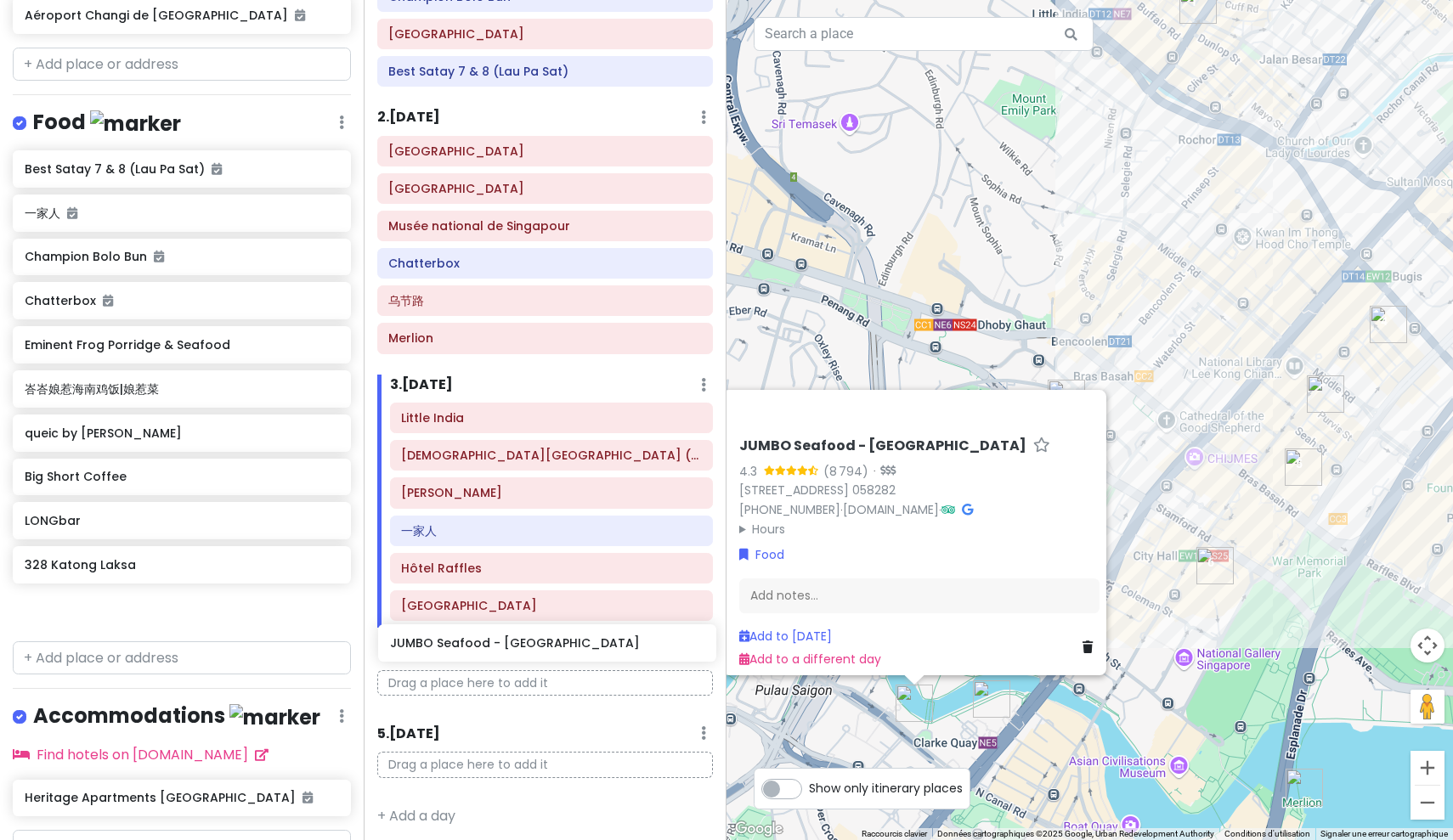 drag, startPoint x: 114, startPoint y: 565, endPoint x: 480, endPoint y: 639, distance: 373.40595 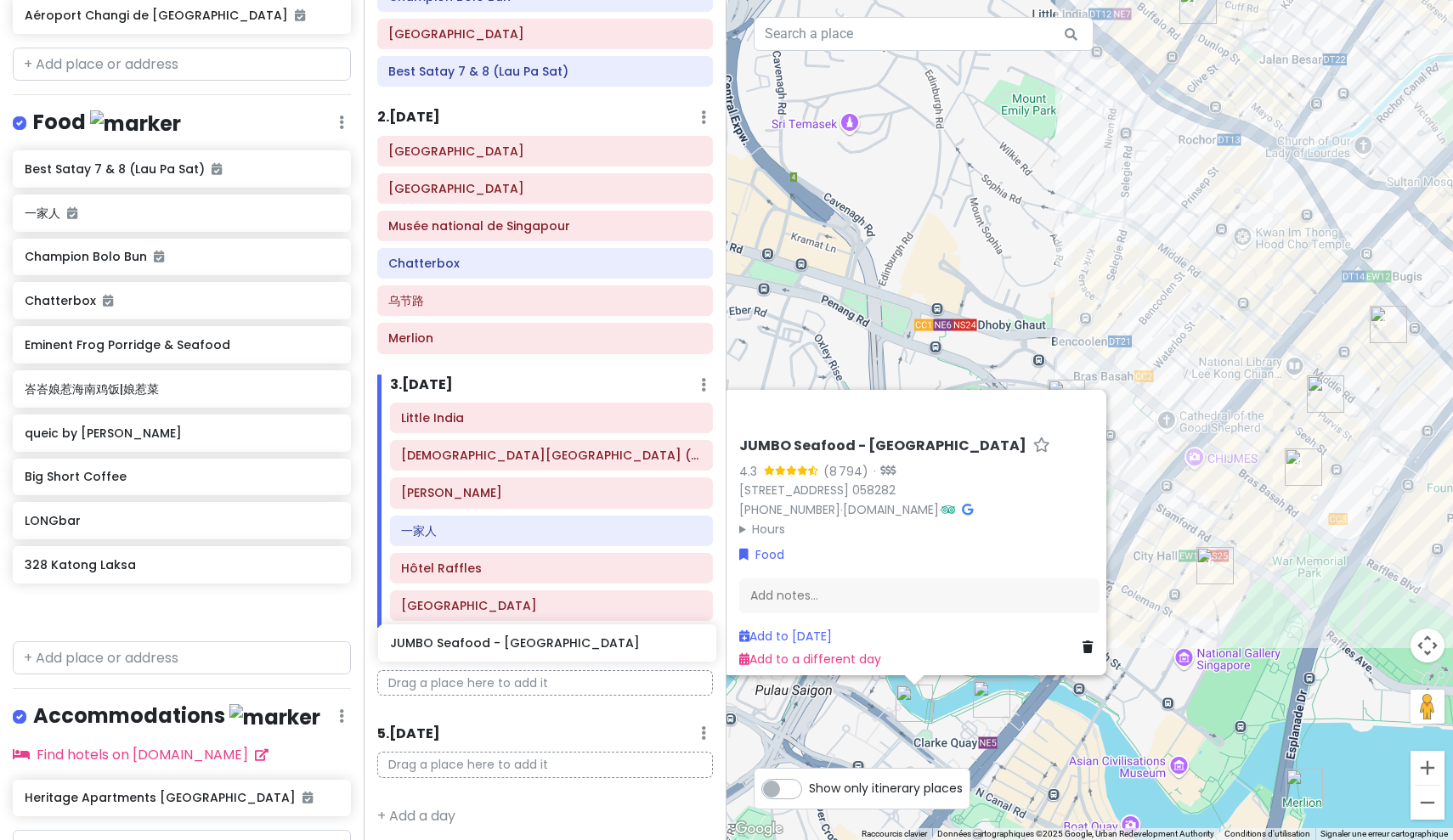 click on "Singapour Trip Private Change Dates Make a Copy Delete Trip Go Pro ⚡️ Give Feedback 💡 Support Scout ☕️ Itinerary Share Publish Notes Add notes... Attractions   Edit Reorder Delete List Jardins de la Baie Merlion Old Hill Street Police Station Fort Canning Park Musée national de Singapour 乌节路 Little India Mosquée du Sultan (Masjid Sultan) Haji Lane Hôtel Raffles St Andrew's Cathedral Clarke Quay Aéroport Changi de Singapour Food   Edit Reorder Delete List Best Satay 7 & 8 (Lau Pa Sat) 一家人 Champion Bolo Bun Chatterbox Eminent Frog Porridge & Seafood 峇峇娘惹海南鸡饭|娘惹菜 queic by Olivia Big Short Coffee LONGbar 328 Katong Laksa JUMBO Seafood - Riverside Point Accommodations   Edit Reorder Delete List Find hotels on Booking.com Heritage Apartments City Hall + Add a section Itinerary × 1 .  Sat 8/16 Edit Day Notes Delete Day   Click to add day notes Aéroport Changi de Singapour Heritage Apartments City Hall Champion Bolo Bun Jardins de la Baie 2 .  Sun 8/17 Add Day Notes" at bounding box center [726, 420] 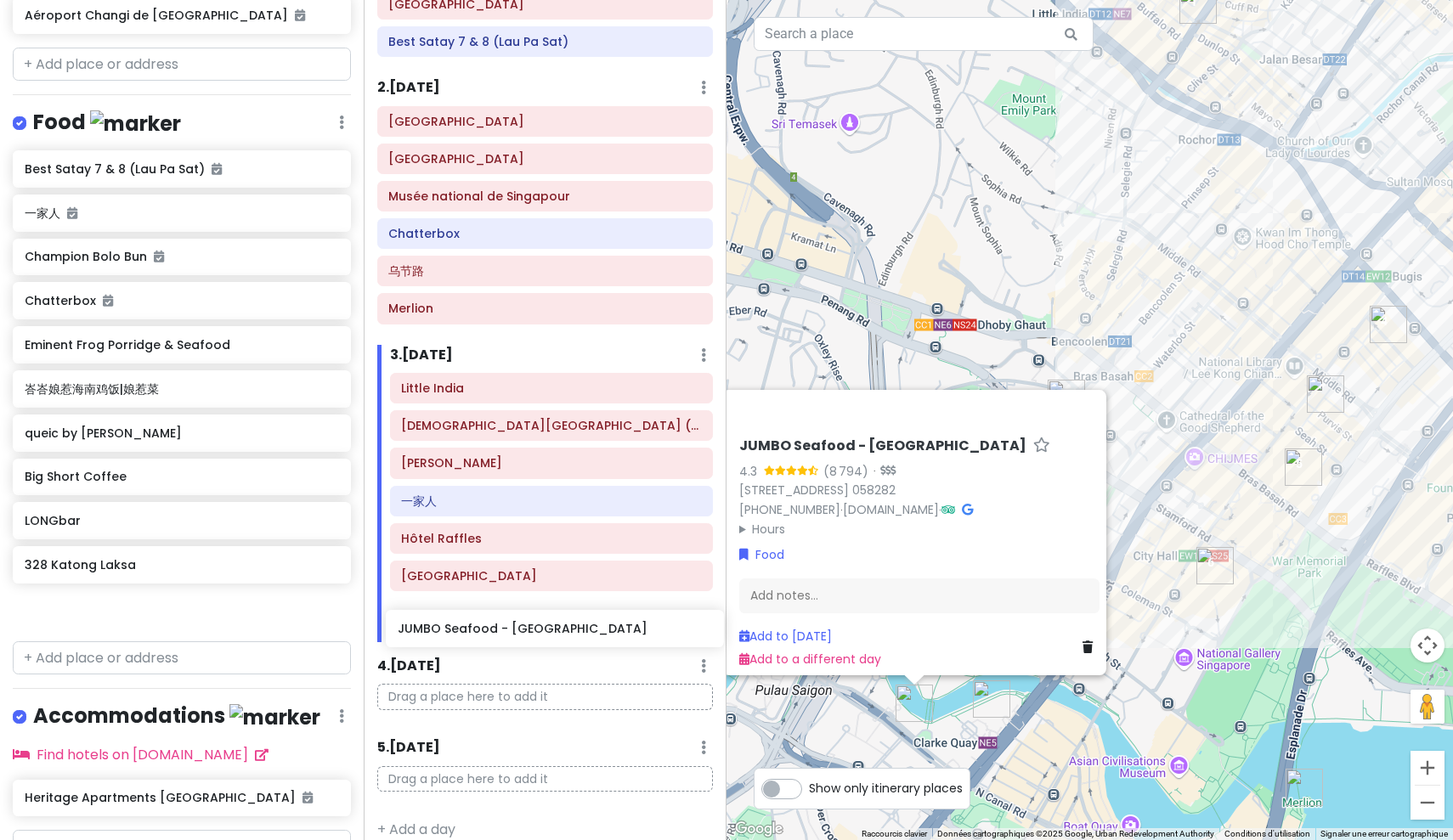 scroll, scrollTop: 239, scrollLeft: 0, axis: vertical 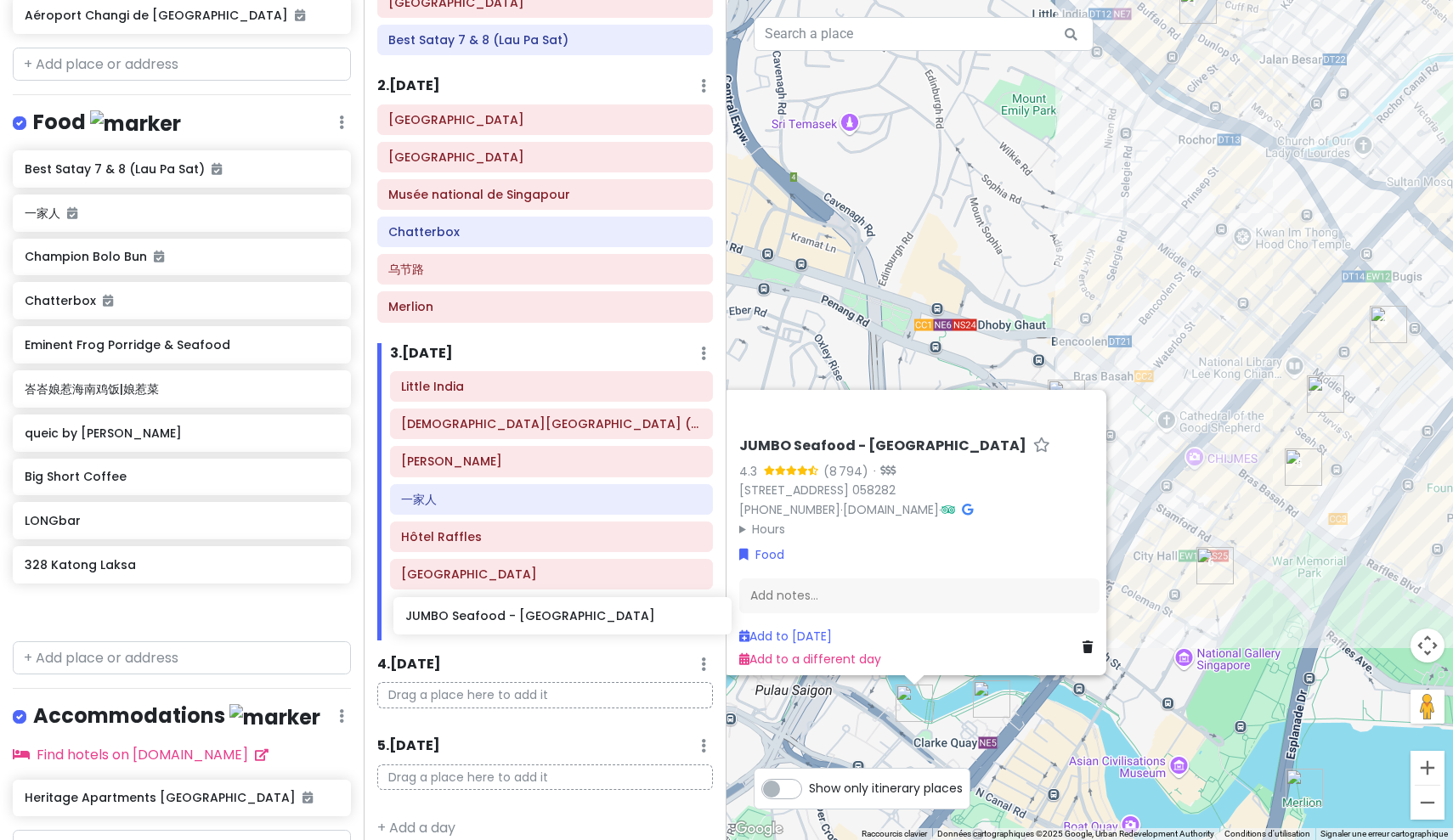 drag, startPoint x: 51, startPoint y: 567, endPoint x: 433, endPoint y: 613, distance: 384.75967 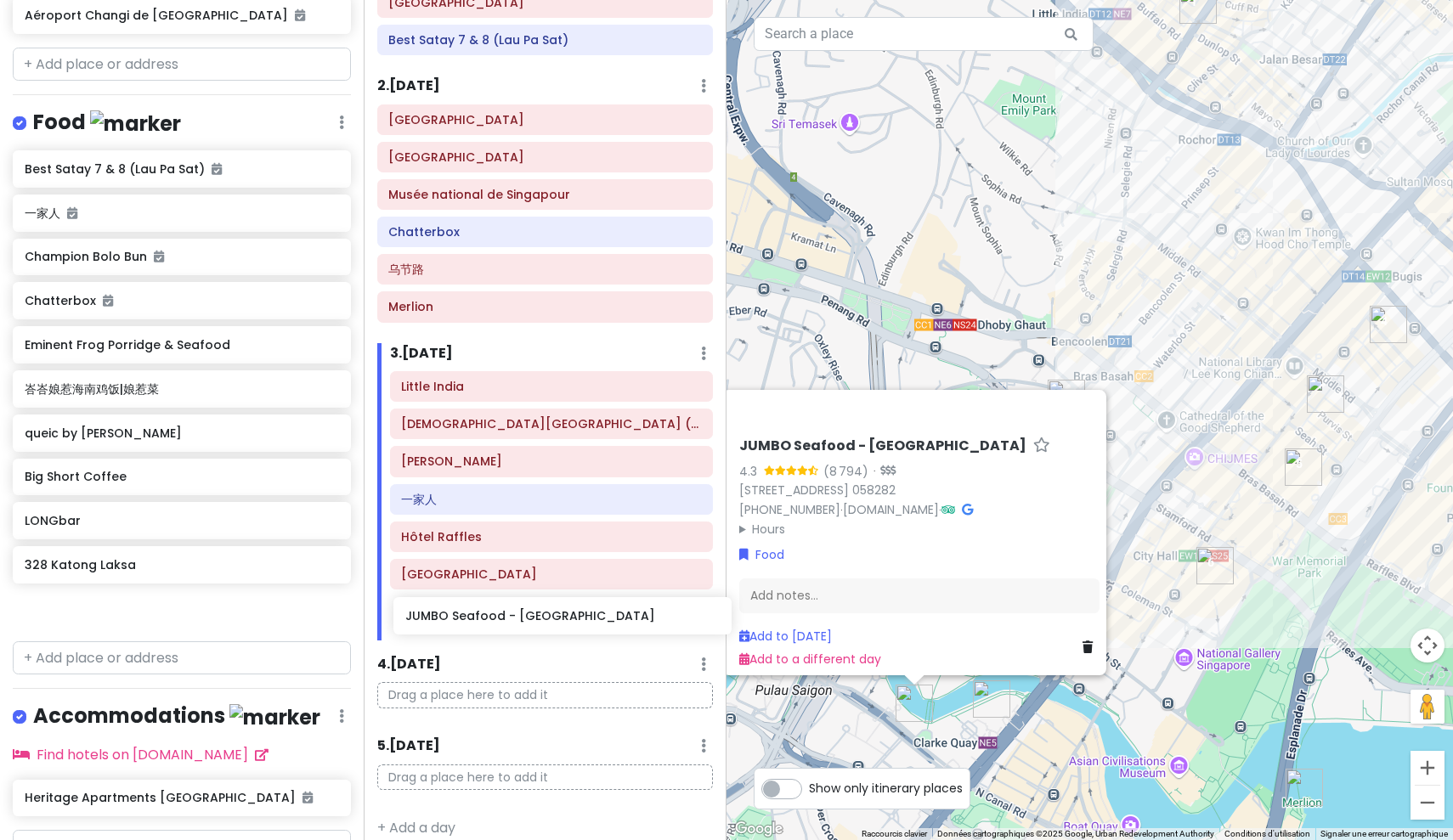 click on "Singapour Trip Private Change Dates Make a Copy Delete Trip Go Pro ⚡️ Give Feedback 💡 Support Scout ☕️ Itinerary Share Publish Notes Add notes... Attractions   Edit Reorder Delete List Jardins de la Baie Merlion Old Hill Street Police Station Fort Canning Park Musée national de Singapour 乌节路 Little India Mosquée du Sultan (Masjid Sultan) Haji Lane Hôtel Raffles St Andrew's Cathedral Clarke Quay Aéroport Changi de Singapour Food   Edit Reorder Delete List Best Satay 7 & 8 (Lau Pa Sat) 一家人 Champion Bolo Bun Chatterbox Eminent Frog Porridge & Seafood 峇峇娘惹海南鸡饭|娘惹菜 queic by Olivia Big Short Coffee LONGbar 328 Katong Laksa JUMBO Seafood - Riverside Point Accommodations   Edit Reorder Delete List Find hotels on Booking.com Heritage Apartments City Hall + Add a section Itinerary × 1 .  Sat 8/16 Edit Day Notes Delete Day   Click to add day notes Aéroport Changi de Singapour Heritage Apartments City Hall Champion Bolo Bun Jardins de la Baie 2 .  Sun 8/17 Add Day Notes" at bounding box center (726, 420) 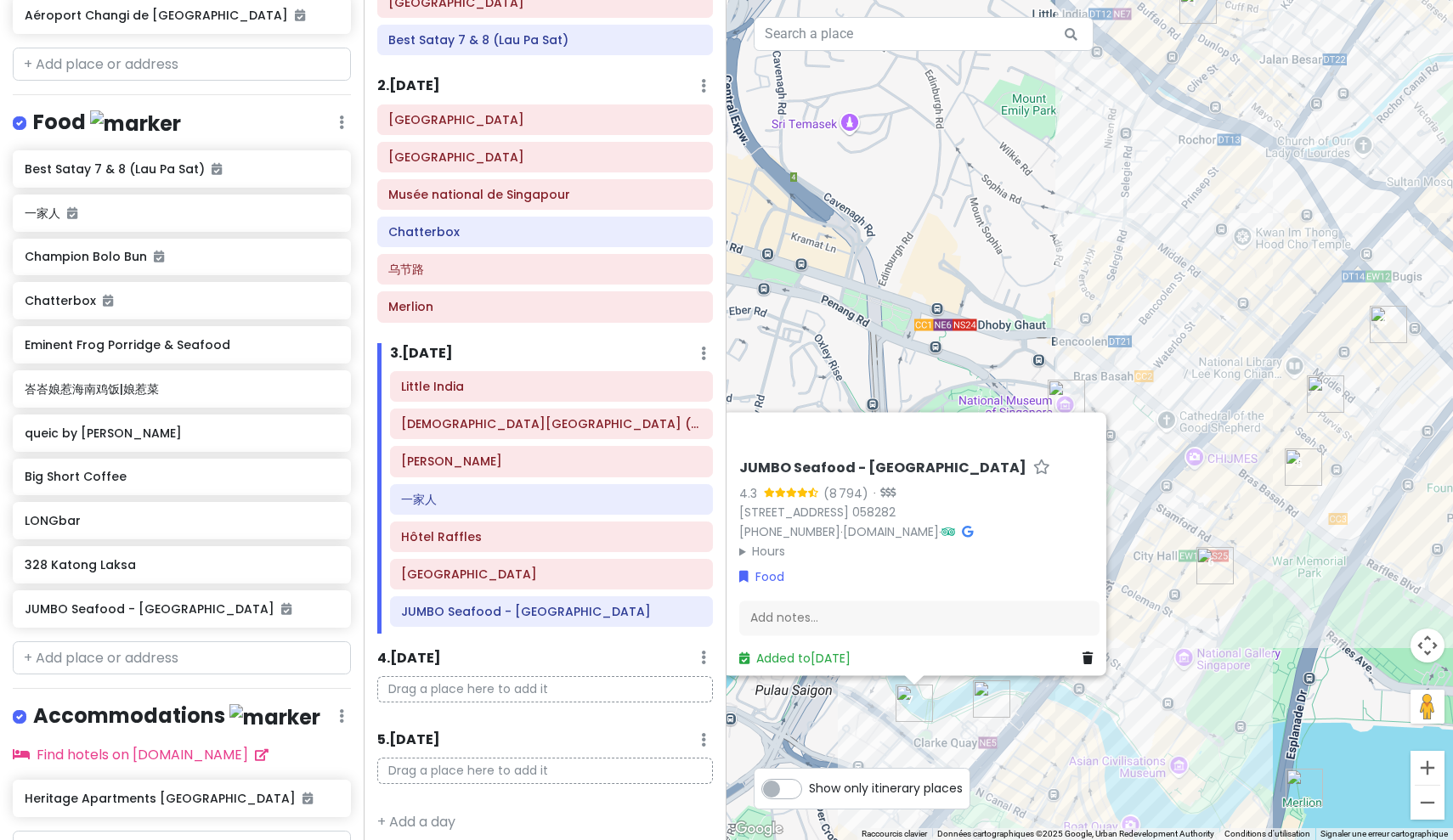 scroll, scrollTop: 207, scrollLeft: 0, axis: vertical 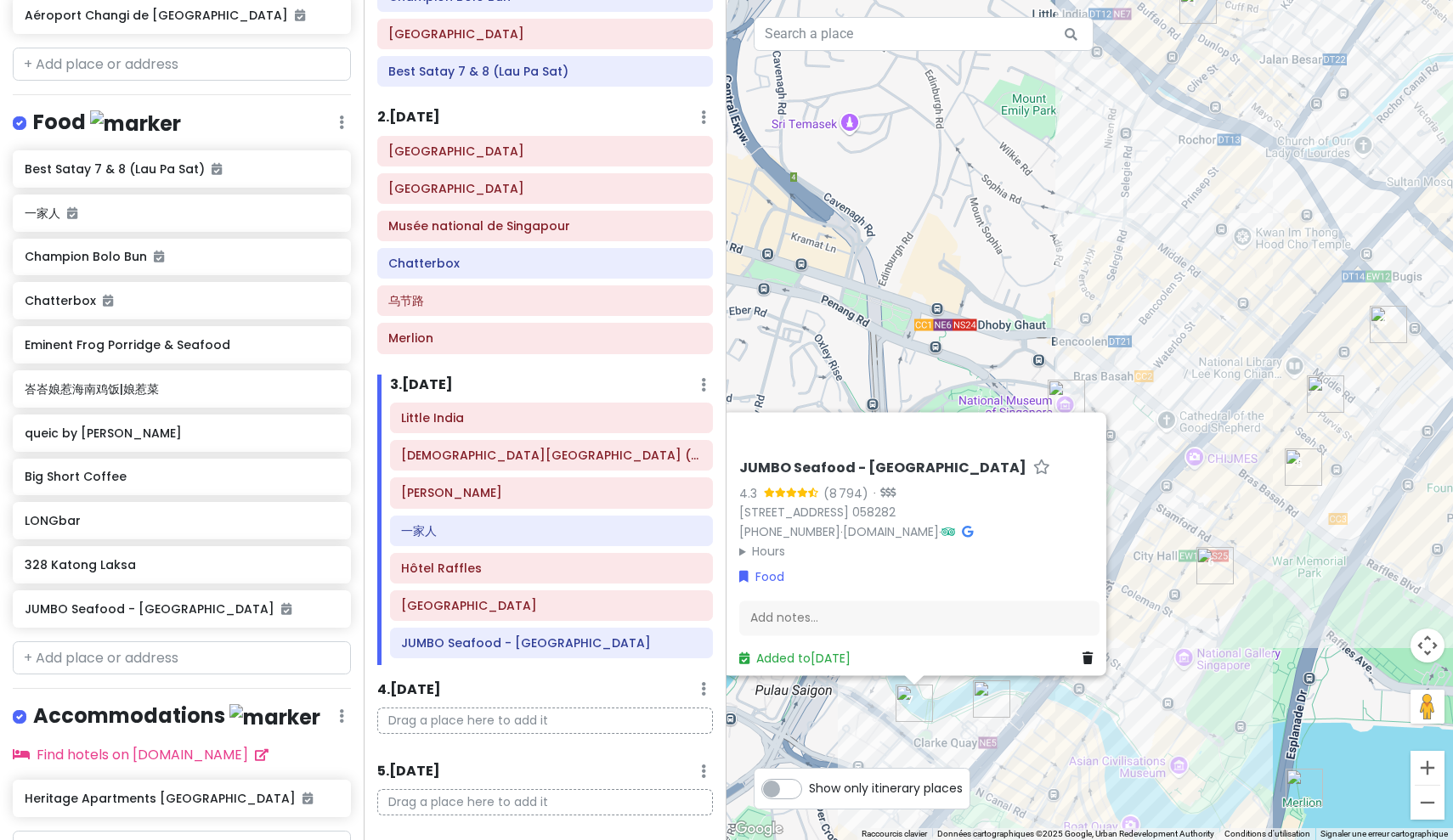 click on "JUMBO Seafood - Riverside Point 4.3        (8 794)    ·    30 Merchant Rd, #01-01/02 Riverside Point, Singapour 058282 +65 6532 3435   ·   www.jumboseafood.com.sg   ·   Hours lundi  11:30 – 23:00 mardi  11:30 – 23:00 mercredi  11:30 – 23:00 jeudi  11:30 – 23:00 vendredi  11:30 – 23:00 samedi  11:30 – 23:00 dimanche  11:30 – 23:00 Food Add notes... Added to  Mon 8/18" at bounding box center [1089, 420] 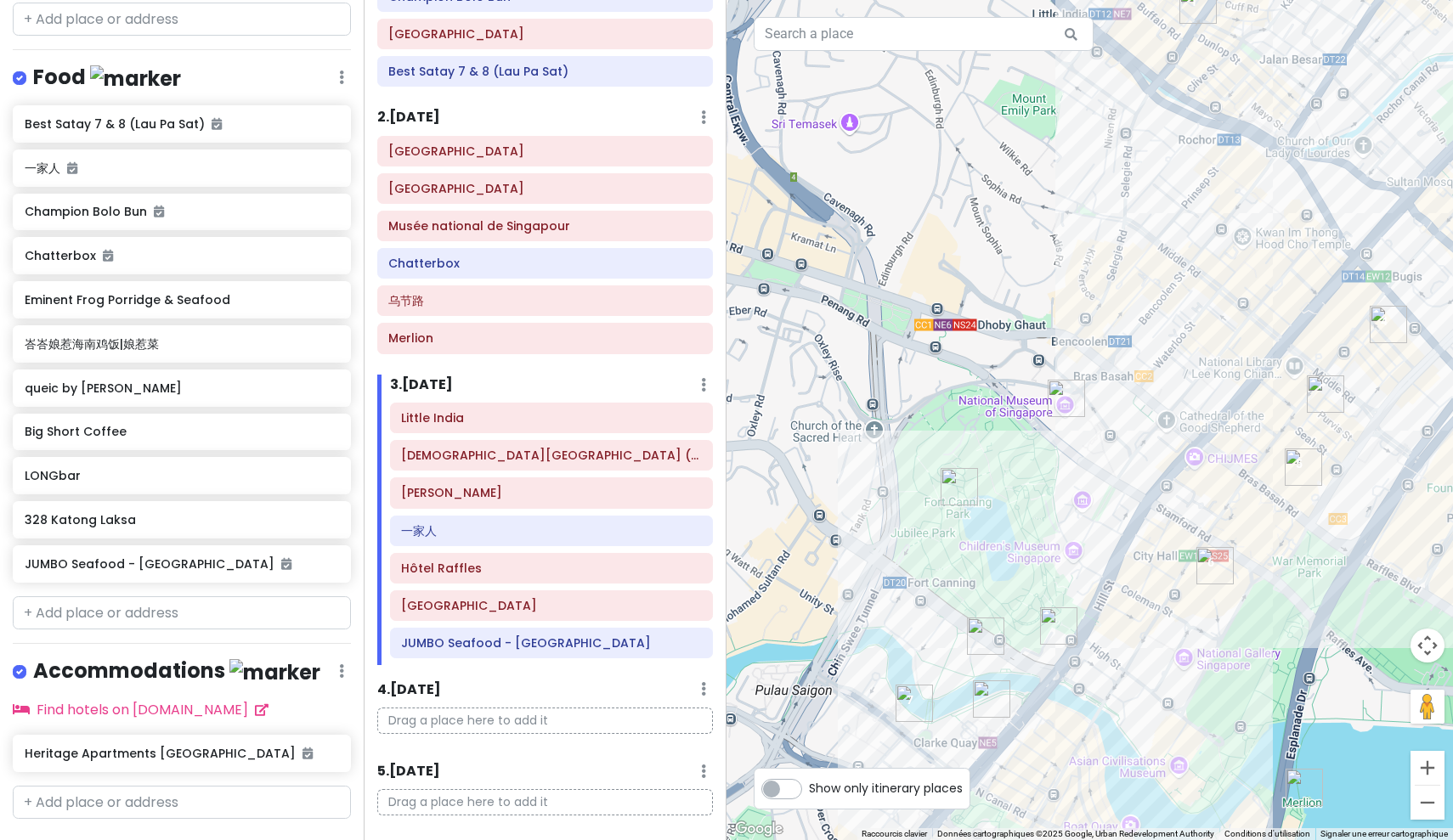 scroll, scrollTop: 861, scrollLeft: 0, axis: vertical 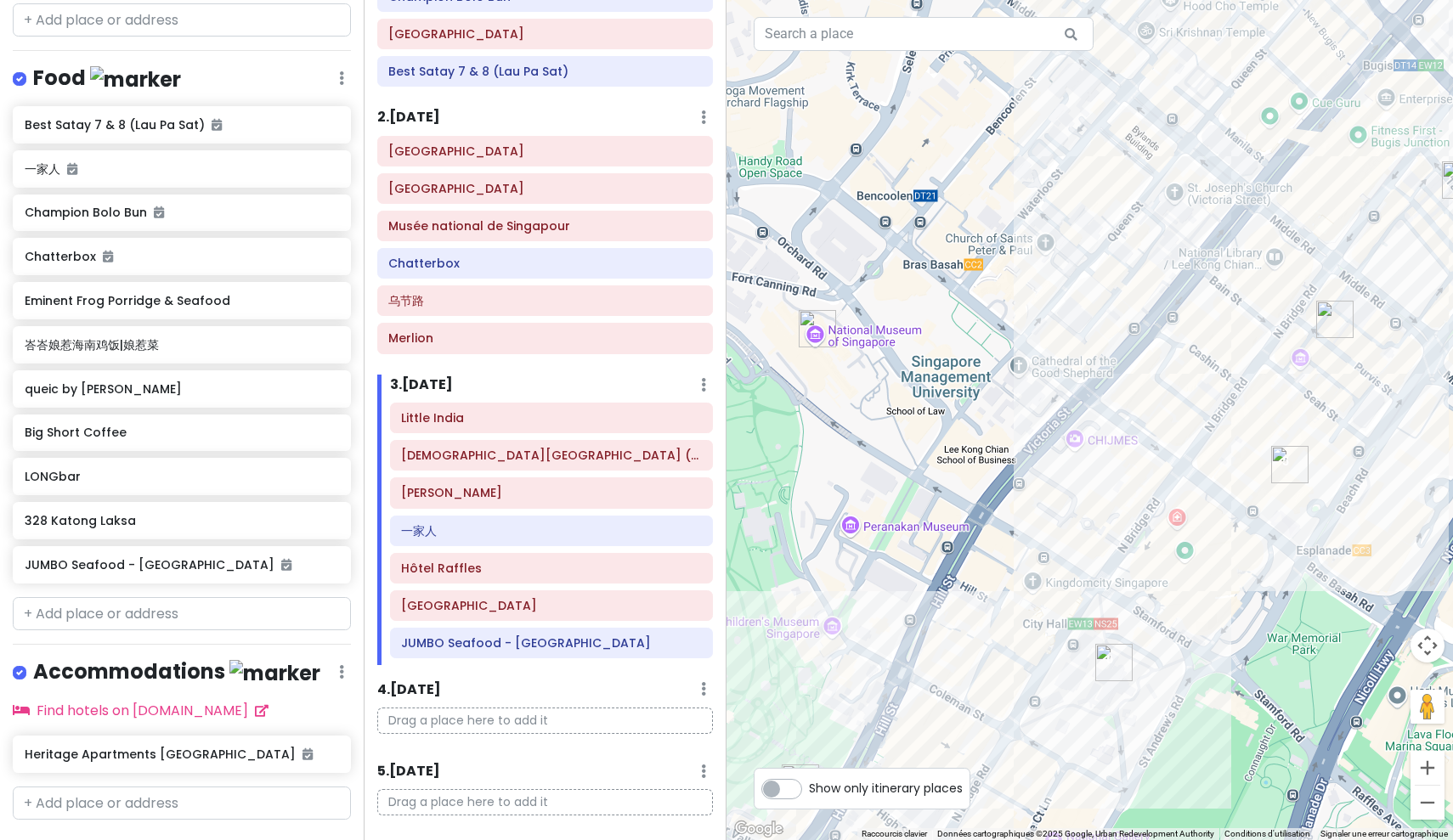 drag, startPoint x: 1269, startPoint y: 513, endPoint x: 1234, endPoint y: 465, distance: 59.40539 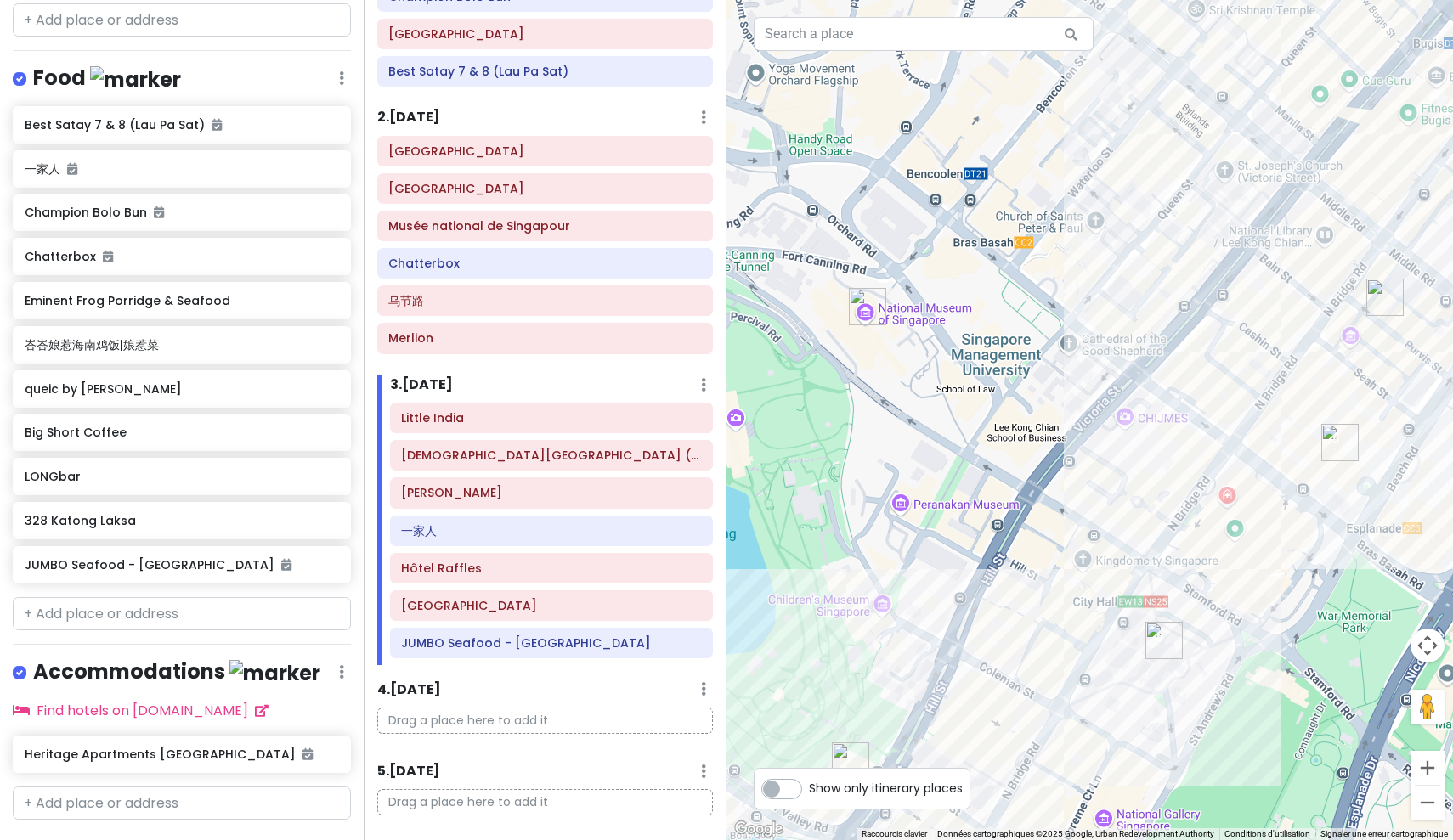 scroll, scrollTop: 0, scrollLeft: 0, axis: both 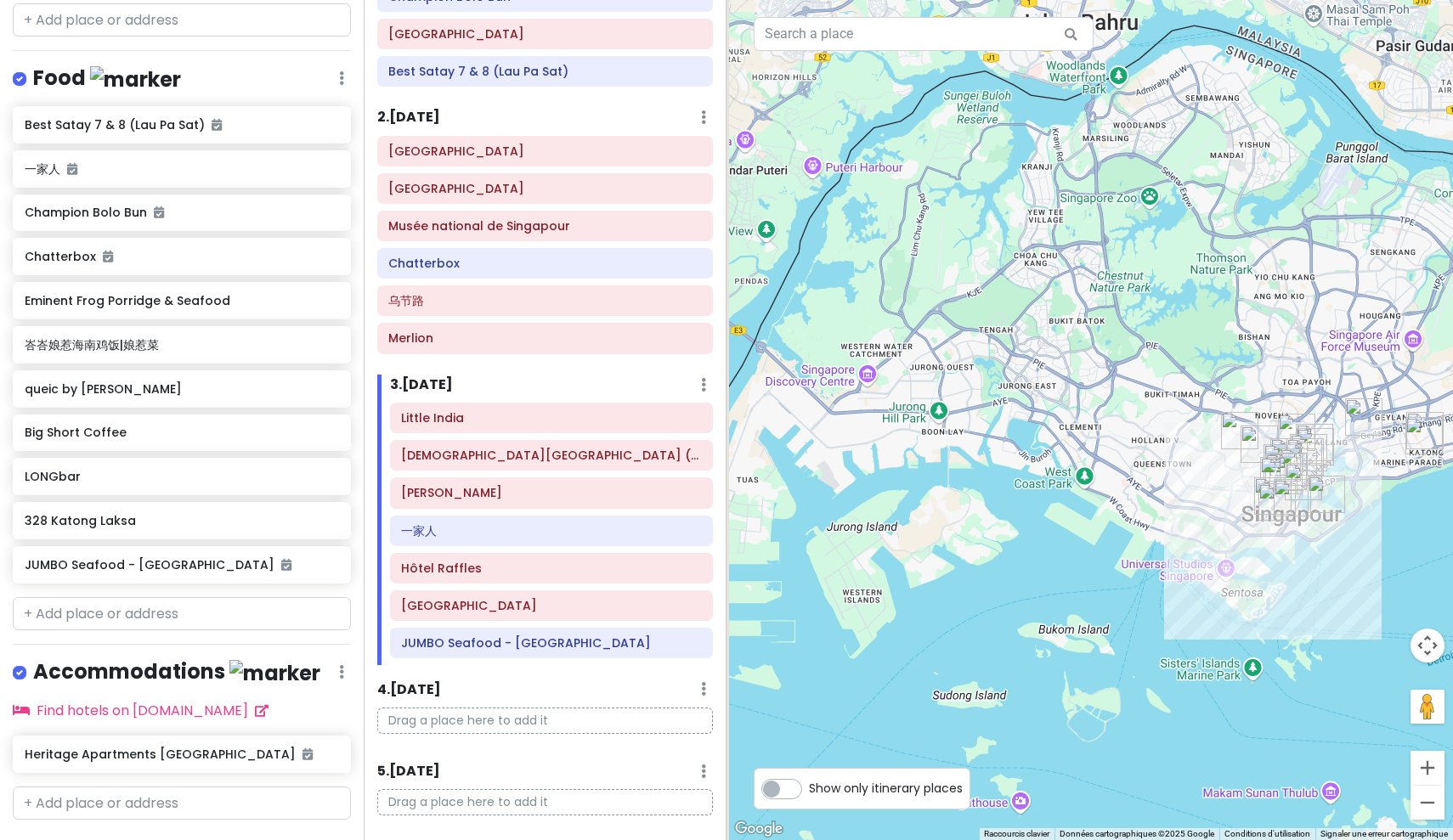 drag, startPoint x: 790, startPoint y: 403, endPoint x: 1173, endPoint y: 502, distance: 395.58817 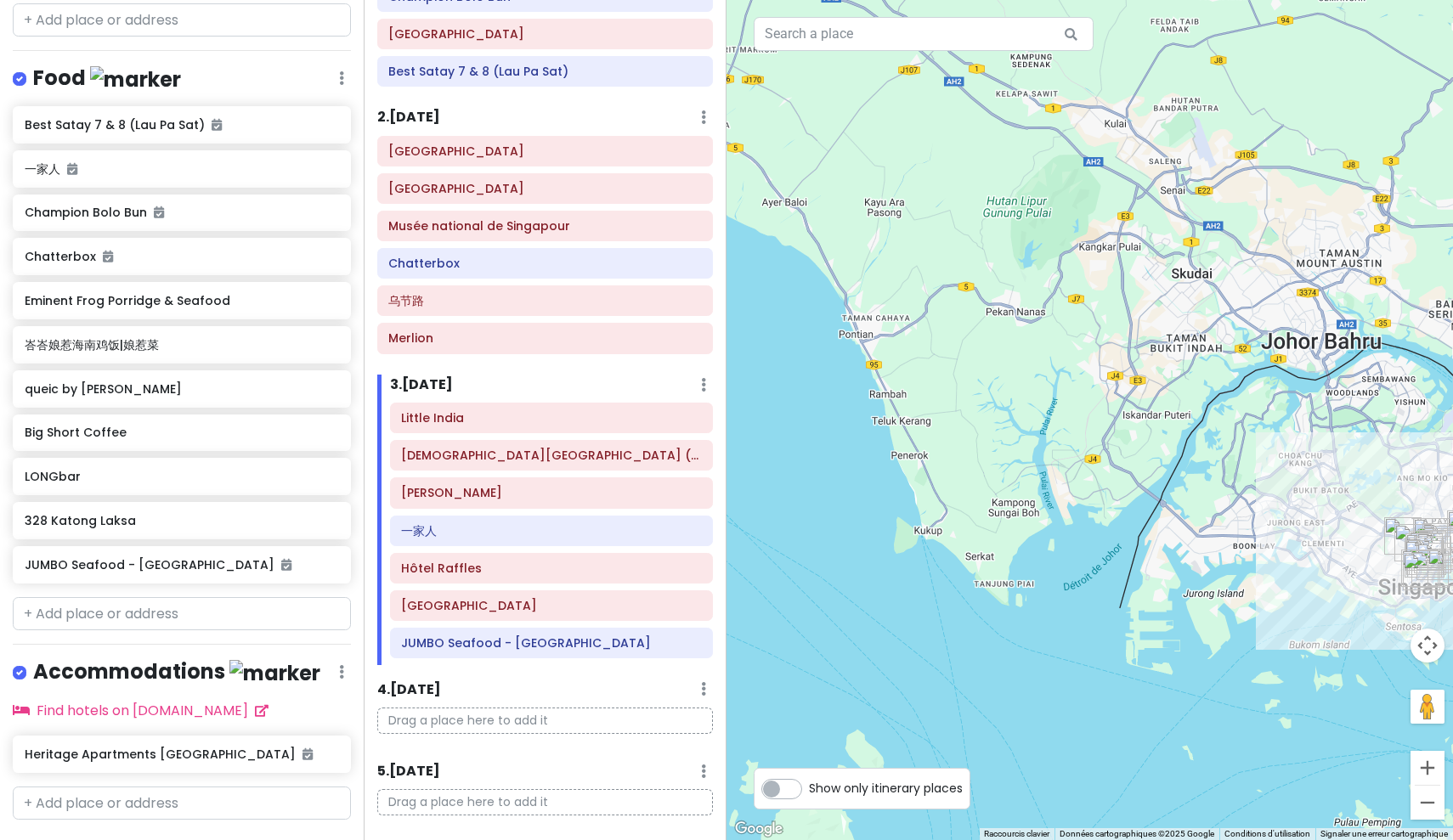drag, startPoint x: 930, startPoint y: 512, endPoint x: 1116, endPoint y: 580, distance: 198.0404 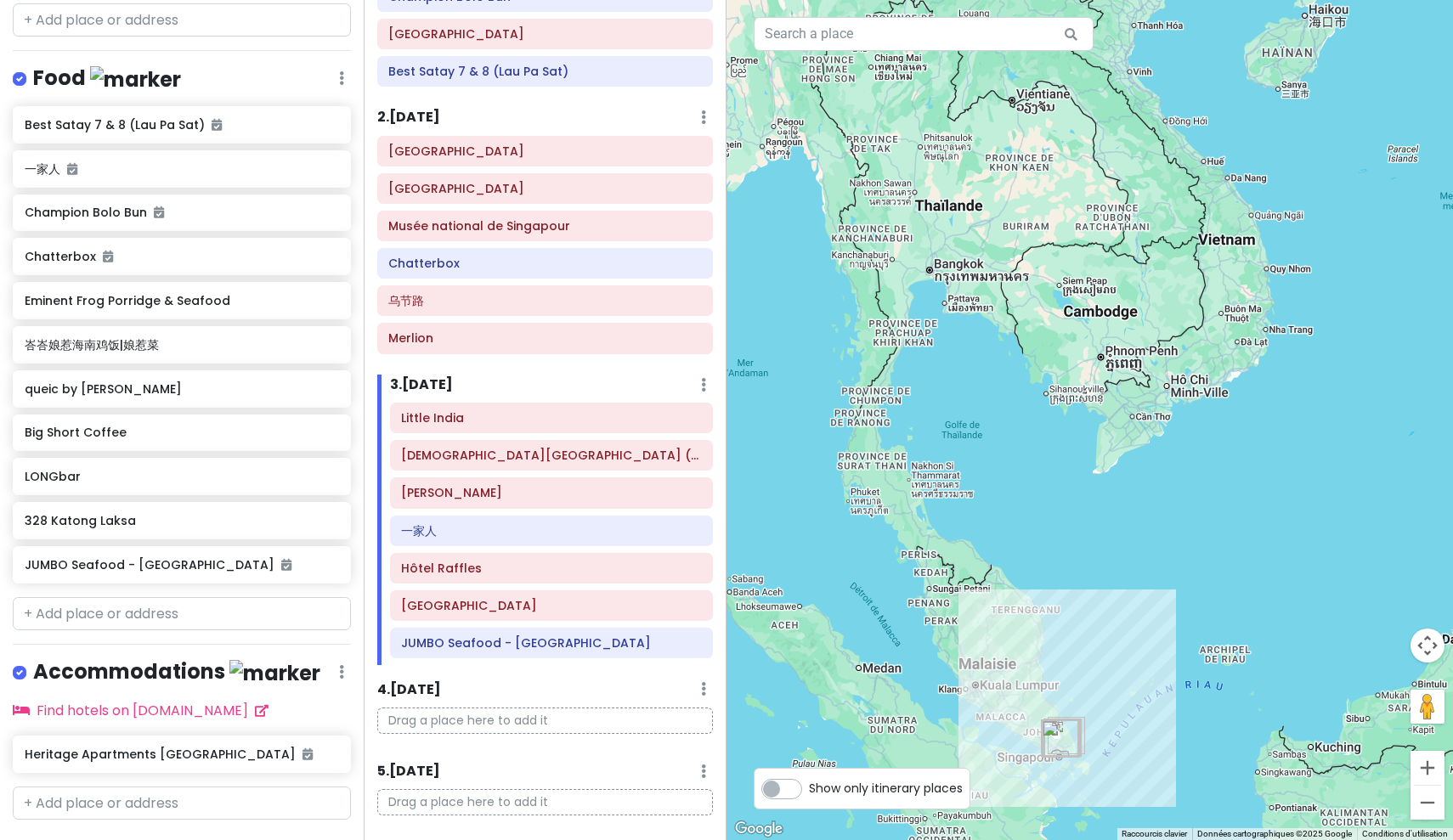 drag, startPoint x: 1112, startPoint y: 350, endPoint x: 1045, endPoint y: 528, distance: 190.192 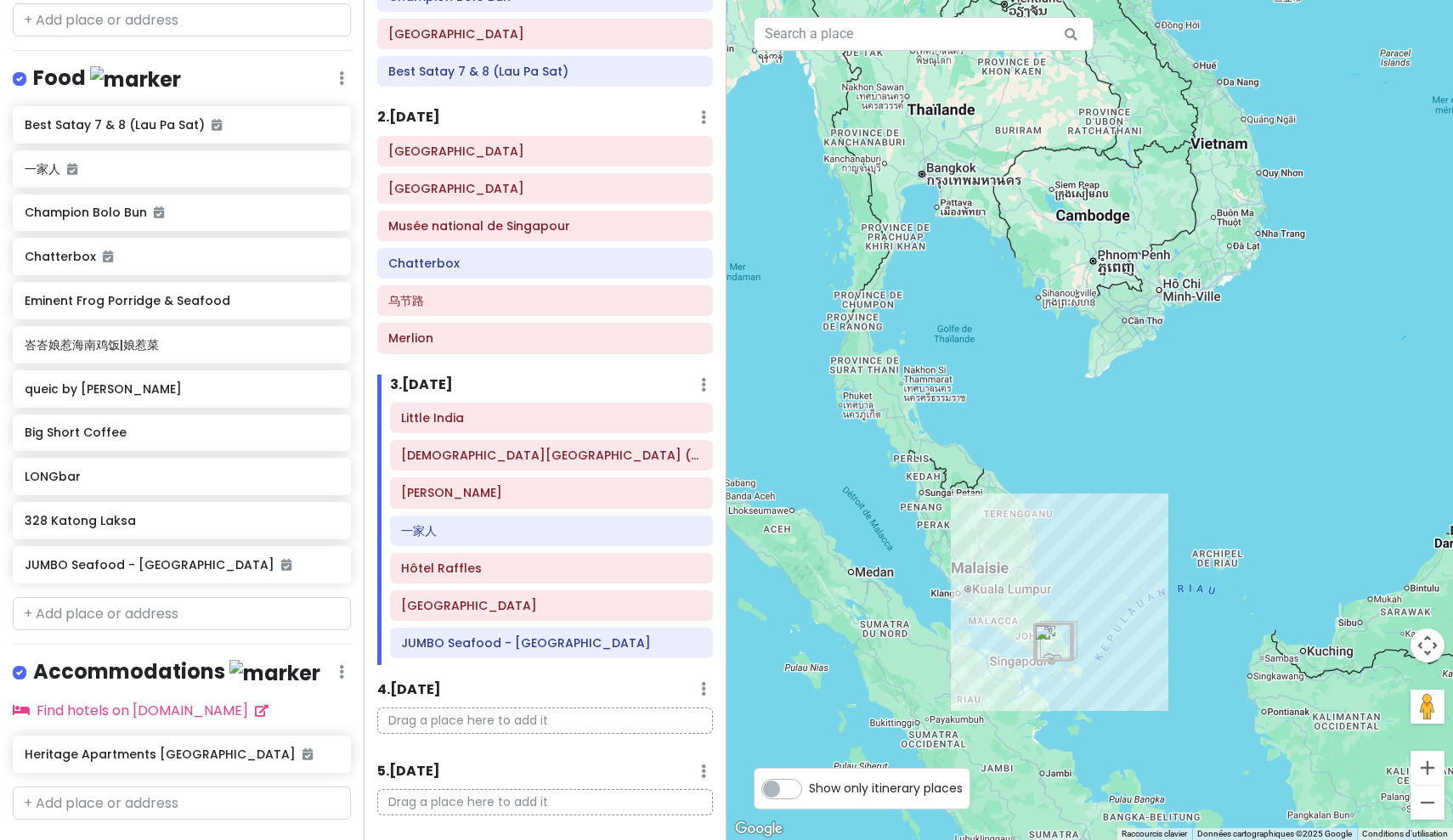 drag, startPoint x: 1045, startPoint y: 528, endPoint x: 1037, endPoint y: 433, distance: 95.33625 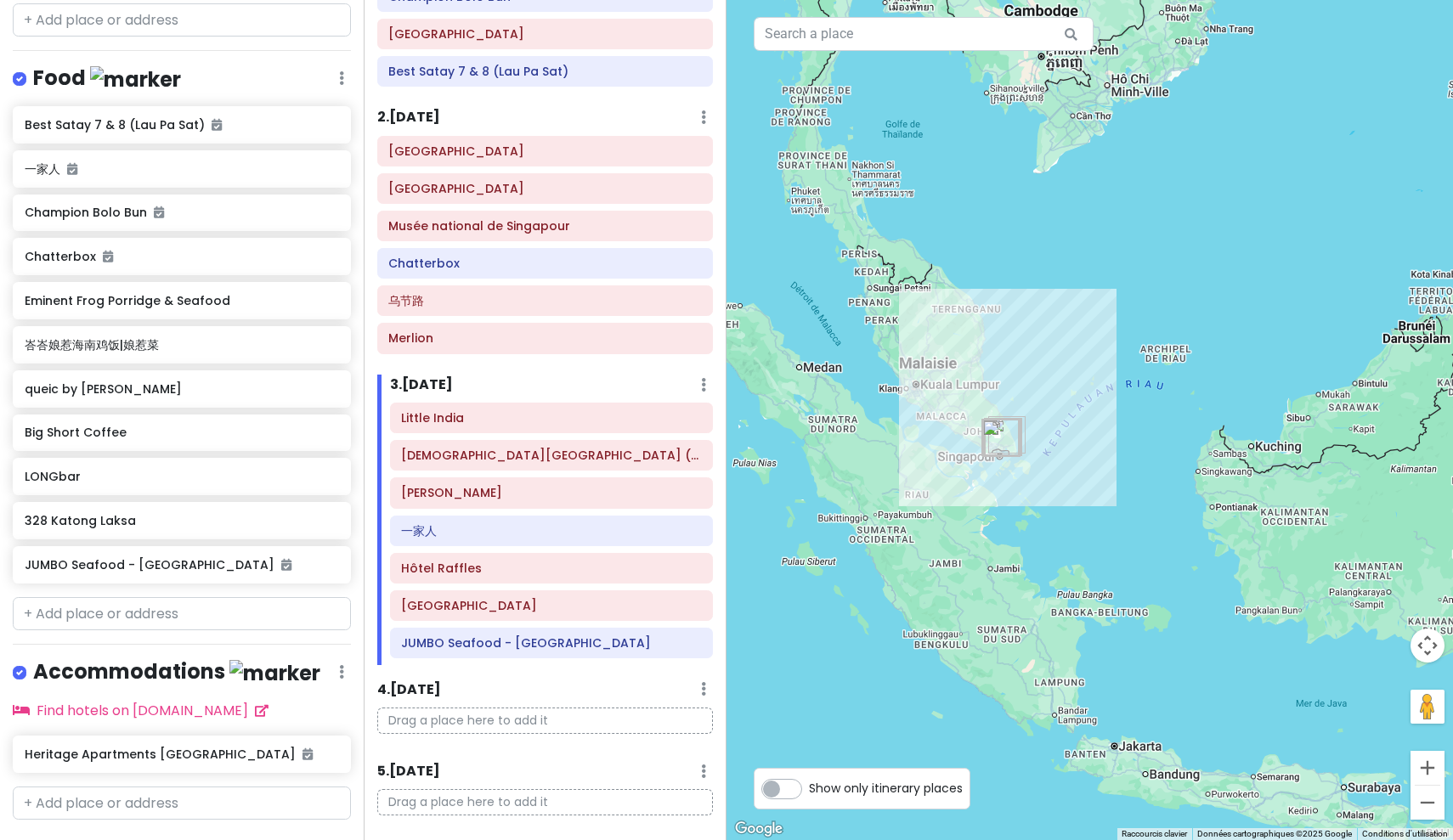 drag, startPoint x: 1096, startPoint y: 523, endPoint x: 1042, endPoint y: 307, distance: 222.6477 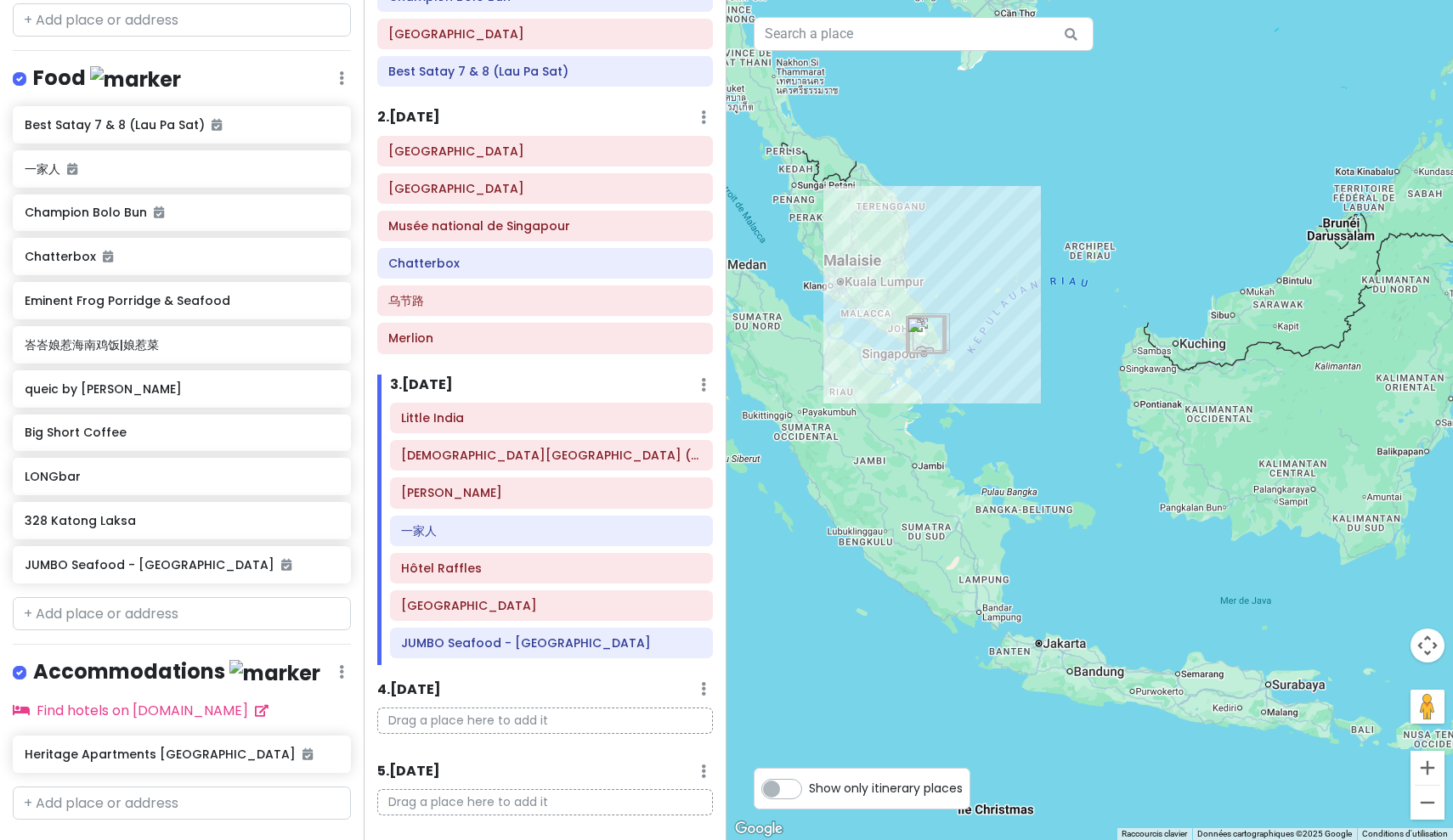 drag, startPoint x: 1114, startPoint y: 415, endPoint x: 1037, endPoint y: 321, distance: 121.51132 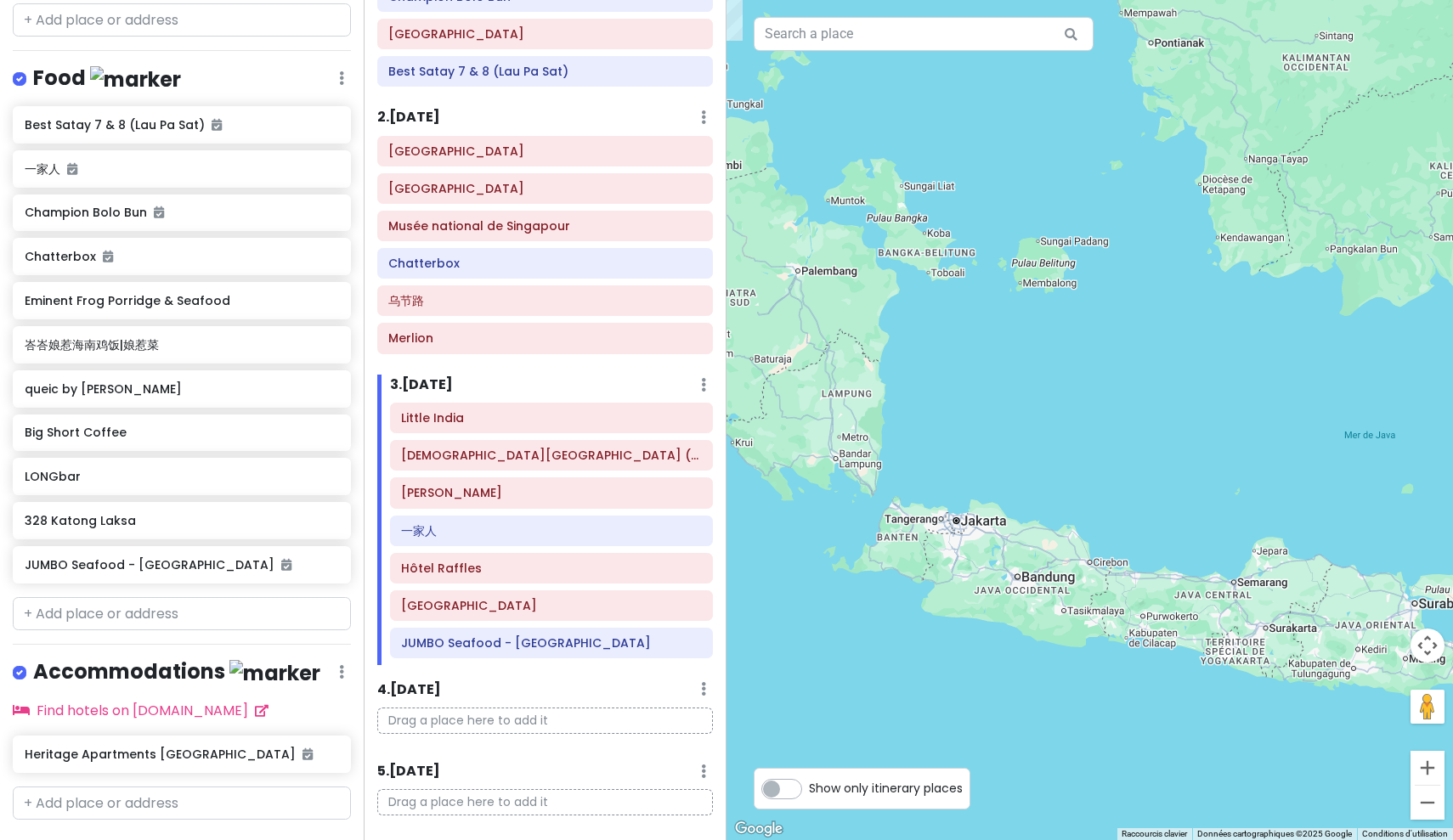 drag, startPoint x: 1067, startPoint y: 624, endPoint x: 975, endPoint y: 344, distance: 294.72699 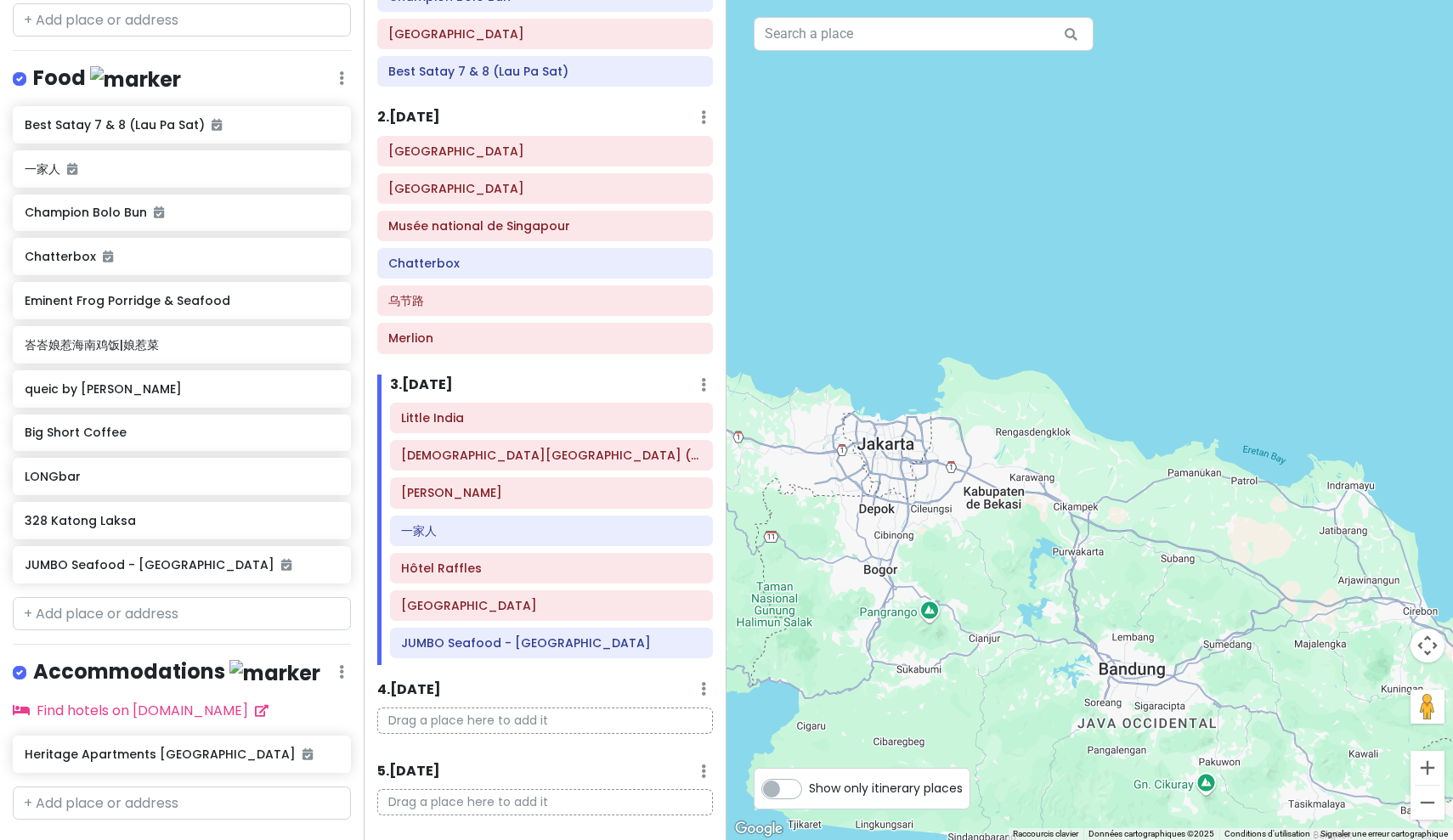 drag, startPoint x: 1026, startPoint y: 603, endPoint x: 941, endPoint y: 336, distance: 280.203 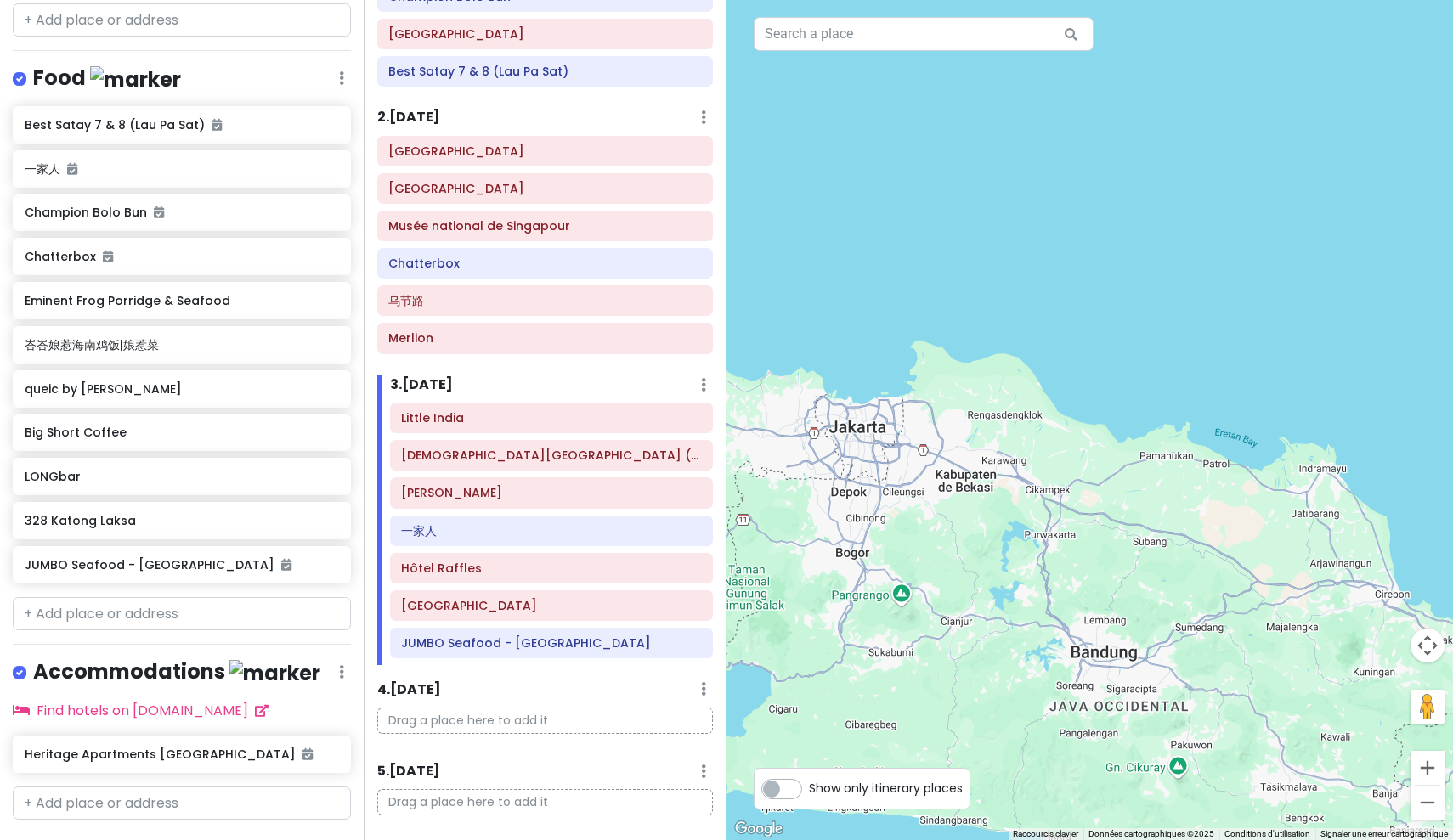 drag, startPoint x: 926, startPoint y: 523, endPoint x: 772, endPoint y: 431, distance: 179.38785 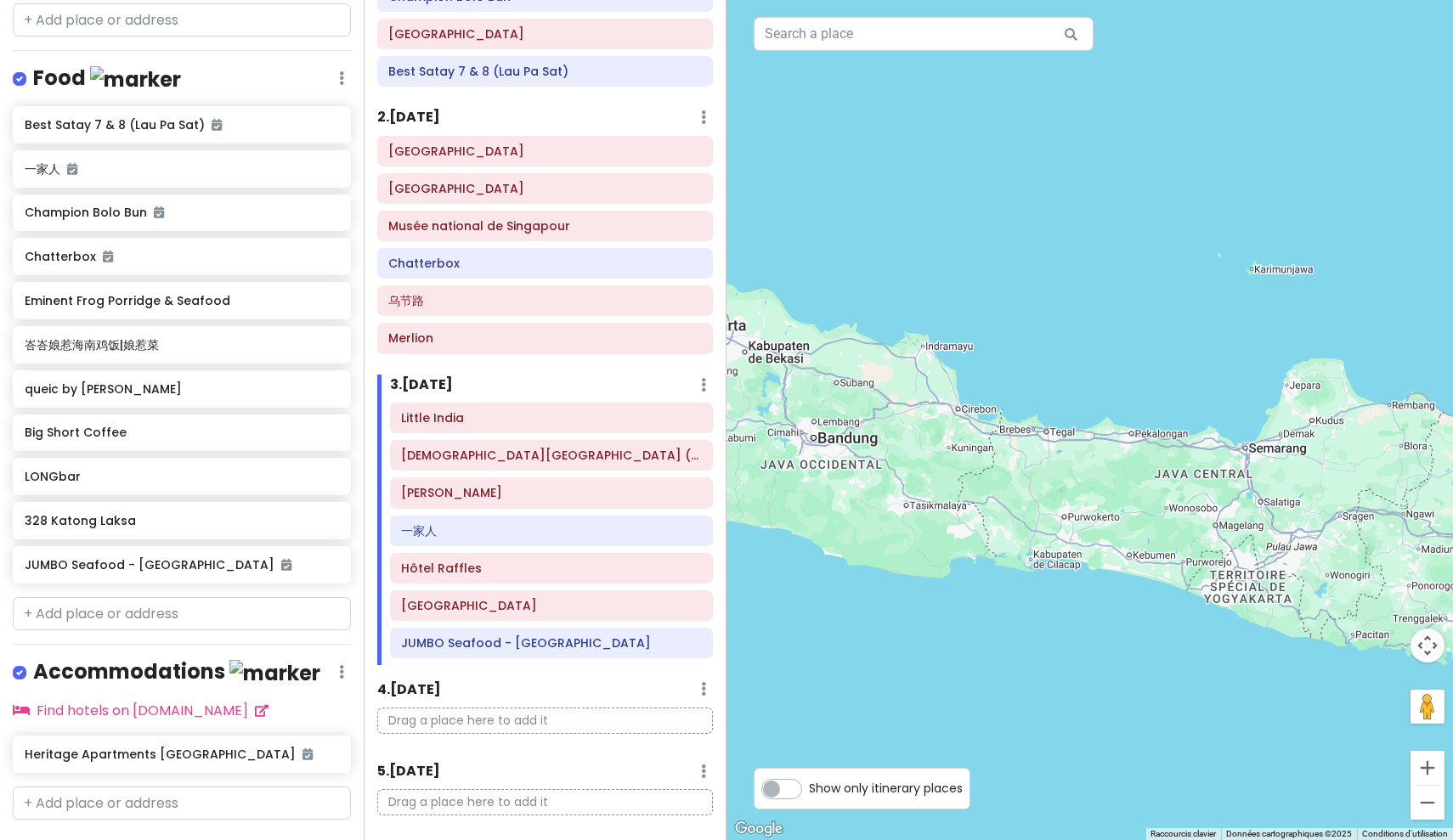 drag, startPoint x: 1186, startPoint y: 350, endPoint x: 978, endPoint y: 273, distance: 221.79495 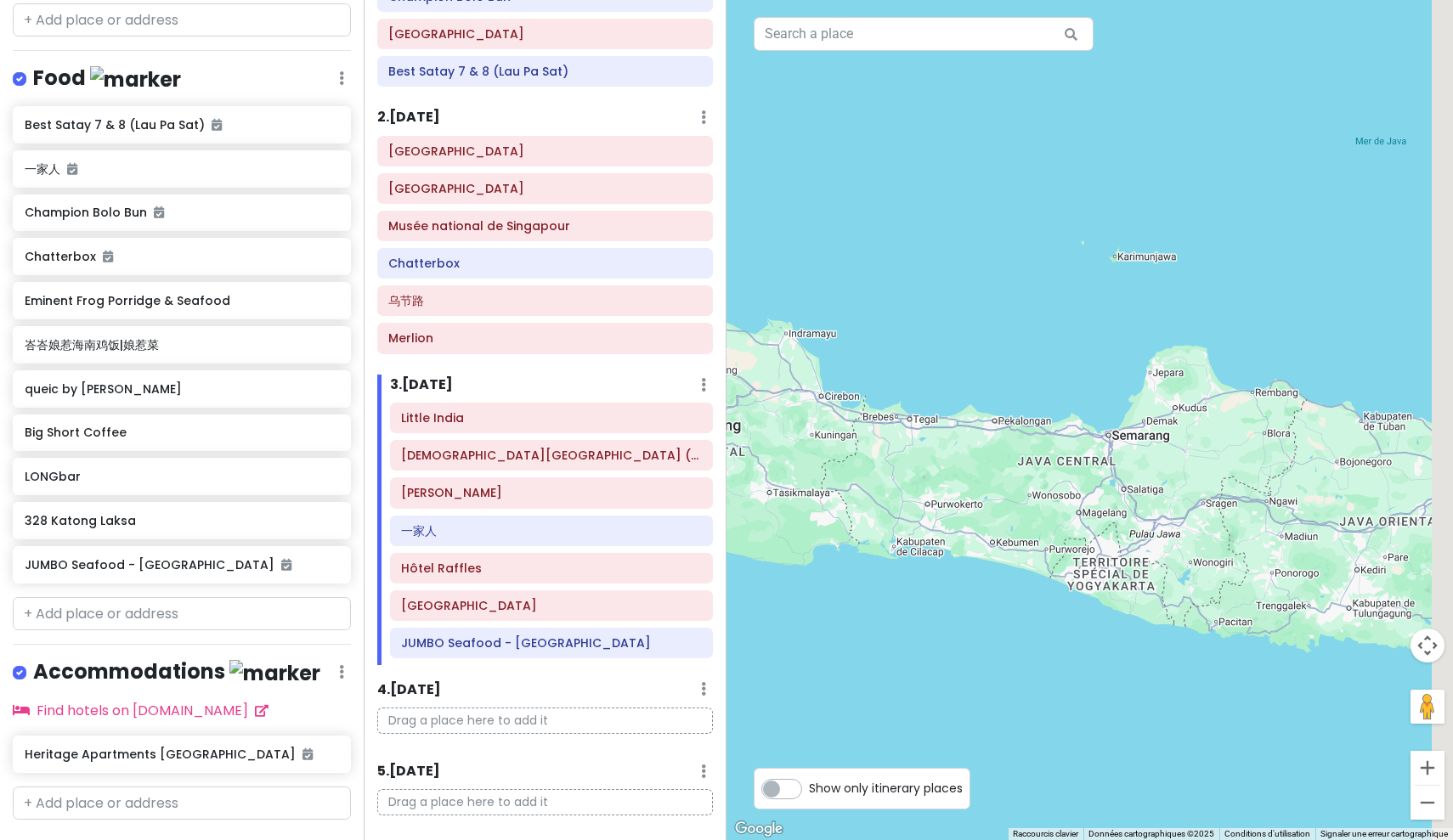 drag, startPoint x: 1189, startPoint y: 358, endPoint x: 954, endPoint y: 319, distance: 238.21419 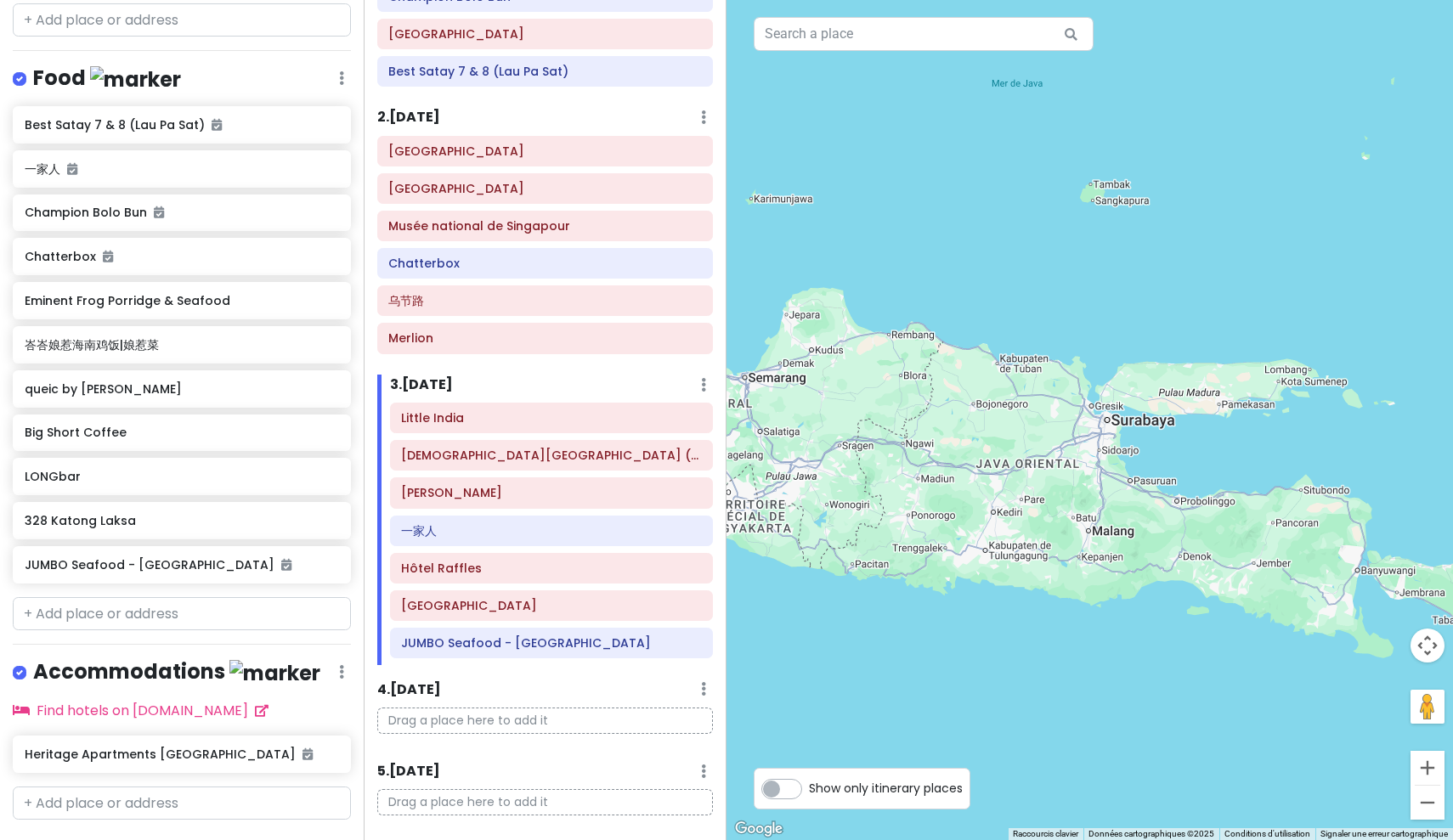 drag, startPoint x: 1182, startPoint y: 341, endPoint x: 917, endPoint y: 313, distance: 266.47514 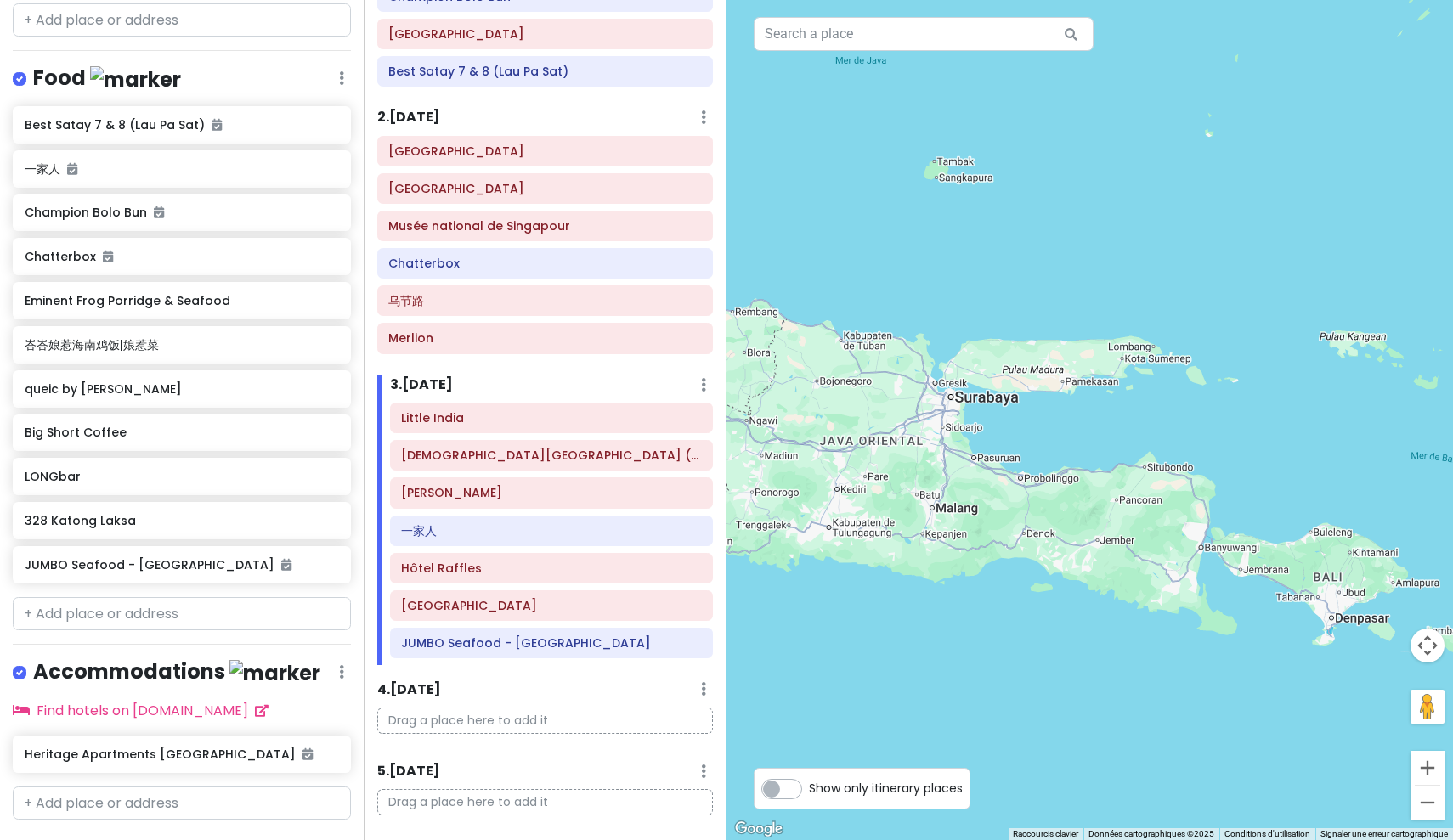 drag, startPoint x: 1207, startPoint y: 355, endPoint x: 1008, endPoint y: 315, distance: 202.98029 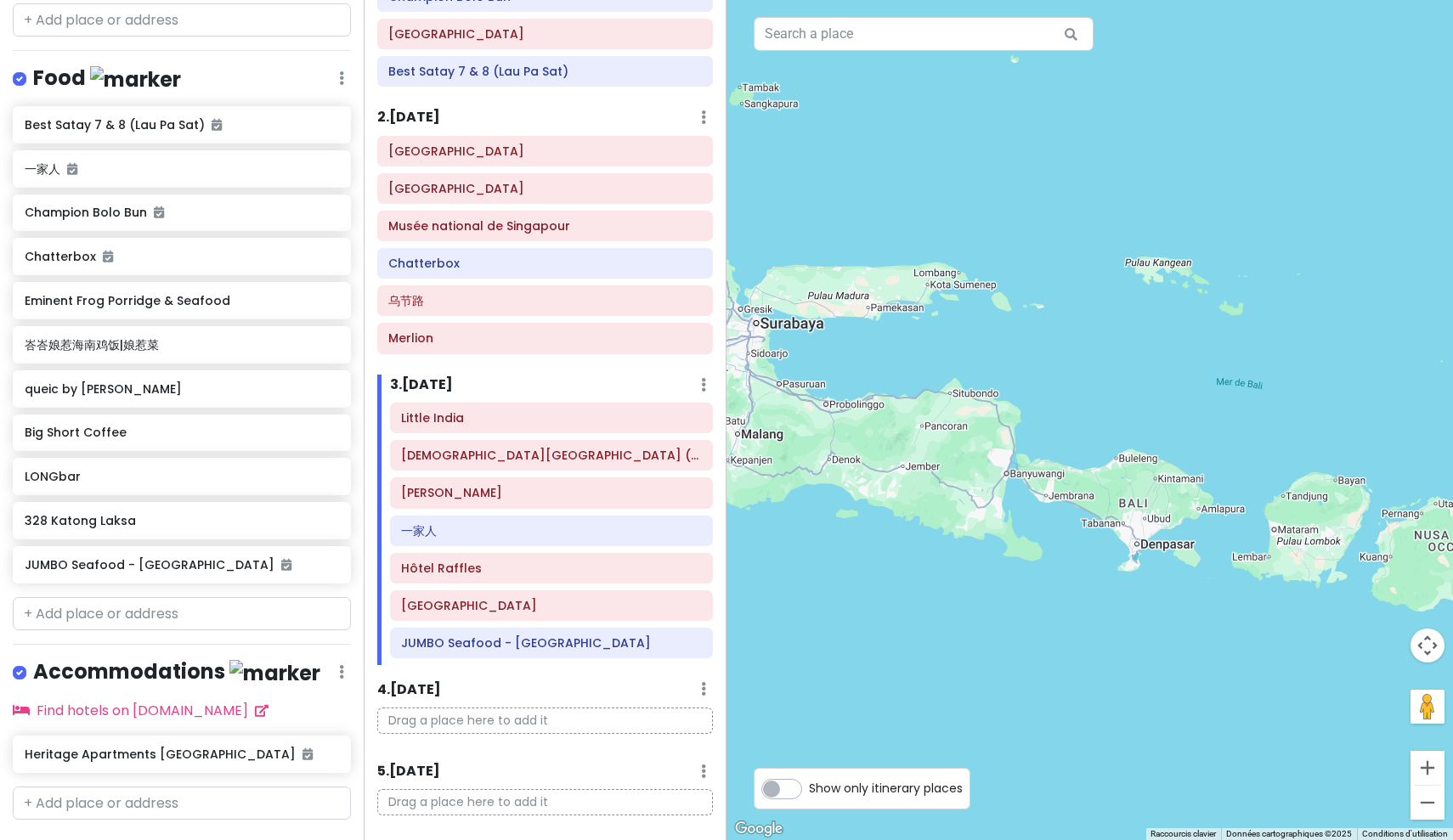 drag, startPoint x: 1164, startPoint y: 437, endPoint x: 1022, endPoint y: 389, distance: 149.8933 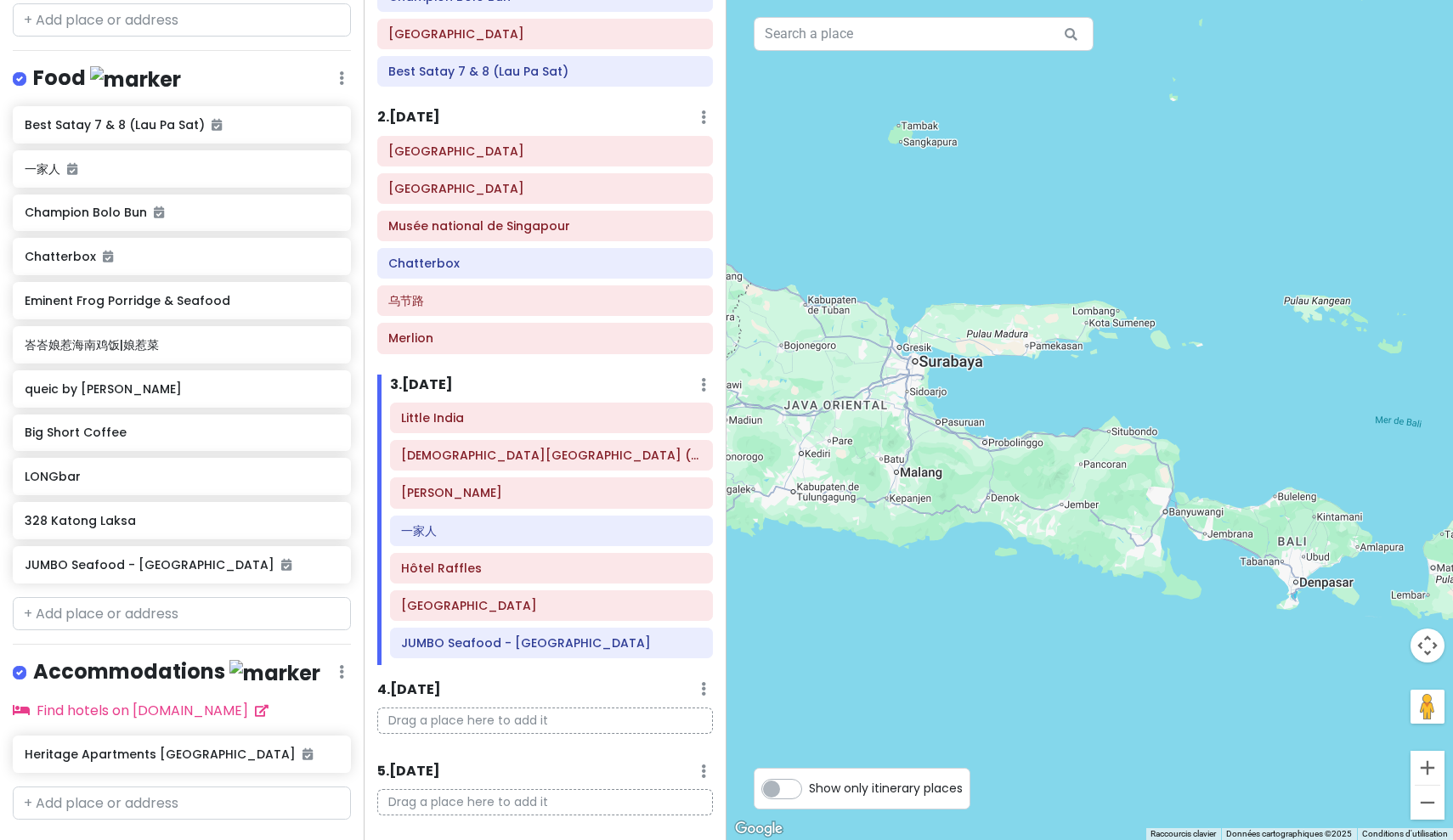 drag, startPoint x: 890, startPoint y: 361, endPoint x: 1052, endPoint y: 399, distance: 166.39712 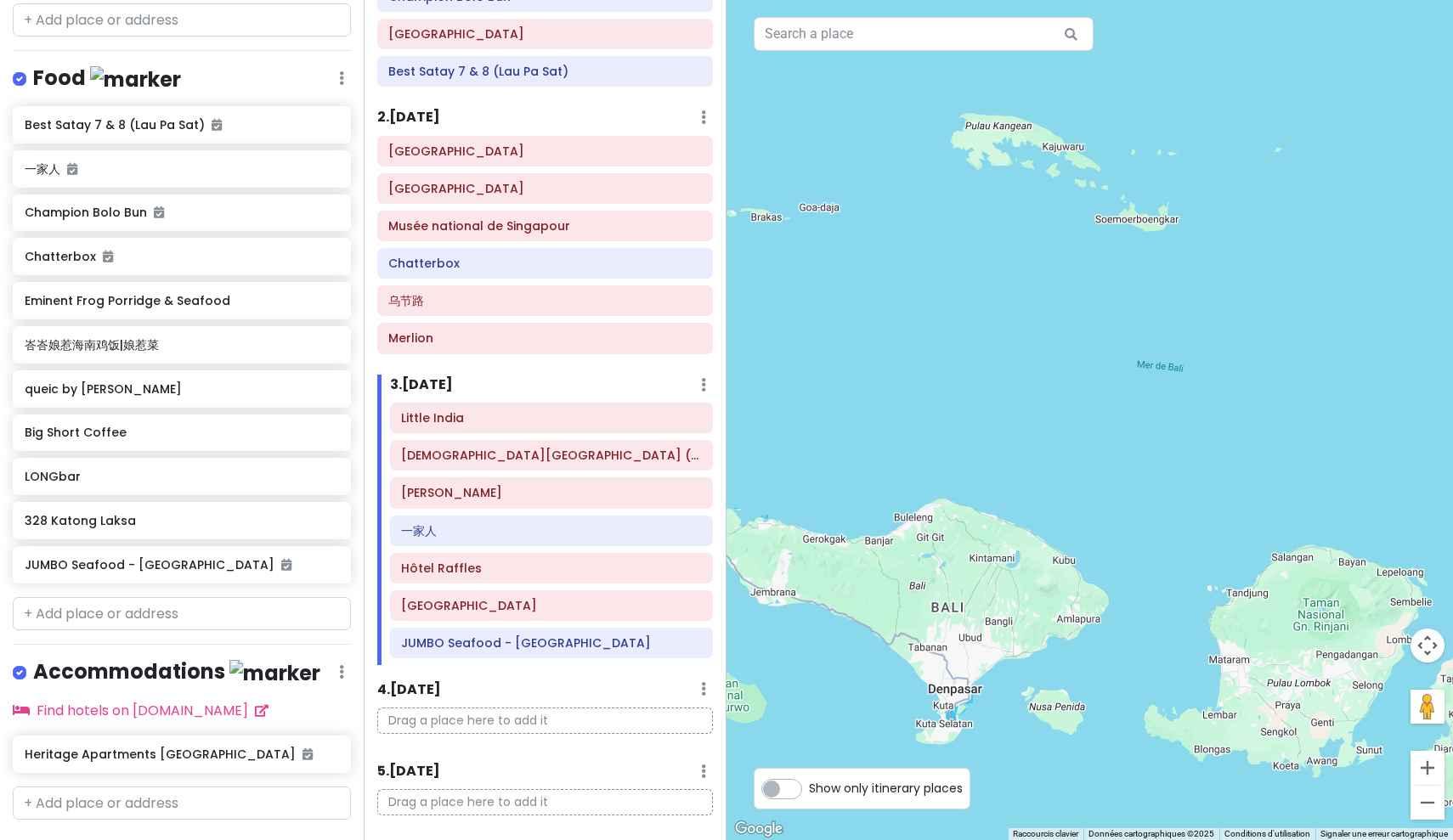 drag, startPoint x: 1086, startPoint y: 514, endPoint x: 947, endPoint y: 426, distance: 164.514 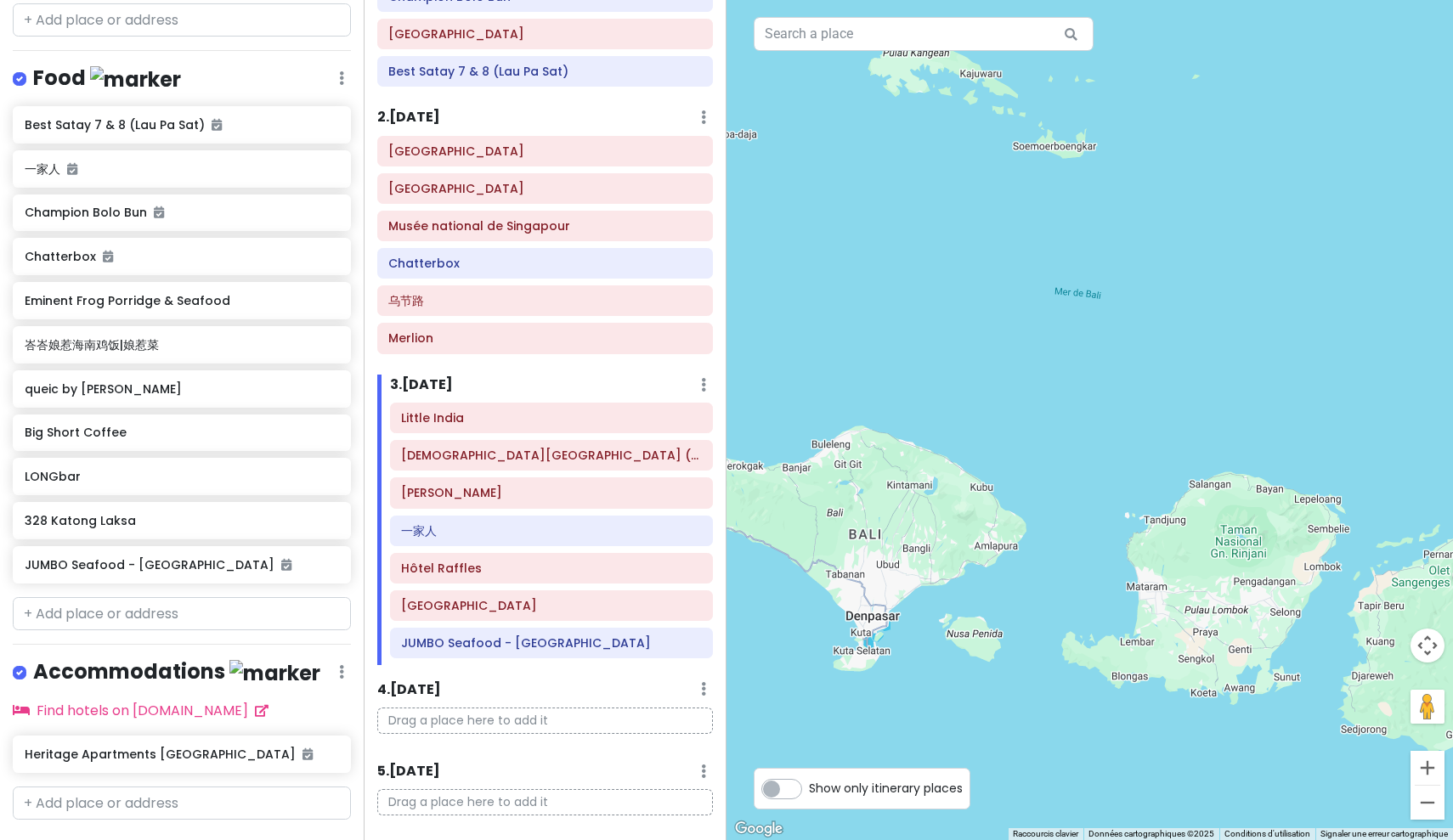 drag, startPoint x: 1097, startPoint y: 526, endPoint x: 1012, endPoint y: 431, distance: 127.47549 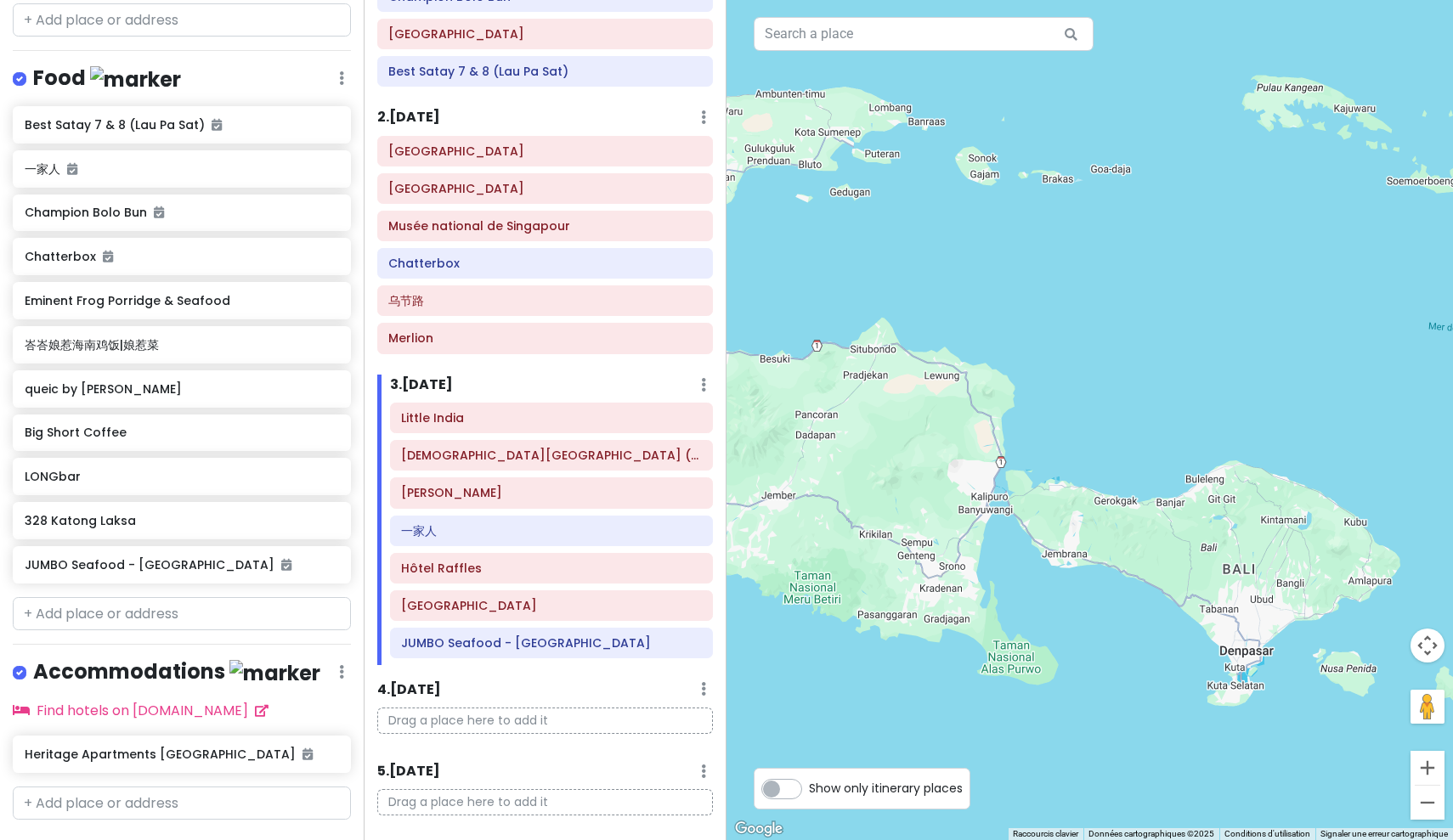 drag, startPoint x: 963, startPoint y: 407, endPoint x: 1353, endPoint y: 472, distance: 395.3796 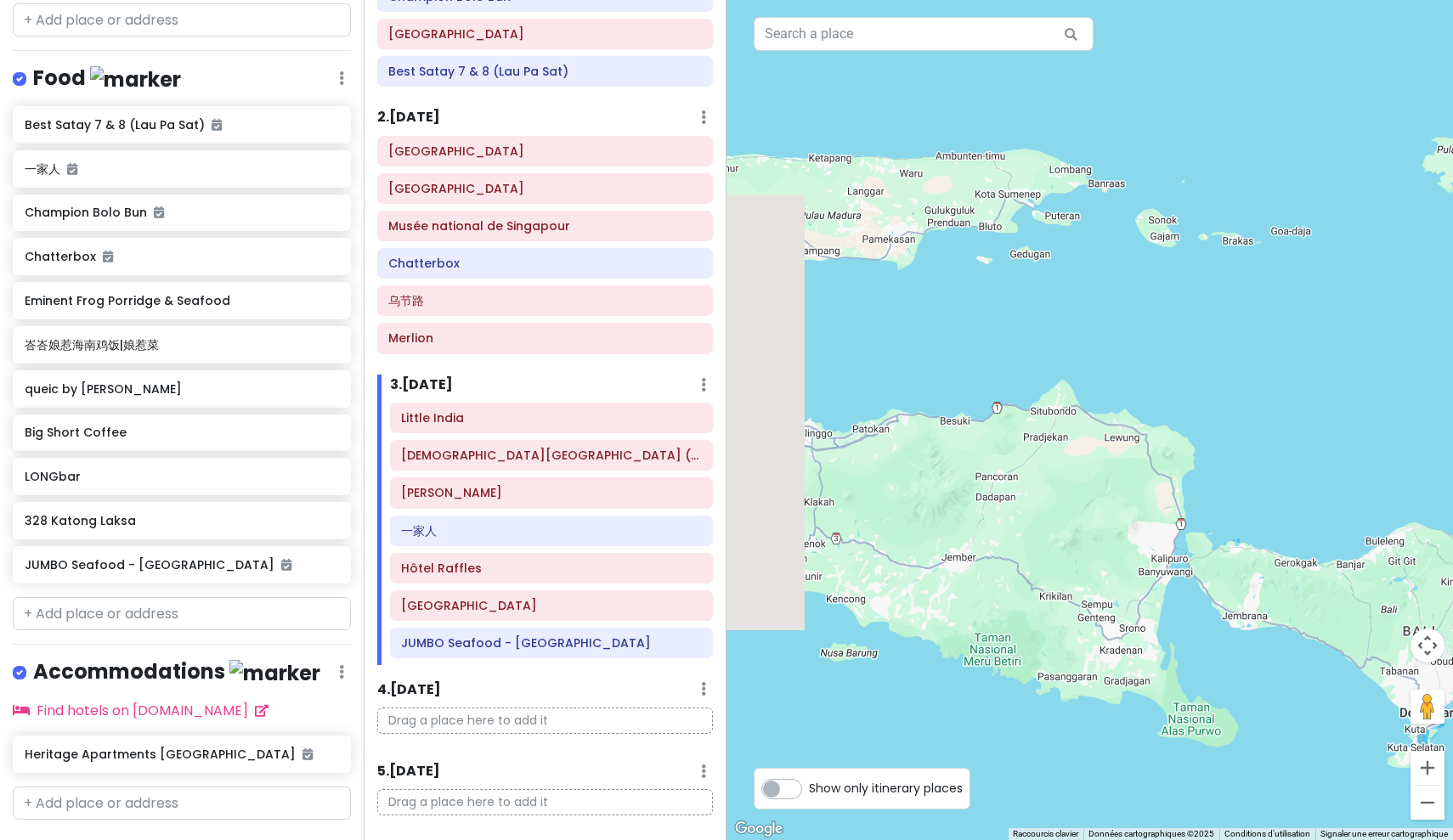 drag, startPoint x: 1068, startPoint y: 336, endPoint x: 1269, endPoint y: 405, distance: 212.51353 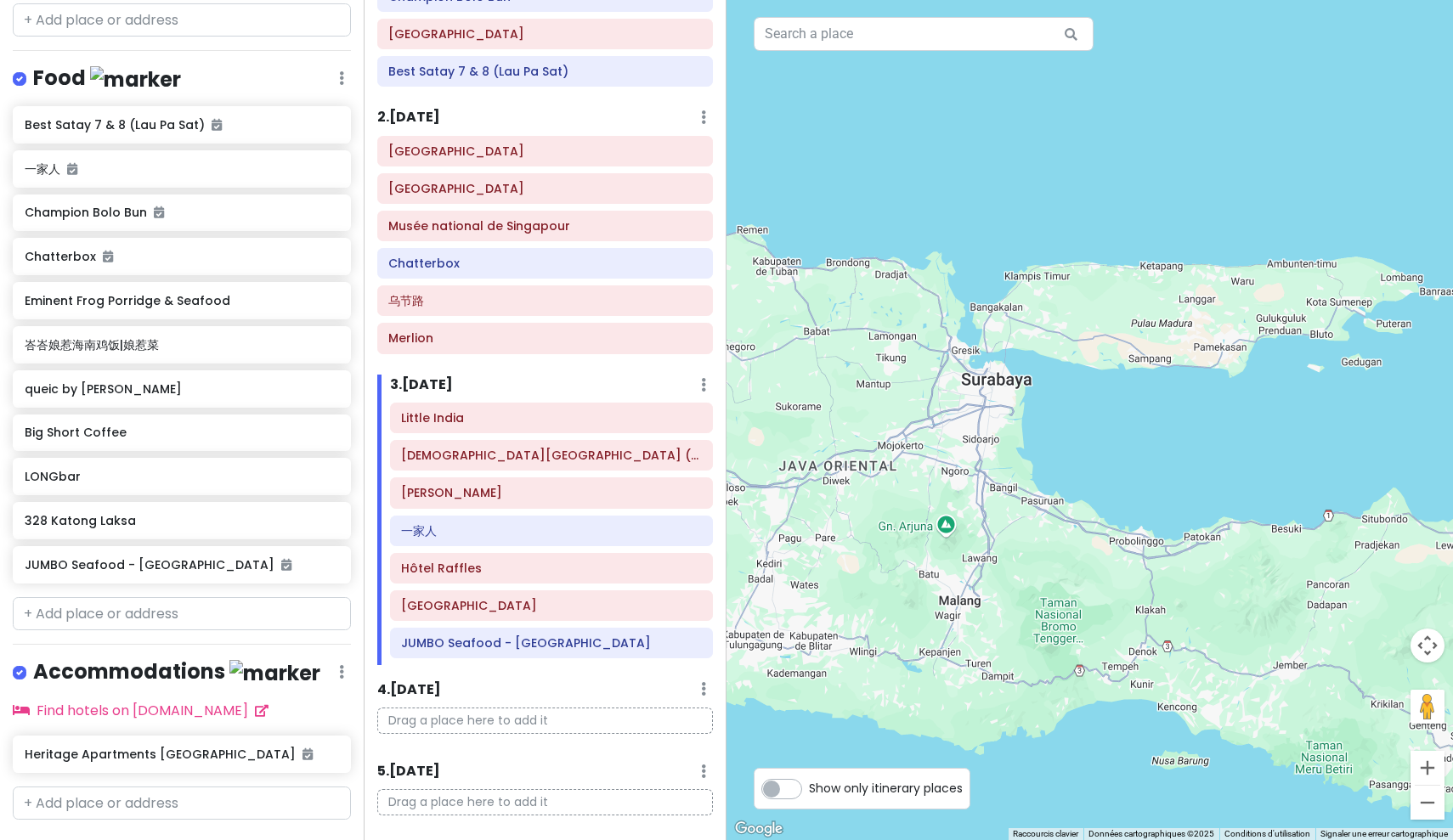 drag, startPoint x: 1008, startPoint y: 380, endPoint x: 1314, endPoint y: 483, distance: 322.86994 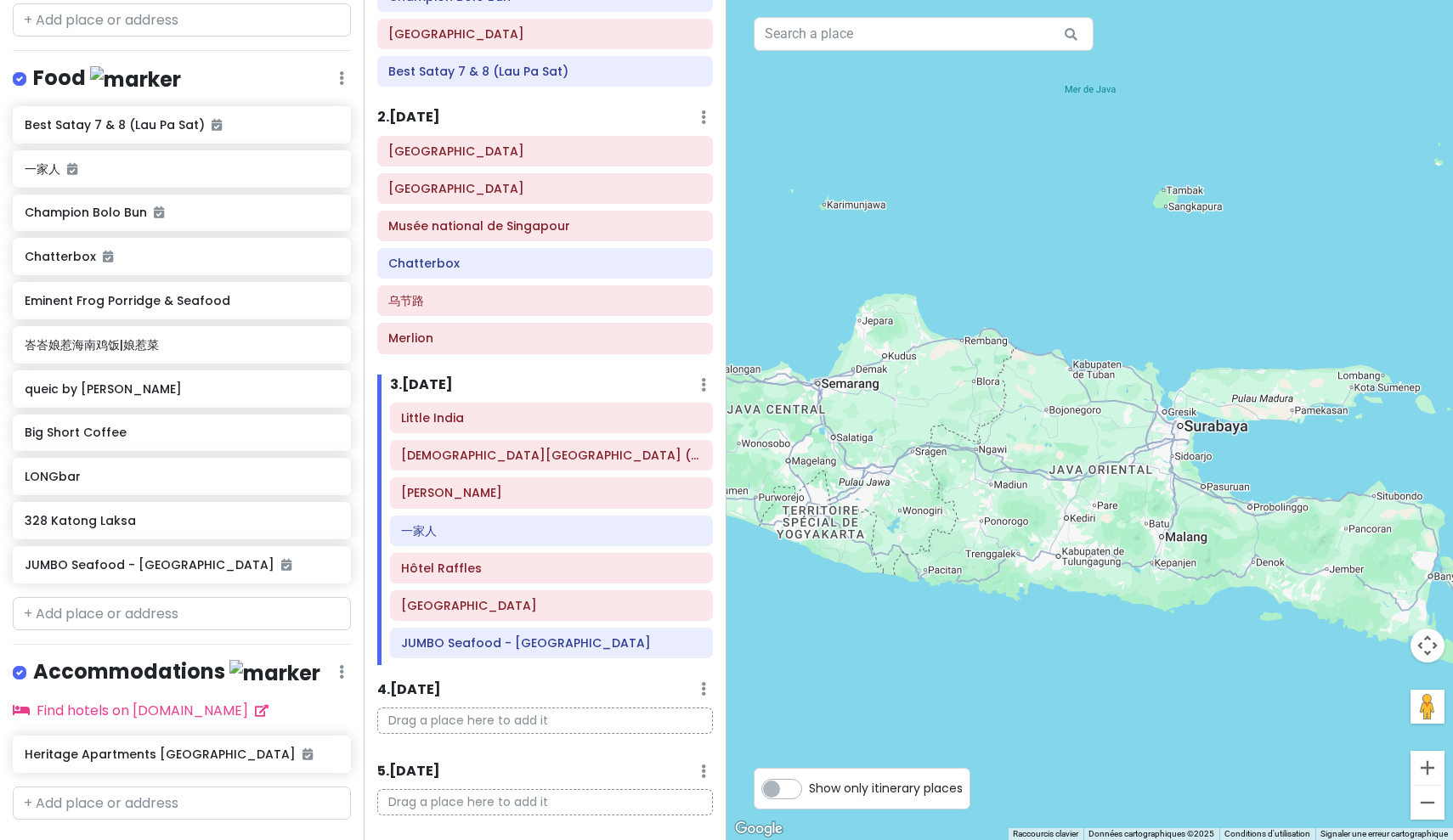drag, startPoint x: 949, startPoint y: 453, endPoint x: 1277, endPoint y: 538, distance: 338.835 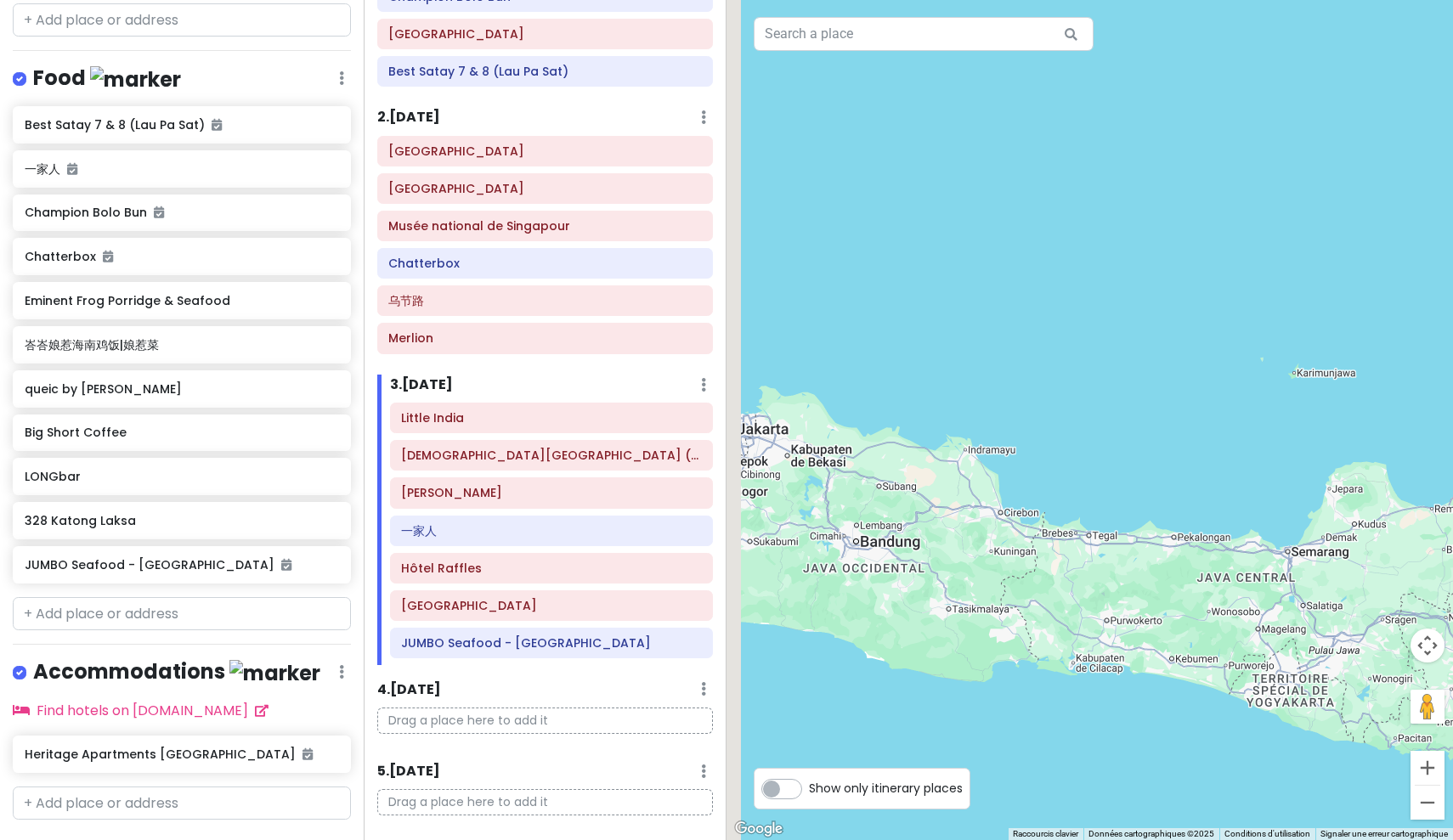 drag, startPoint x: 1023, startPoint y: 411, endPoint x: 1452, endPoint y: 591, distance: 465.2322 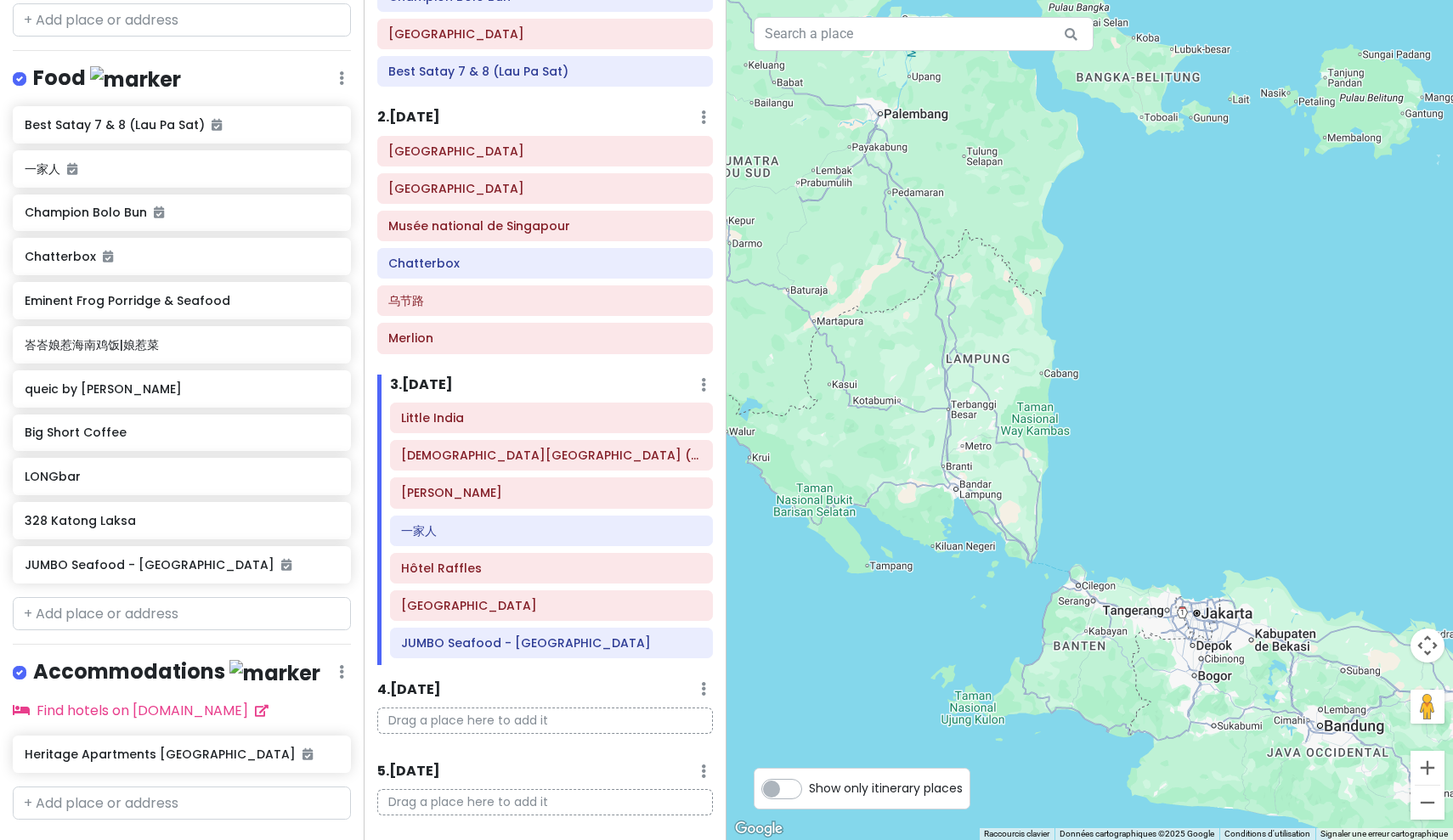 drag, startPoint x: 1014, startPoint y: 443, endPoint x: 1312, endPoint y: 518, distance: 307.29302 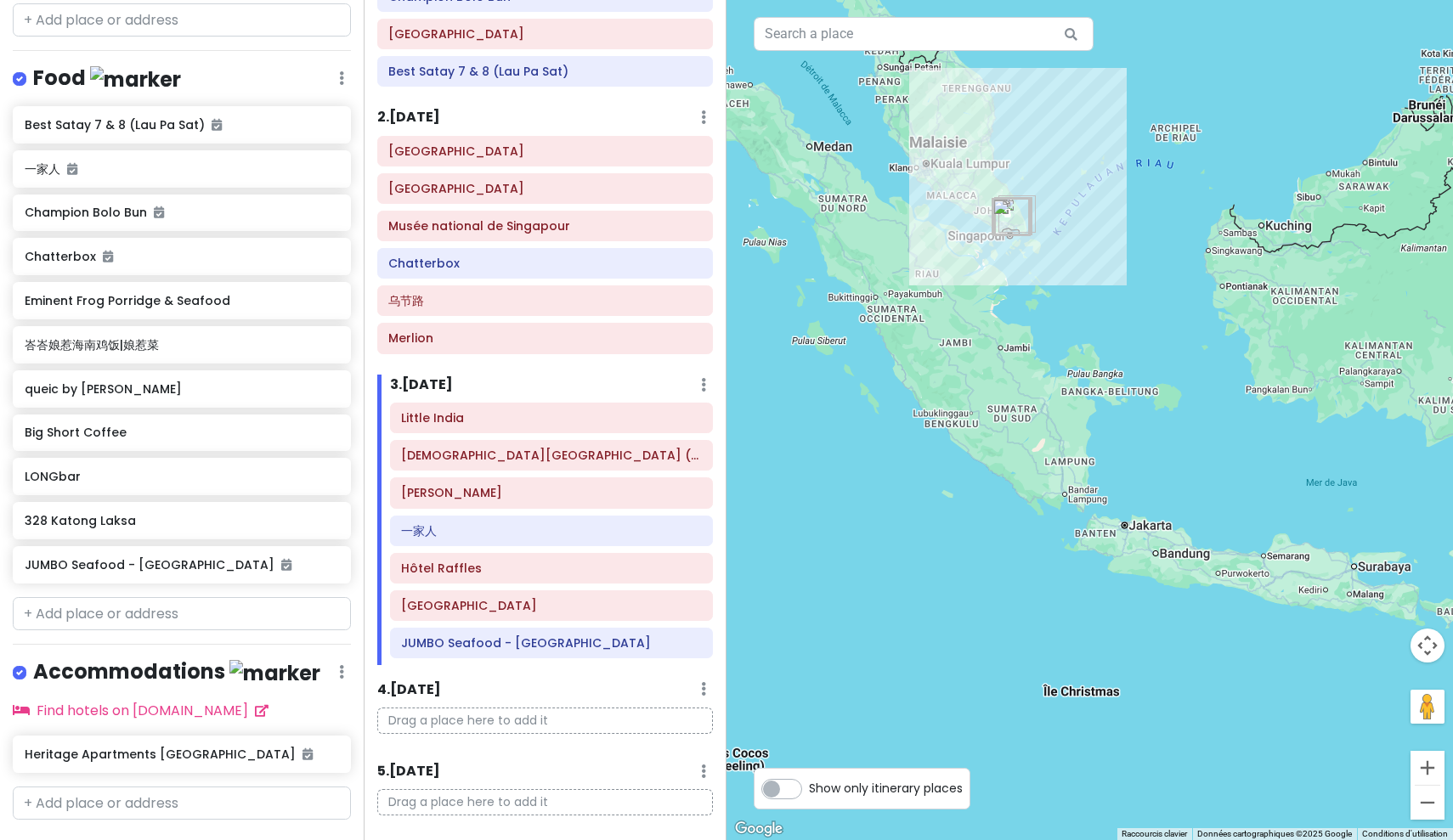 drag, startPoint x: 1015, startPoint y: 193, endPoint x: 956, endPoint y: 439, distance: 252.97628 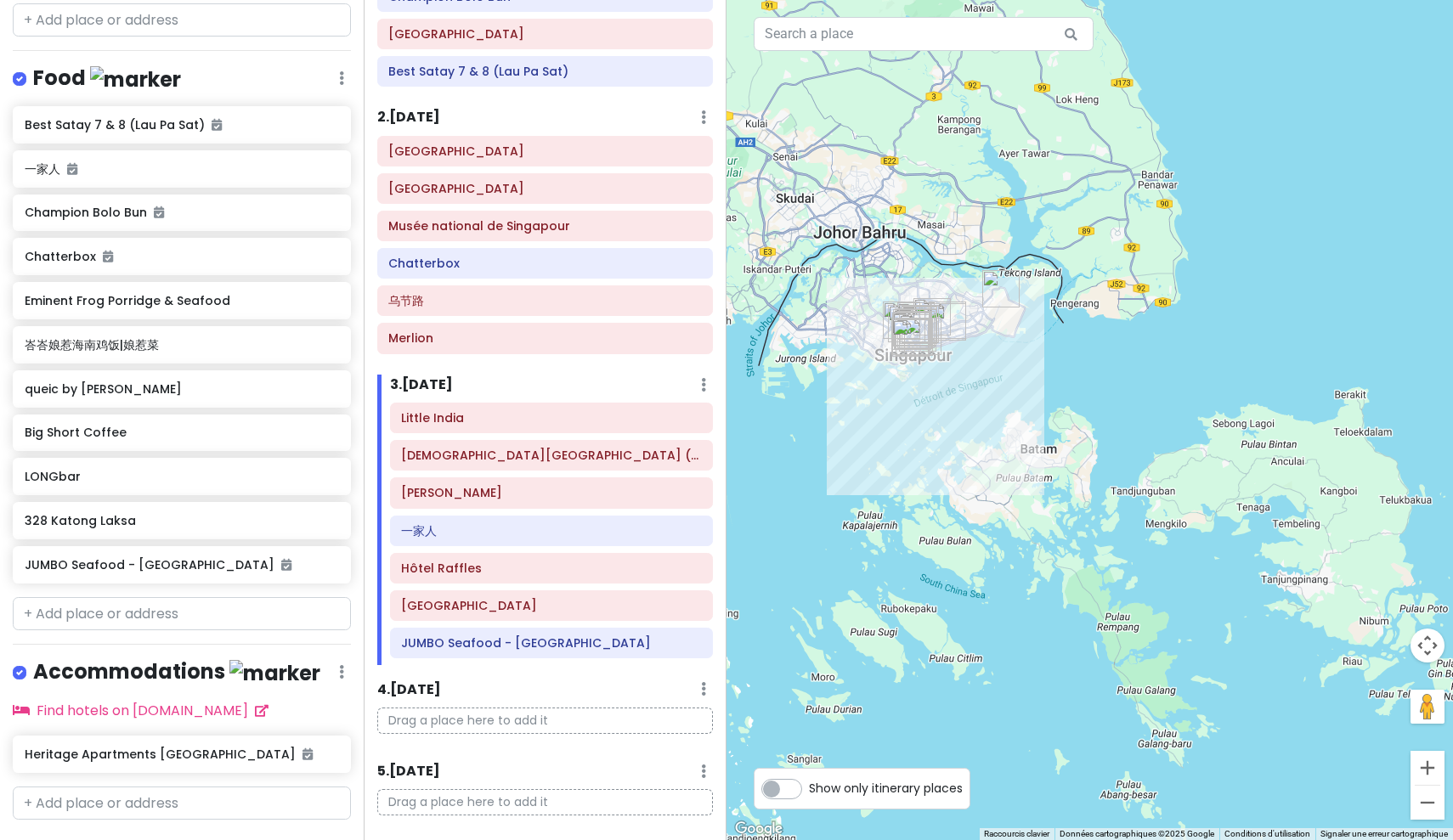 drag, startPoint x: 777, startPoint y: 285, endPoint x: 1108, endPoint y: 415, distance: 355.61355 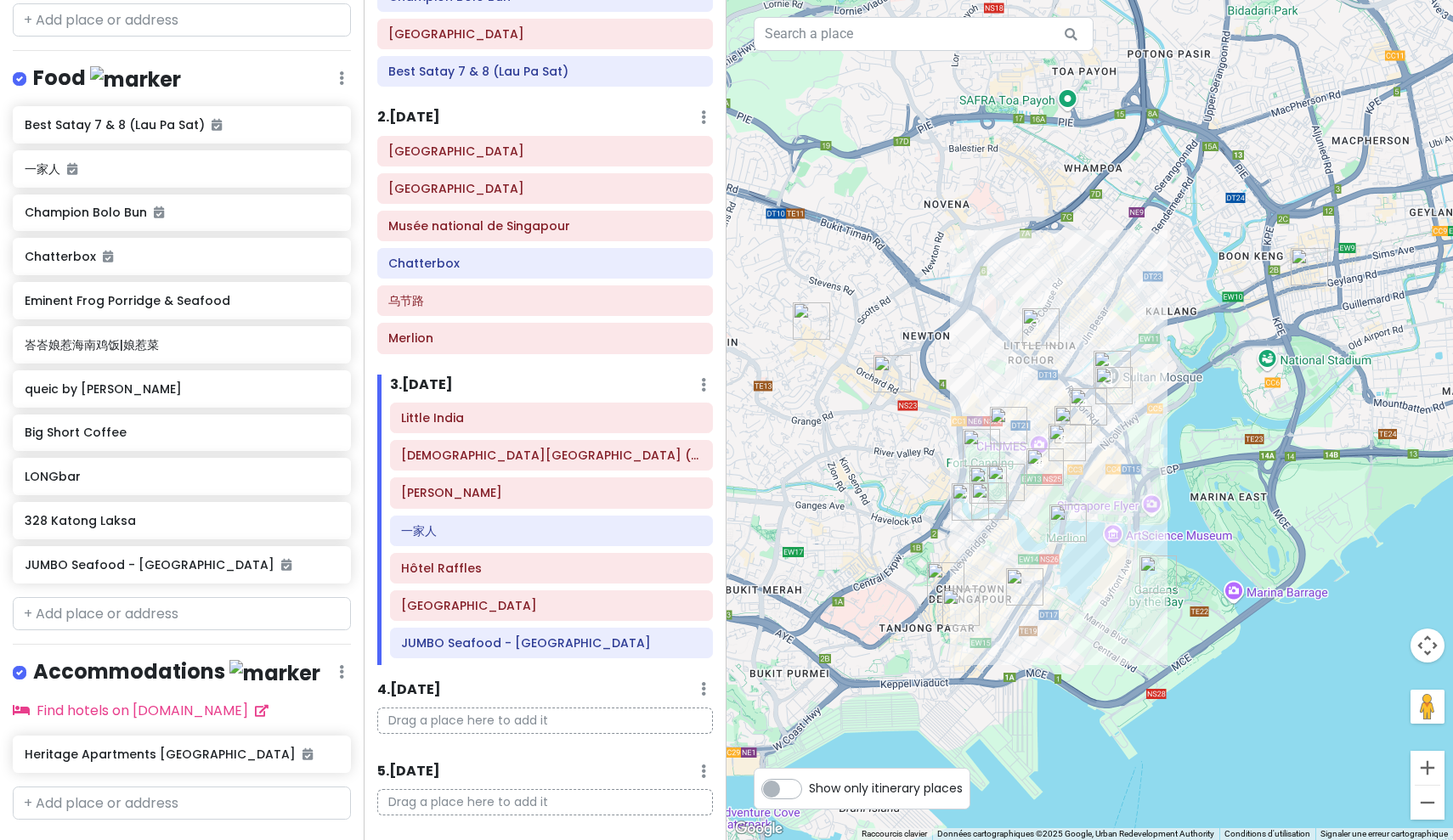 drag, startPoint x: 1167, startPoint y: 453, endPoint x: 878, endPoint y: 449, distance: 289.02768 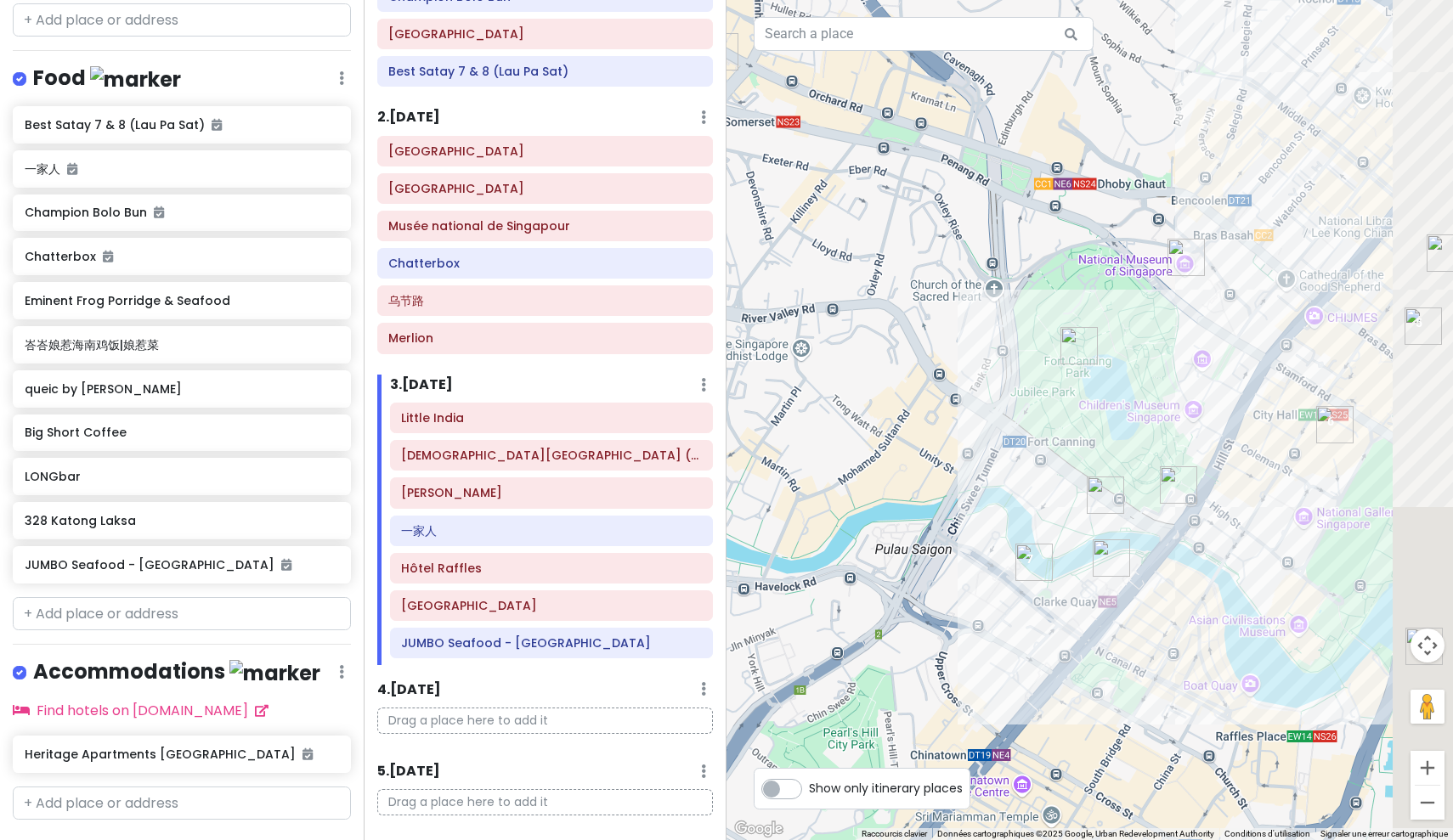 drag, startPoint x: 1000, startPoint y: 634, endPoint x: 743, endPoint y: 403, distance: 345.5575 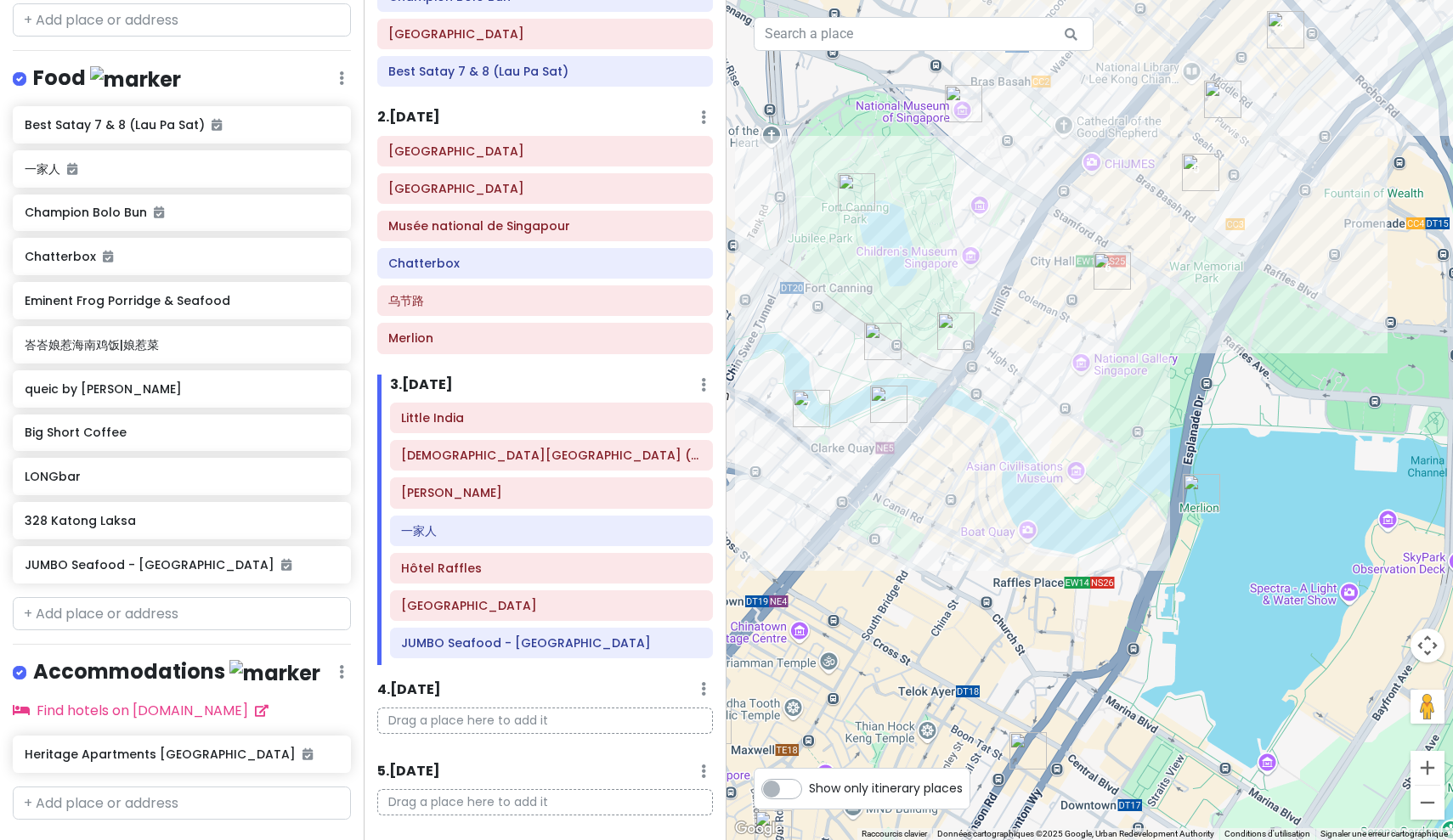 drag, startPoint x: 1113, startPoint y: 296, endPoint x: 991, endPoint y: 270, distance: 124.73973 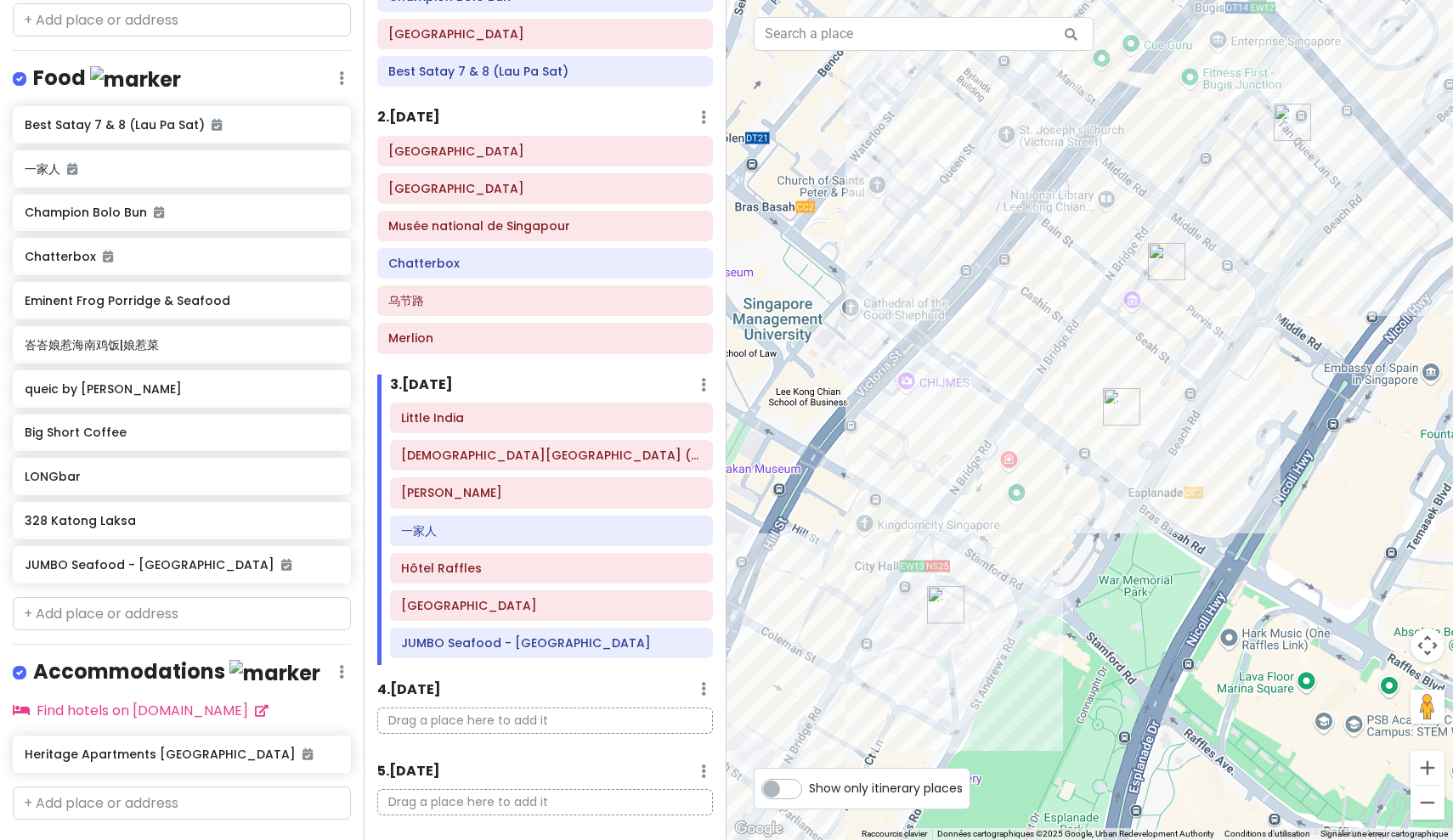 drag, startPoint x: 1111, startPoint y: 265, endPoint x: 828, endPoint y: 588, distance: 429.43917 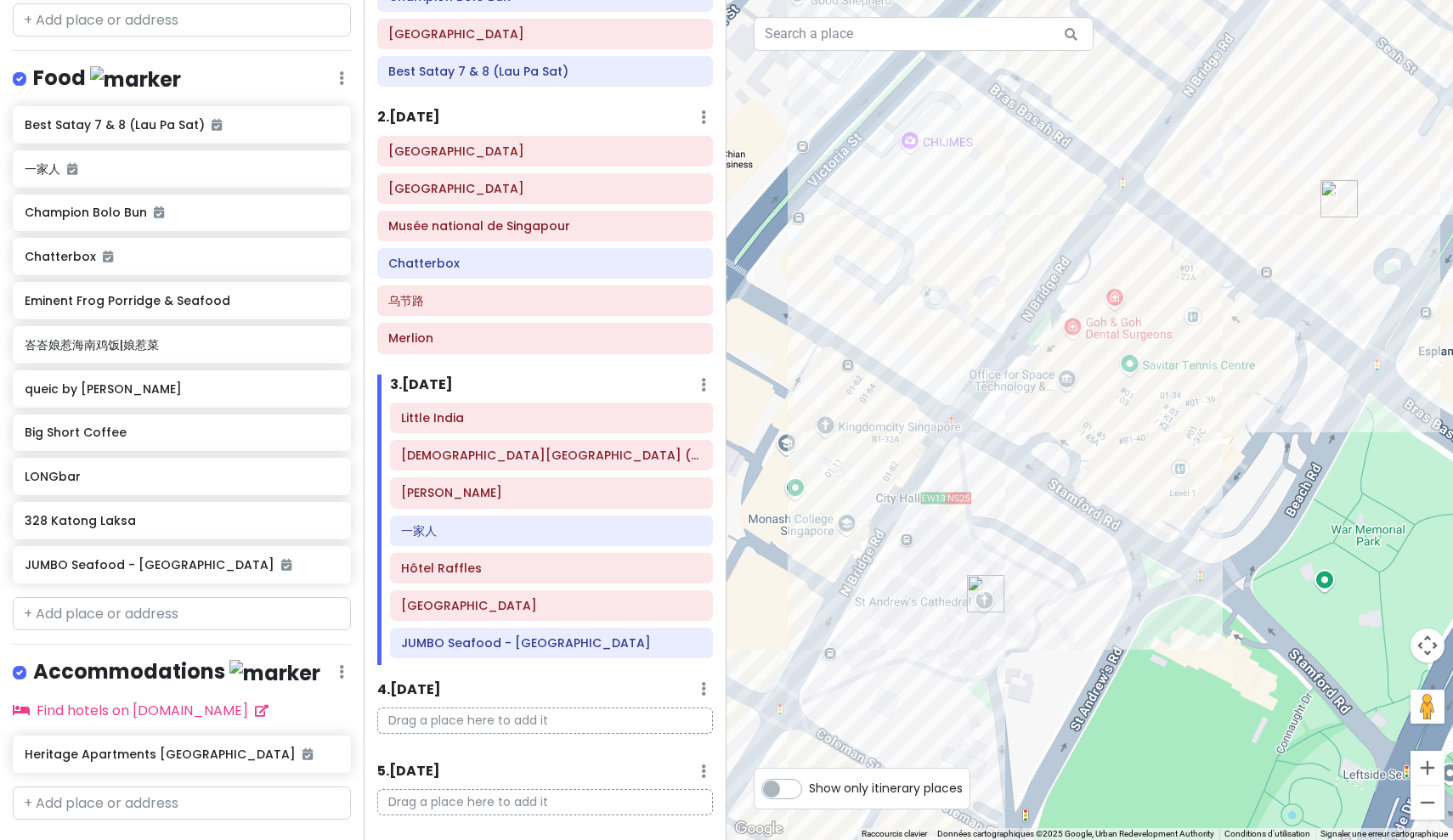 drag, startPoint x: 948, startPoint y: 608, endPoint x: 956, endPoint y: 549, distance: 59.5399 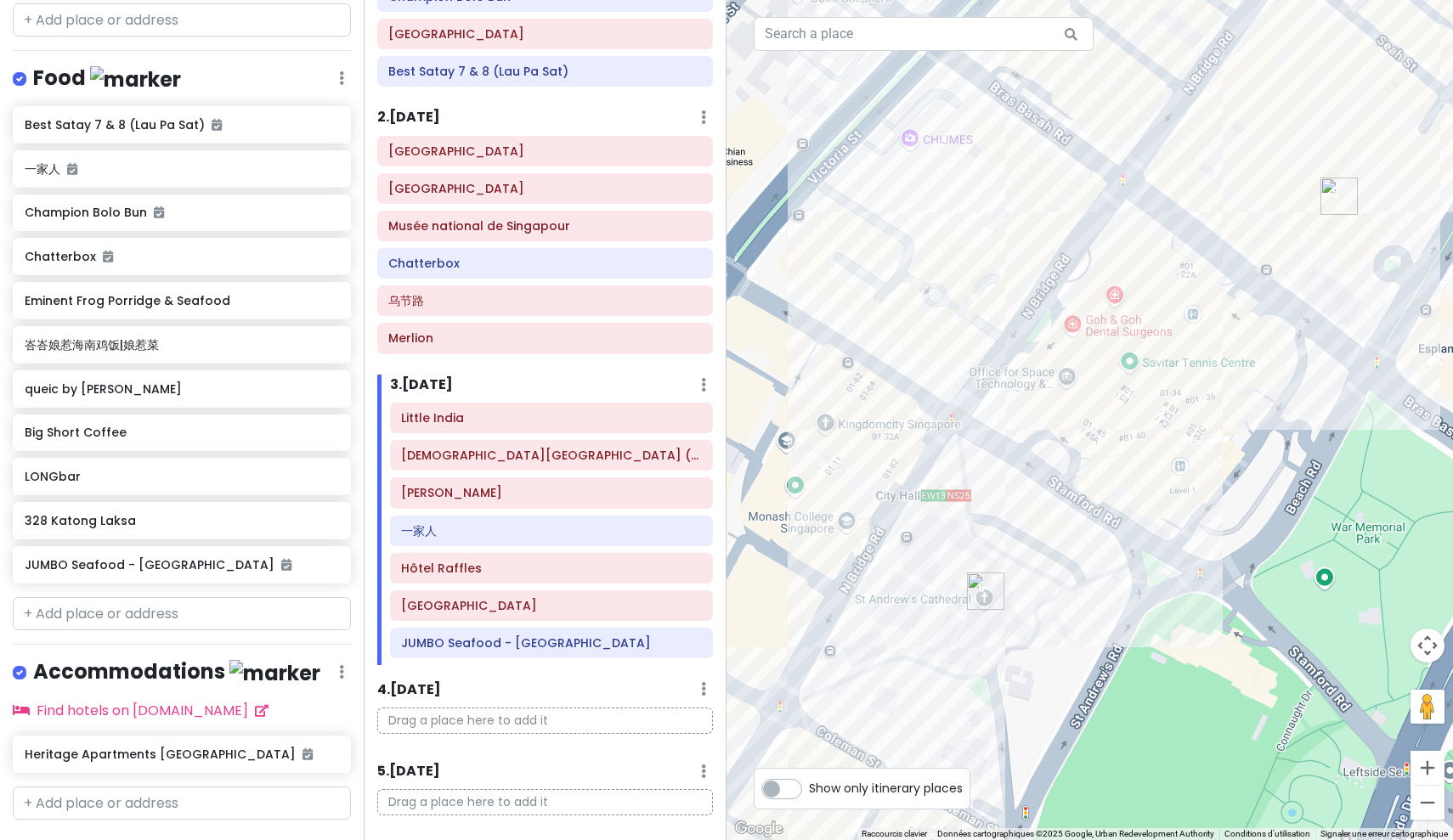 click at bounding box center [986, 591] 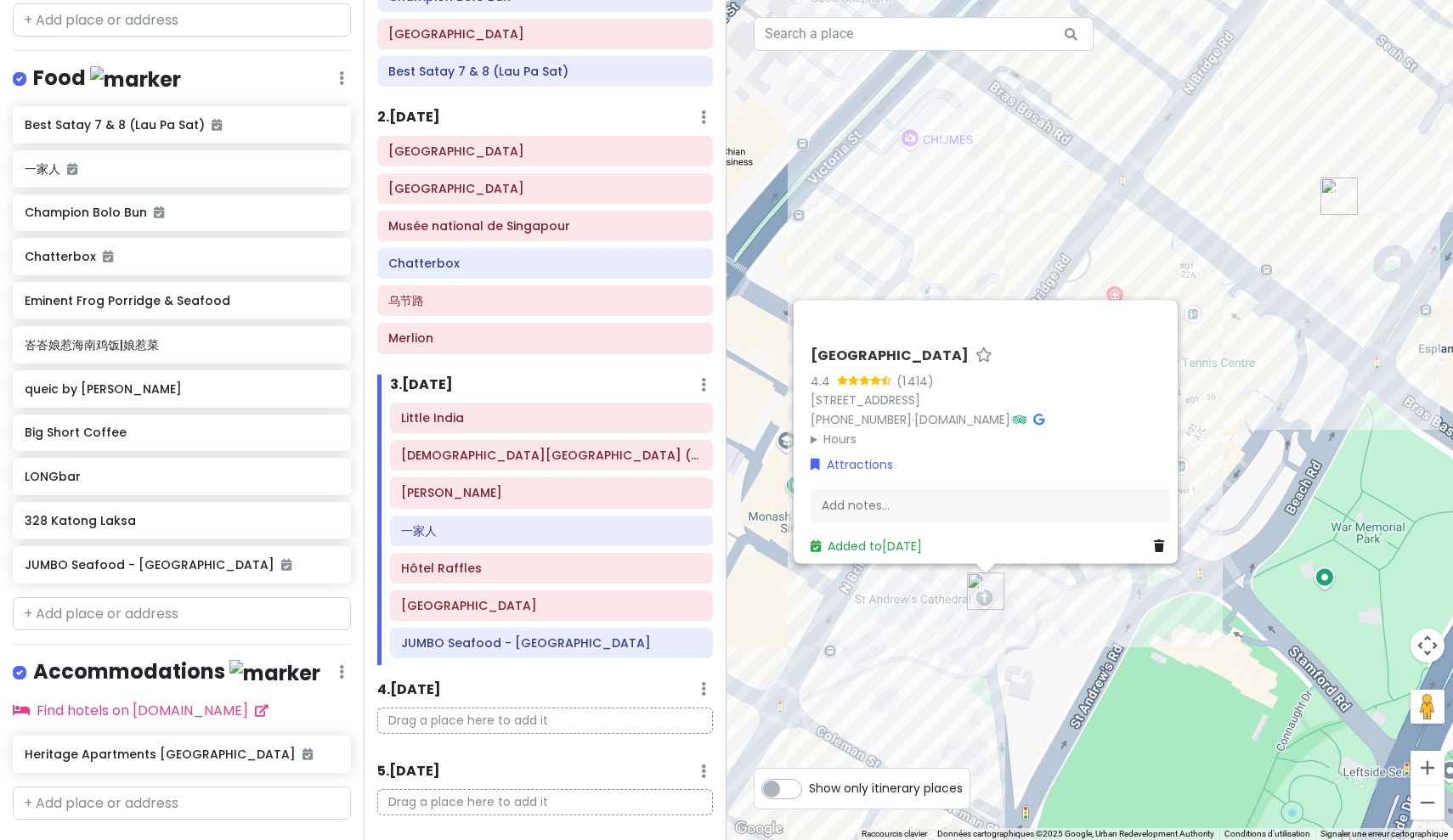 click on "[GEOGRAPHIC_DATA] 4.4        (1 414) [STREET_ADDRESS] 178959 [PHONE_NUMBER]   ·   [DOMAIN_NAME]   ·   Hours lundi  07:00 – 20:00 mardi  07:00 – 20:00 mercredi  07:00 – 20:00 jeudi  07:00 – 20:00 vendredi  07:00 – 20:00 samedi  07:00 – 20:00 dimanche  07:00 – 20:00 Attractions Add notes... Added to  [DATE]" at bounding box center (1089, 420) 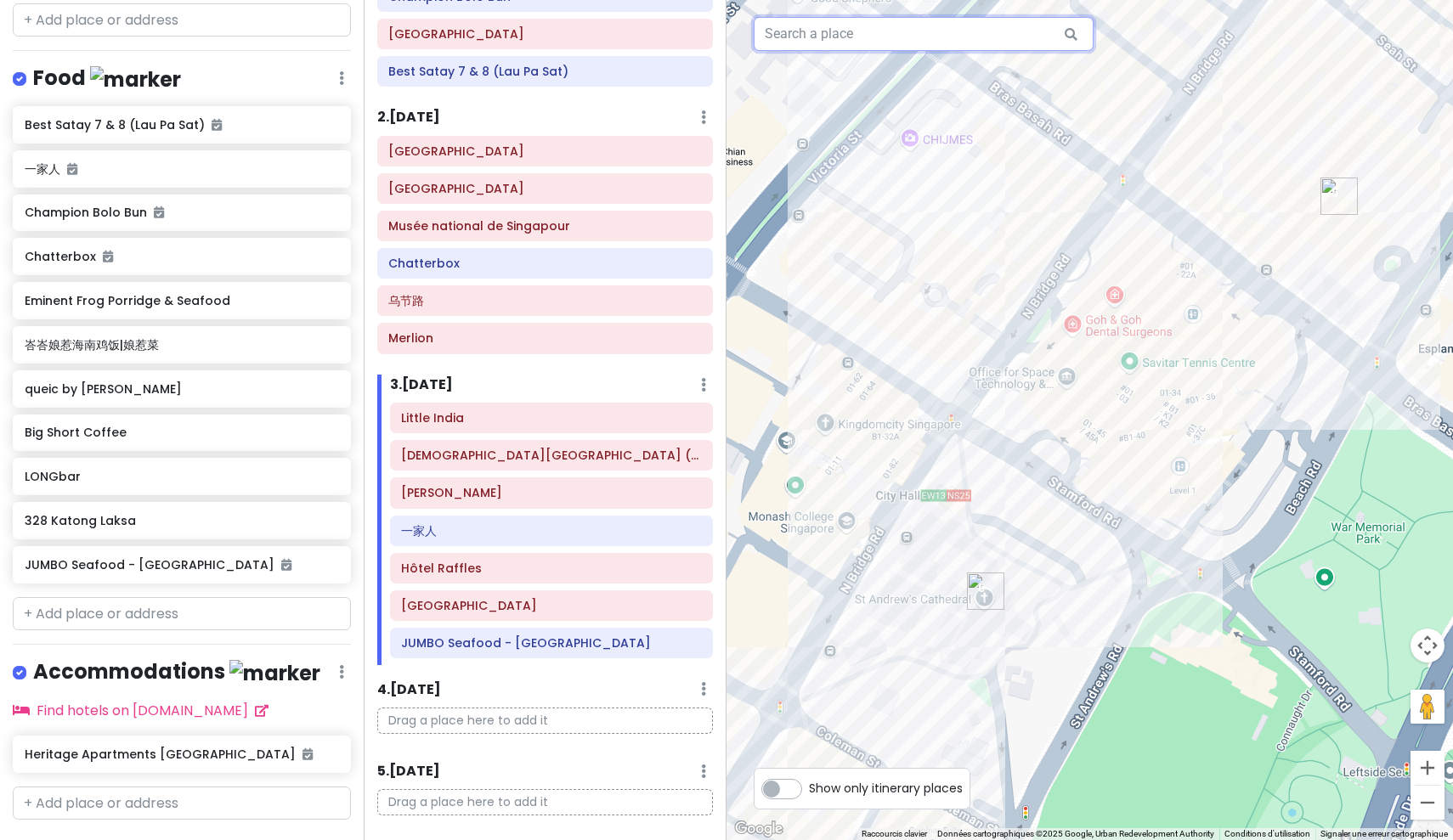 click at bounding box center (924, 34) 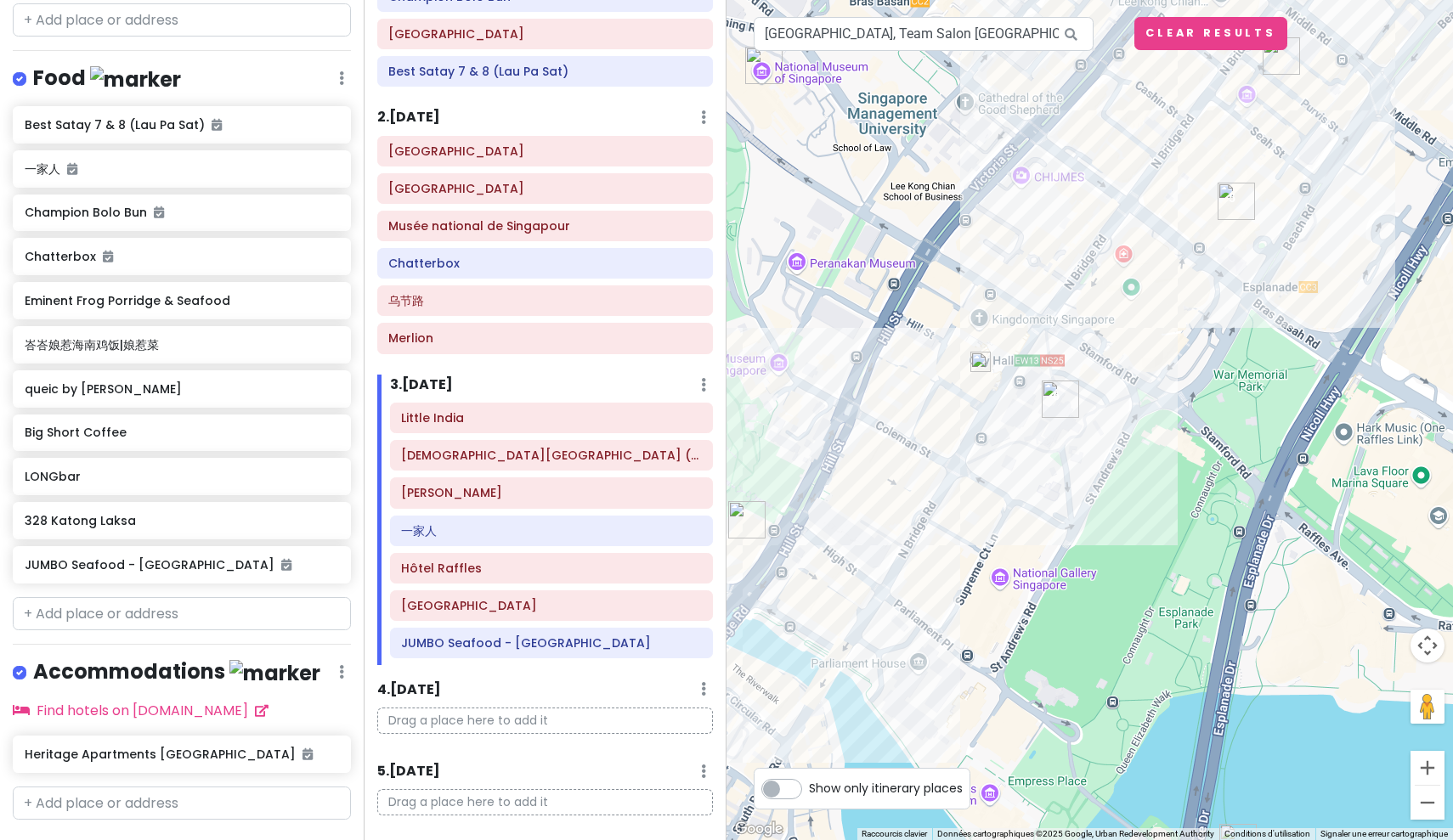 drag, startPoint x: 1337, startPoint y: 202, endPoint x: 900, endPoint y: 629, distance: 610.9812 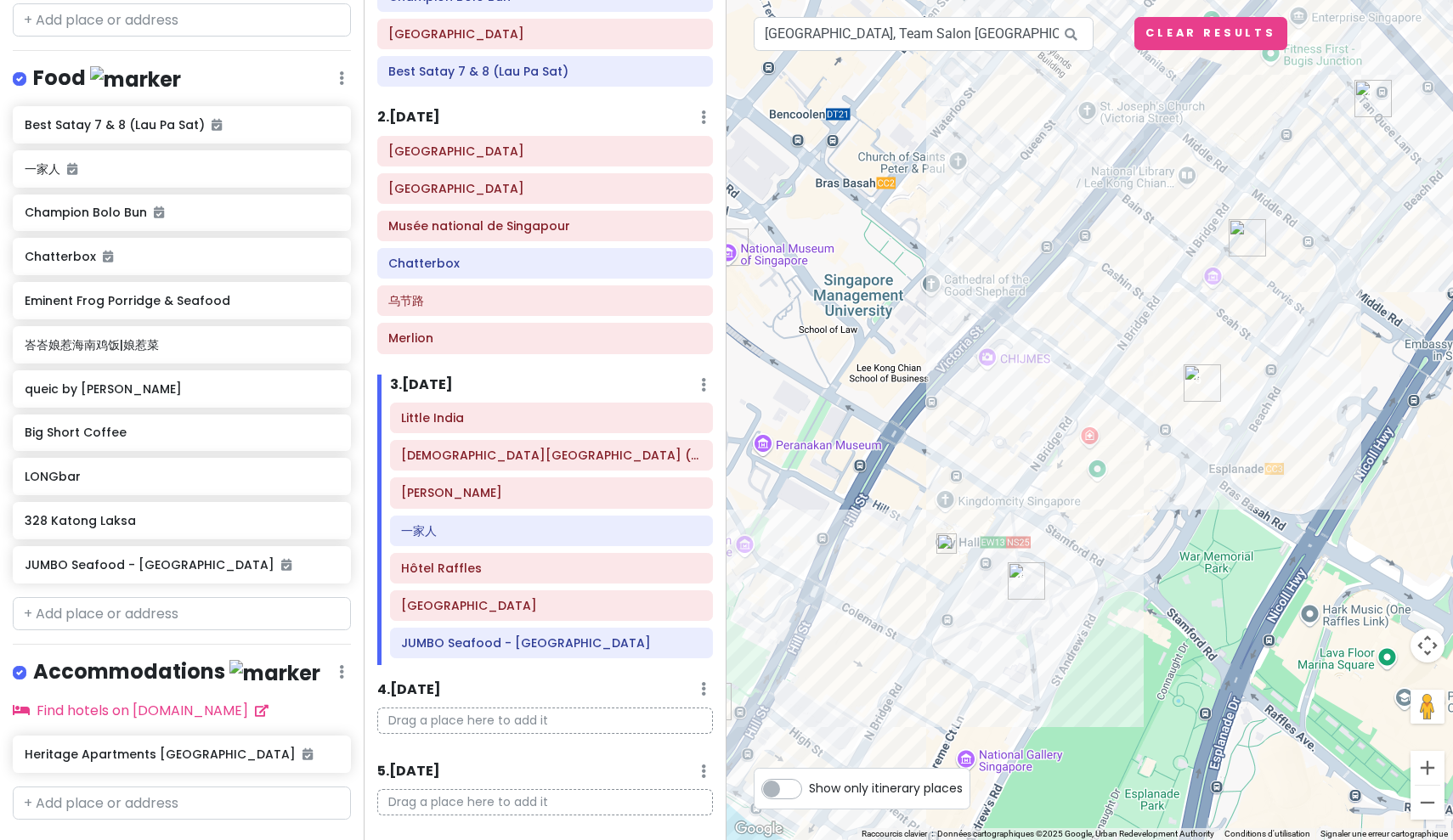 drag, startPoint x: 921, startPoint y: 443, endPoint x: 904, endPoint y: 608, distance: 165.8734 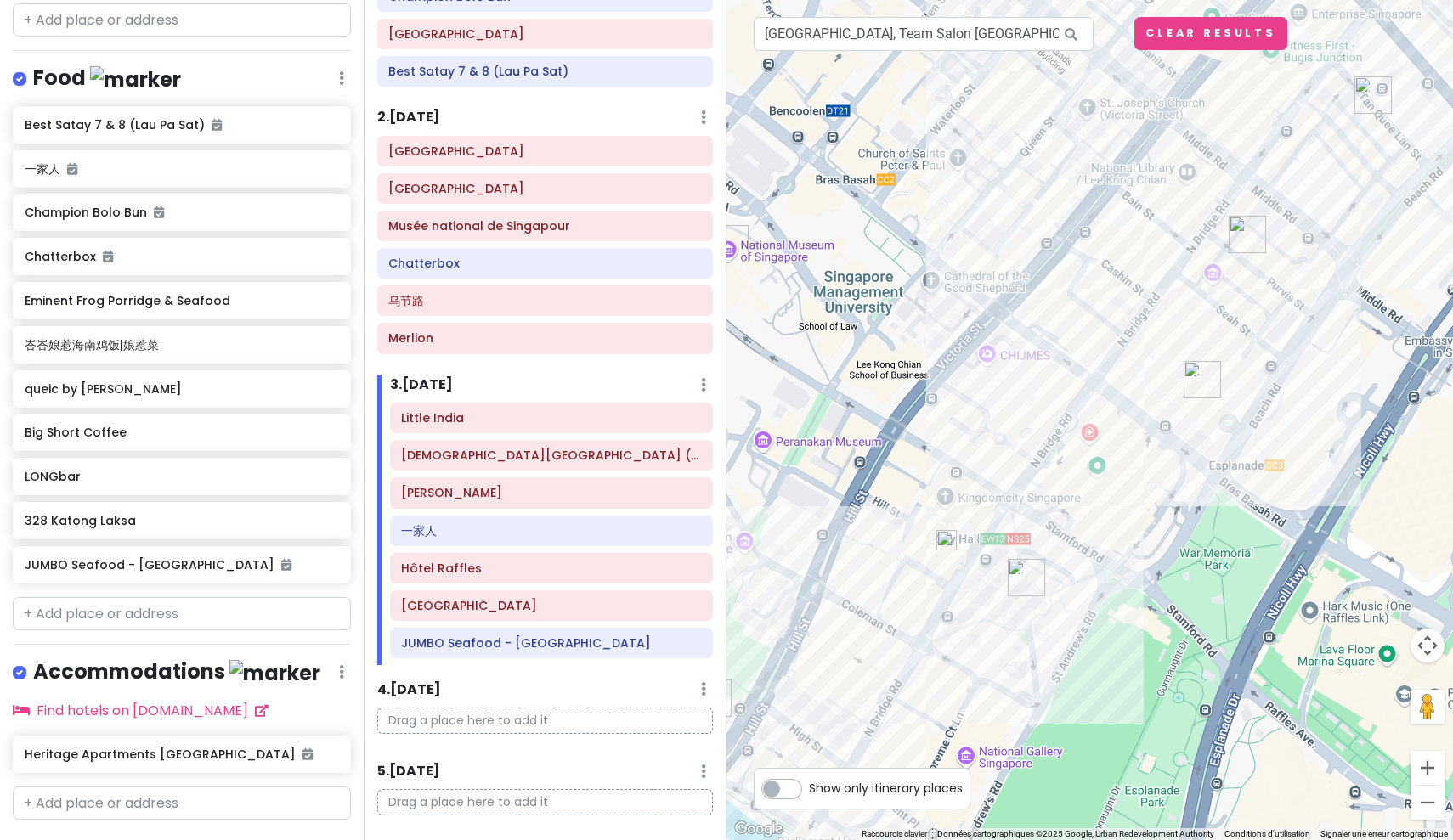 click at bounding box center [1026, 578] 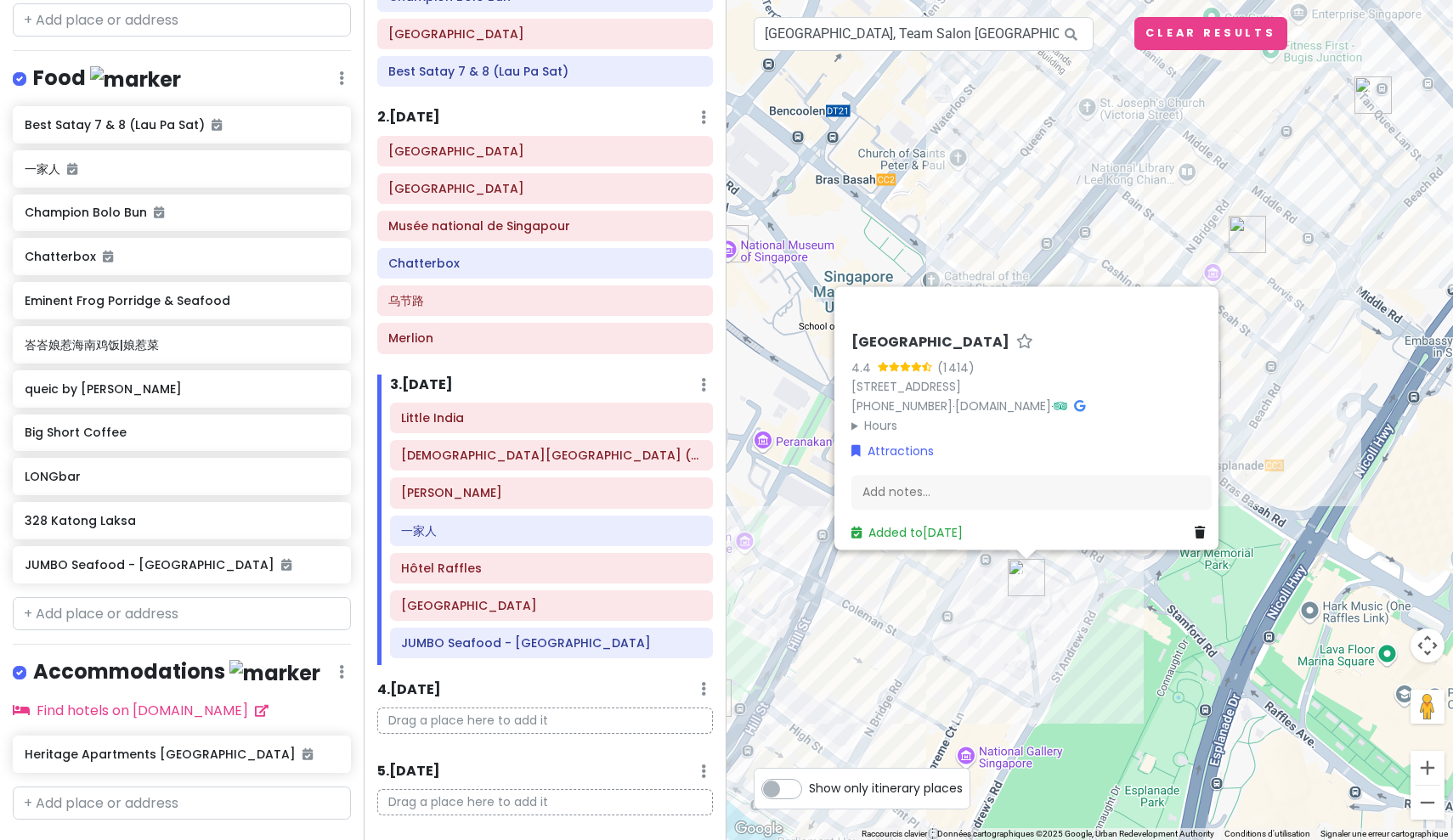 click at bounding box center (1026, 578) 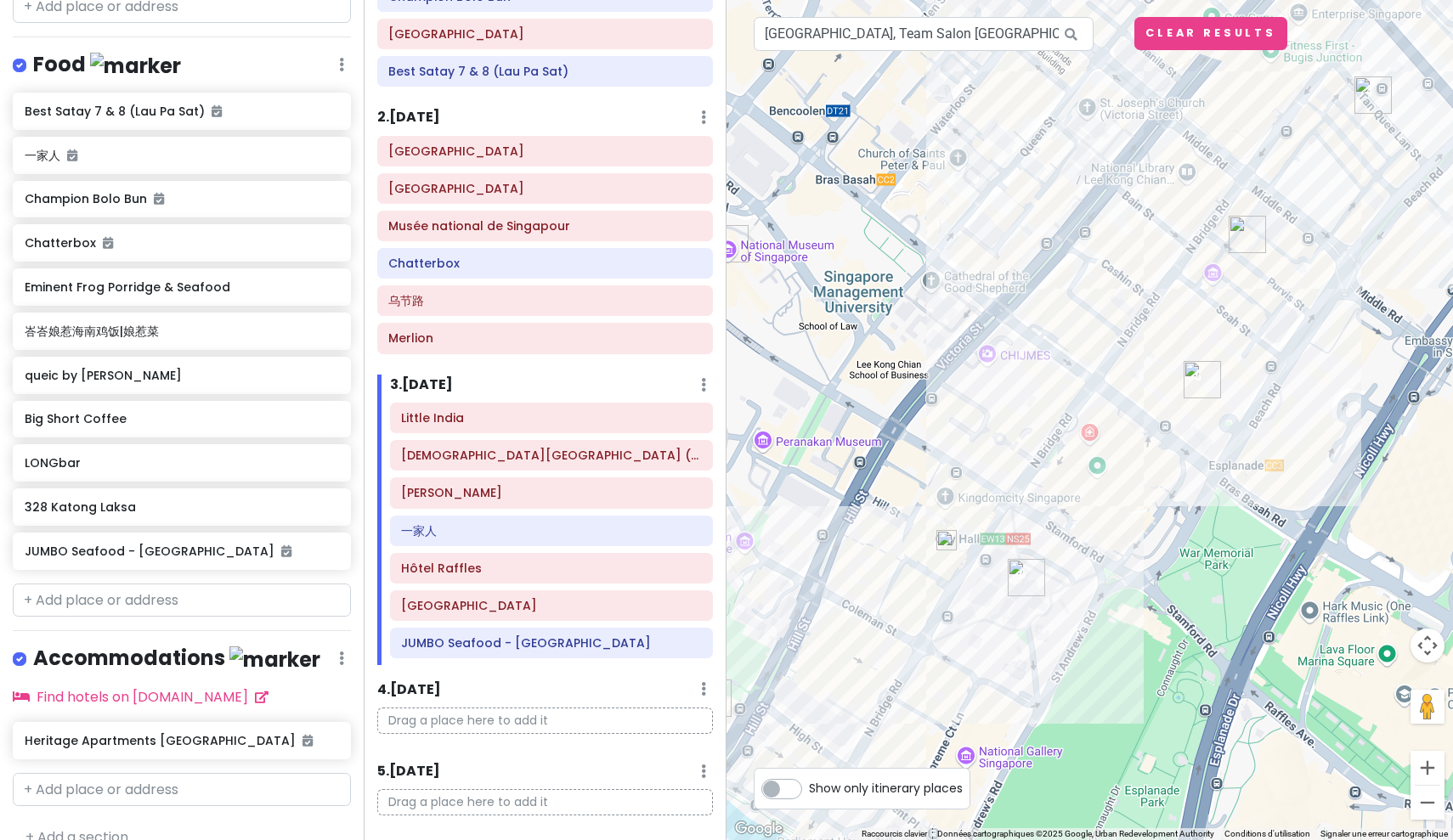 scroll, scrollTop: 861, scrollLeft: 0, axis: vertical 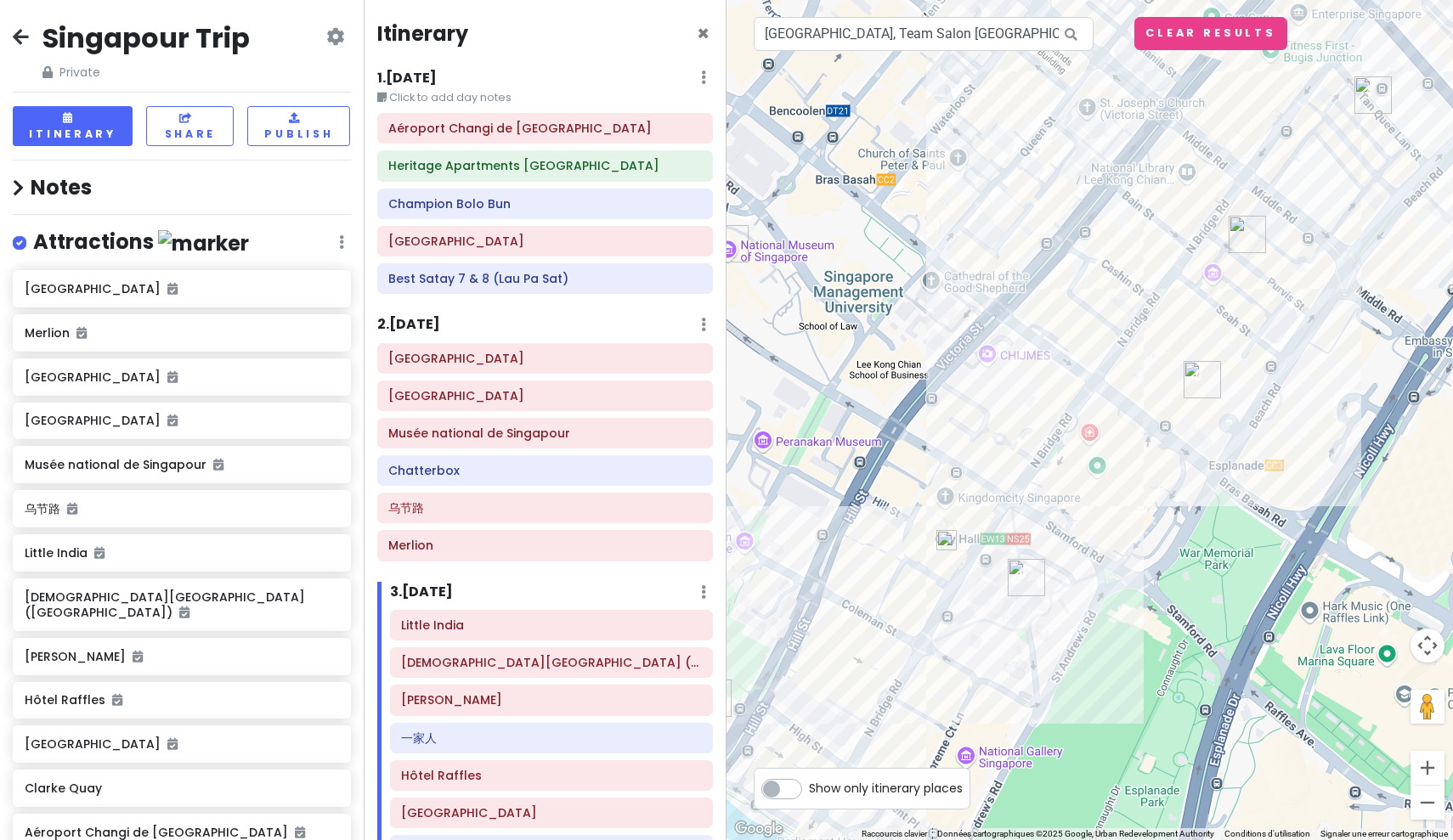 click at bounding box center (335, 37) 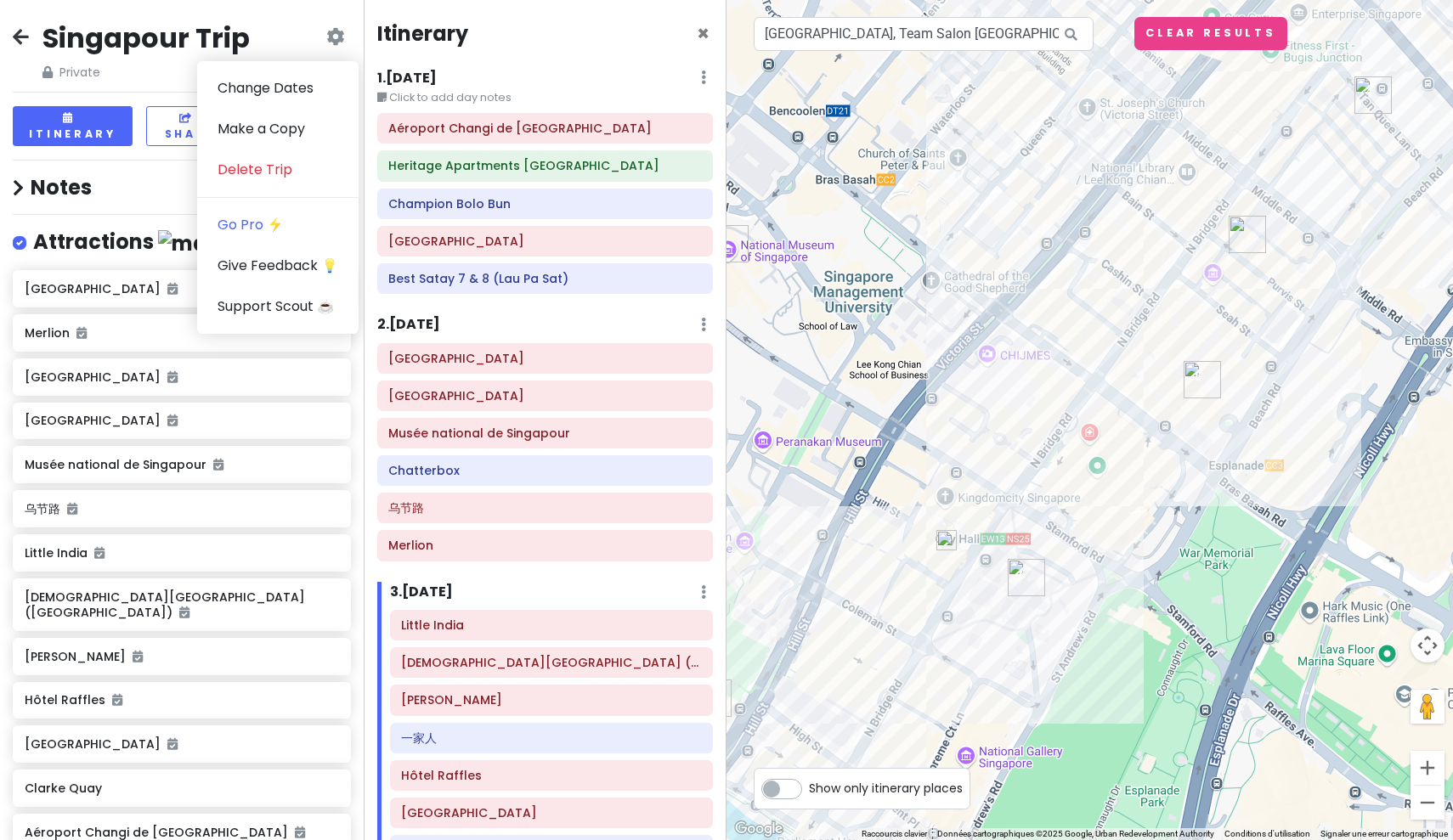 click at bounding box center (335, 37) 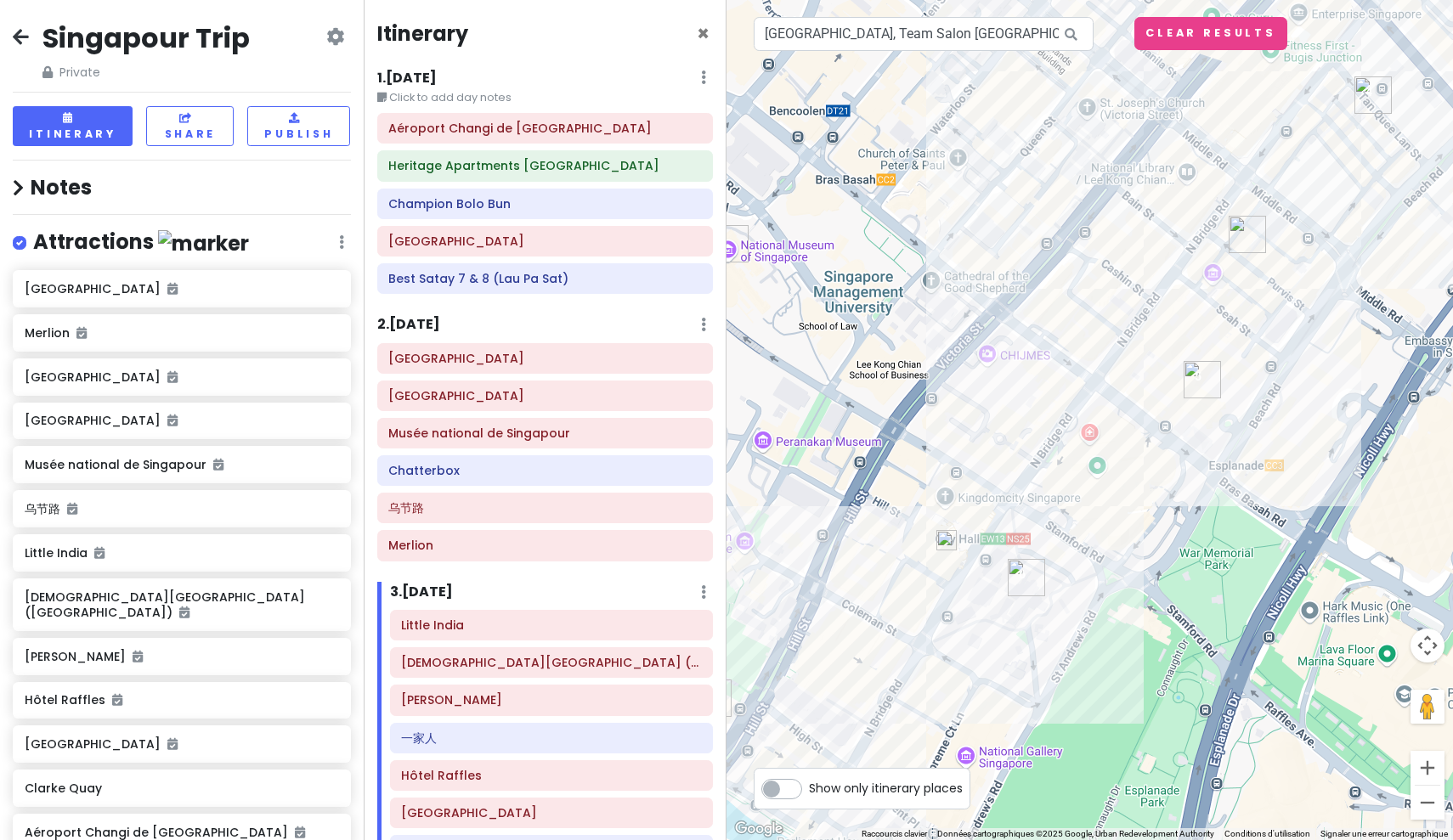 click at bounding box center [335, 37] 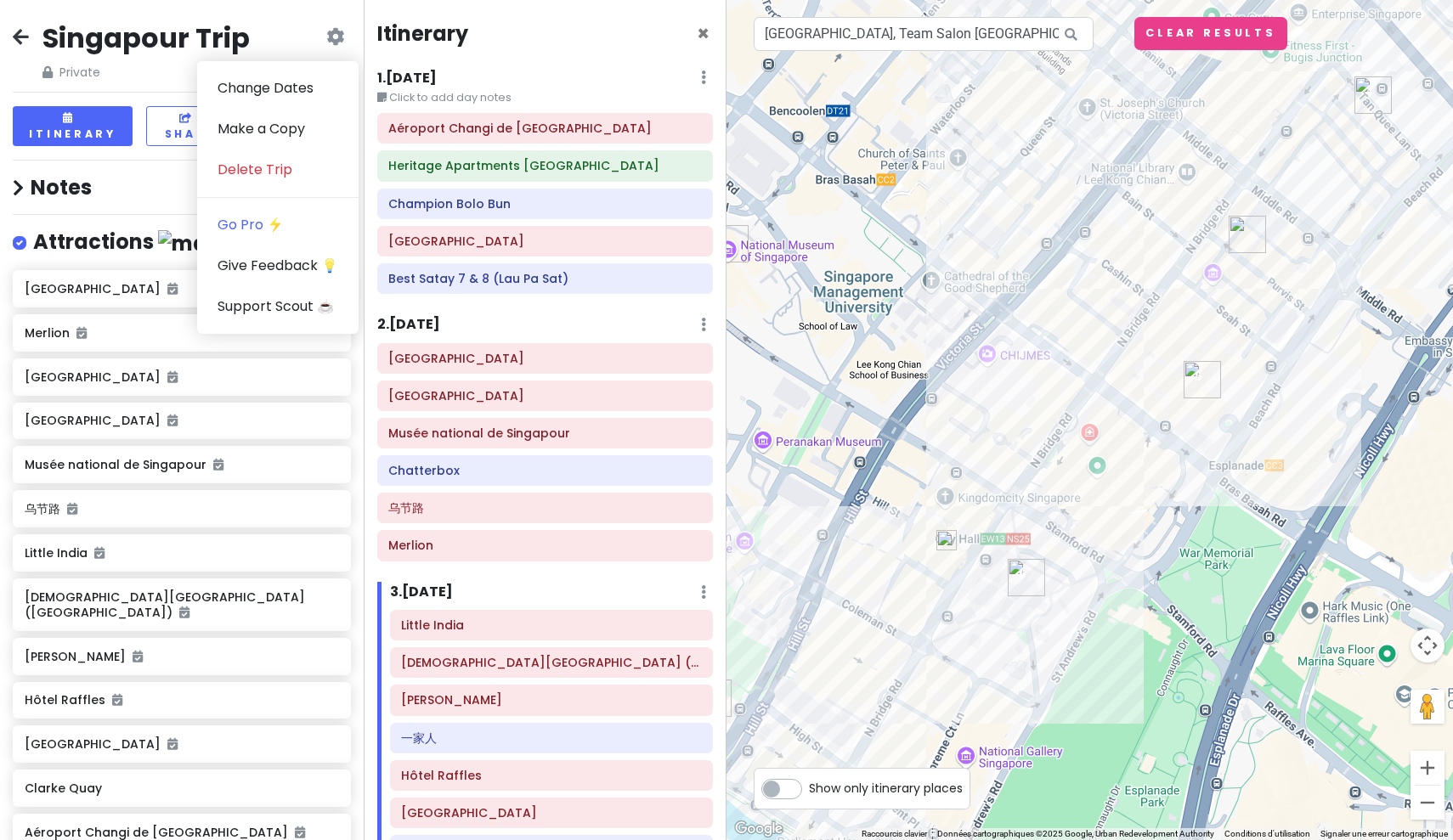 click at bounding box center [335, 37] 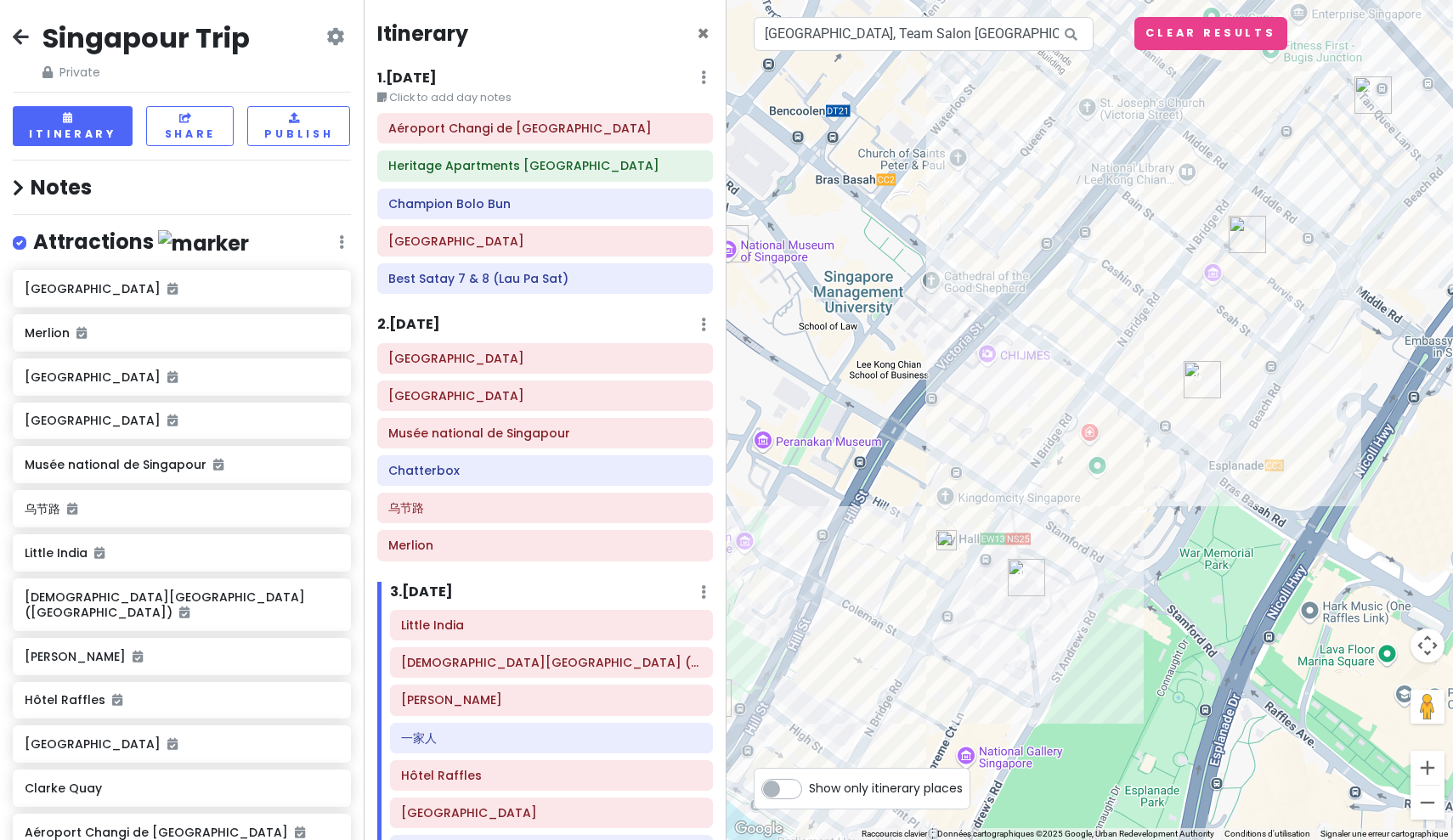 click at bounding box center (1071, 34) 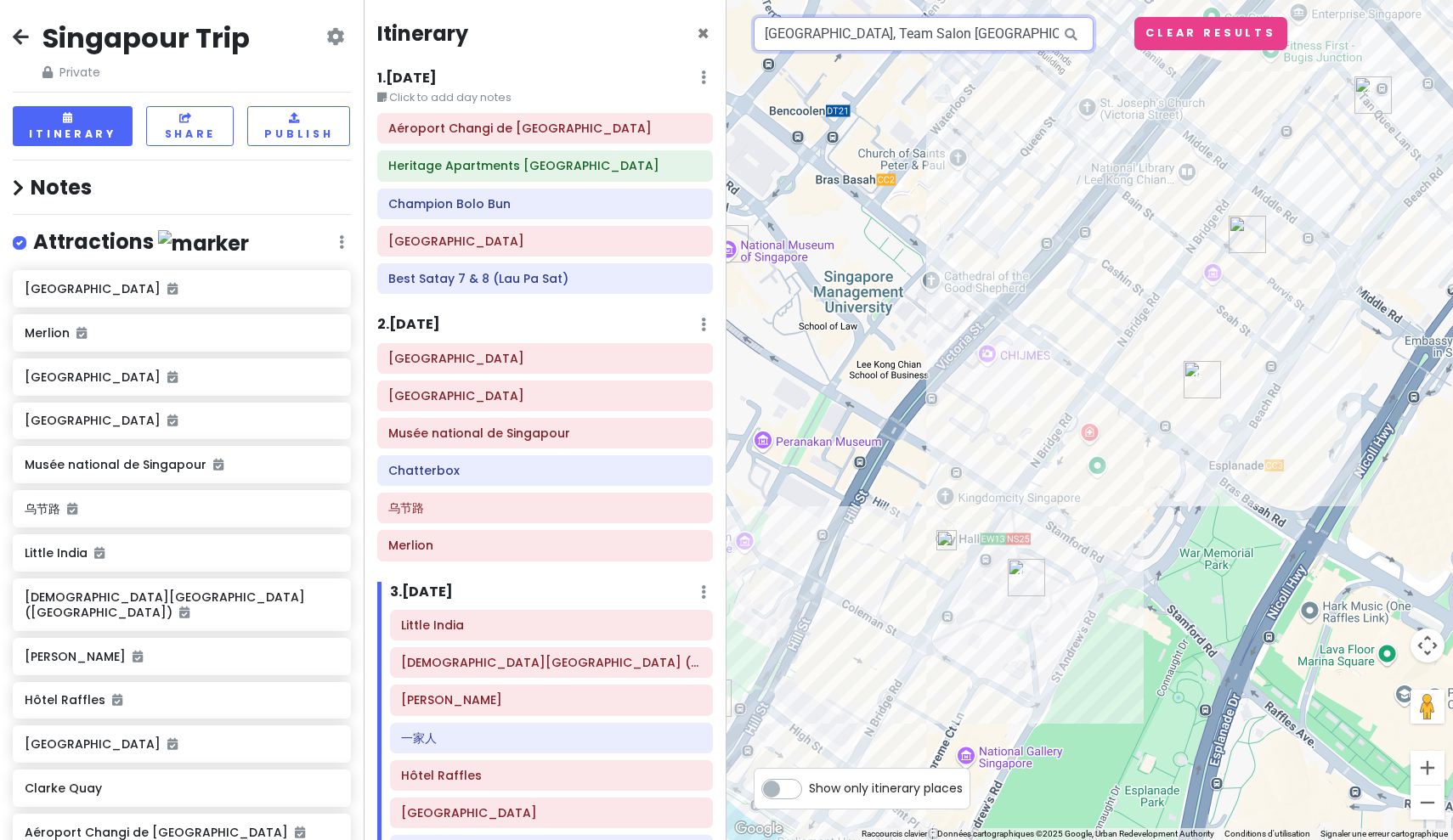 click on "North Bridge Road, Team Salon Raffles City Shopping Centre (Aveda), Singapour" at bounding box center [924, 34] 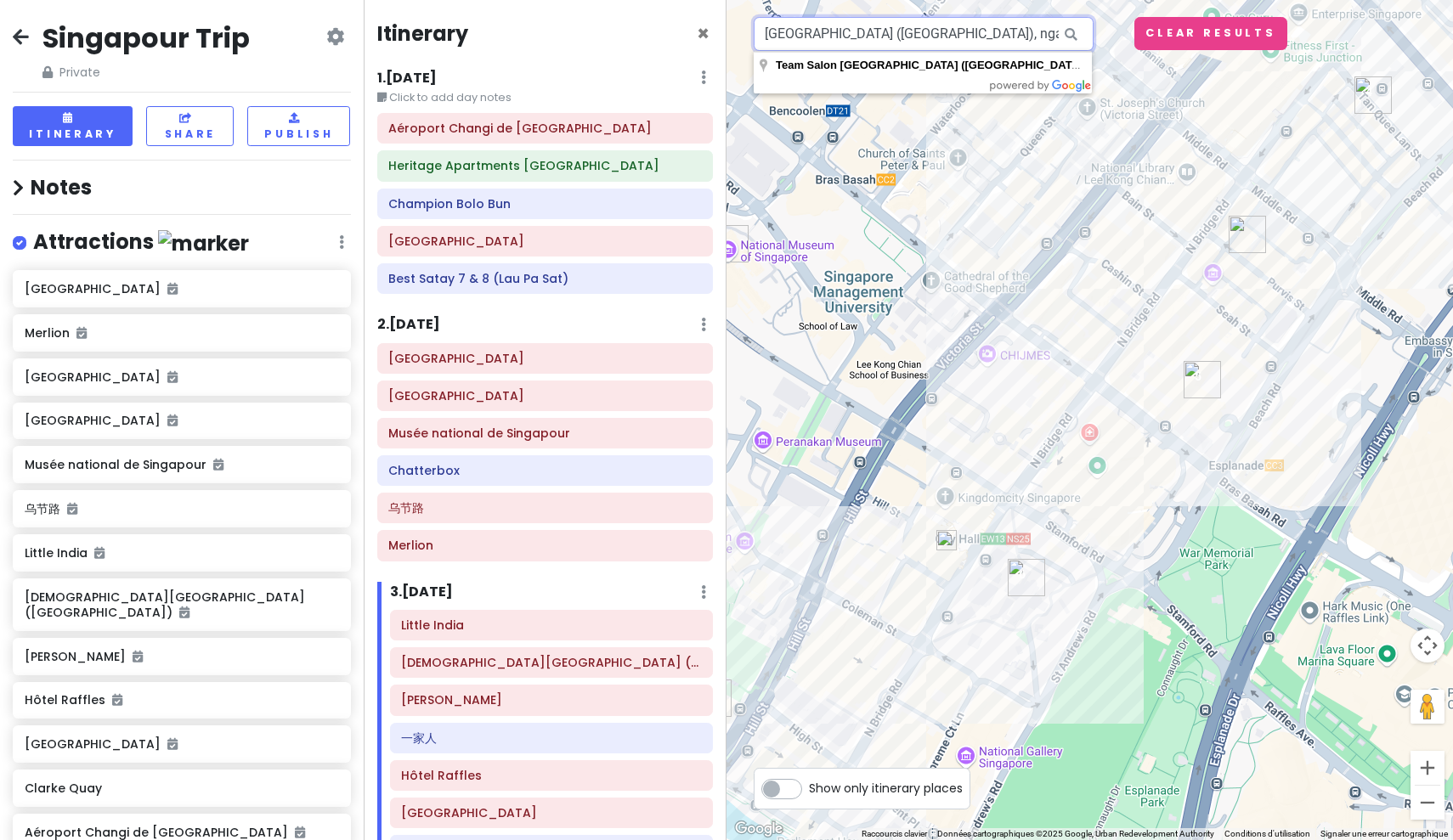 click on "North Bridge Roaopping Centre (Aveda), ngapour" at bounding box center (924, 34) 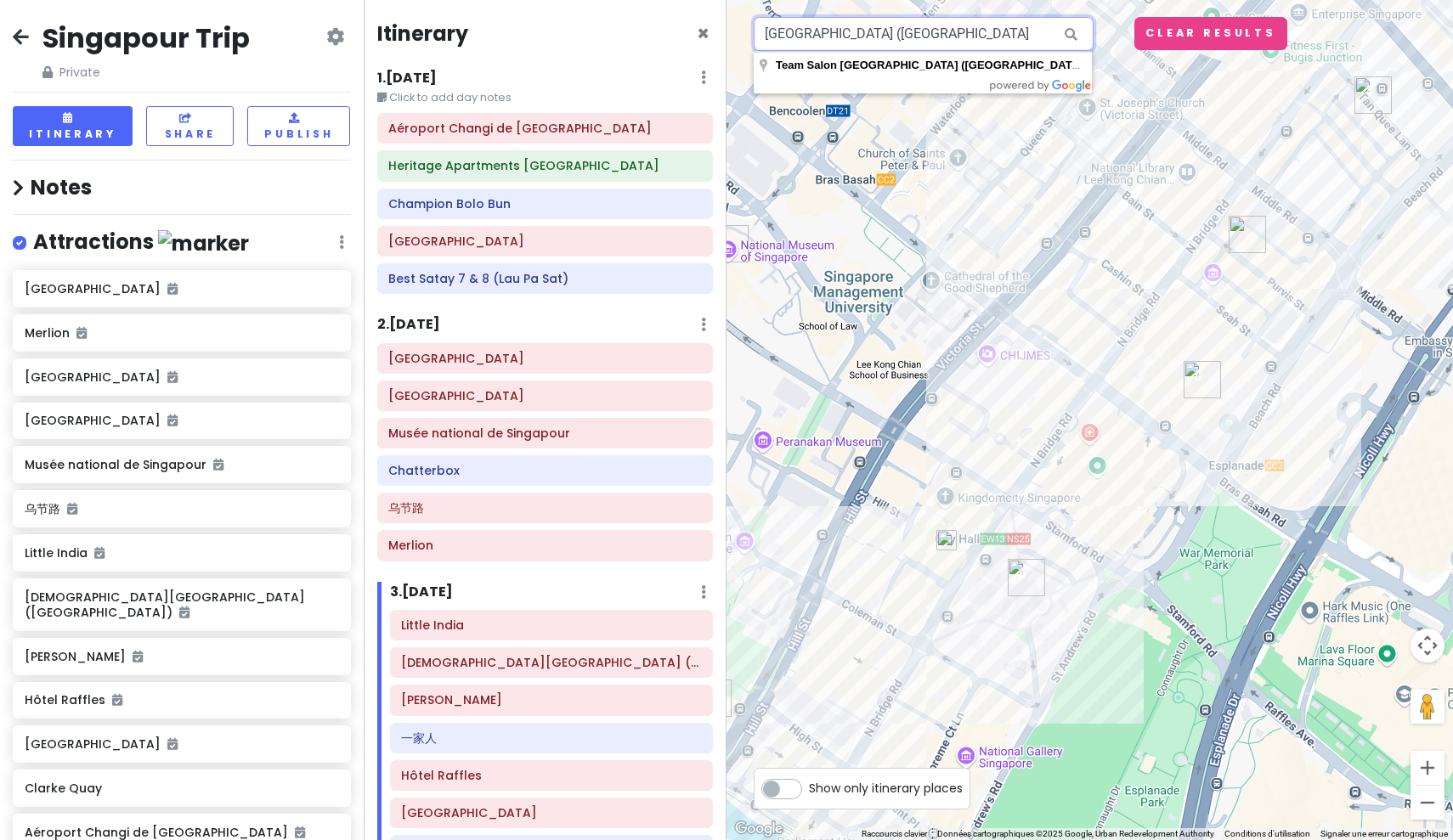 click on "North Bridge Roaopping Centre (Angapo" at bounding box center [924, 34] 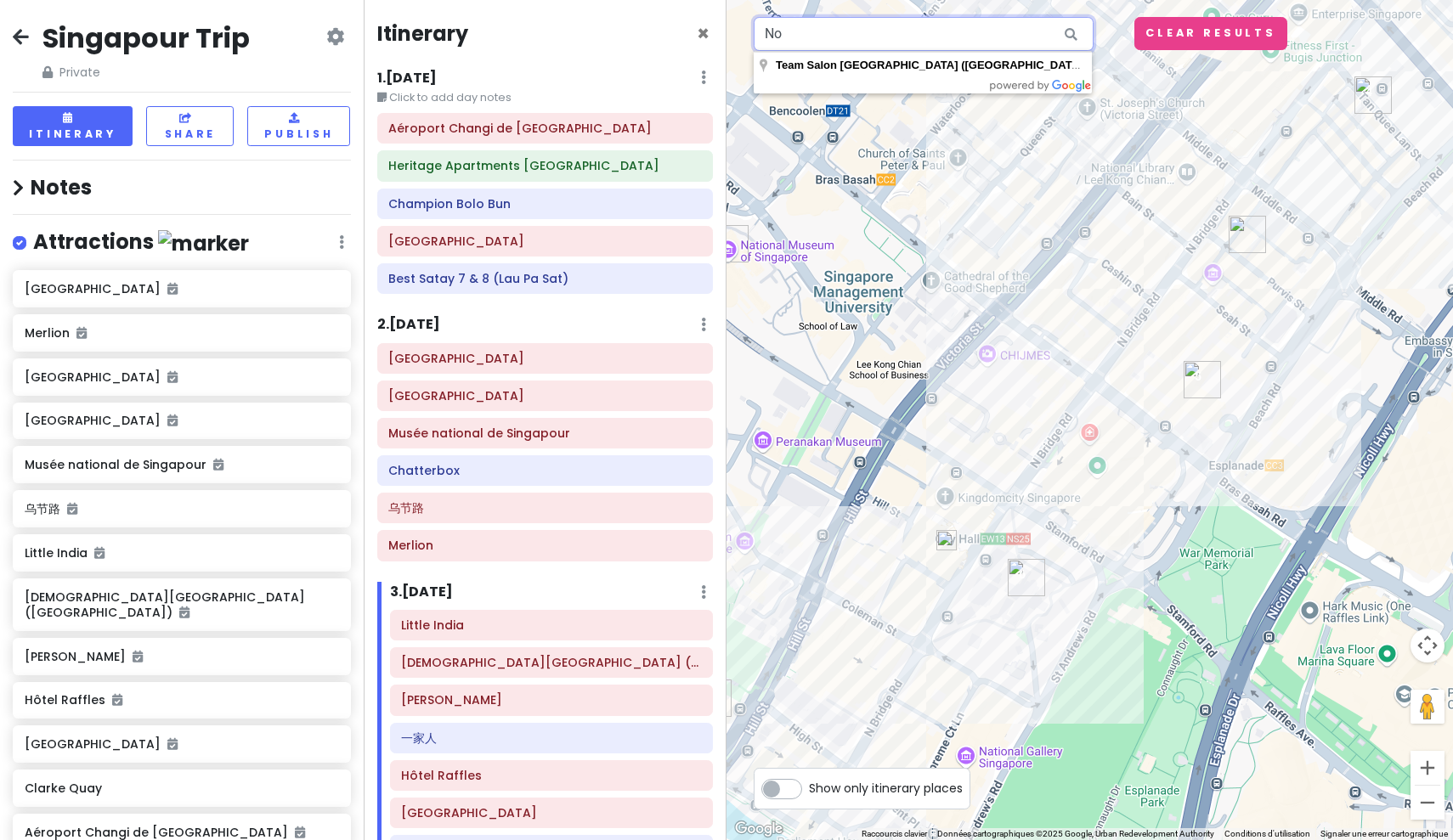 type on "N" 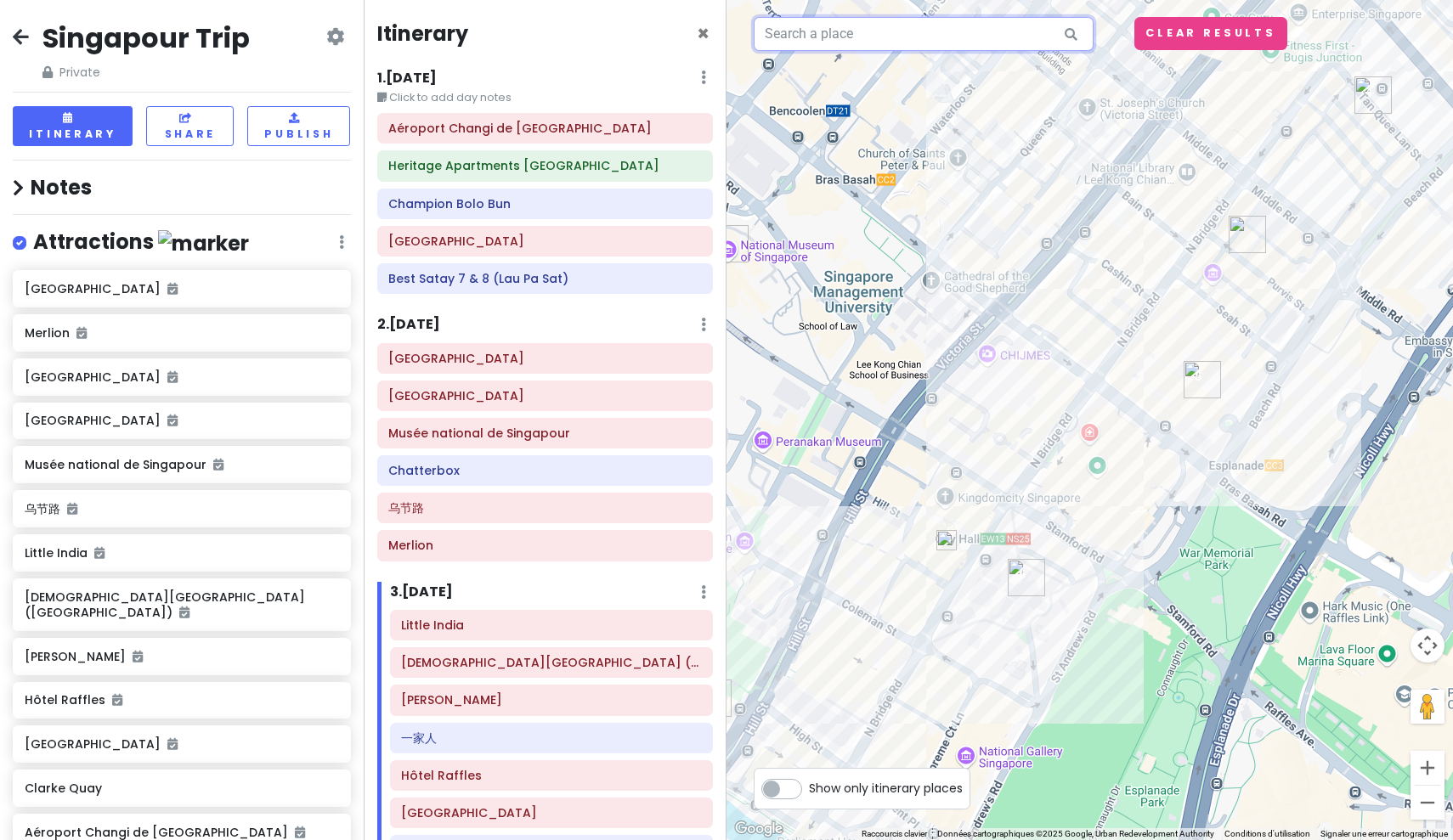 type 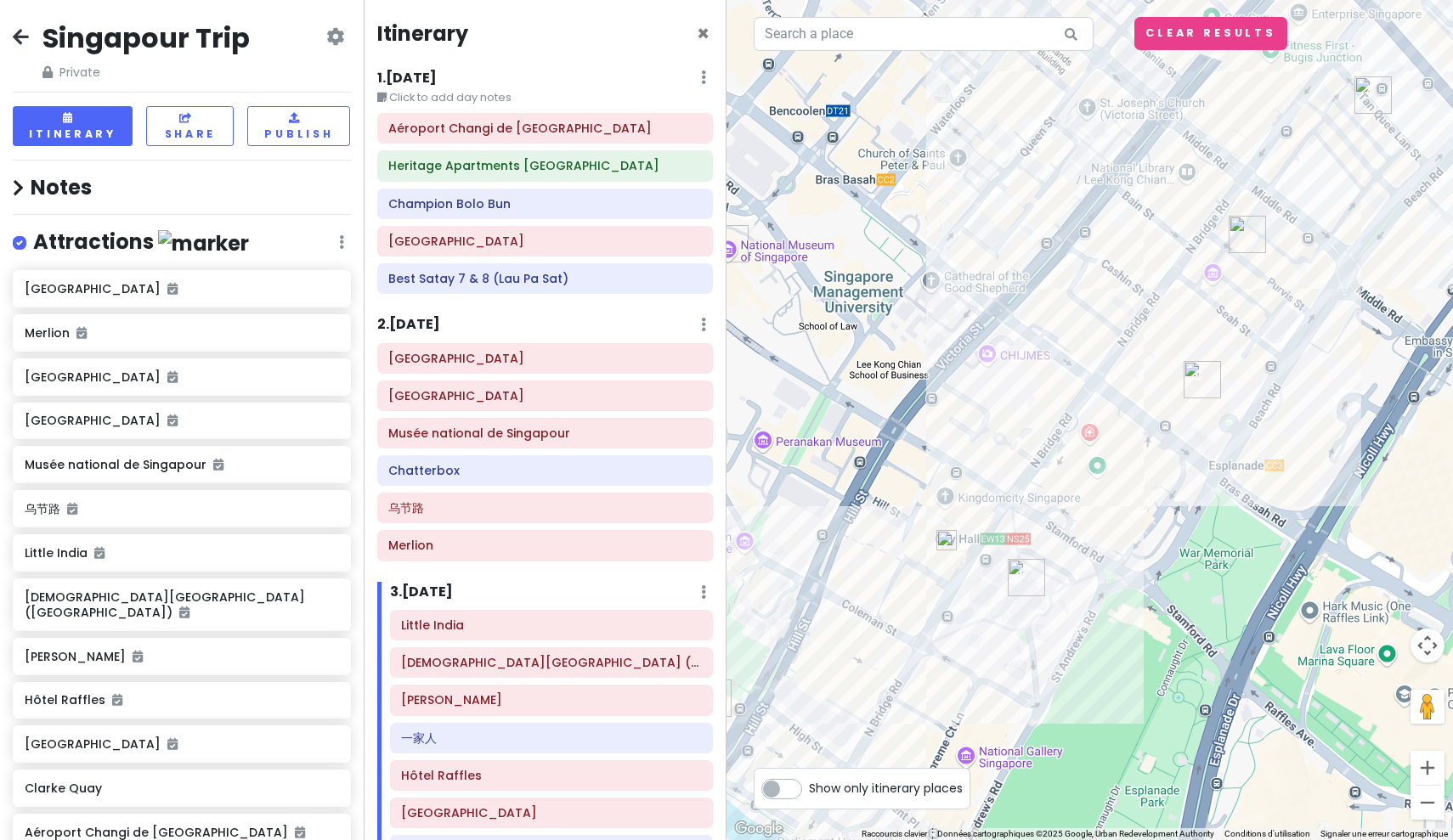 click at bounding box center [20, 37] 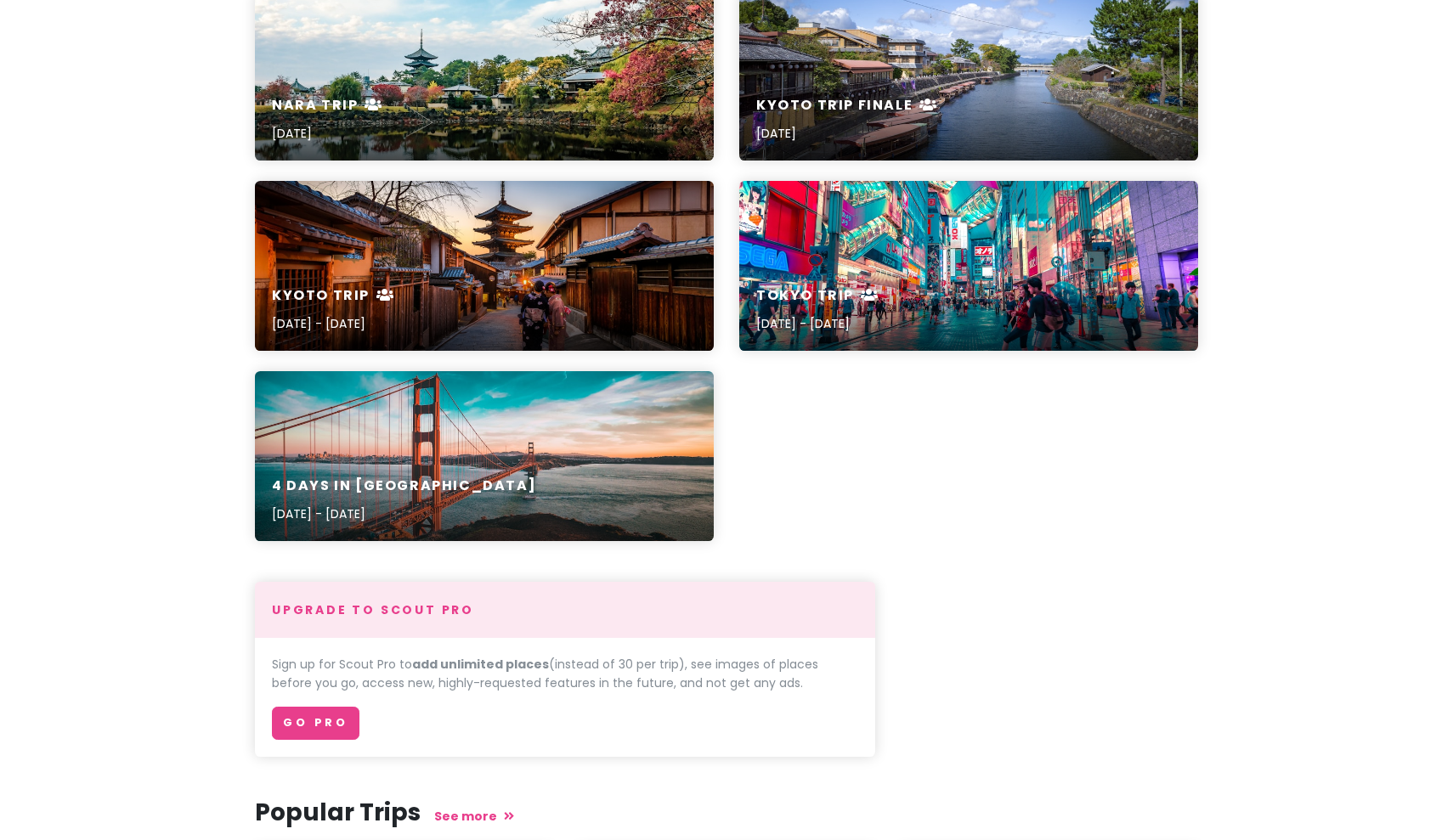 scroll, scrollTop: 485, scrollLeft: 0, axis: vertical 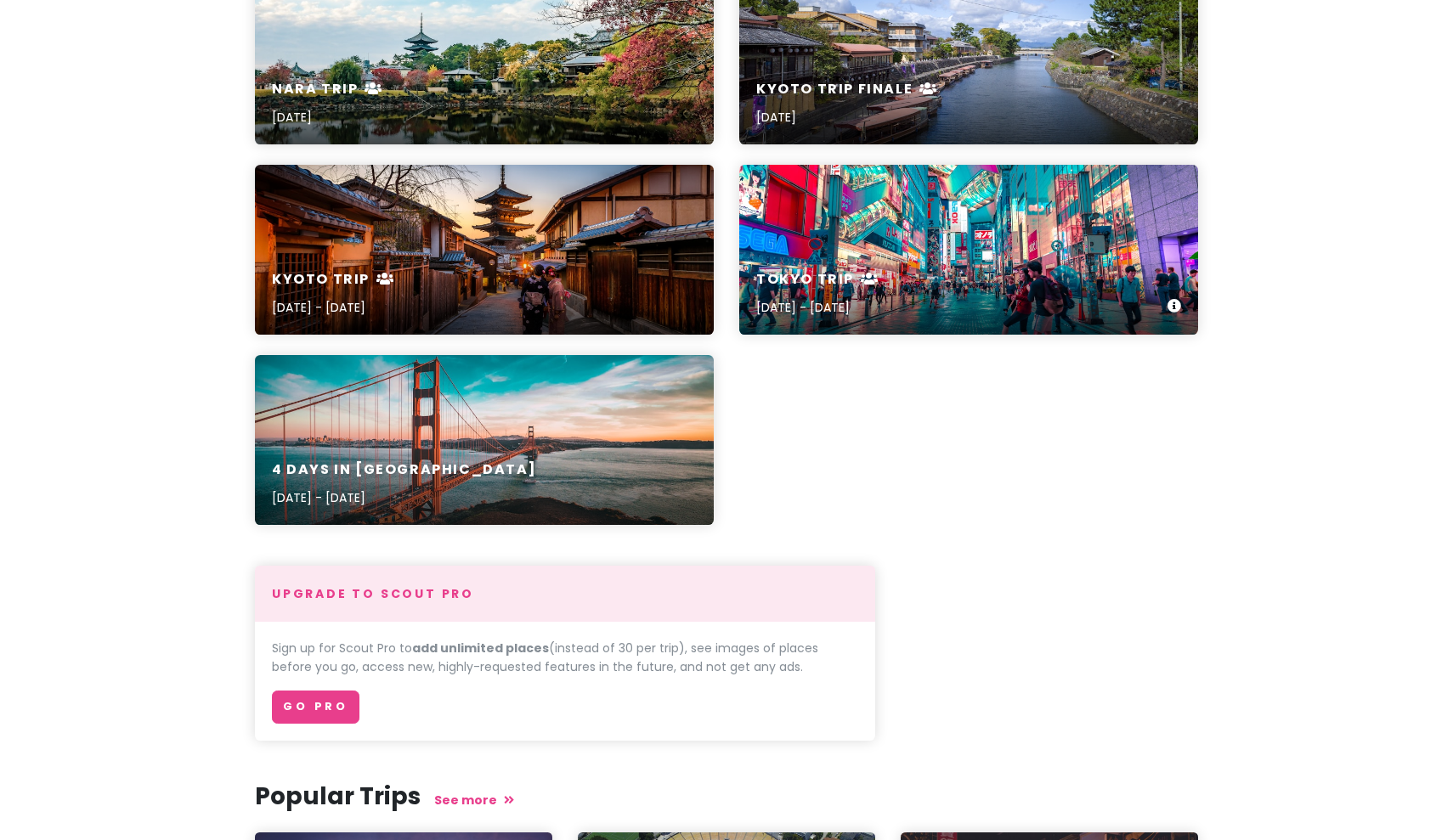 click on "Tokyo Trip Jun 16, 2024 - Jun 21, 2024" at bounding box center [969, 250] 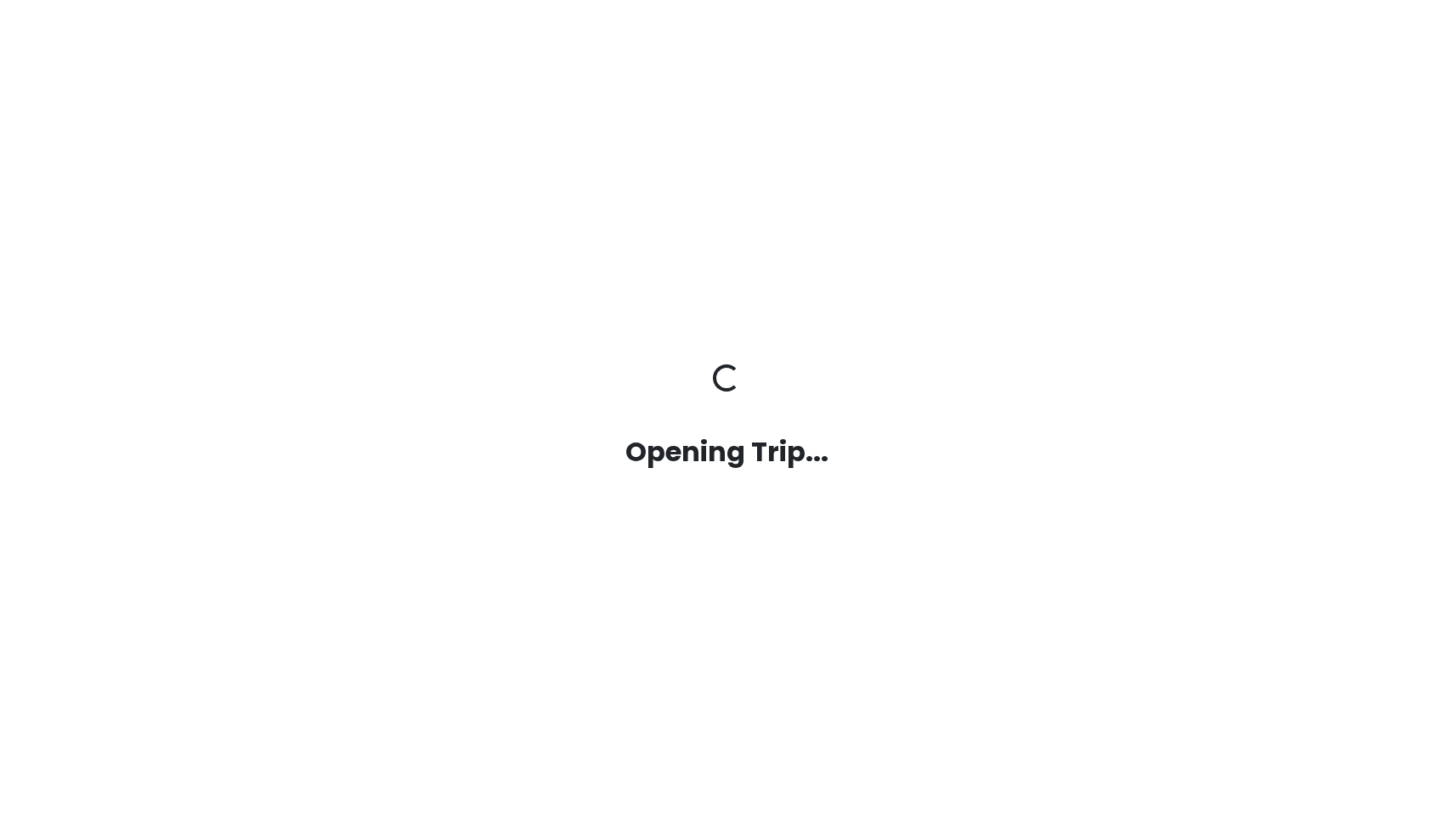 scroll, scrollTop: 0, scrollLeft: 0, axis: both 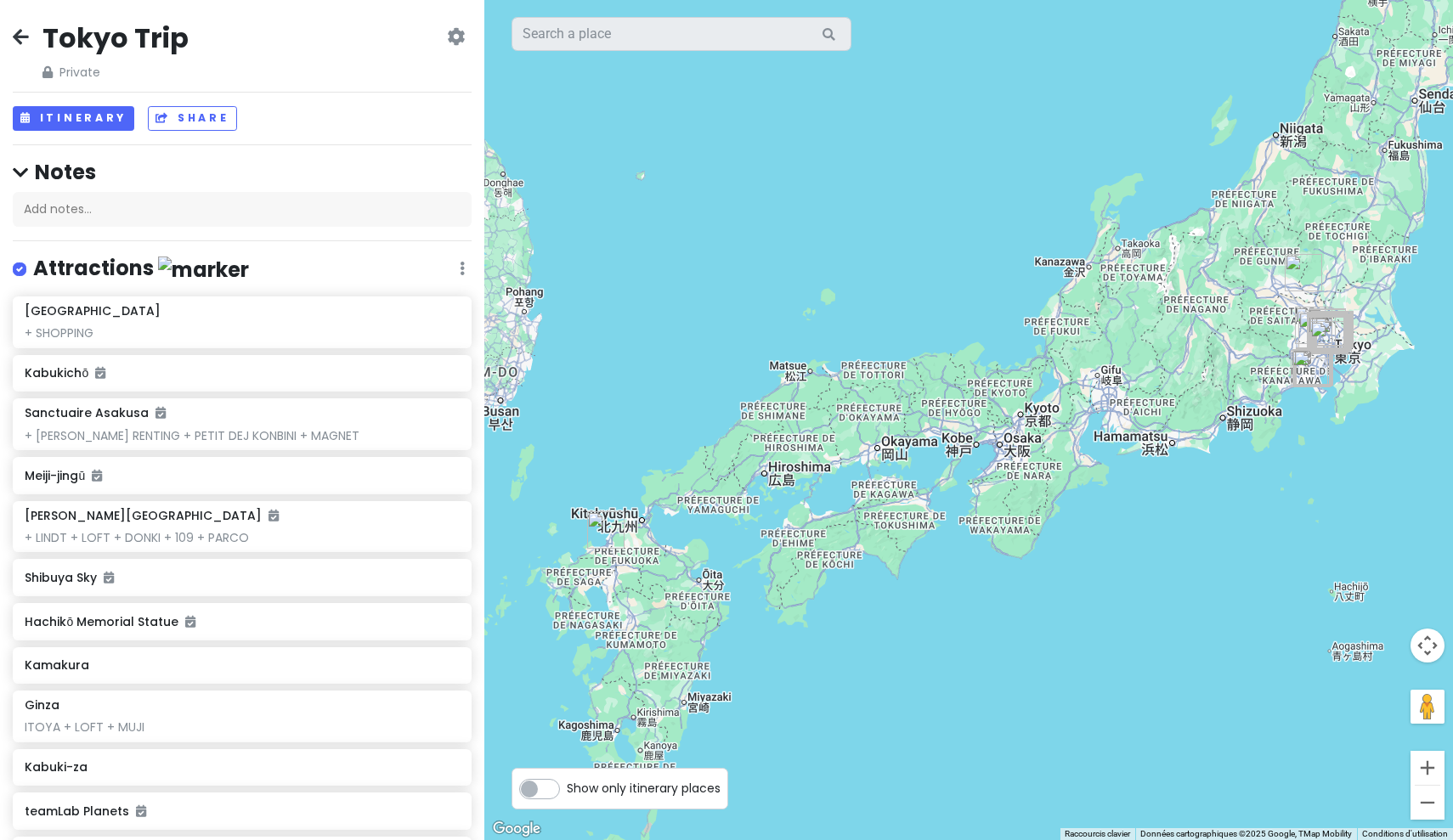 click at bounding box center (20, 37) 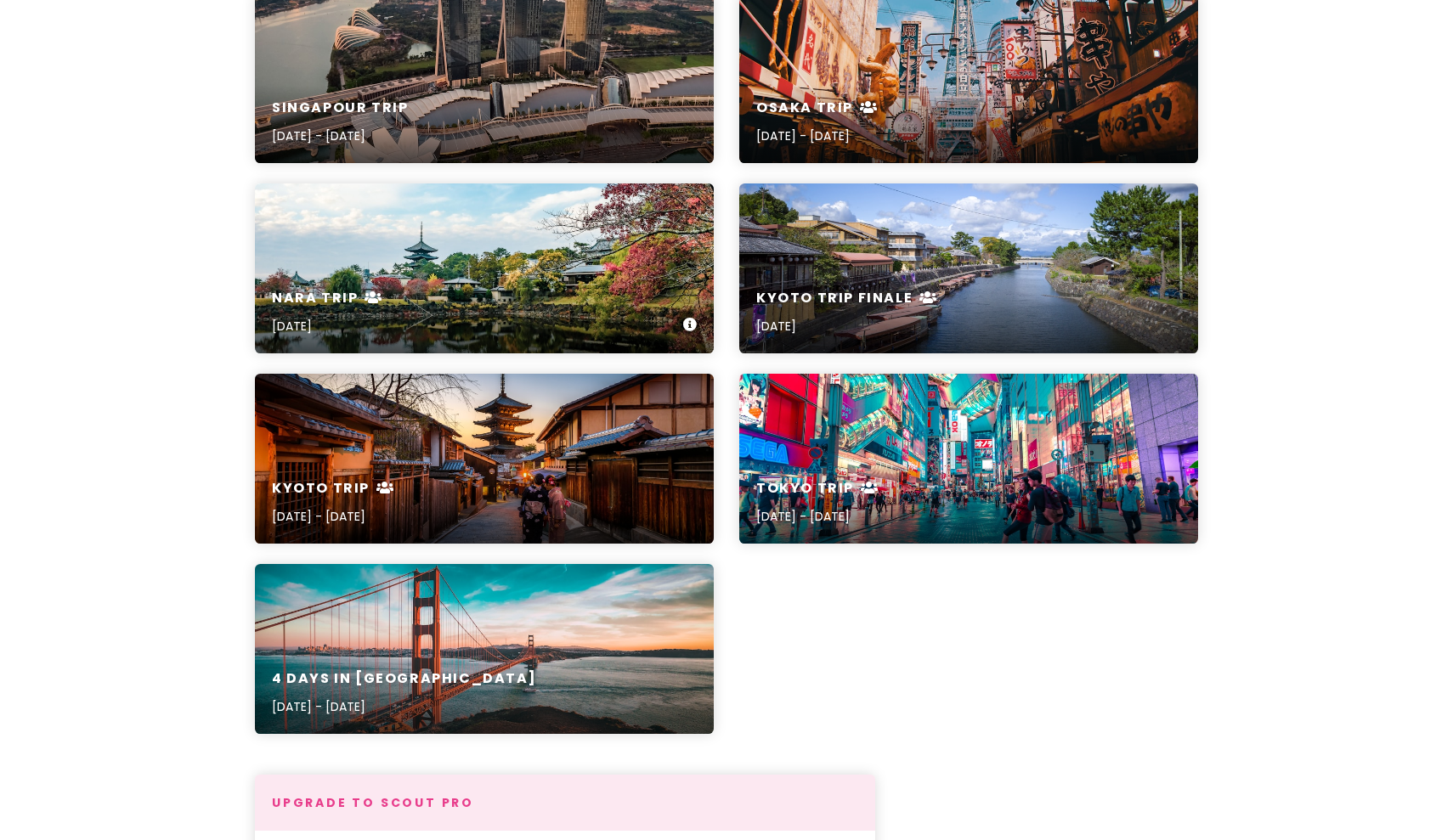 scroll, scrollTop: 278, scrollLeft: 0, axis: vertical 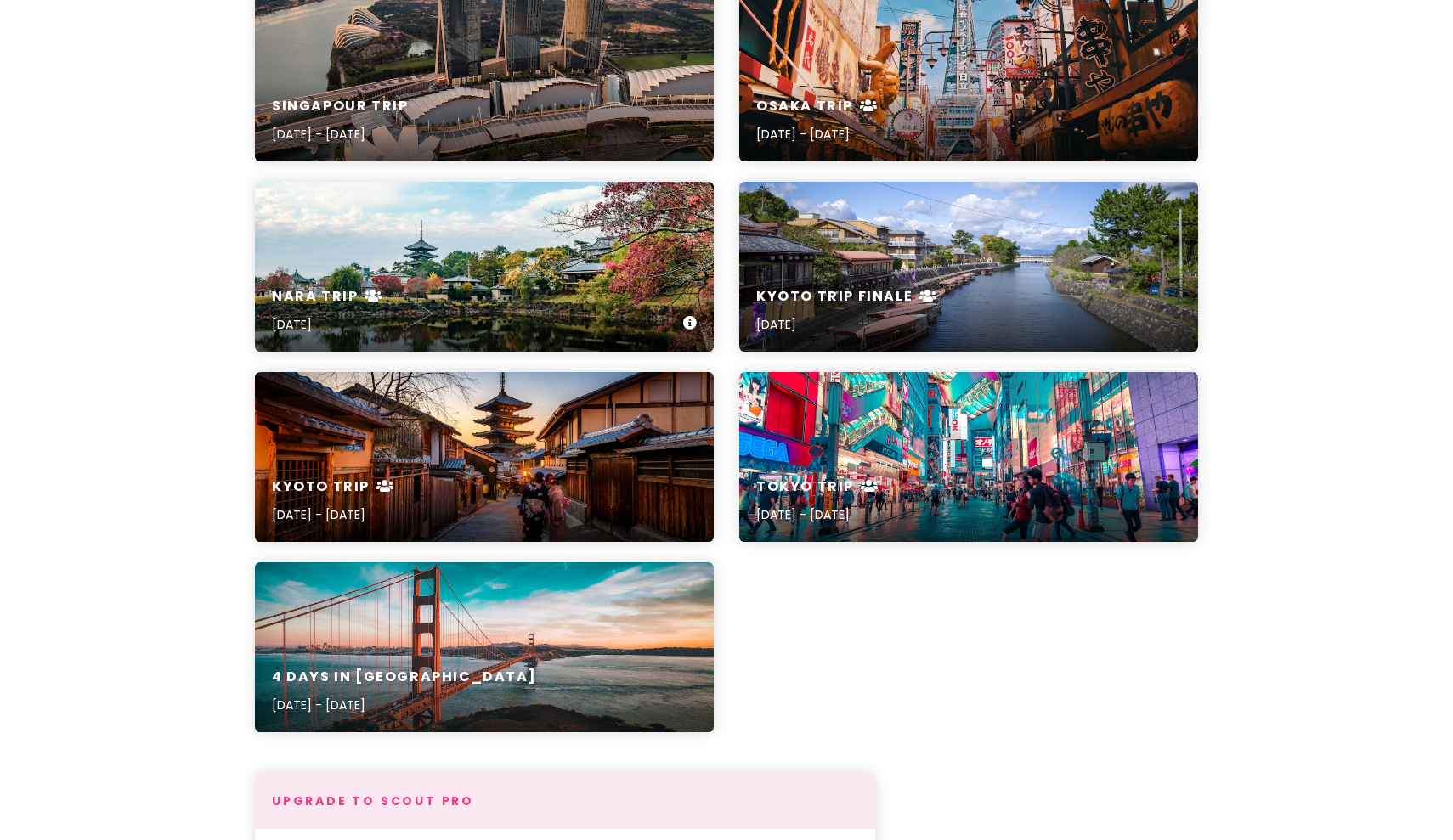 click on "Nara Trip Jun 24th, 2024" at bounding box center [484, 311] 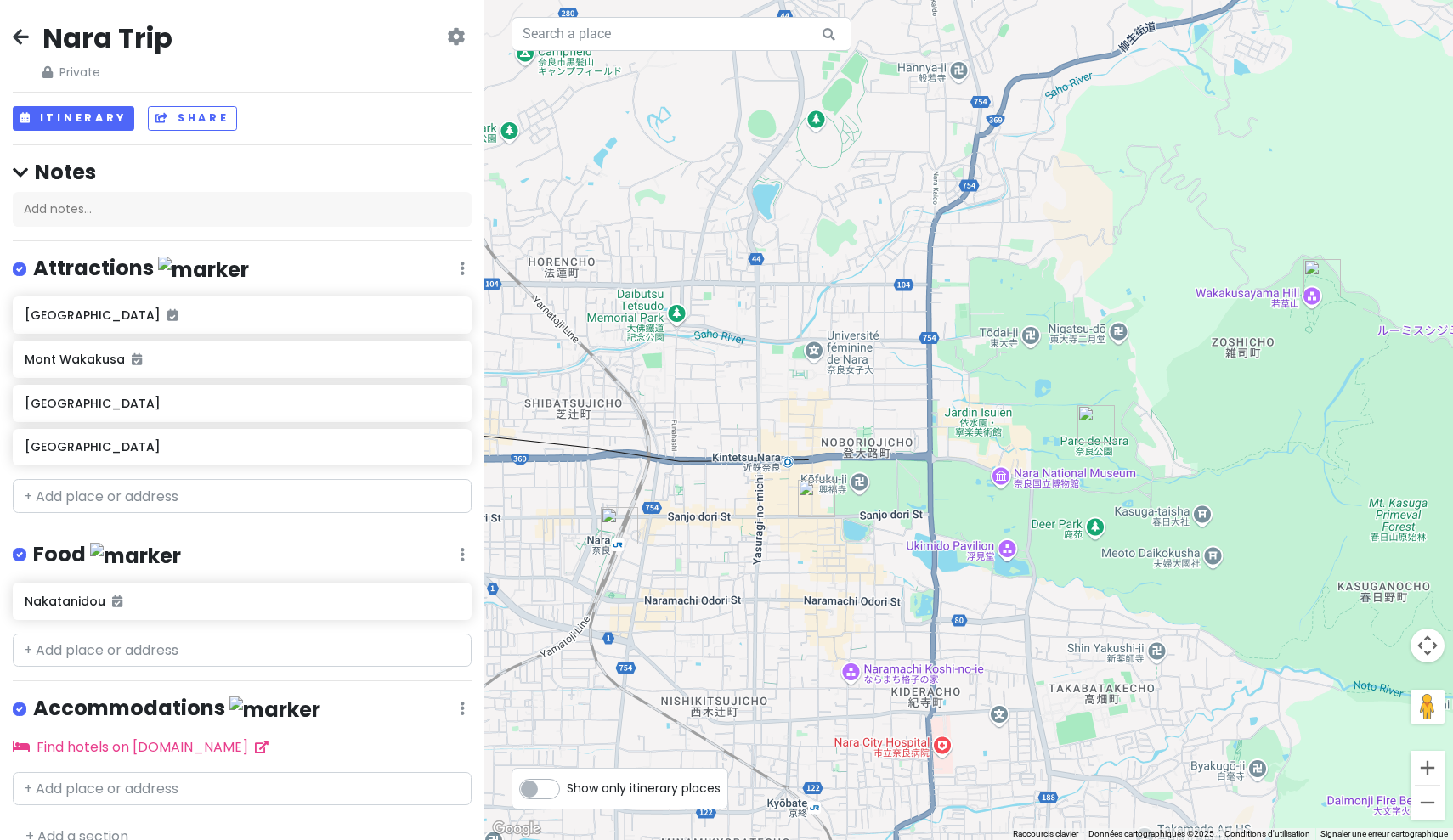 click at bounding box center (20, 37) 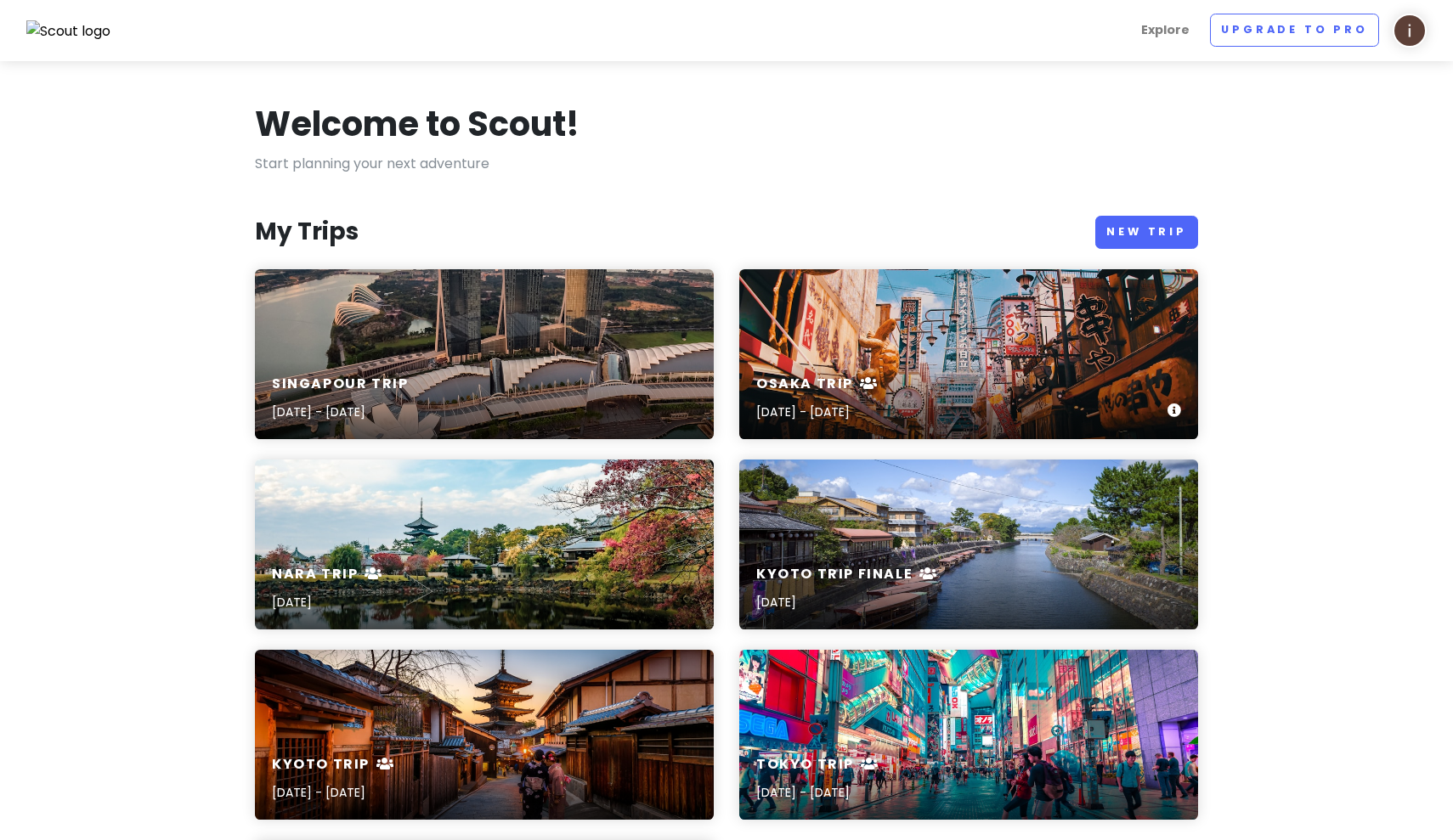 click on "Osaka Trip Jun 25, 2024 - Jun 28, 2024" at bounding box center [969, 354] 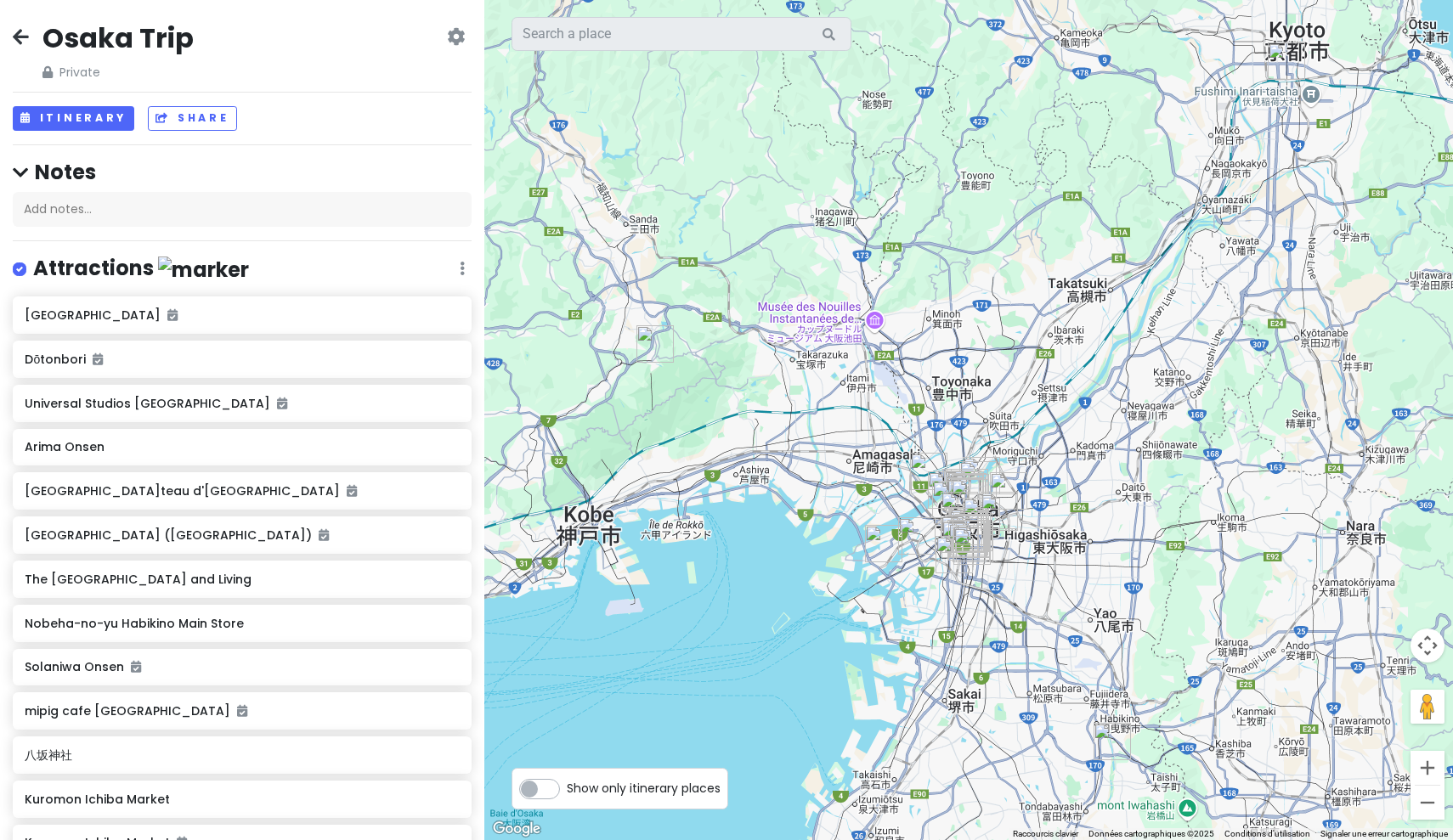 scroll, scrollTop: -31, scrollLeft: 0, axis: vertical 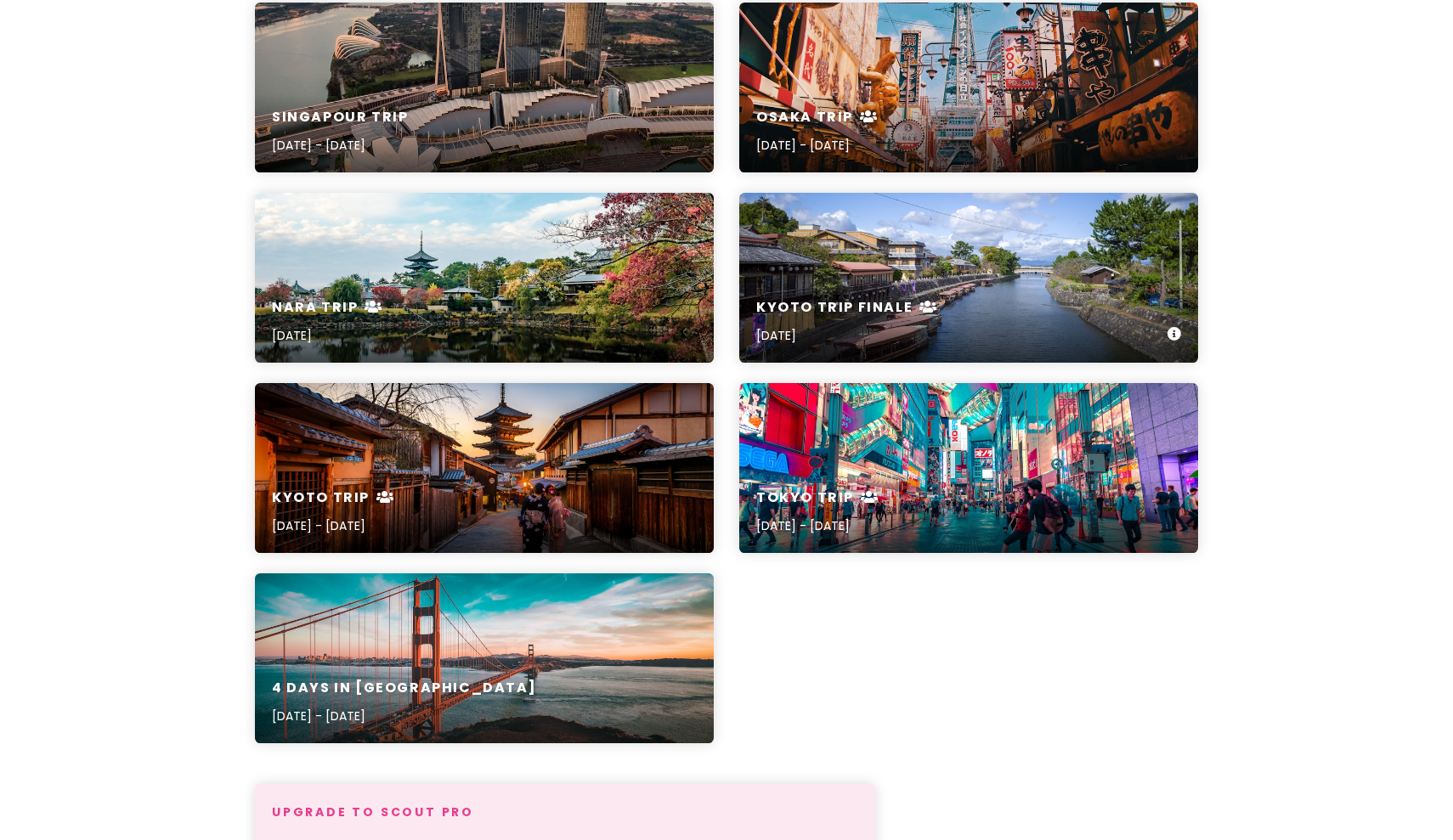 click on "KYOTO Trip FINALE Jun 24th, 2024" at bounding box center (969, 278) 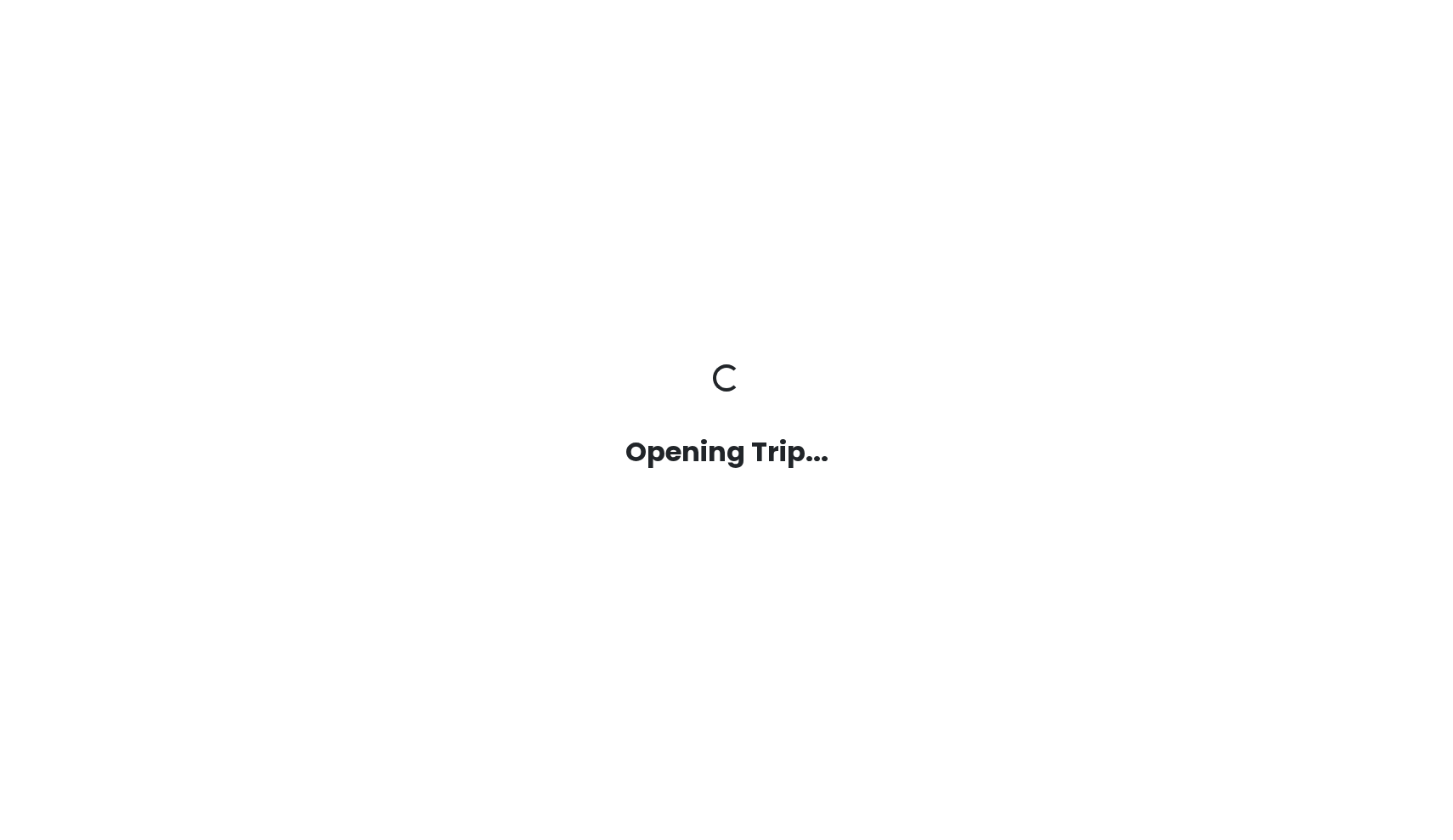 scroll, scrollTop: 0, scrollLeft: 0, axis: both 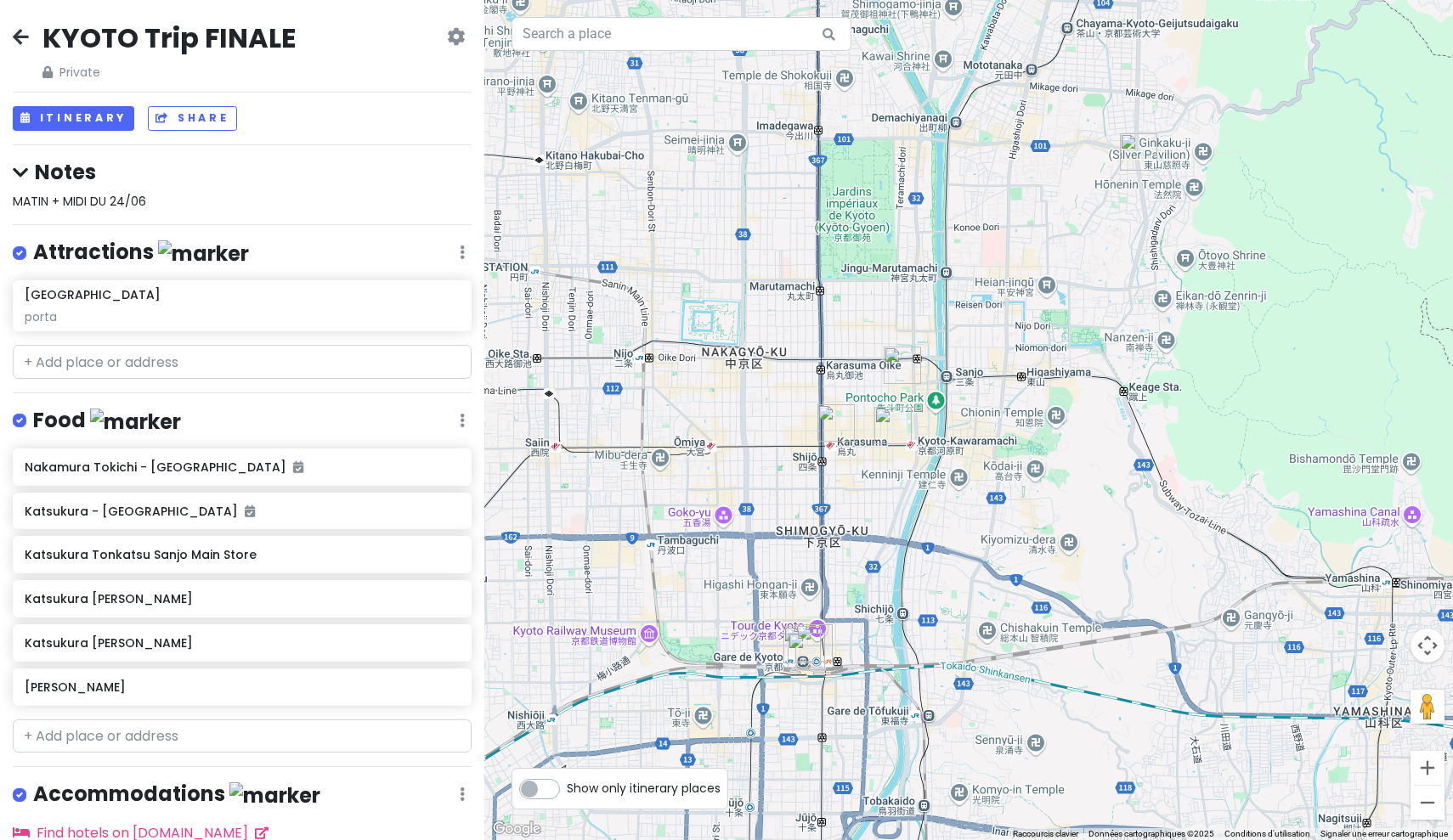 click at bounding box center [20, 37] 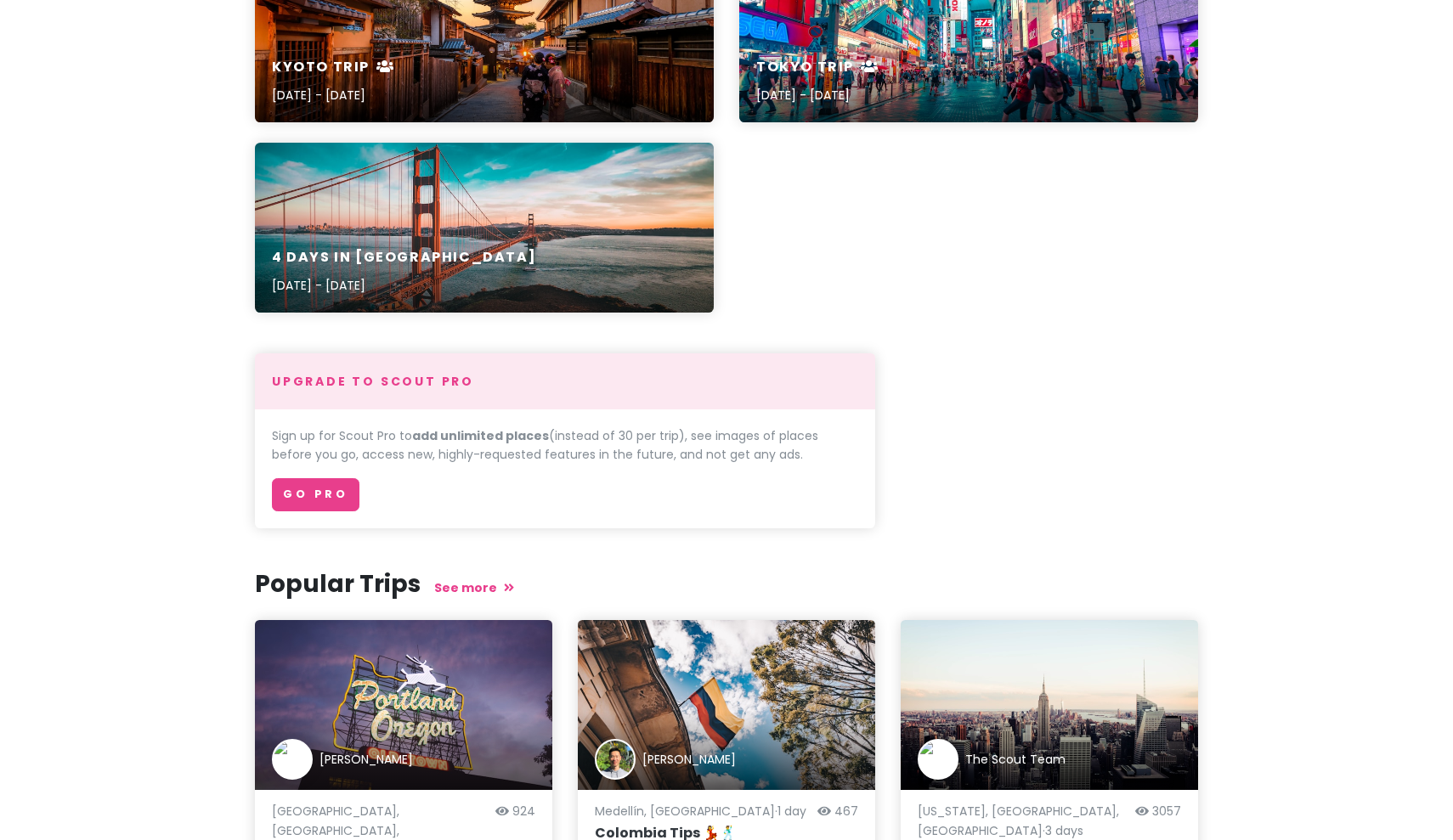 scroll, scrollTop: 701, scrollLeft: 0, axis: vertical 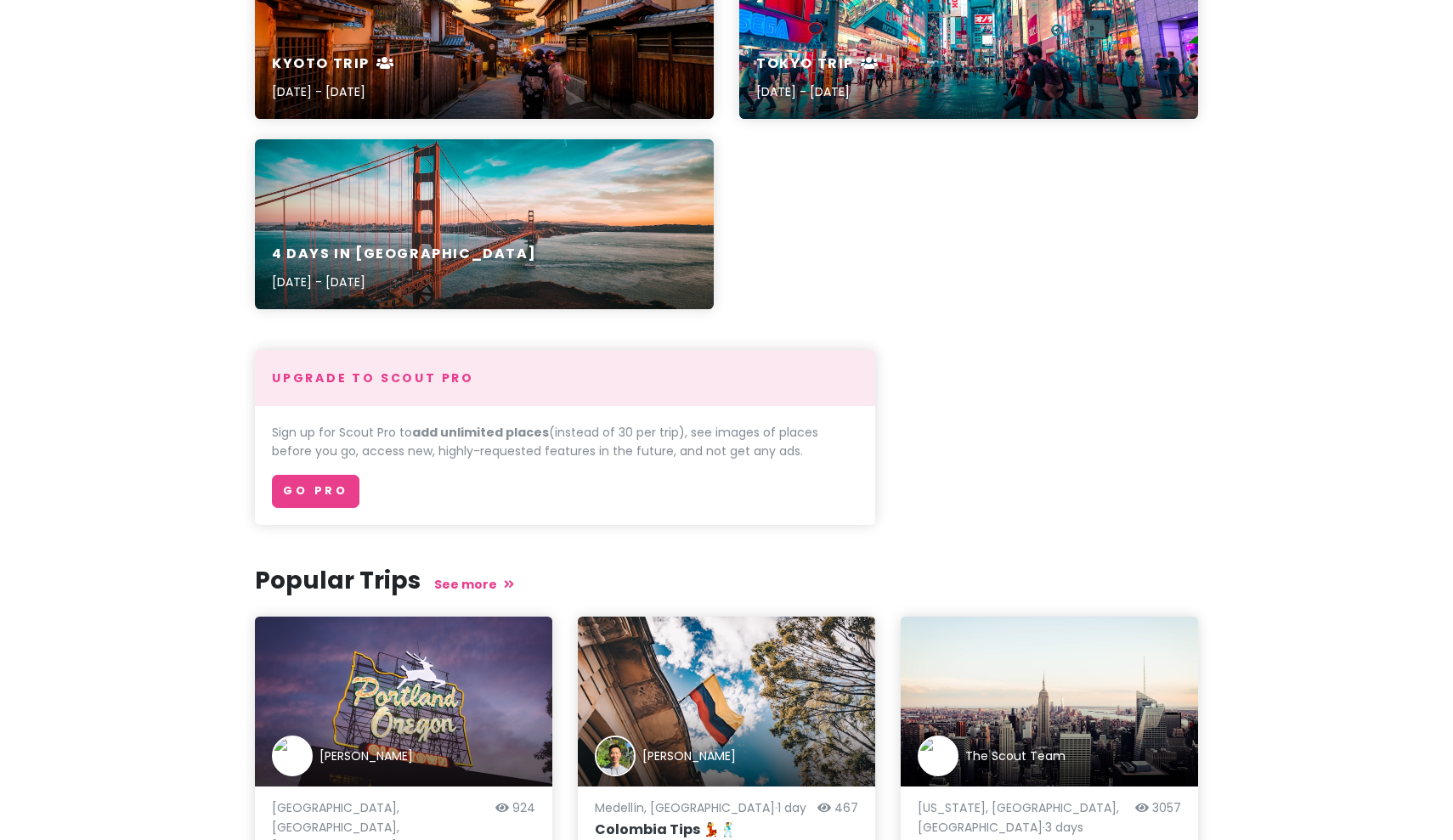 click on "4 Days in San Francisco Jul 7, 2023 - Feb 11, 2020" at bounding box center [484, 268] 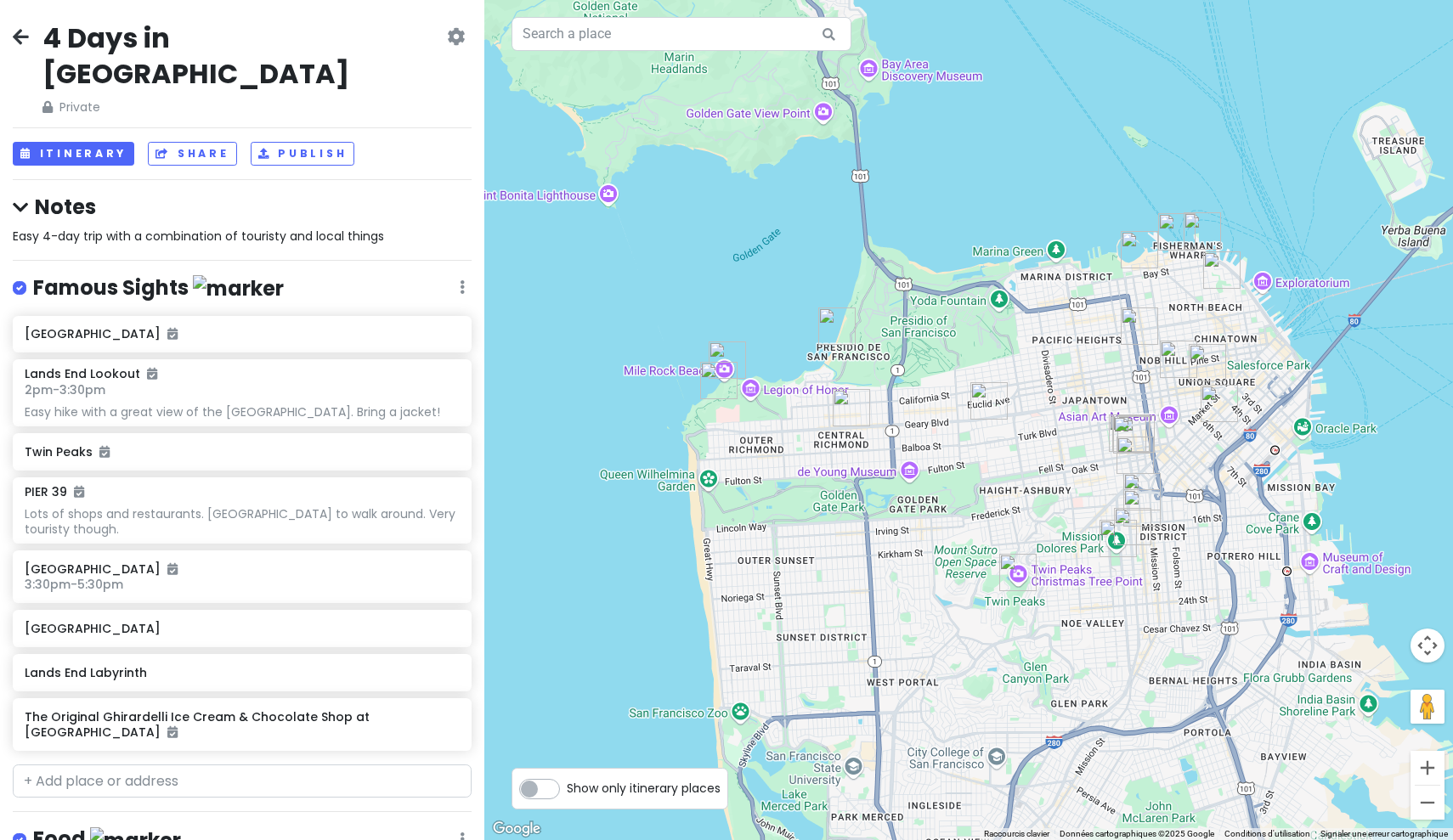 click at bounding box center (20, 37) 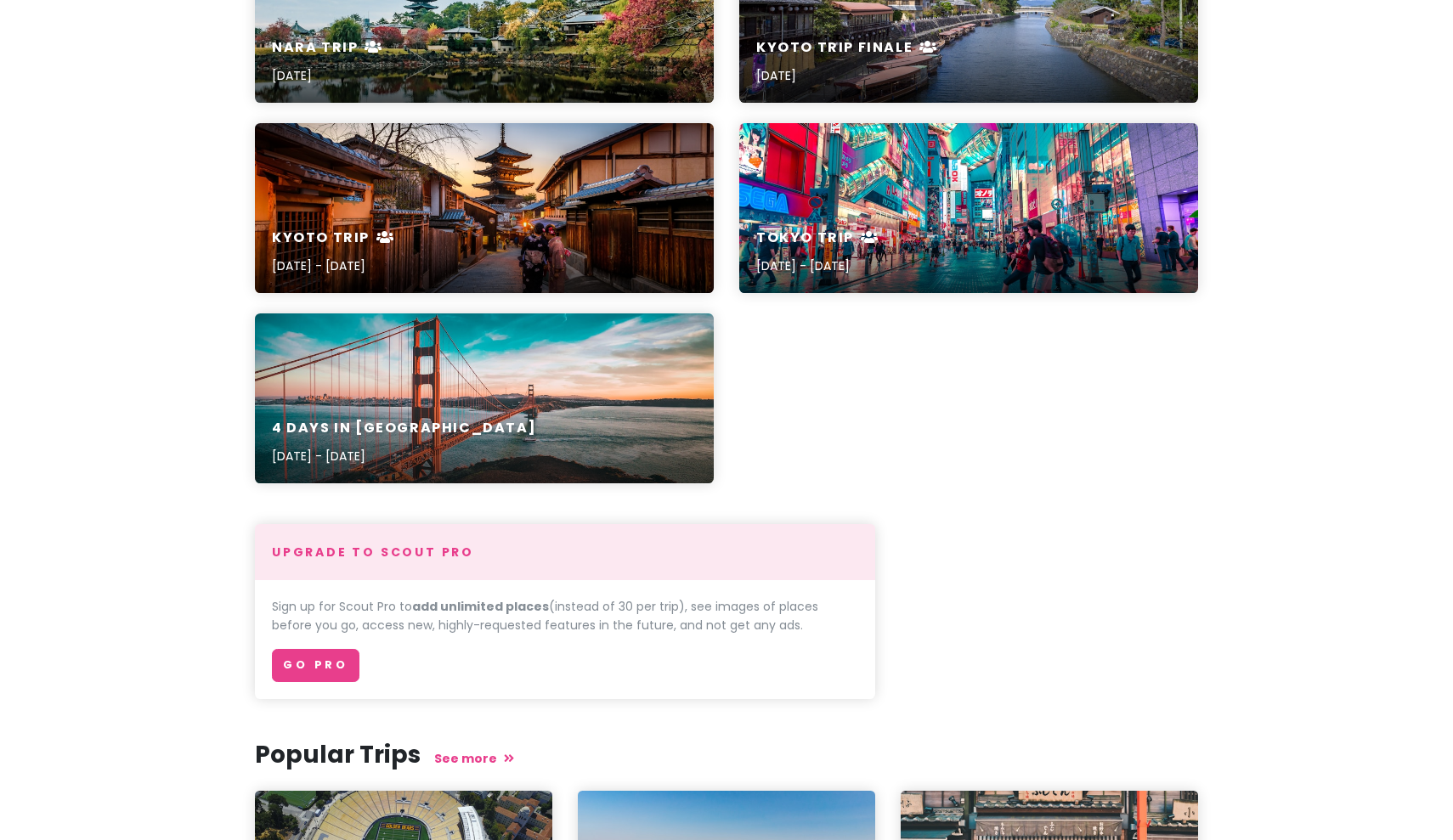 scroll, scrollTop: 517, scrollLeft: 0, axis: vertical 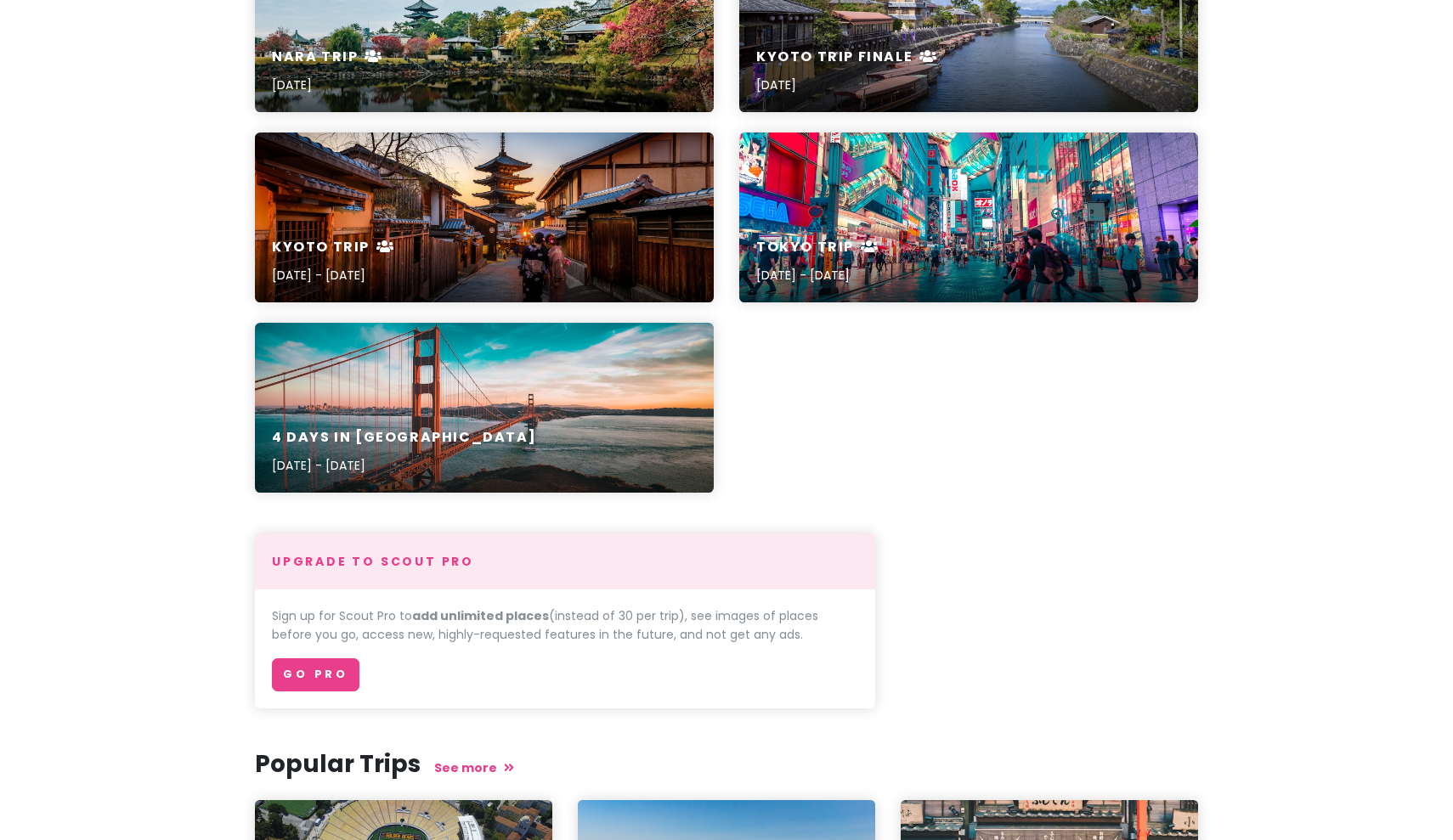 click on "4 Days in San Francisco Jul 7, 2023 - Feb 11, 2020" at bounding box center (484, 408) 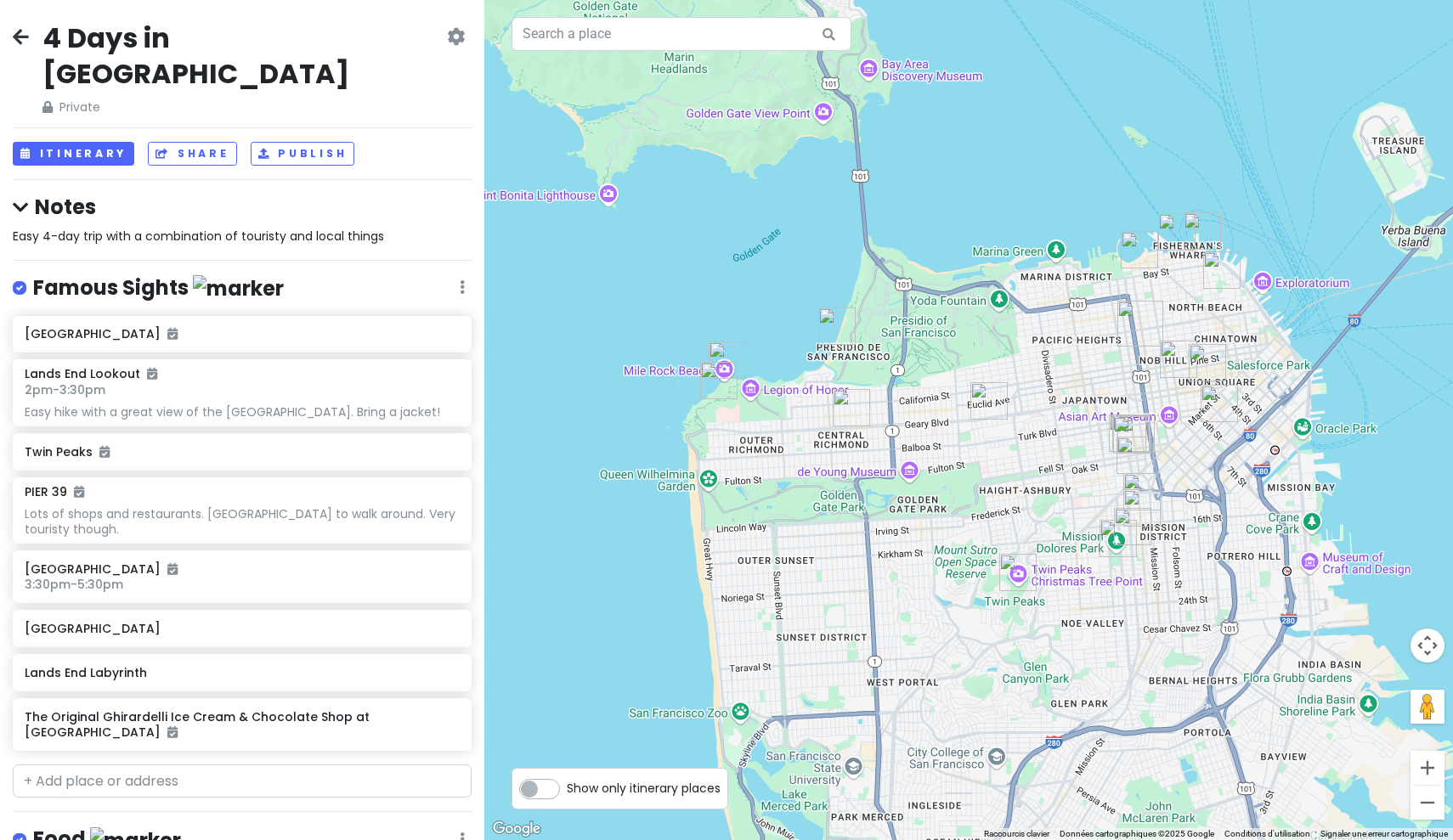 scroll, scrollTop: -34, scrollLeft: 0, axis: vertical 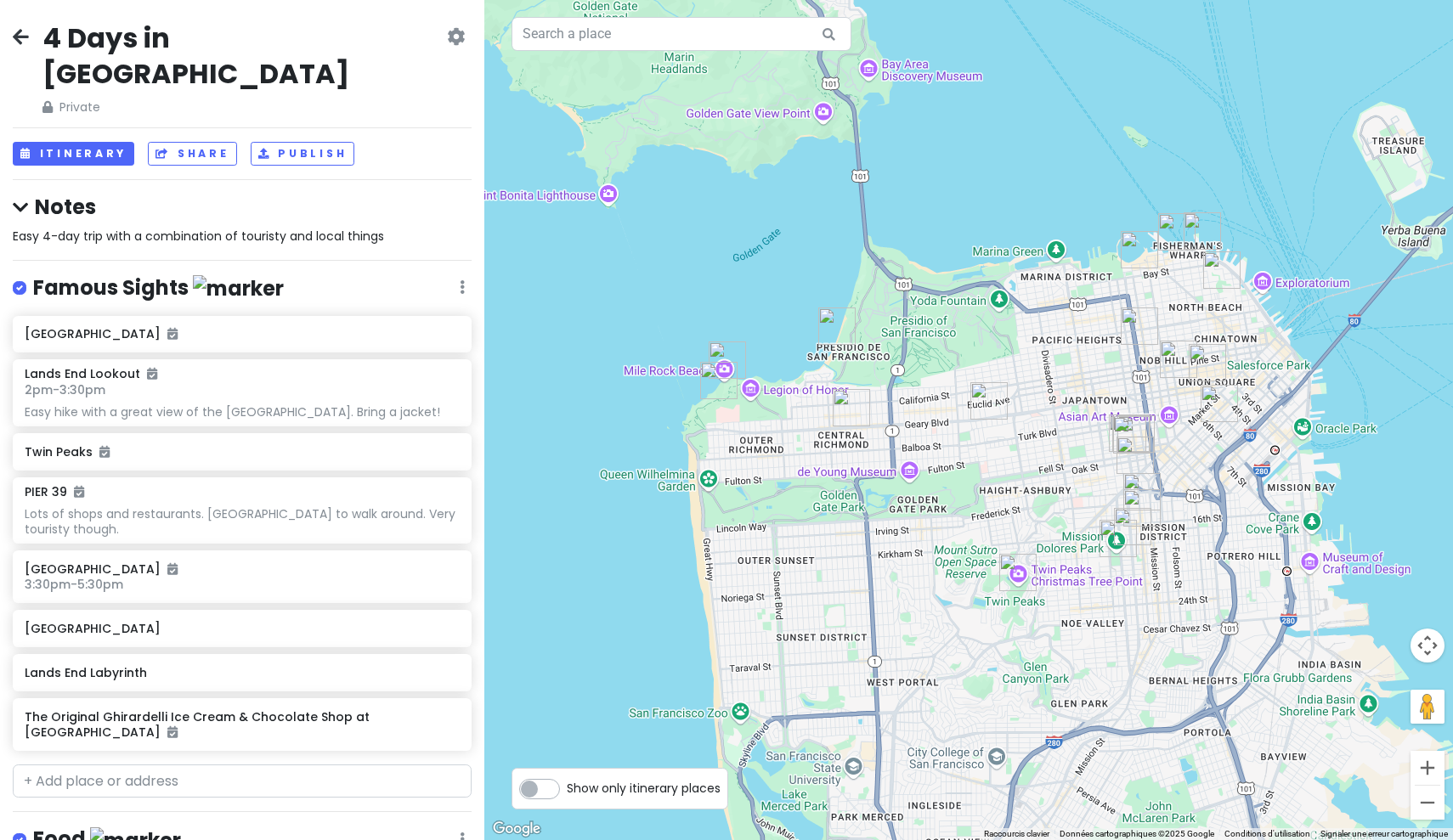 click on "4 Days in San Francisco Private Change Dates Make a Copy Delete Trip Go Pro ⚡️ Give Feedback 💡 Support Scout ☕️ Itinerary Share Publish Notes Easy 4-day trip with a combination of touristy and local things Famous Sights   Edit Reorder Delete List Mission Dolores Park Lands End Lookout 2pm - 3:30pm Easy hike with a great view of the Golden Gate Bridge. Bring a jacket! Twin Peaks PIER 39 Lots of shops and restaurants. Nice place to walk around. Very touristy though. Baker Beach 3:30pm - 5:30pm Coit Tower Lands End Labyrinth The Original Ghirardelli Ice Cream & Chocolate Shop at Ghirardelli Square Food   Edit Reorder Delete List House of Prime Rib 7pm The hype is real. Delicious and worth it prime rib. They've got 3 different types of horseradish. Make sure to make a reservation weeks beforehand. Smitten Ice Cream They use liquid nitrogen to make ice cream. Makes great pics #forthegram Souvla Dragon Beaux Limón Rotisserie Tartine Bakery Boudin Bakery Cafe Famous clam chowder Liholiho Yacht Club" at bounding box center (242, 420) 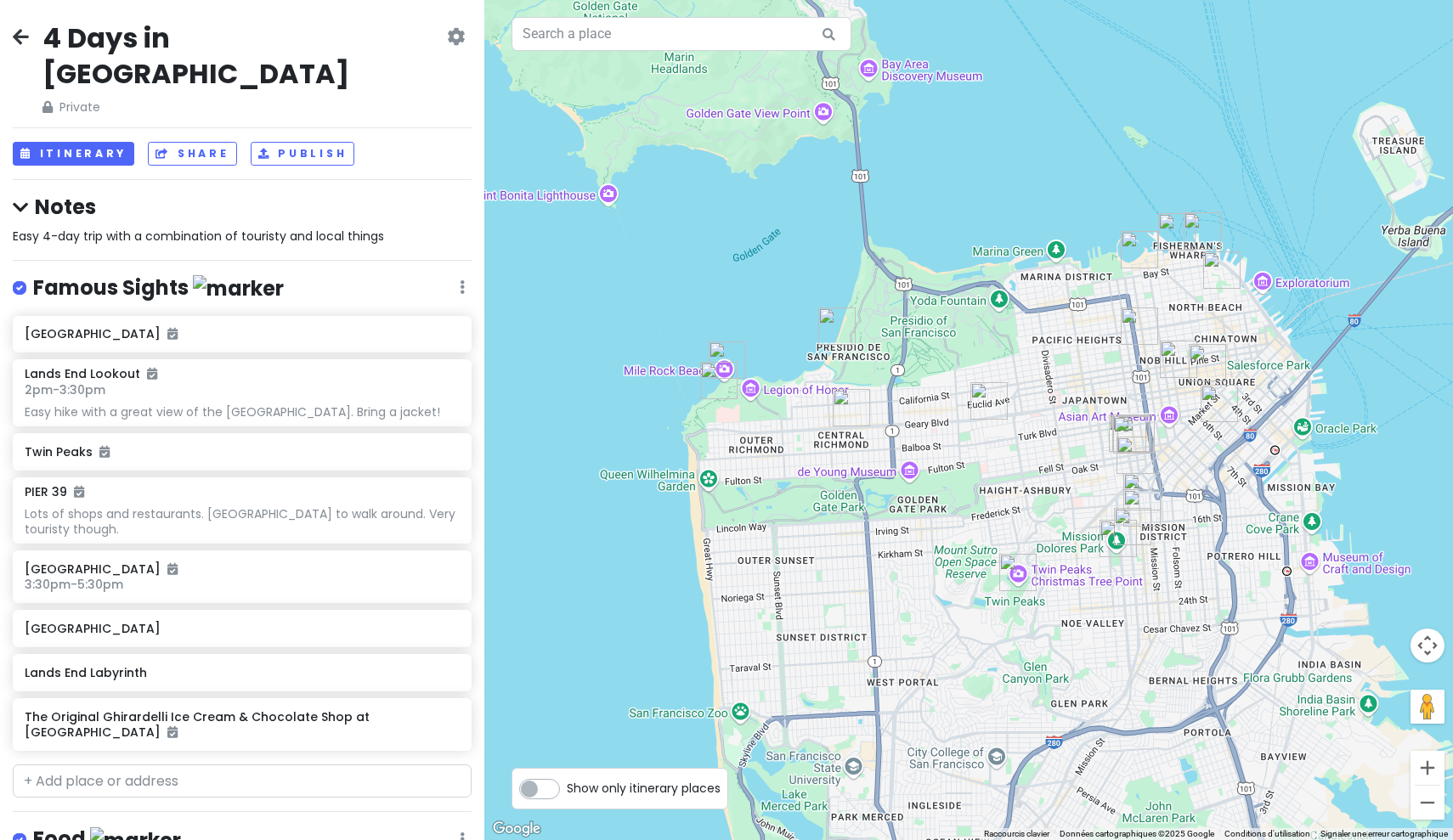 click at bounding box center (20, 37) 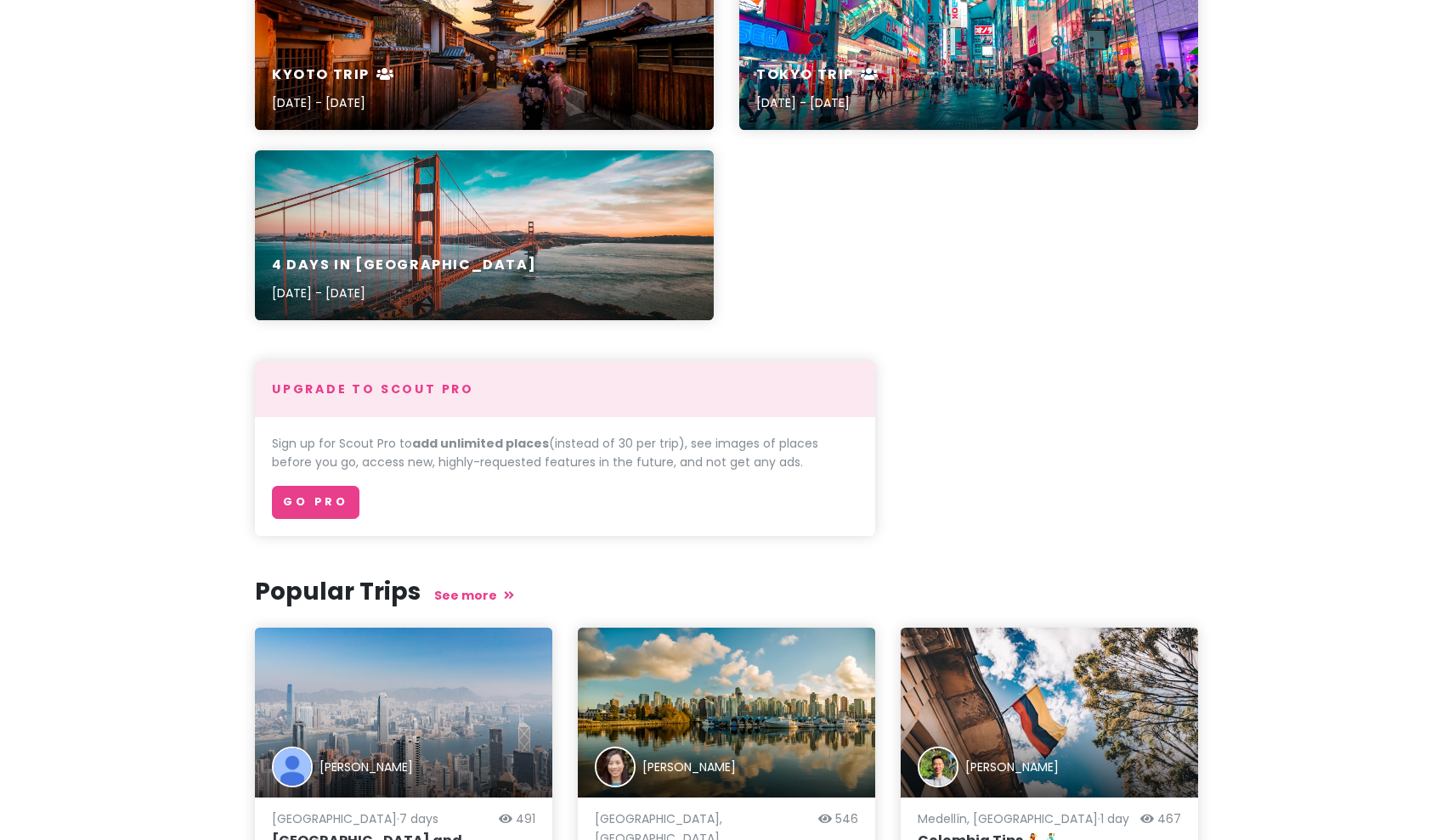 scroll, scrollTop: 672, scrollLeft: 0, axis: vertical 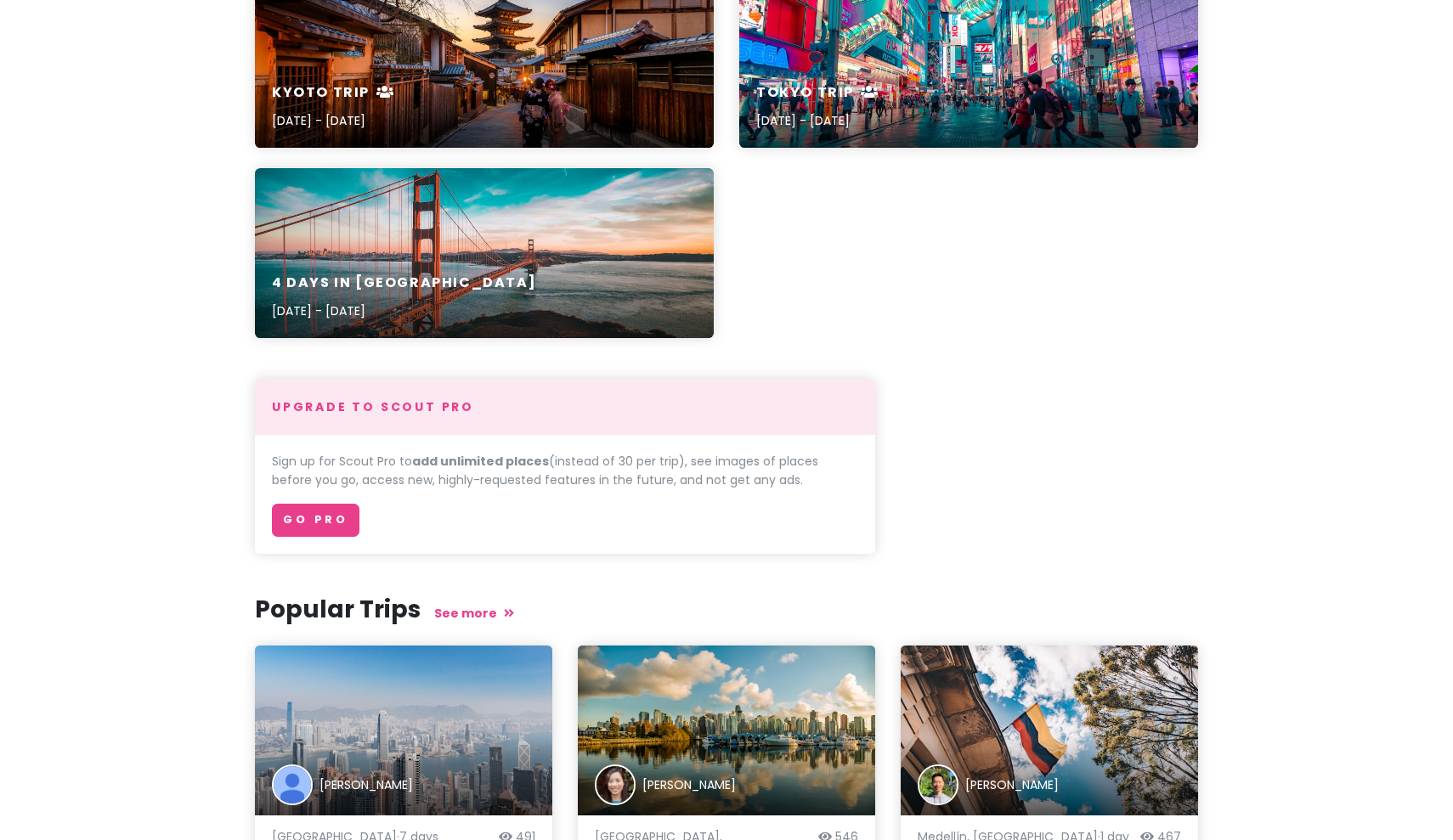 click on "4 Days in San Francisco Jul 7, 2023 - Feb 11, 2020" at bounding box center [484, 297] 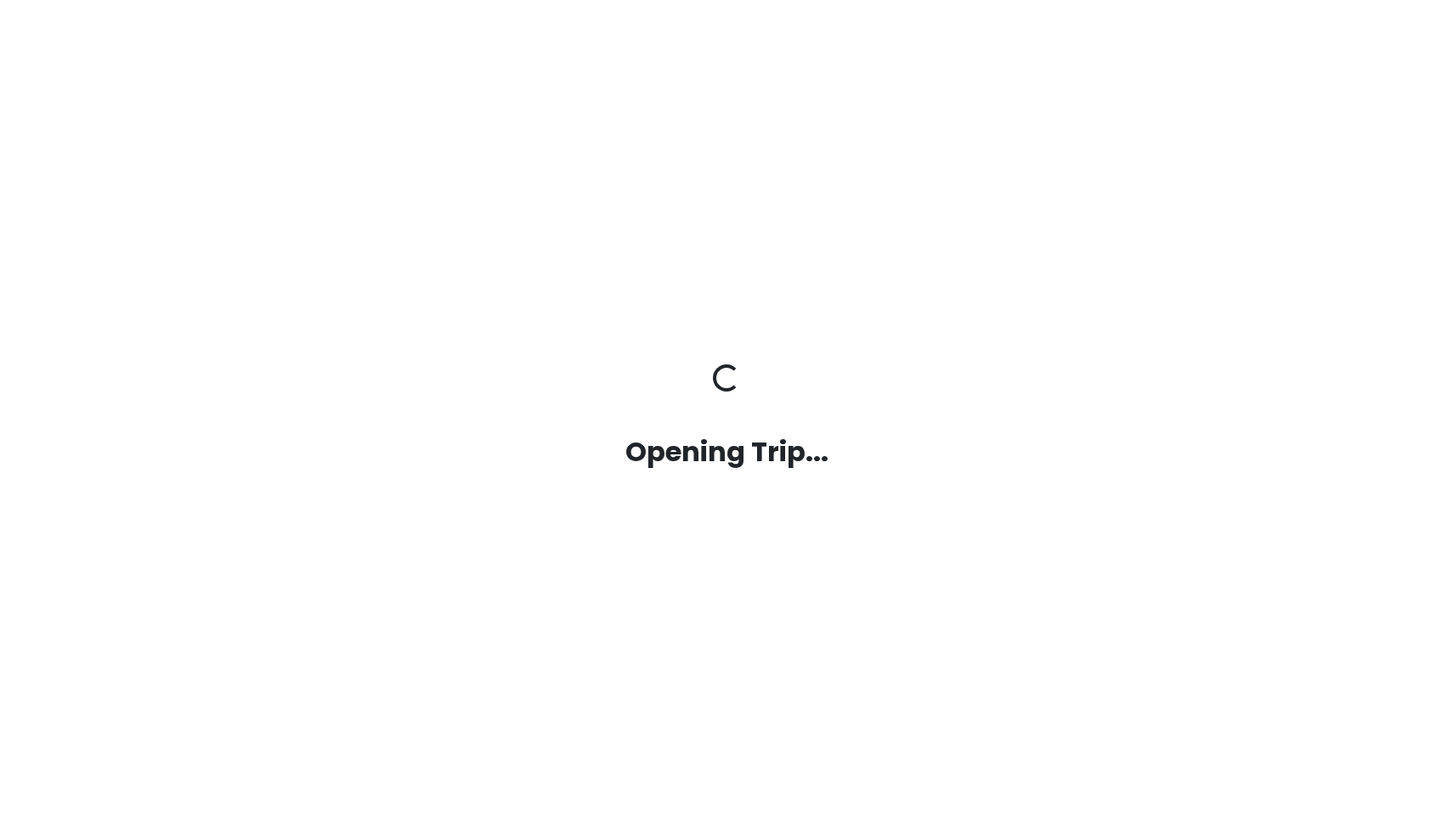scroll, scrollTop: 0, scrollLeft: 0, axis: both 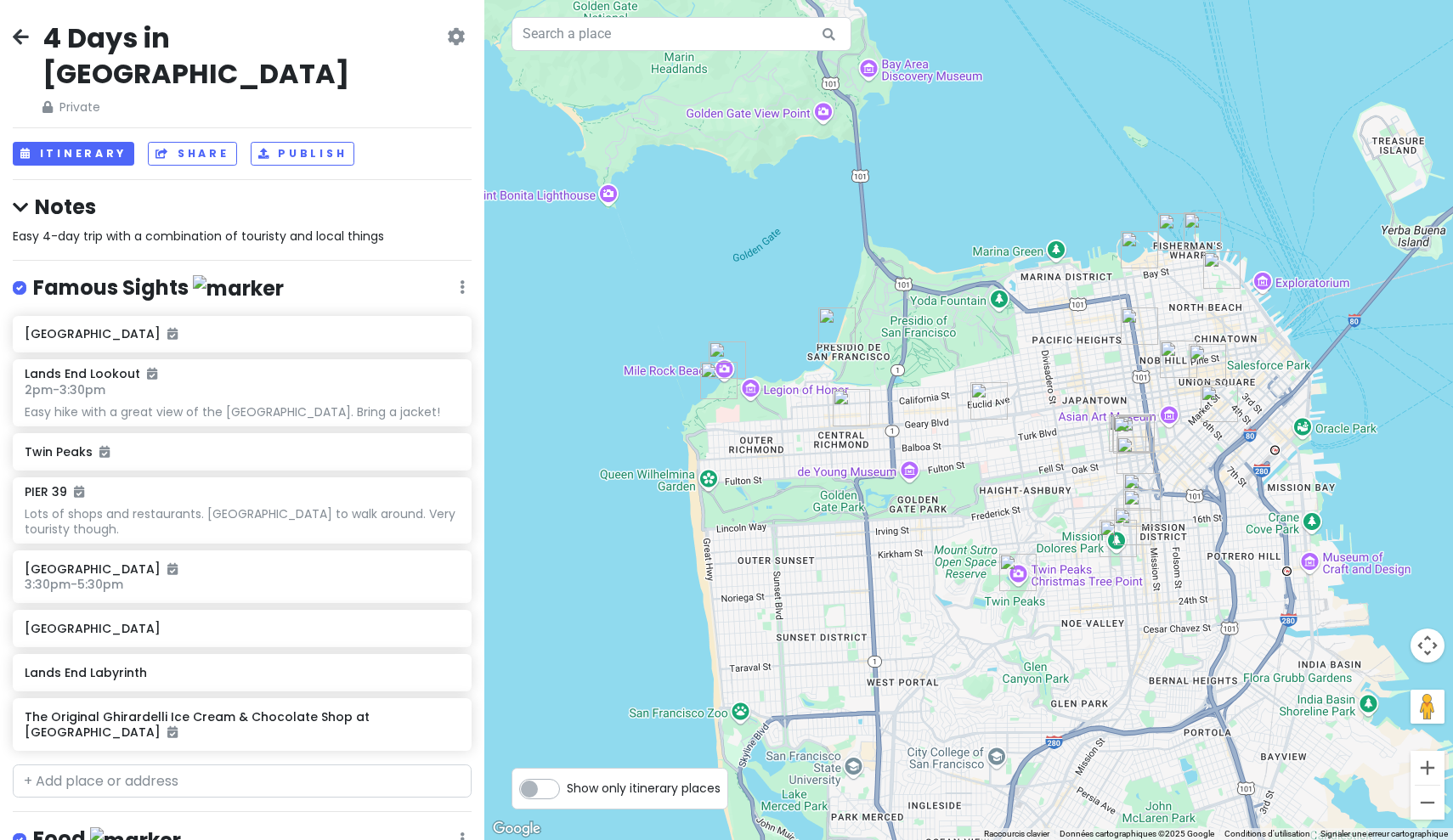 click at bounding box center [455, 37] 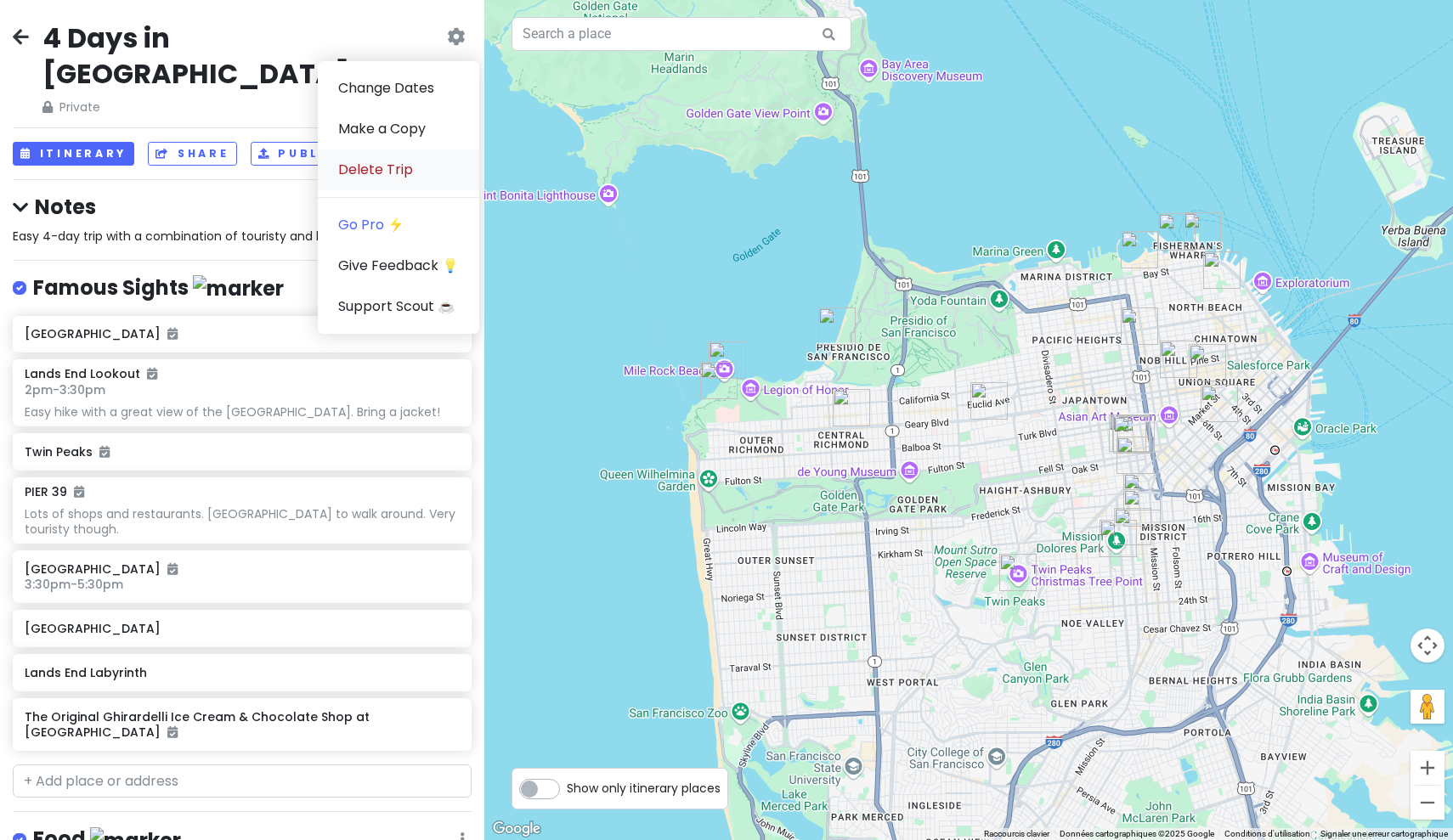 click on "Delete Trip" at bounding box center (399, 170) 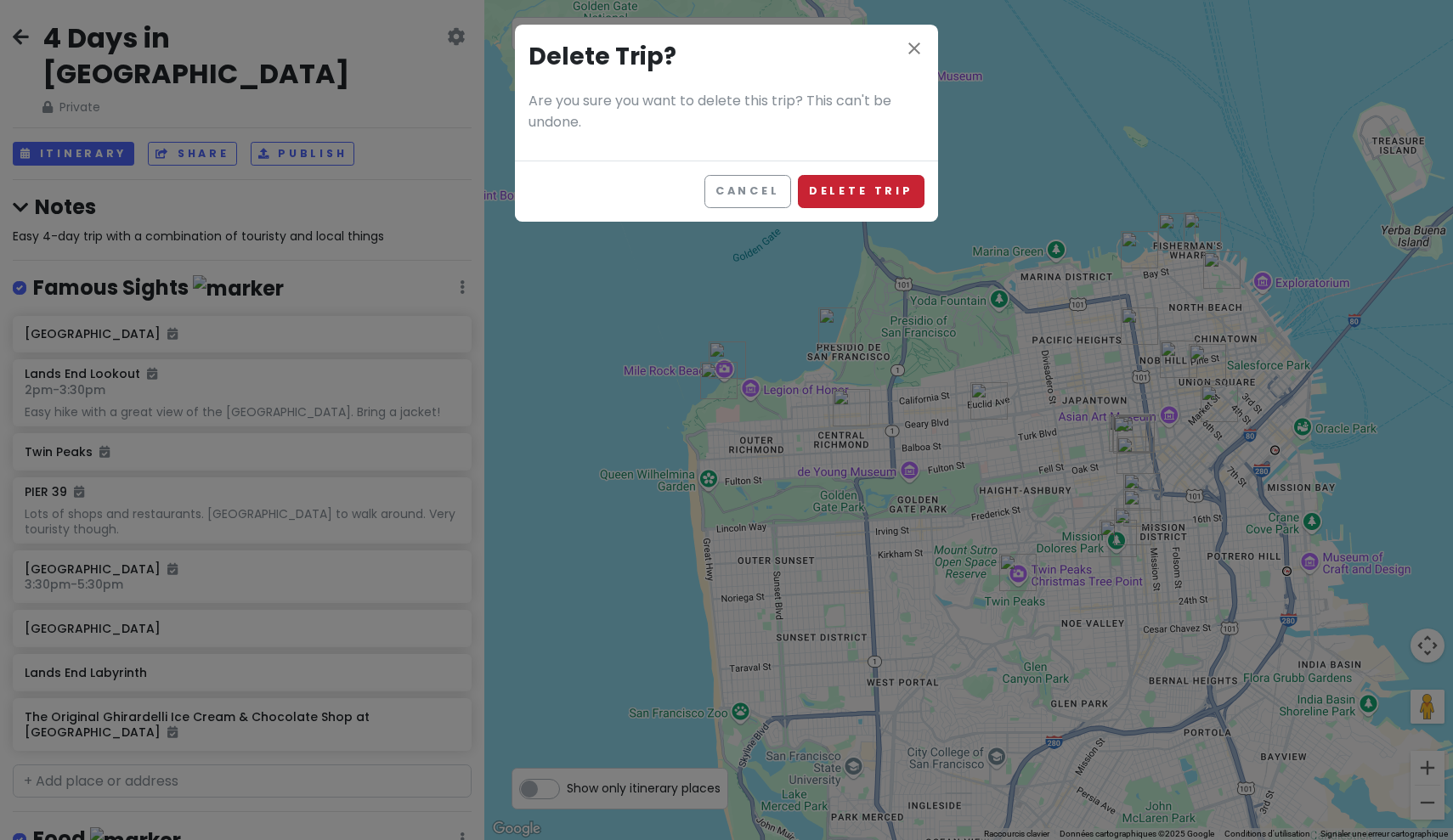 click on "Delete Trip" at bounding box center [861, 191] 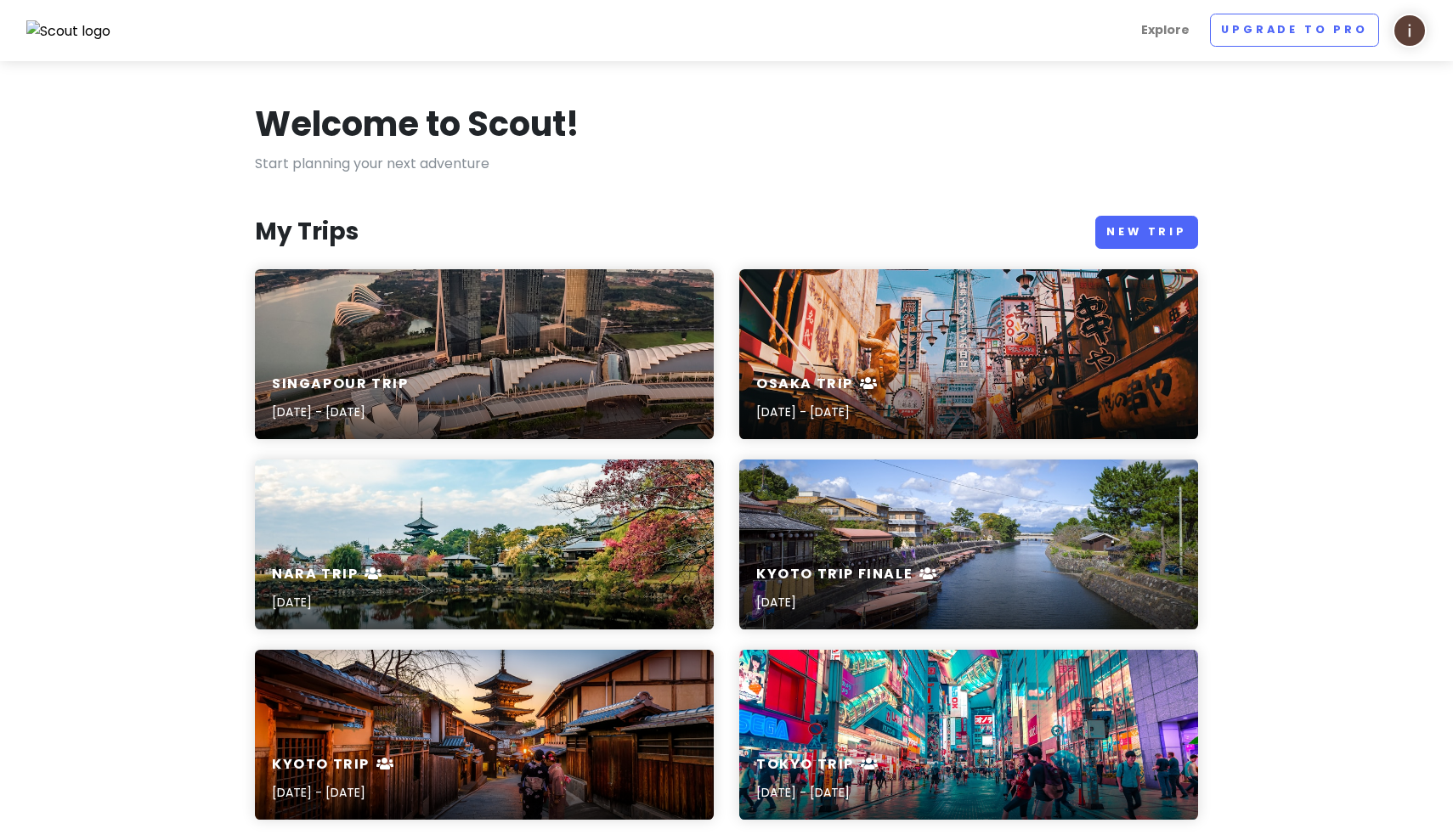 scroll, scrollTop: 0, scrollLeft: 0, axis: both 